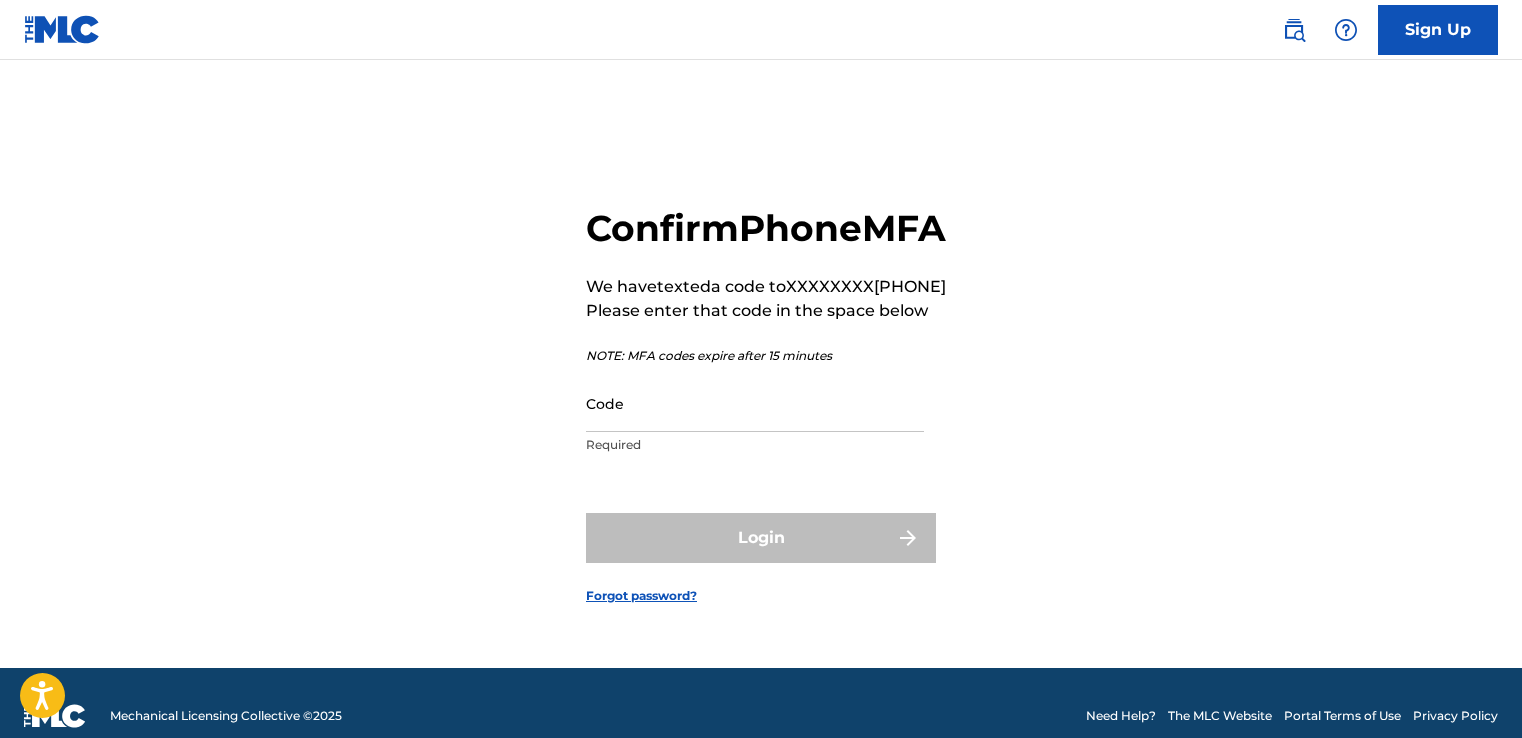 scroll, scrollTop: 0, scrollLeft: 0, axis: both 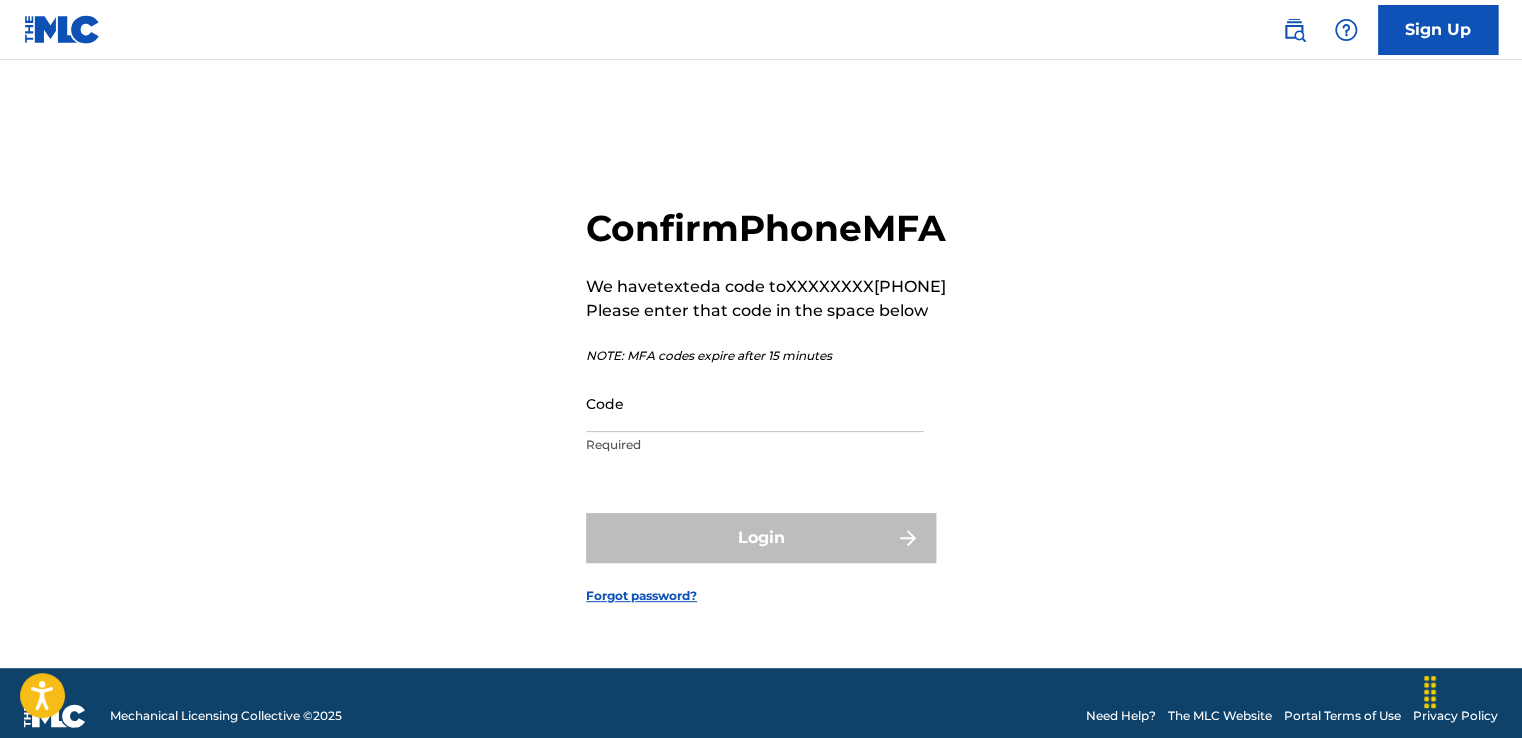 click on "Code" at bounding box center [755, 403] 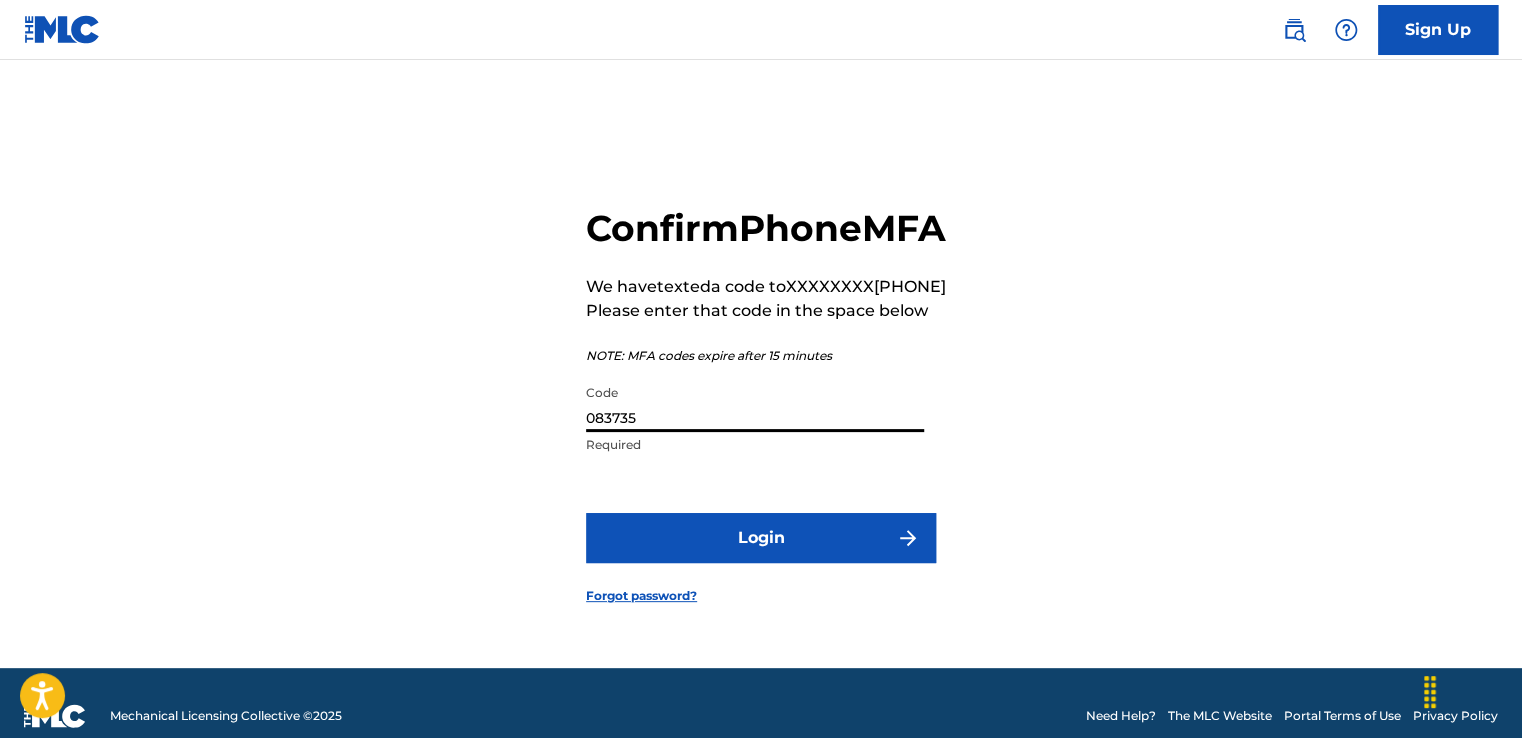 type on "083735" 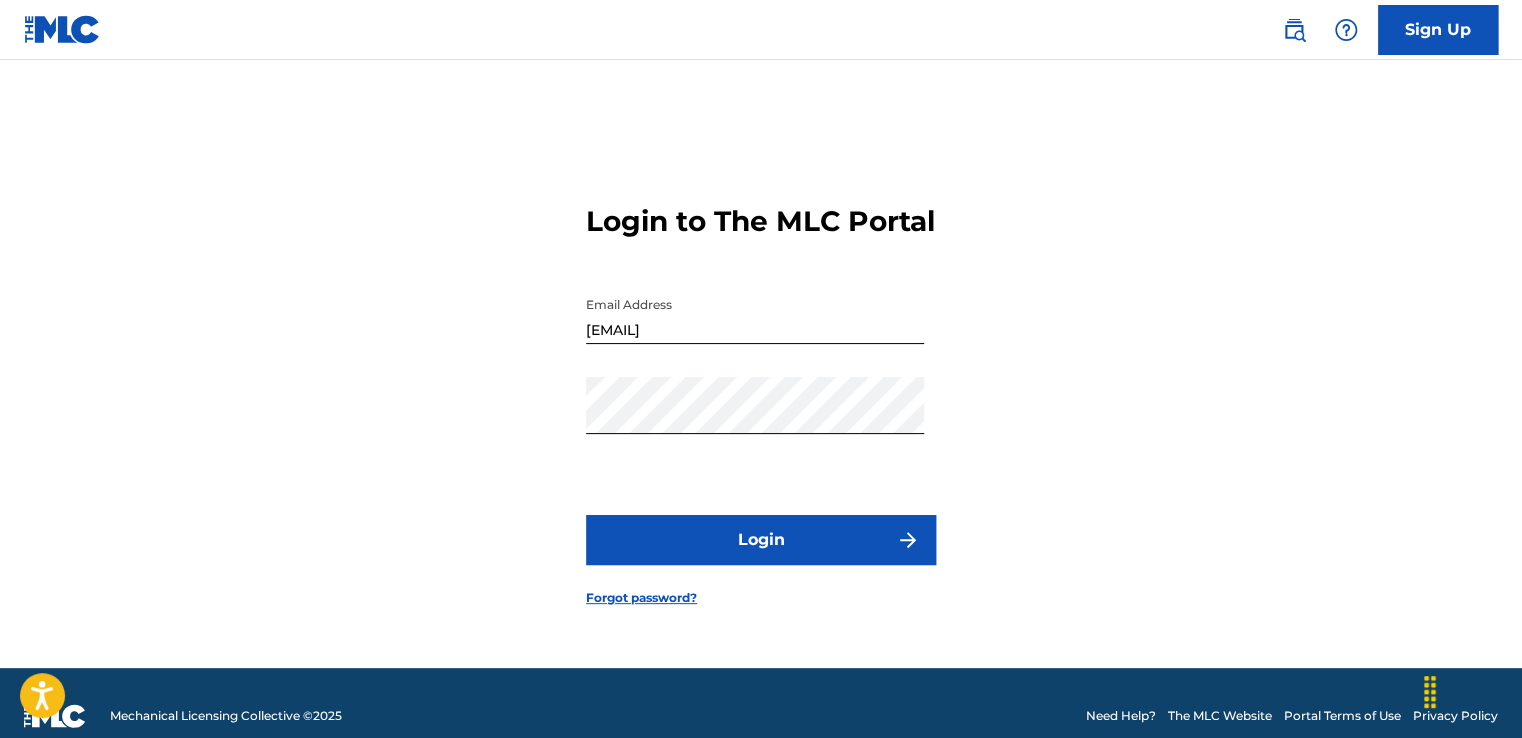 click on "Login" at bounding box center [761, 540] 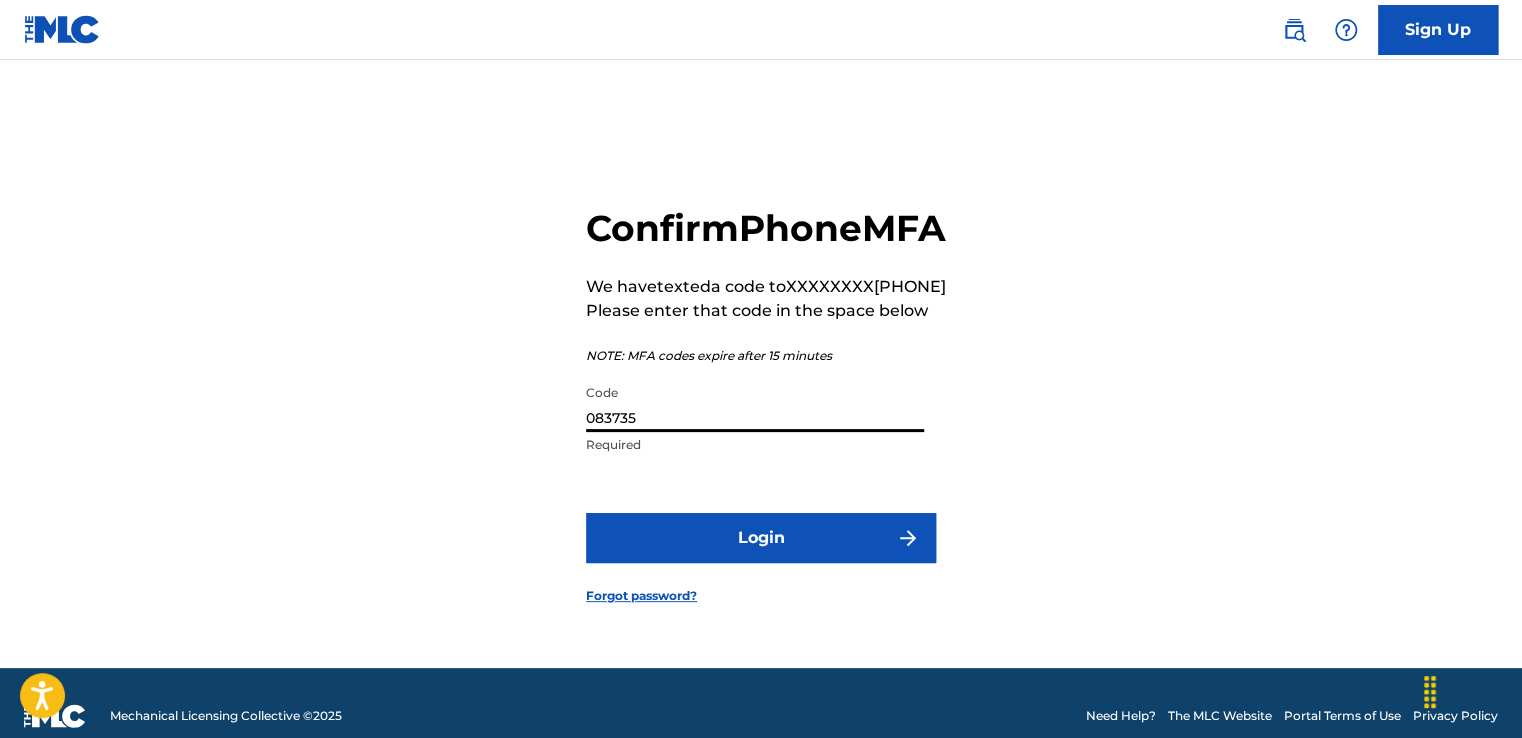 drag, startPoint x: 663, startPoint y: 434, endPoint x: 541, endPoint y: 444, distance: 122.40915 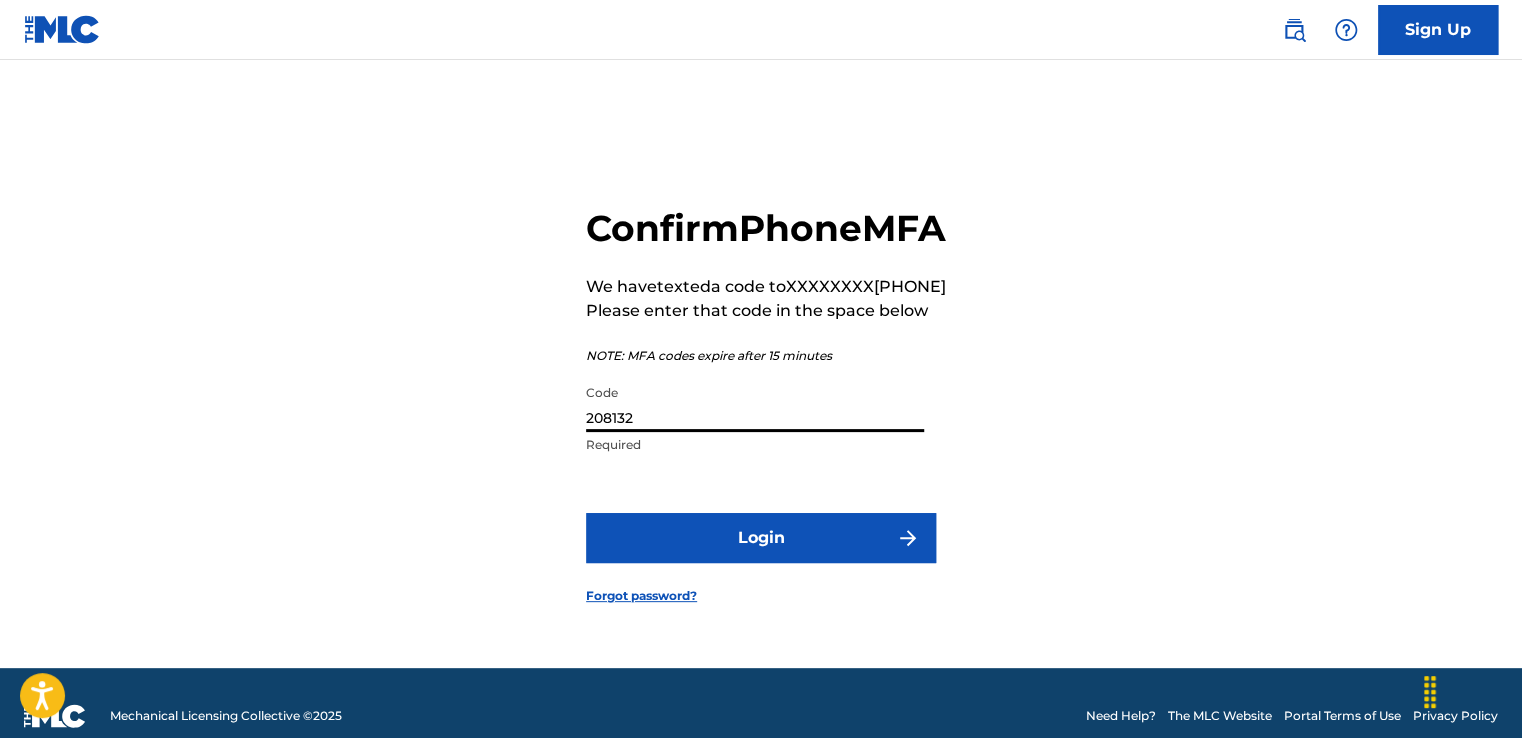 type on "208132" 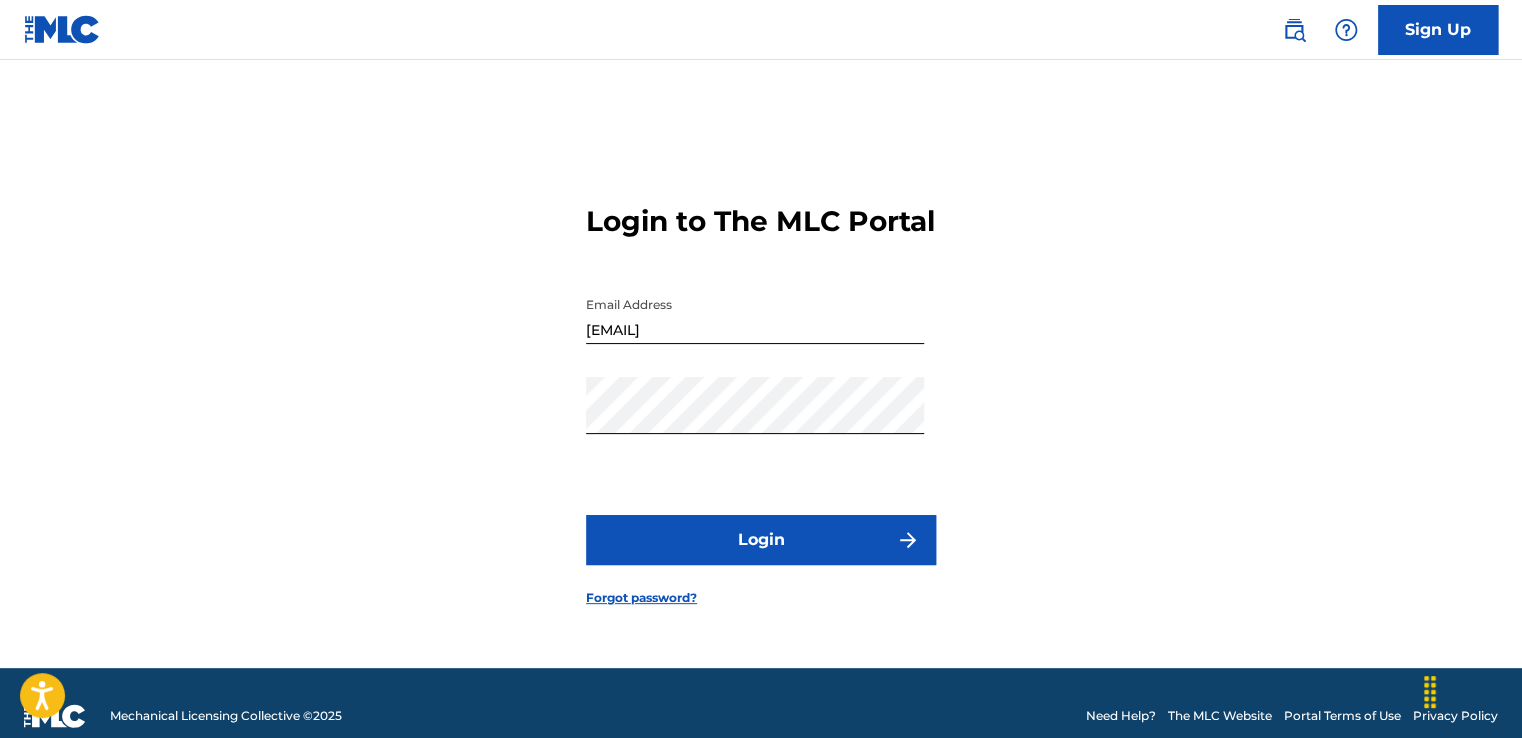 click on "Login" at bounding box center (761, 540) 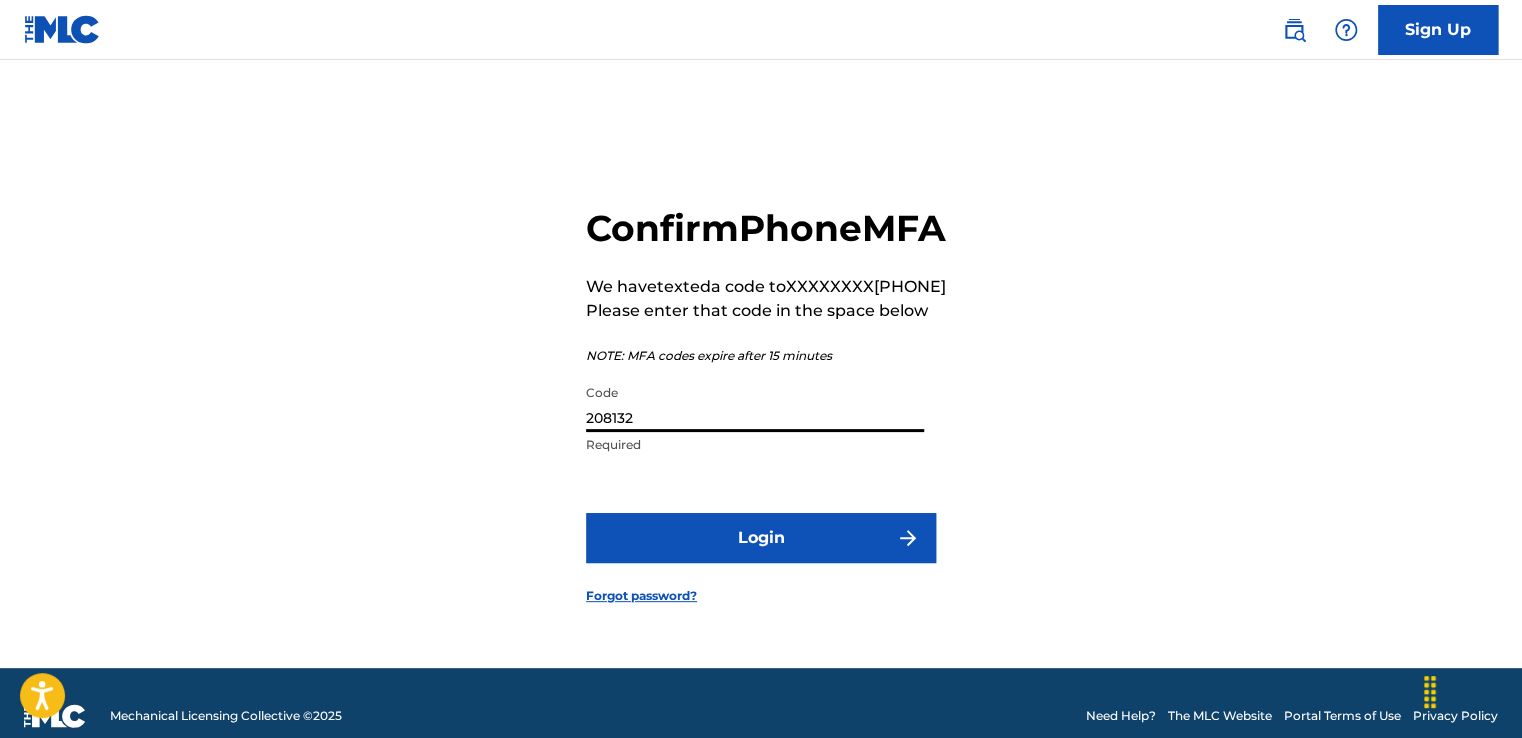 drag, startPoint x: 645, startPoint y: 430, endPoint x: 544, endPoint y: 429, distance: 101.00495 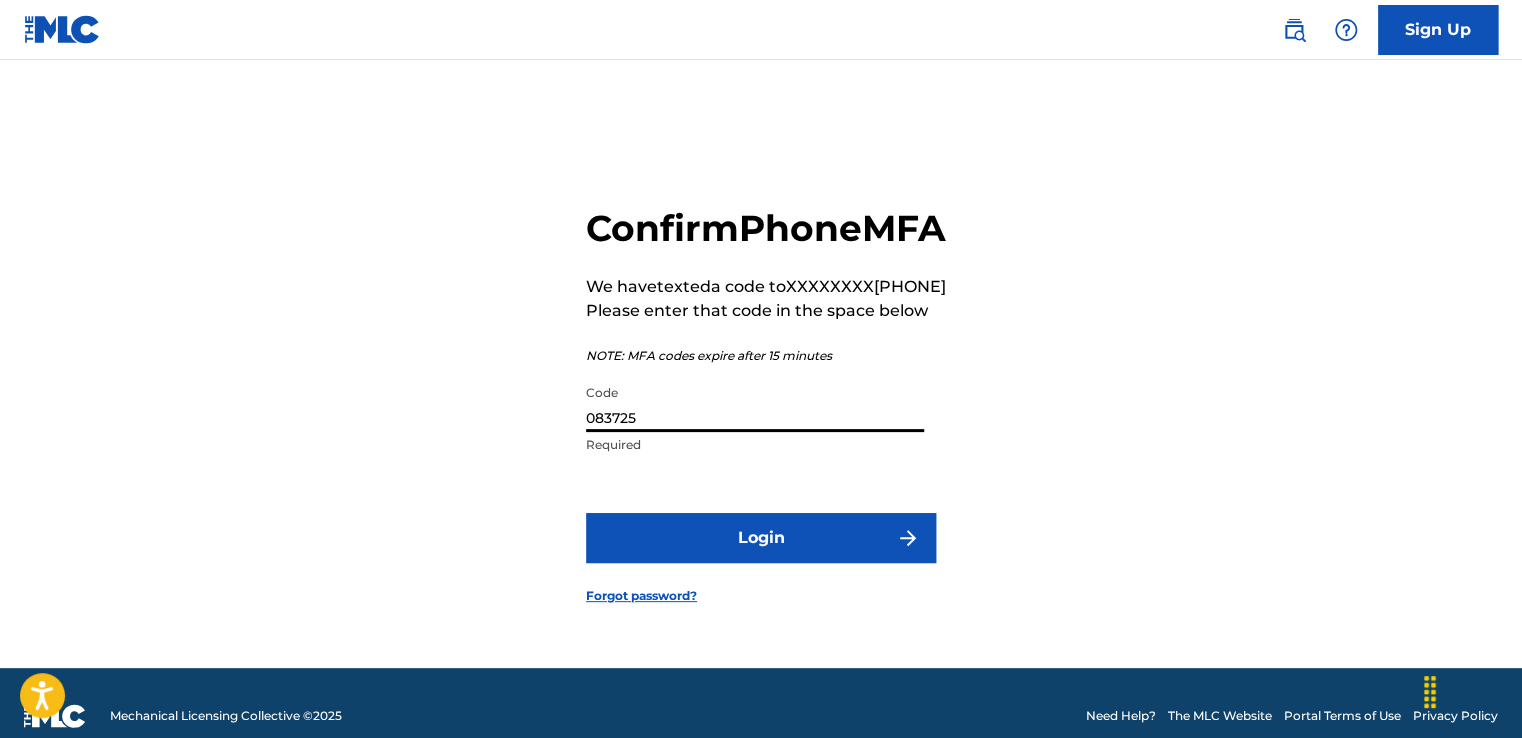 type on "083725" 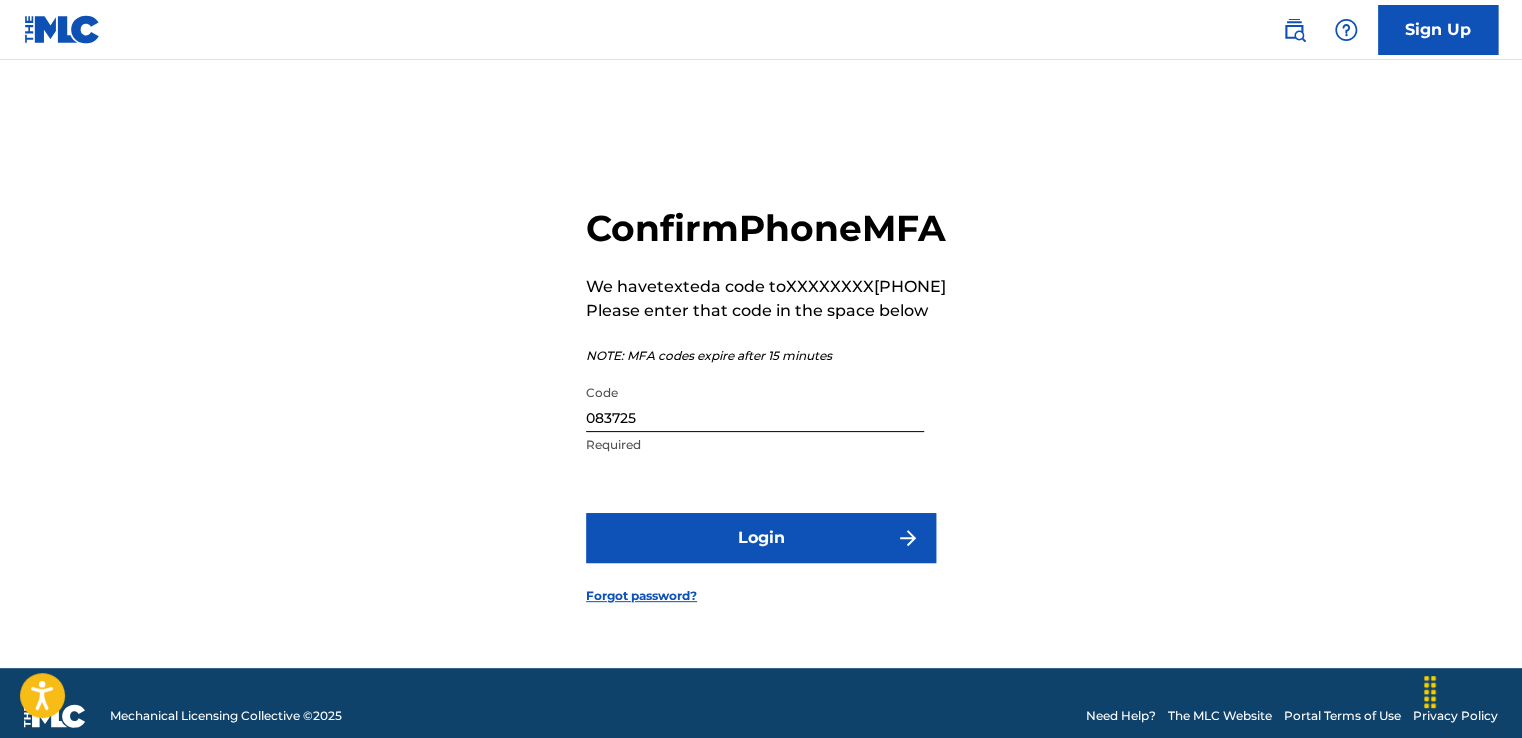 click on "Login" at bounding box center (761, 538) 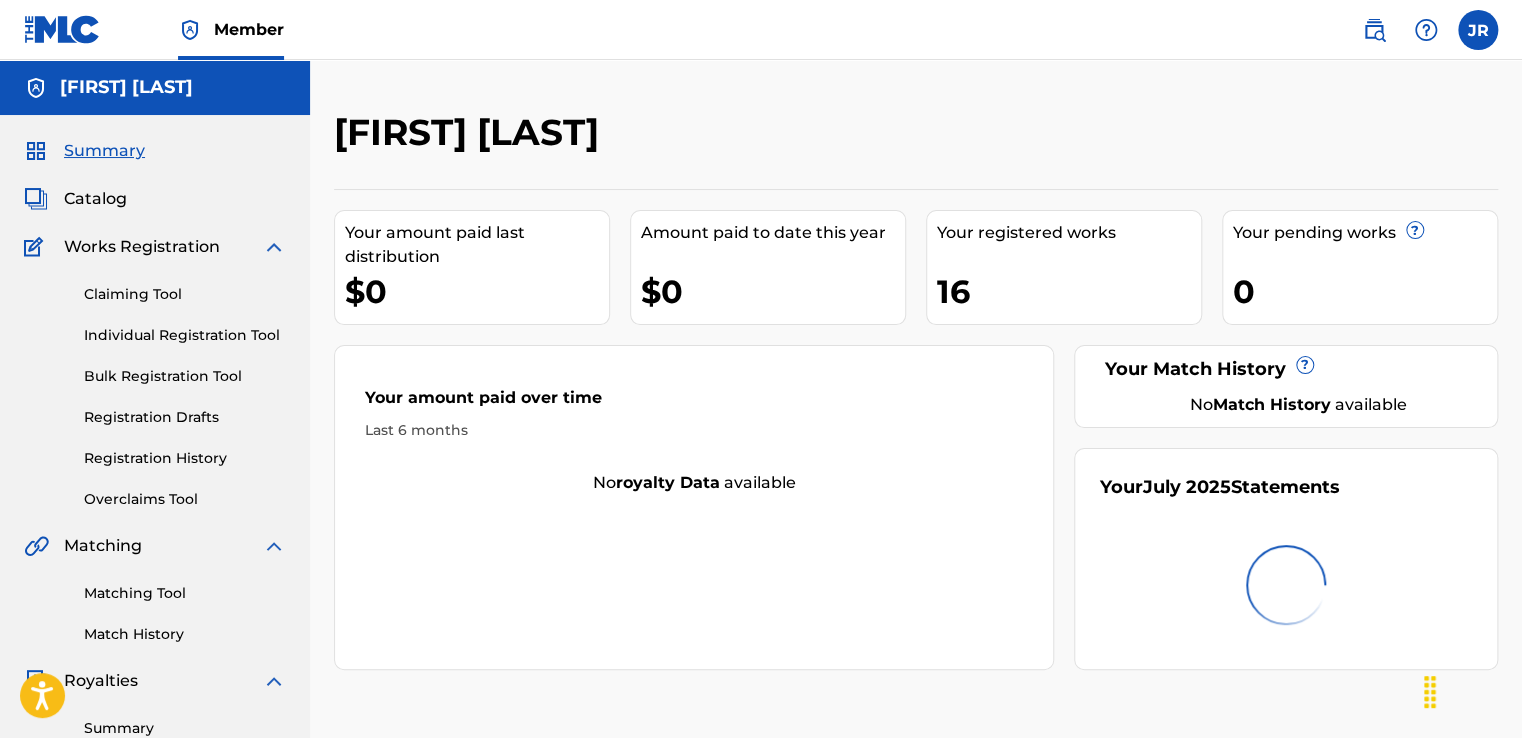 scroll, scrollTop: 0, scrollLeft: 0, axis: both 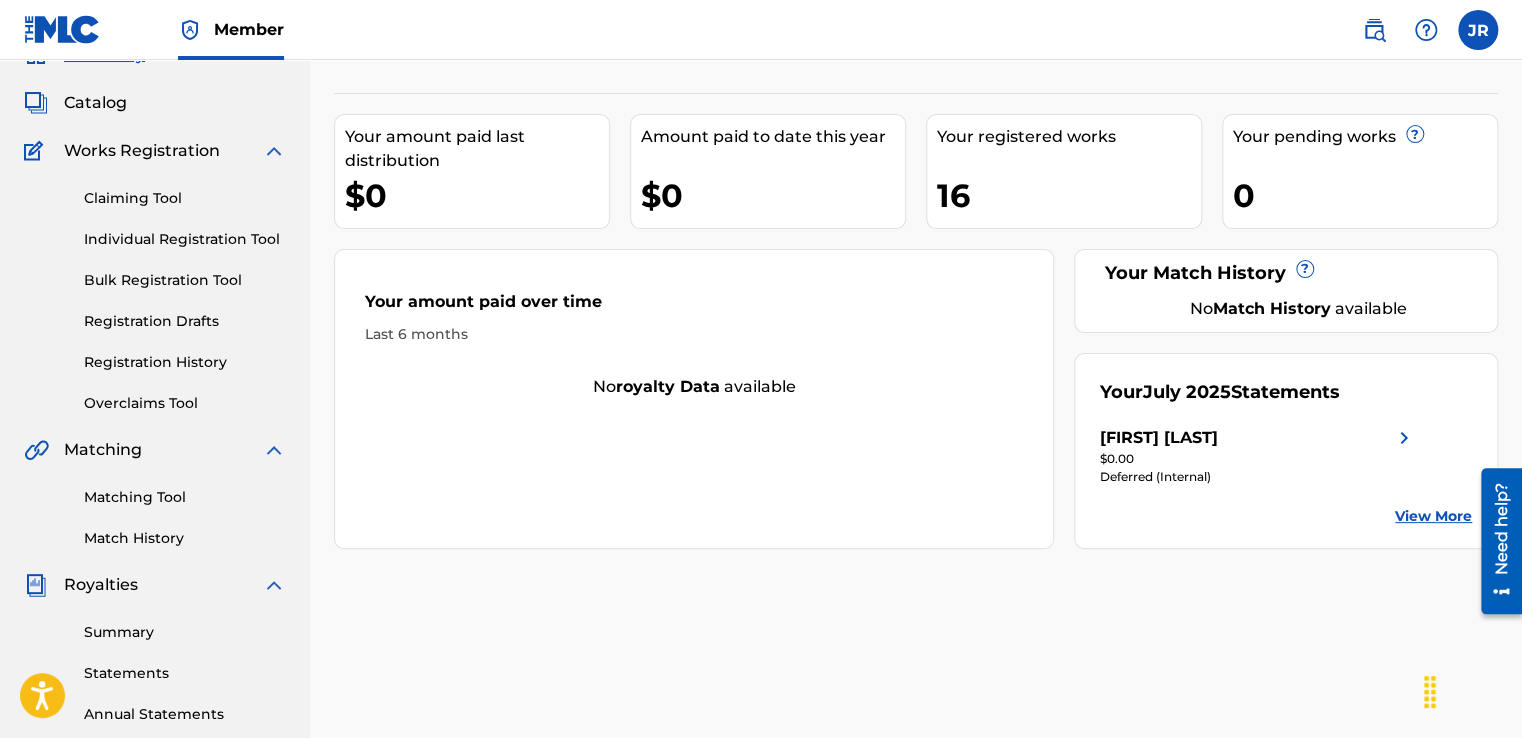 click on "Individual Registration Tool" at bounding box center (185, 239) 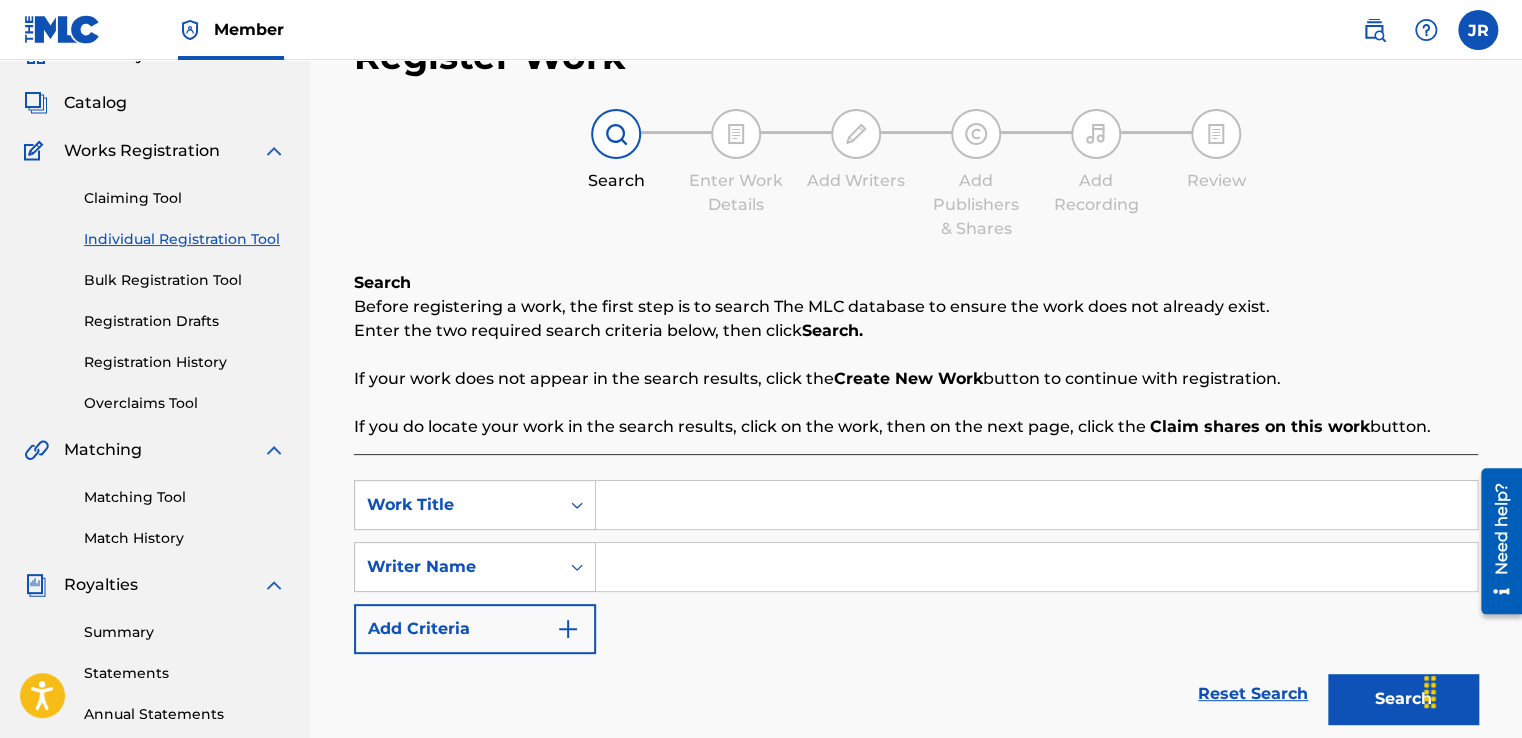 scroll, scrollTop: 0, scrollLeft: 0, axis: both 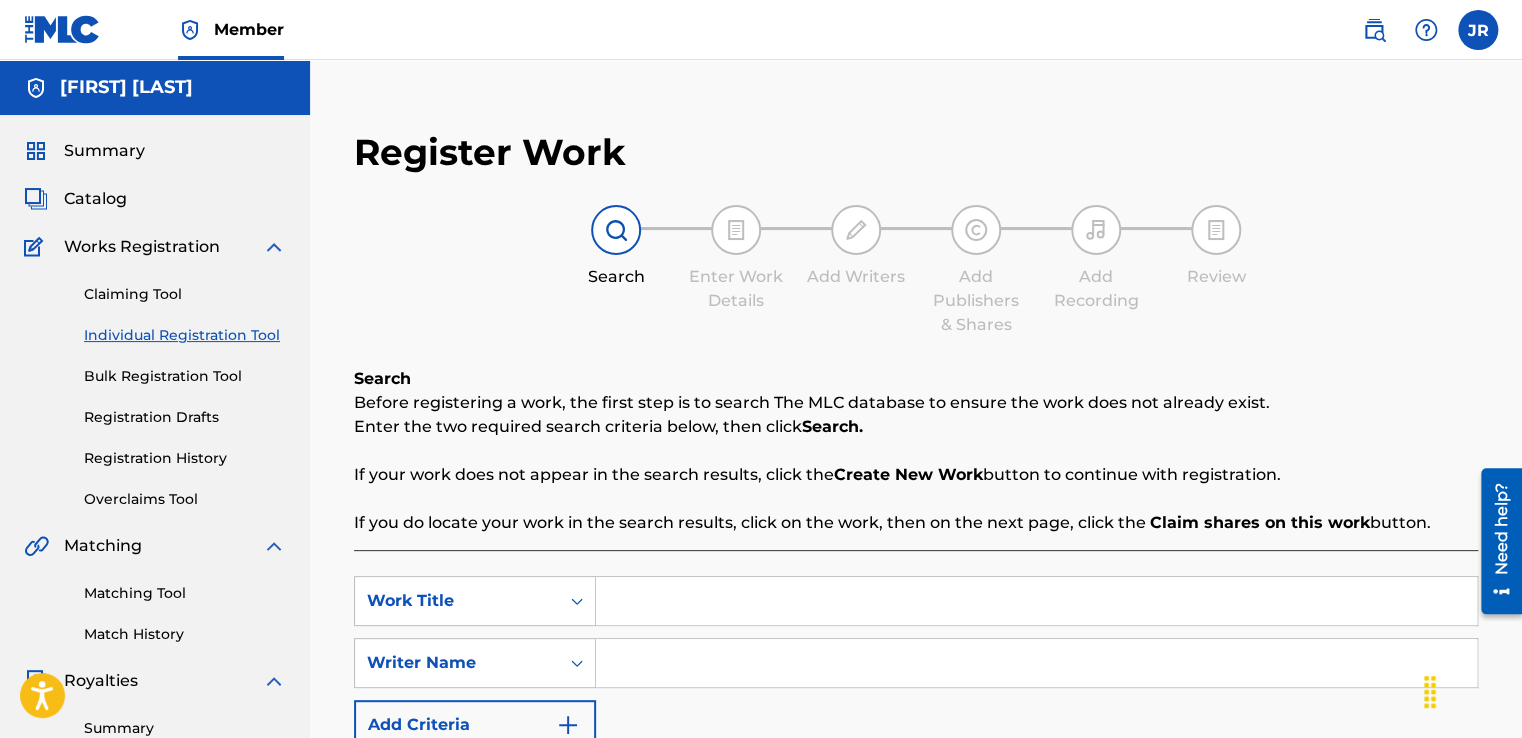 click at bounding box center [1036, 601] 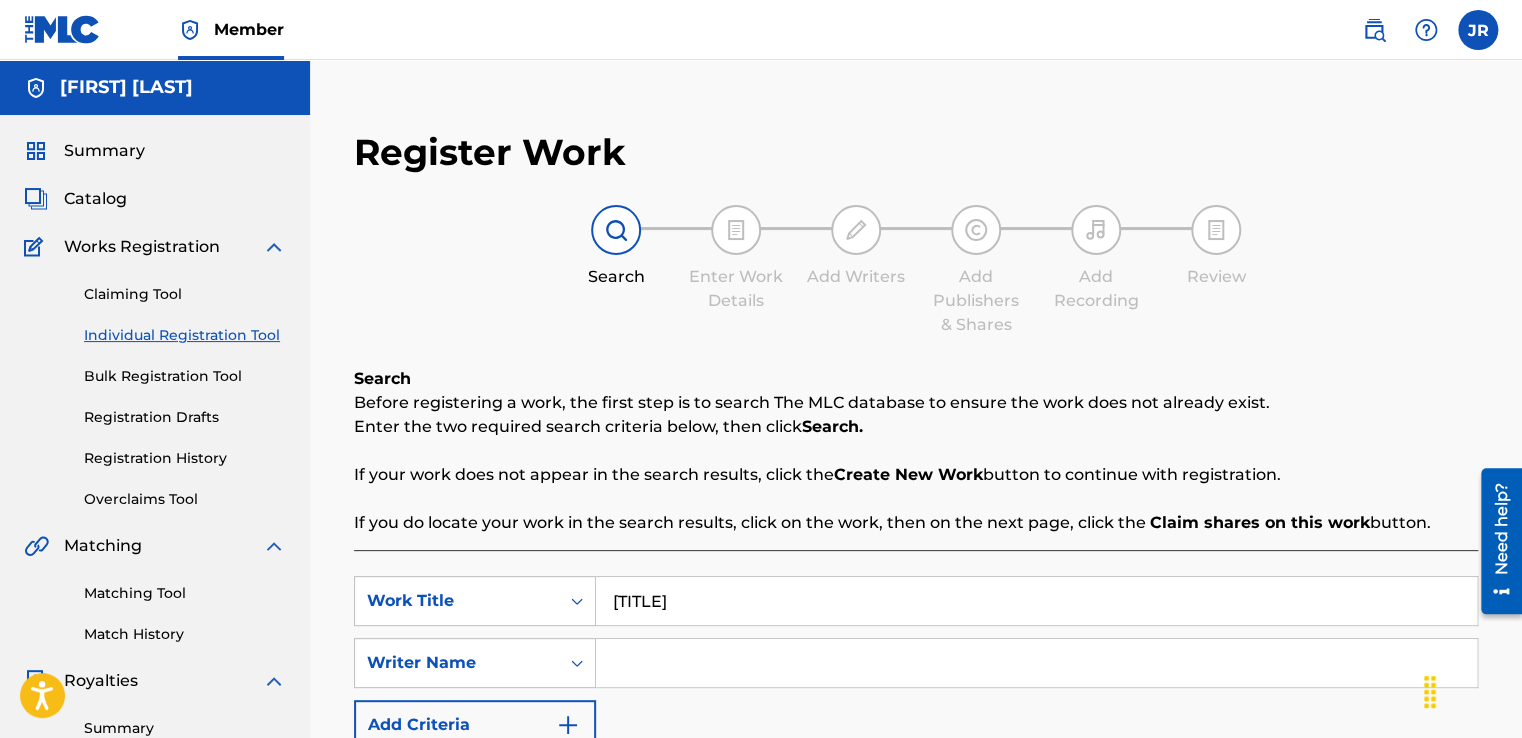 type on "[TITLE]" 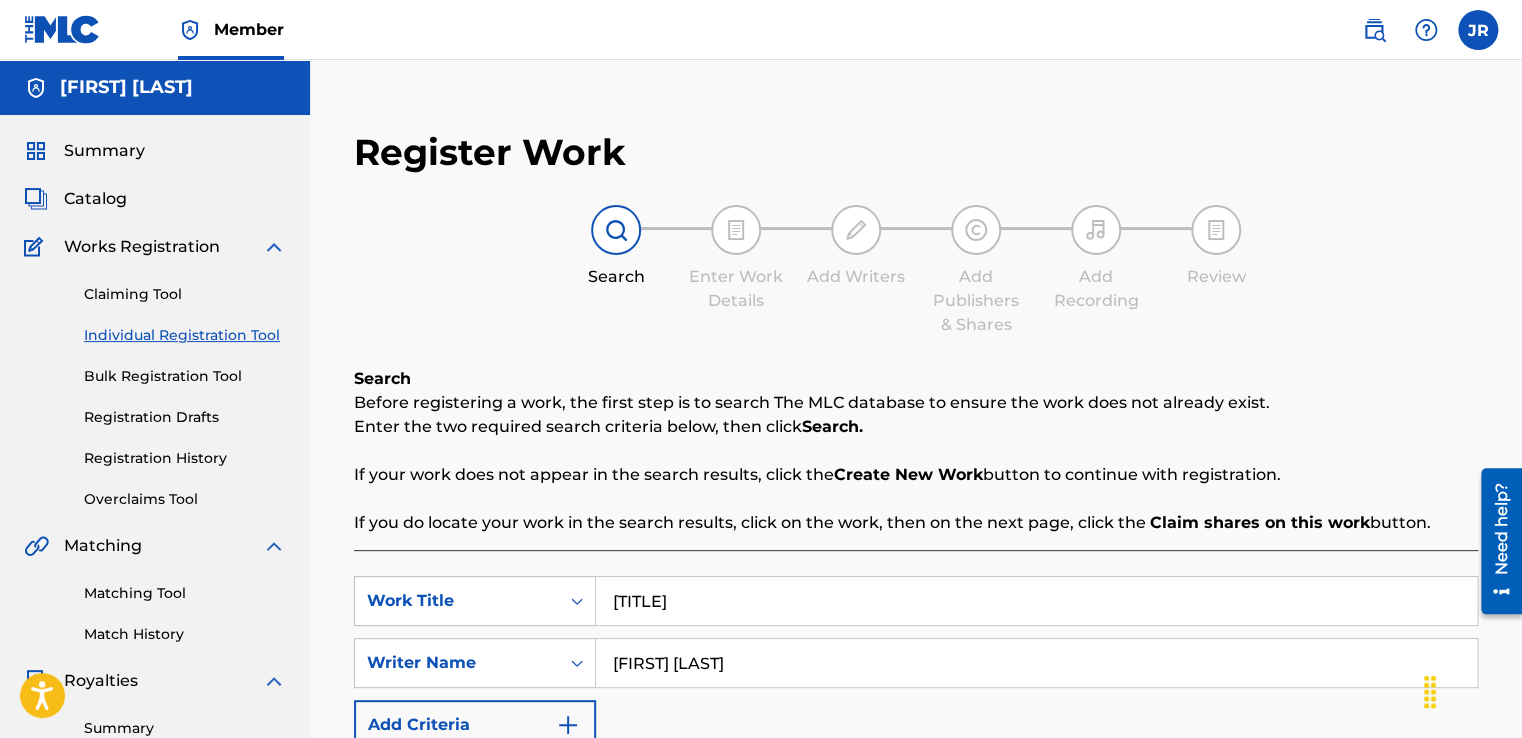 type on "[FIRST] [LAST]" 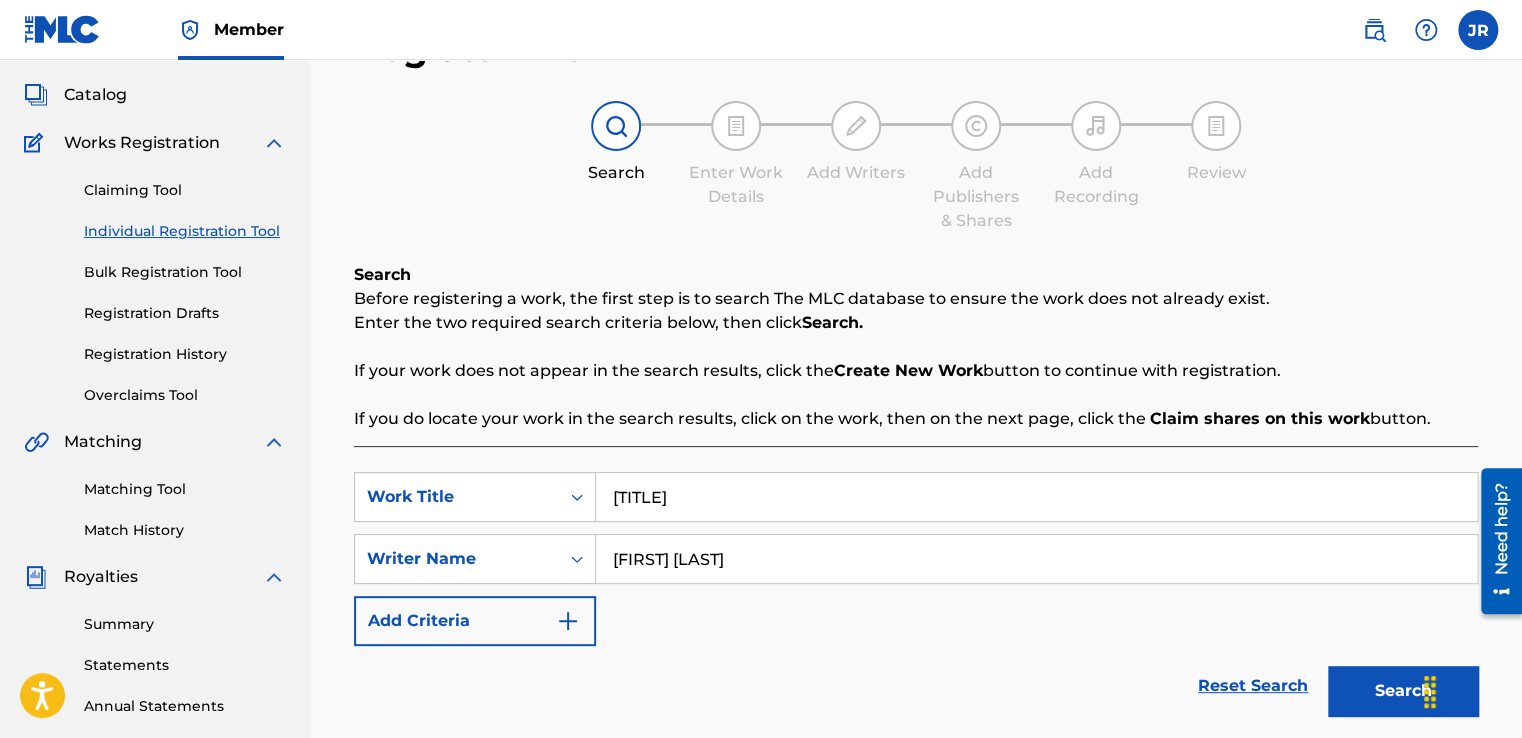 scroll, scrollTop: 116, scrollLeft: 0, axis: vertical 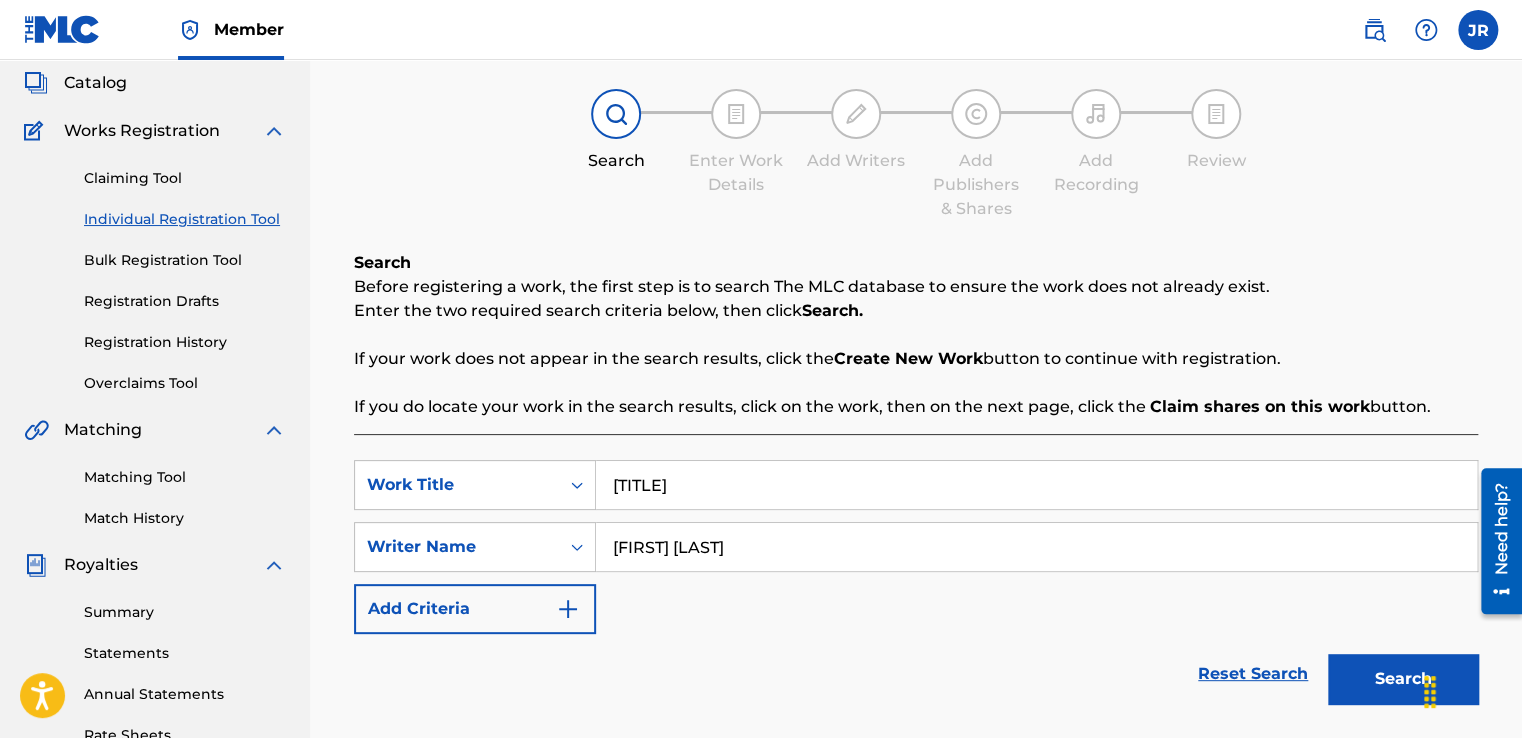 click on "Search" at bounding box center [1403, 679] 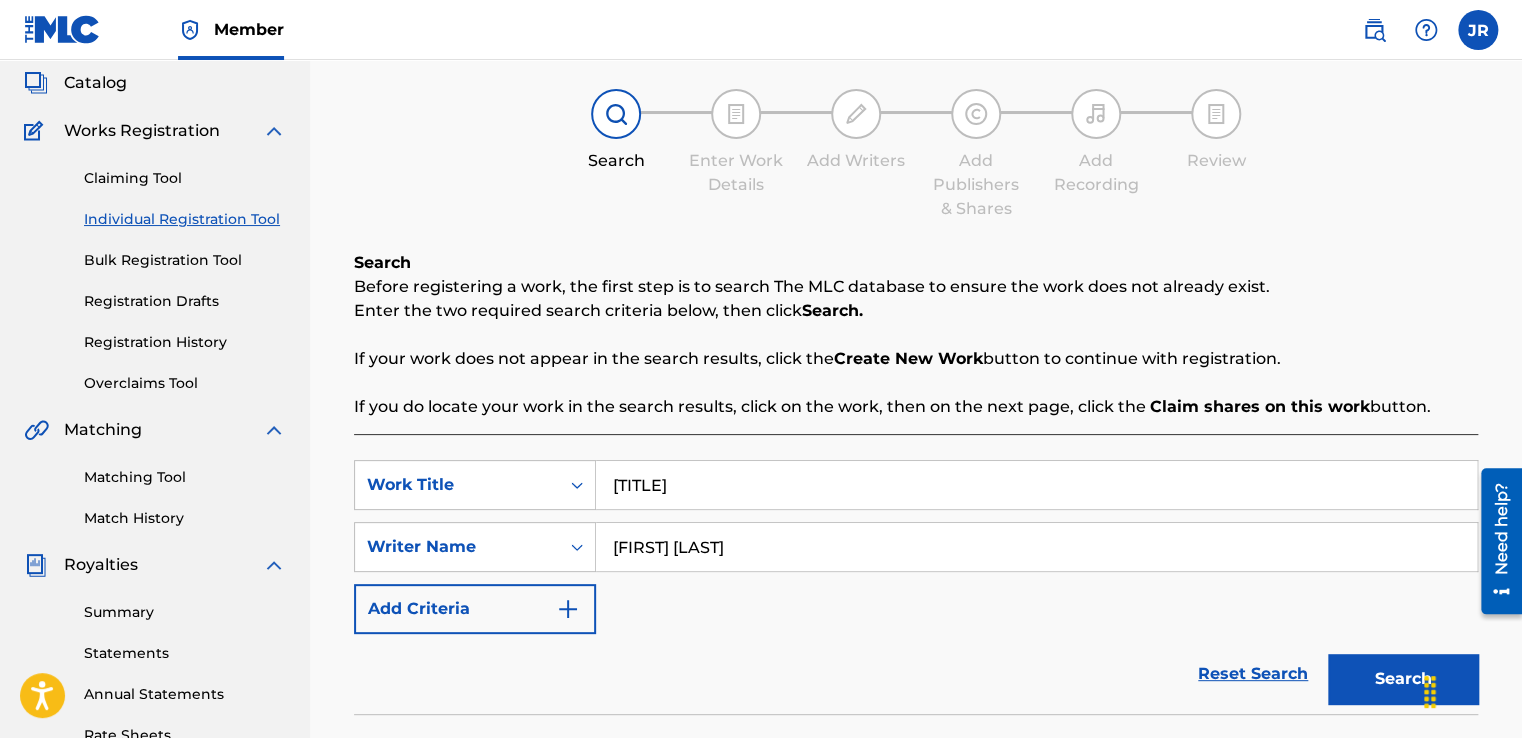 click on "Search" at bounding box center [1403, 679] 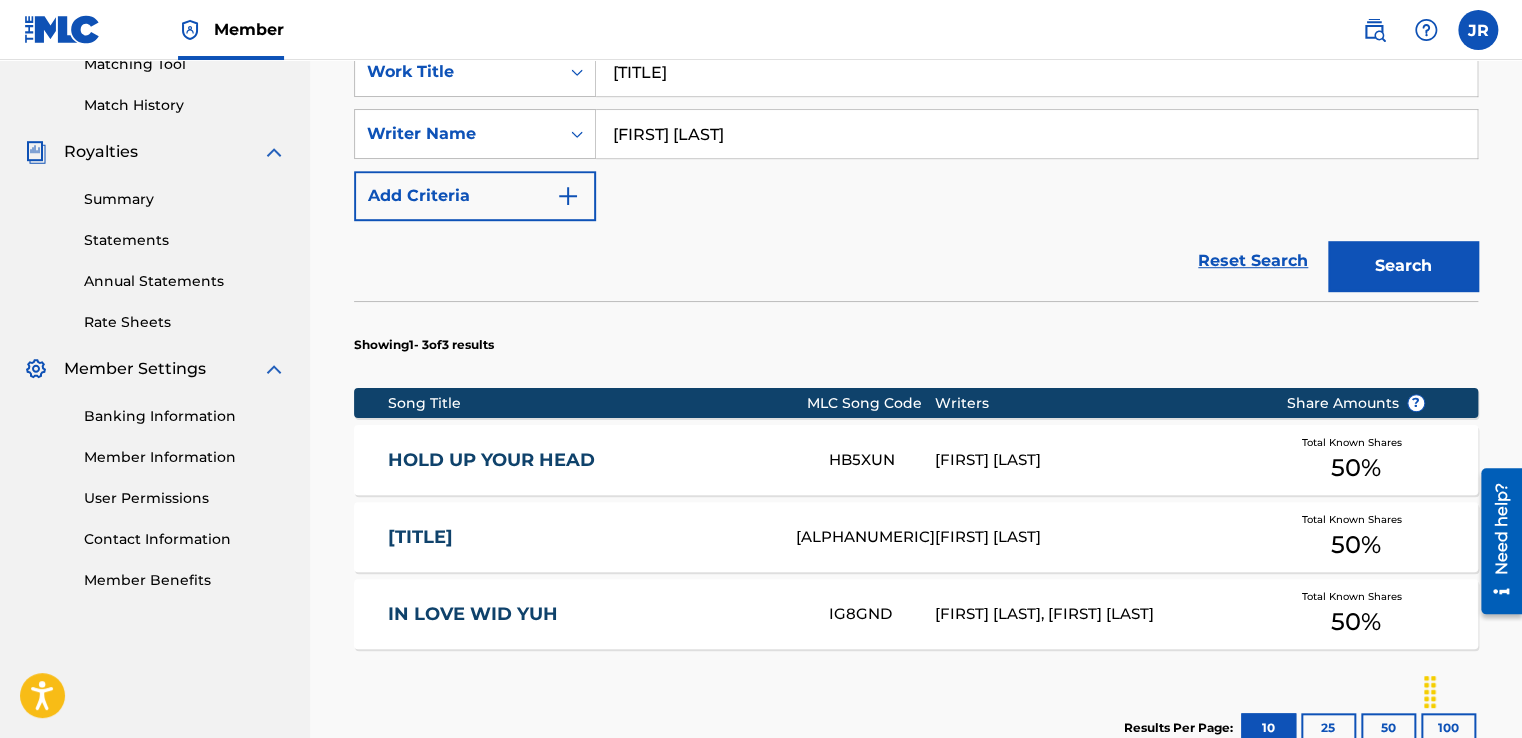 scroll, scrollTop: 800, scrollLeft: 0, axis: vertical 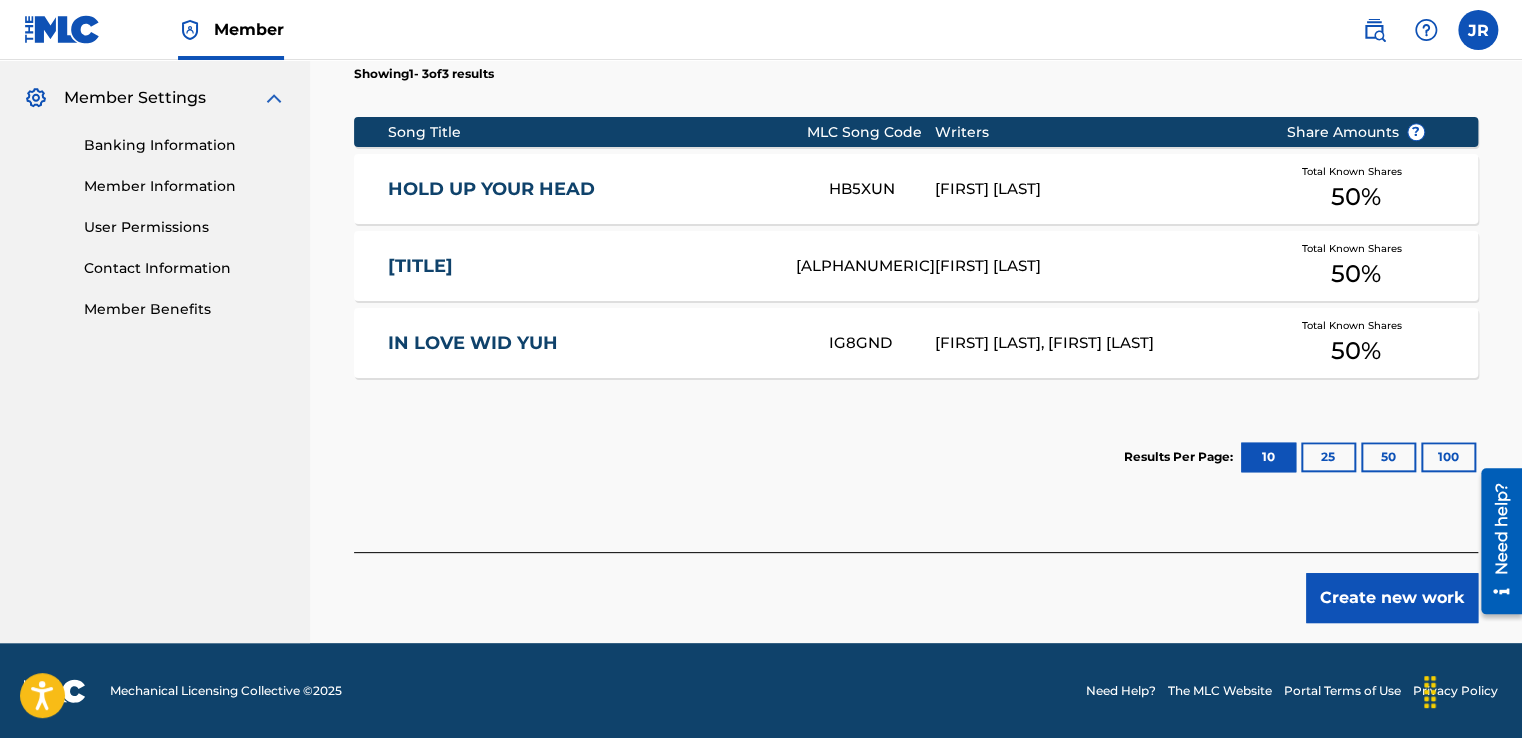 click on "Create new work" at bounding box center (1392, 598) 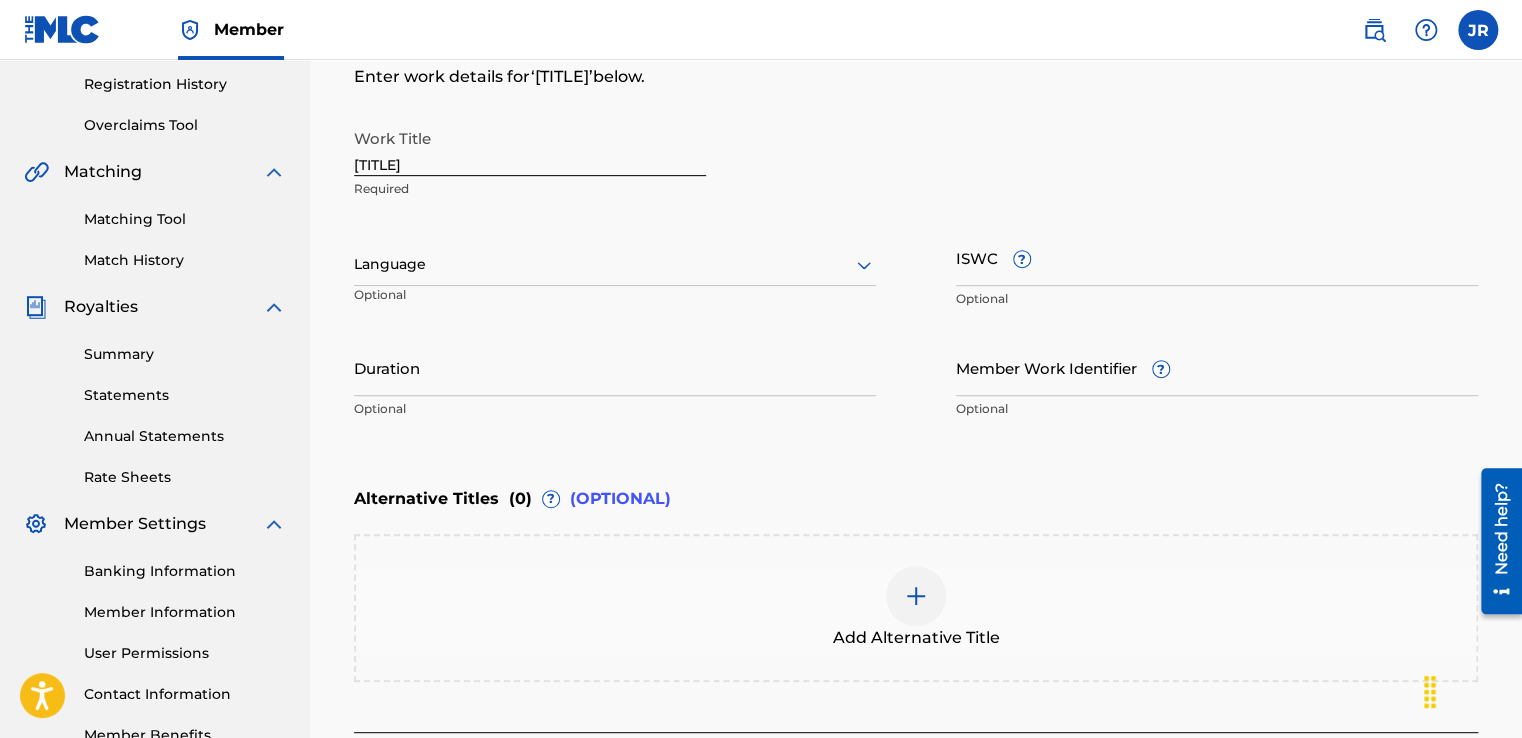 scroll, scrollTop: 372, scrollLeft: 0, axis: vertical 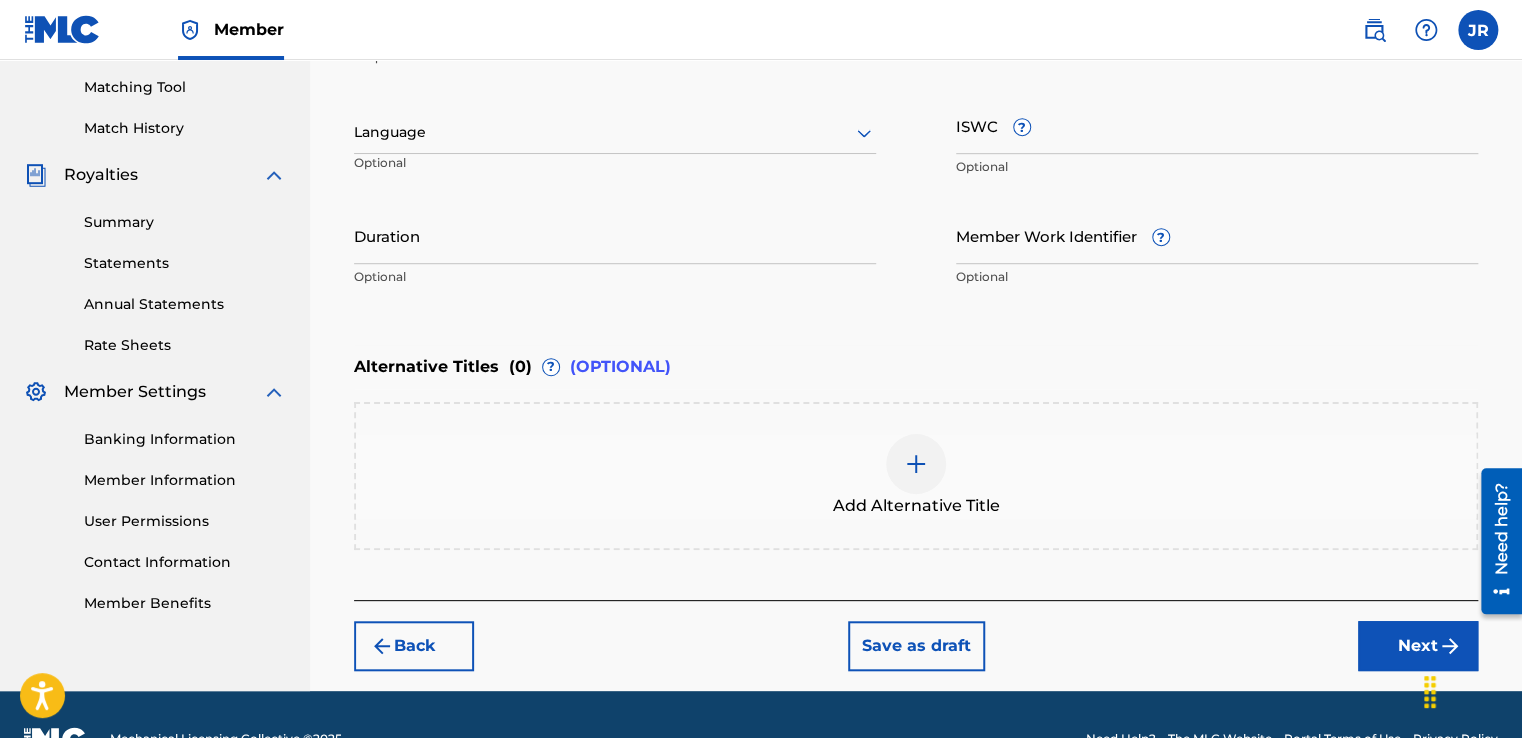 drag, startPoint x: 1517, startPoint y: 309, endPoint x: 1517, endPoint y: 323, distance: 14 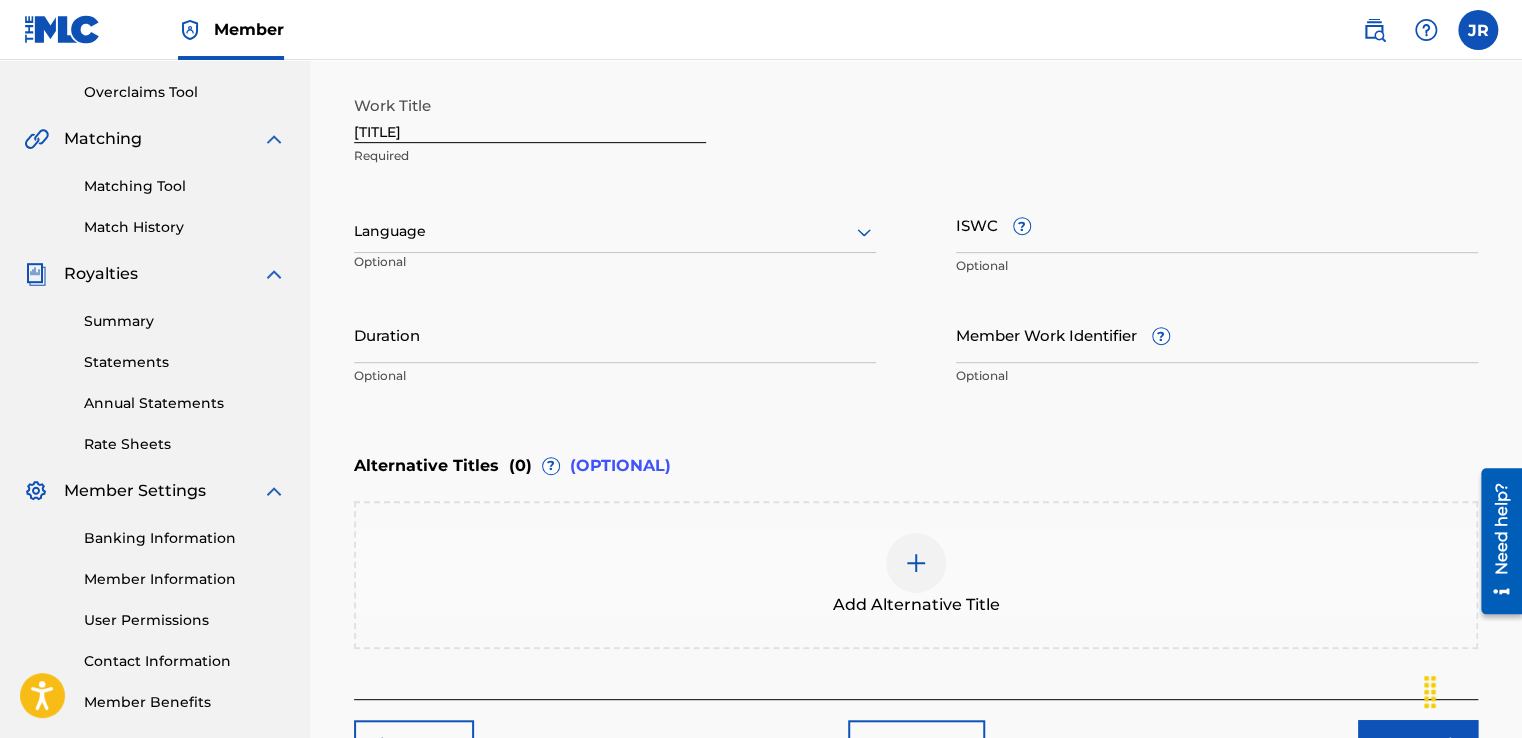 scroll, scrollTop: 386, scrollLeft: 0, axis: vertical 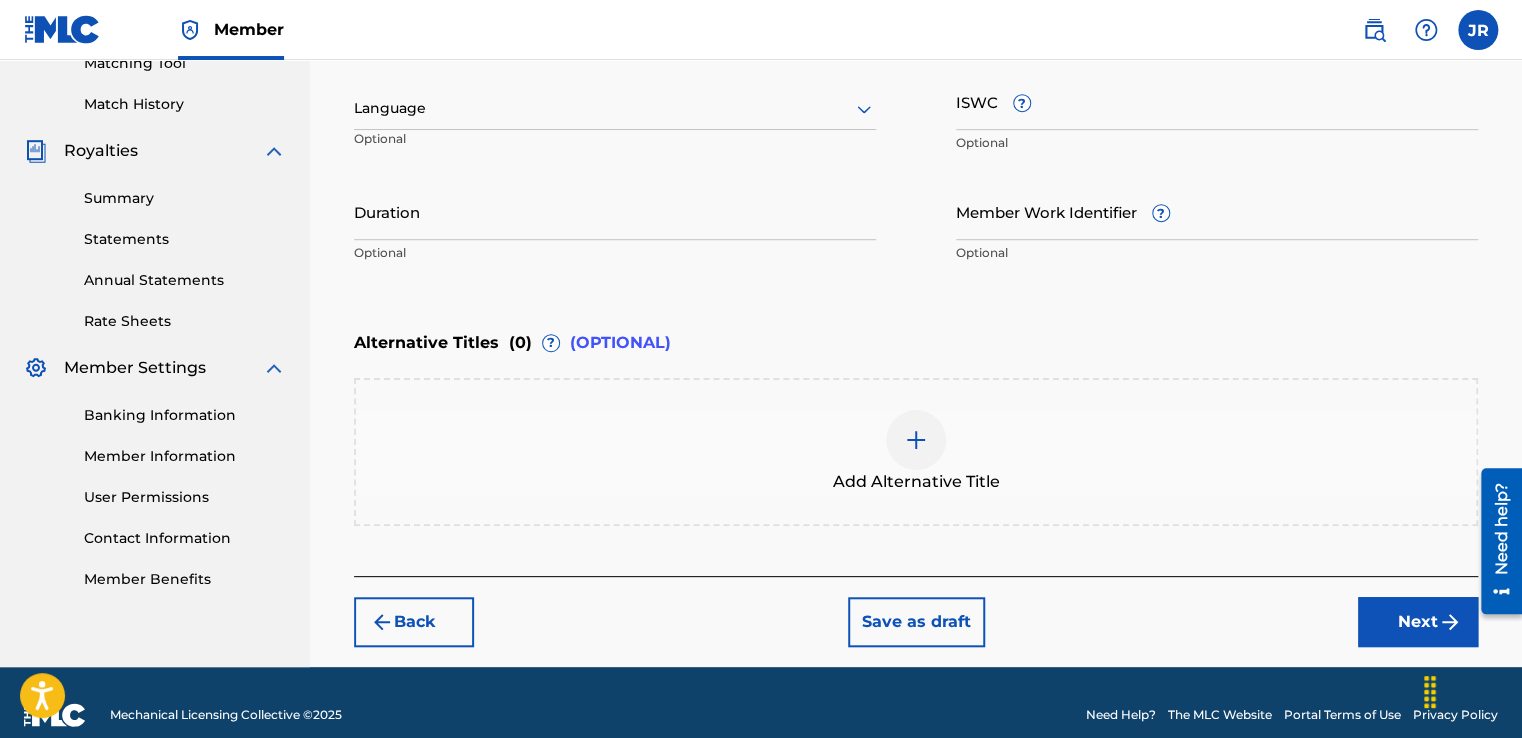 click on "Next" at bounding box center [1418, 622] 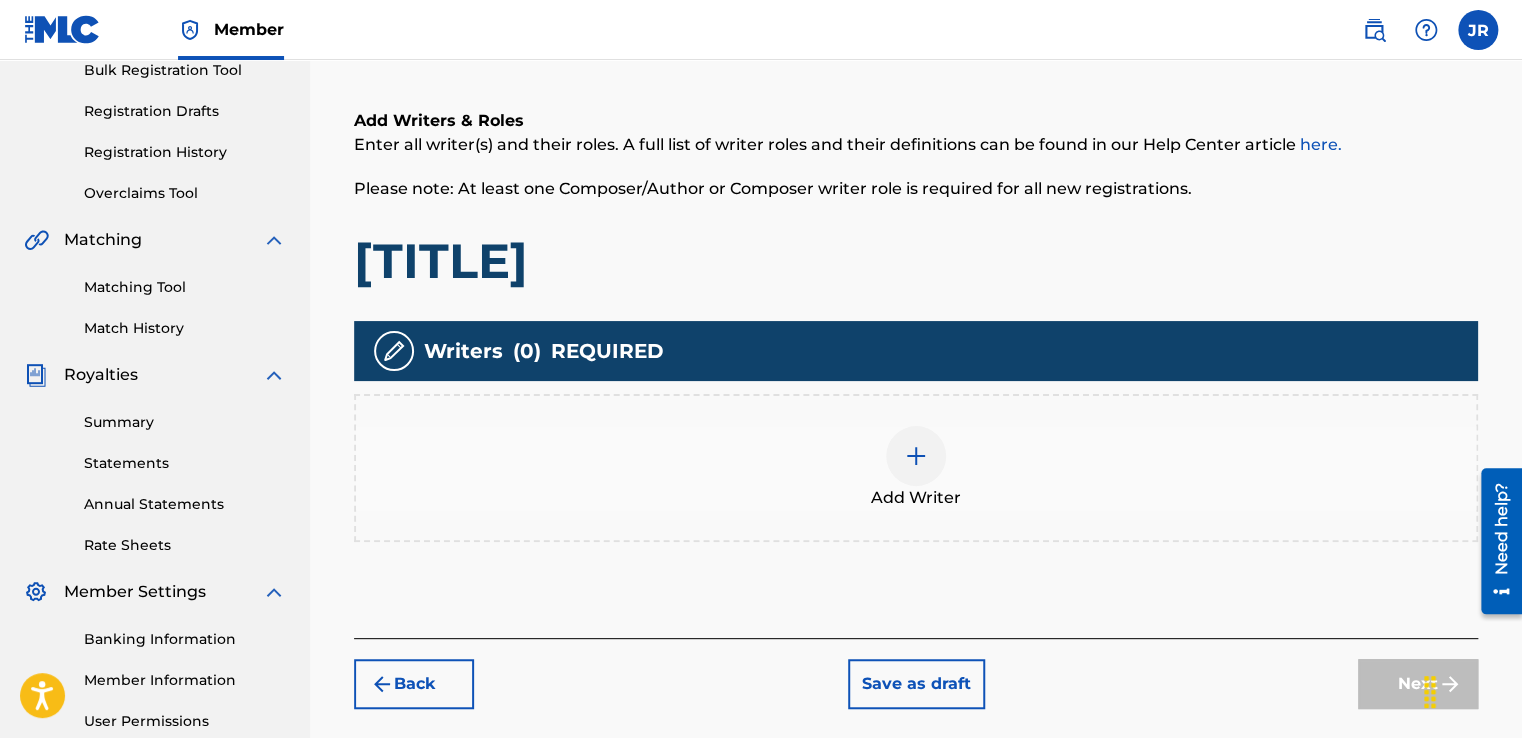 scroll, scrollTop: 90, scrollLeft: 0, axis: vertical 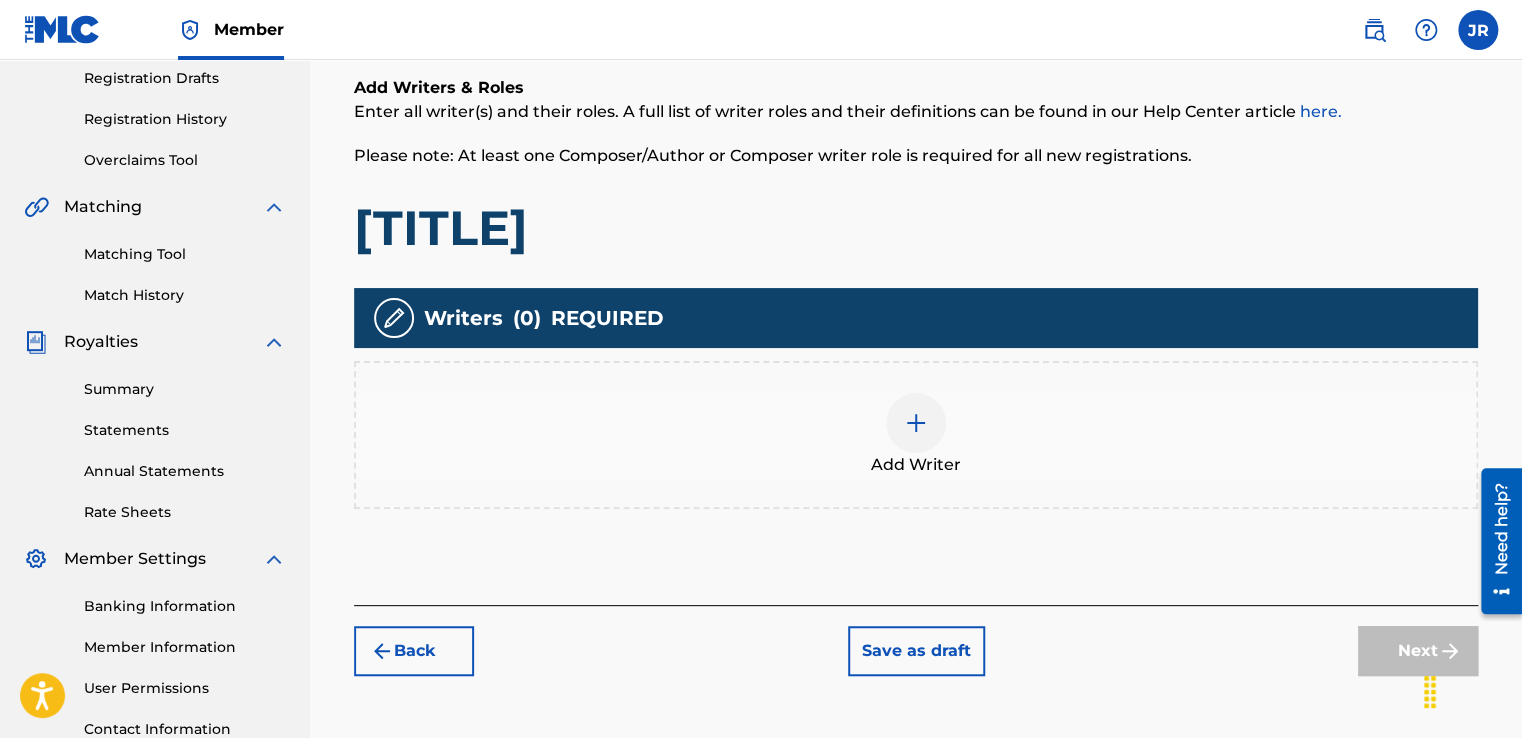 drag, startPoint x: 1524, startPoint y: 463, endPoint x: 41, endPoint y: 150, distance: 1515.6708 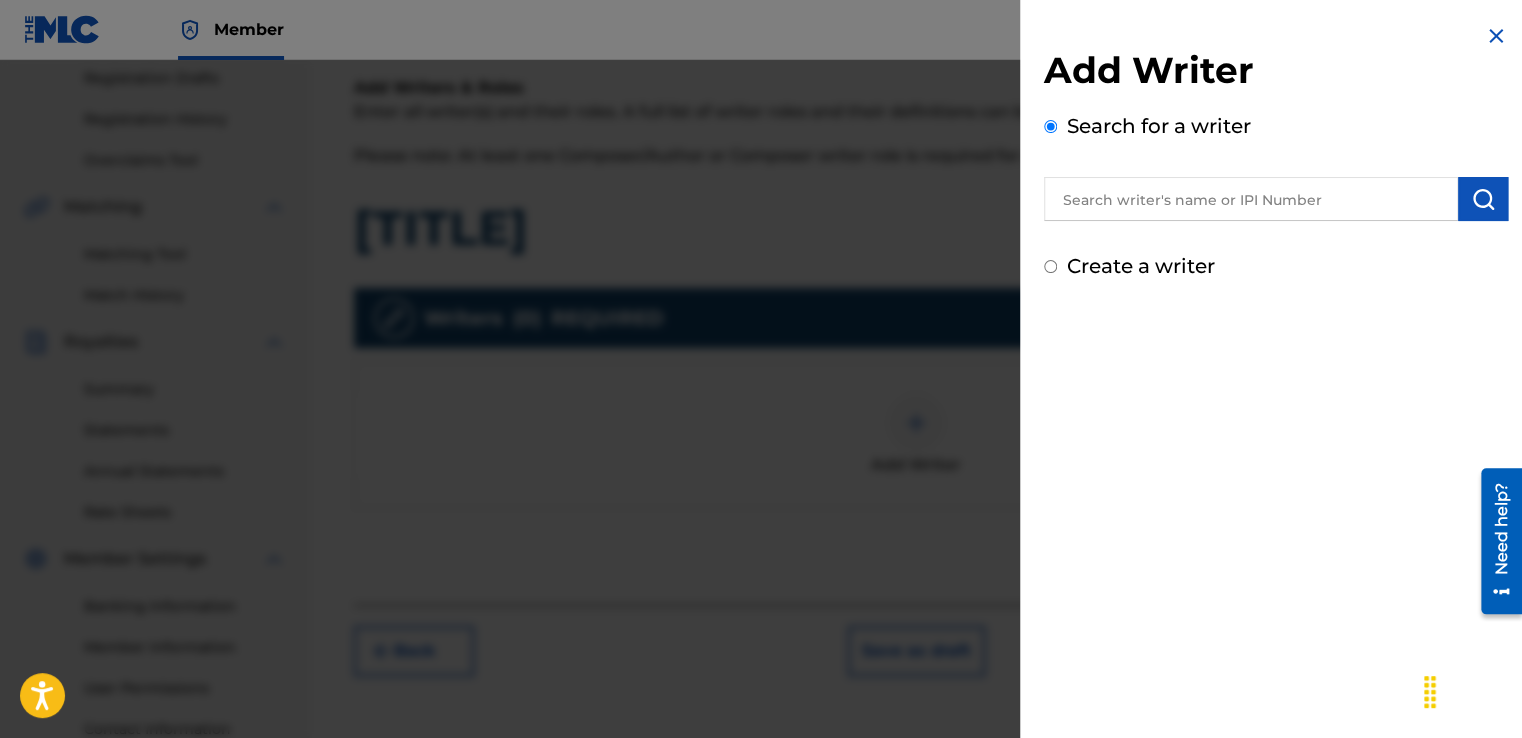 click at bounding box center [1251, 199] 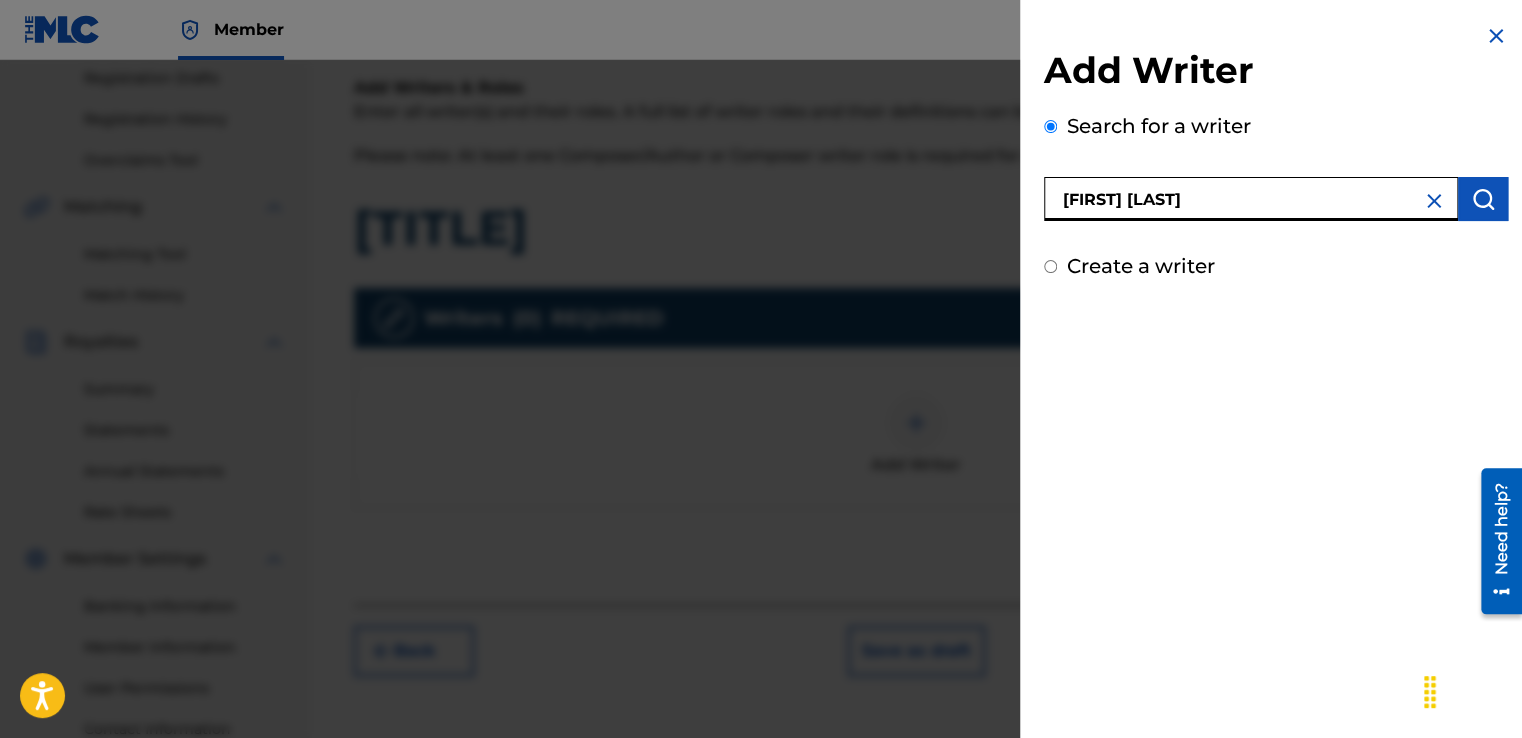 type on "[FIRST] [LAST]" 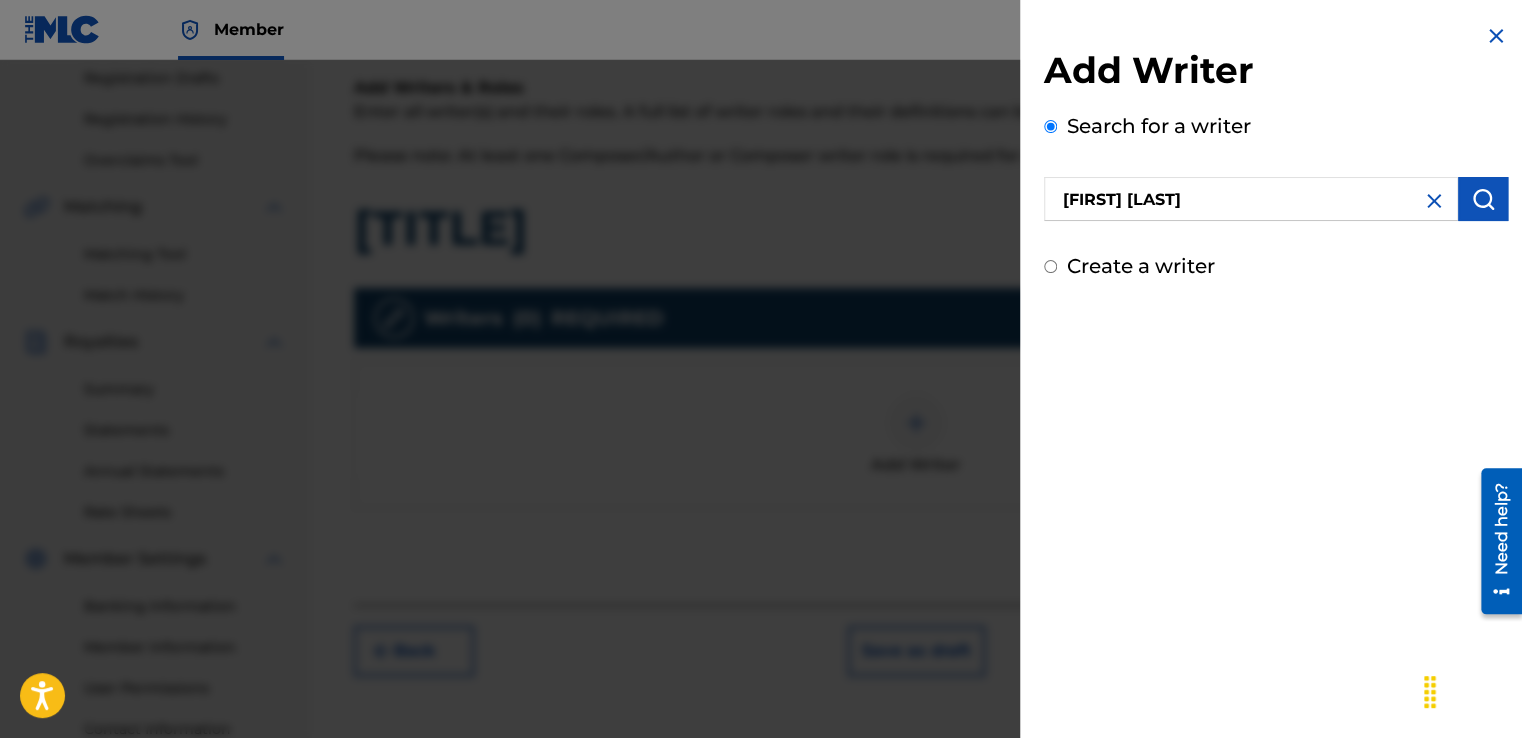 click at bounding box center (1483, 199) 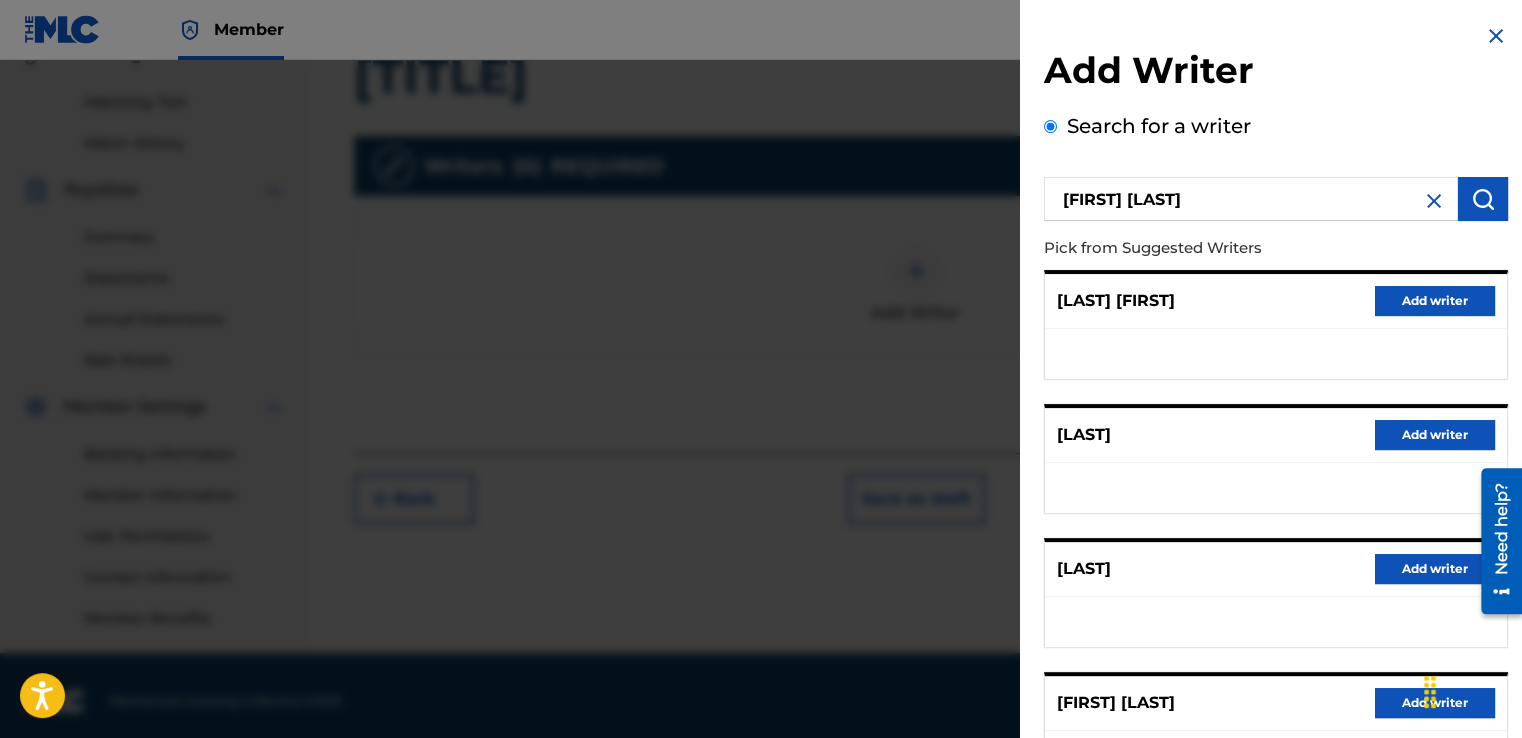 scroll, scrollTop: 501, scrollLeft: 0, axis: vertical 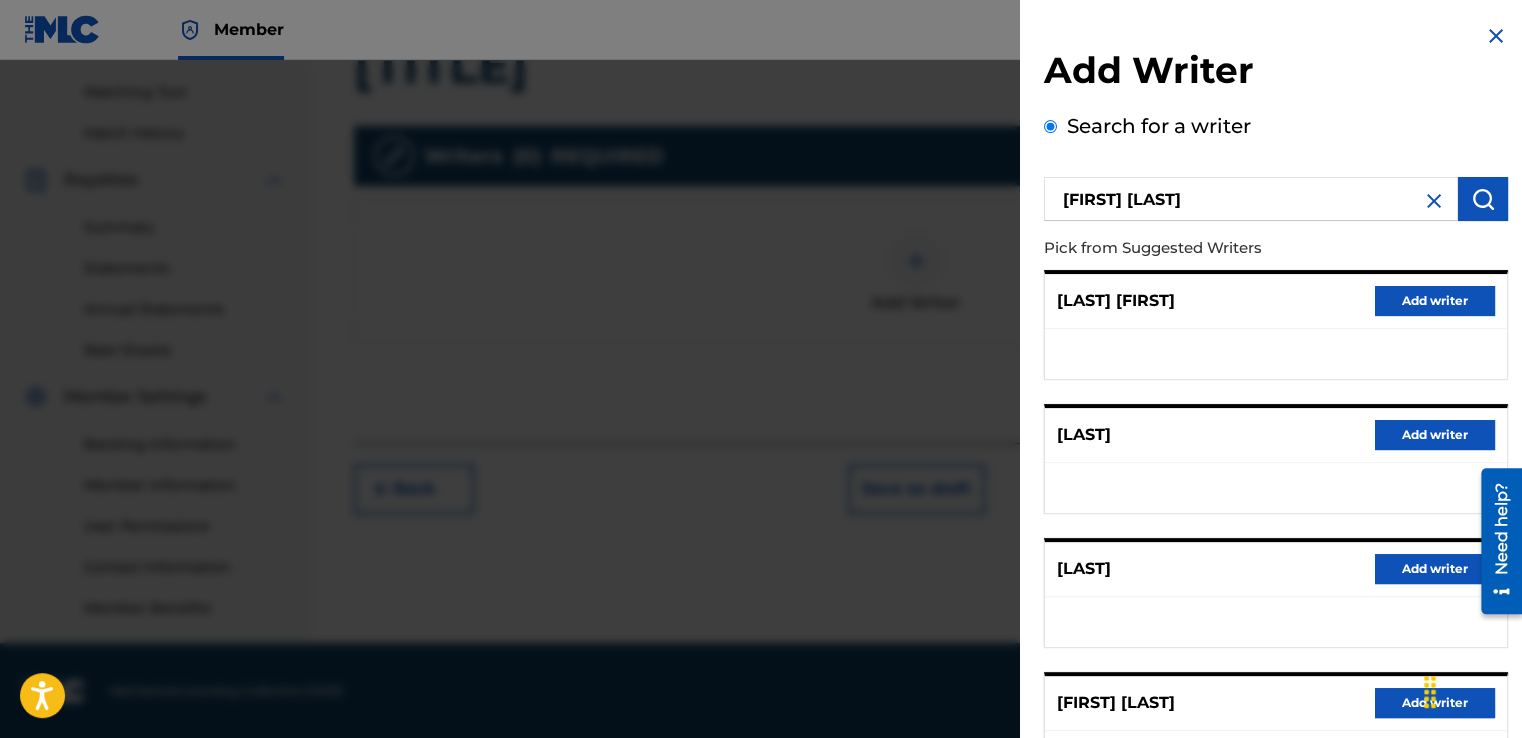 click on "Add writer" at bounding box center [1435, 703] 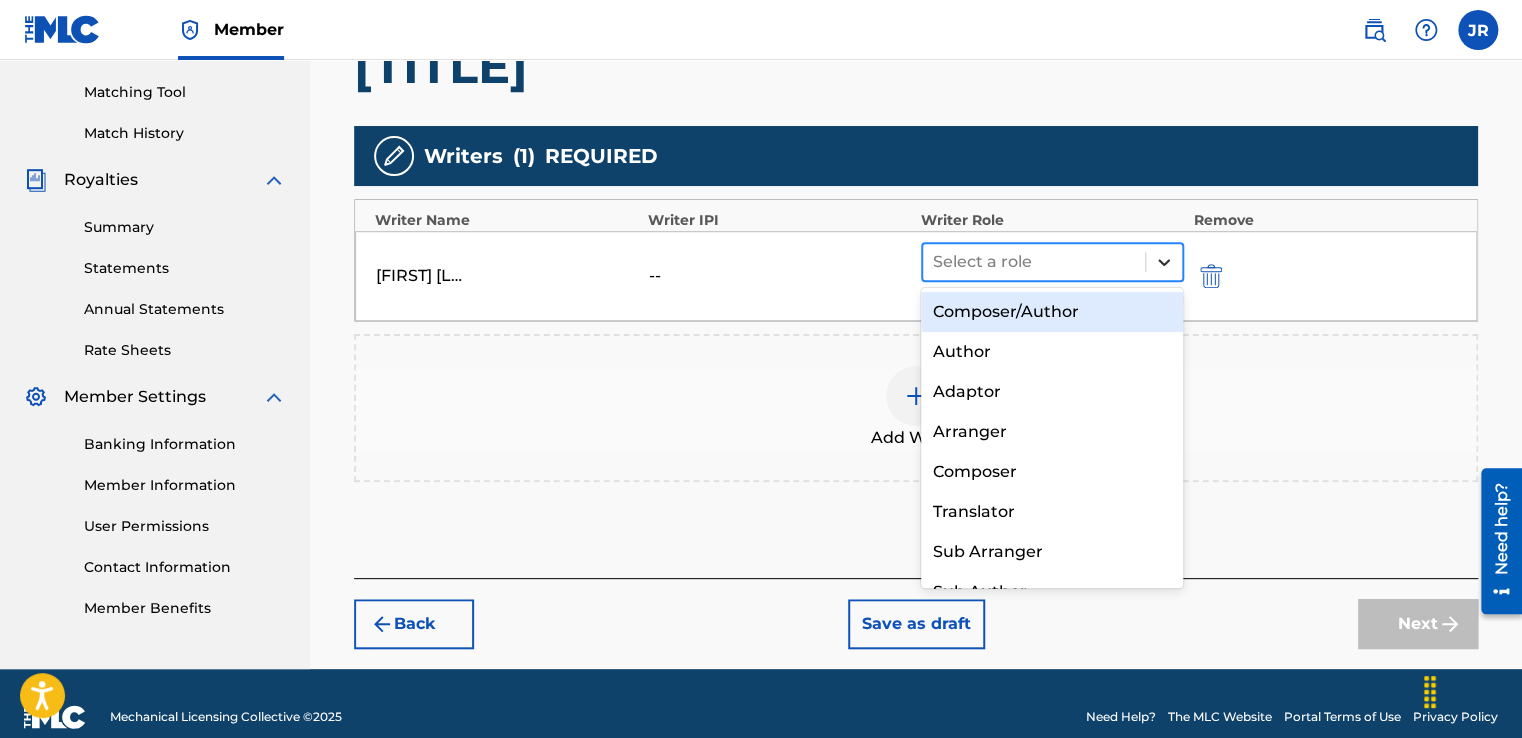 click 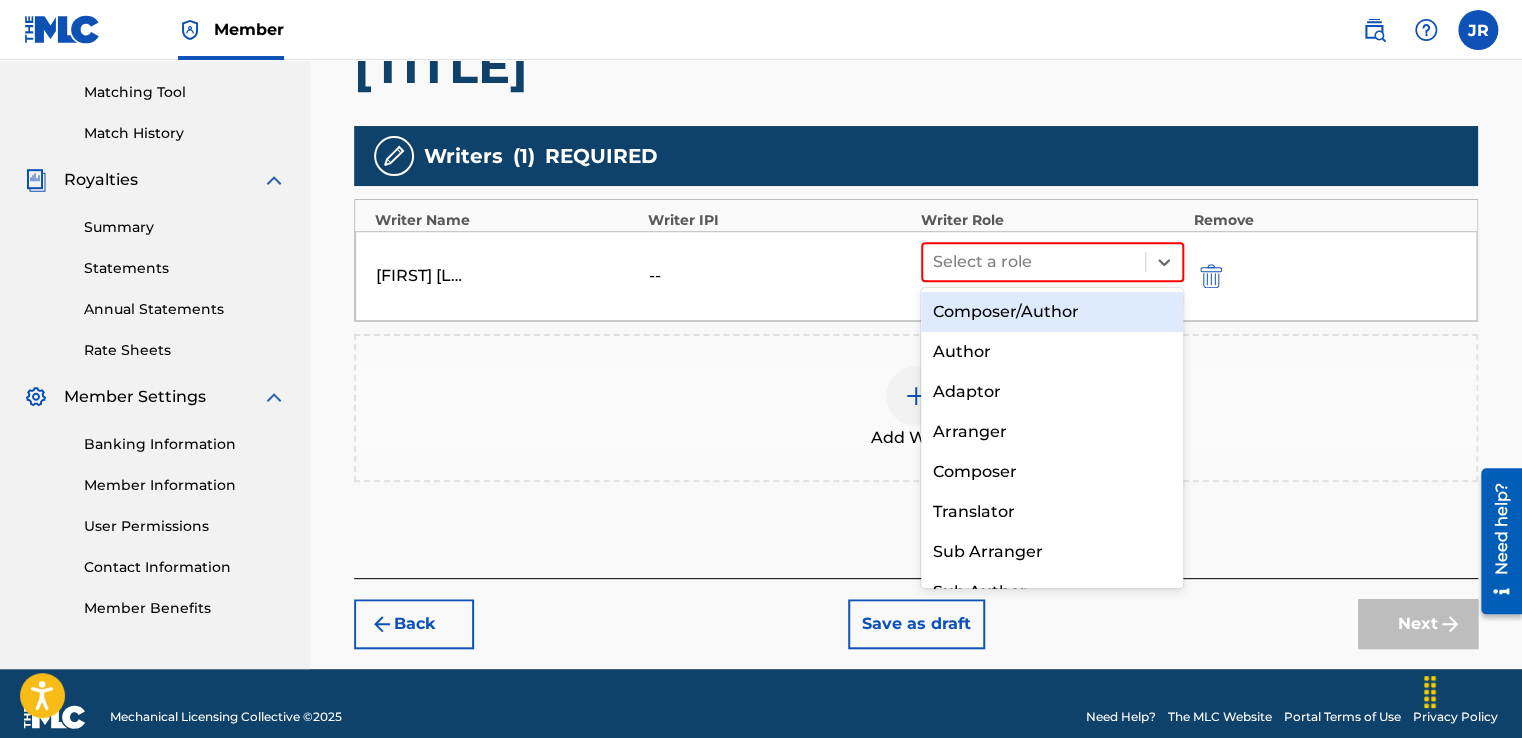 click on "Composer/Author" at bounding box center (1052, 312) 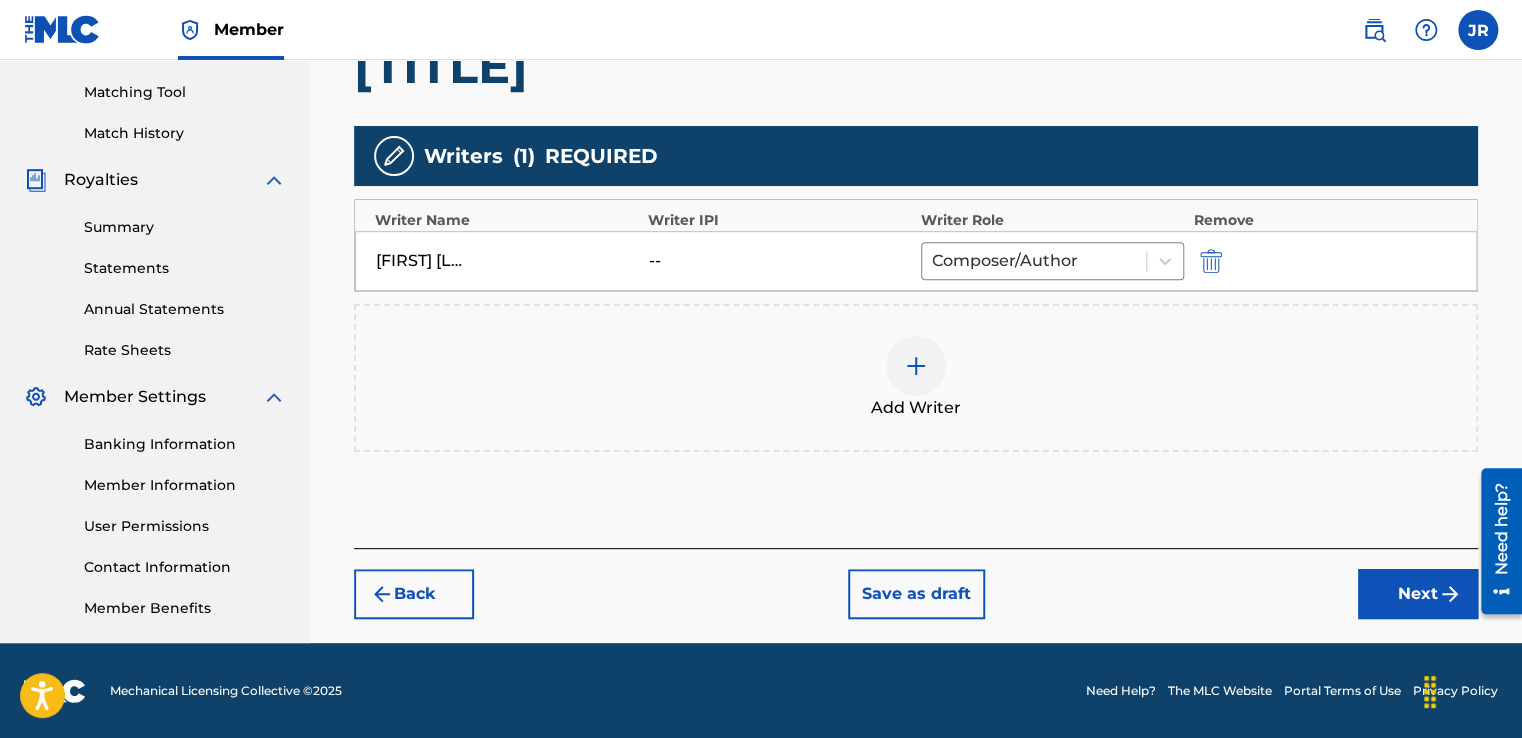 click on "Next" at bounding box center [1418, 594] 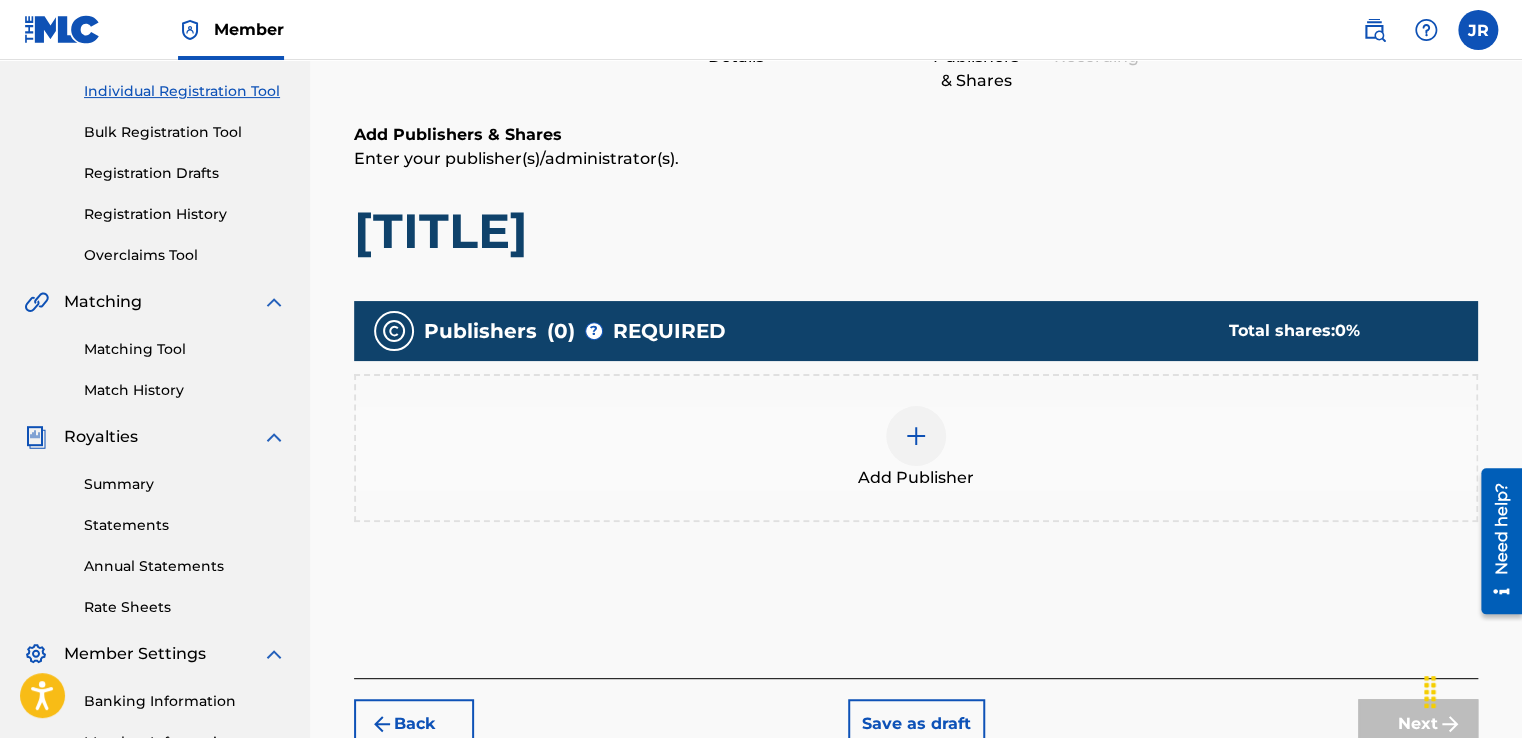 scroll, scrollTop: 90, scrollLeft: 0, axis: vertical 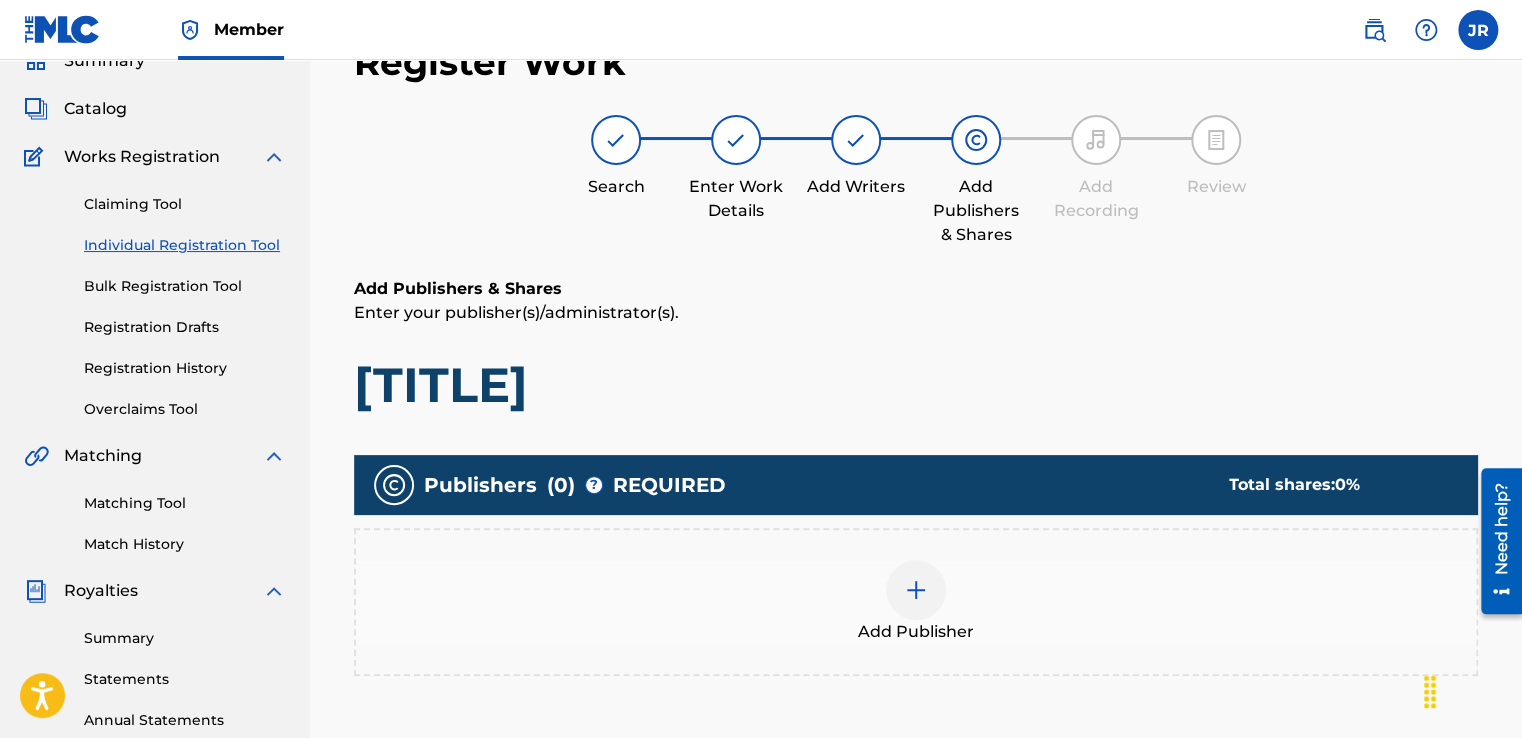 click at bounding box center (916, 590) 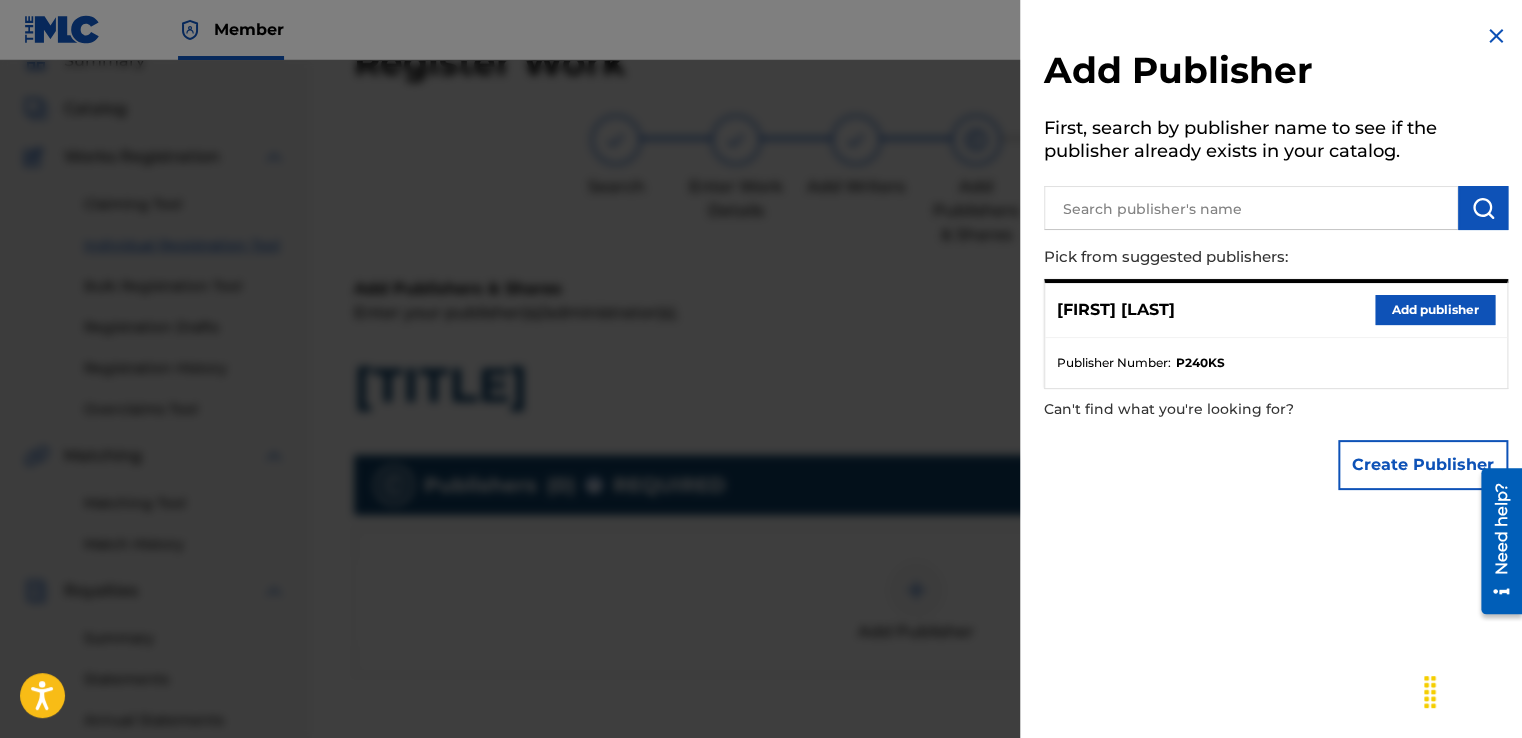 click on "Add publisher" at bounding box center [1435, 310] 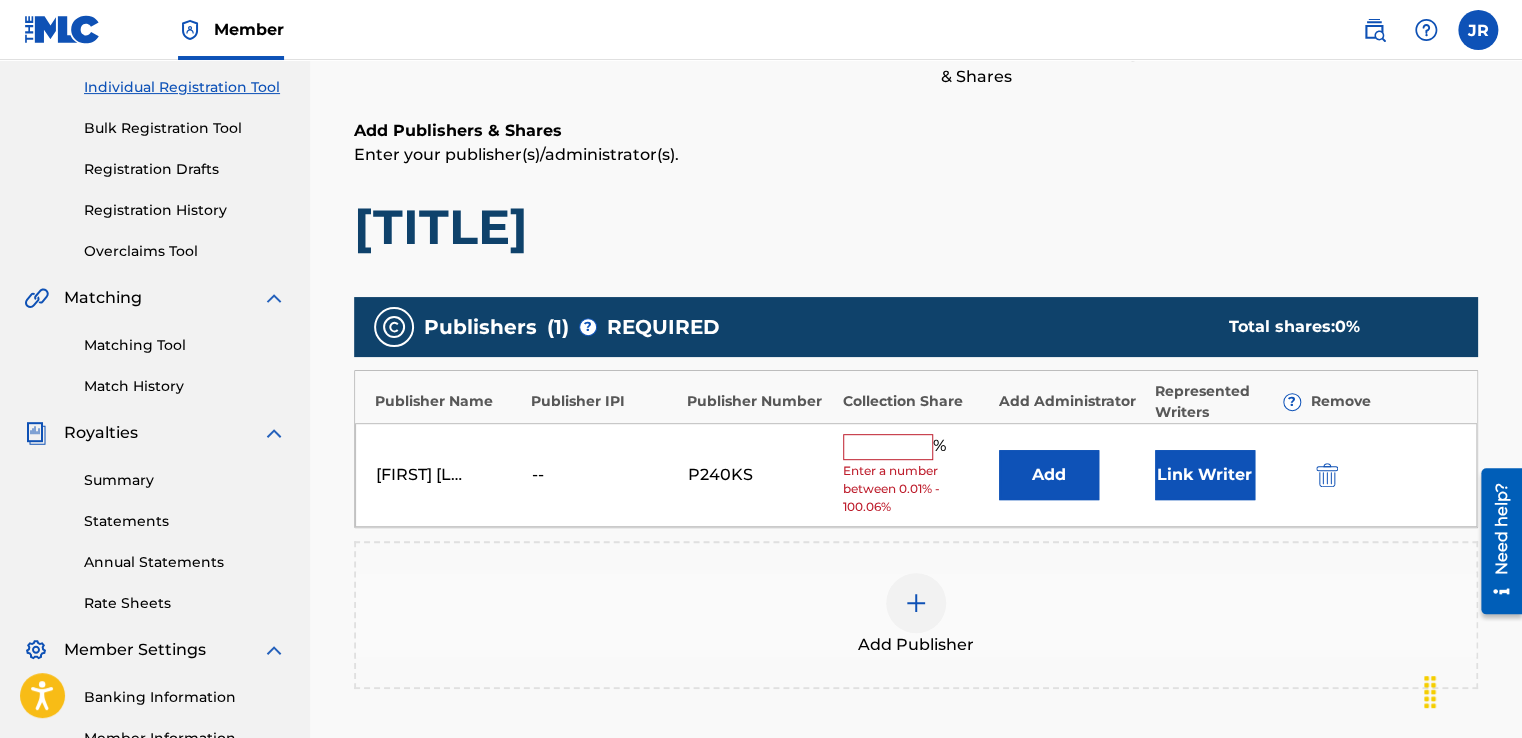 scroll, scrollTop: 250, scrollLeft: 0, axis: vertical 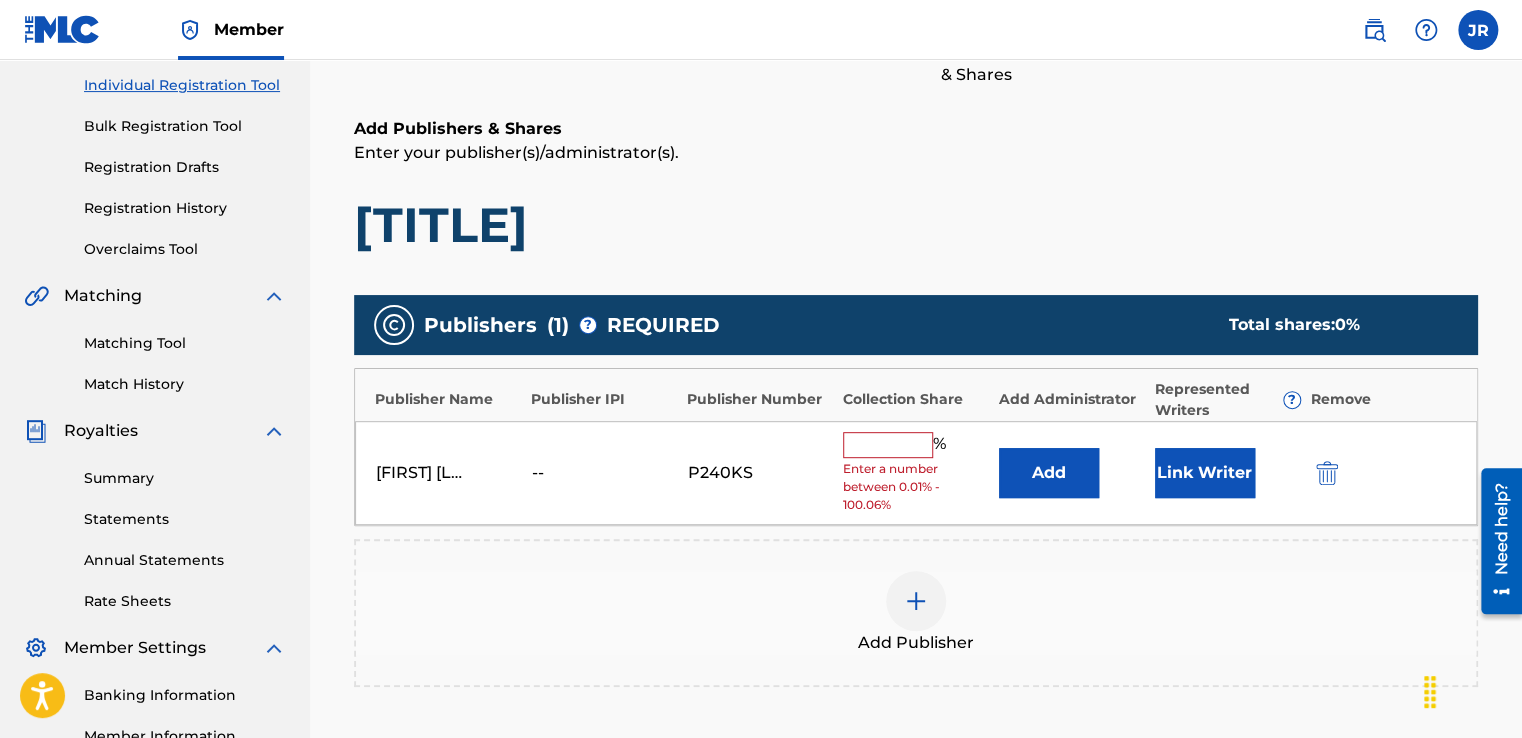 click at bounding box center [888, 445] 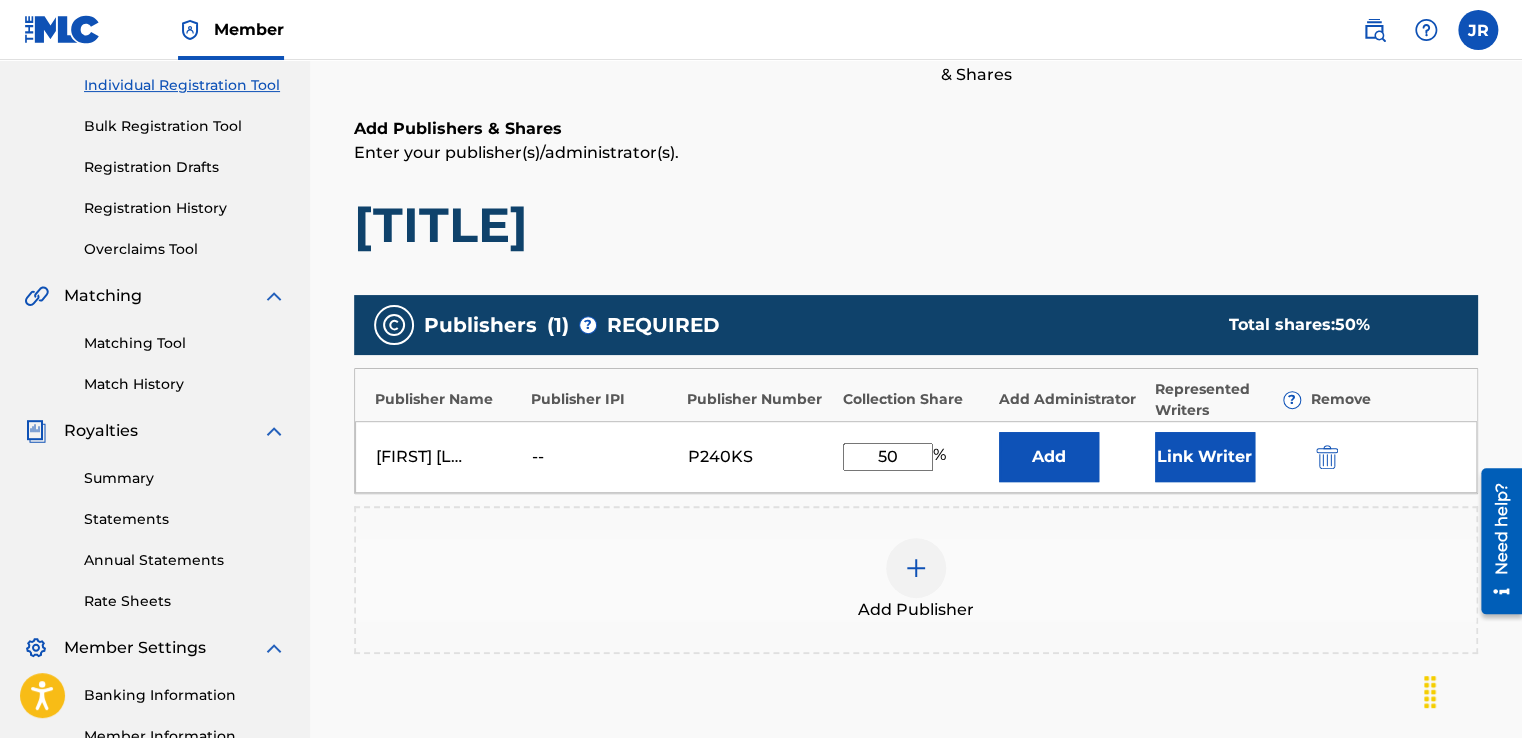 type on "50" 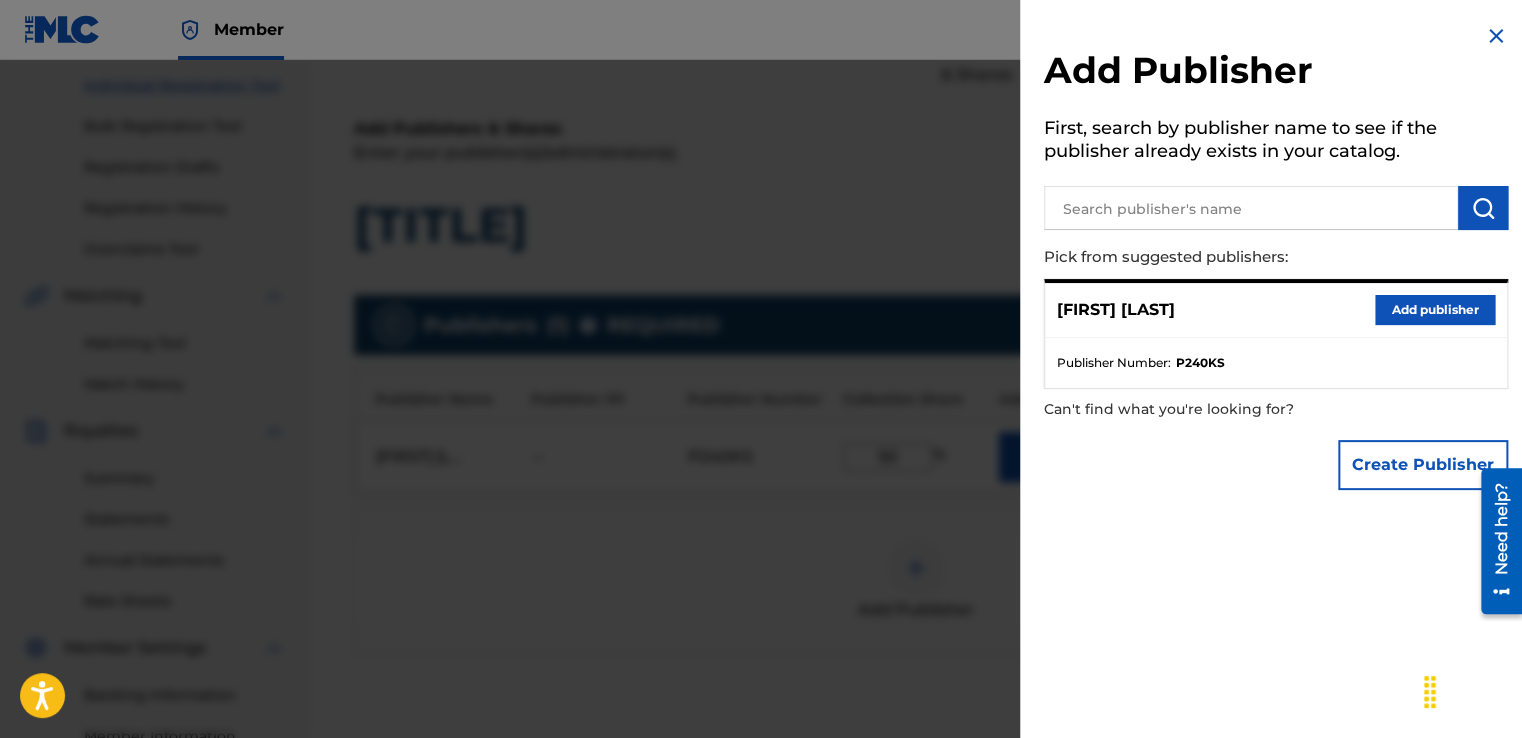 click on "Create Publisher" at bounding box center [1423, 465] 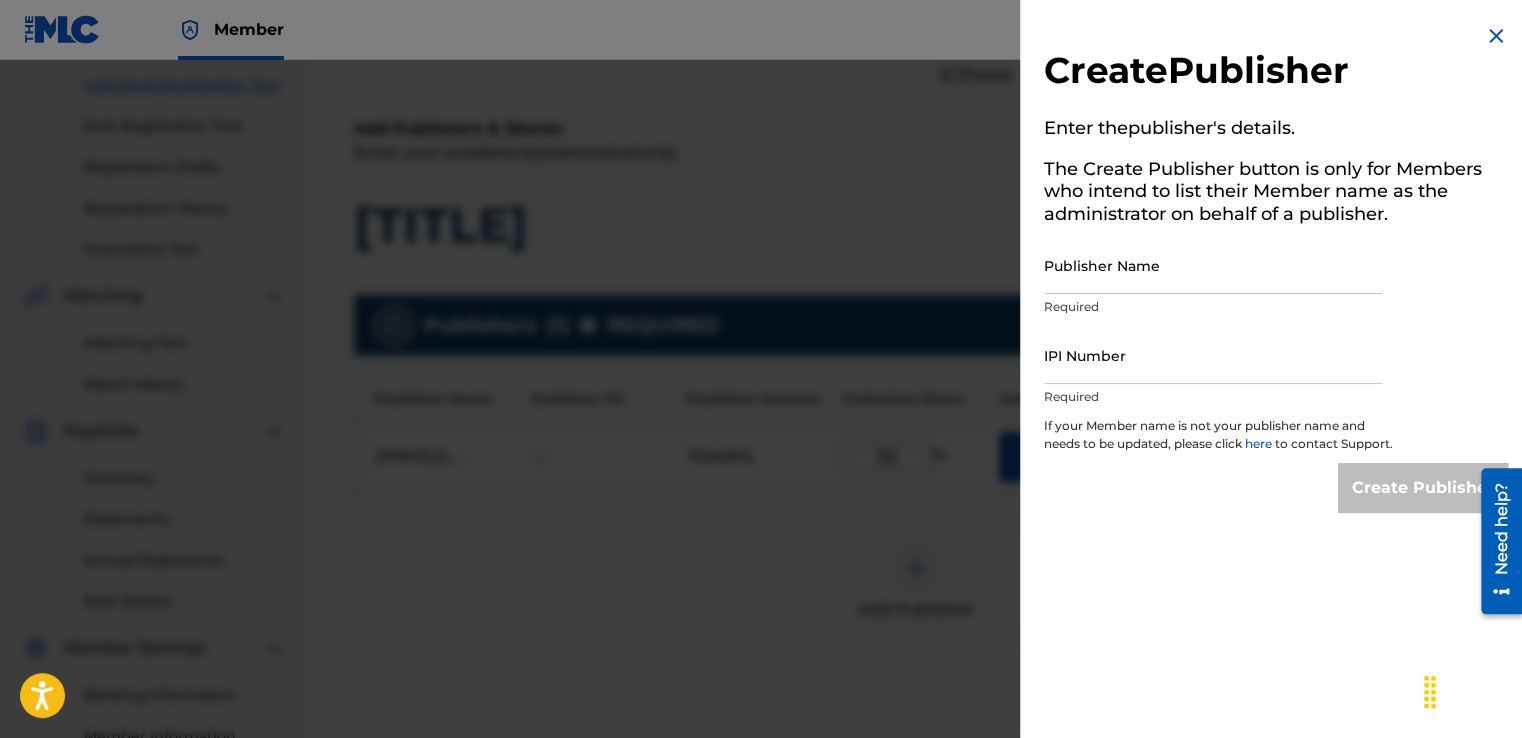 click at bounding box center (1496, 36) 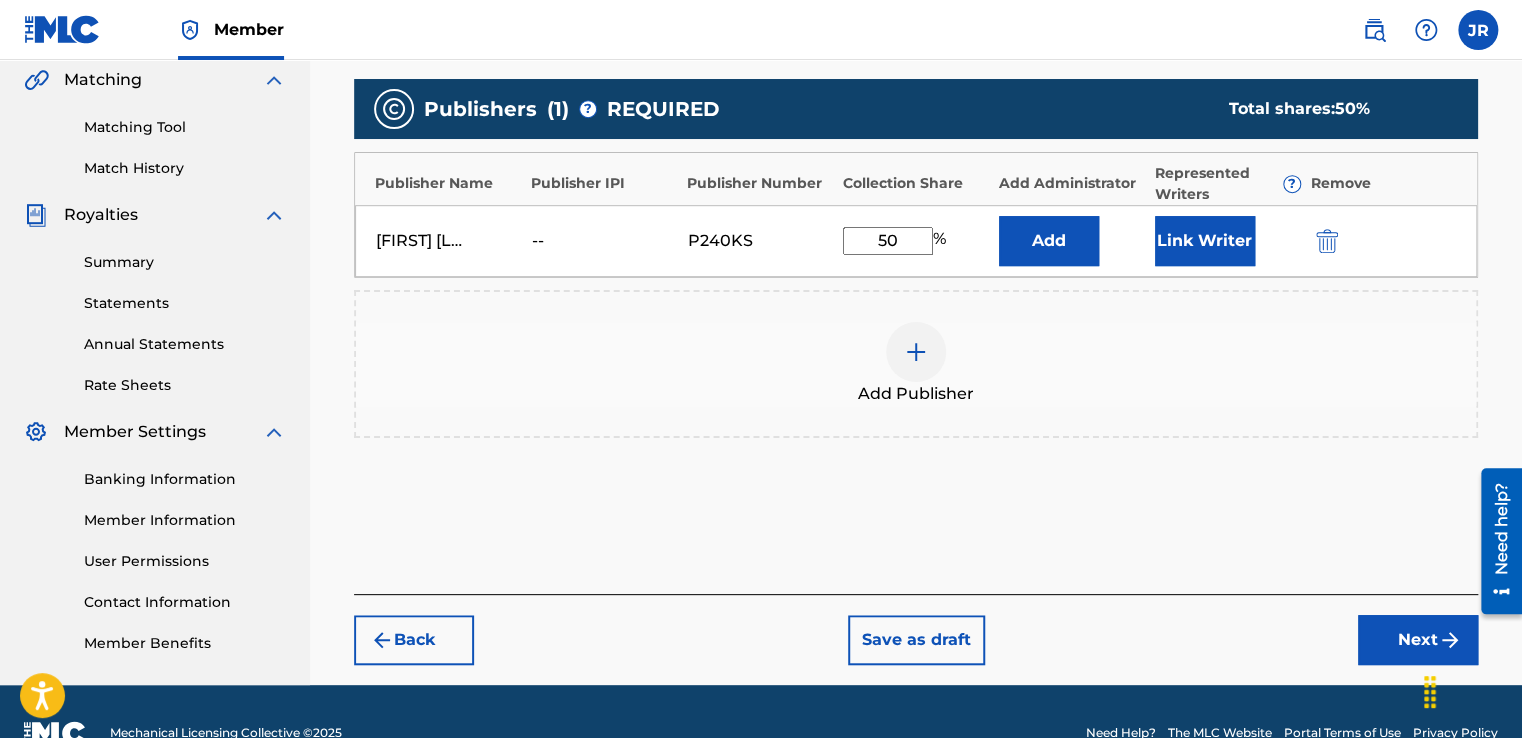 scroll, scrollTop: 468, scrollLeft: 0, axis: vertical 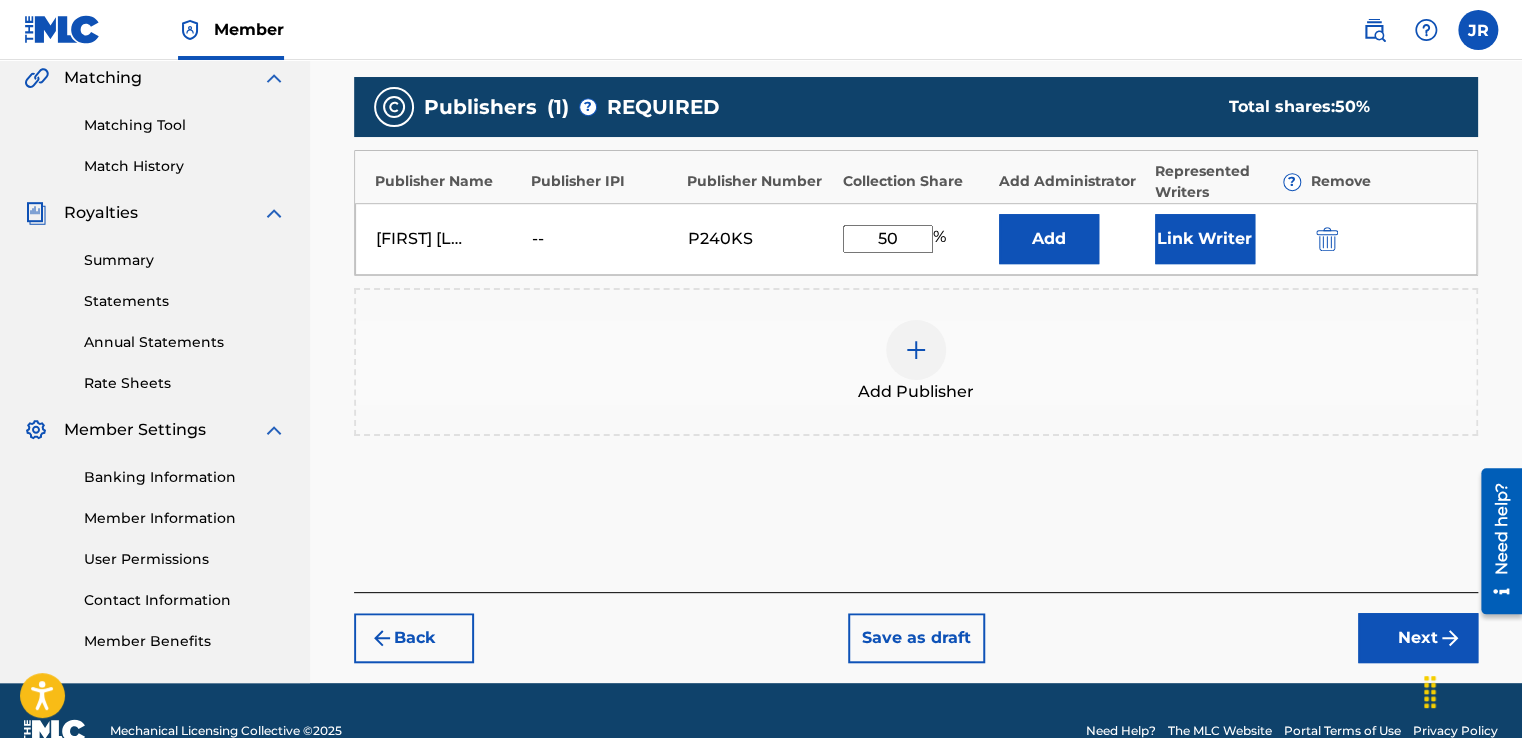 click on "Next" at bounding box center [1418, 638] 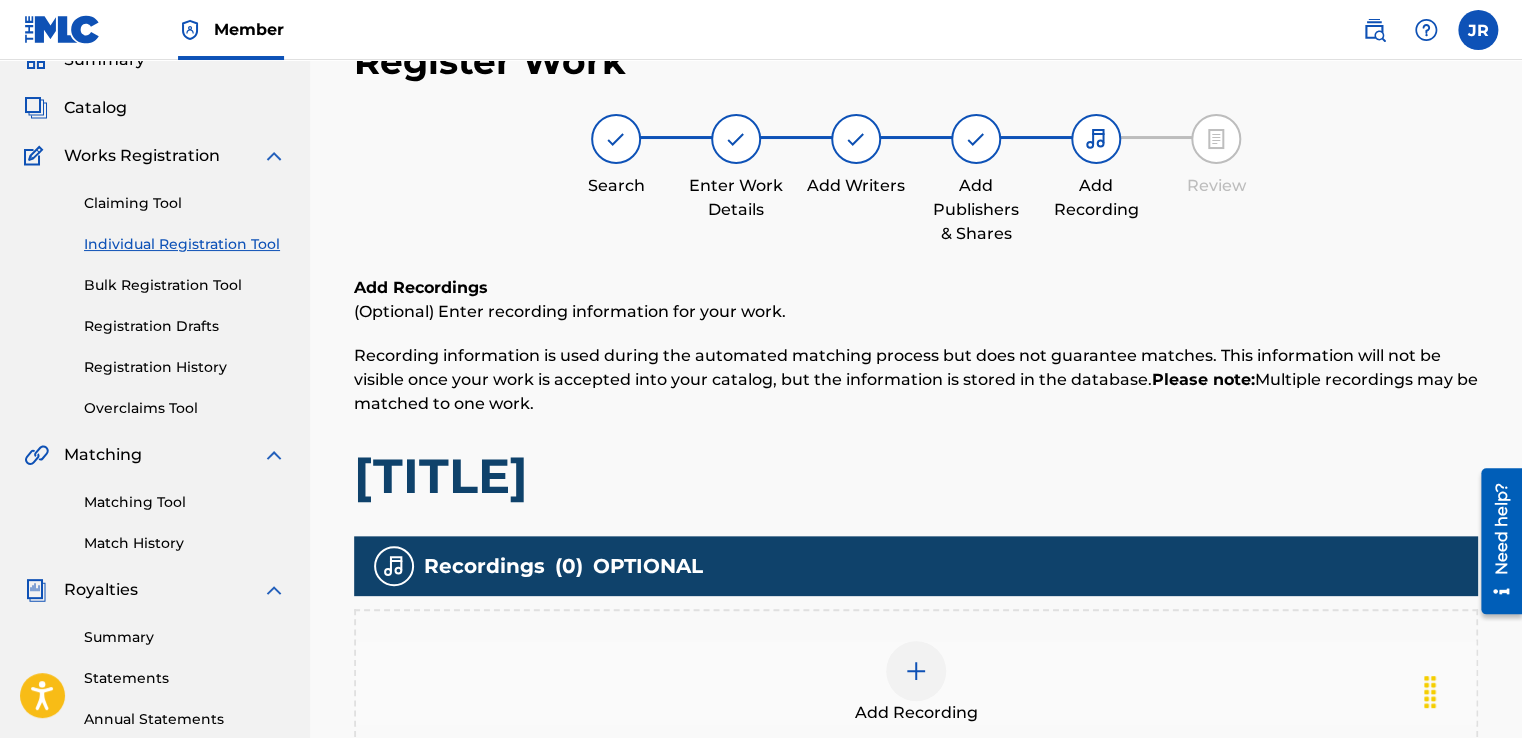 scroll, scrollTop: 90, scrollLeft: 0, axis: vertical 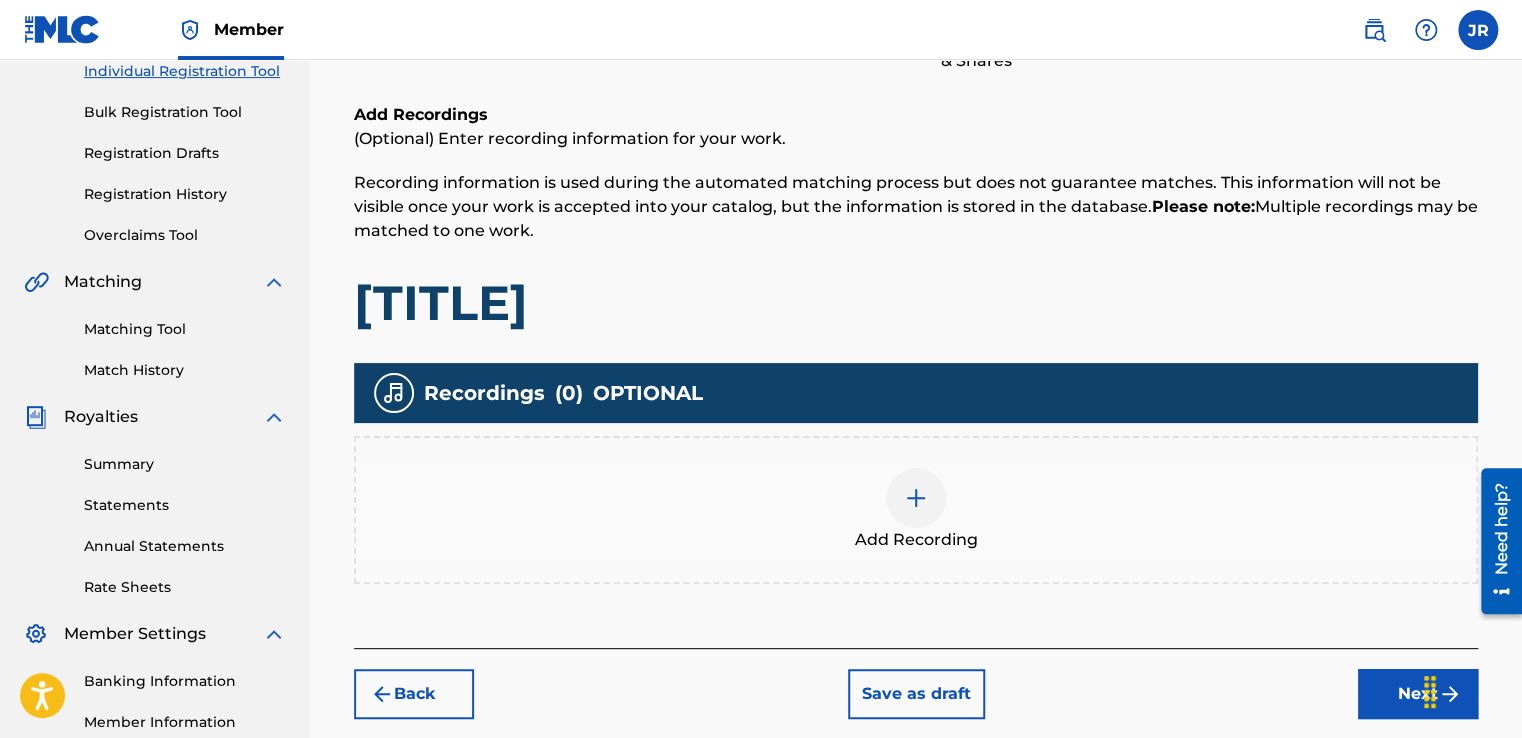 click at bounding box center (916, 498) 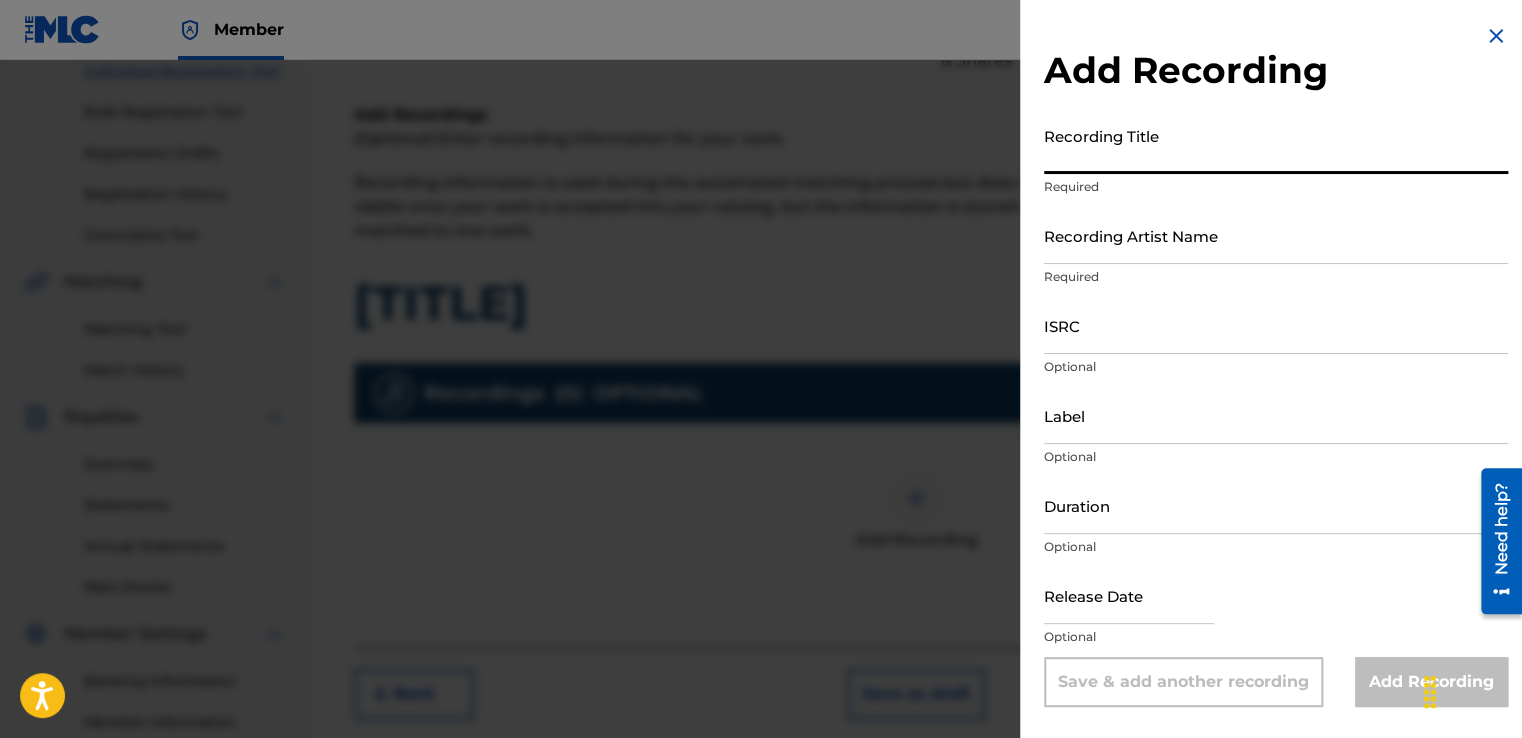 click on "Recording Title" at bounding box center (1276, 145) 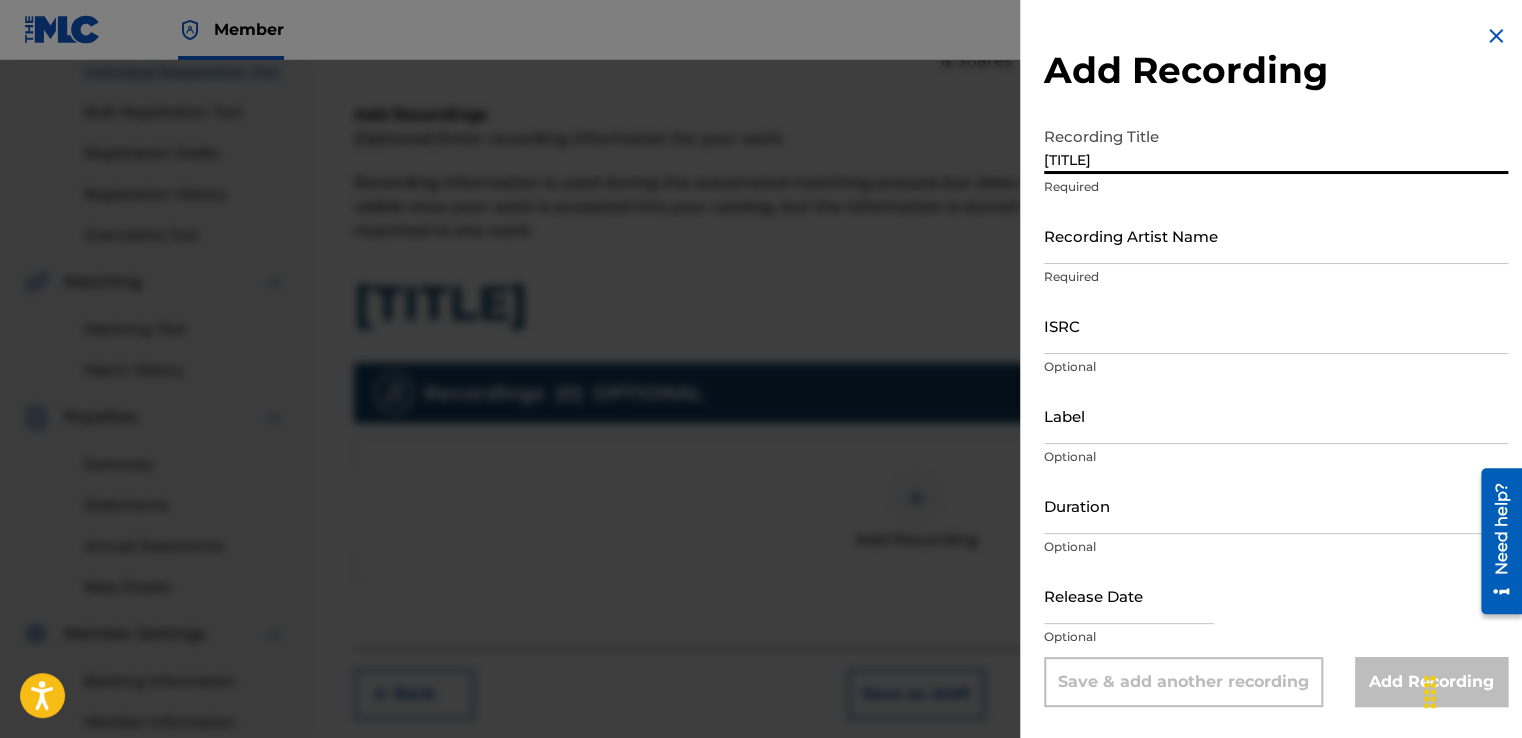 type on "[TITLE]" 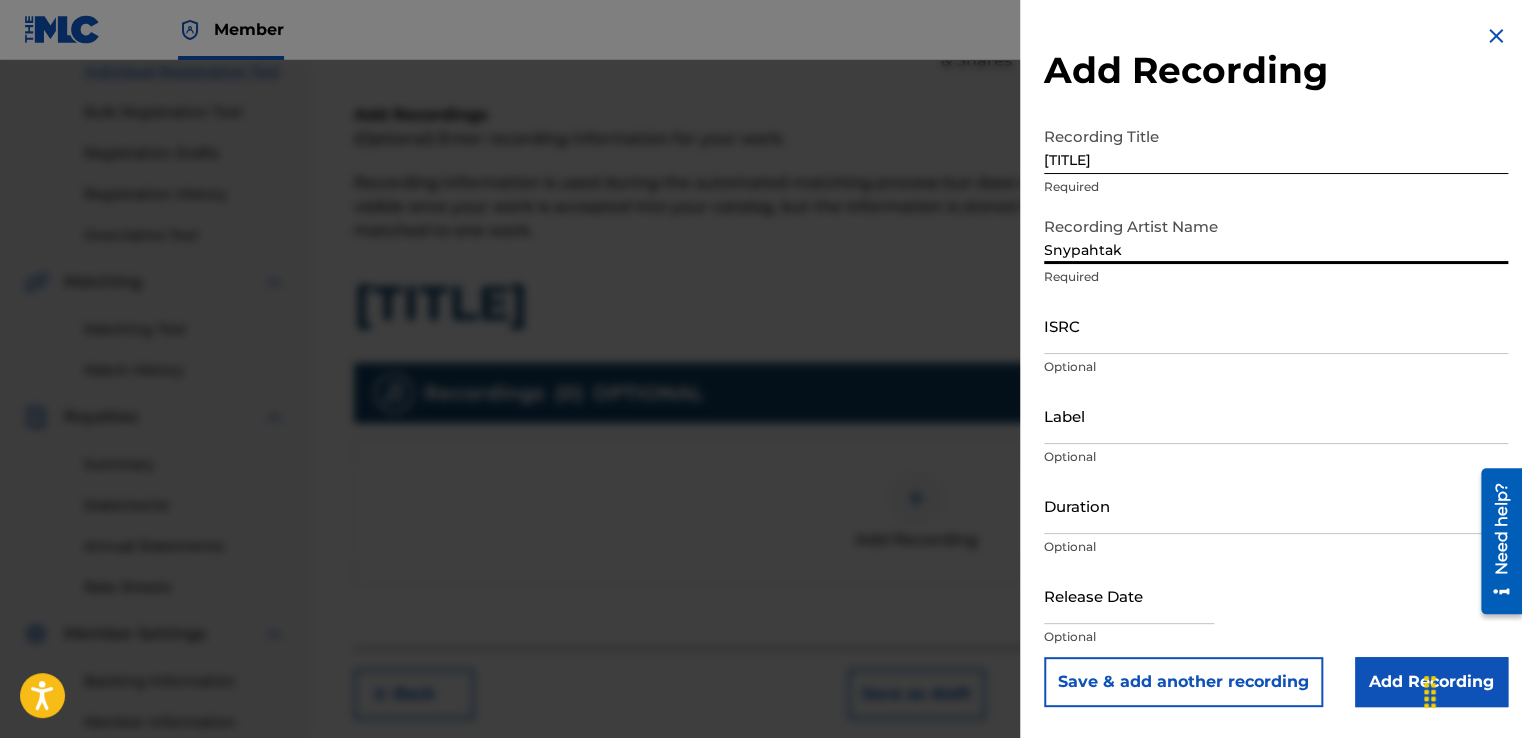 type on "Snypahtak" 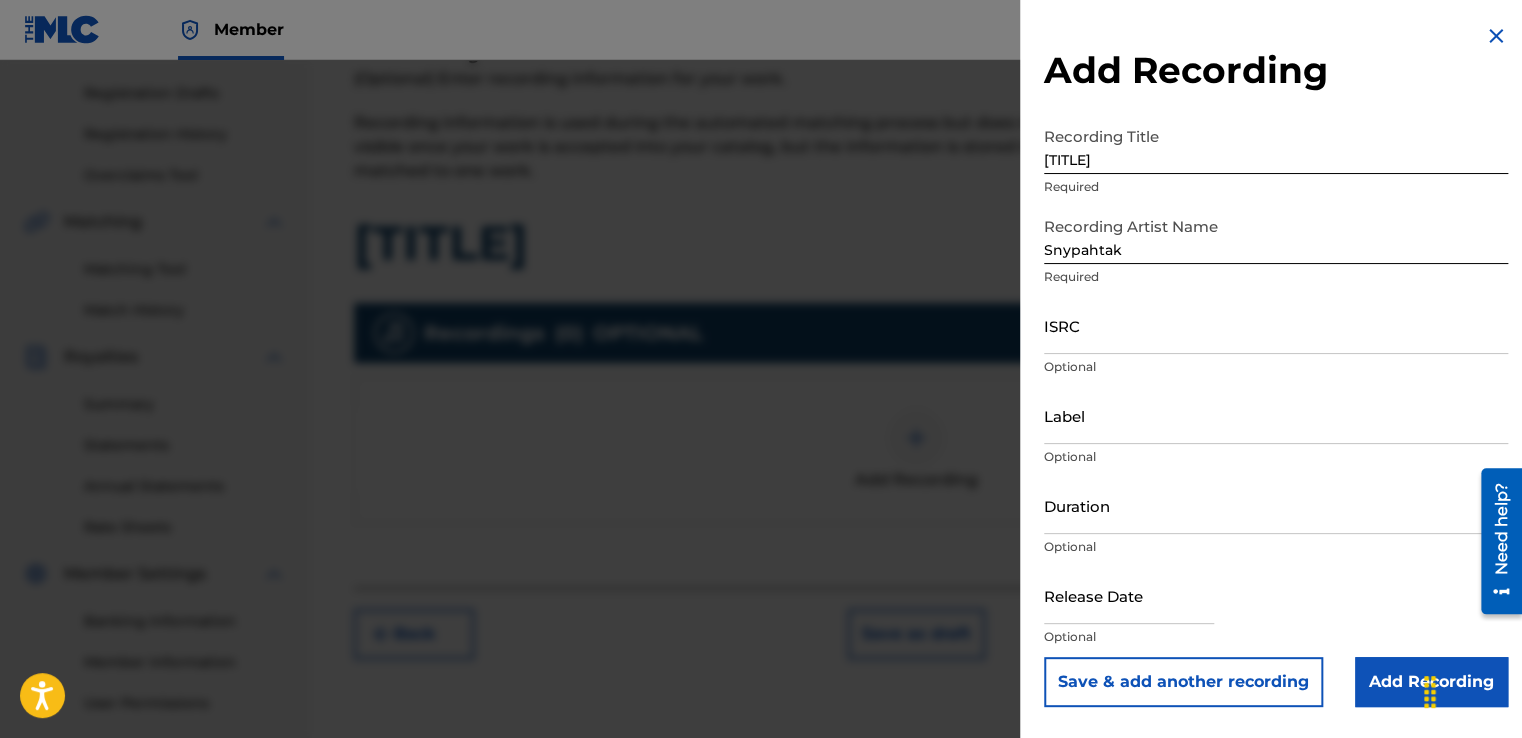 scroll, scrollTop: 320, scrollLeft: 0, axis: vertical 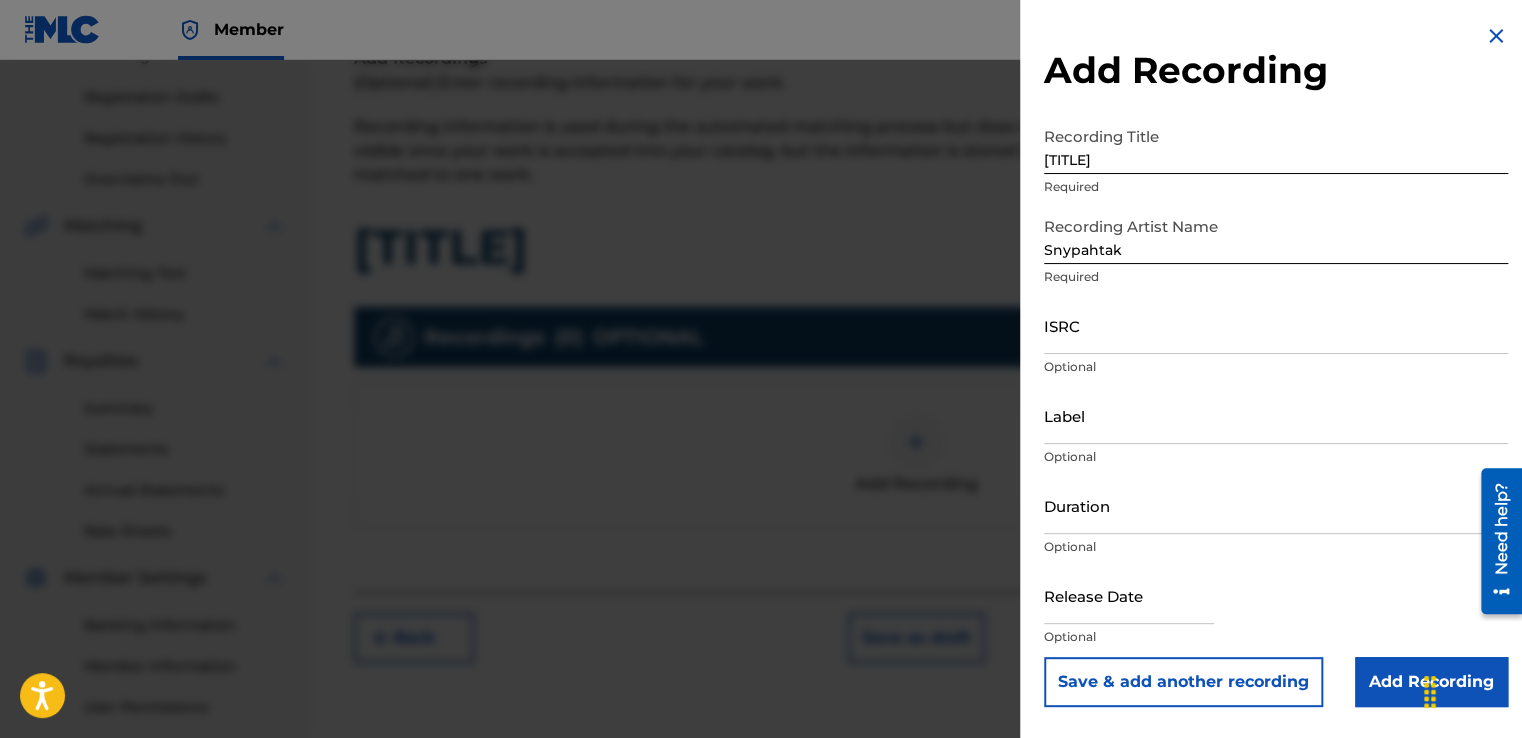 click on "Add Recording" at bounding box center [1431, 682] 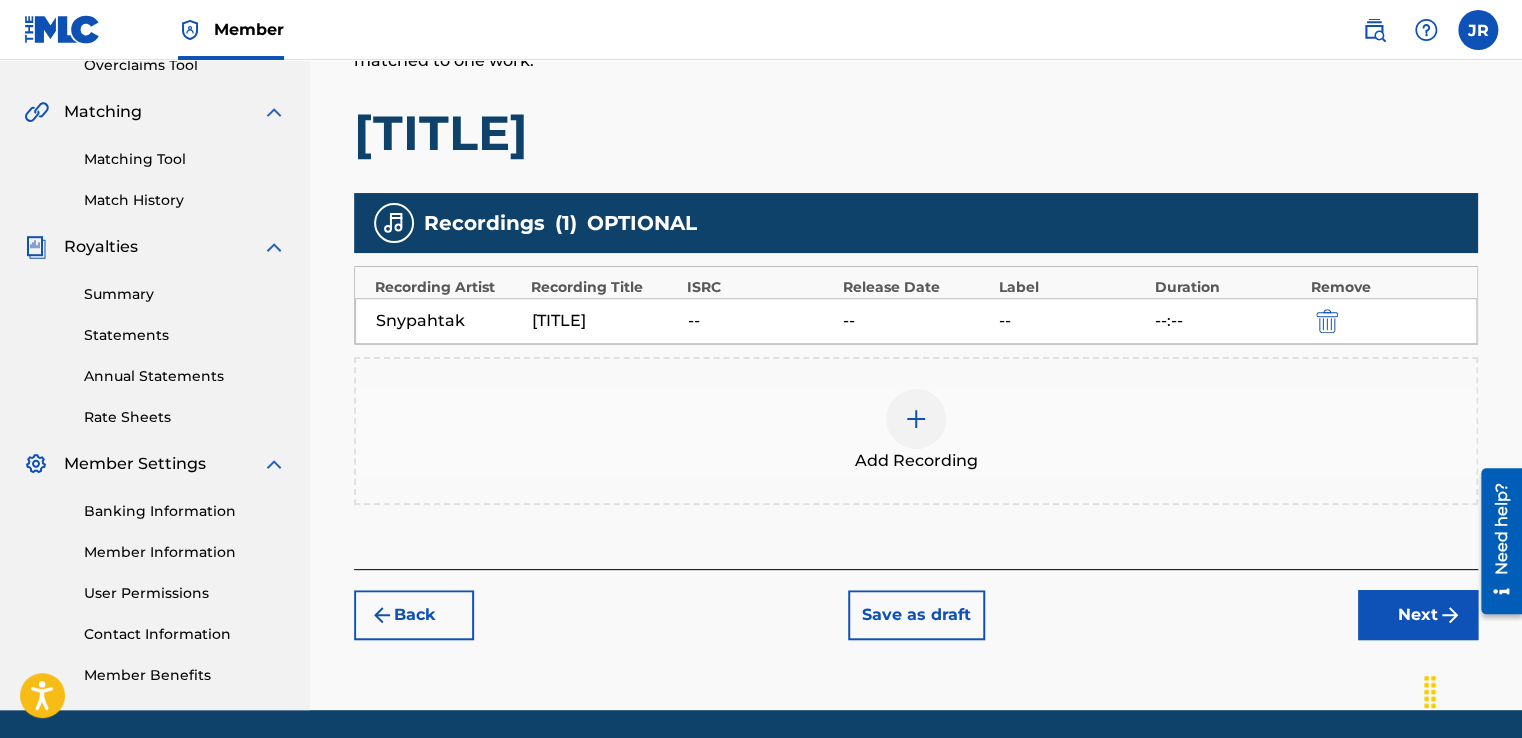 scroll, scrollTop: 441, scrollLeft: 0, axis: vertical 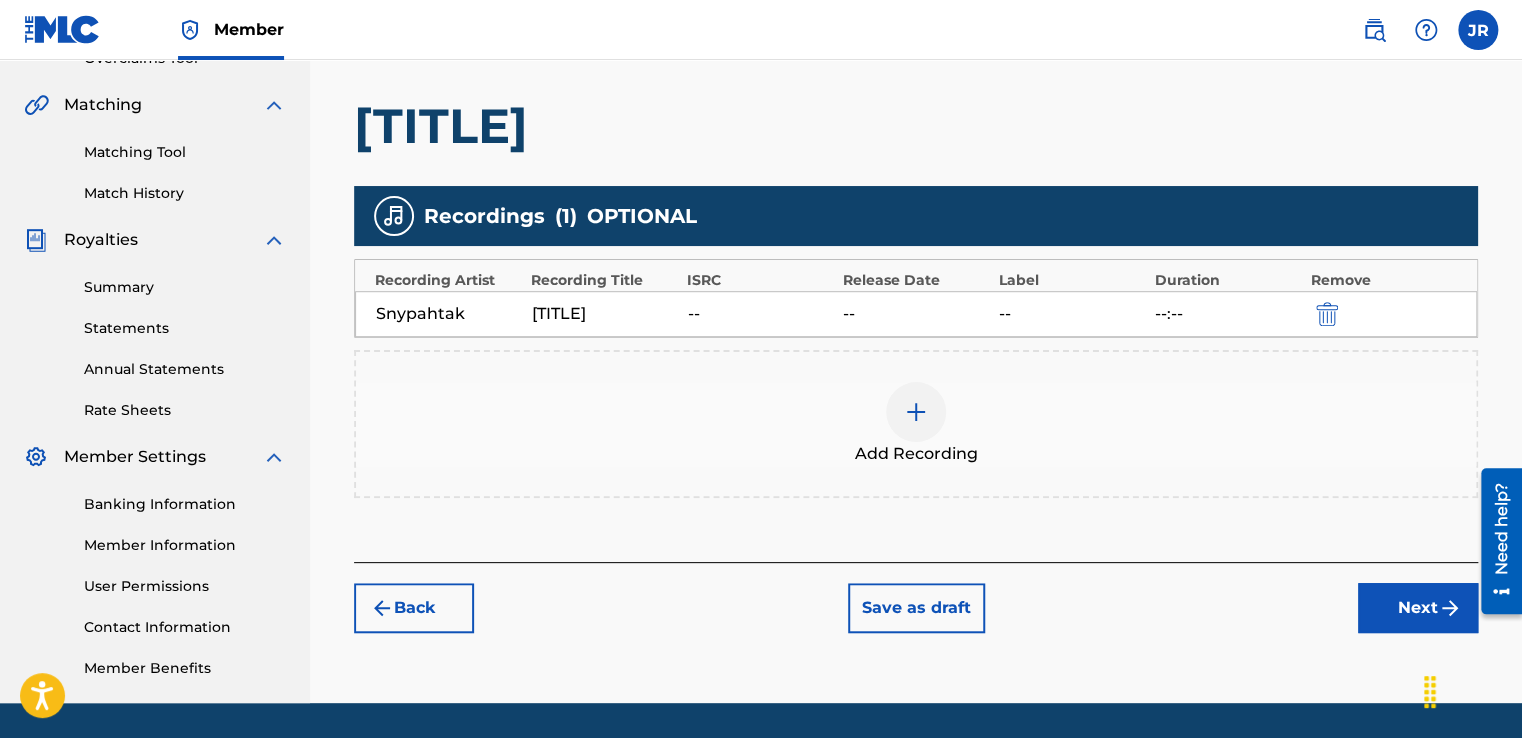 click on "Next" at bounding box center [1418, 608] 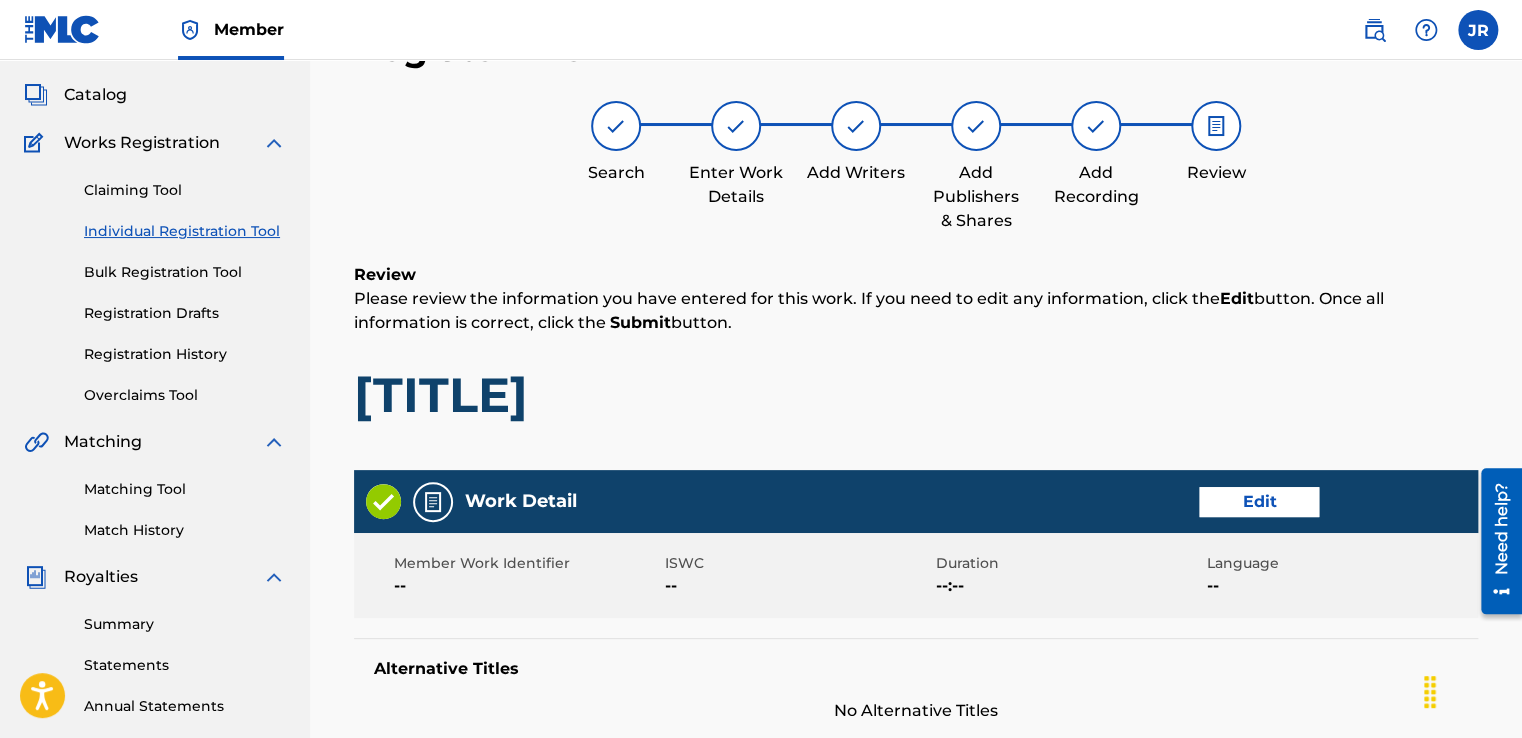 scroll, scrollTop: 90, scrollLeft: 0, axis: vertical 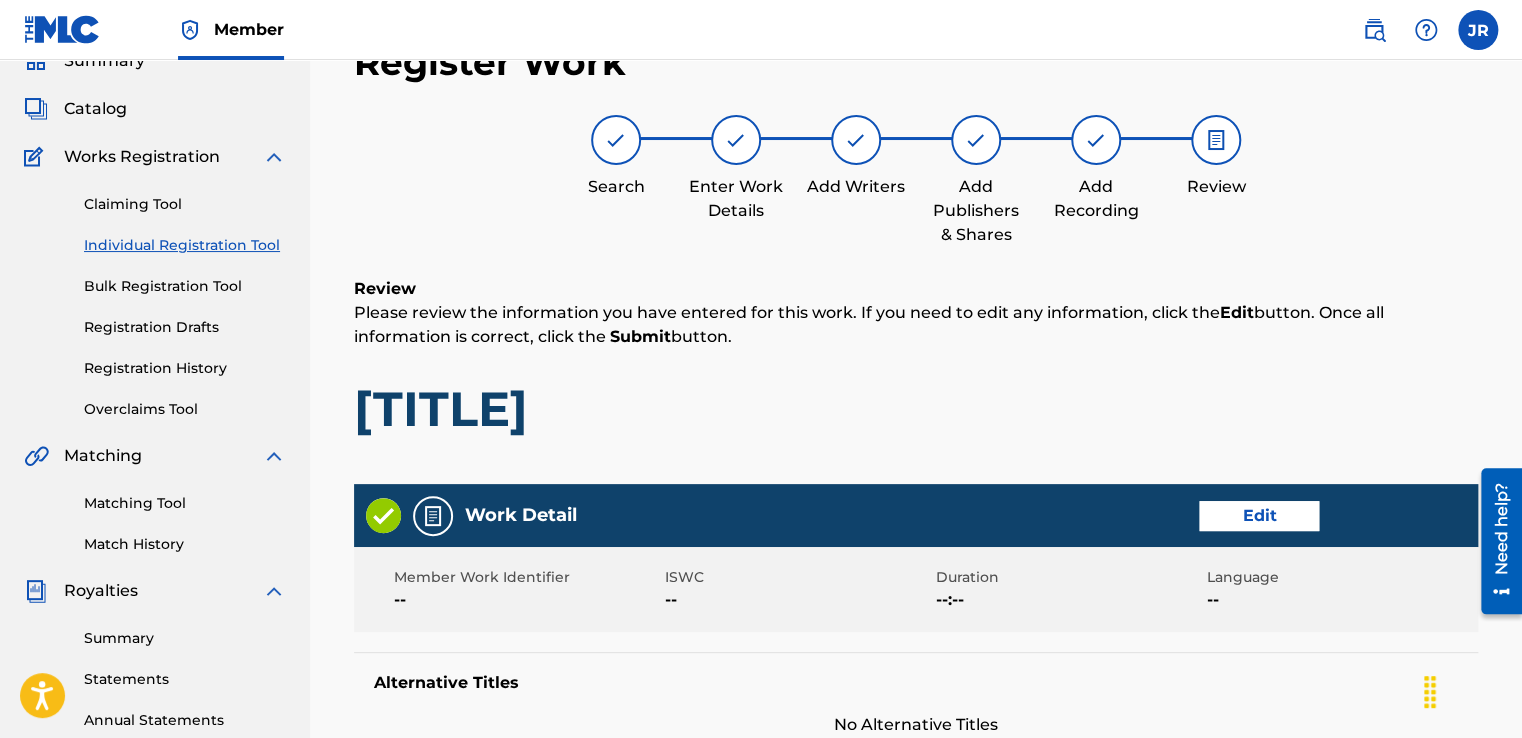 drag, startPoint x: 1520, startPoint y: 314, endPoint x: 1514, endPoint y: 434, distance: 120.14991 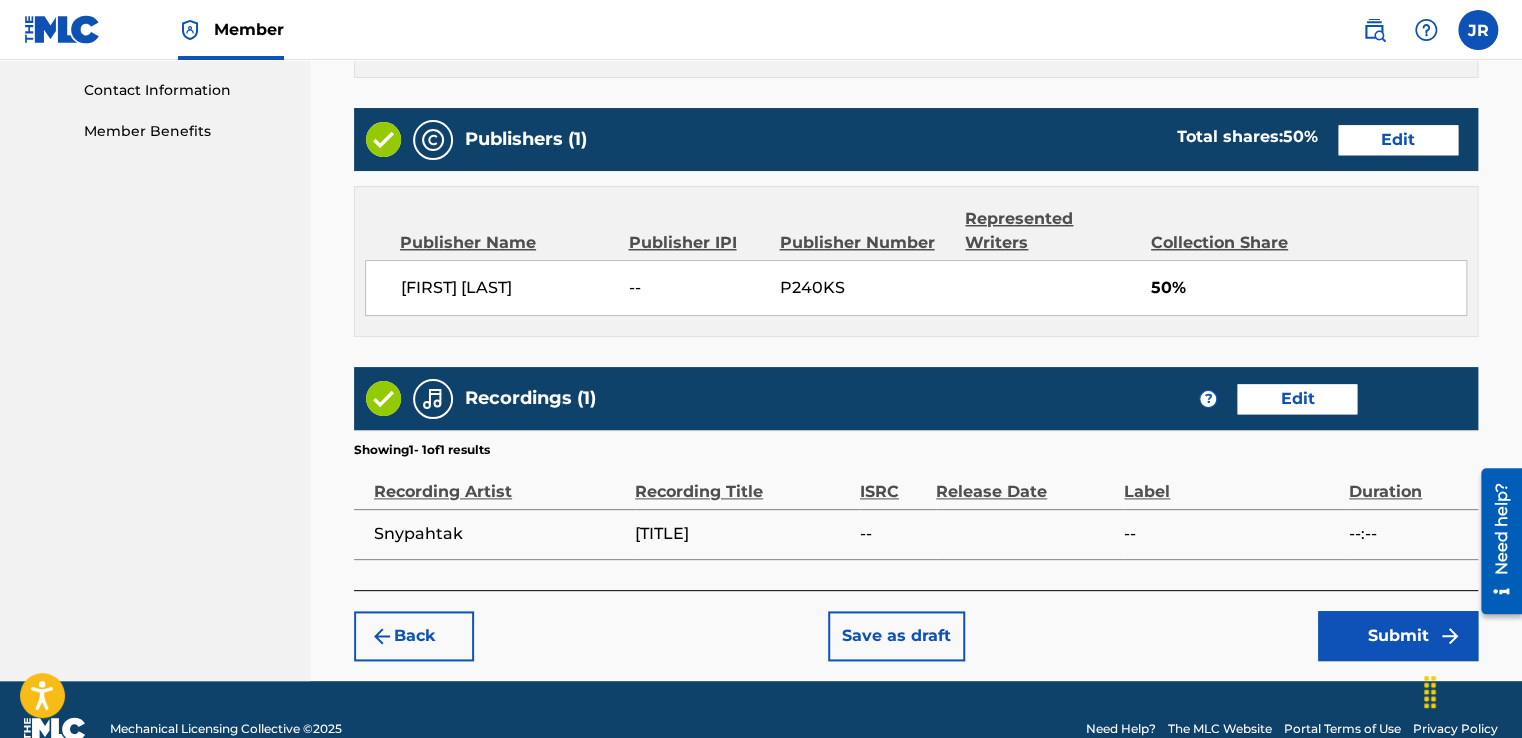 scroll, scrollTop: 980, scrollLeft: 0, axis: vertical 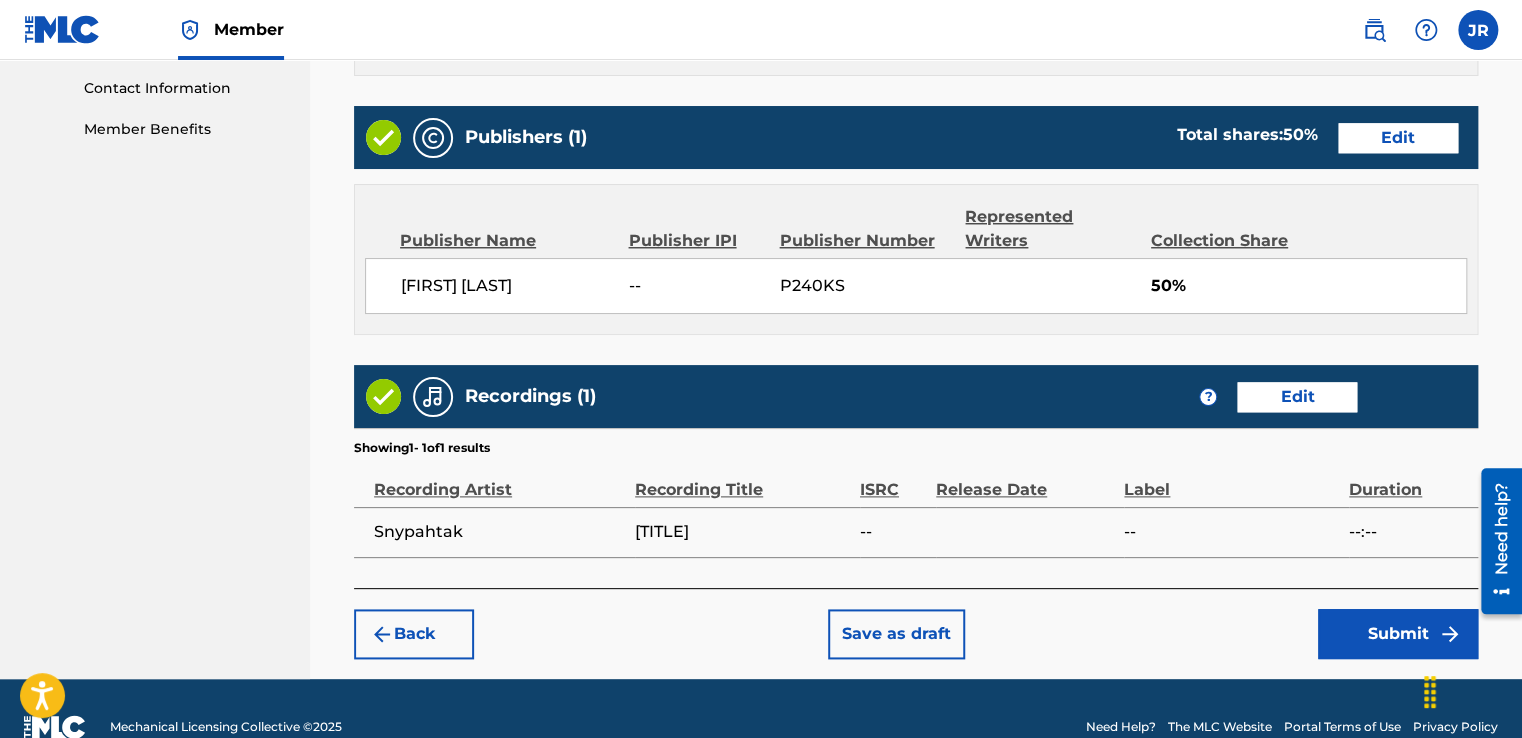 click on "Submit" at bounding box center [1398, 634] 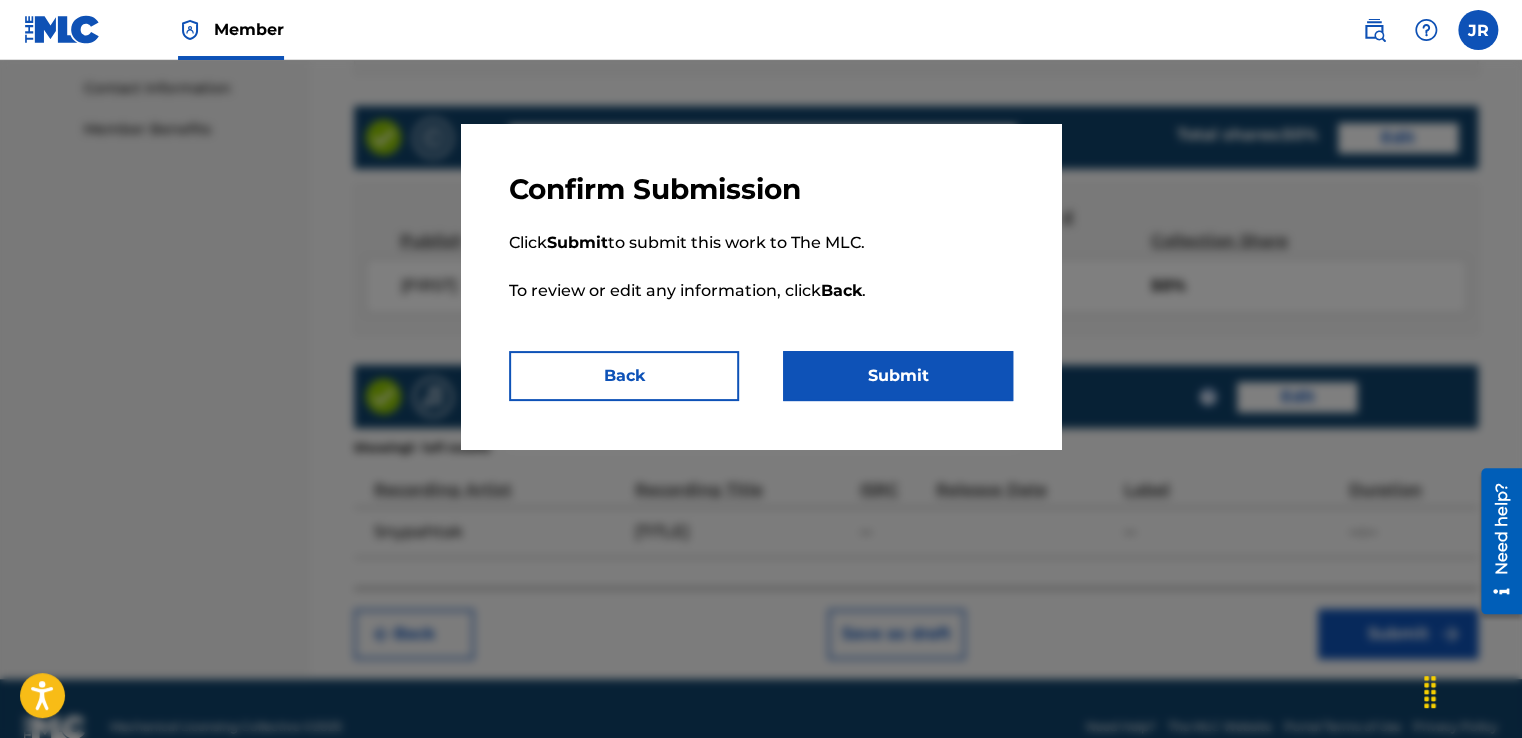 click on "Submit" at bounding box center (898, 376) 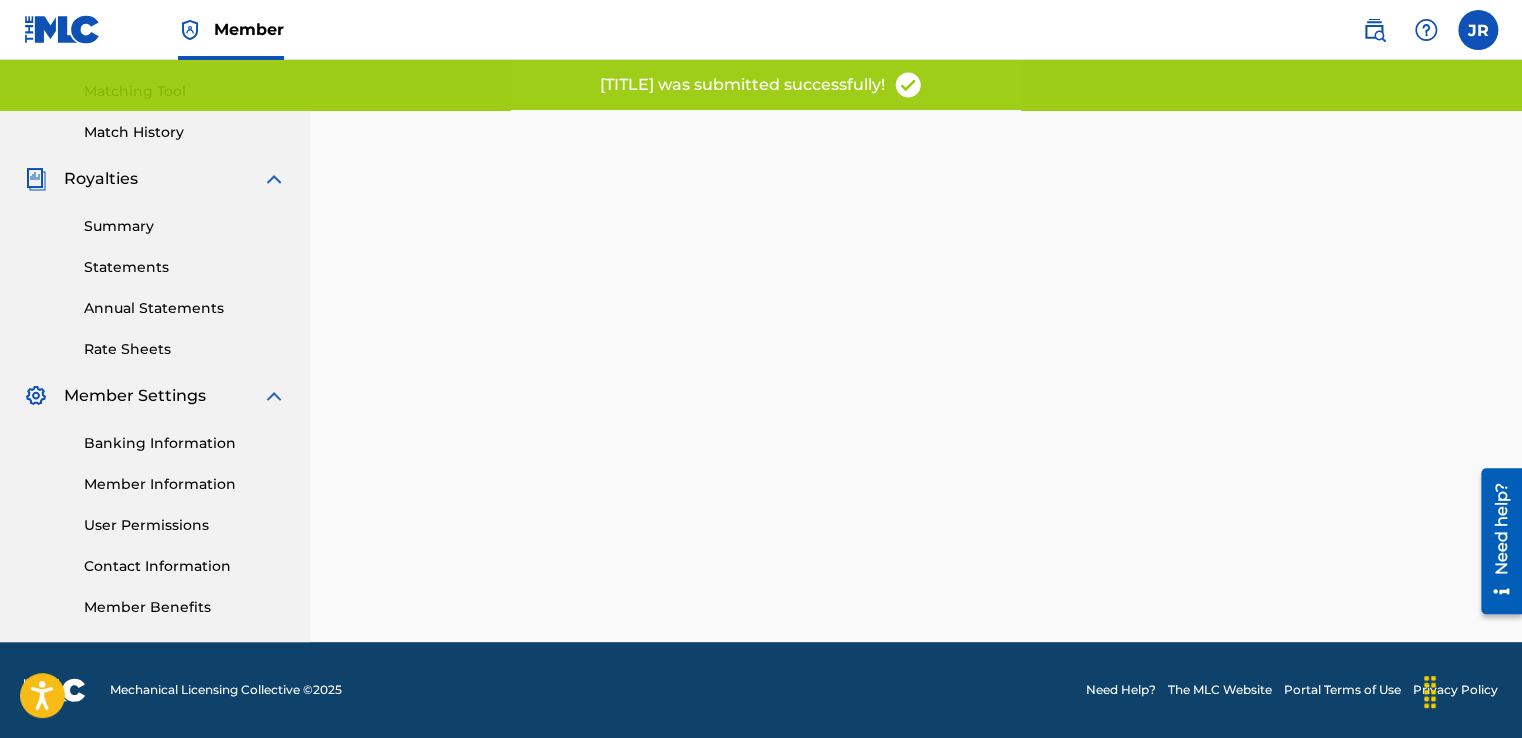 scroll, scrollTop: 0, scrollLeft: 0, axis: both 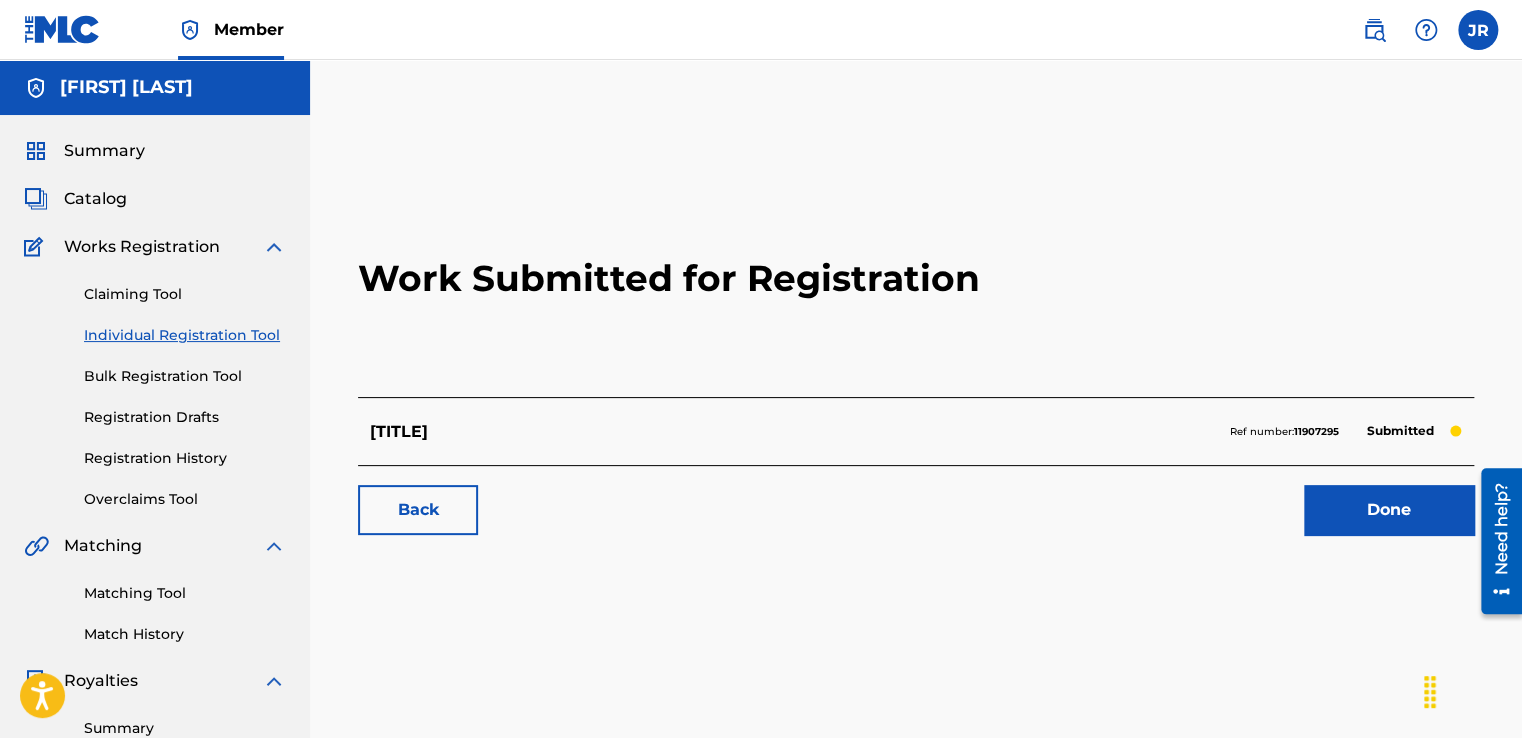 click on "Done" at bounding box center [1389, 510] 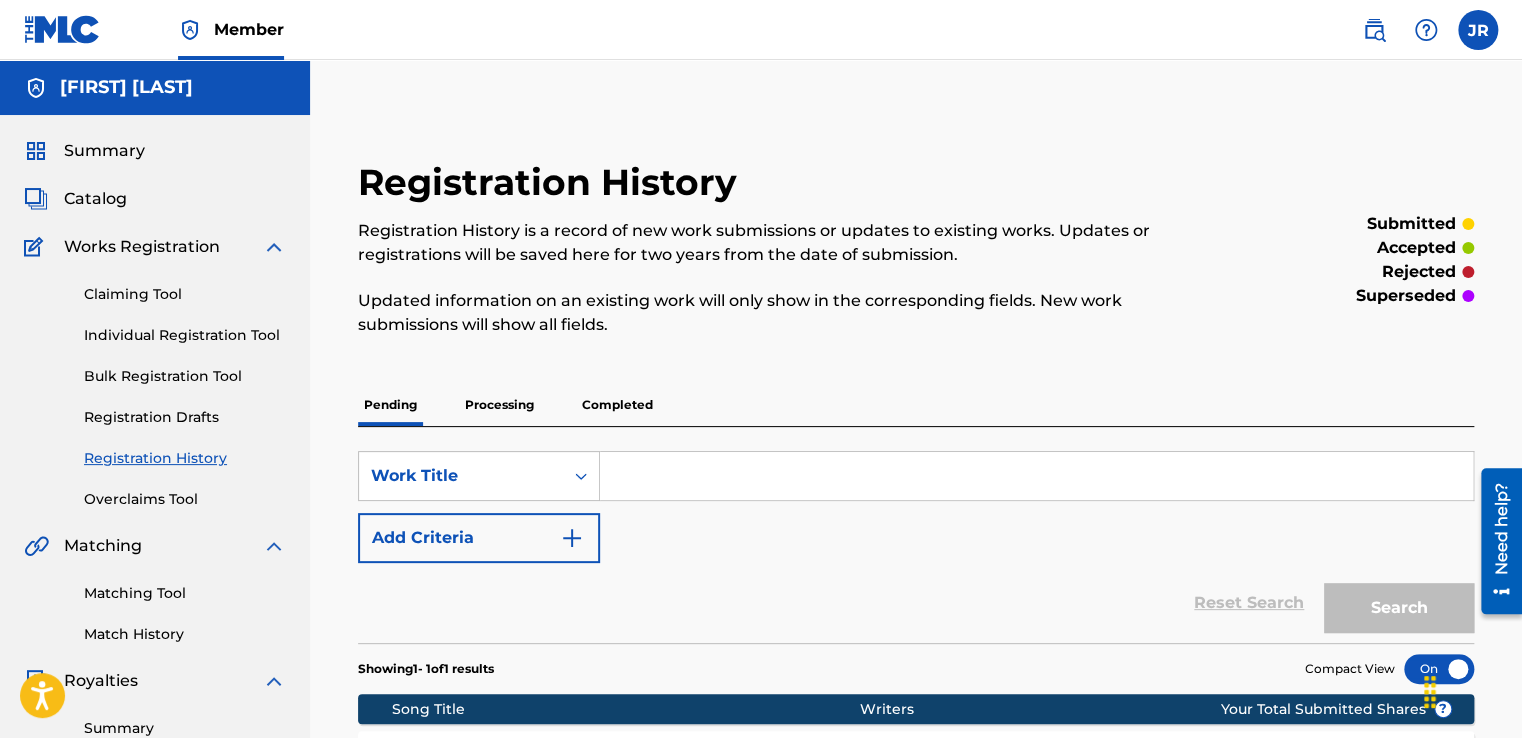 click at bounding box center [1036, 476] 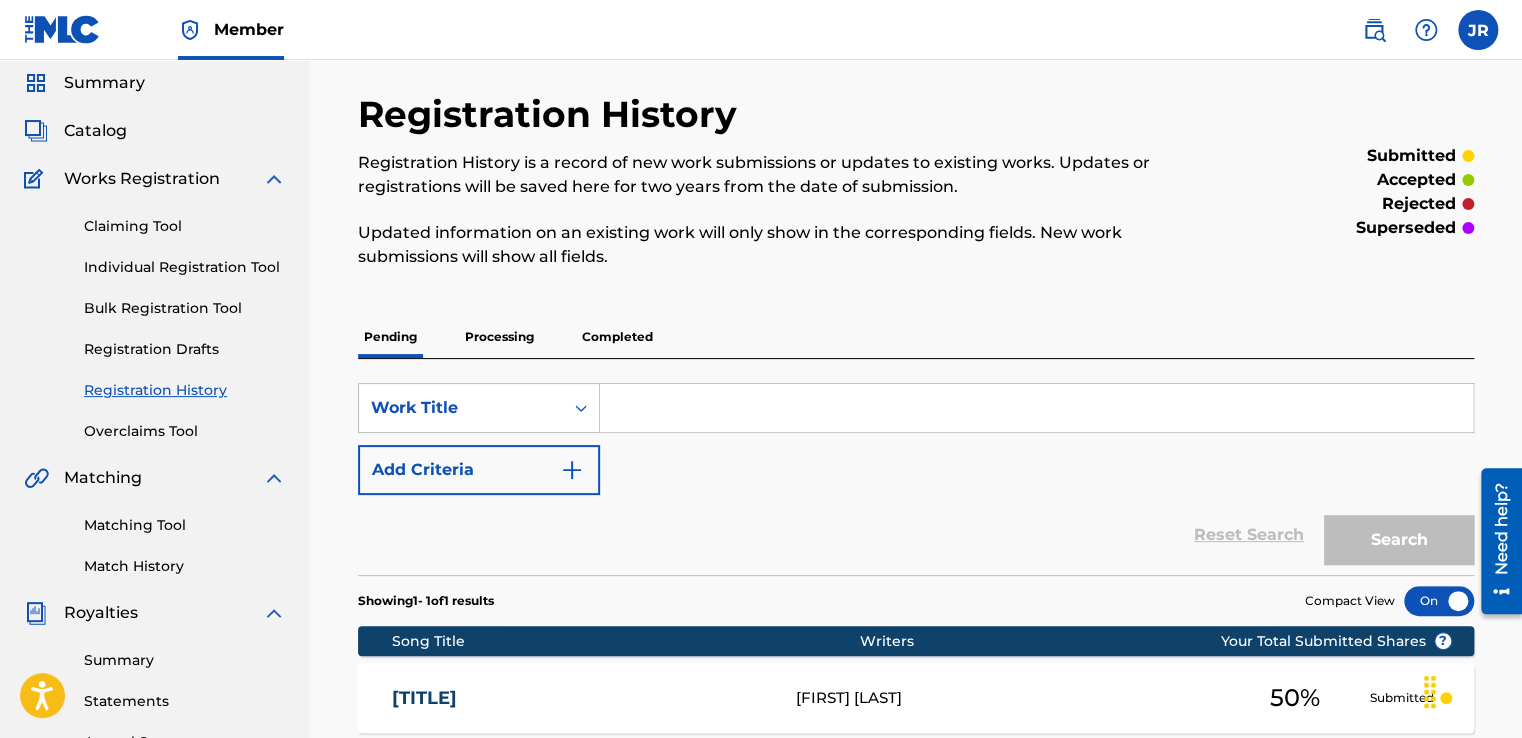 scroll, scrollTop: 64, scrollLeft: 0, axis: vertical 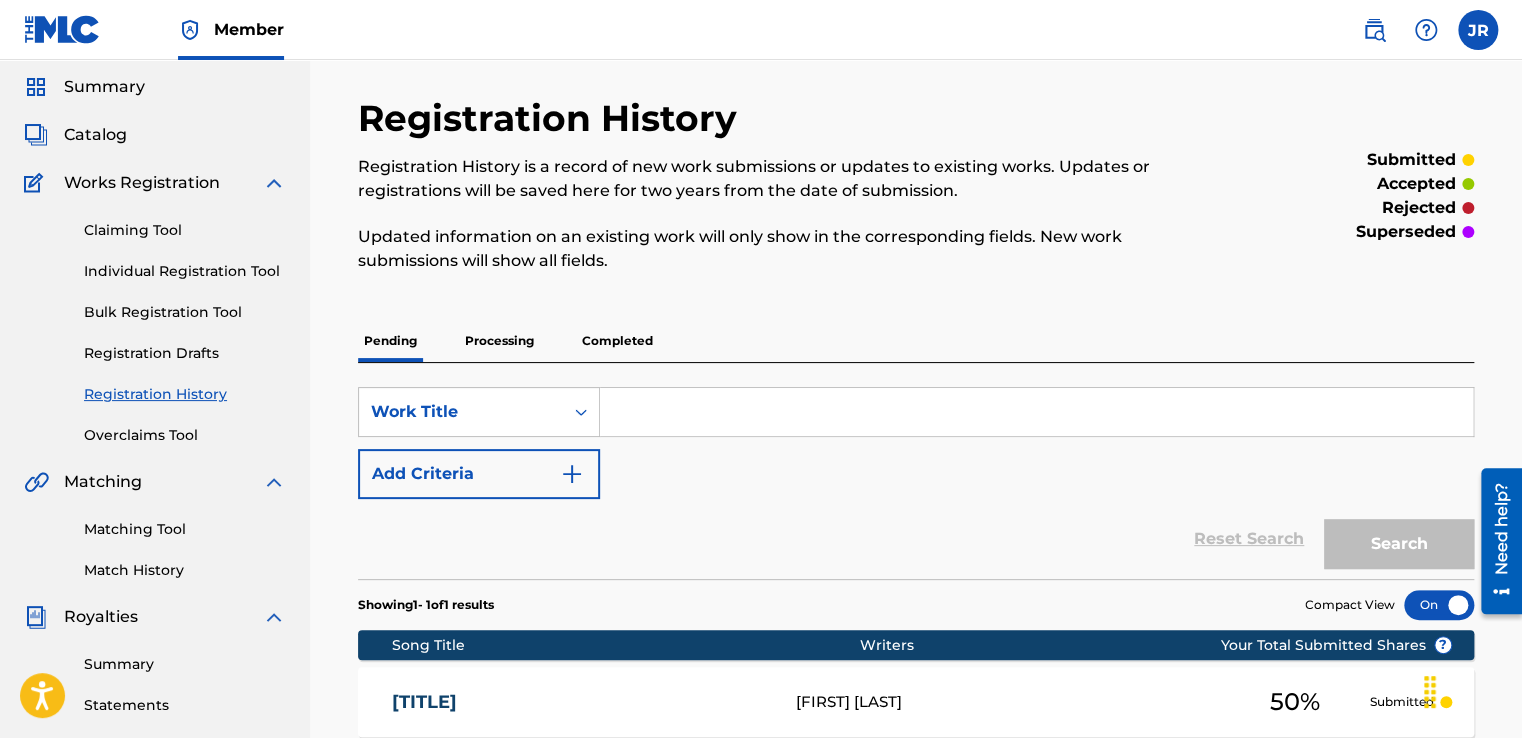 click at bounding box center [1036, 412] 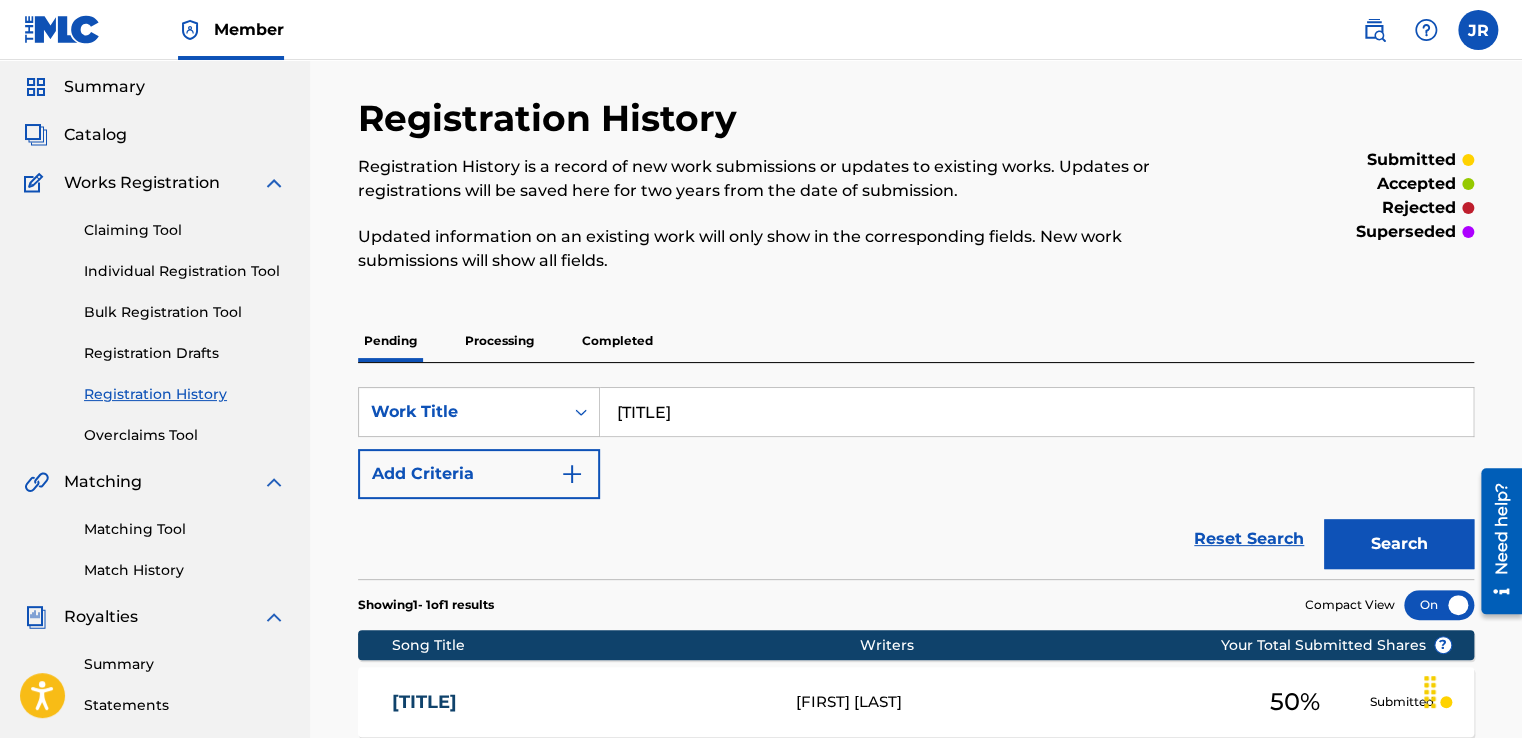 type on "[TITLE]" 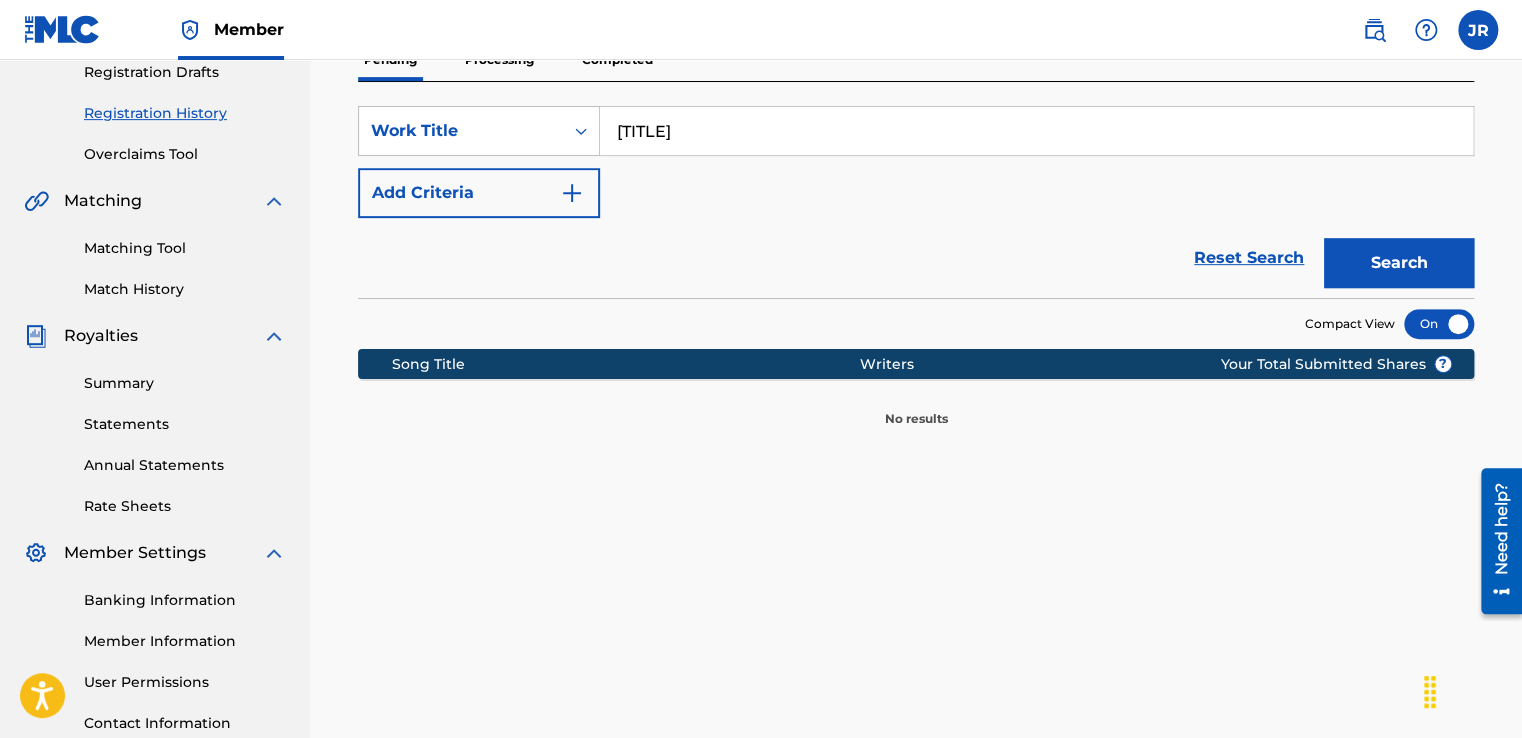 scroll, scrollTop: 501, scrollLeft: 0, axis: vertical 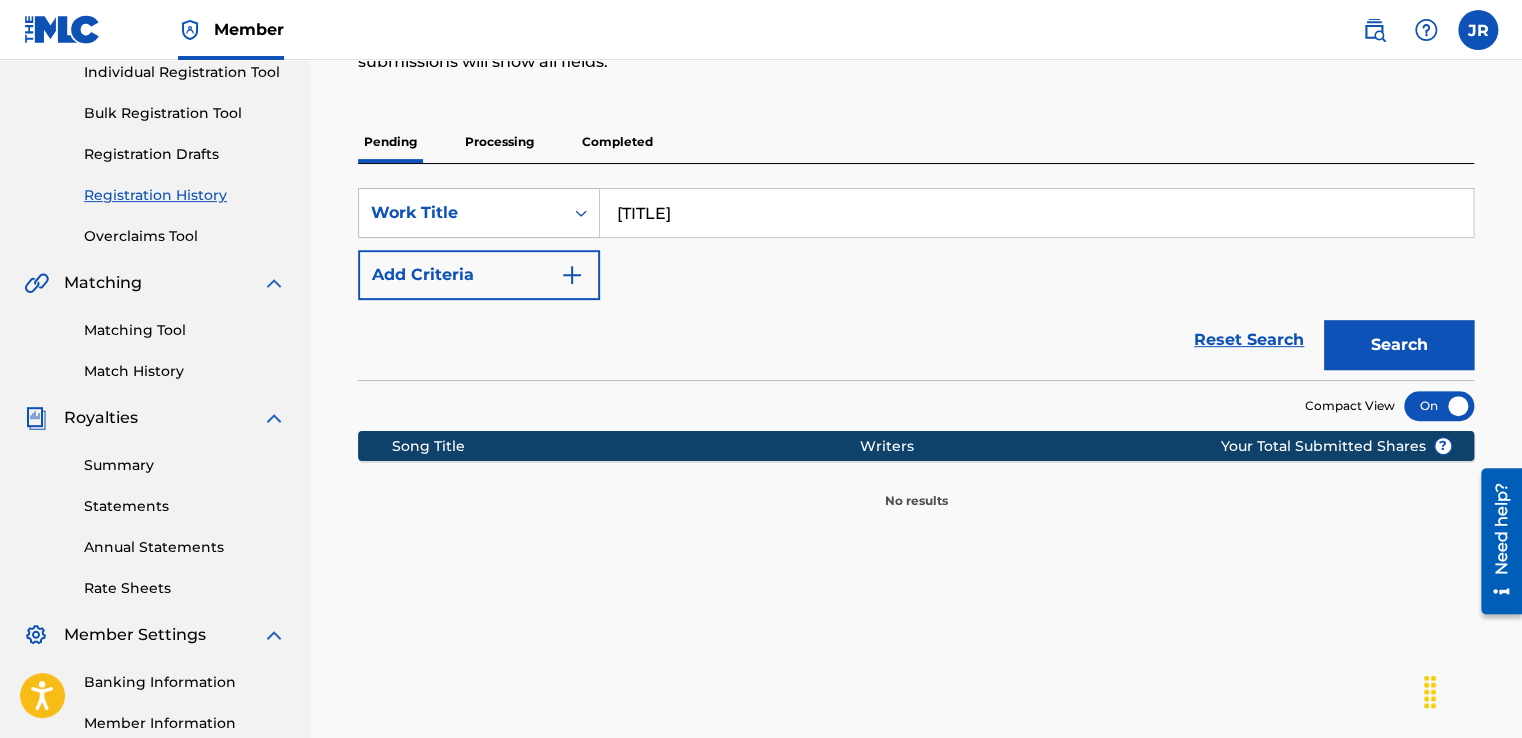 click on "Individual Registration Tool" at bounding box center [185, 72] 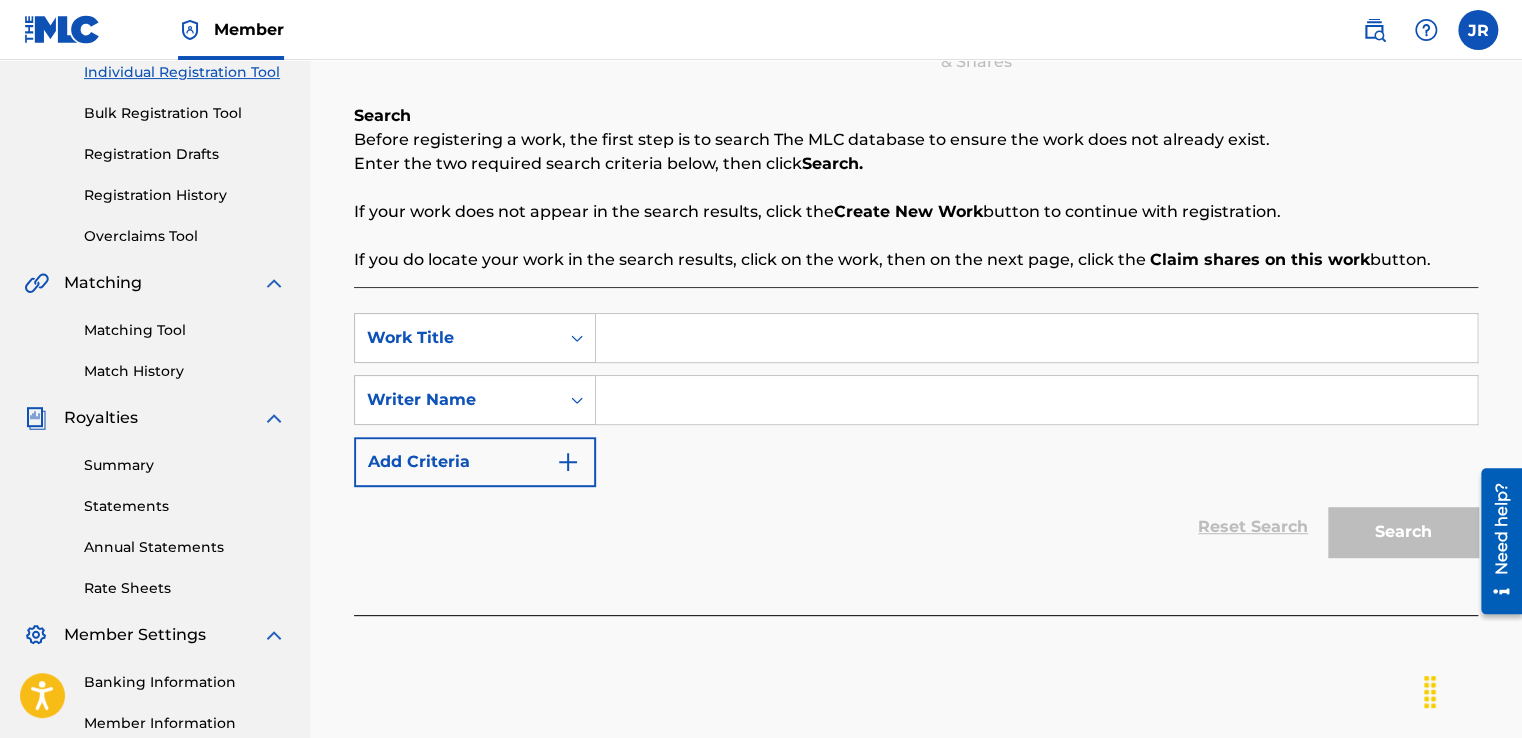 scroll, scrollTop: 0, scrollLeft: 0, axis: both 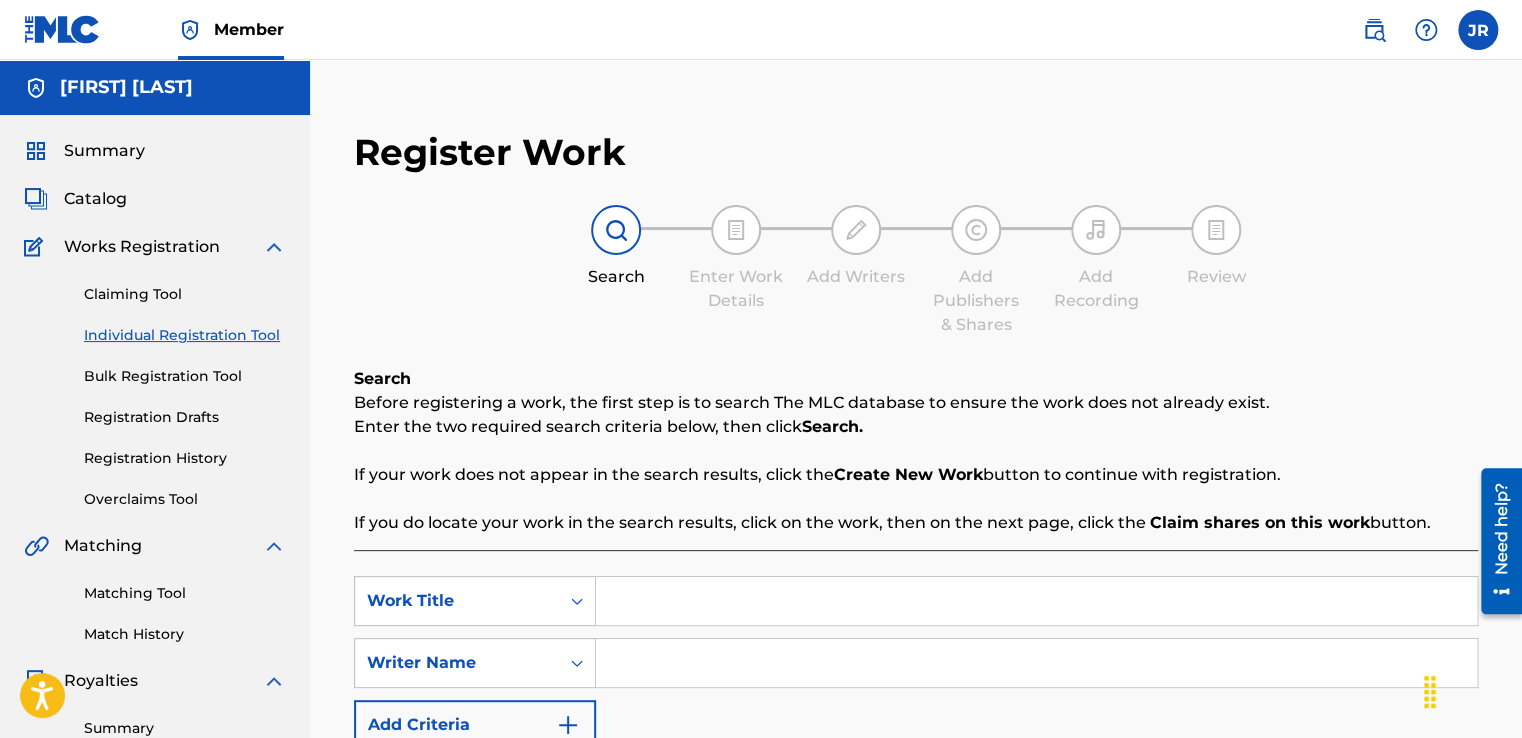 click at bounding box center [1036, 601] 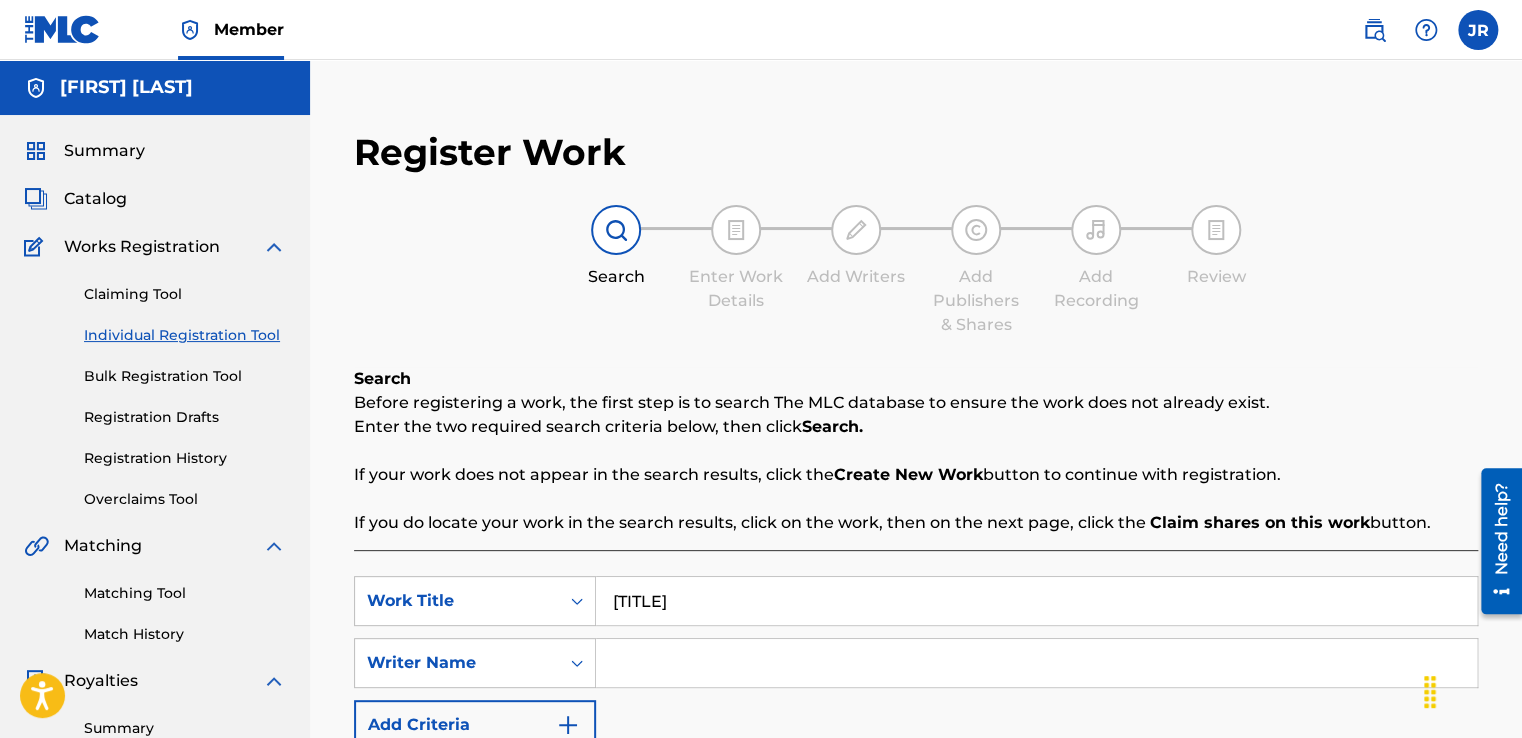 type on "[TITLE]" 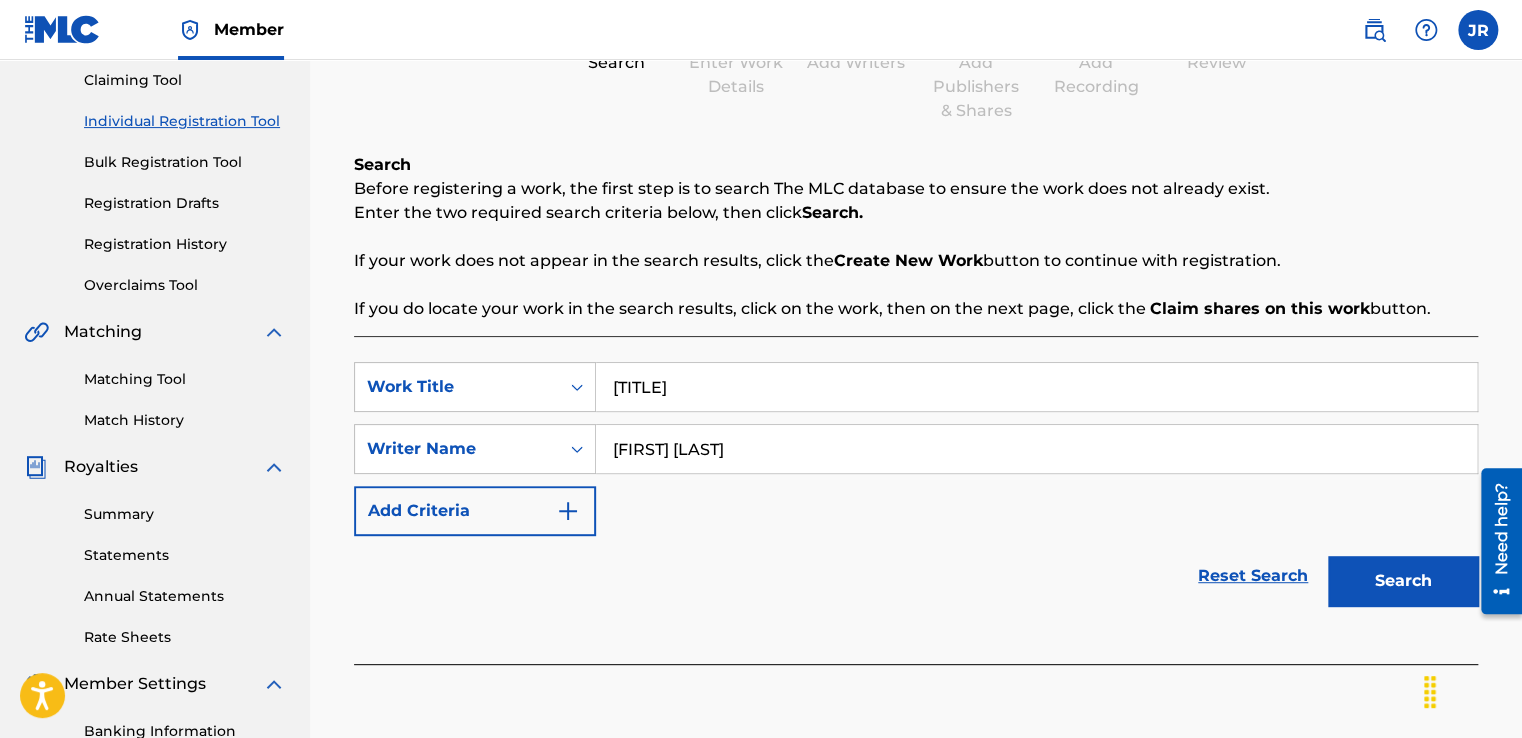 scroll, scrollTop: 215, scrollLeft: 0, axis: vertical 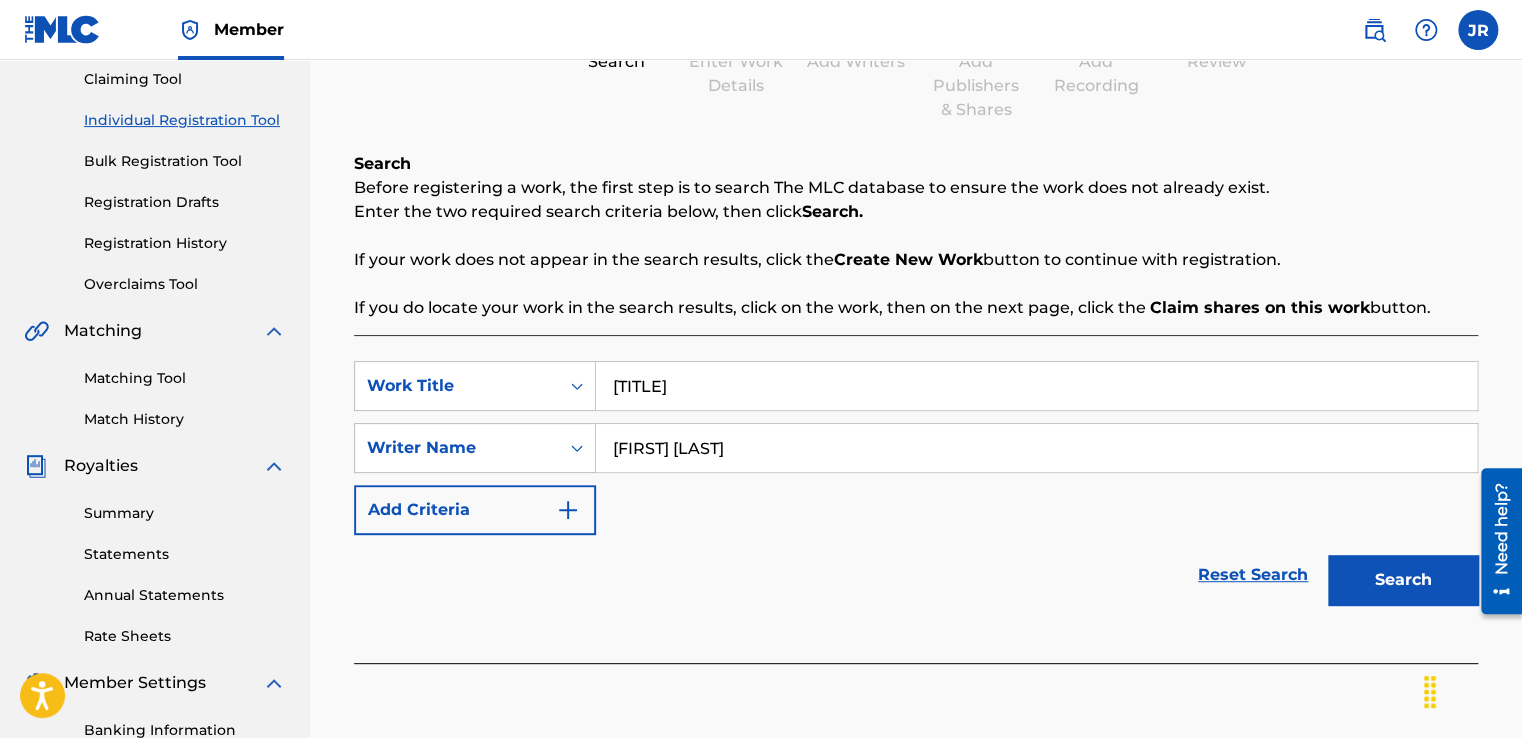 drag, startPoint x: 1527, startPoint y: 400, endPoint x: 50, endPoint y: 66, distance: 1514.2936 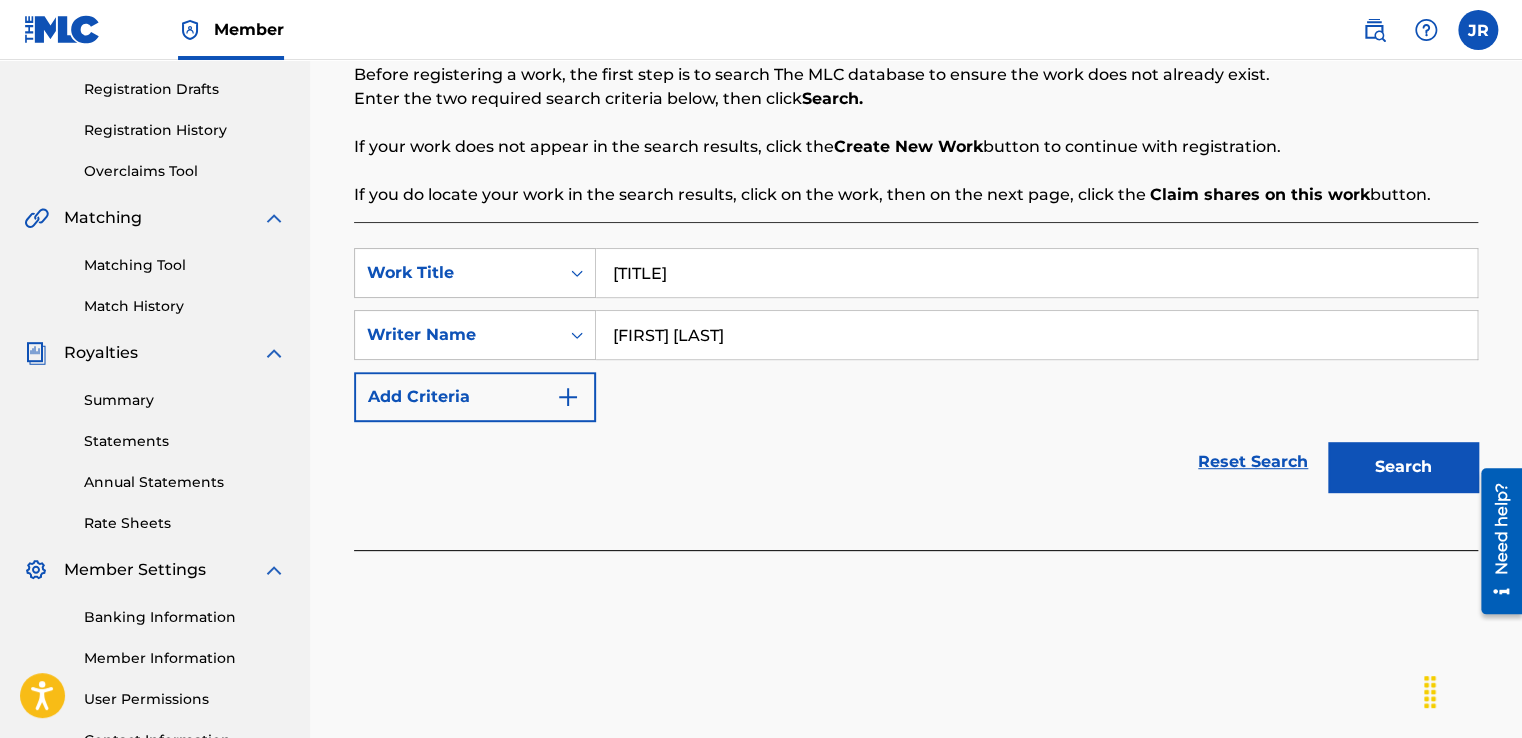 scroll, scrollTop: 331, scrollLeft: 0, axis: vertical 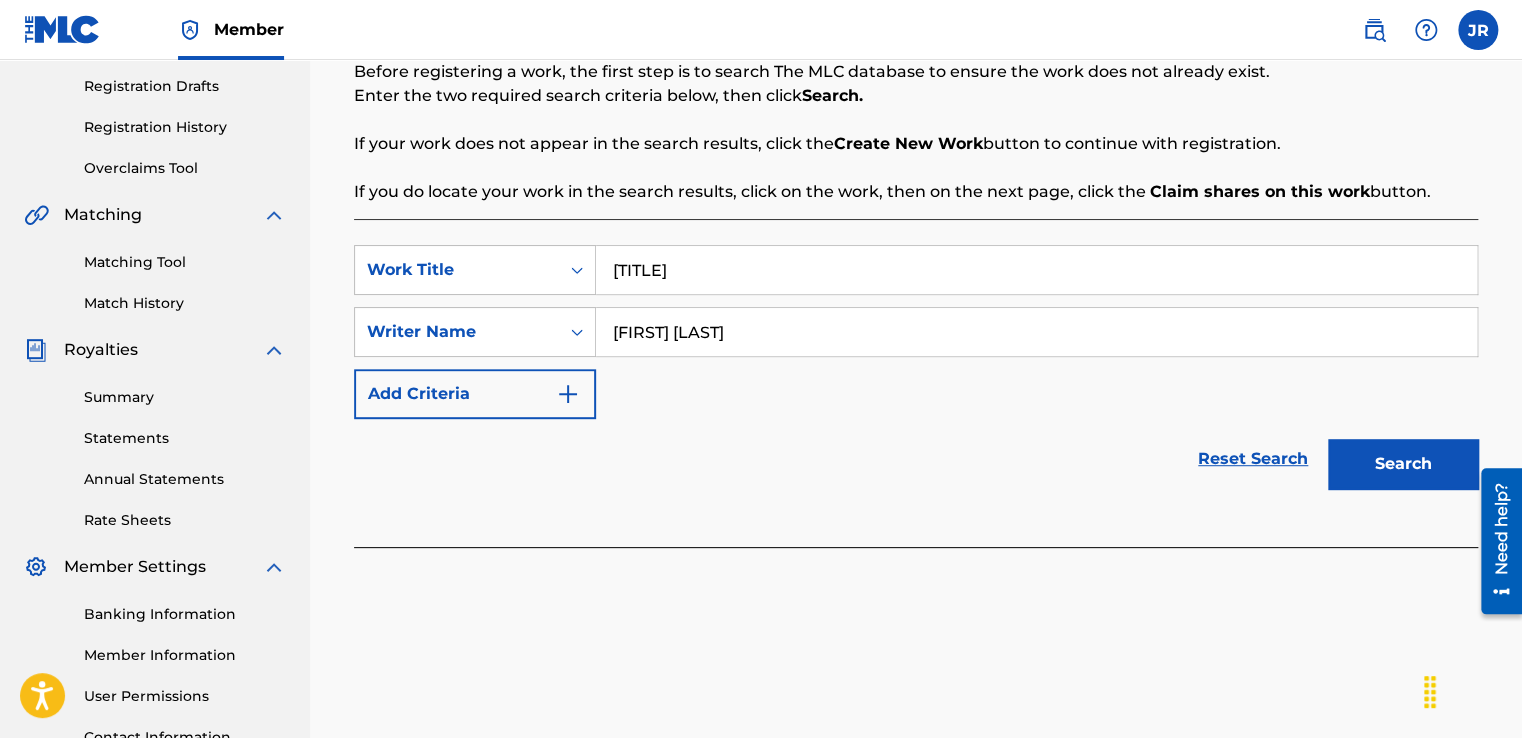 click on "Search" at bounding box center (1403, 464) 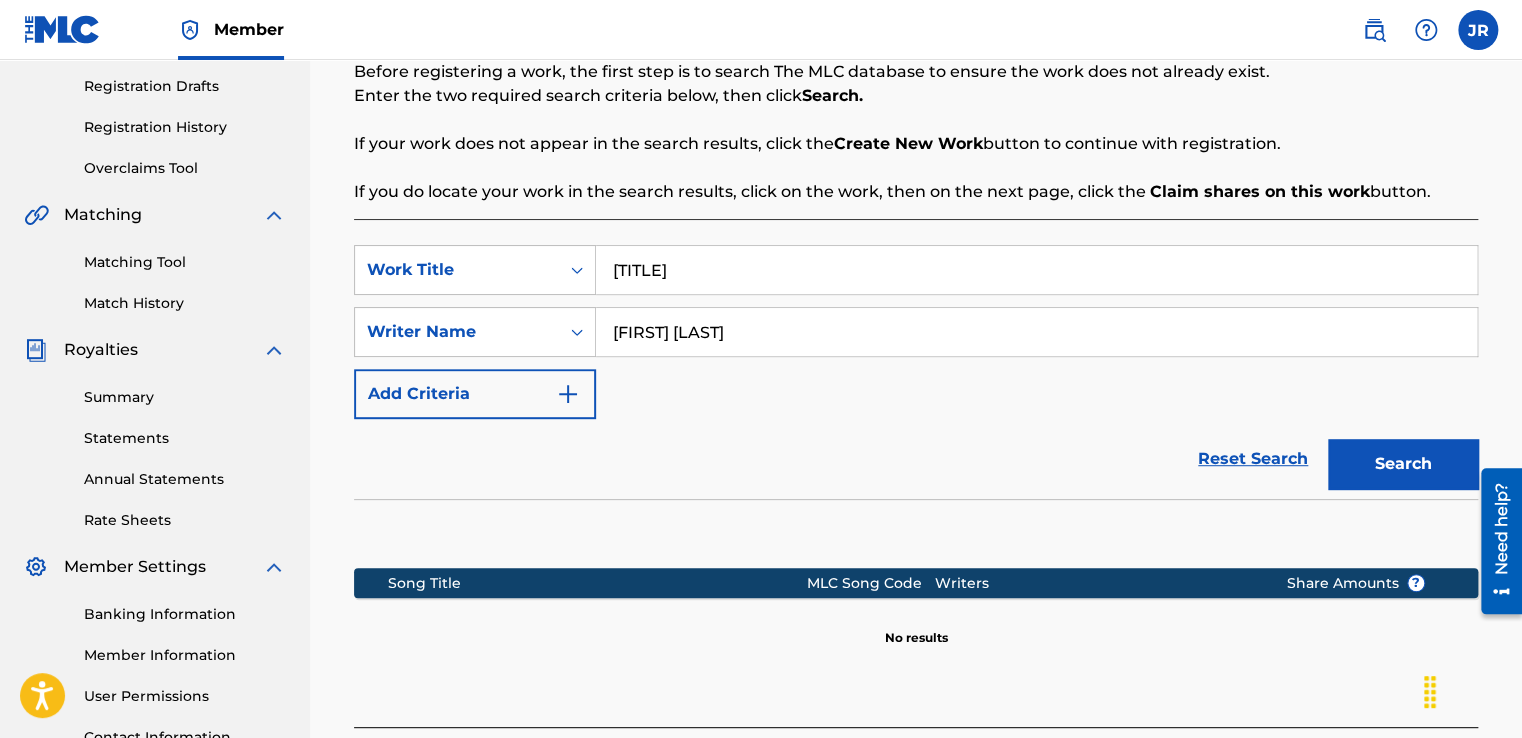scroll, scrollTop: 506, scrollLeft: 0, axis: vertical 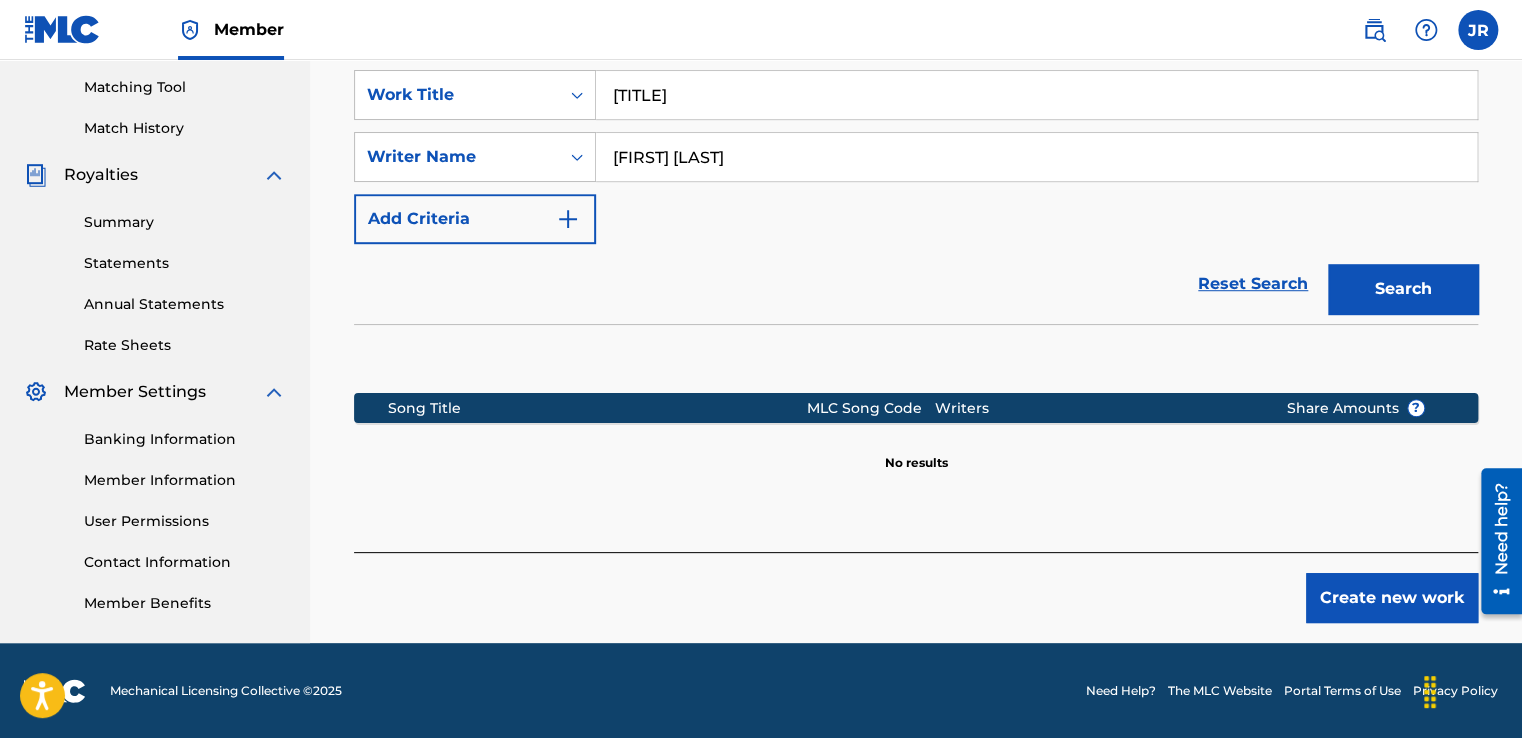 drag, startPoint x: 1524, startPoint y: 393, endPoint x: 48, endPoint y: 111, distance: 1502.6976 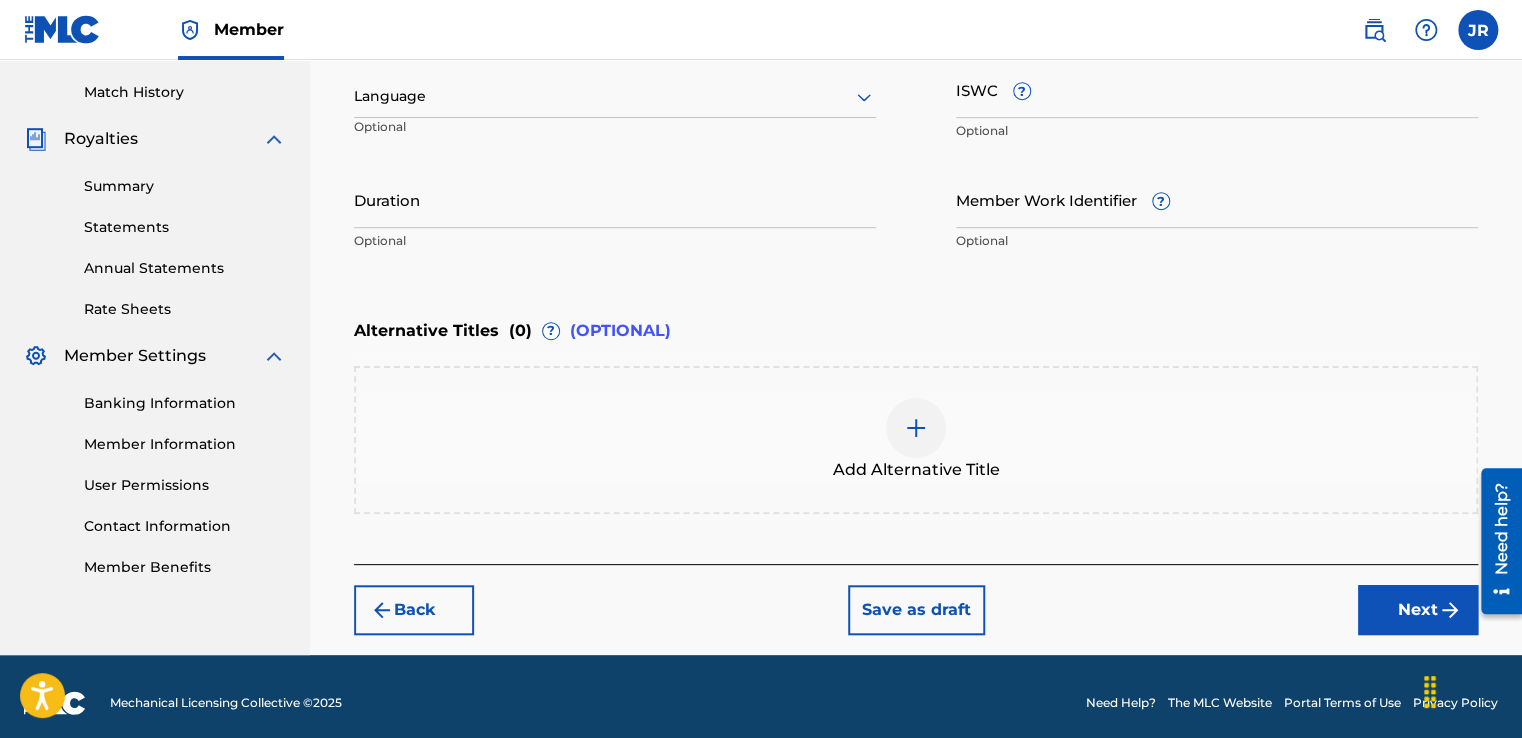 scroll, scrollTop: 552, scrollLeft: 0, axis: vertical 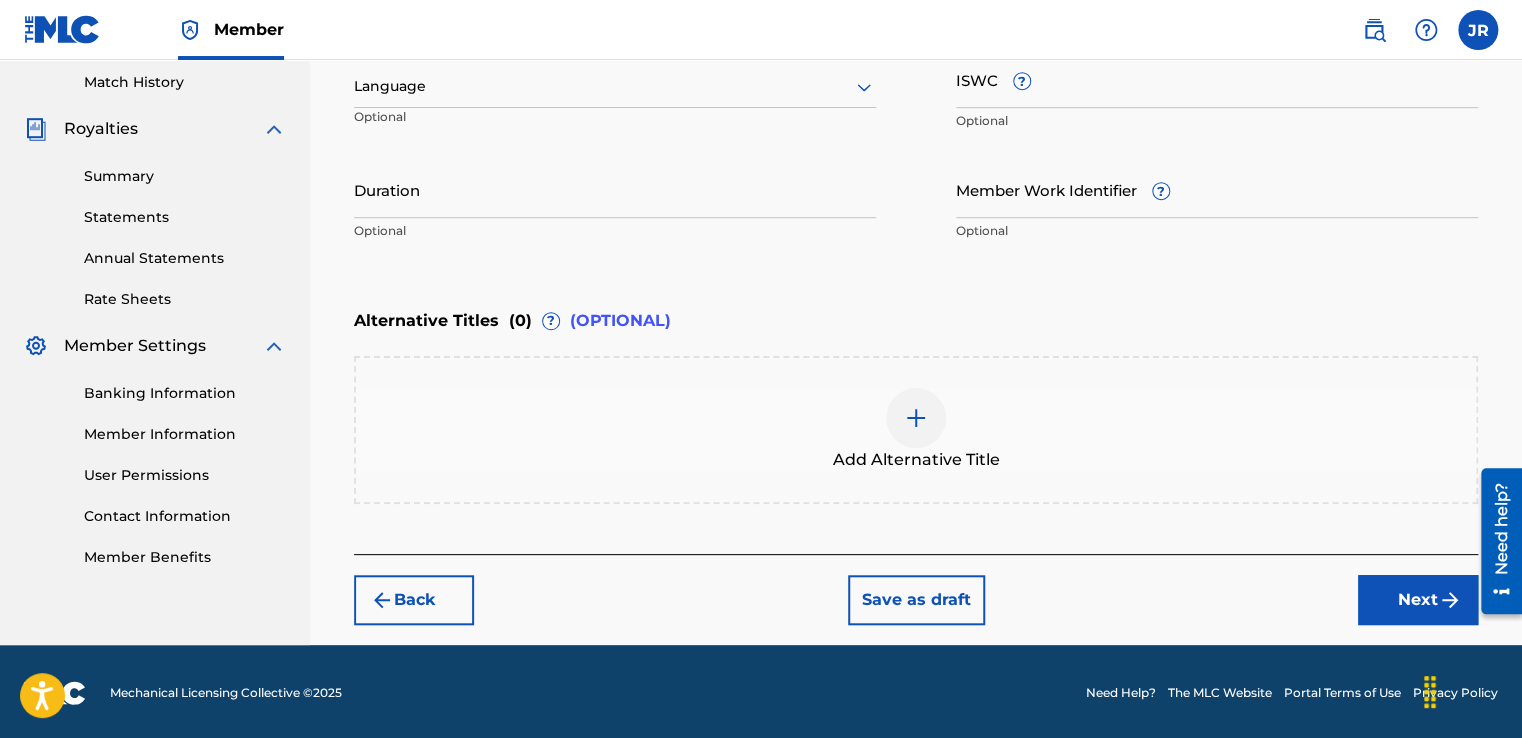 click on "Next" at bounding box center [1418, 600] 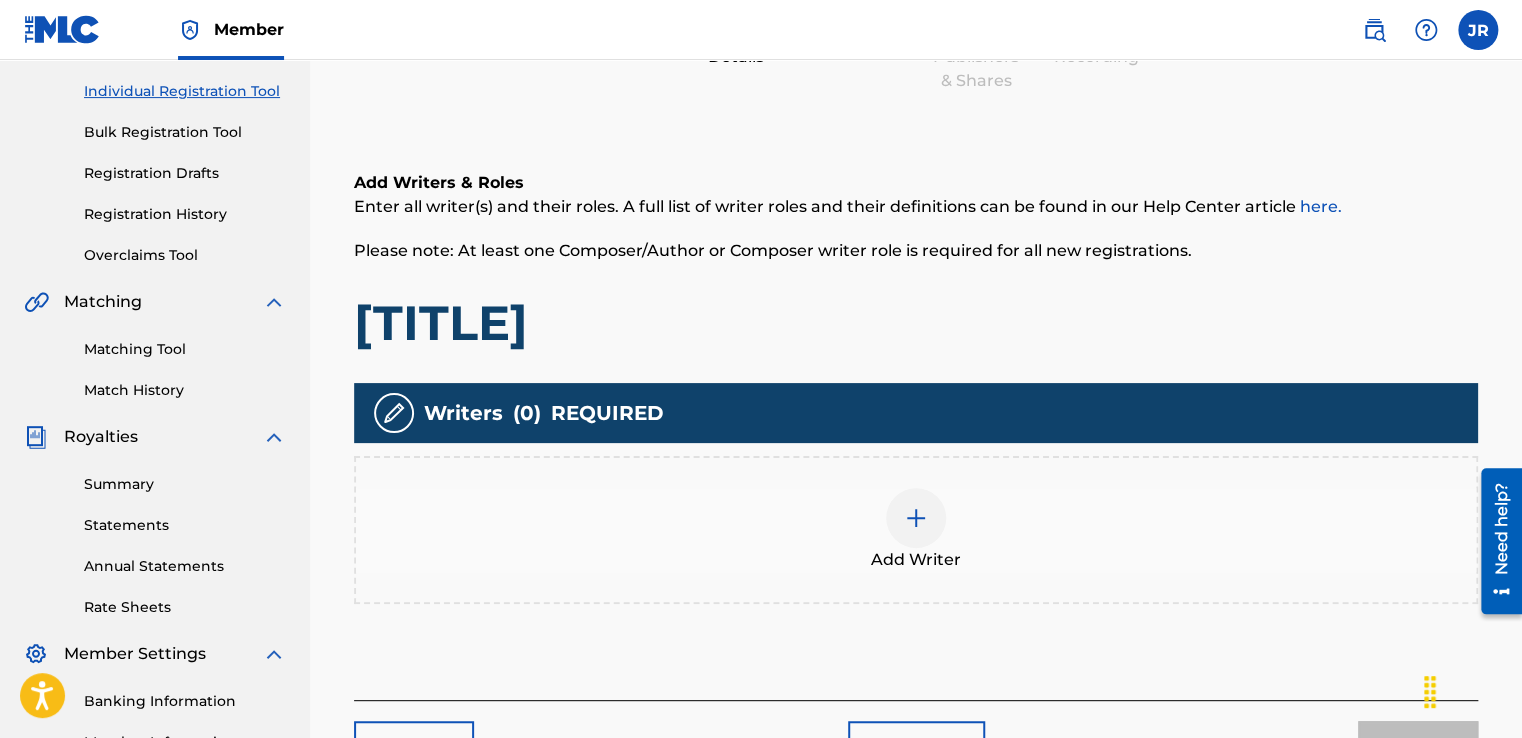 scroll, scrollTop: 90, scrollLeft: 0, axis: vertical 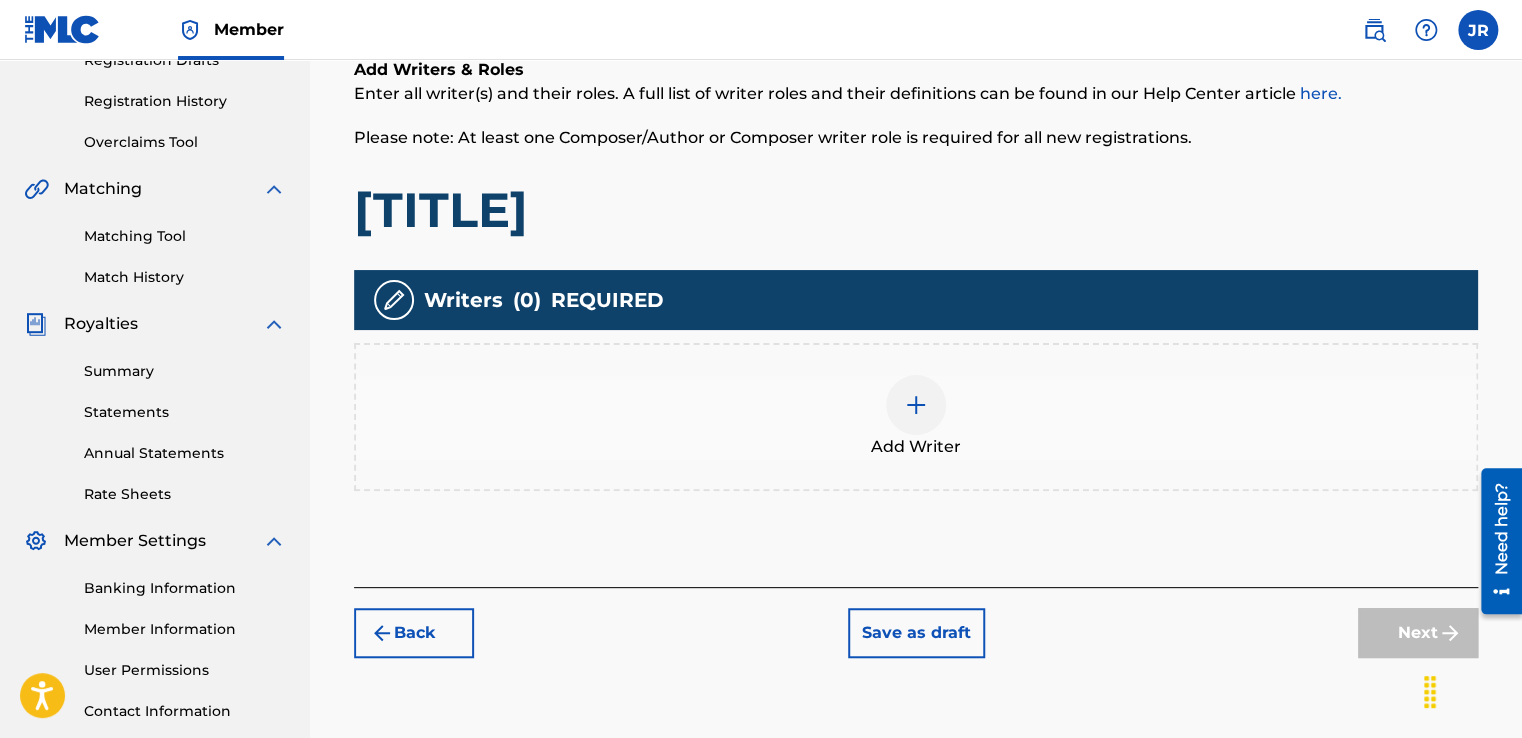 click at bounding box center (916, 405) 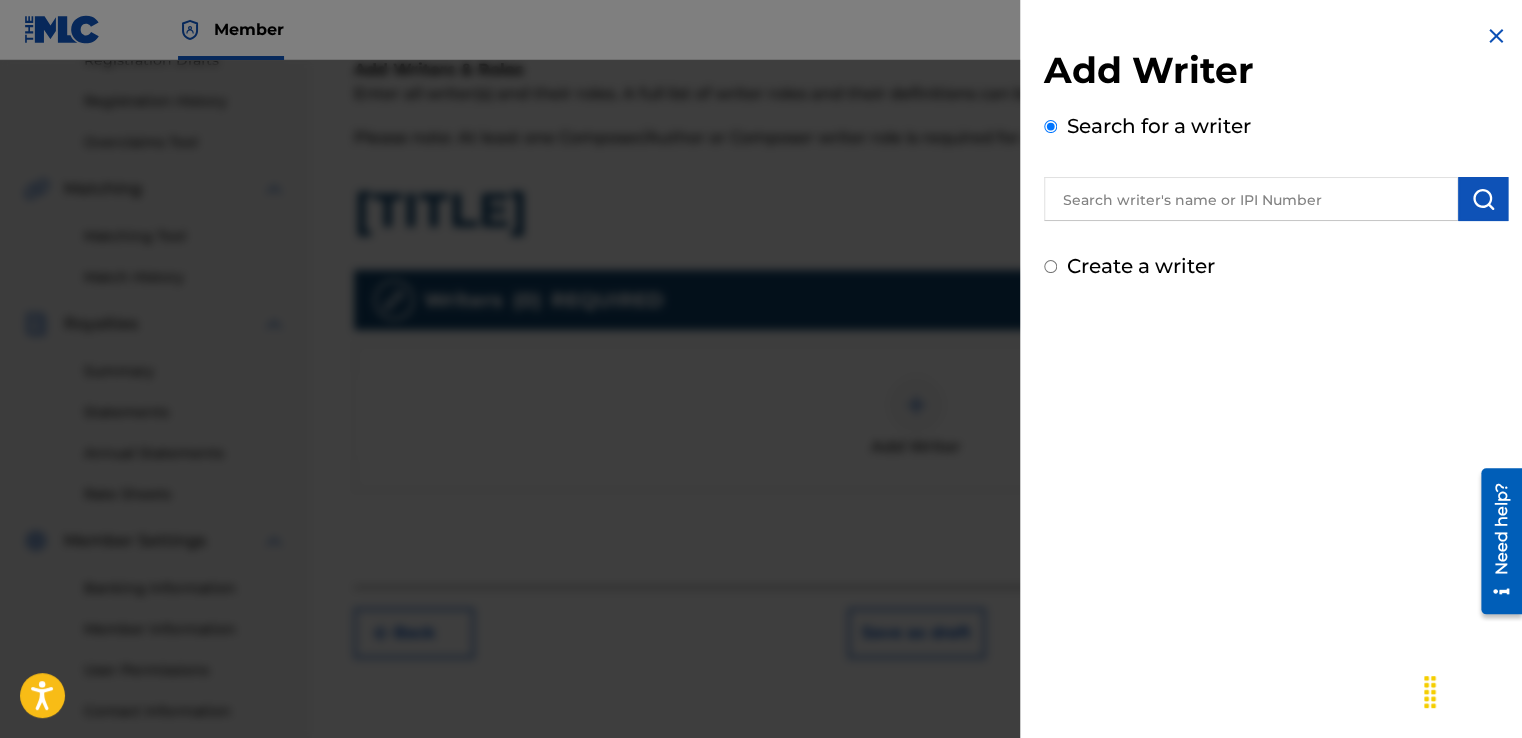 click at bounding box center [1251, 199] 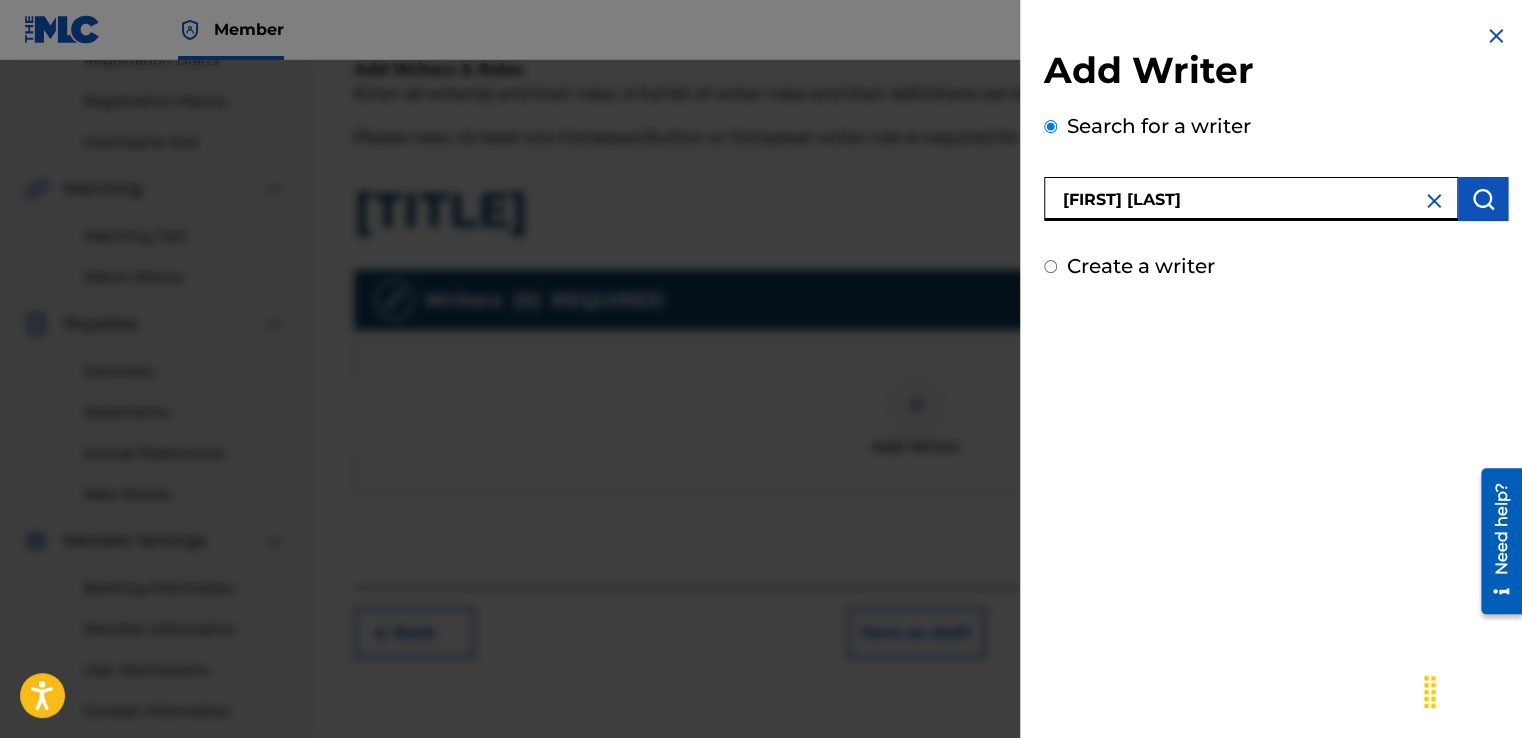 type on "[FIRST] [LAST]" 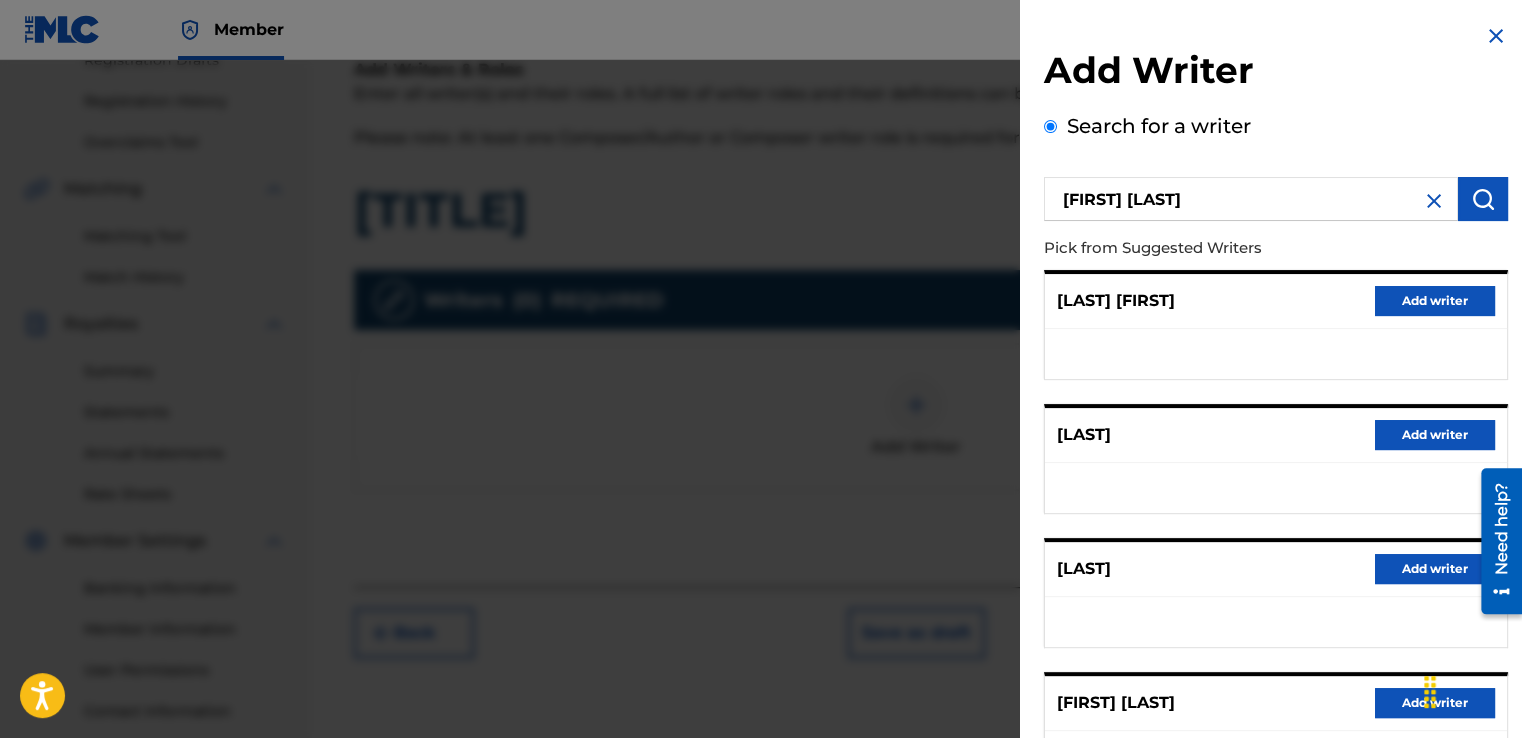 click on "Add writer" at bounding box center (1435, 703) 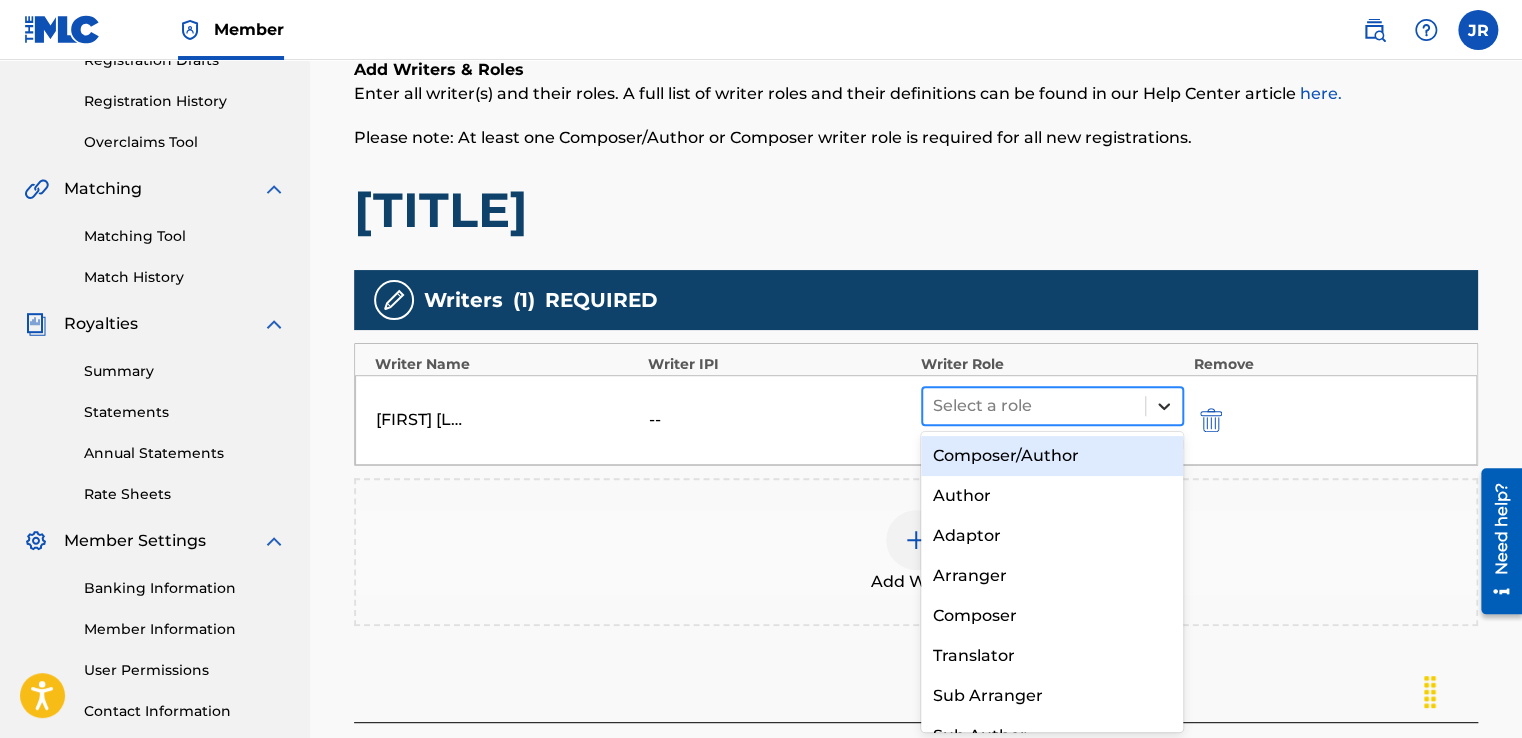 click 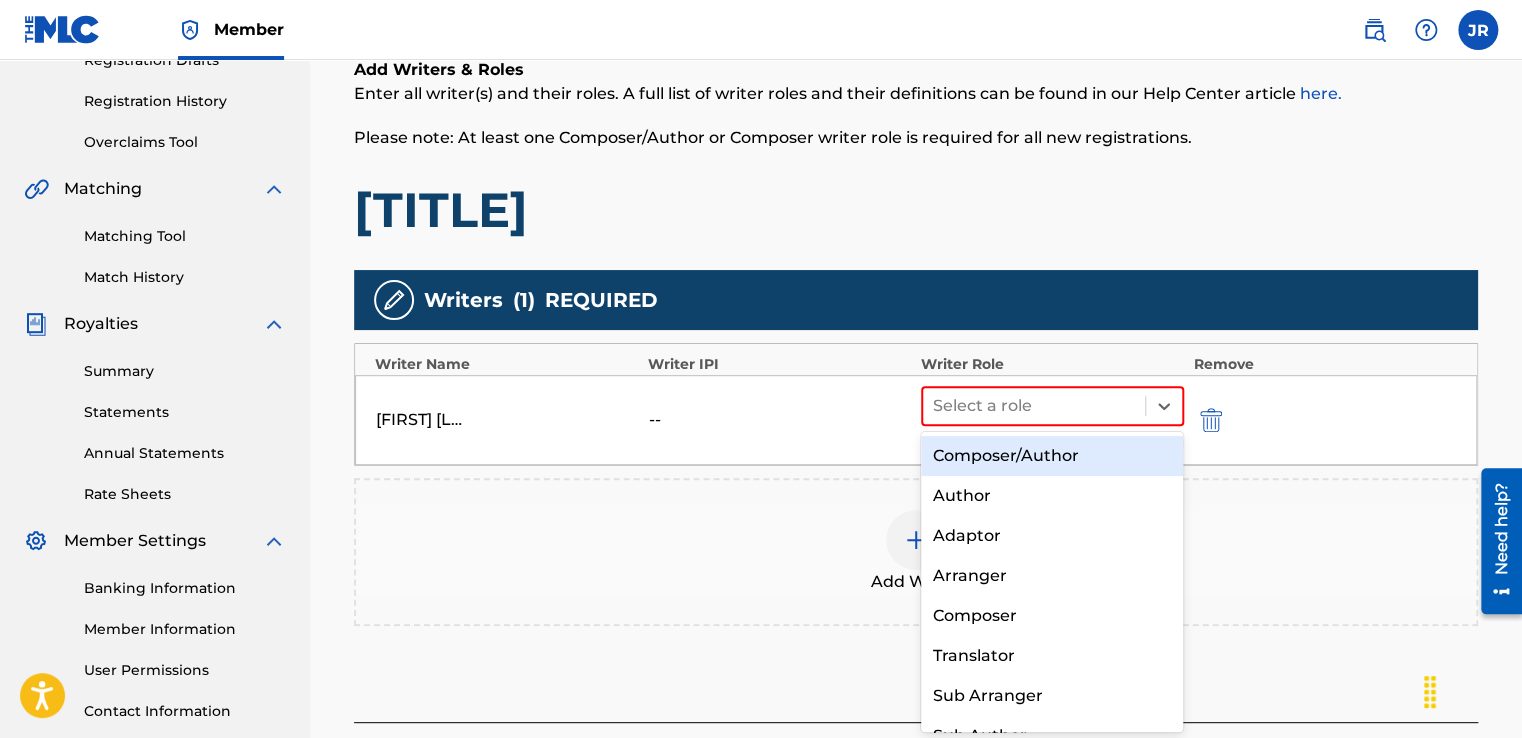 click on "Composer/Author" at bounding box center [1052, 456] 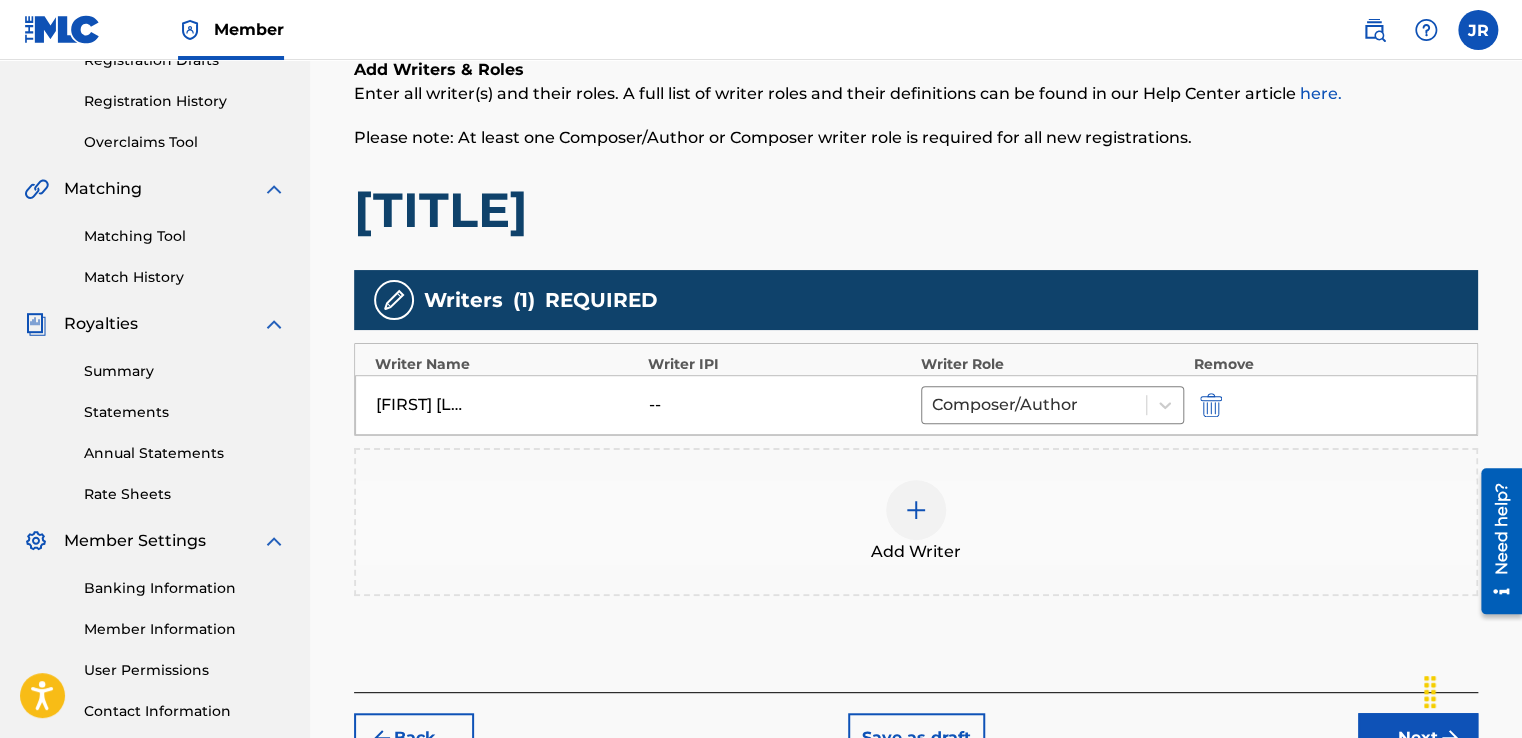click at bounding box center (916, 510) 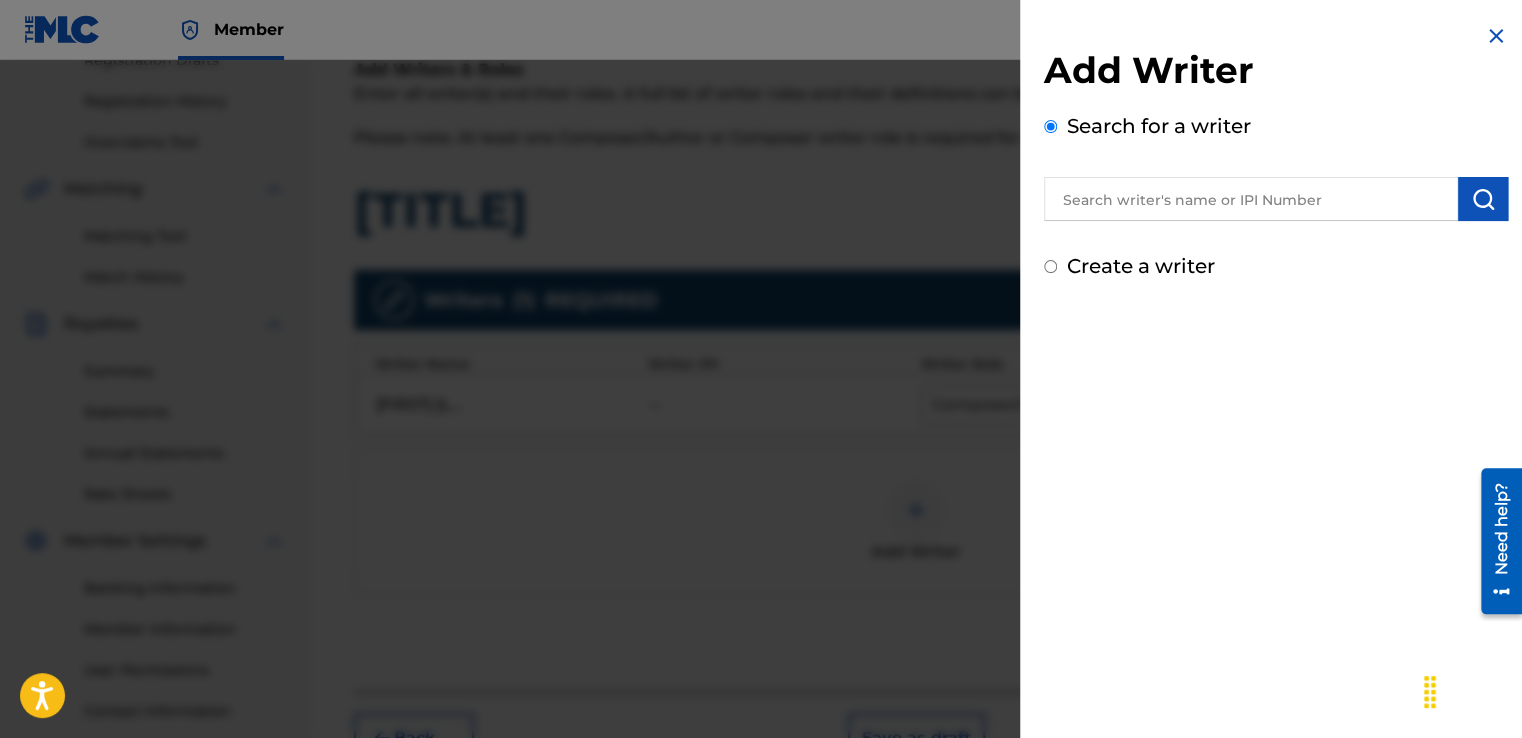 click at bounding box center (1496, 36) 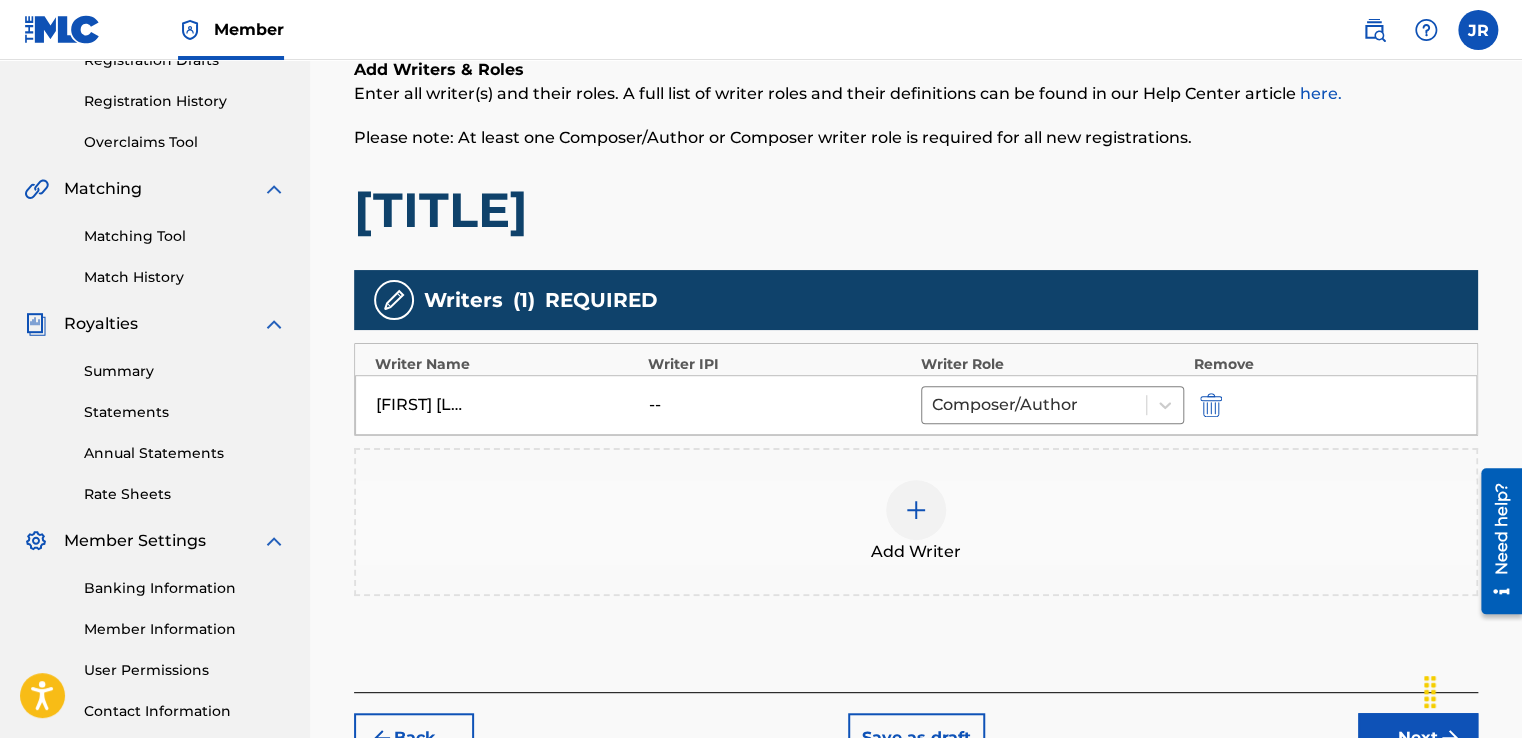 click on "Next" at bounding box center (1418, 738) 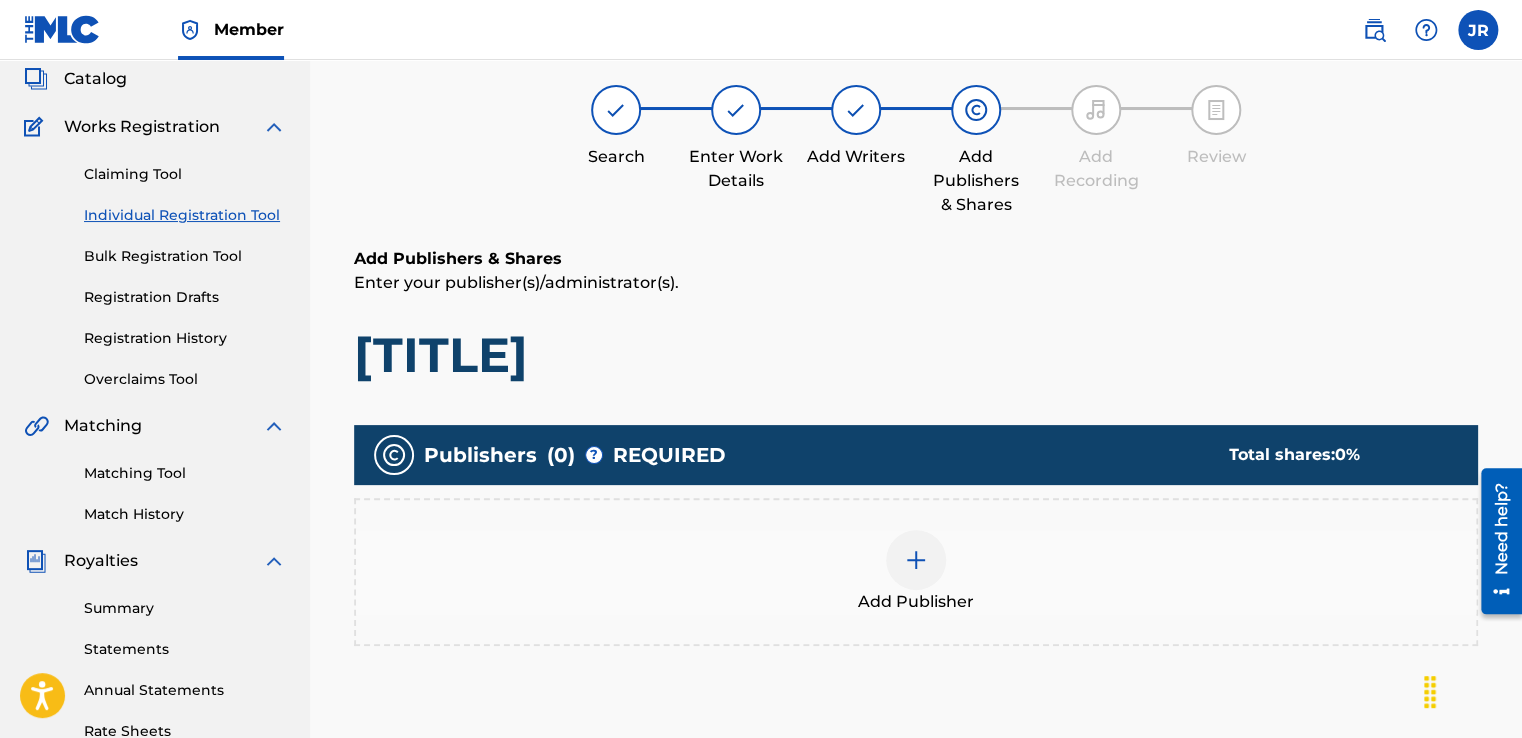 scroll, scrollTop: 90, scrollLeft: 0, axis: vertical 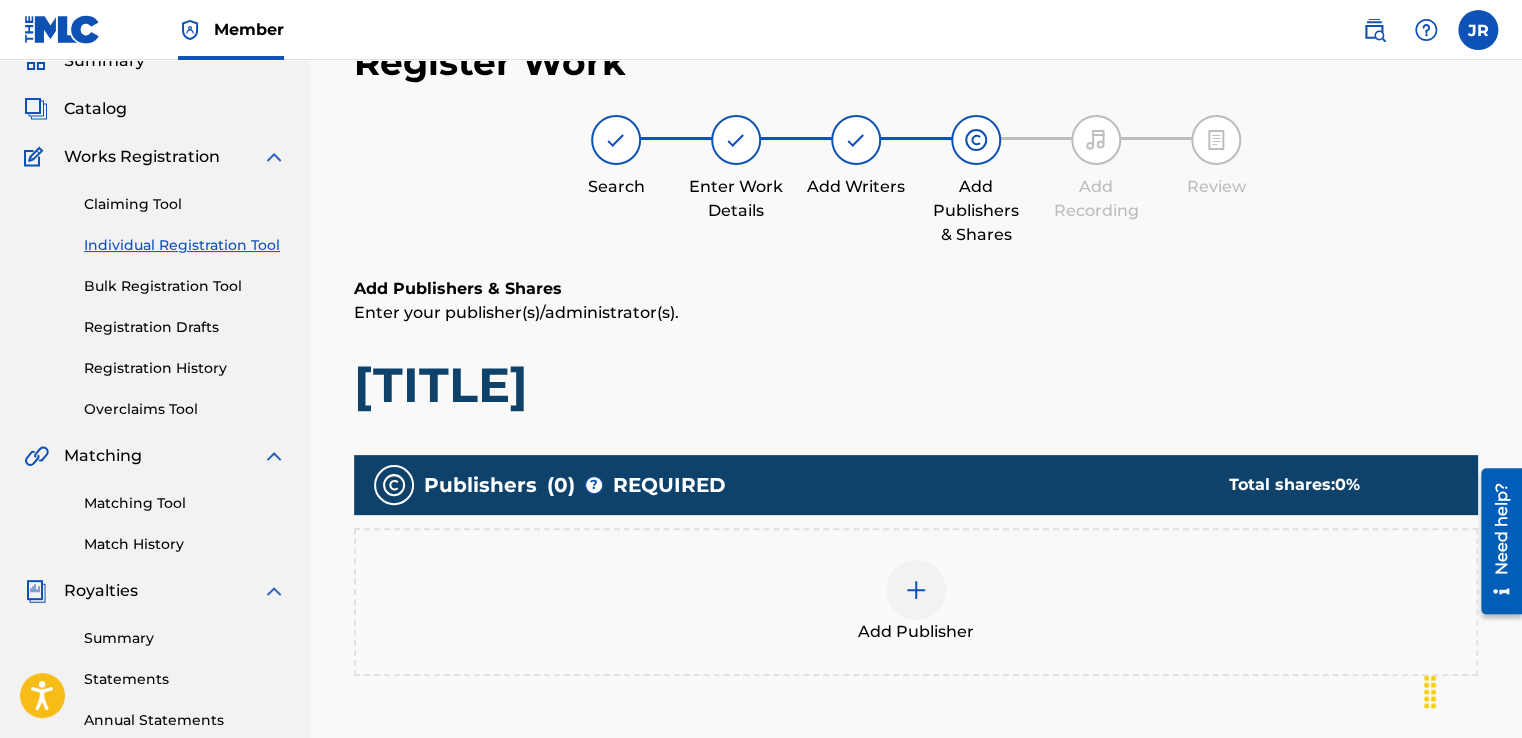 click at bounding box center (916, 590) 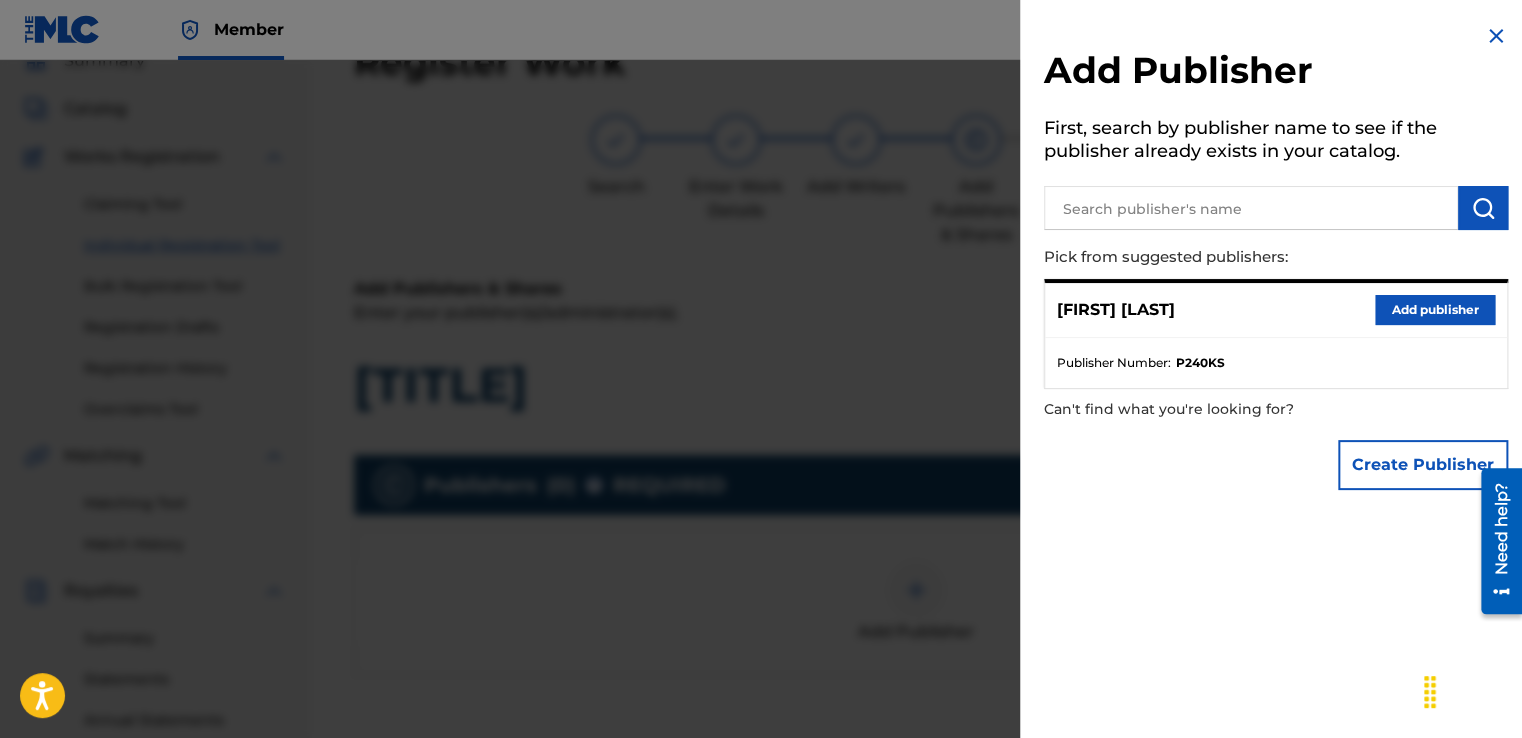 click on "Add publisher" at bounding box center [1435, 310] 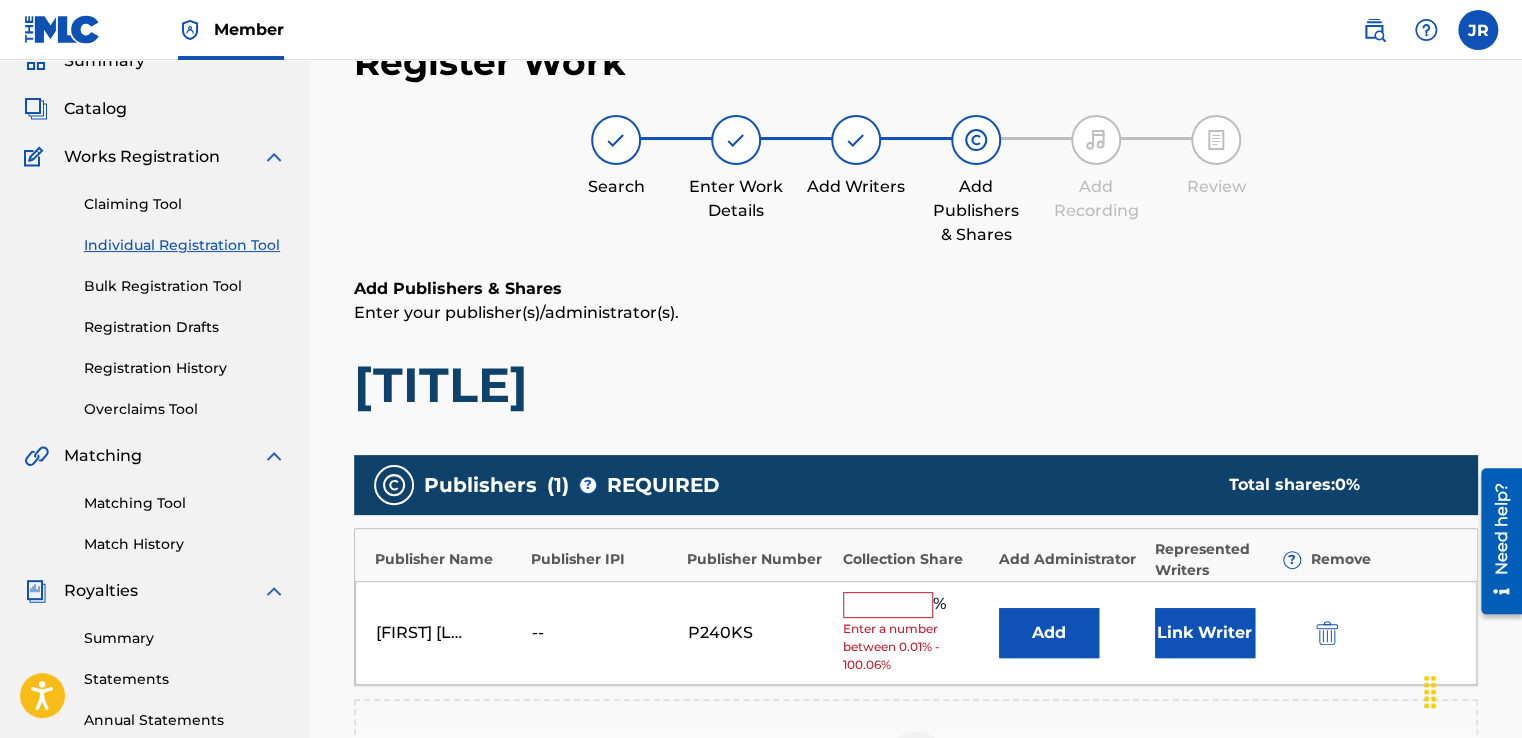 click on "% Enter a number between 0.01% - 100.06%" at bounding box center (916, 633) 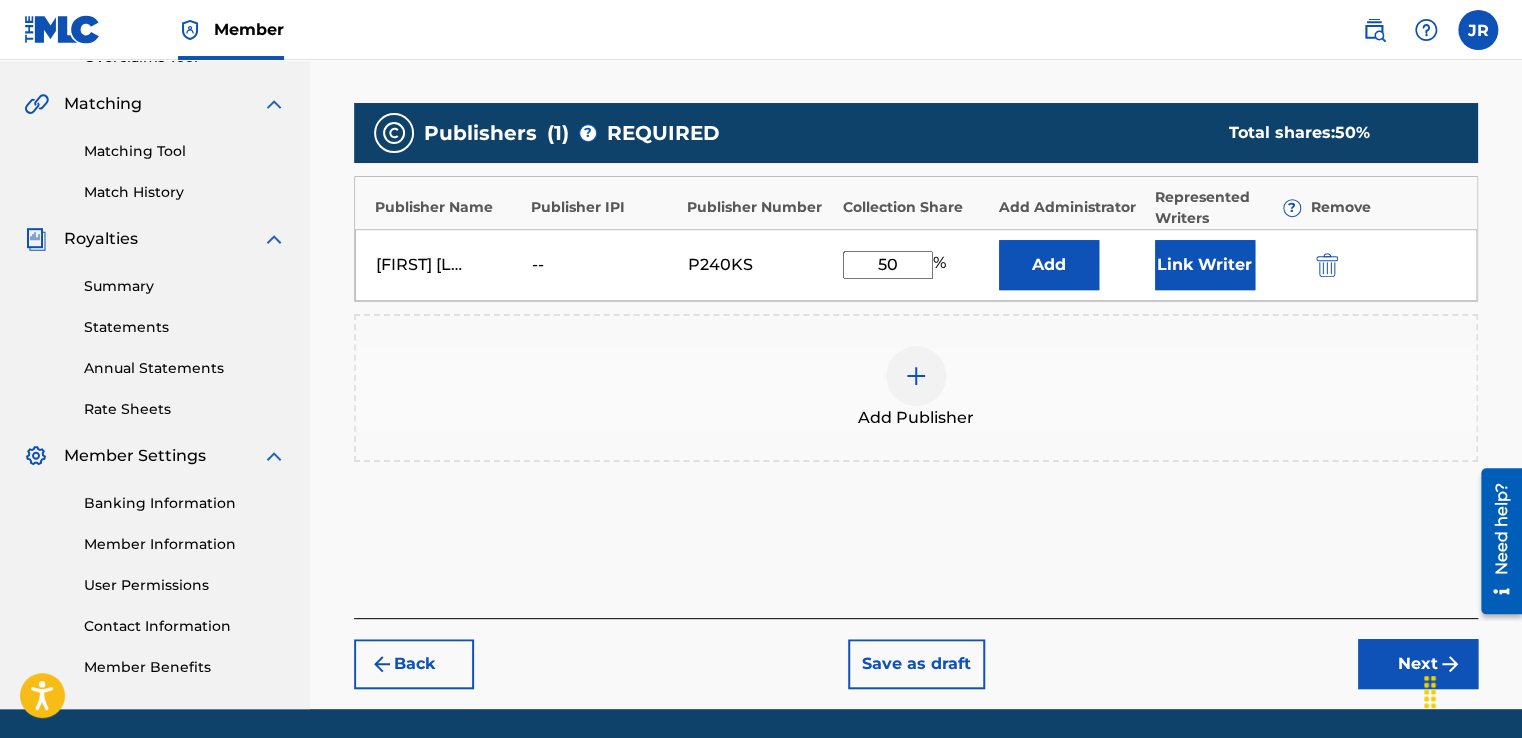 scroll, scrollTop: 465, scrollLeft: 0, axis: vertical 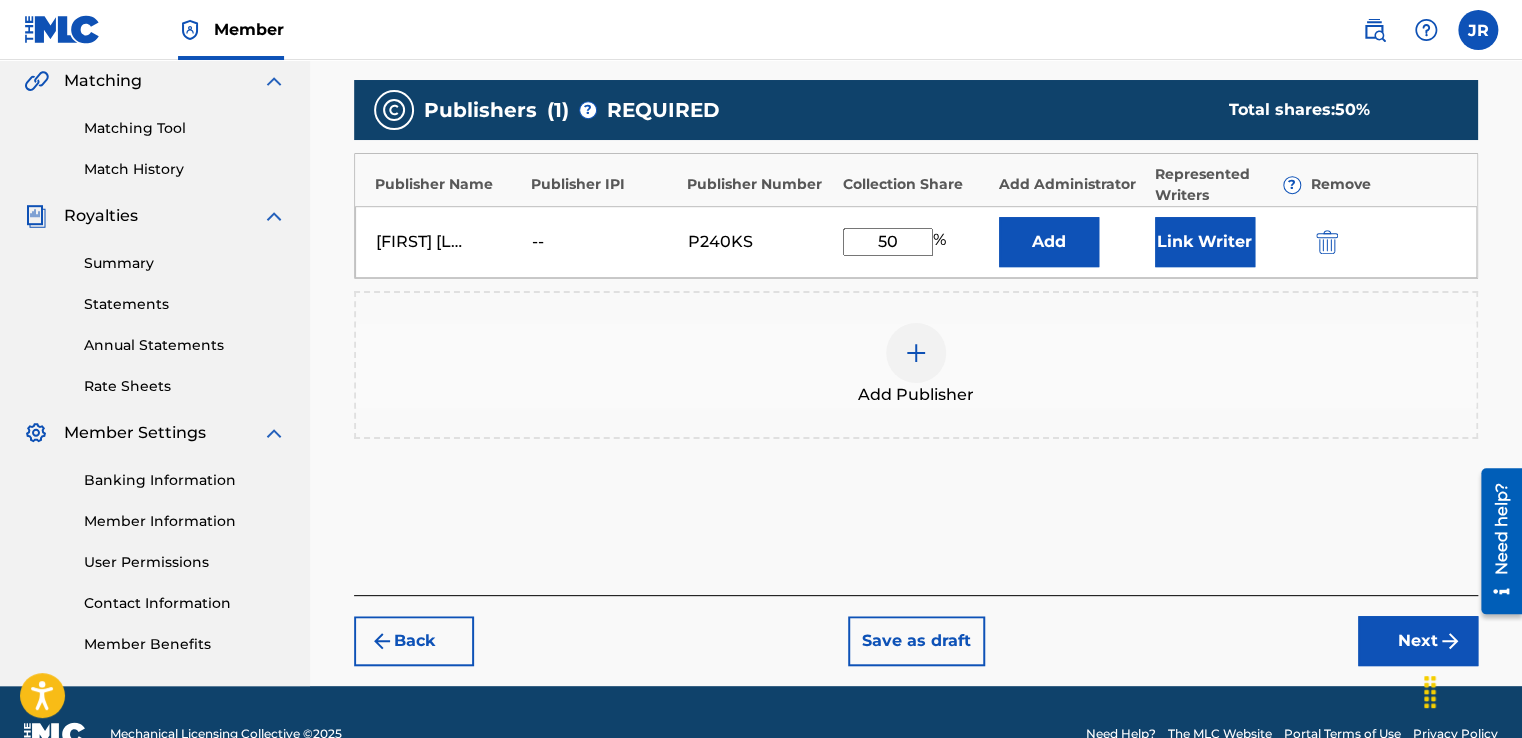 click on "Next" at bounding box center [1418, 641] 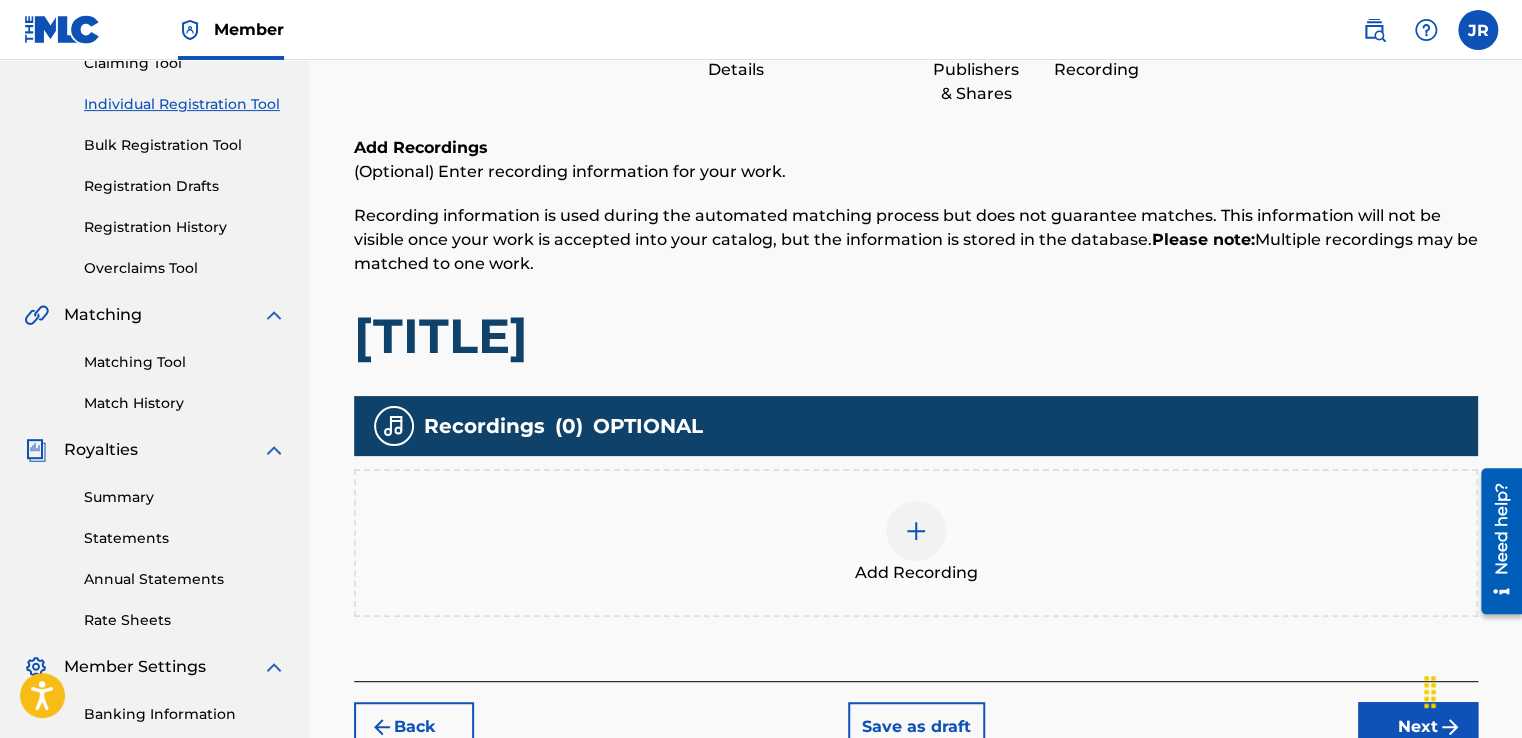 scroll, scrollTop: 322, scrollLeft: 0, axis: vertical 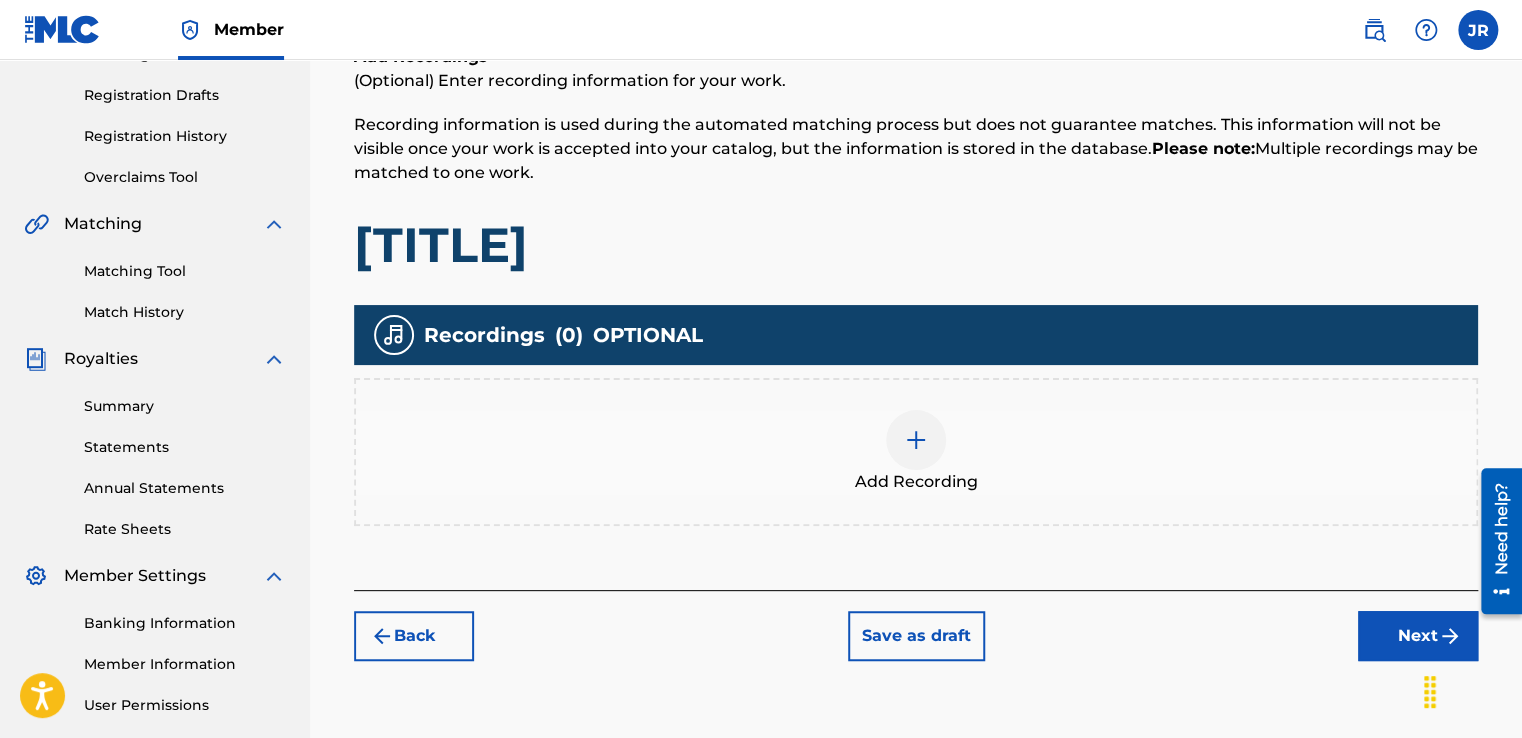 drag, startPoint x: 1524, startPoint y: 381, endPoint x: 50, endPoint y: 58, distance: 1508.9749 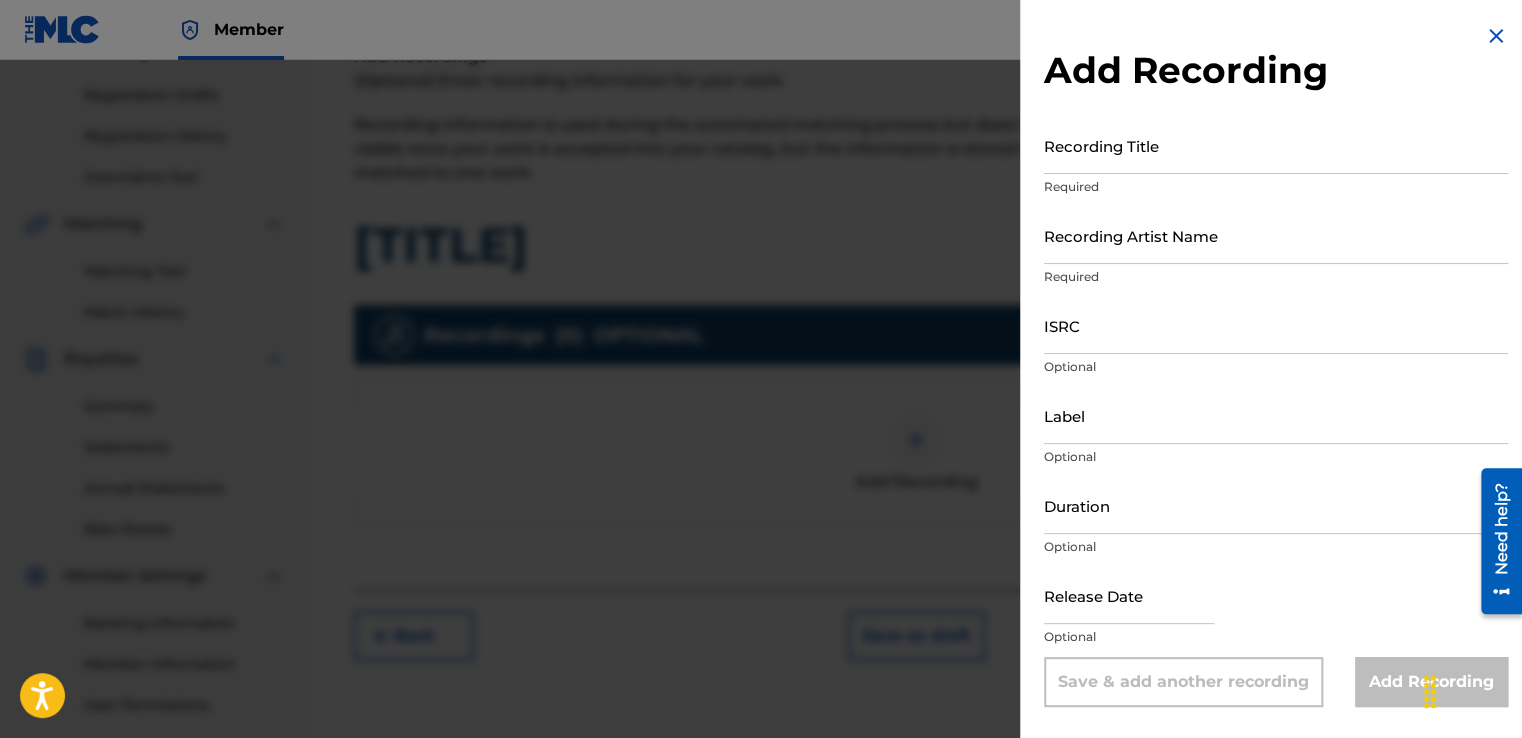 click on "Recording Title" at bounding box center (1276, 145) 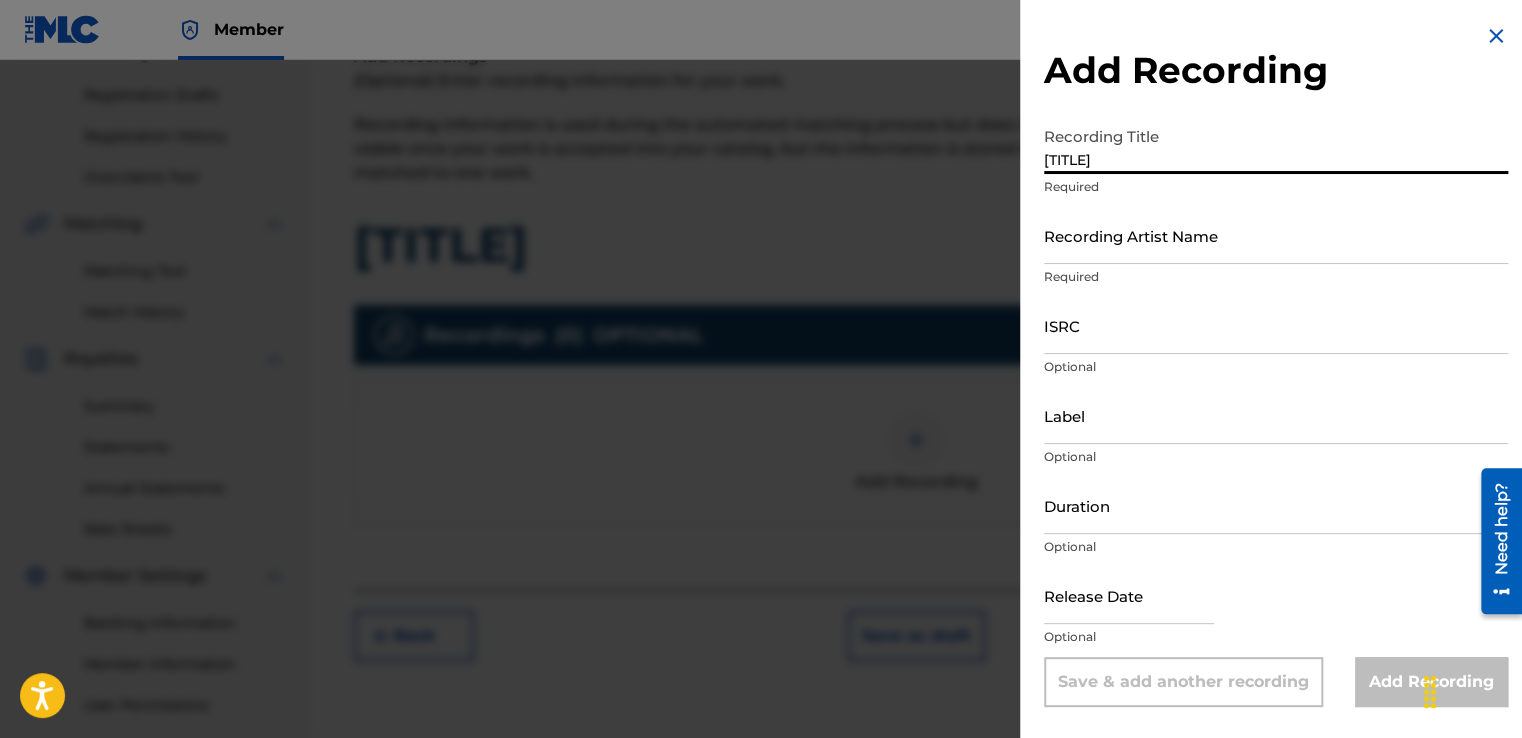 type on "[TITLE]" 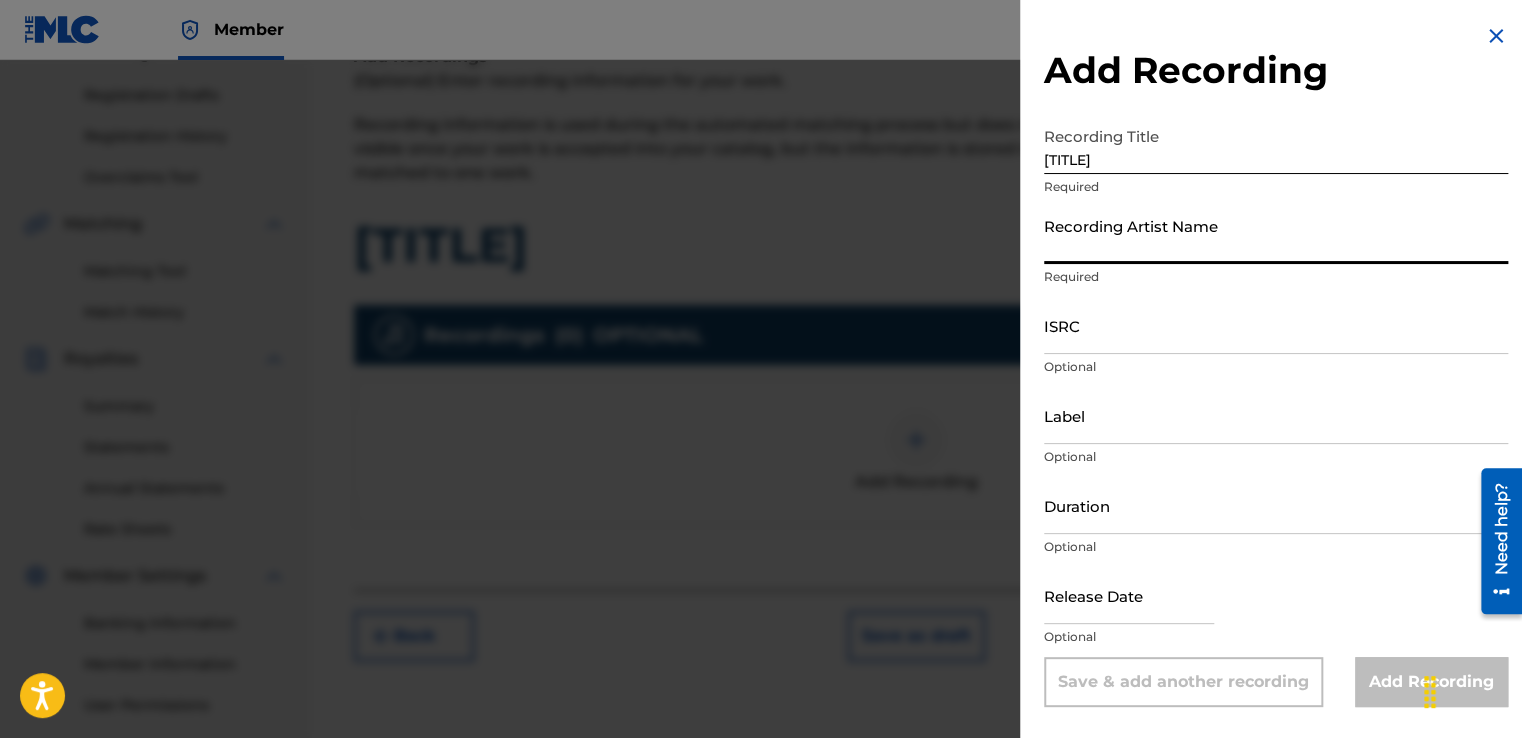 type on "Snypahtak" 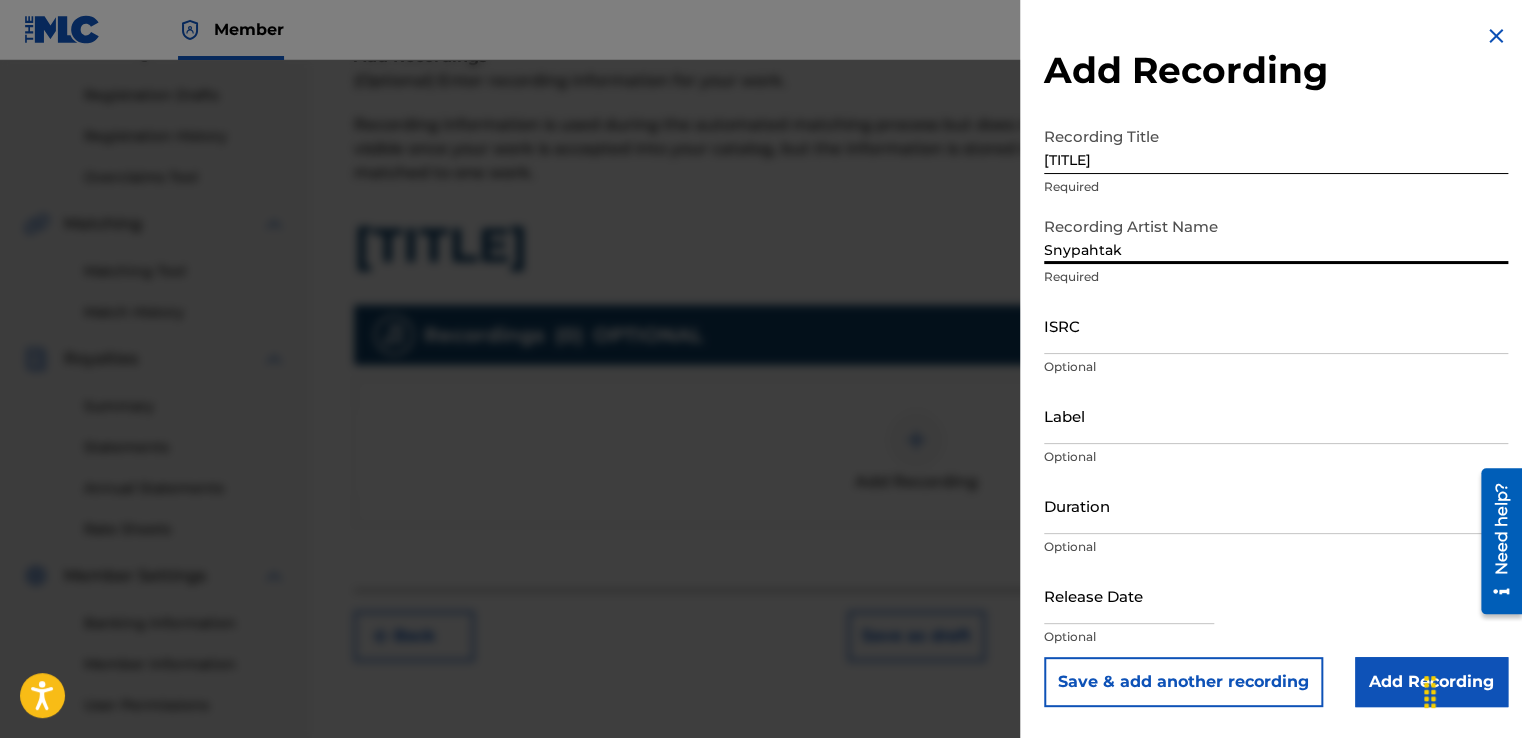 click on "Add Recording" at bounding box center (1431, 682) 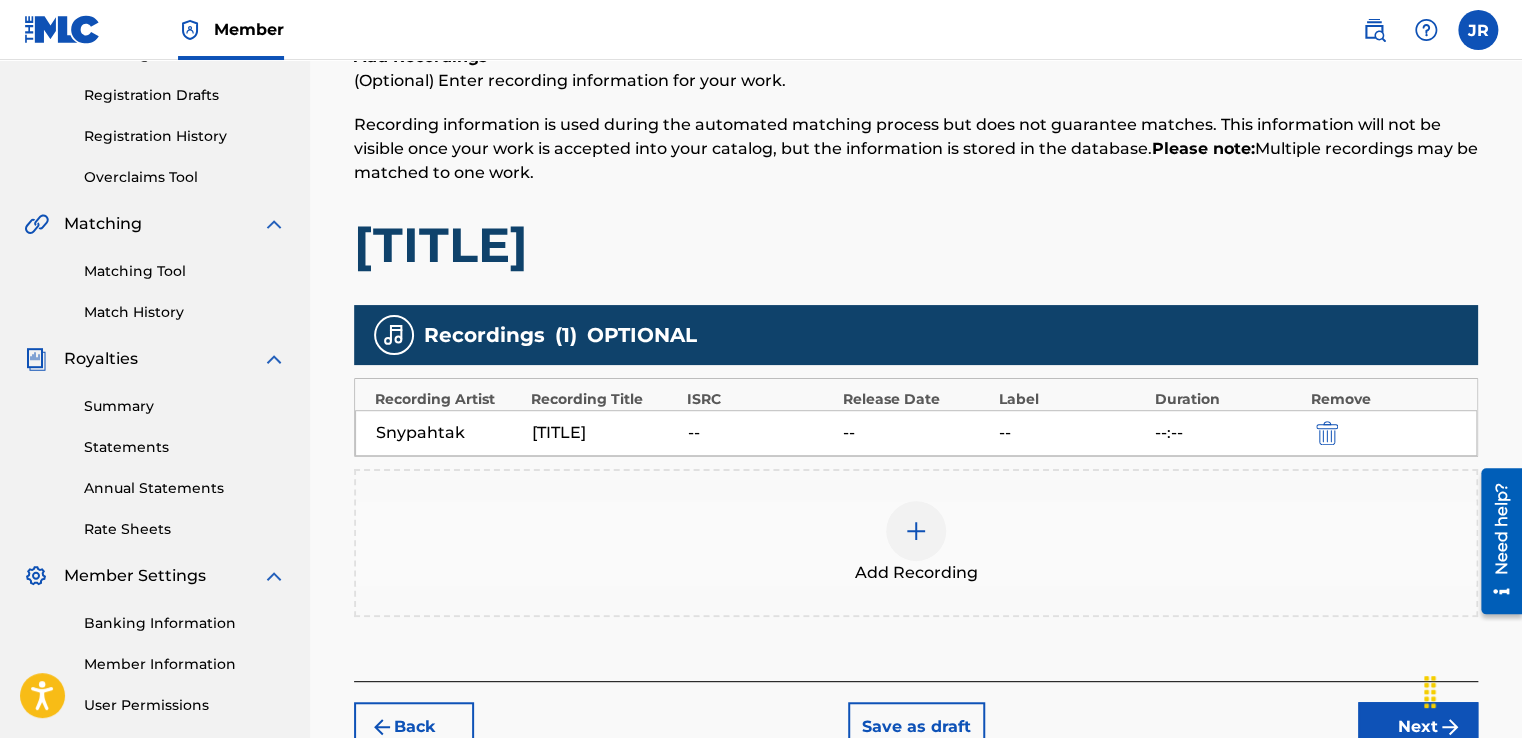 click on "Next" at bounding box center (1418, 727) 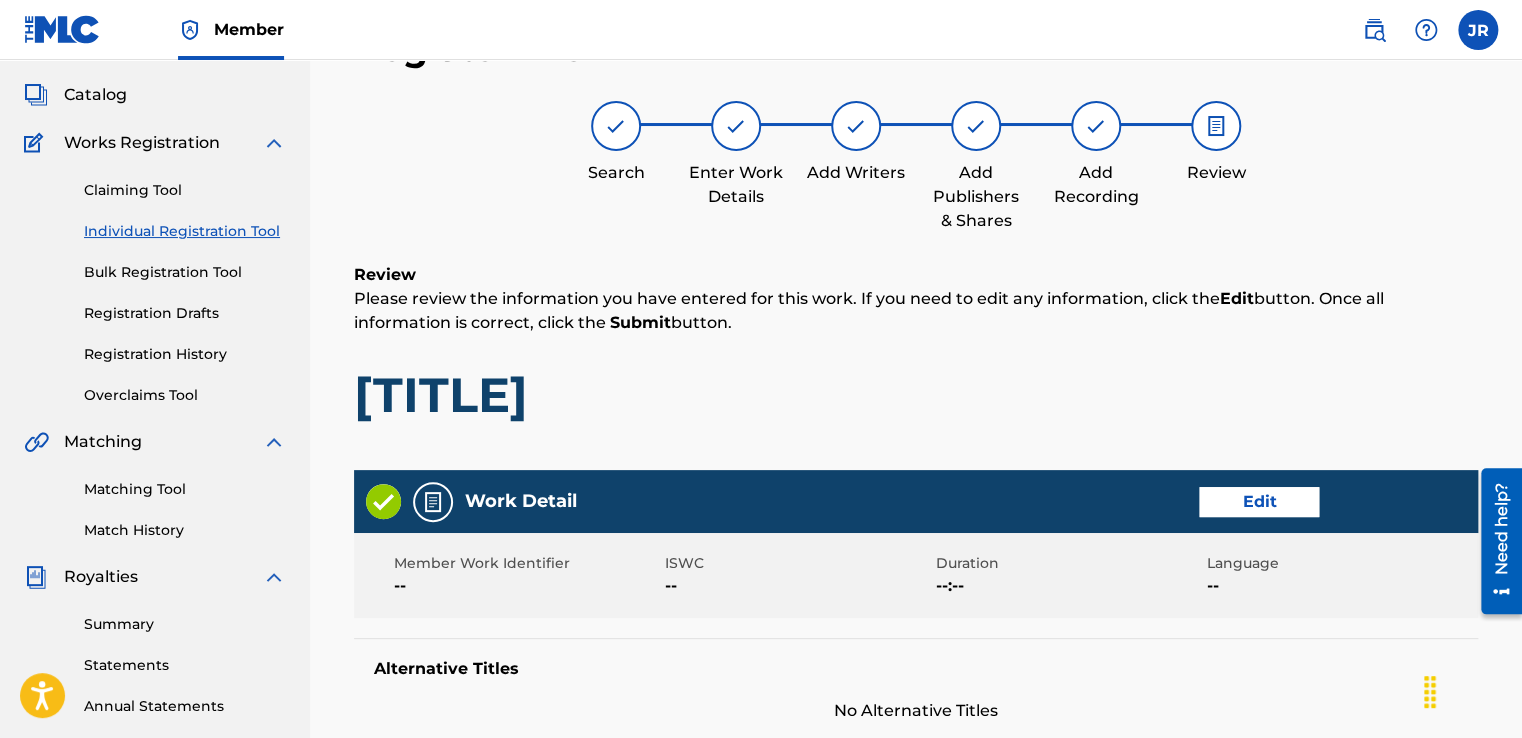 scroll, scrollTop: 90, scrollLeft: 0, axis: vertical 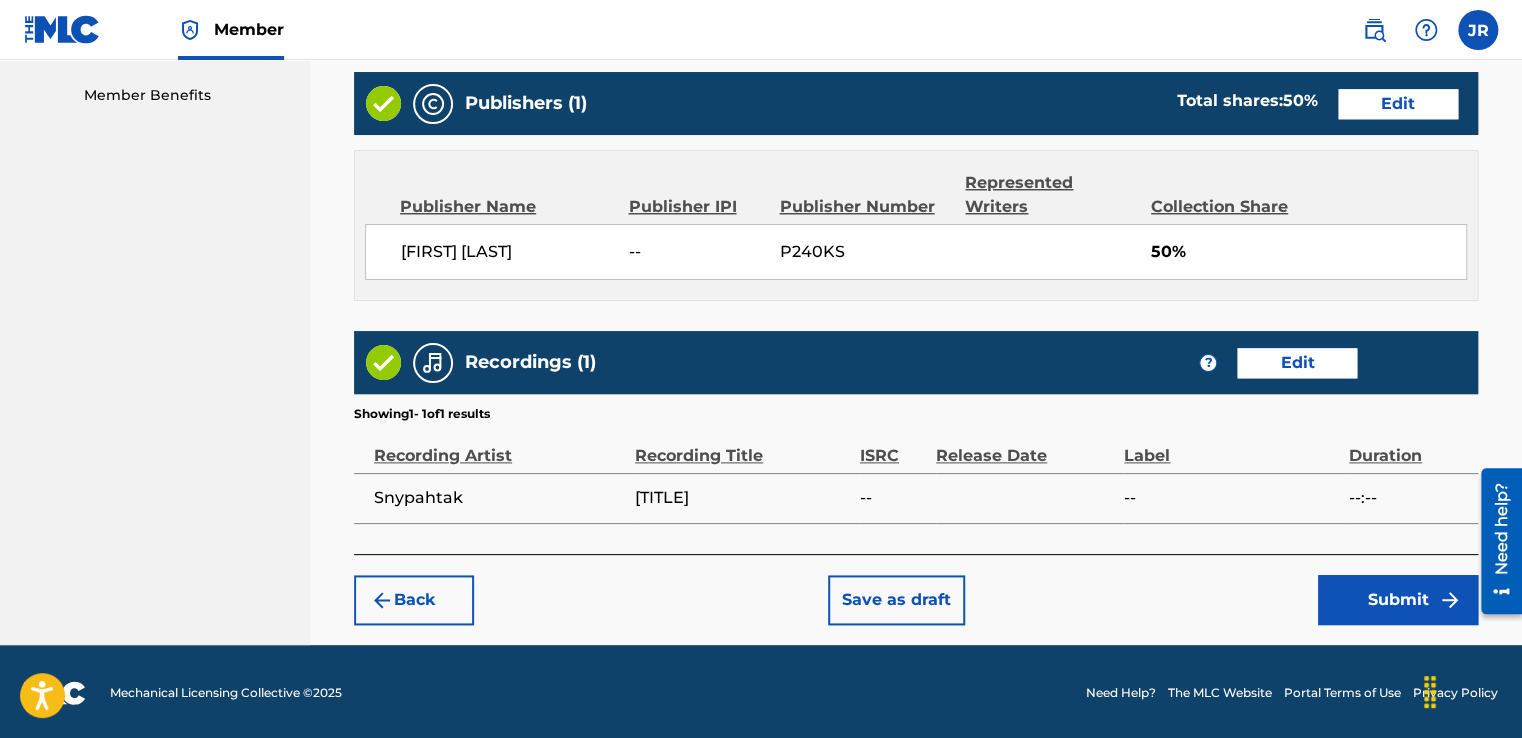 click on "Submit" at bounding box center [1398, 600] 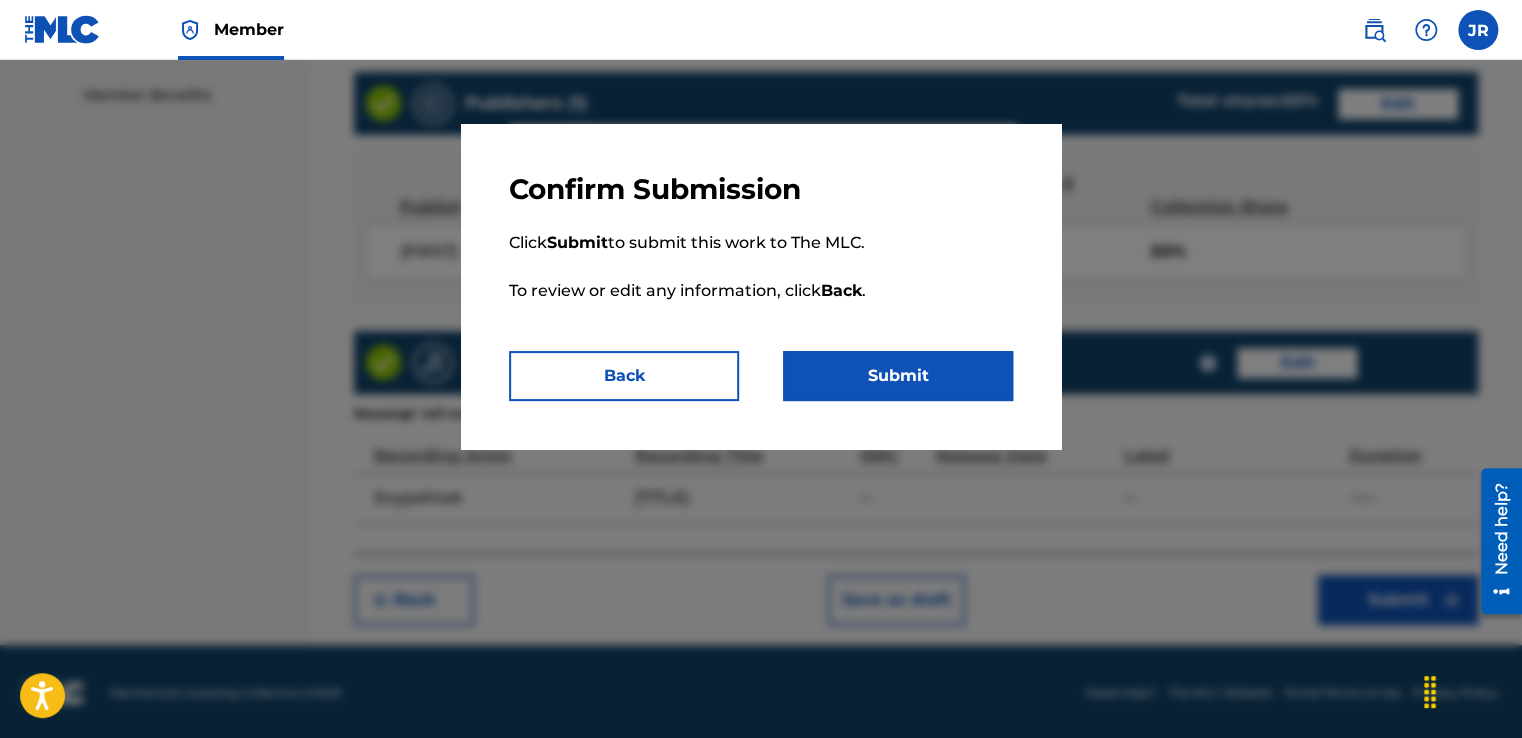 click on "Submit" at bounding box center (898, 376) 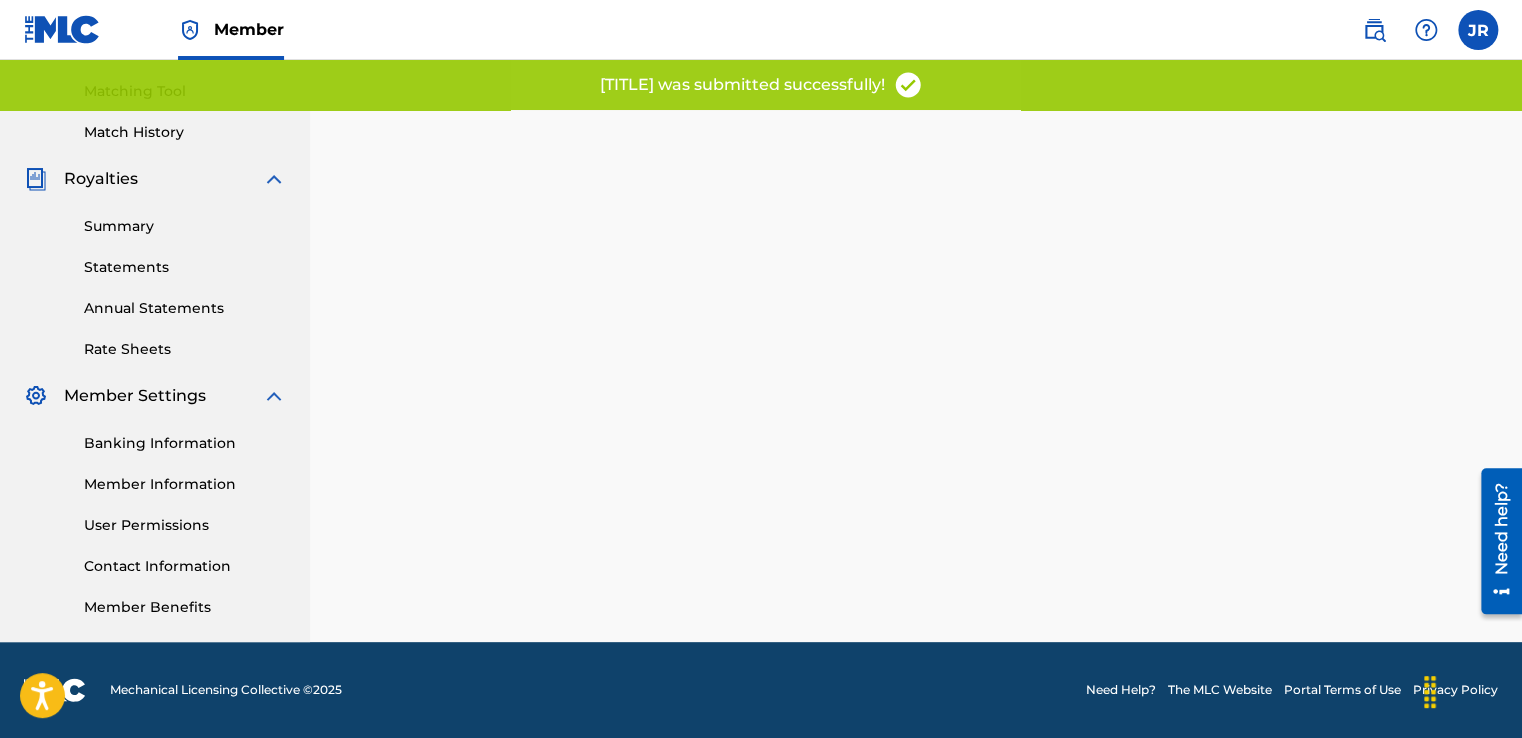 scroll, scrollTop: 0, scrollLeft: 0, axis: both 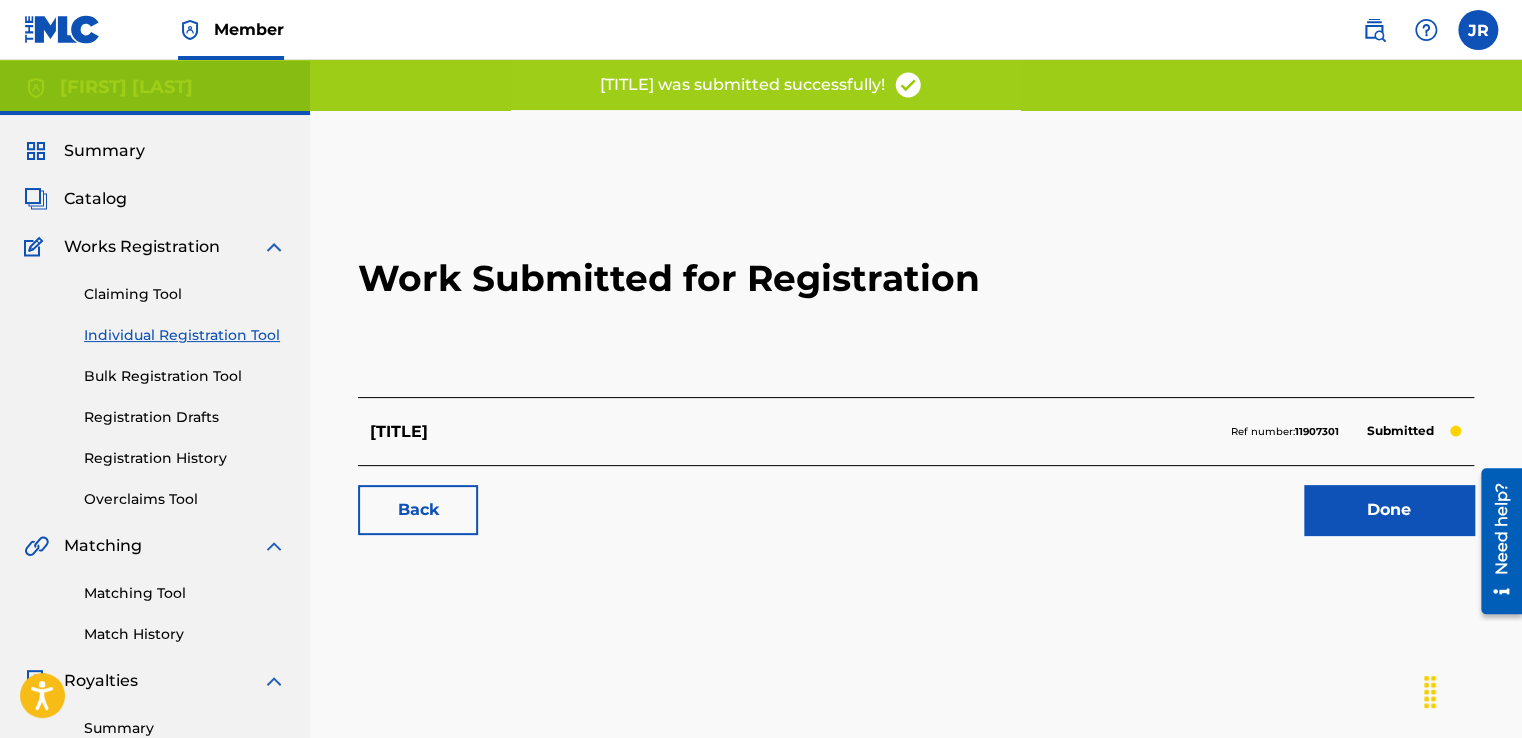 click on "Done" at bounding box center (1389, 510) 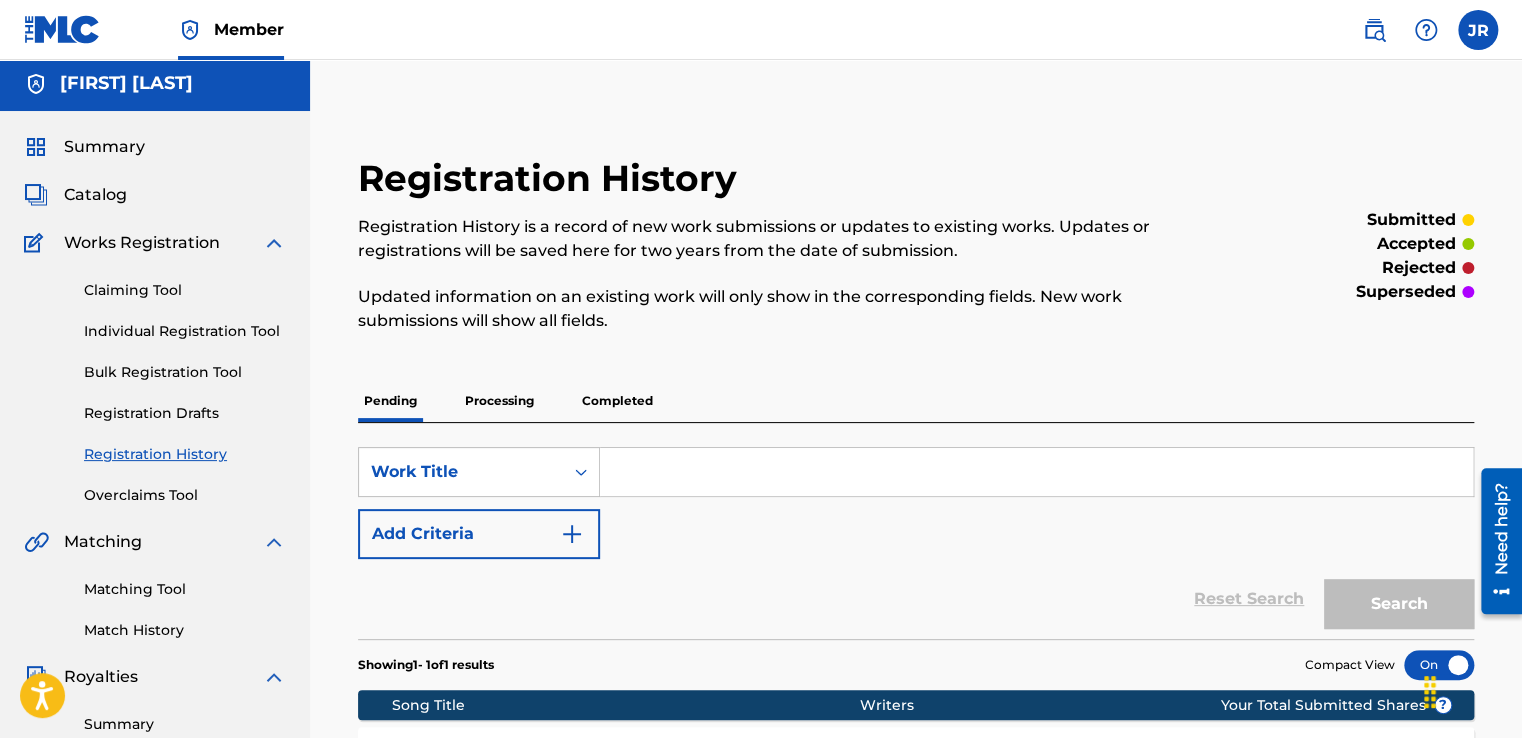 scroll, scrollTop: 0, scrollLeft: 0, axis: both 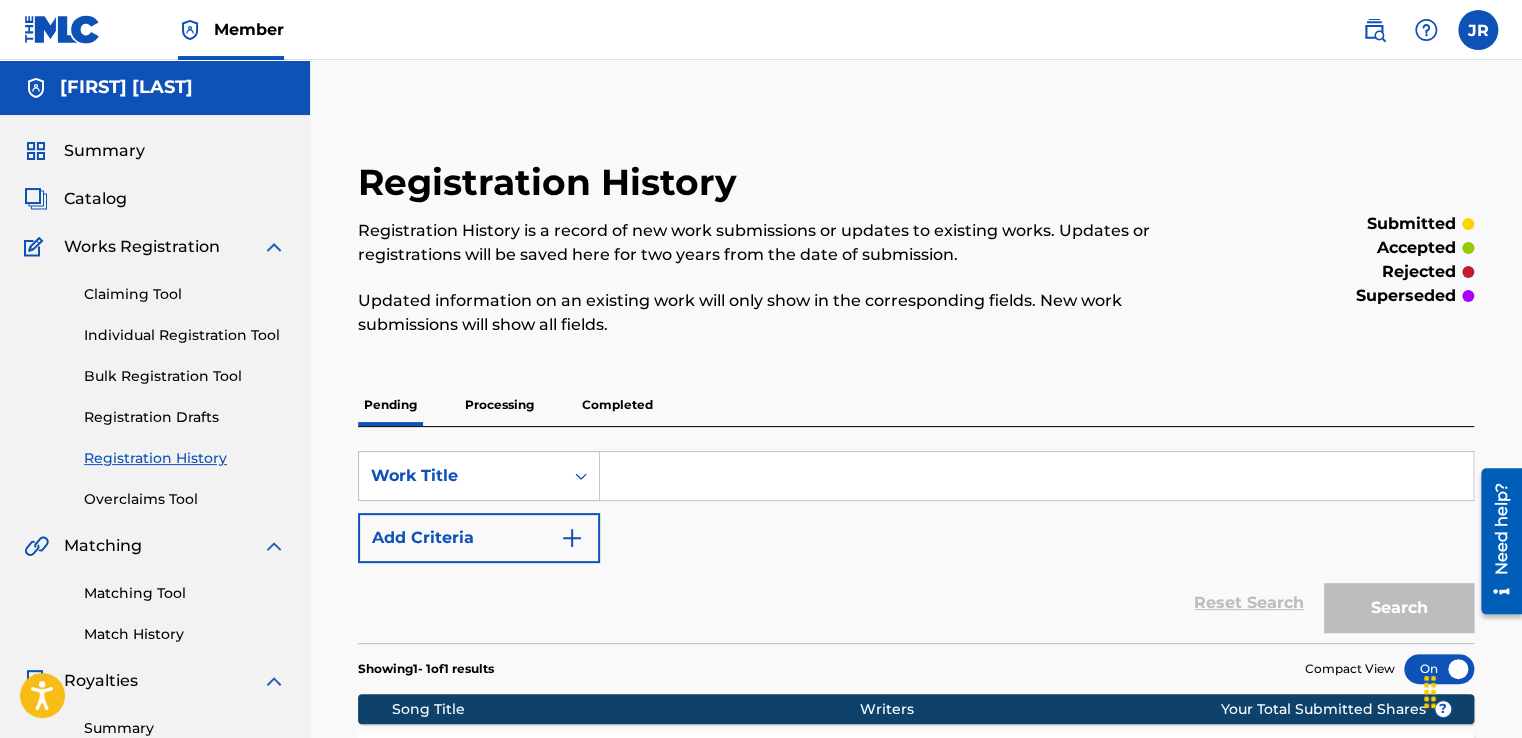 click on "Individual Registration Tool" at bounding box center [185, 335] 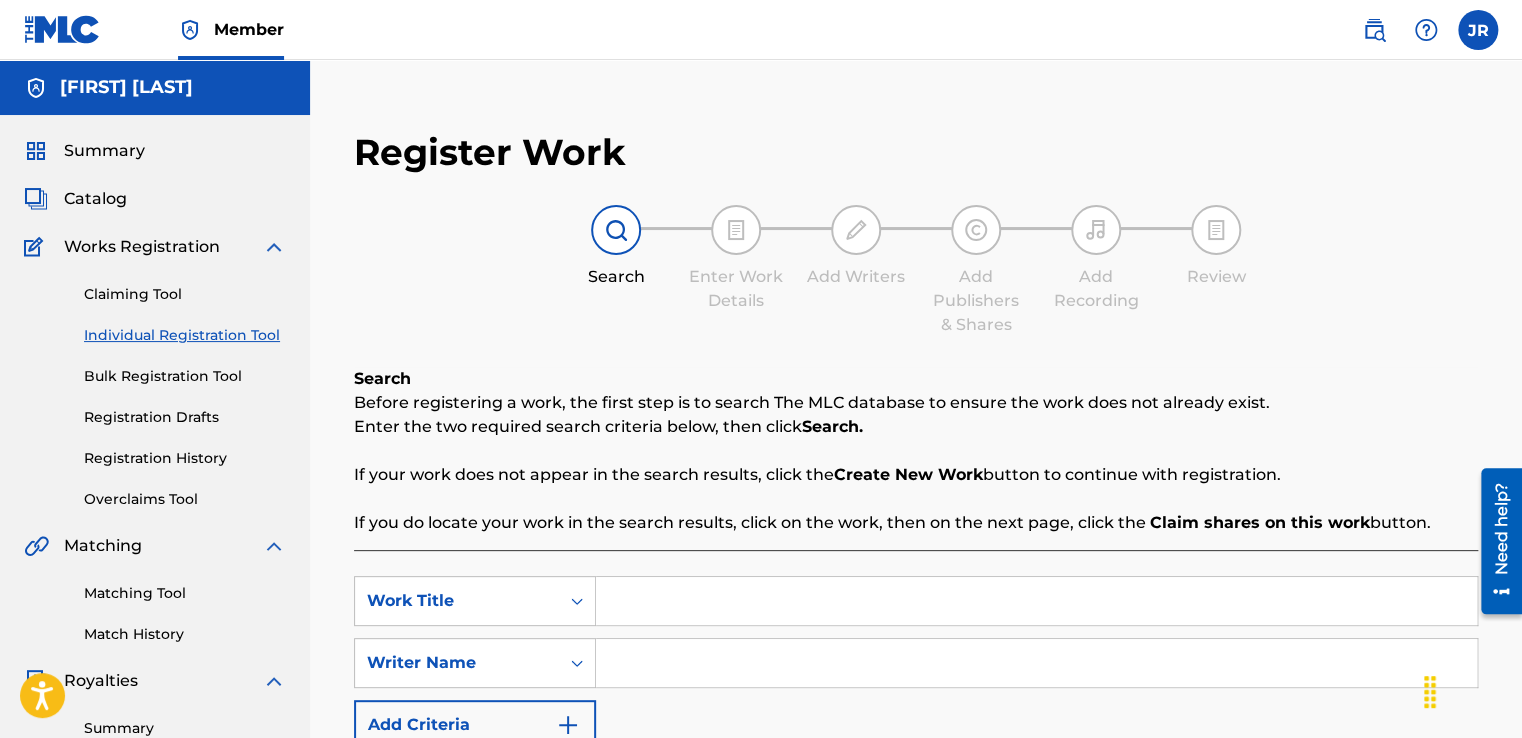 click at bounding box center (1036, 601) 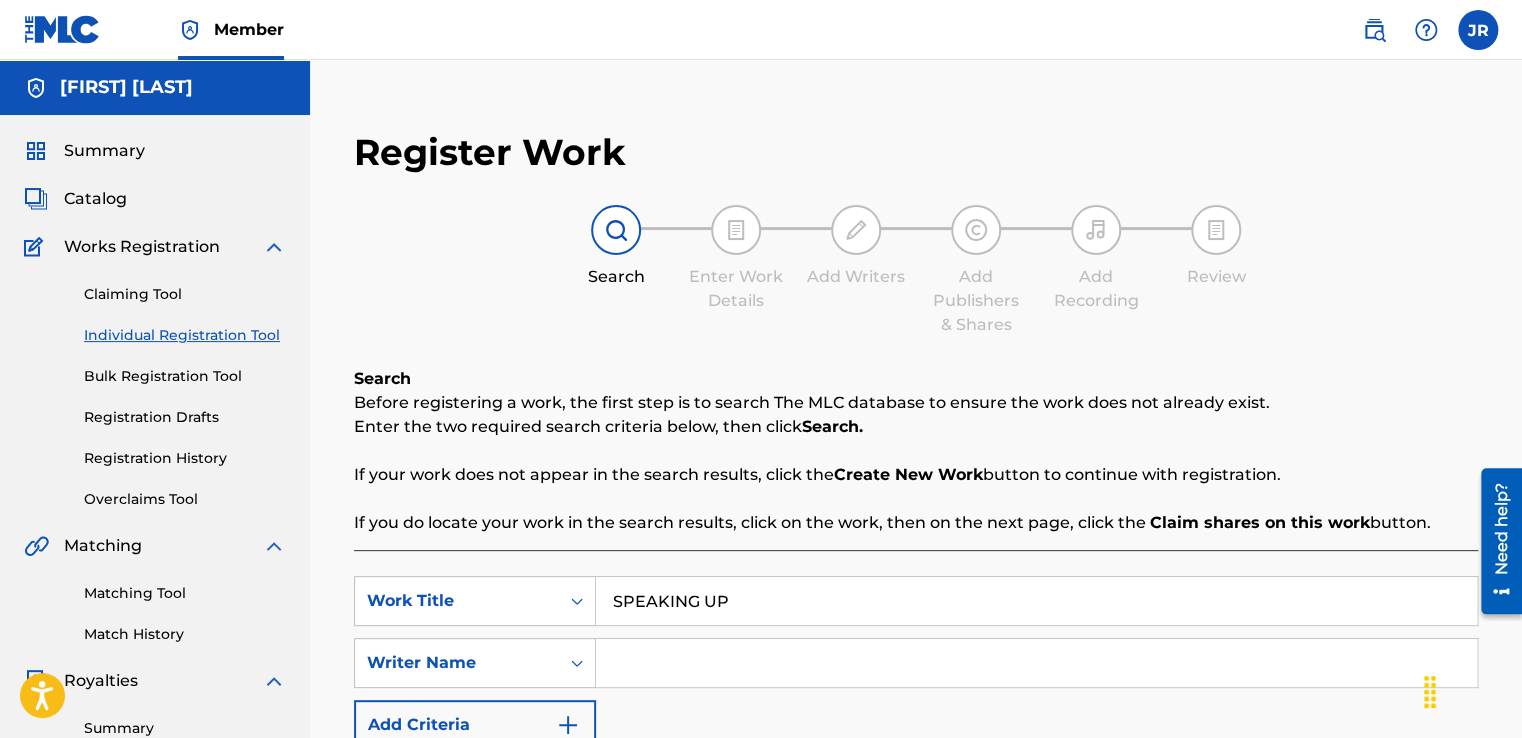 type on "SPEAKING UP" 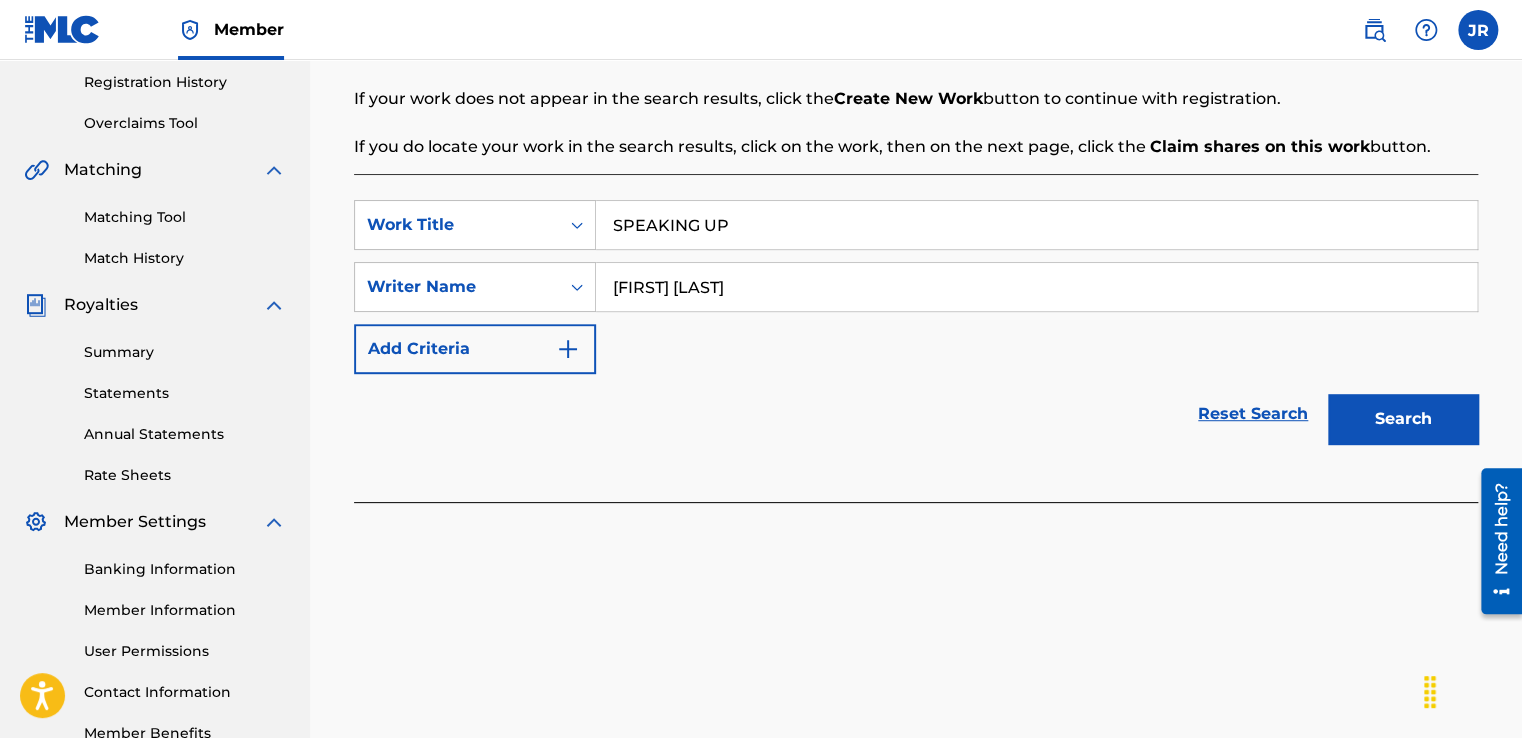 scroll, scrollTop: 378, scrollLeft: 0, axis: vertical 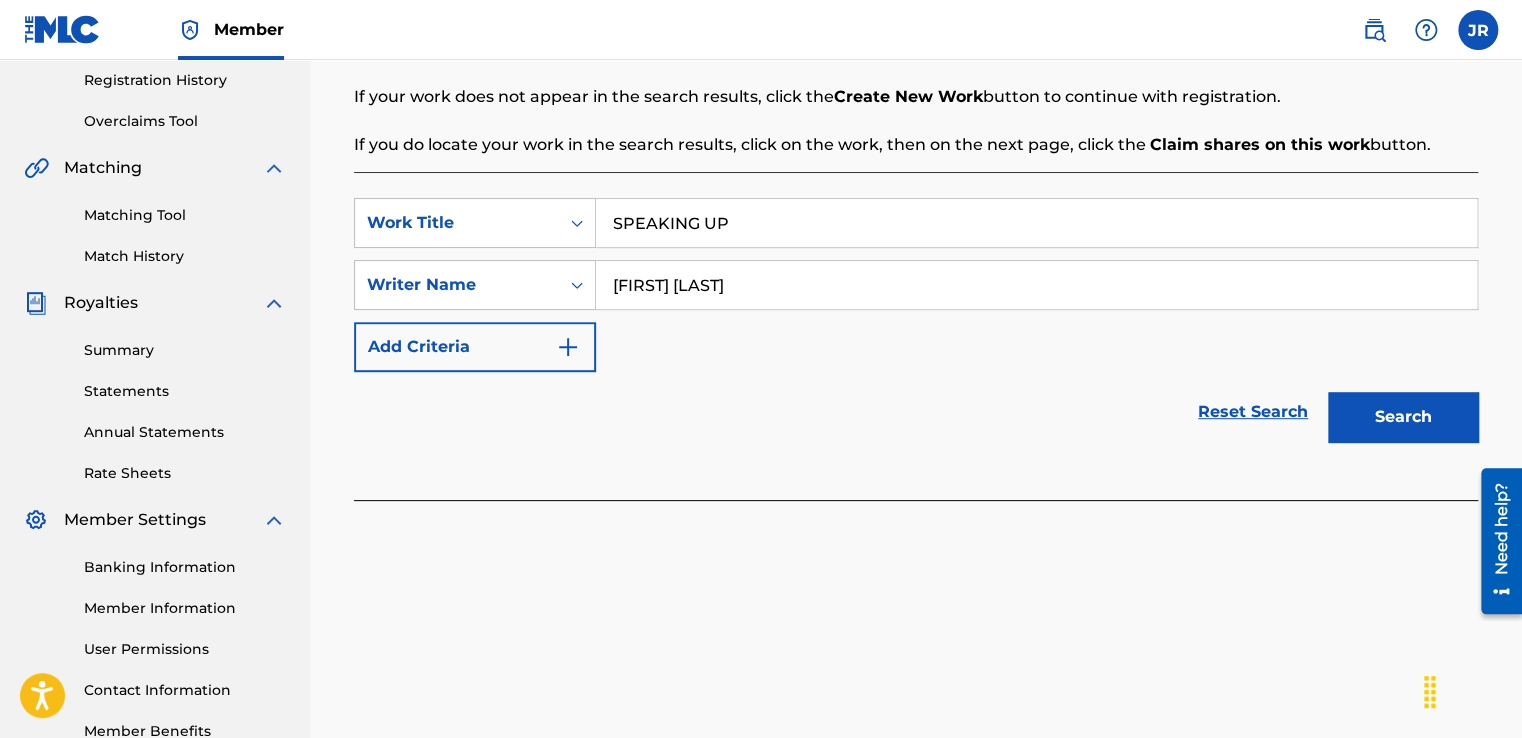 click on "Search" at bounding box center (1403, 417) 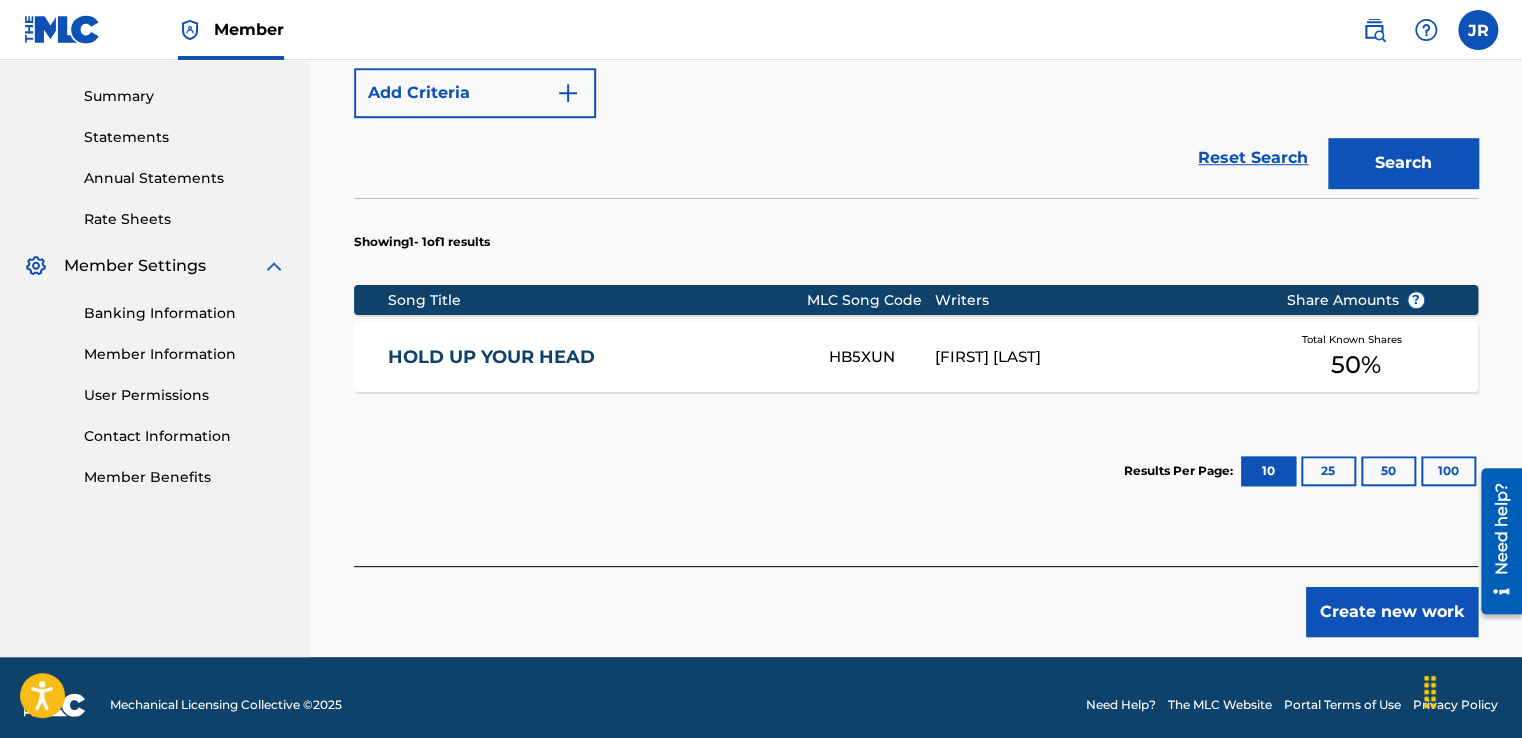 scroll, scrollTop: 634, scrollLeft: 0, axis: vertical 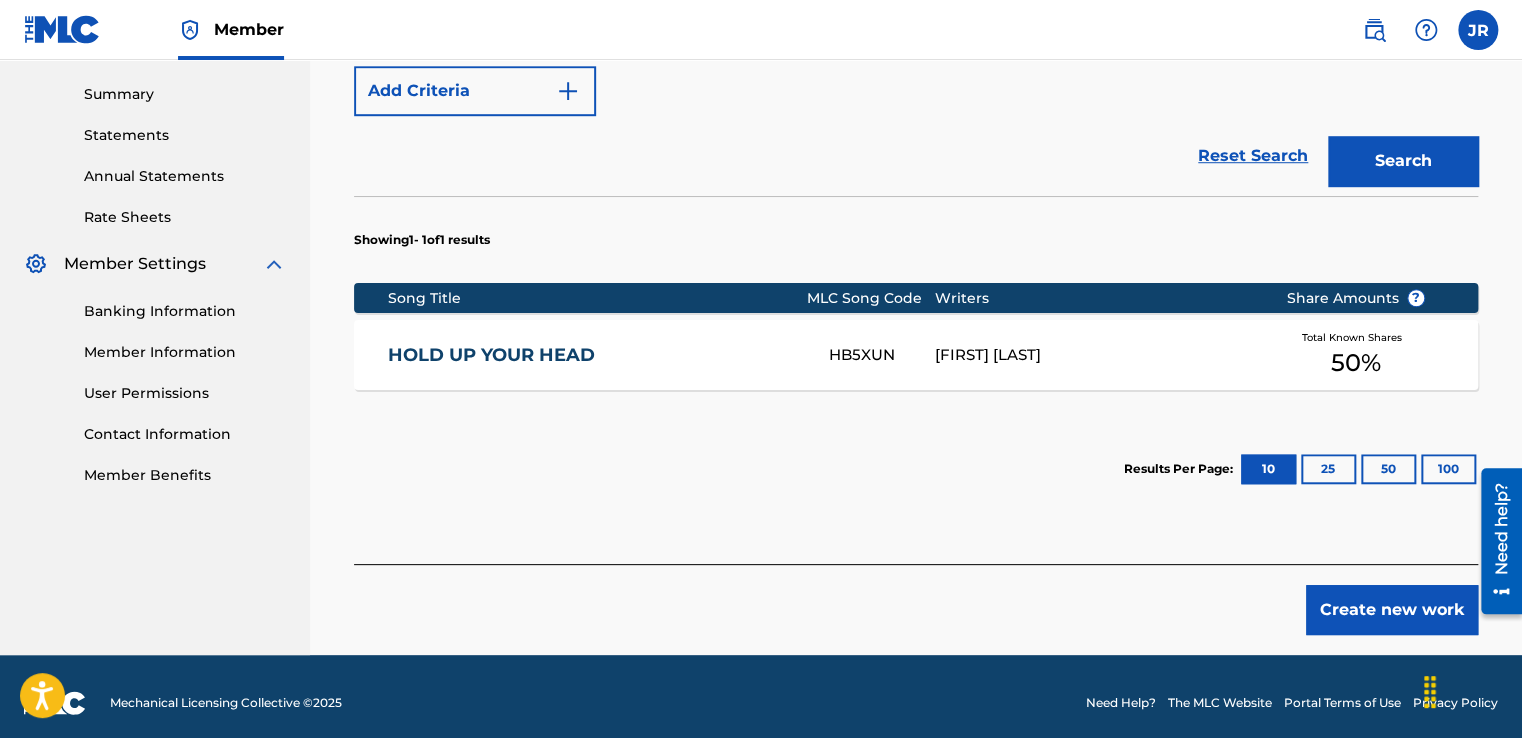 click on "Create new work" at bounding box center [1392, 610] 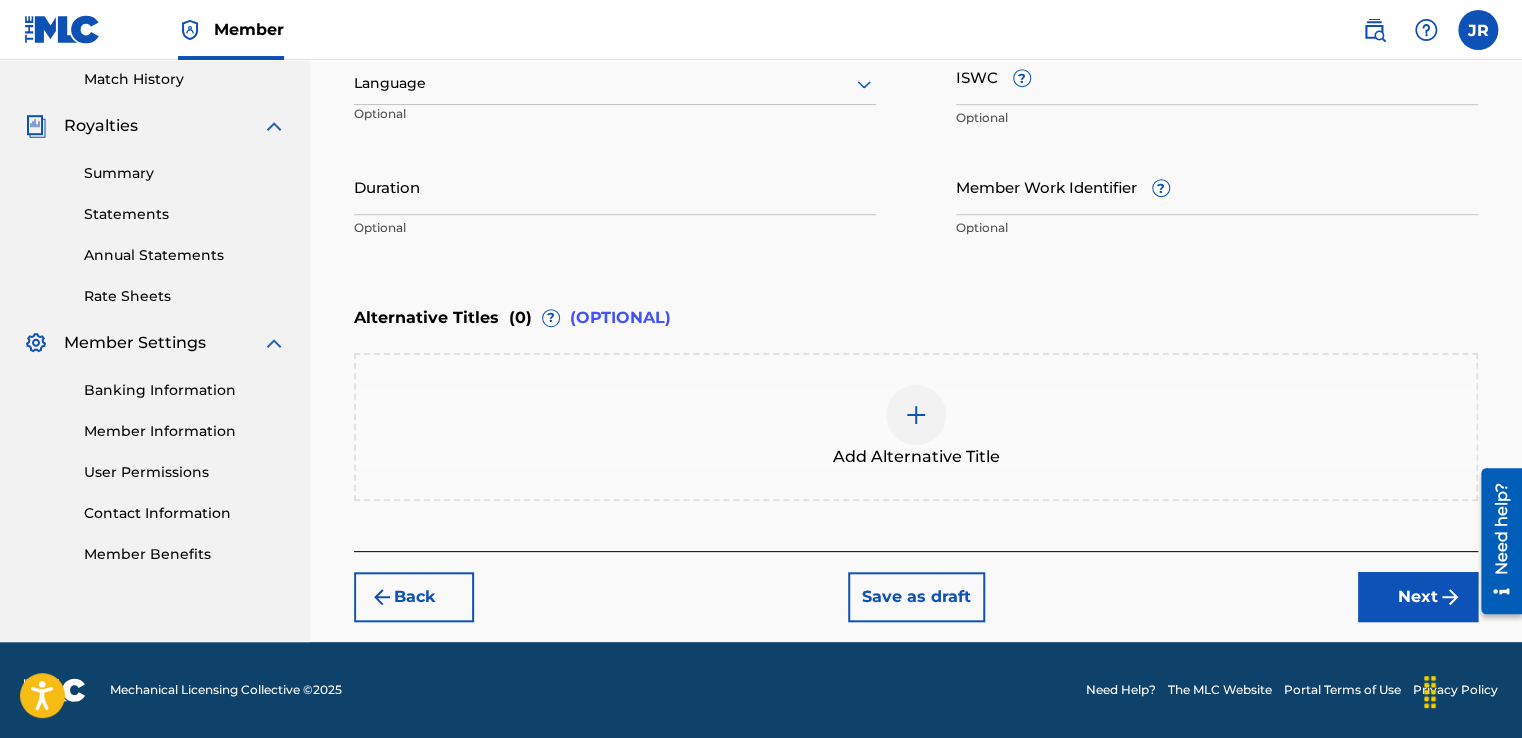 scroll, scrollTop: 552, scrollLeft: 0, axis: vertical 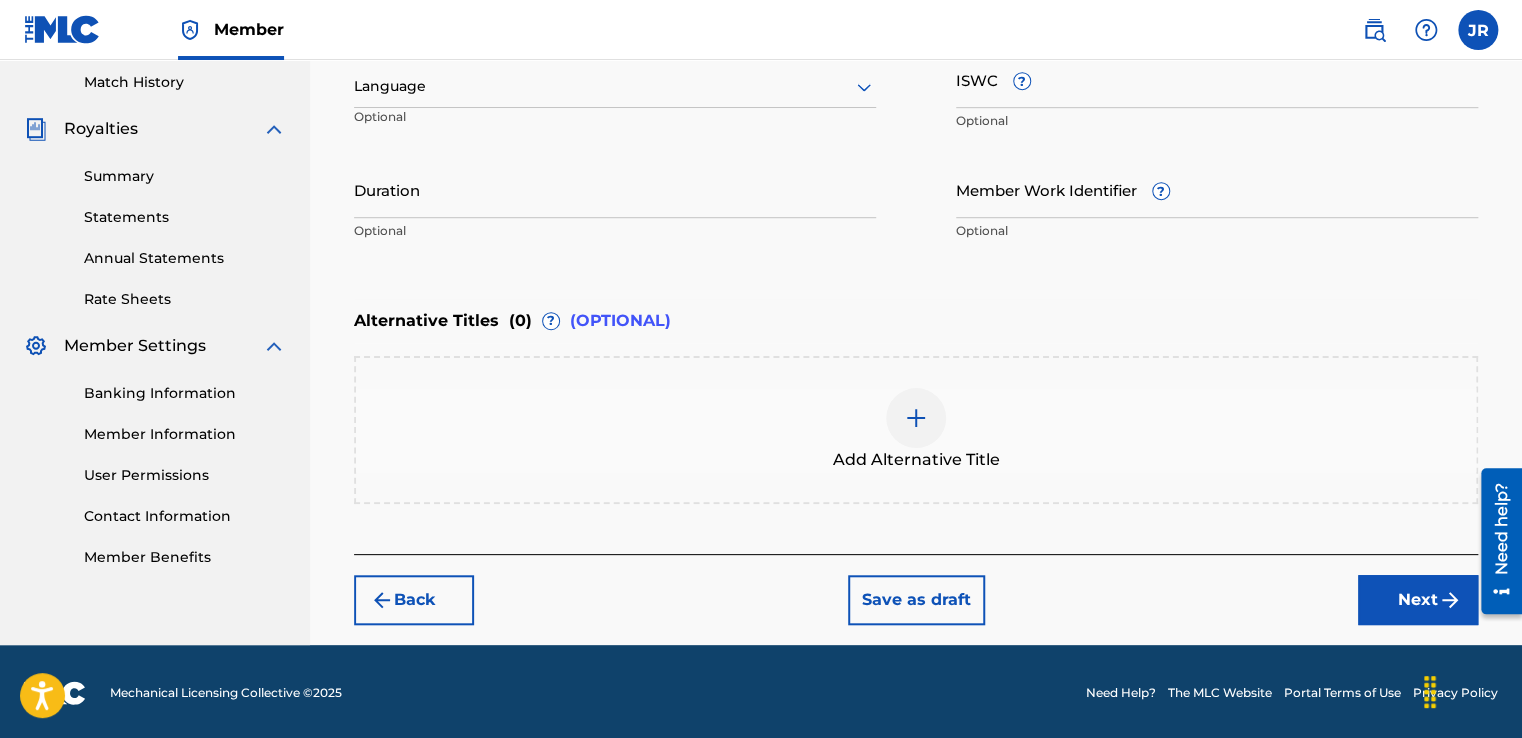 click on "Next" at bounding box center [1418, 600] 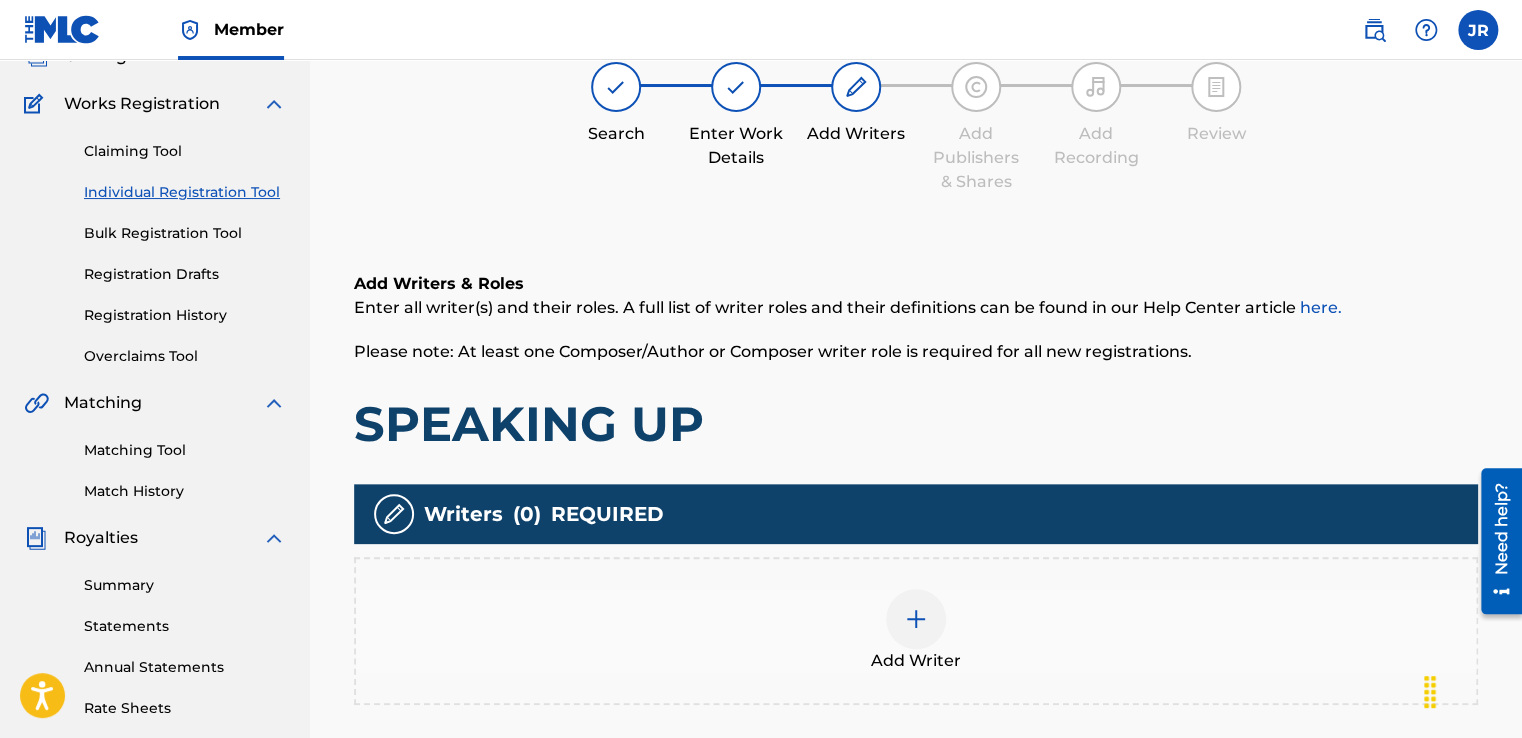 scroll, scrollTop: 90, scrollLeft: 0, axis: vertical 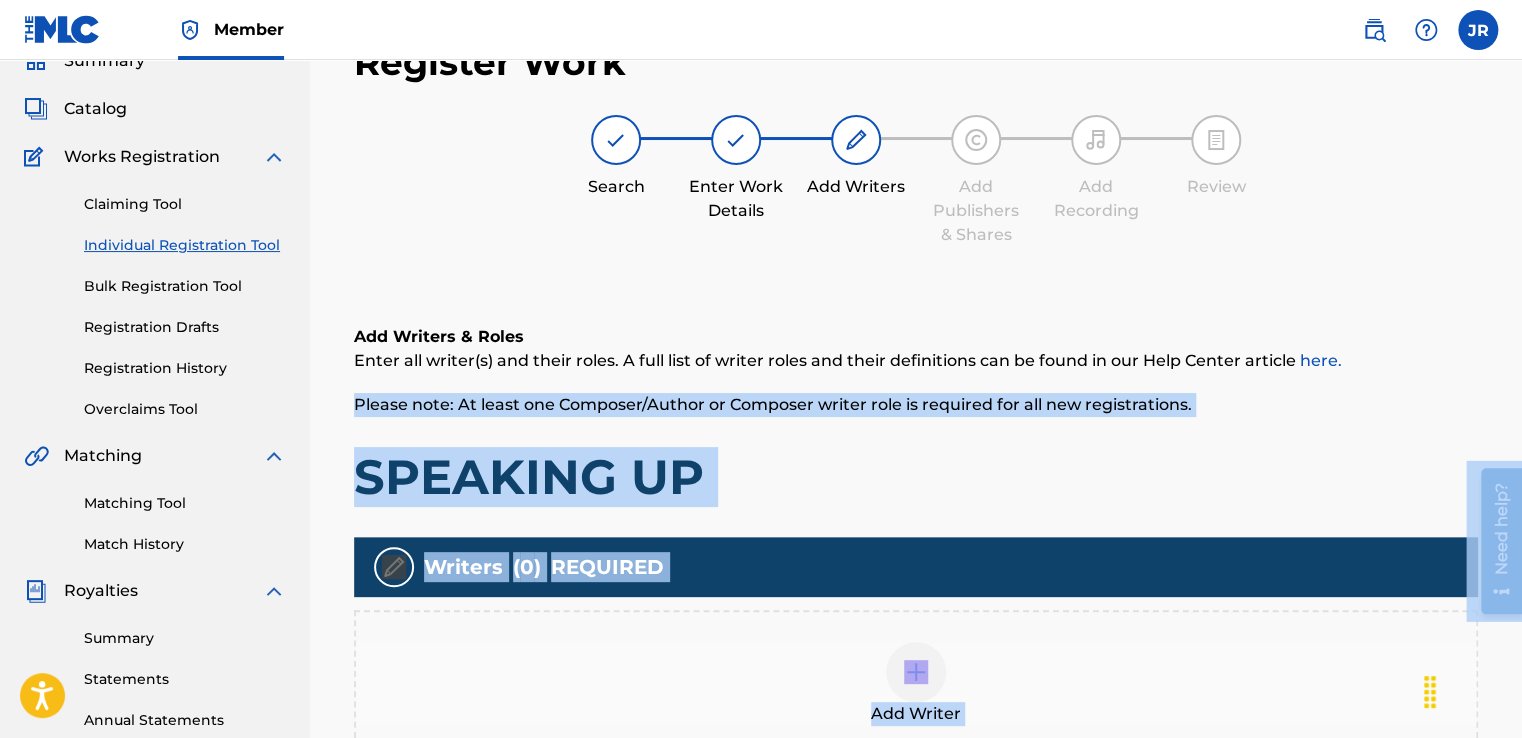 drag, startPoint x: 2986, startPoint y: 818, endPoint x: 1510, endPoint y: 507, distance: 1508.4088 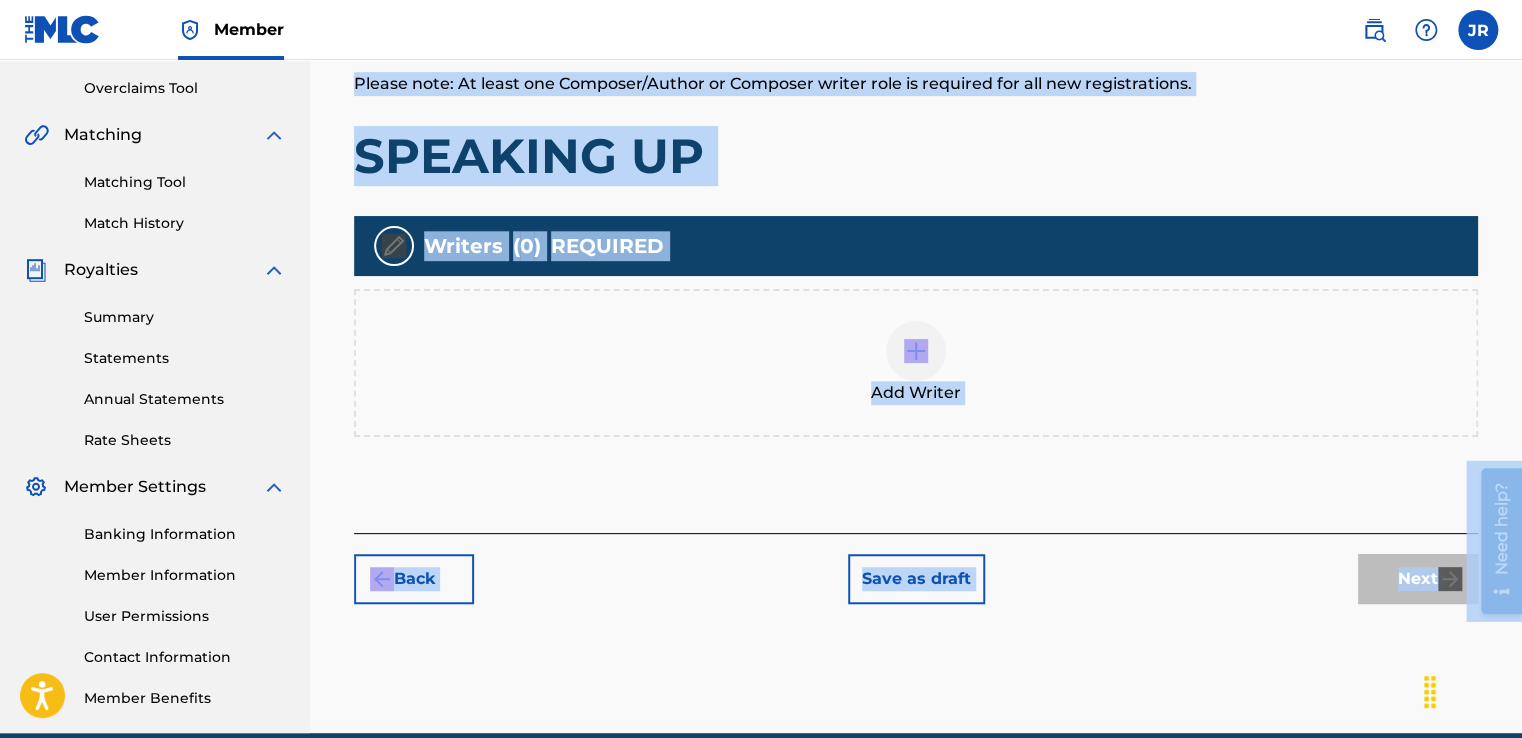 scroll, scrollTop: 414, scrollLeft: 0, axis: vertical 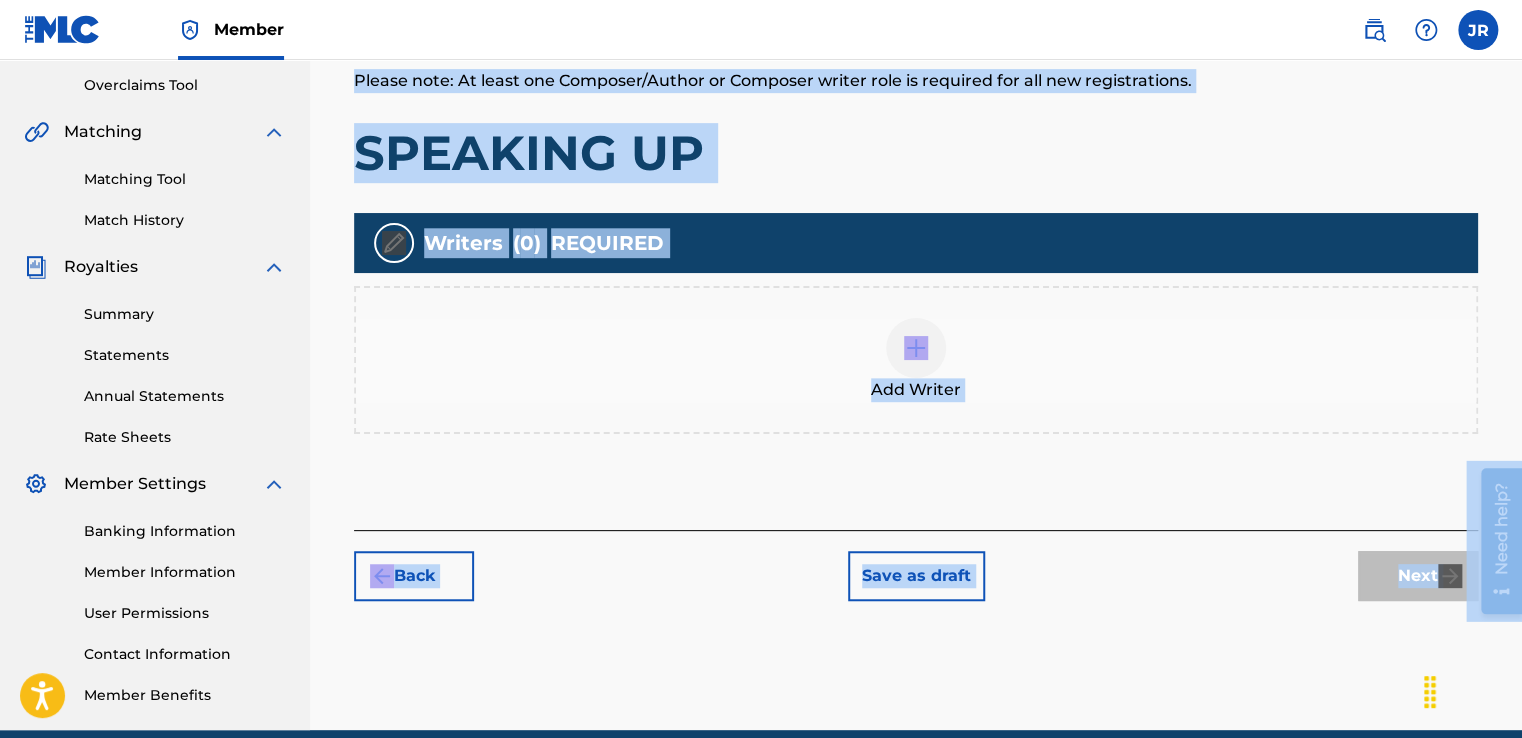 drag, startPoint x: 1524, startPoint y: 382, endPoint x: 48, endPoint y: 113, distance: 1500.3123 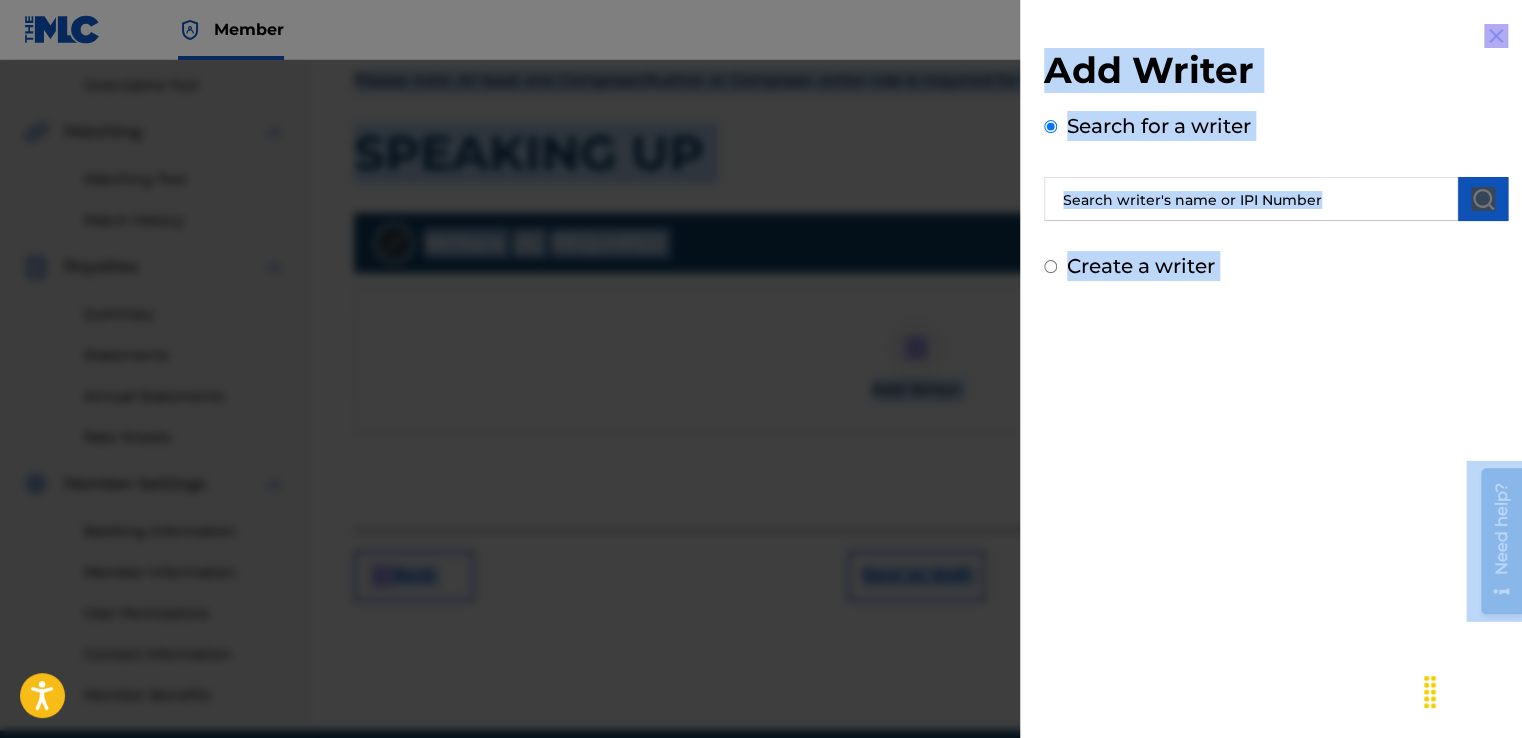 click on "Add Writer Search for a writer Create a writer" at bounding box center [1276, 152] 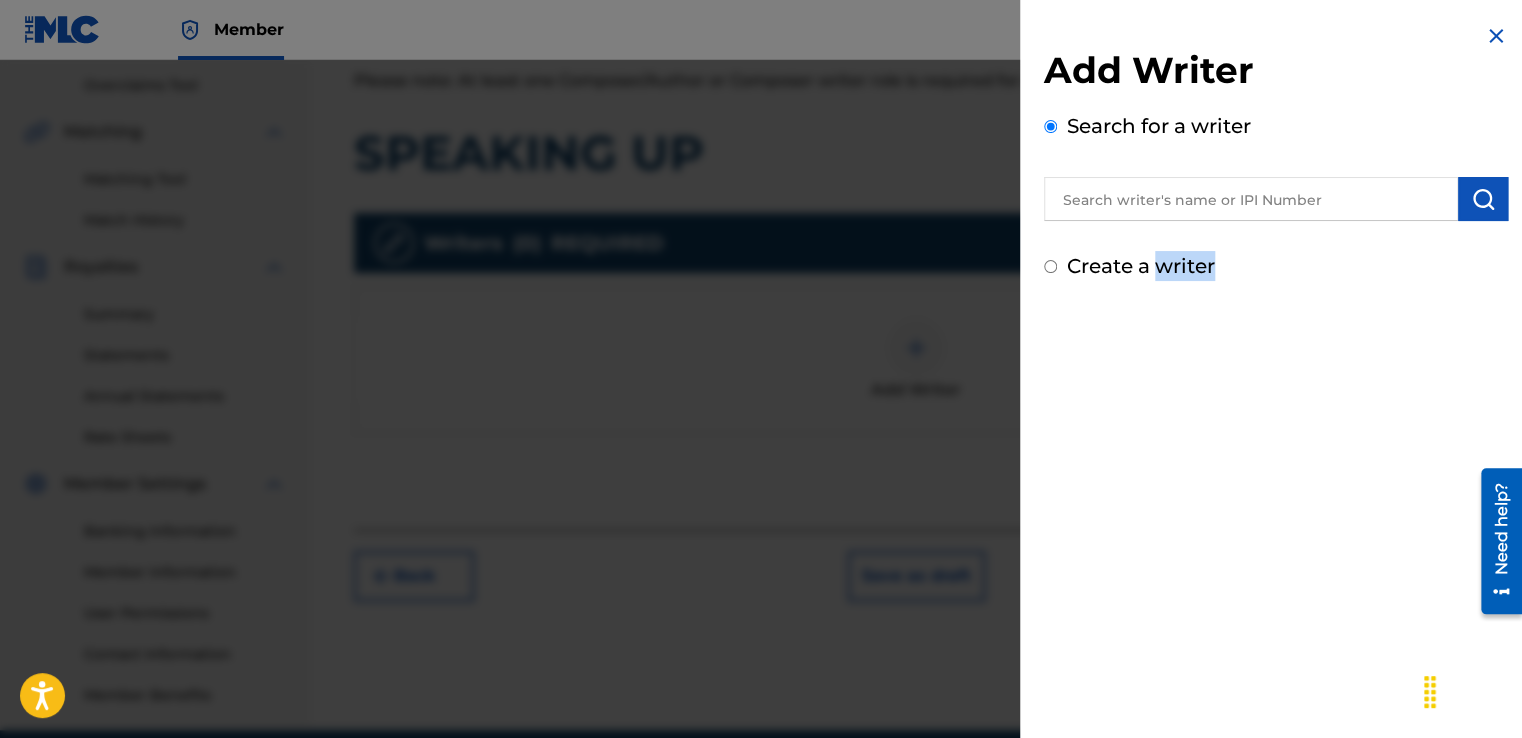 click on "Add Writer Search for a writer Create a writer" at bounding box center (1276, 152) 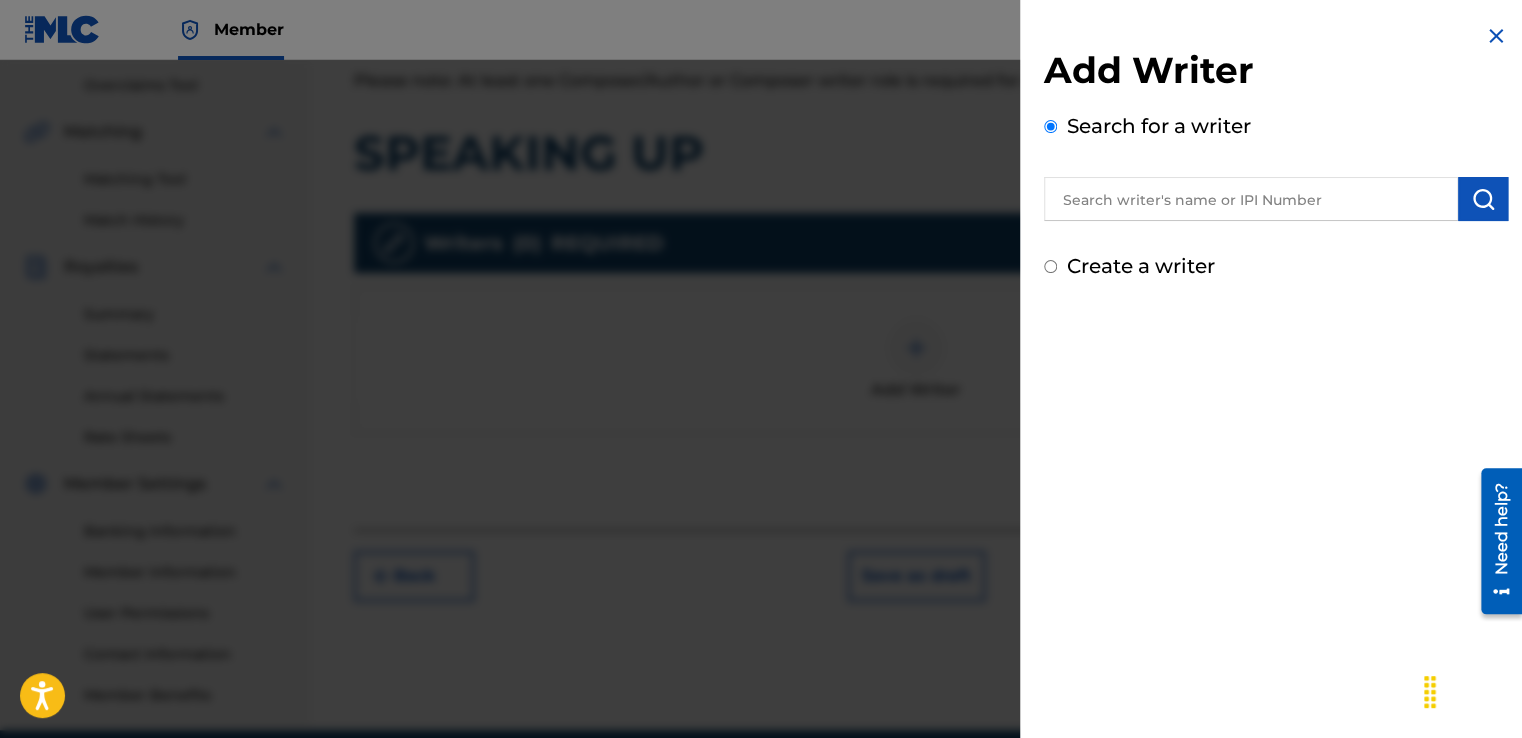 click at bounding box center [1251, 199] 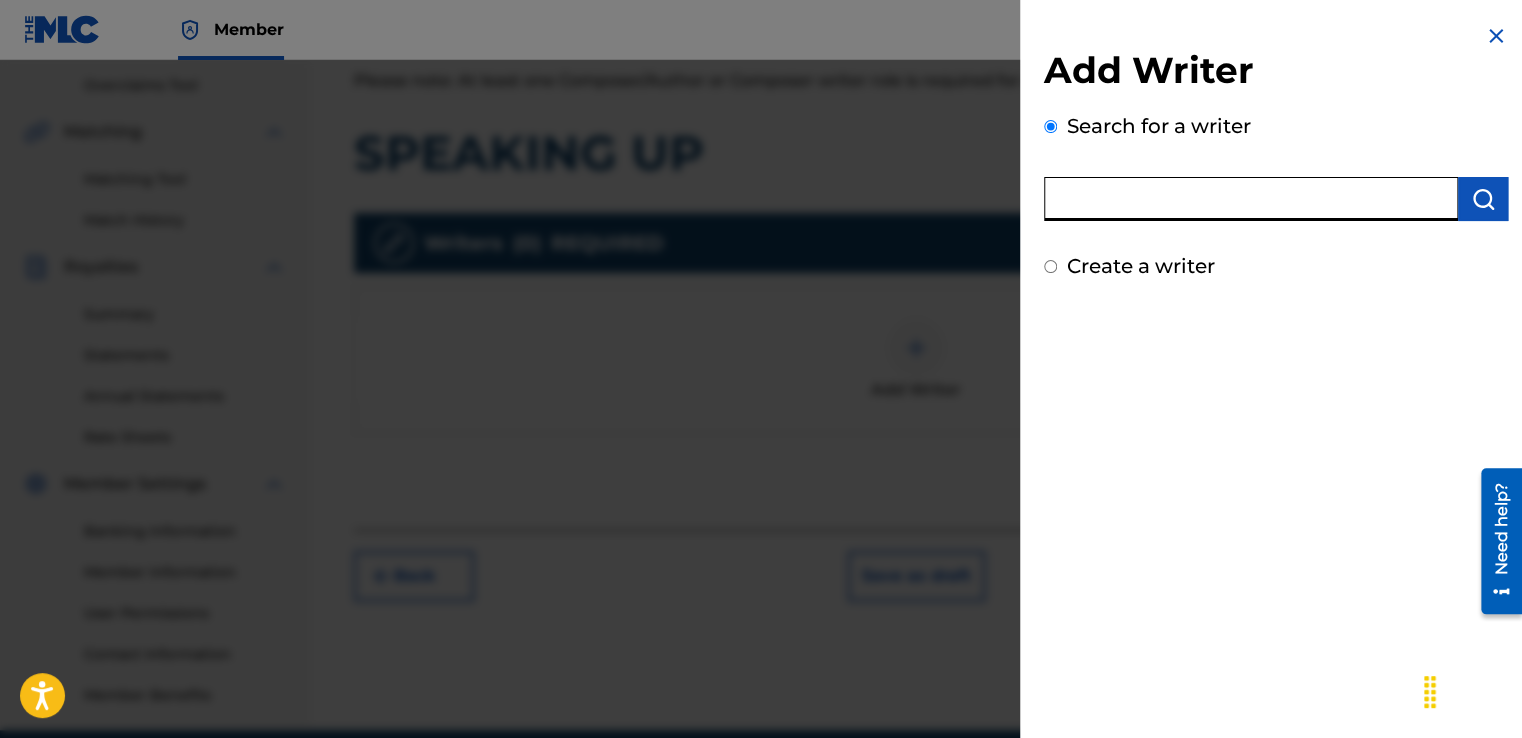 click at bounding box center [1251, 199] 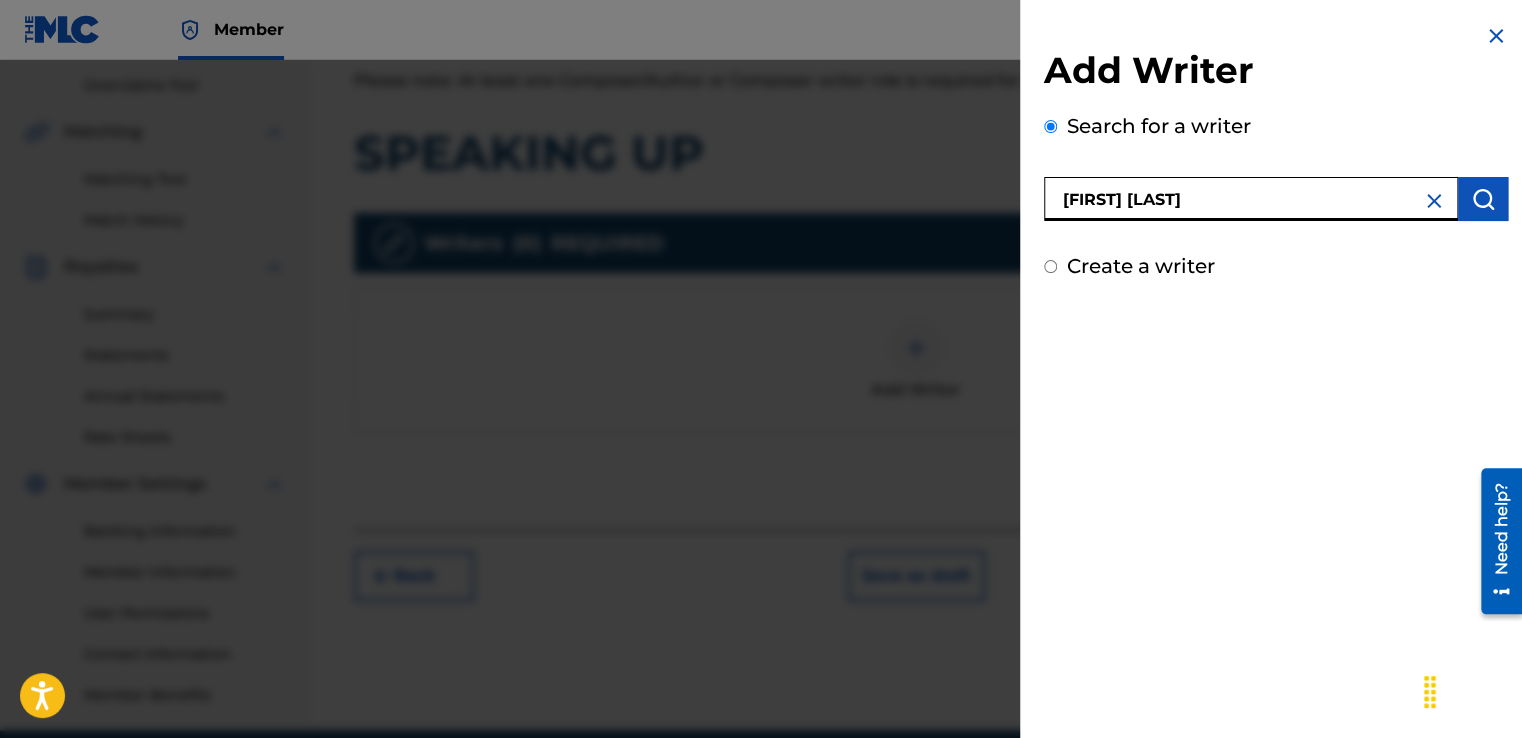 type on "[FIRST] [LAST]" 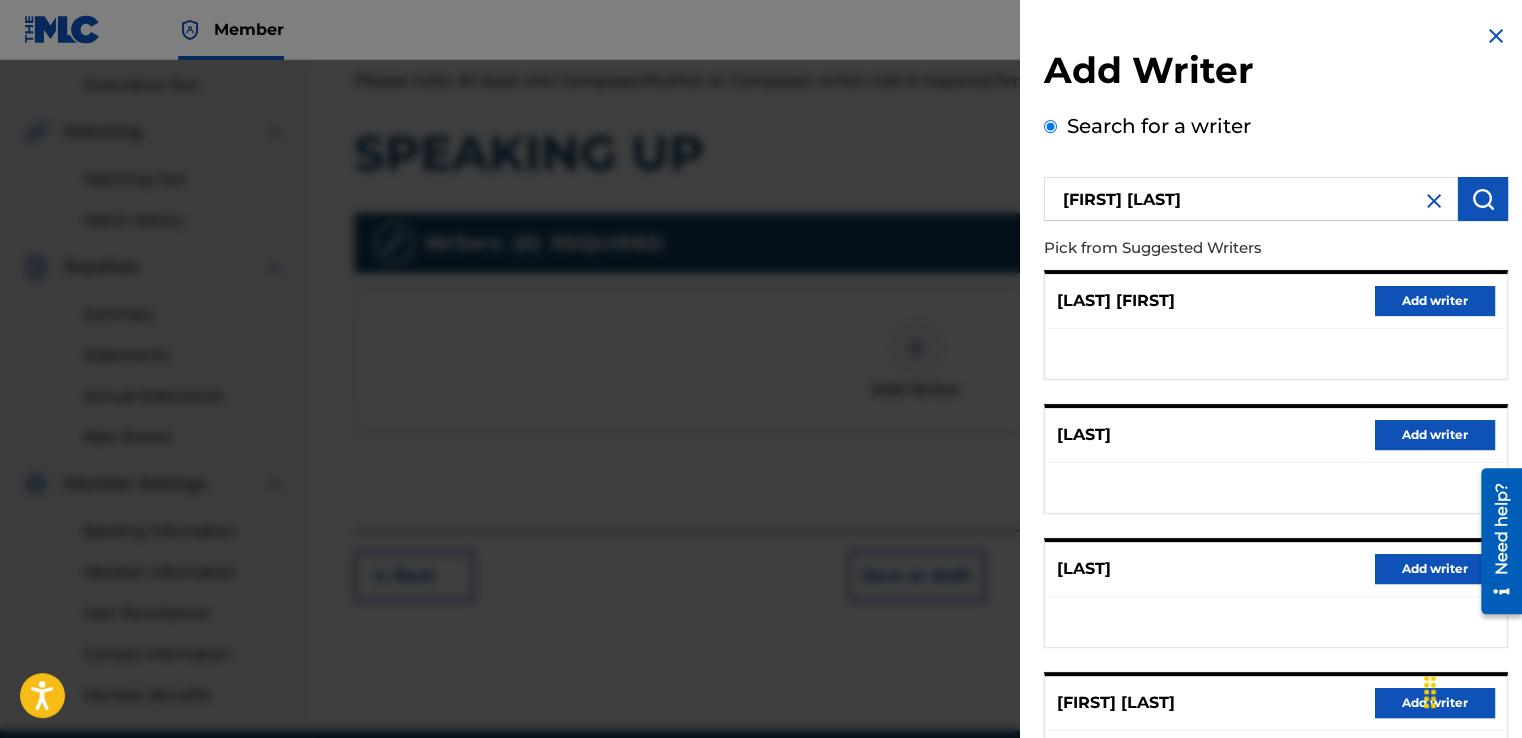 click on "Add writer" at bounding box center [1435, 703] 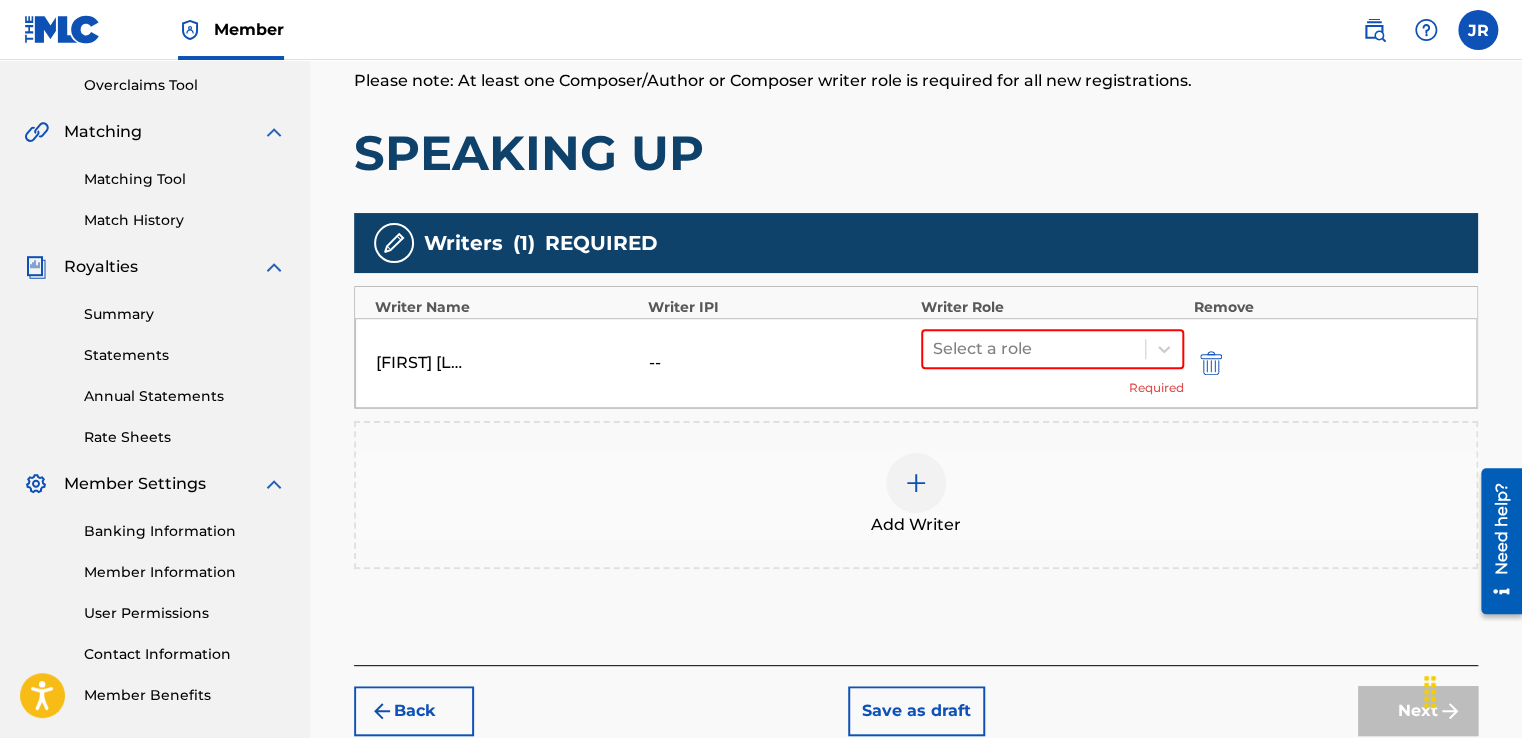 click at bounding box center (916, 483) 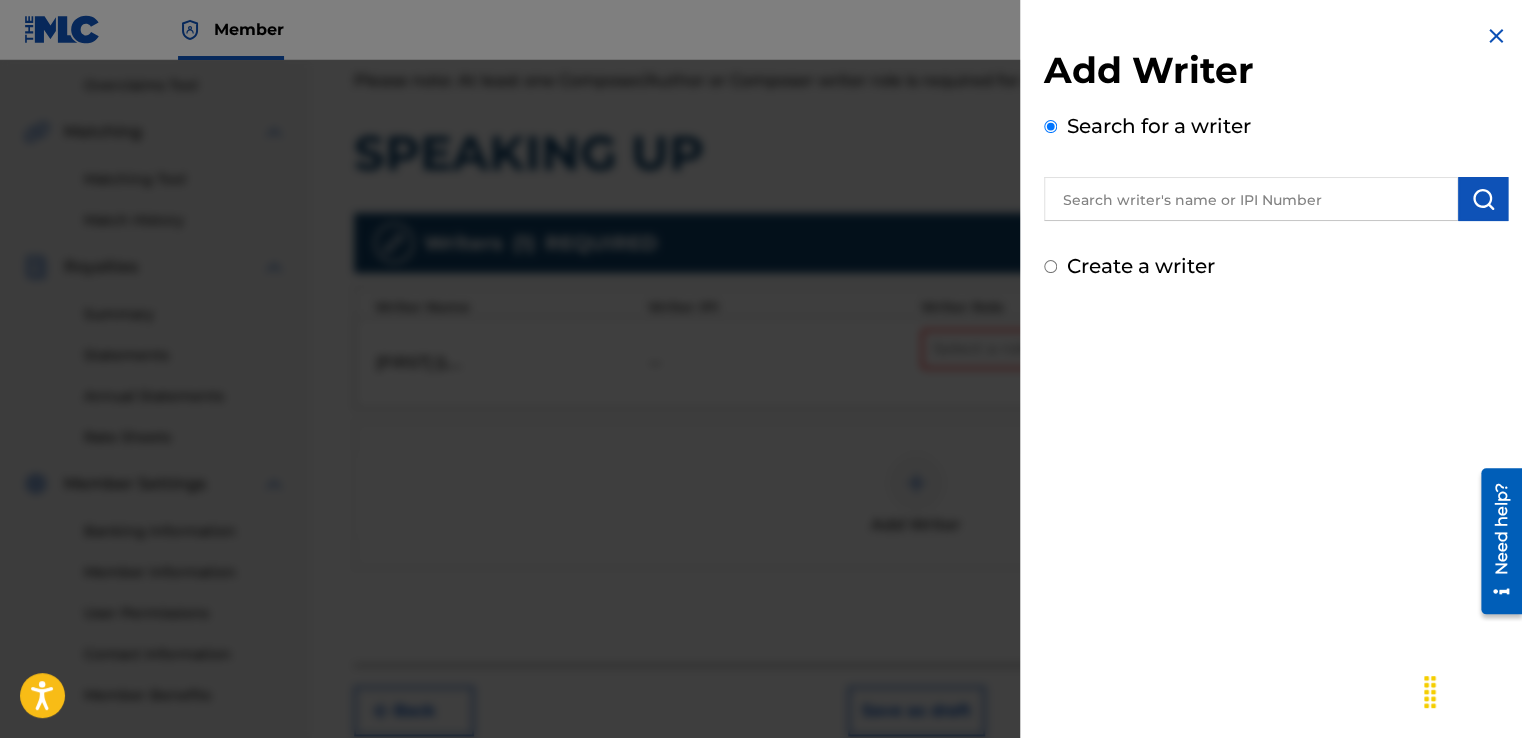 click at bounding box center (1496, 36) 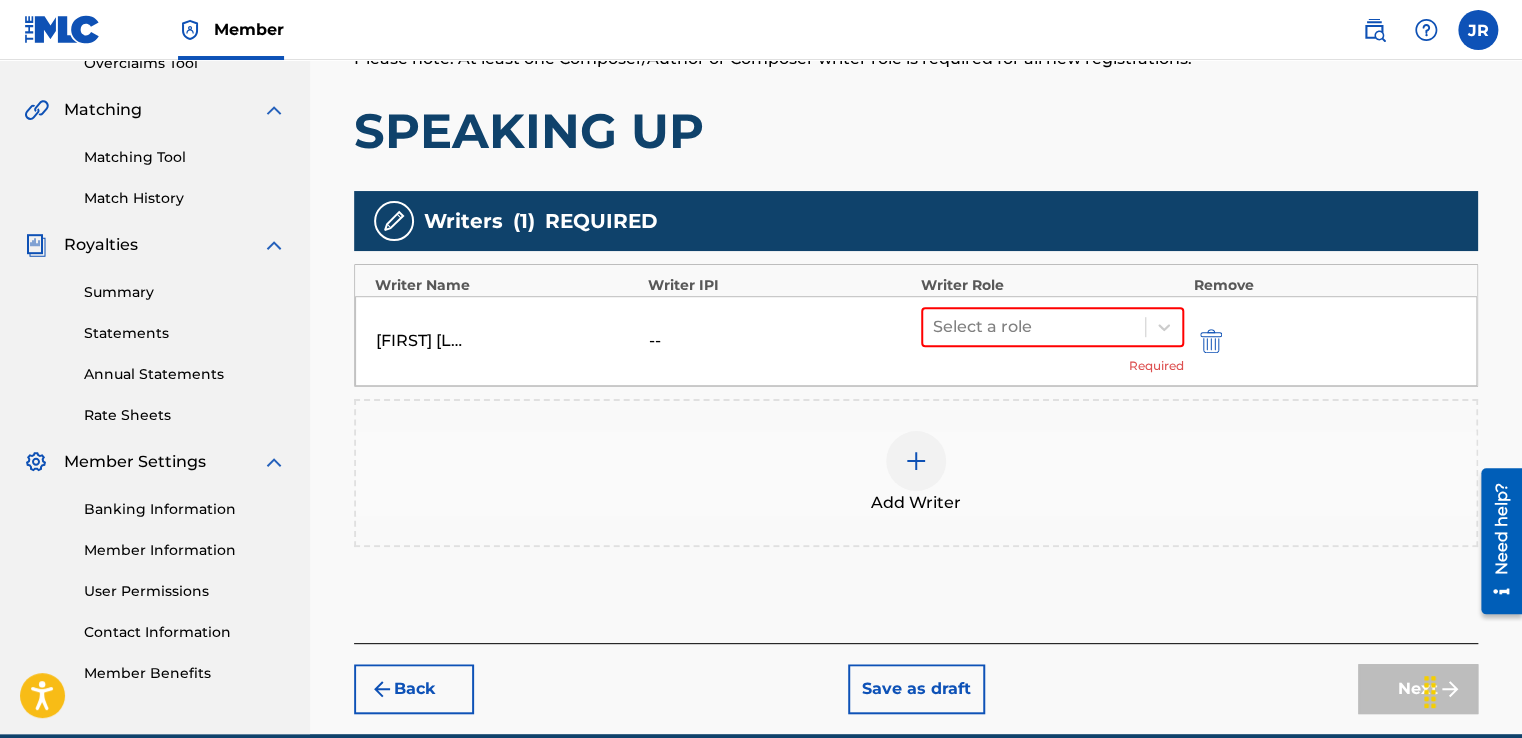 scroll, scrollTop: 431, scrollLeft: 0, axis: vertical 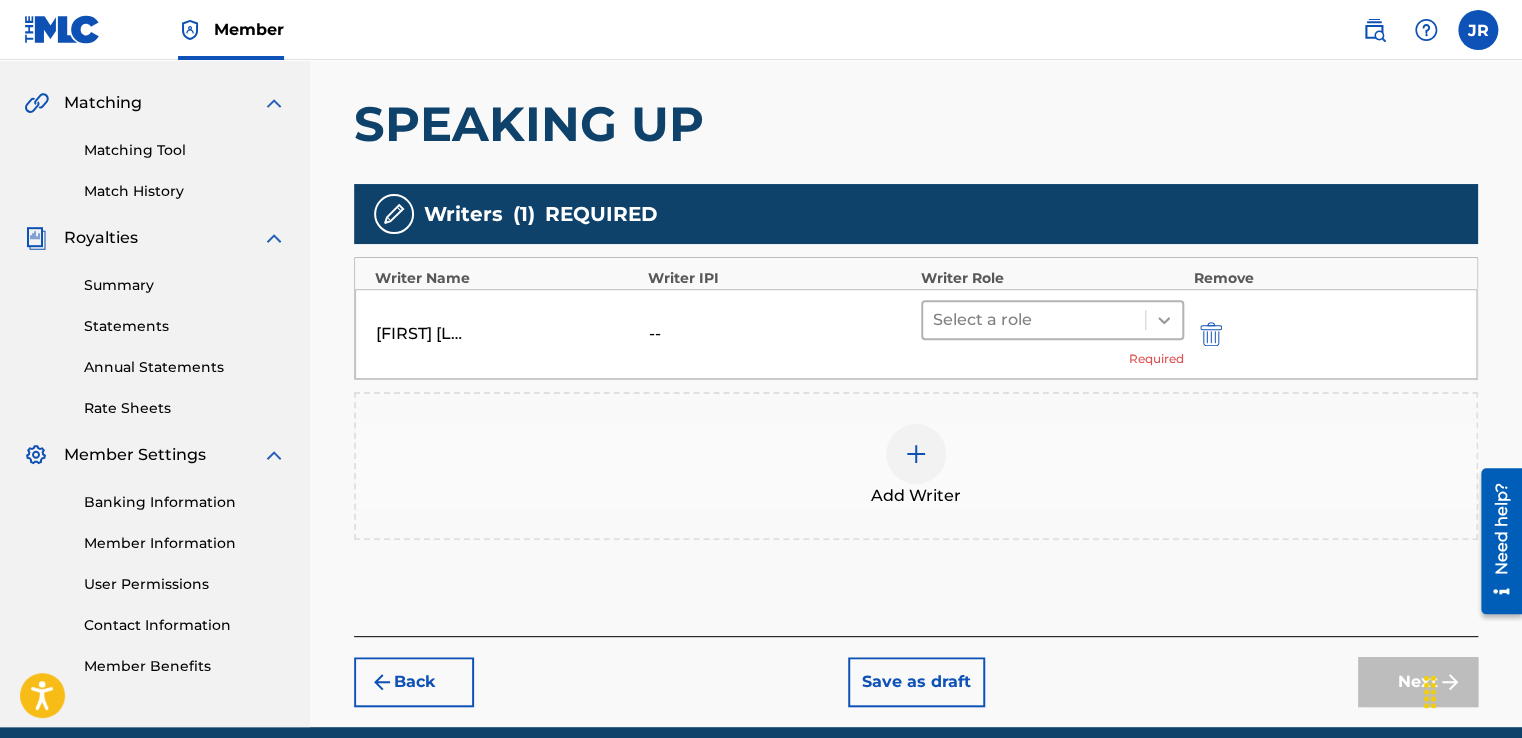 click 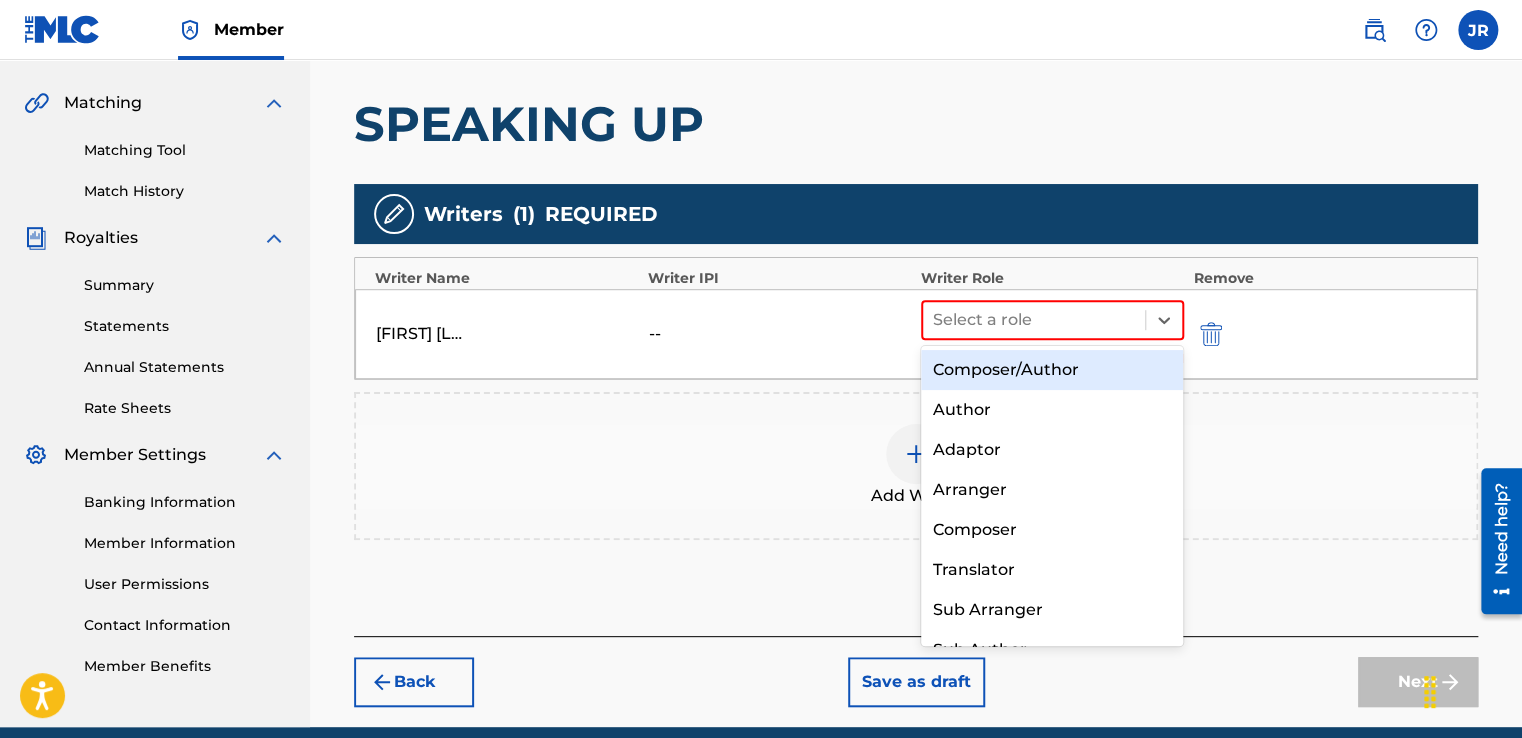 click on "Composer/Author" at bounding box center [1052, 370] 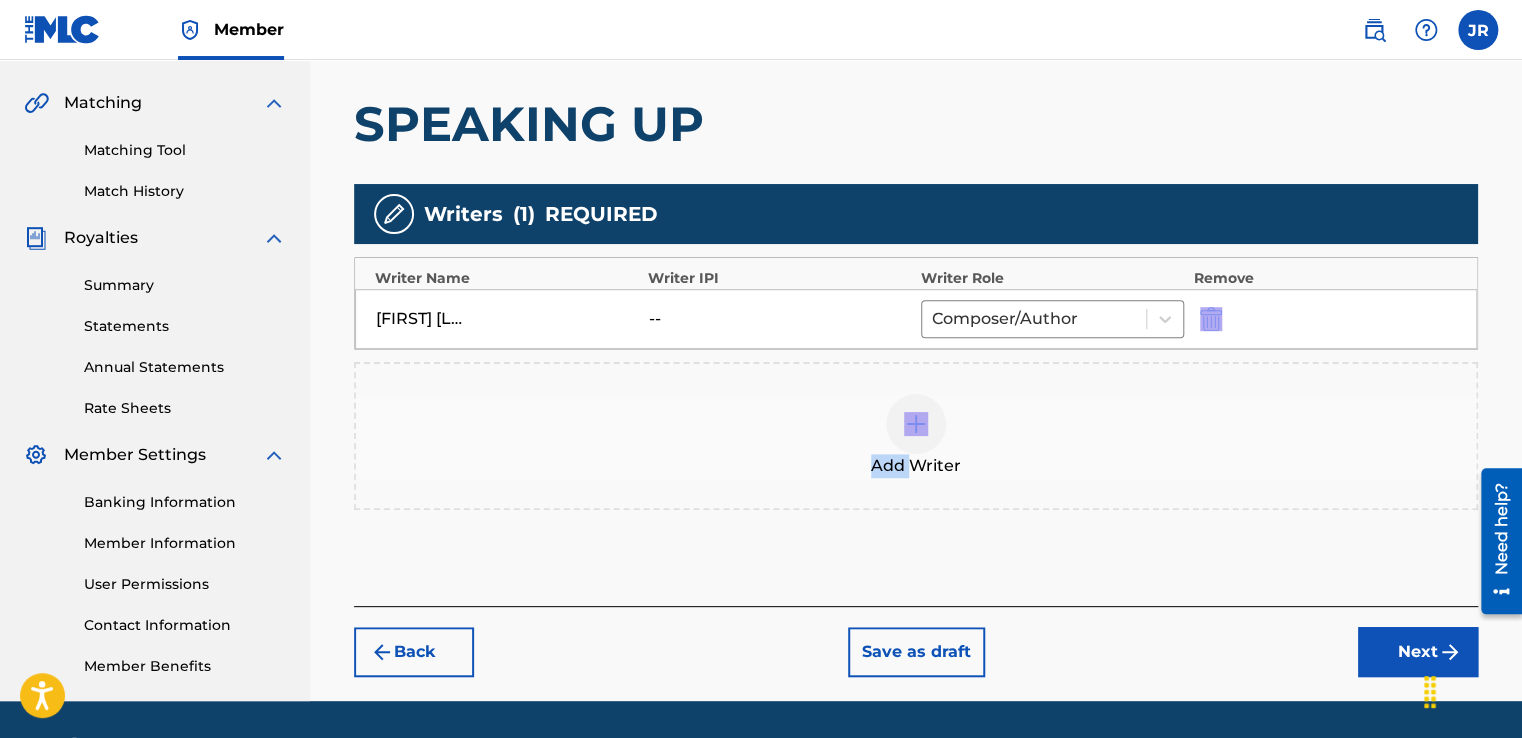 click on "Add Writer" at bounding box center [916, 436] 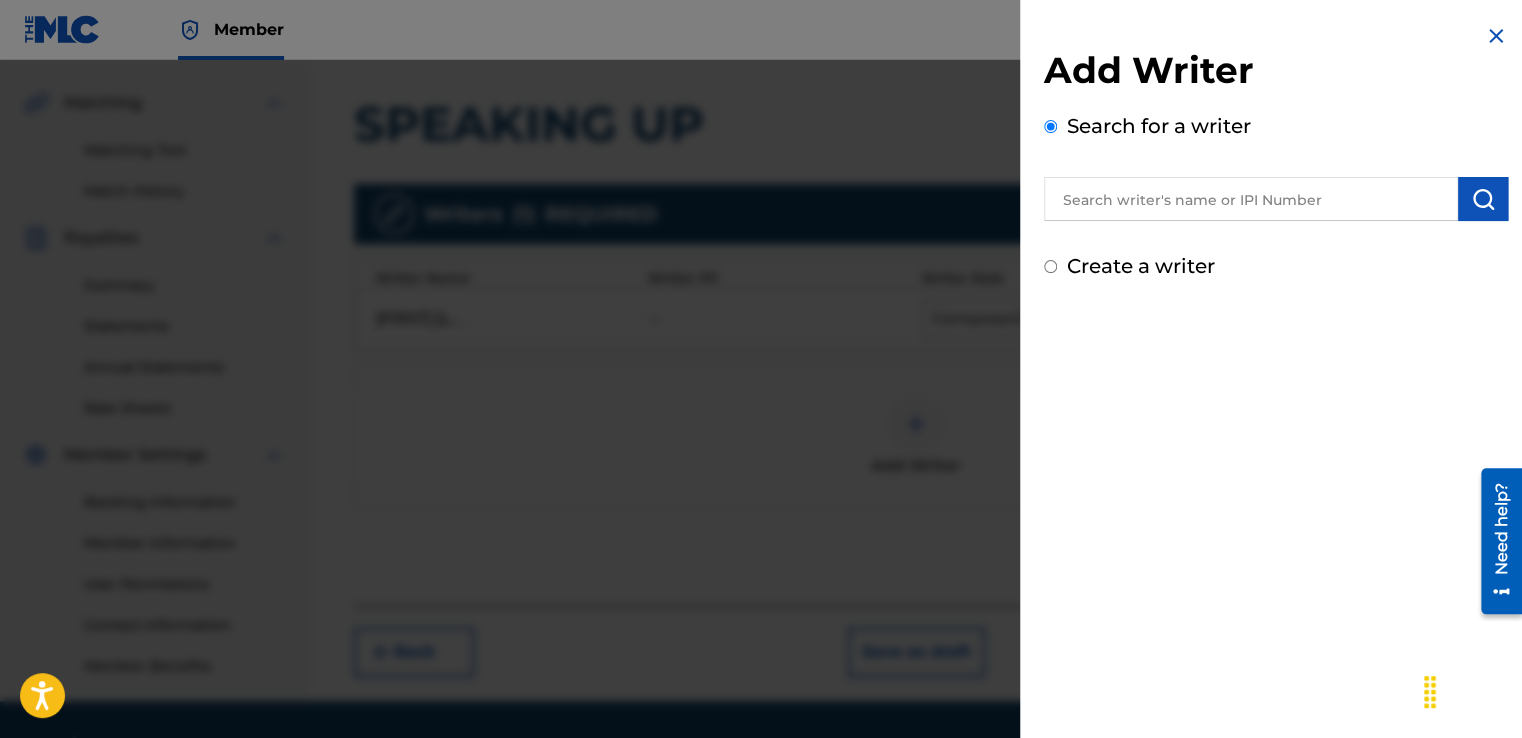 click at bounding box center (1251, 199) 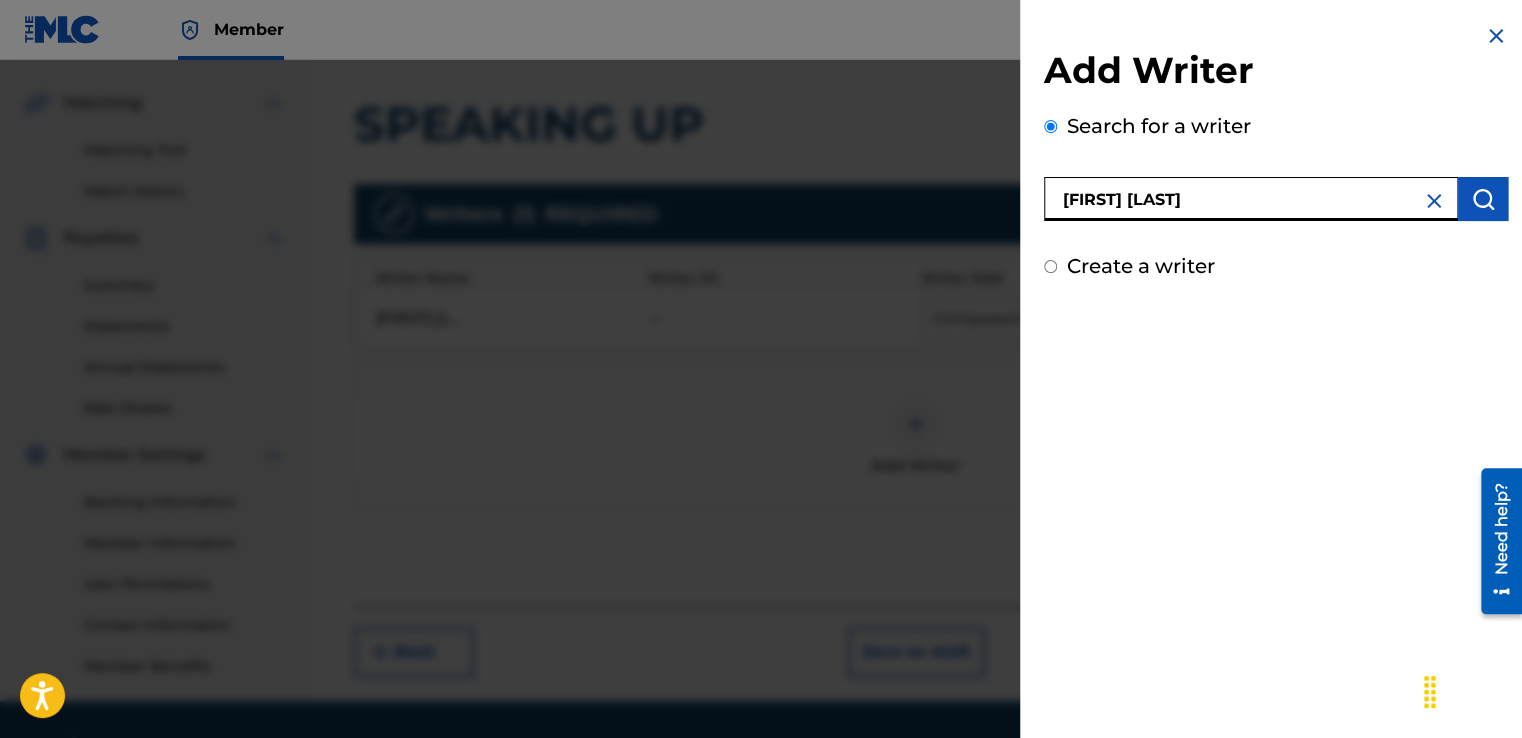 type on "[FIRST] [LAST]" 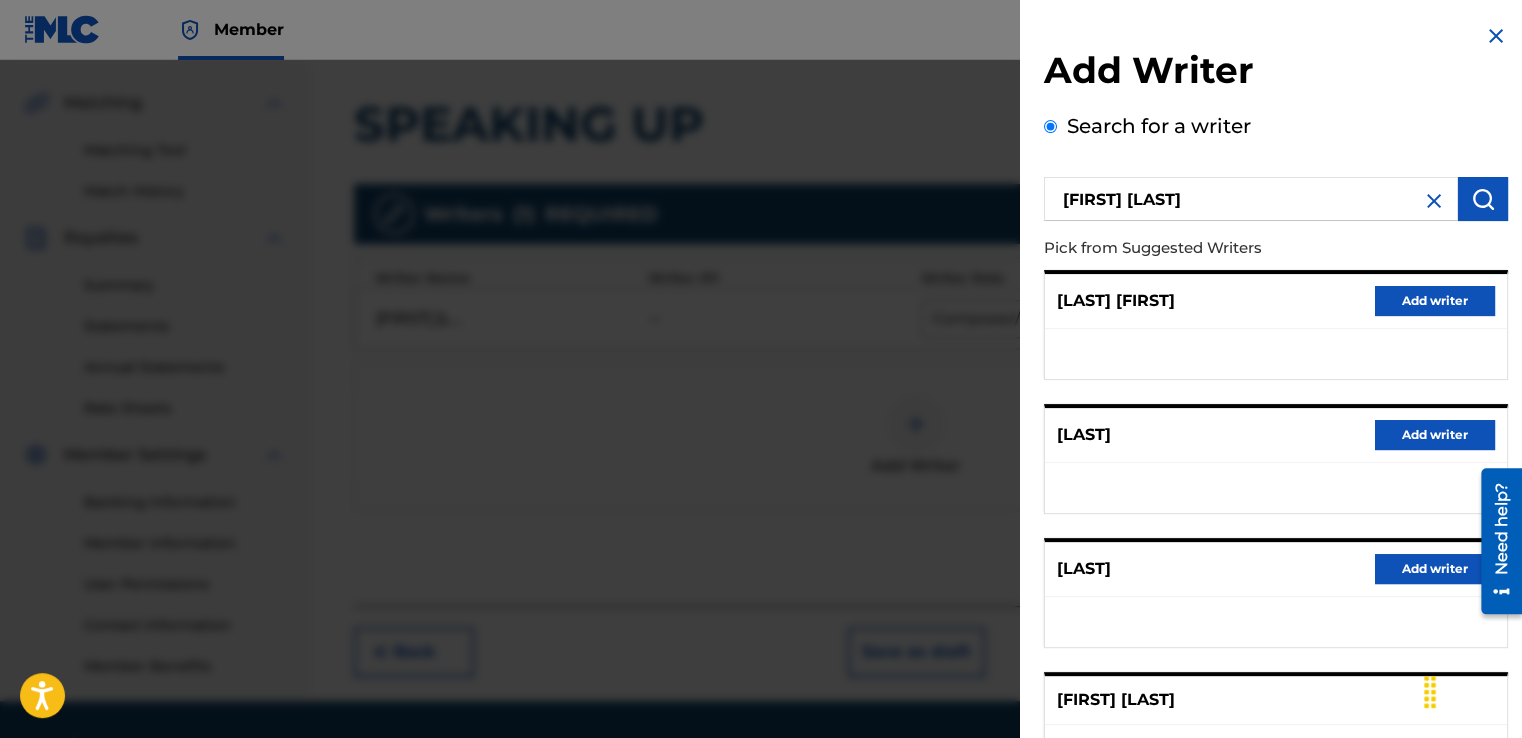 click on "[FIRST] [LAST]" at bounding box center [1276, 700] 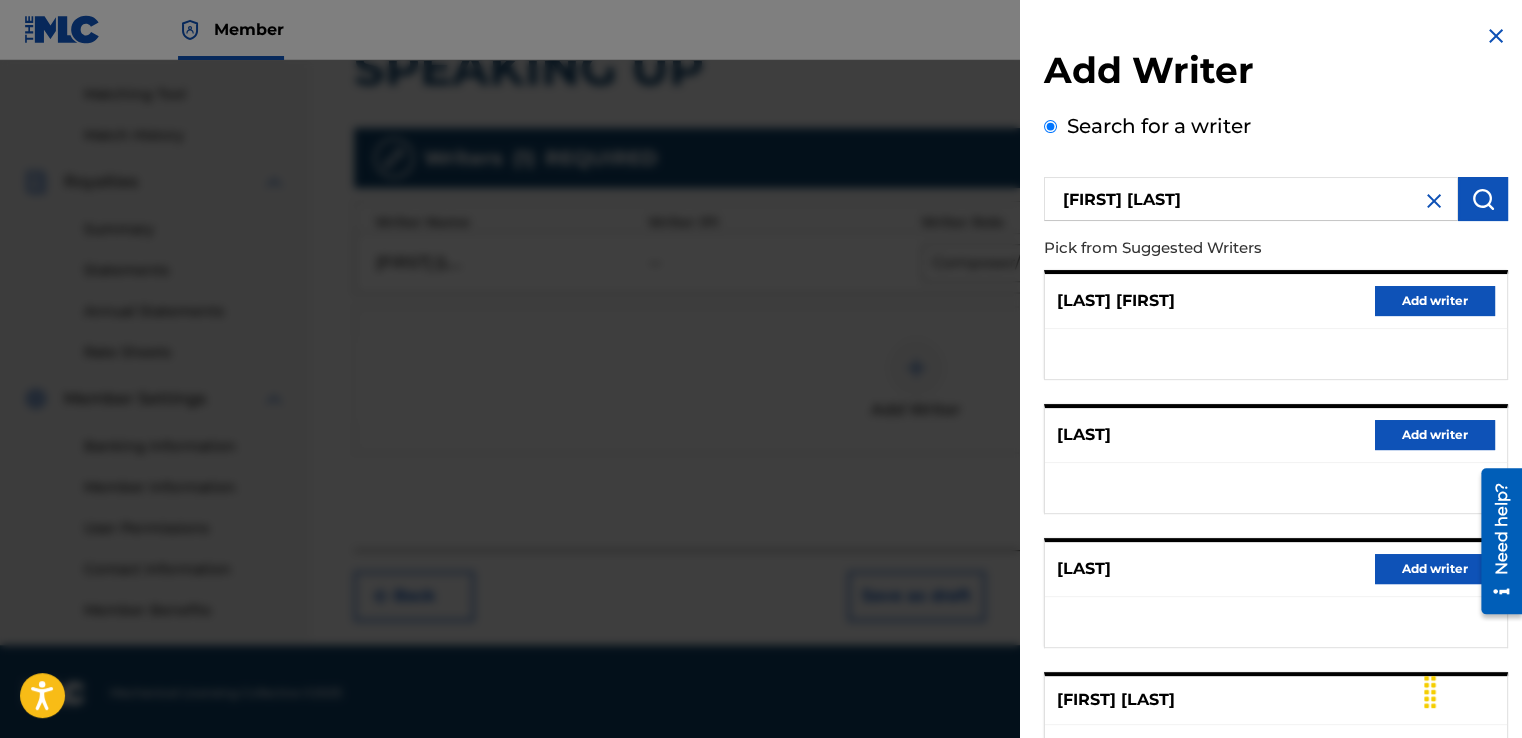 scroll, scrollTop: 501, scrollLeft: 0, axis: vertical 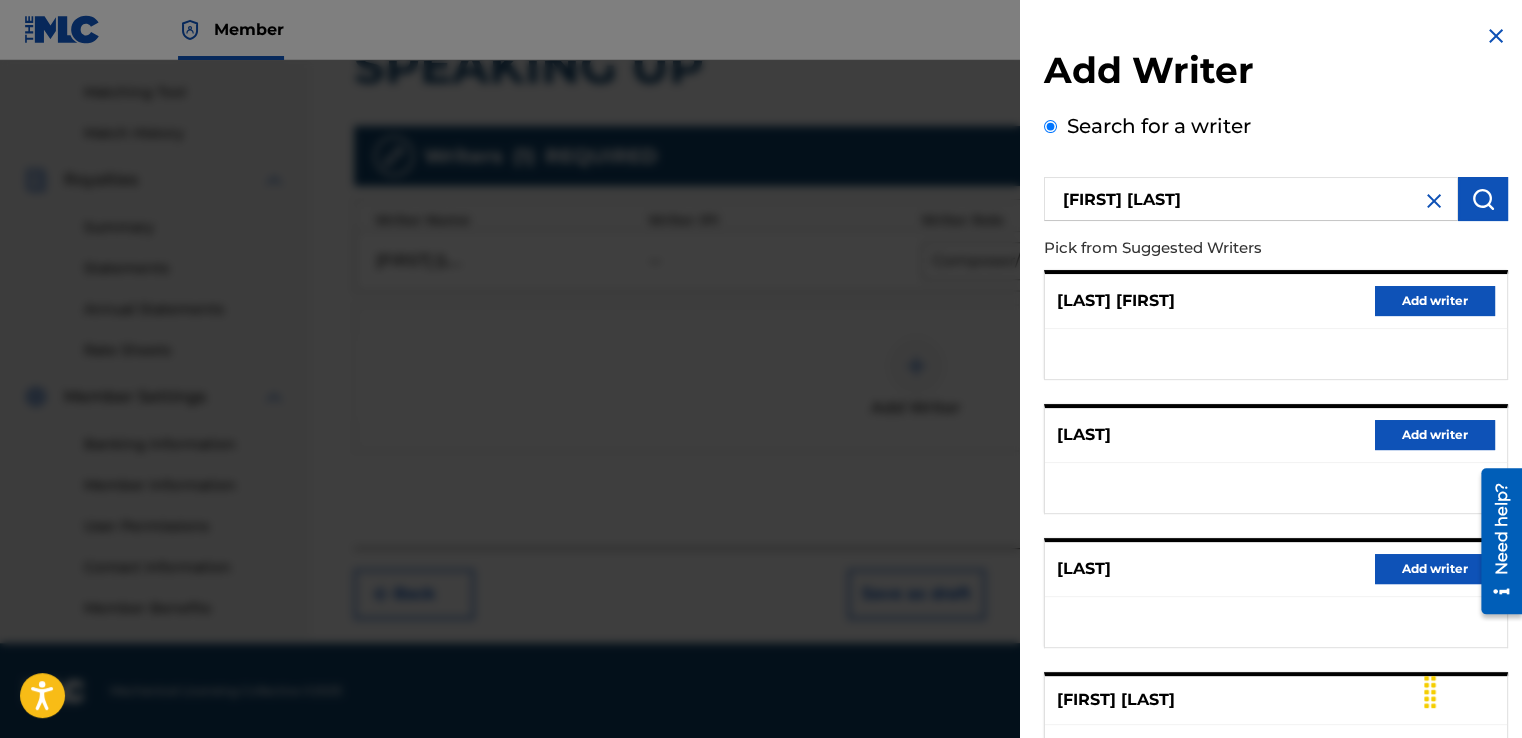 click on "[FIRST] [LAST]" at bounding box center [1276, 700] 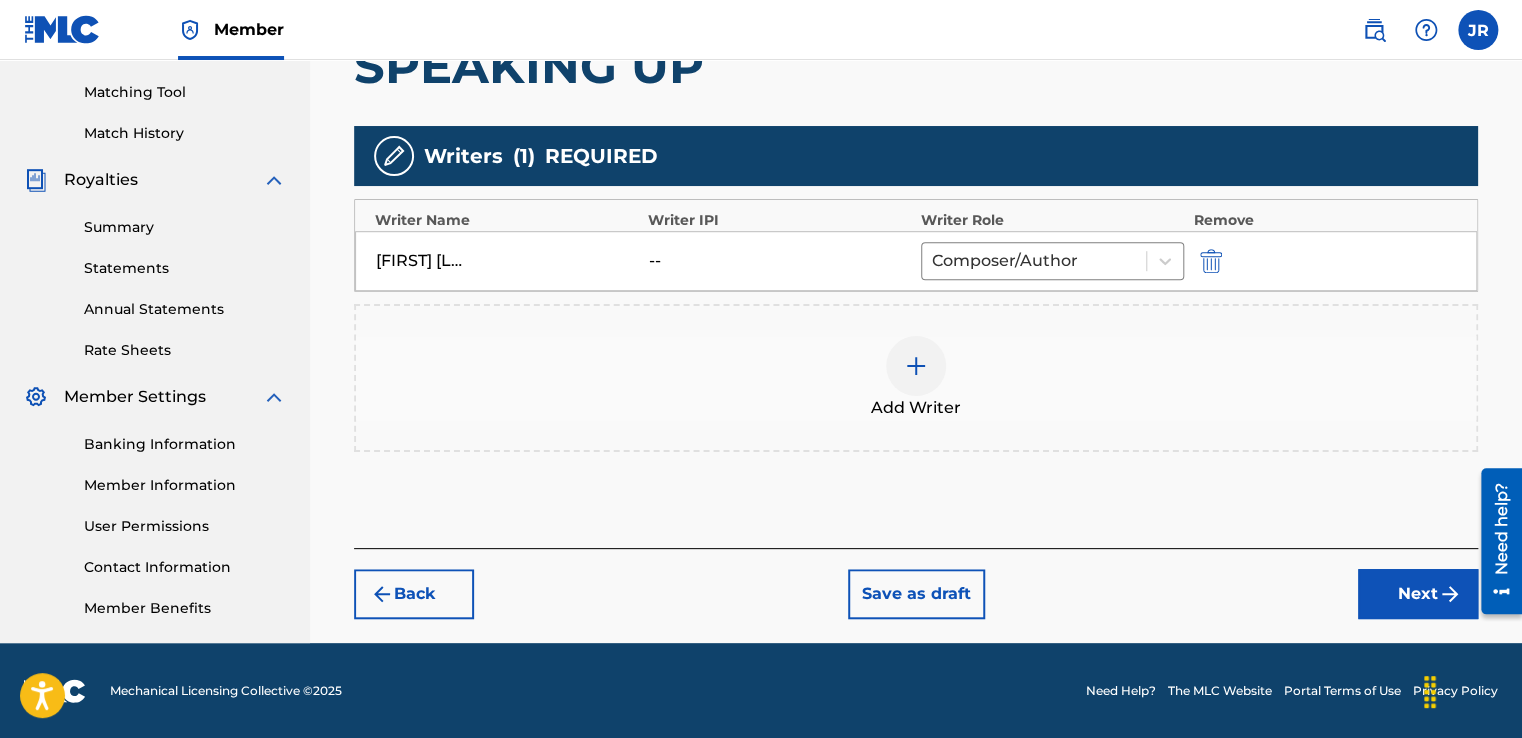 click on "Next" at bounding box center [1418, 594] 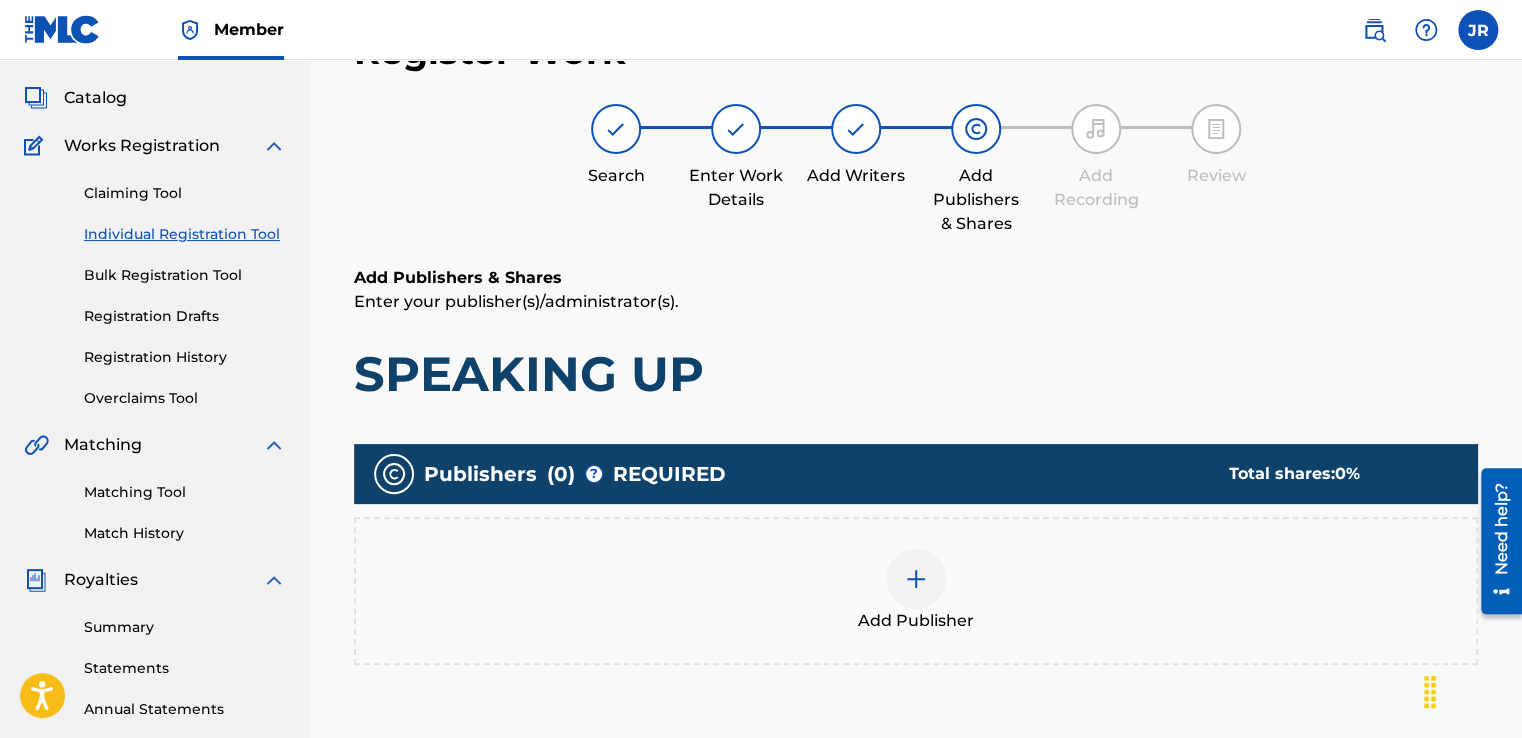 scroll, scrollTop: 90, scrollLeft: 0, axis: vertical 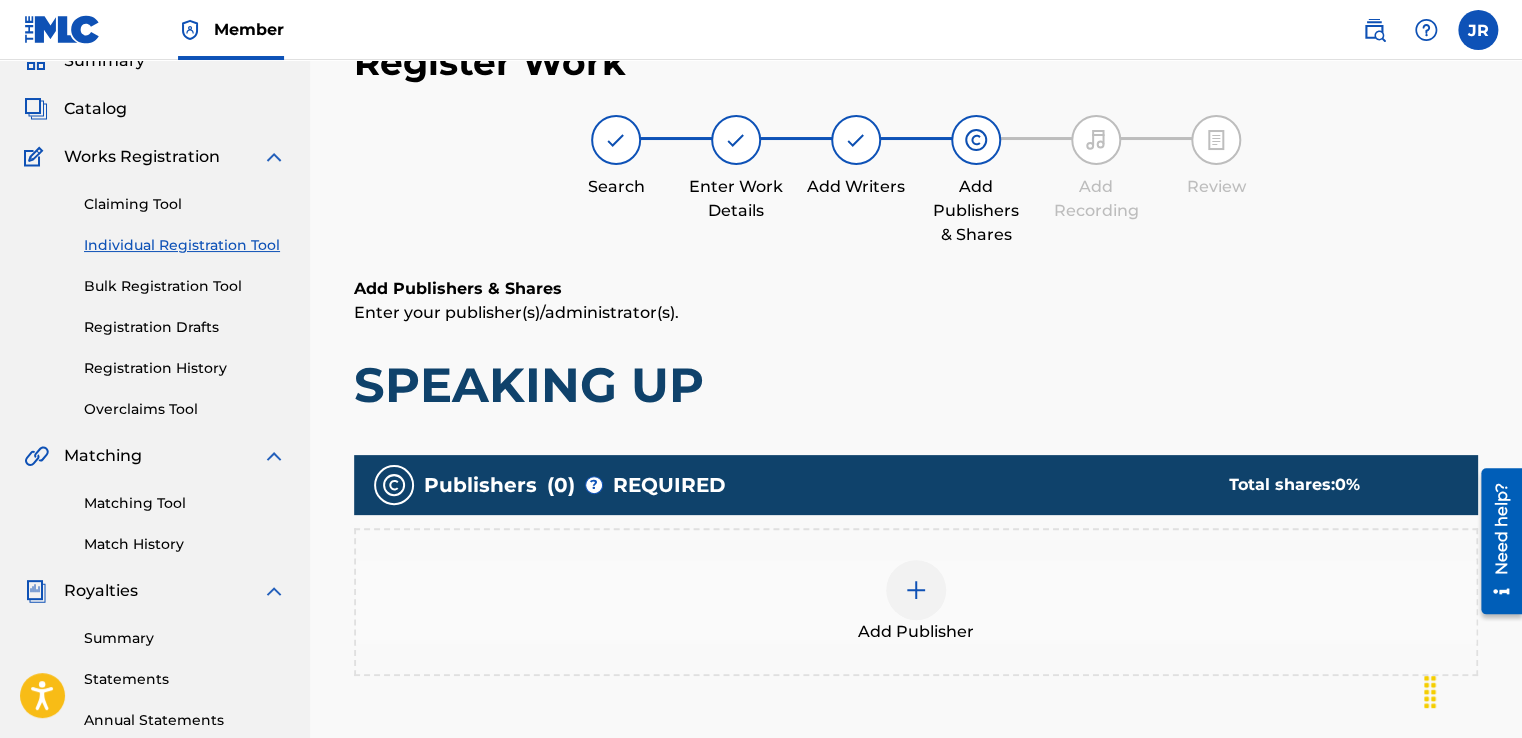 click at bounding box center [916, 590] 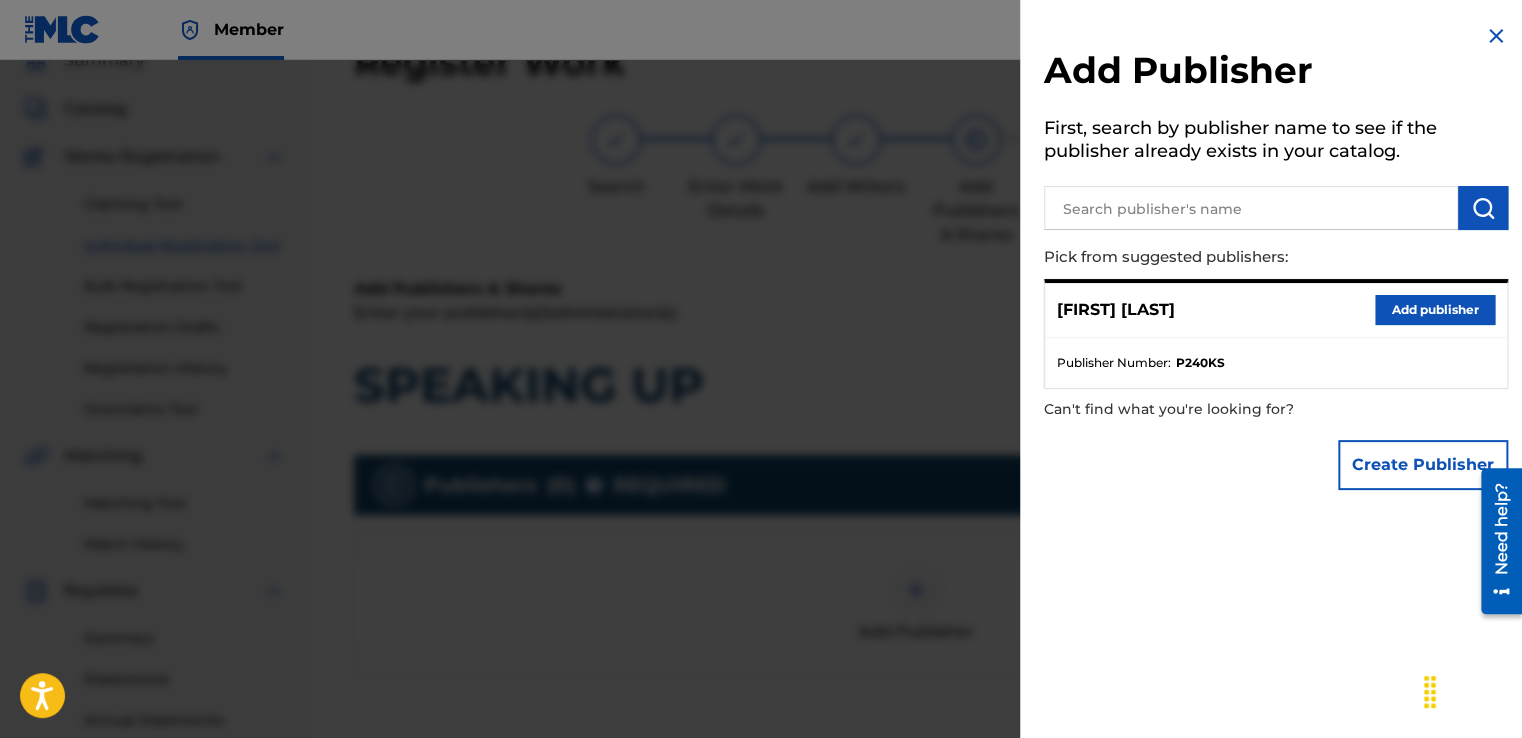 click on "Add publisher" at bounding box center [1435, 310] 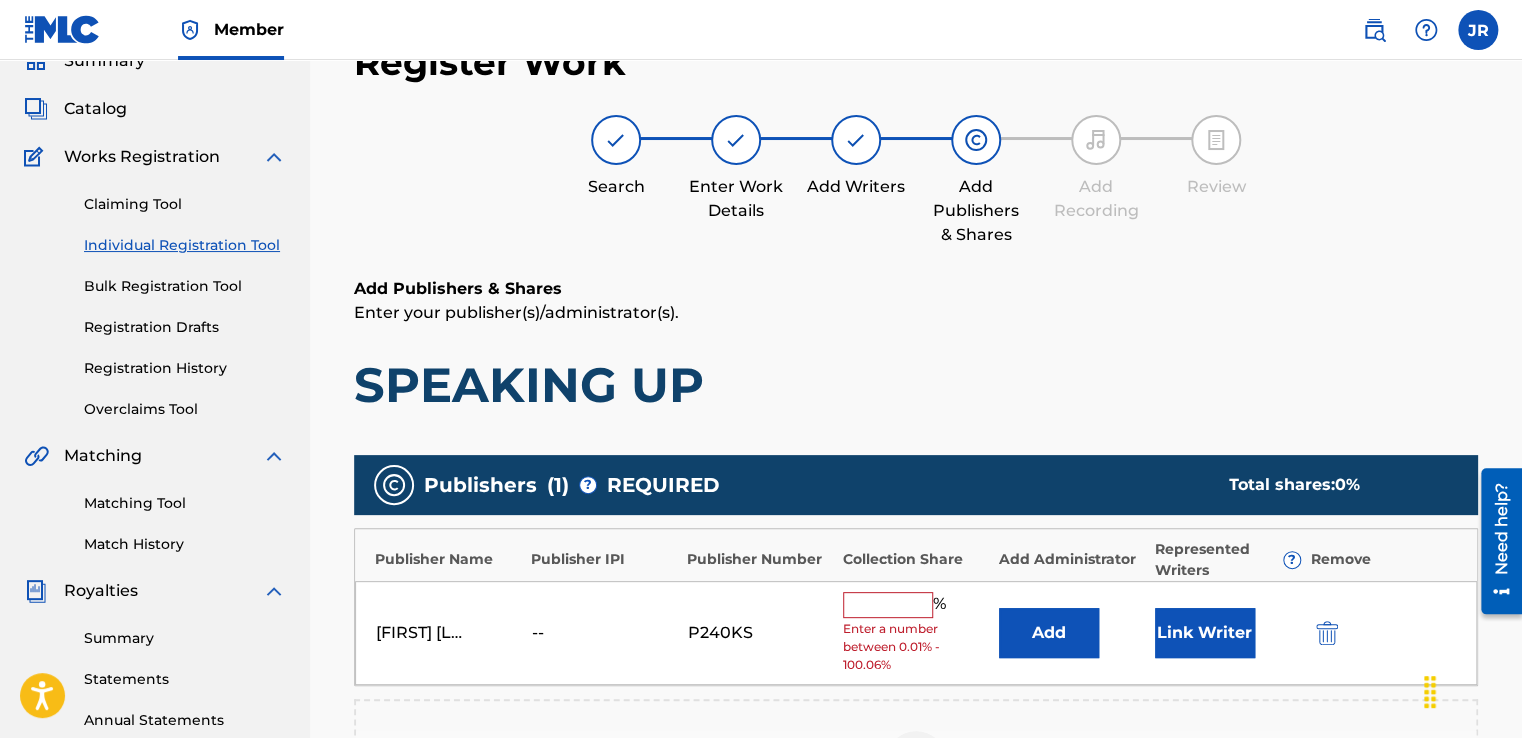 click at bounding box center (888, 605) 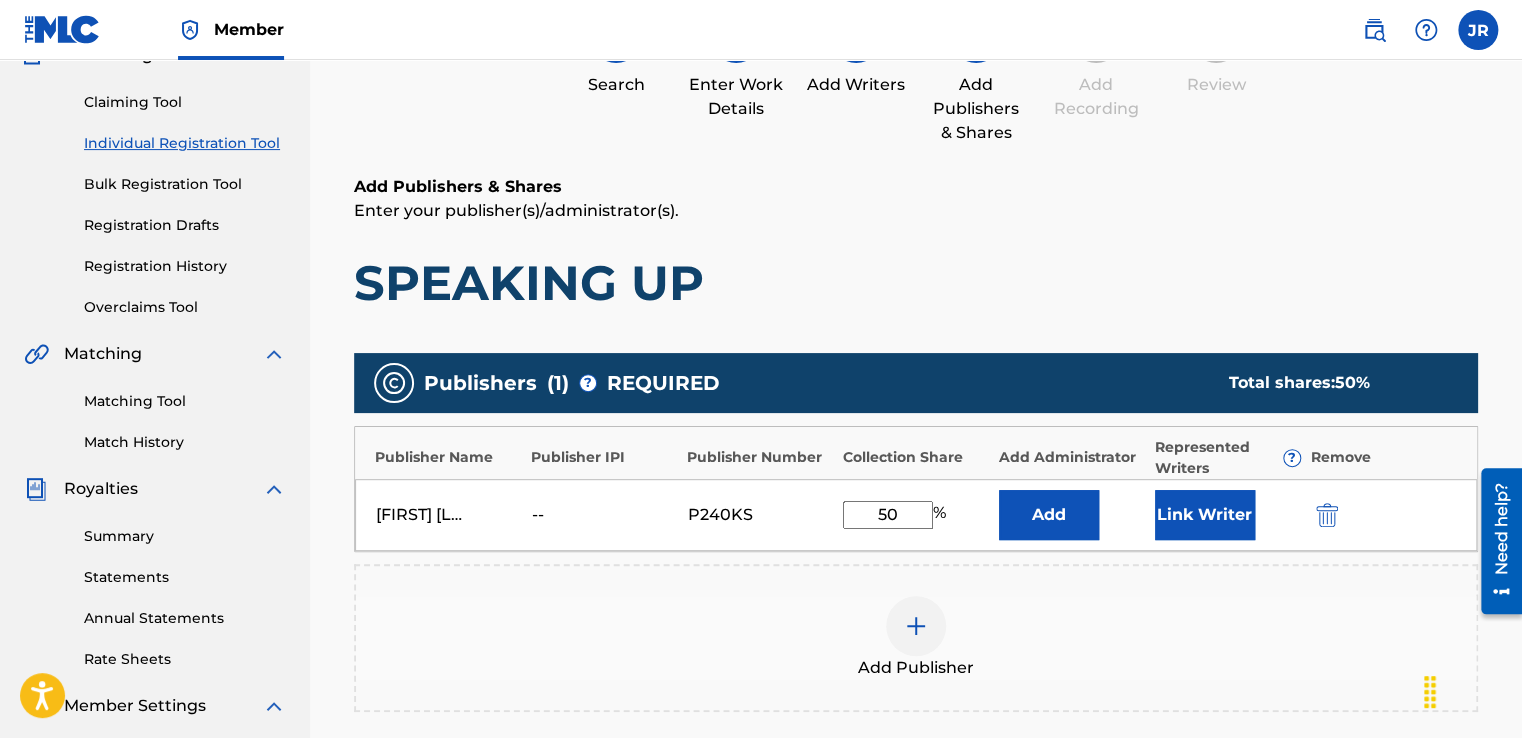 scroll, scrollTop: 192, scrollLeft: 0, axis: vertical 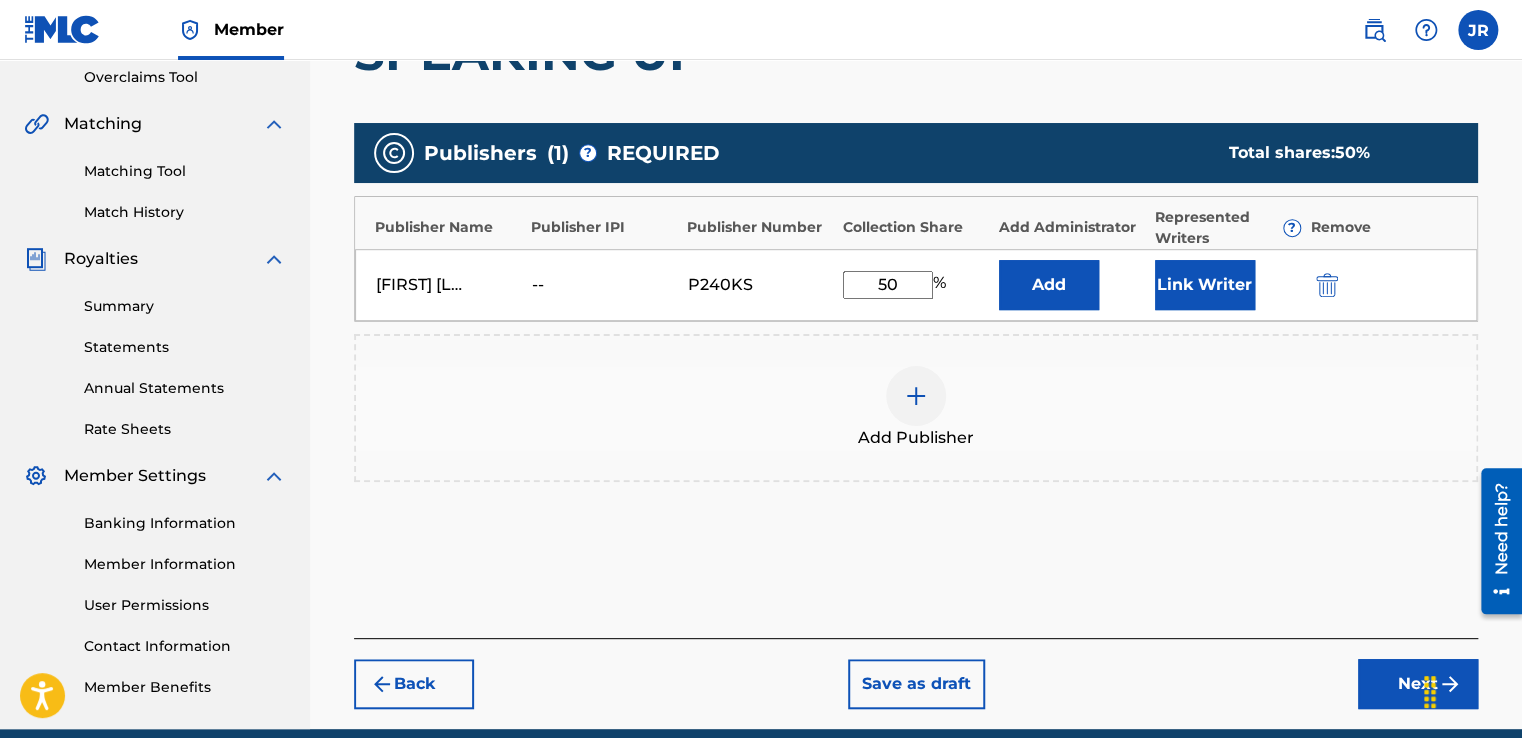 drag, startPoint x: 1523, startPoint y: 400, endPoint x: 52, endPoint y: 75, distance: 1506.4747 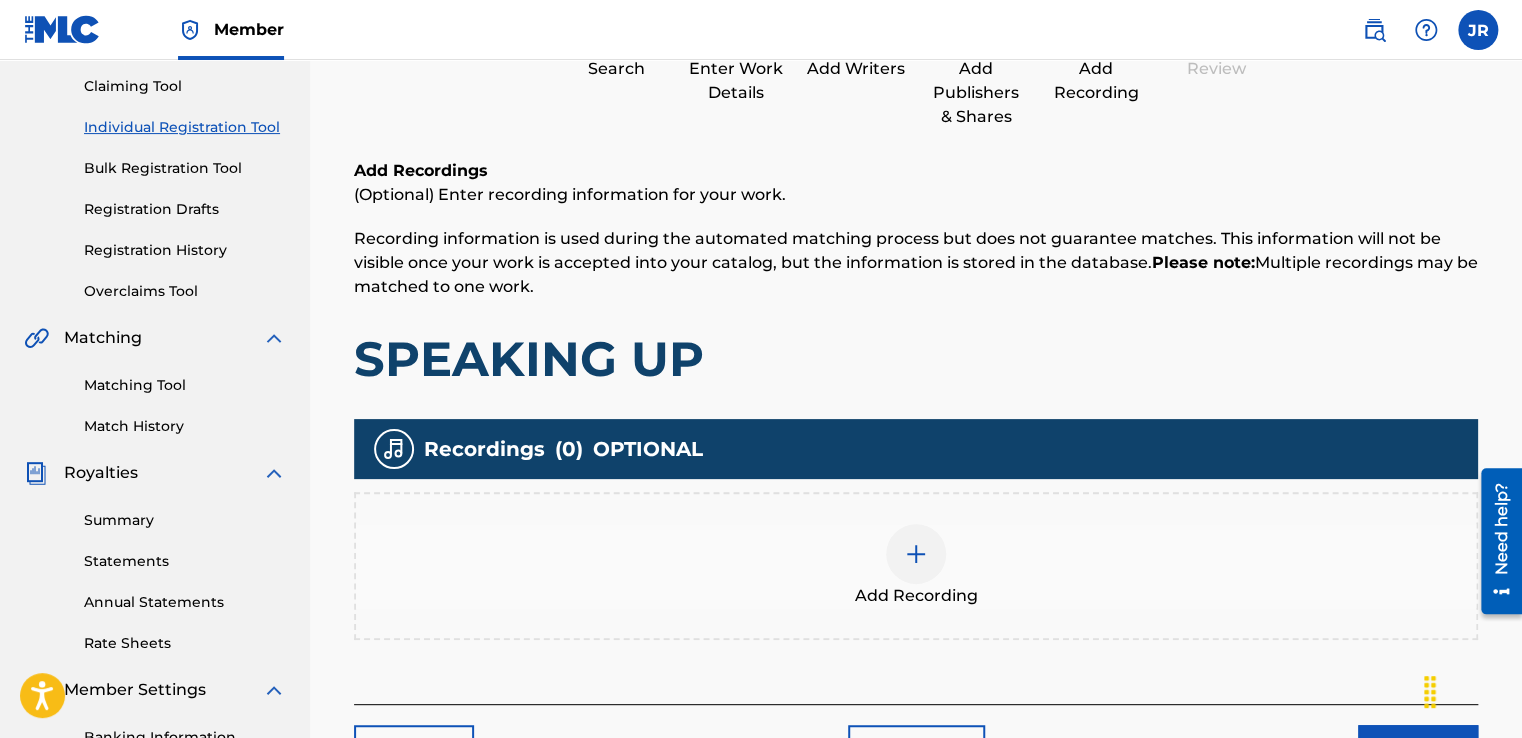 scroll, scrollTop: 90, scrollLeft: 0, axis: vertical 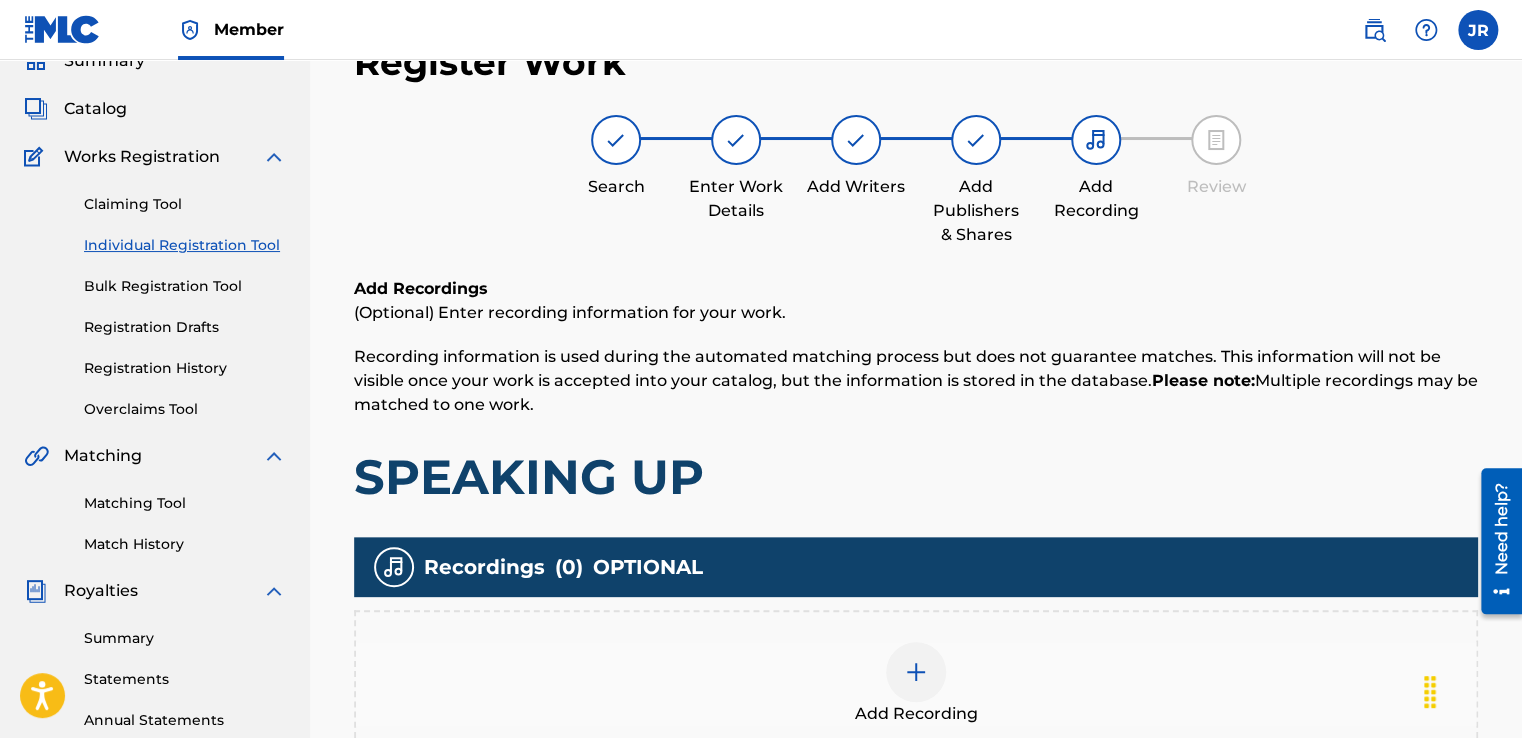 click at bounding box center (916, 672) 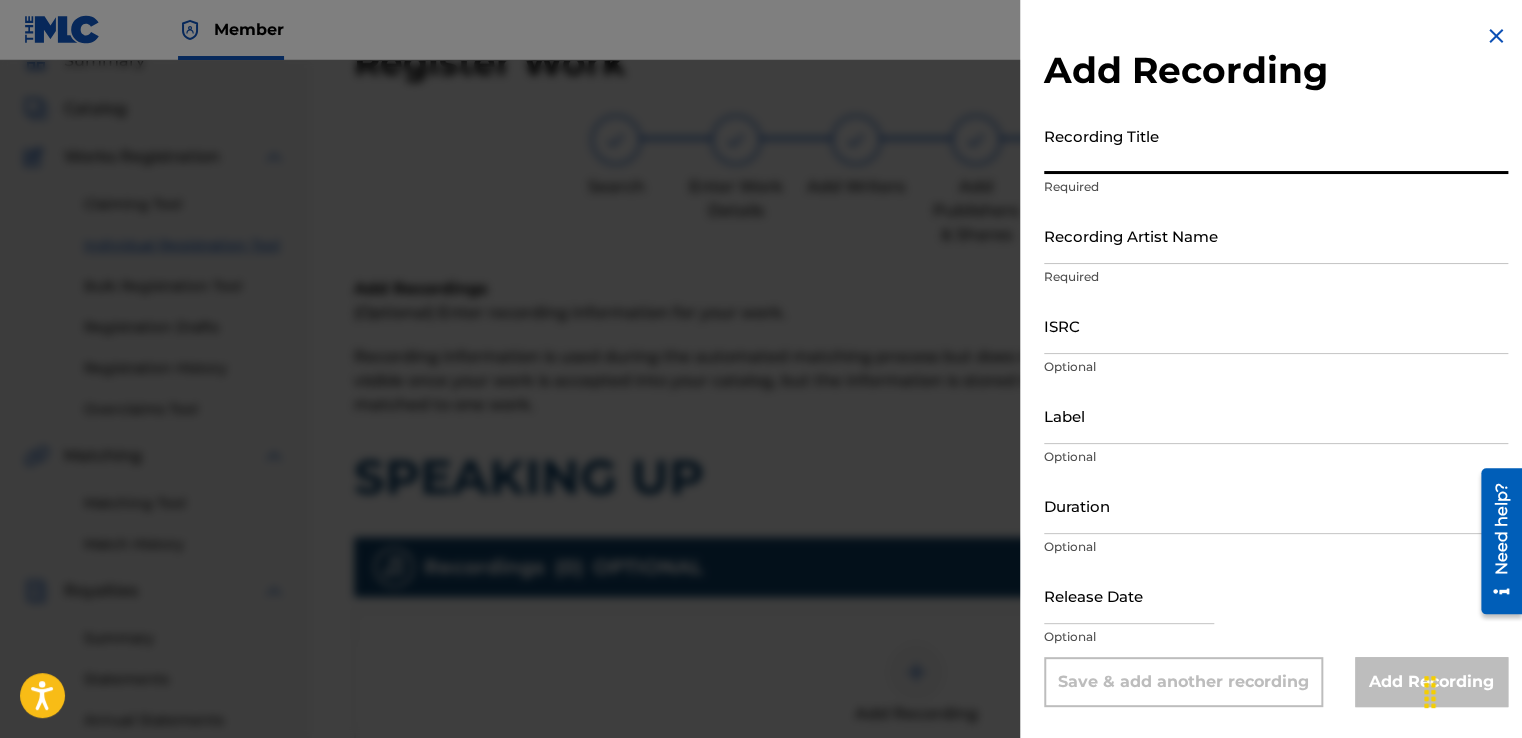 click on "Recording Title" at bounding box center [1276, 145] 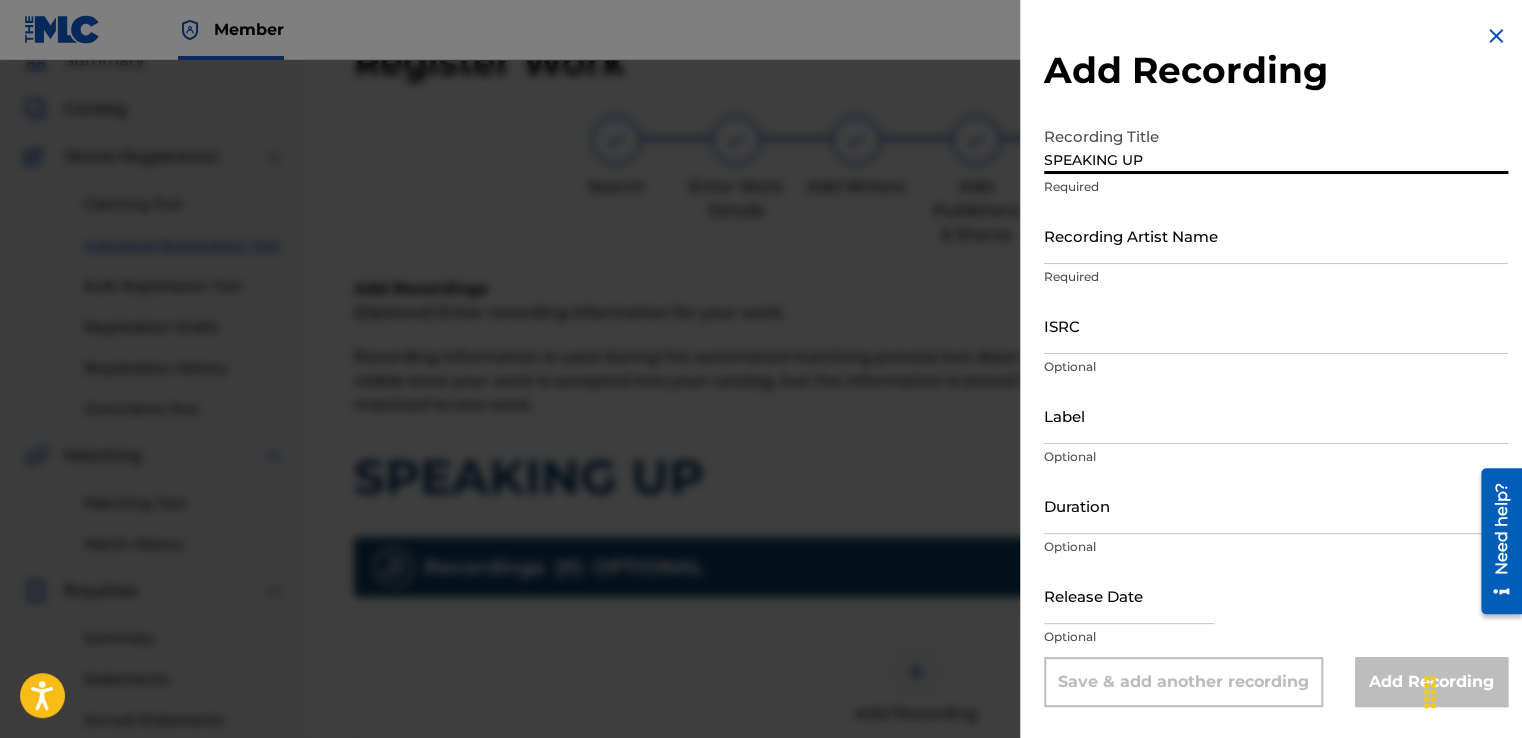 type on "SPEAKING UP" 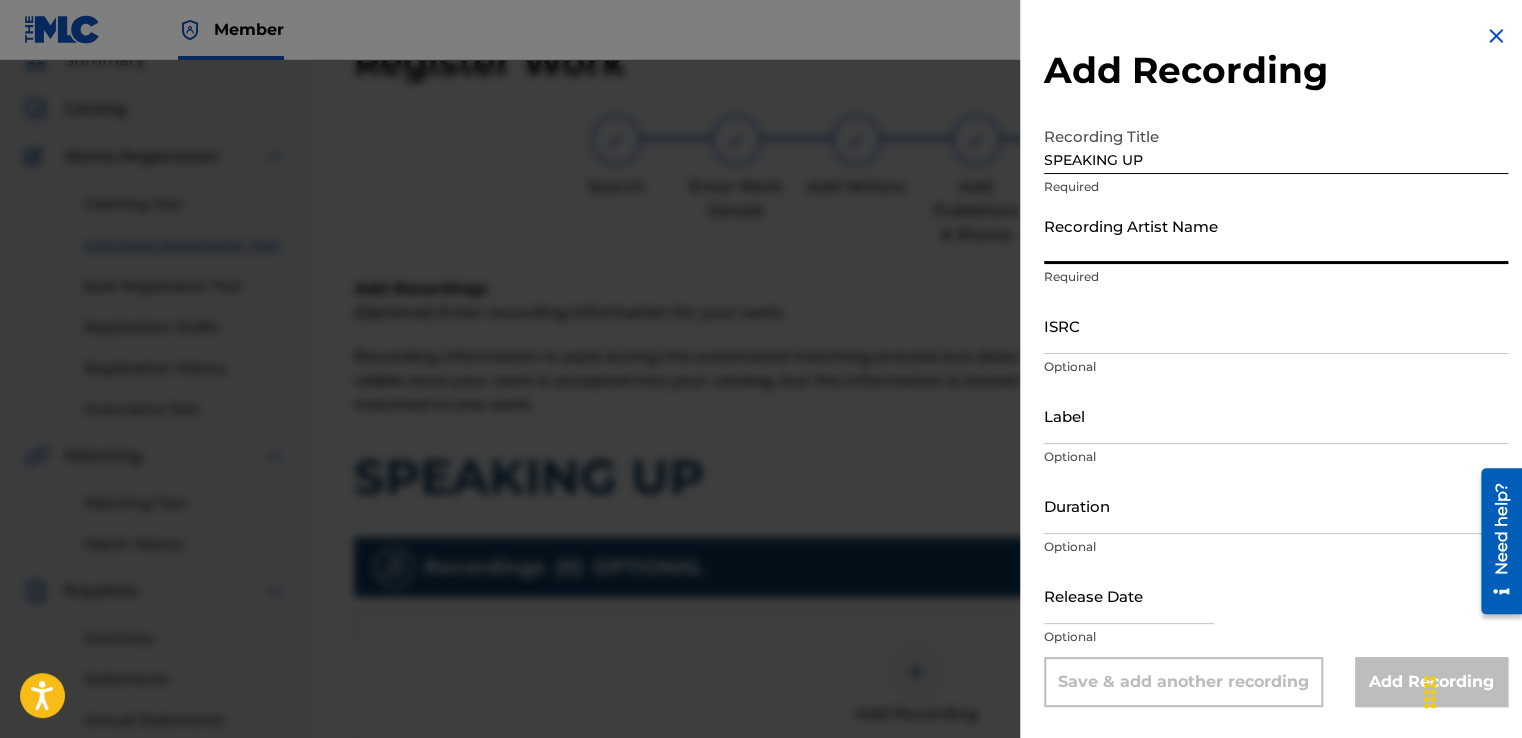 type on "Snypahtak" 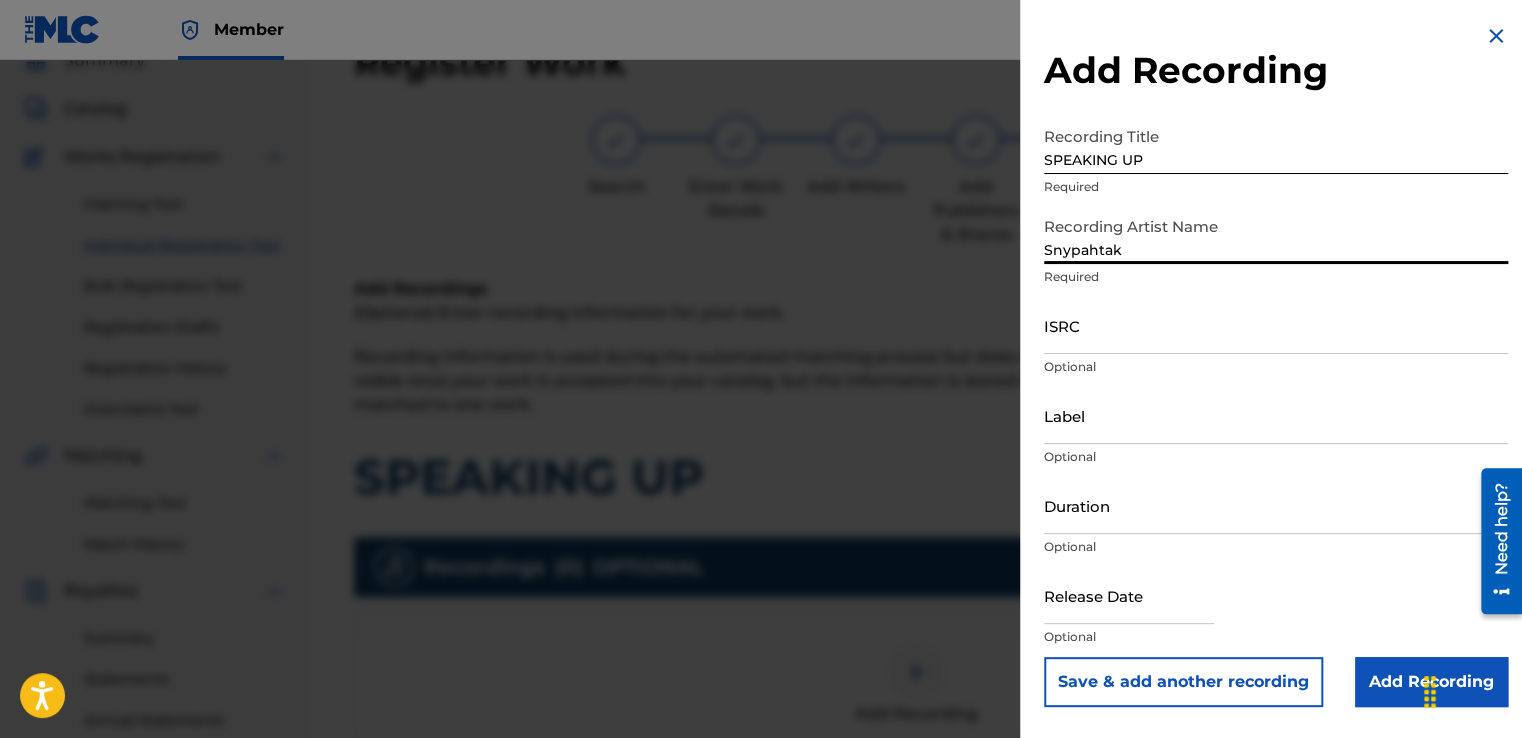 click on "Add Recording" at bounding box center (1431, 682) 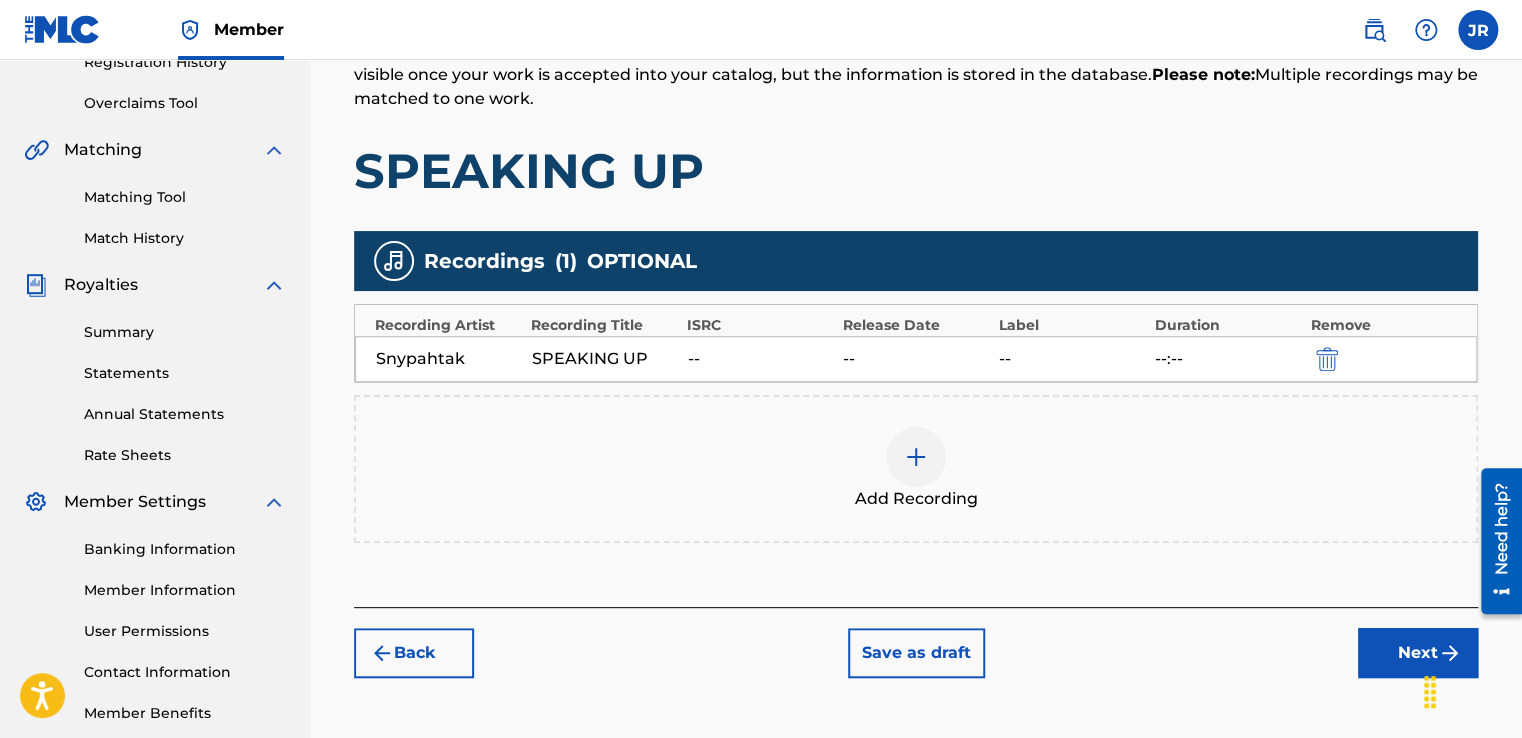 scroll, scrollTop: 404, scrollLeft: 0, axis: vertical 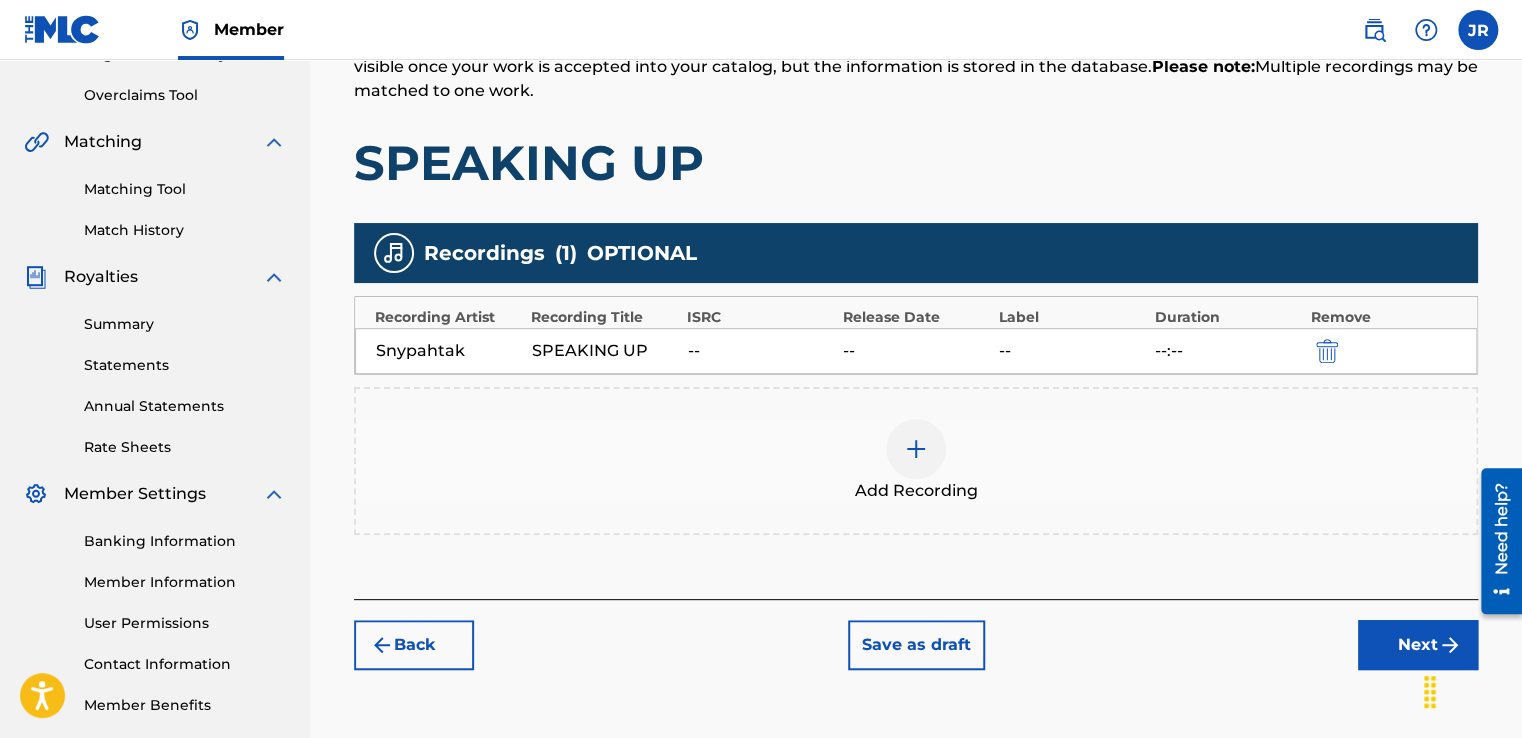 click on "Next" at bounding box center (1418, 645) 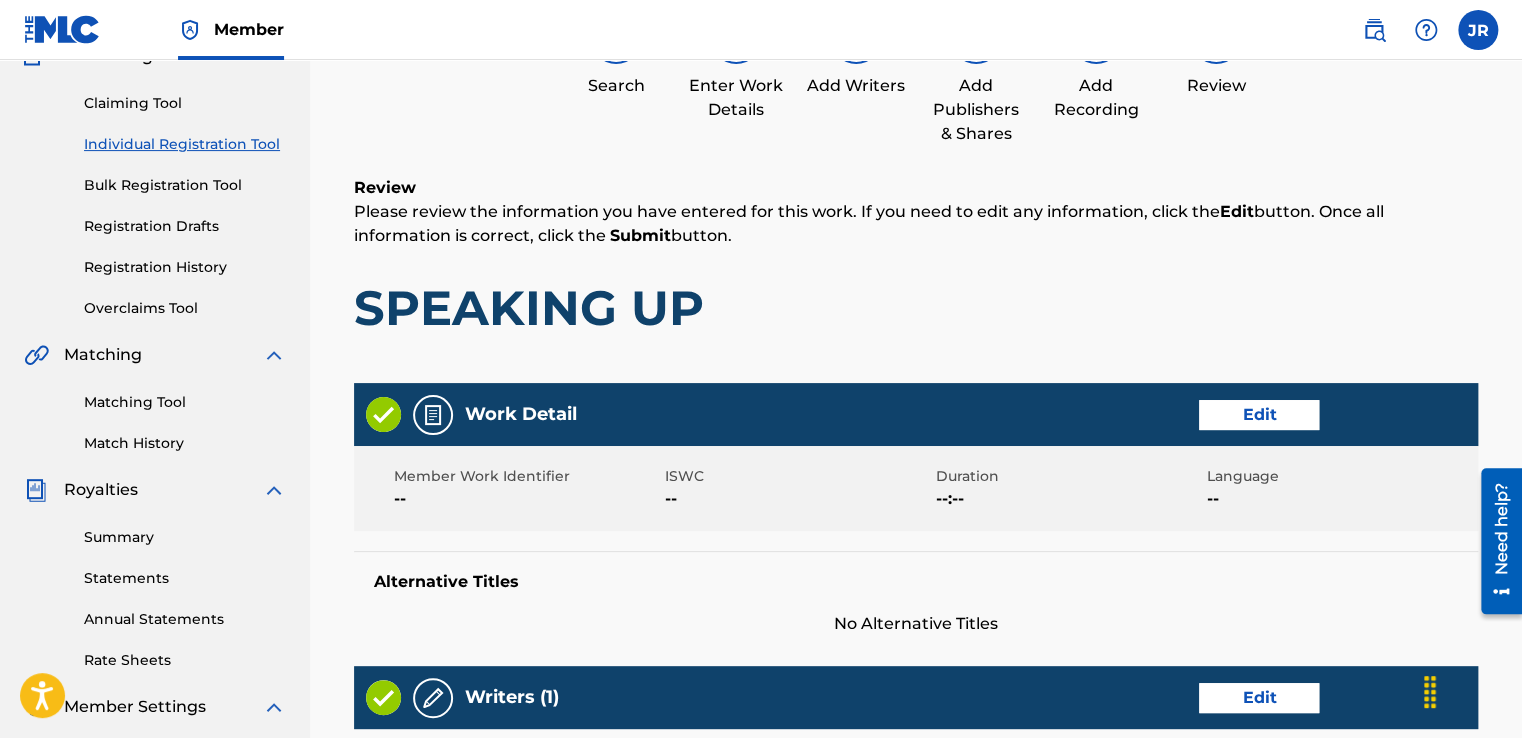 scroll, scrollTop: 90, scrollLeft: 0, axis: vertical 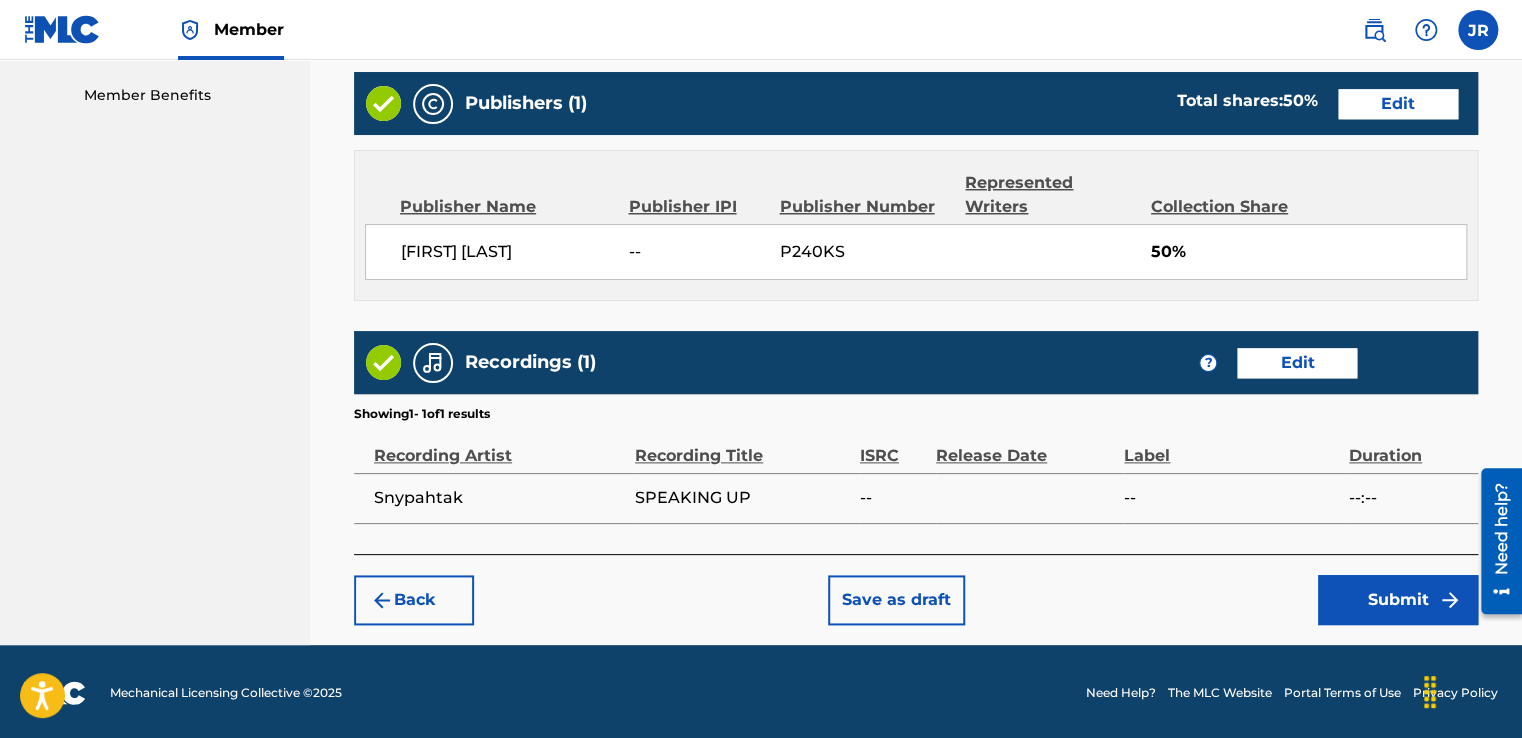 click on "Submit" at bounding box center [1398, 600] 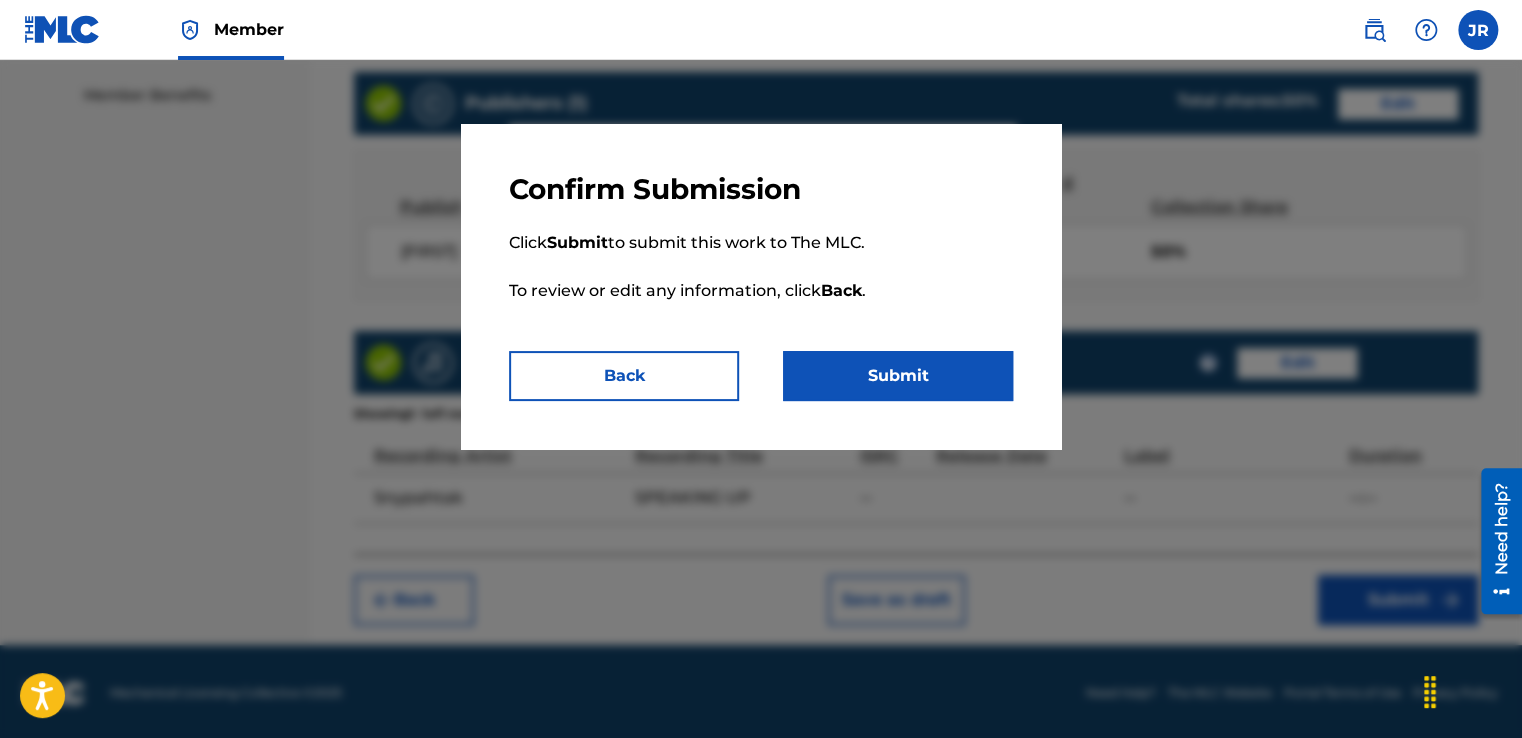 click on "Submit" at bounding box center (898, 376) 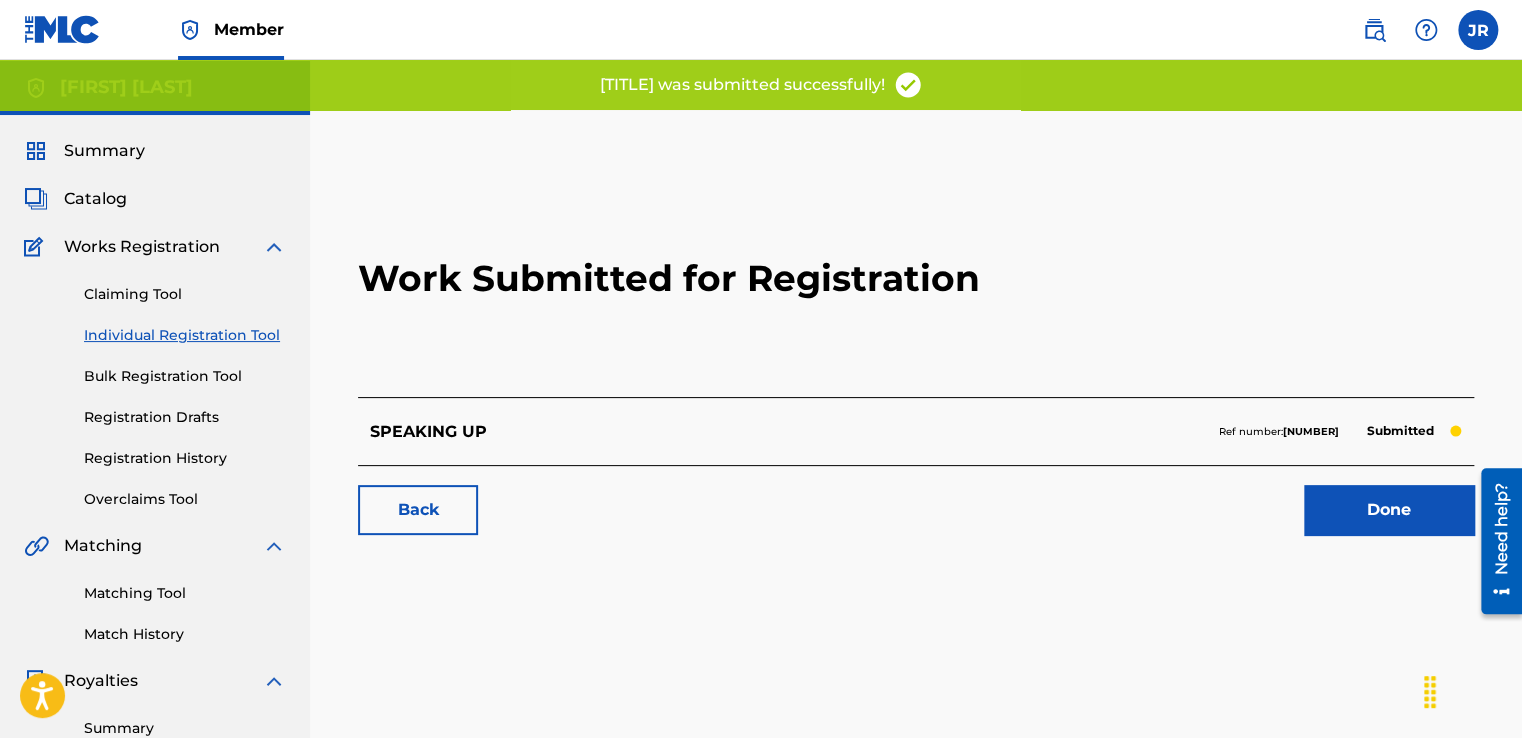 click on "Done" at bounding box center [1389, 510] 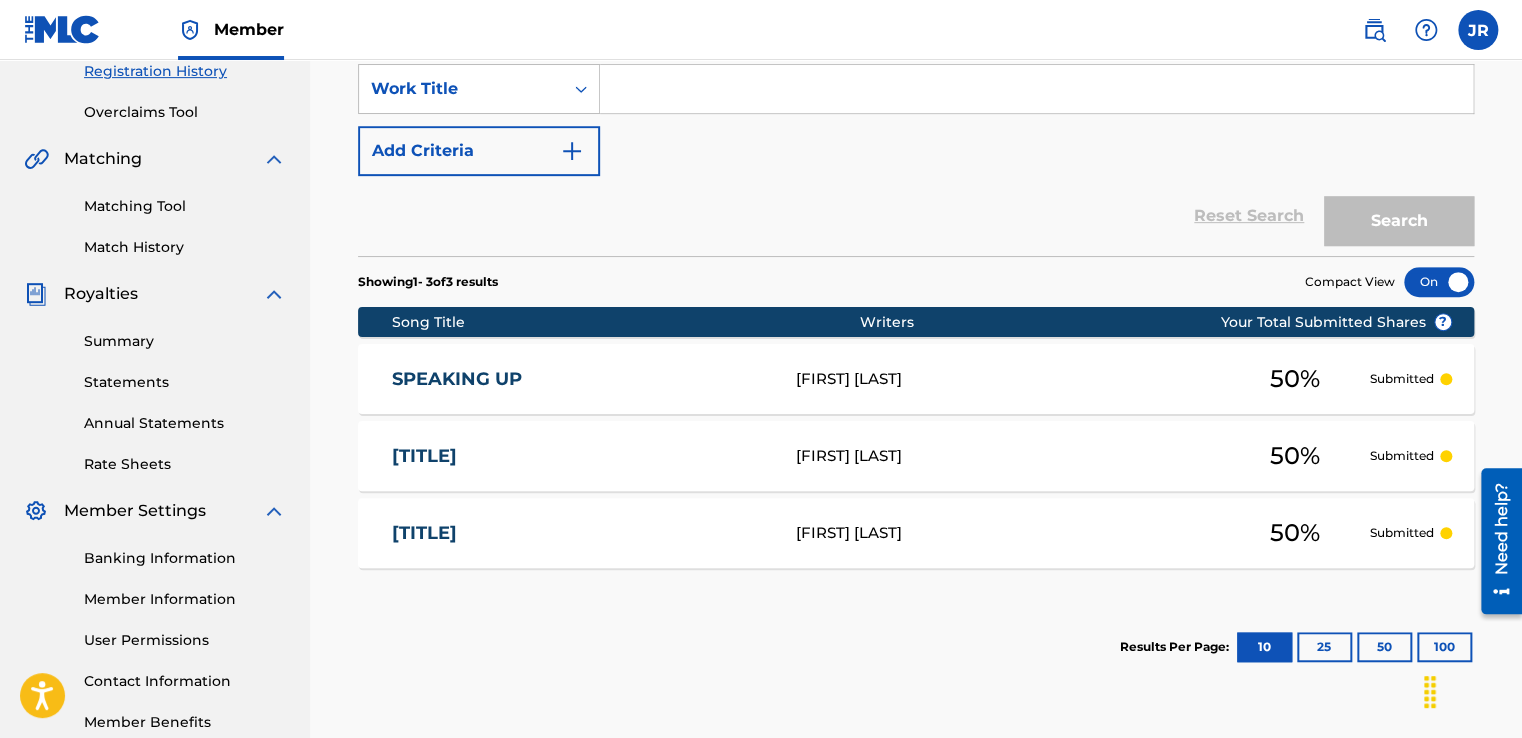 scroll, scrollTop: 394, scrollLeft: 0, axis: vertical 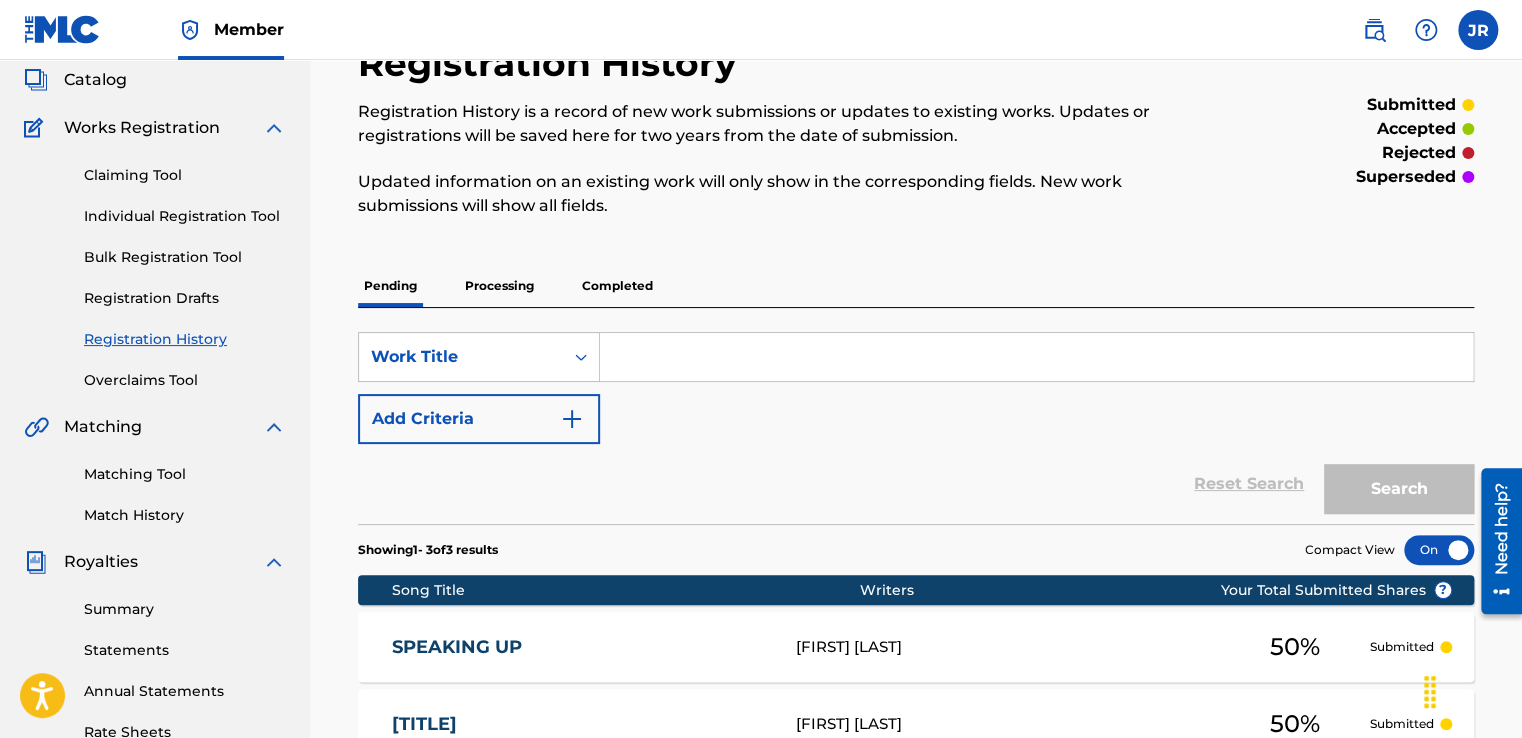 click on "Individual Registration Tool" at bounding box center (185, 216) 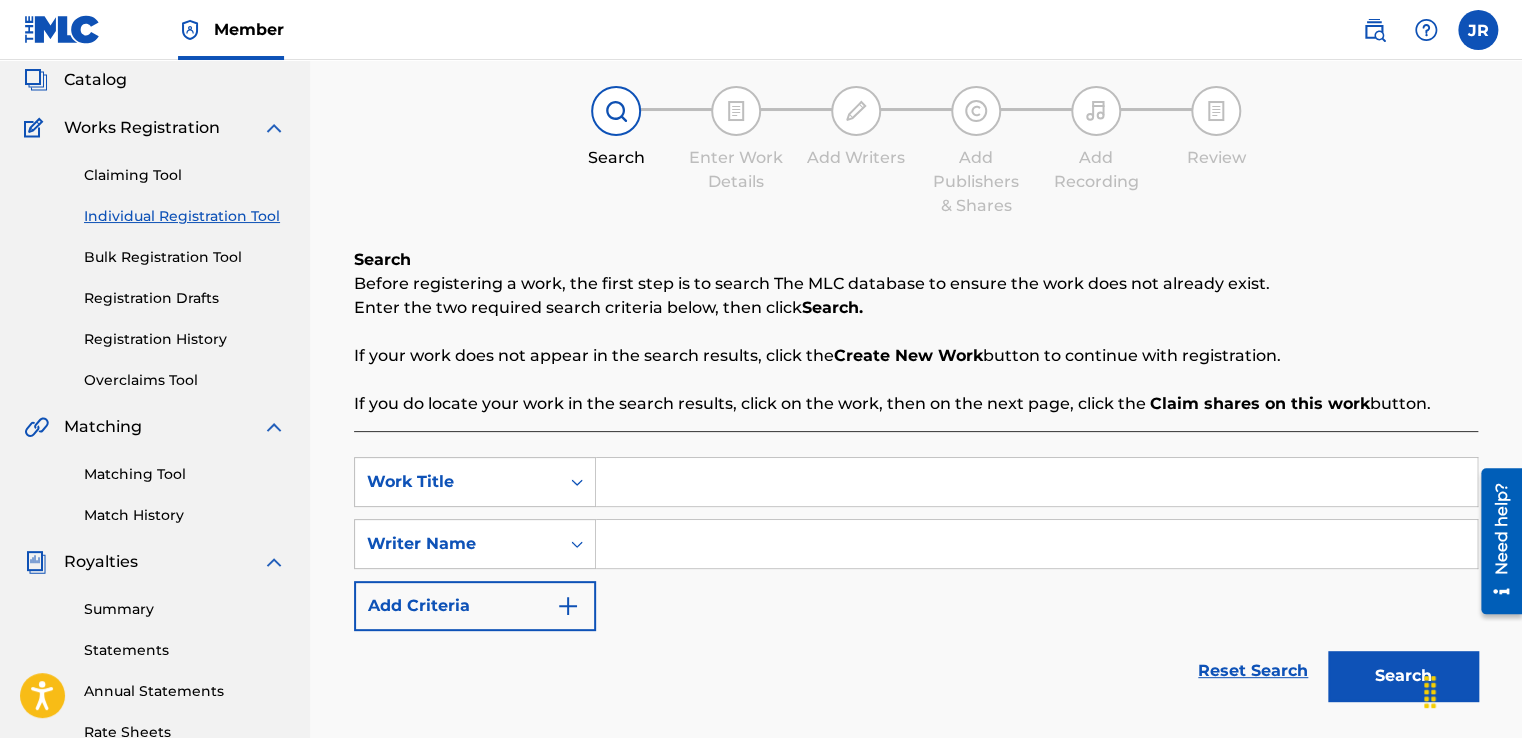 scroll, scrollTop: 0, scrollLeft: 0, axis: both 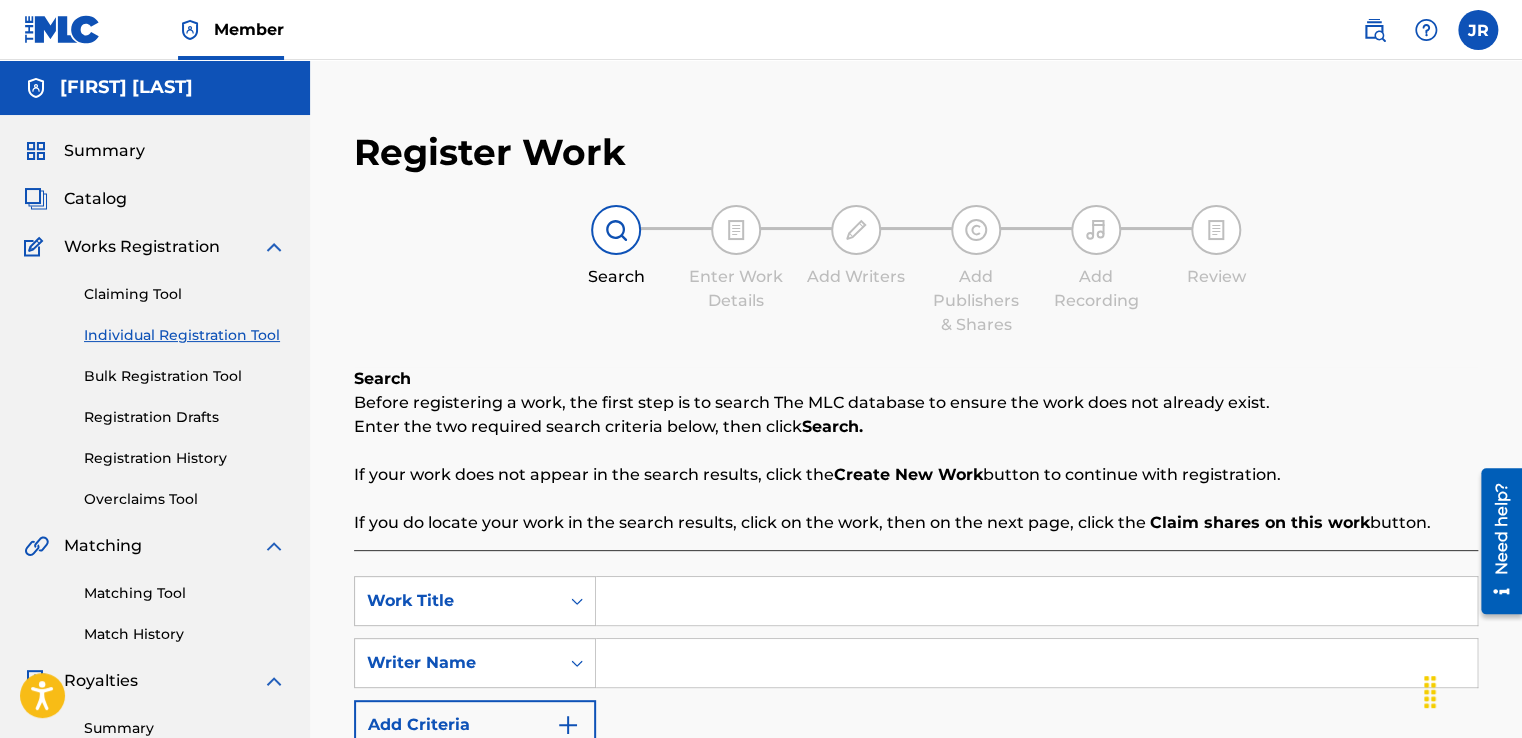 click at bounding box center [1036, 601] 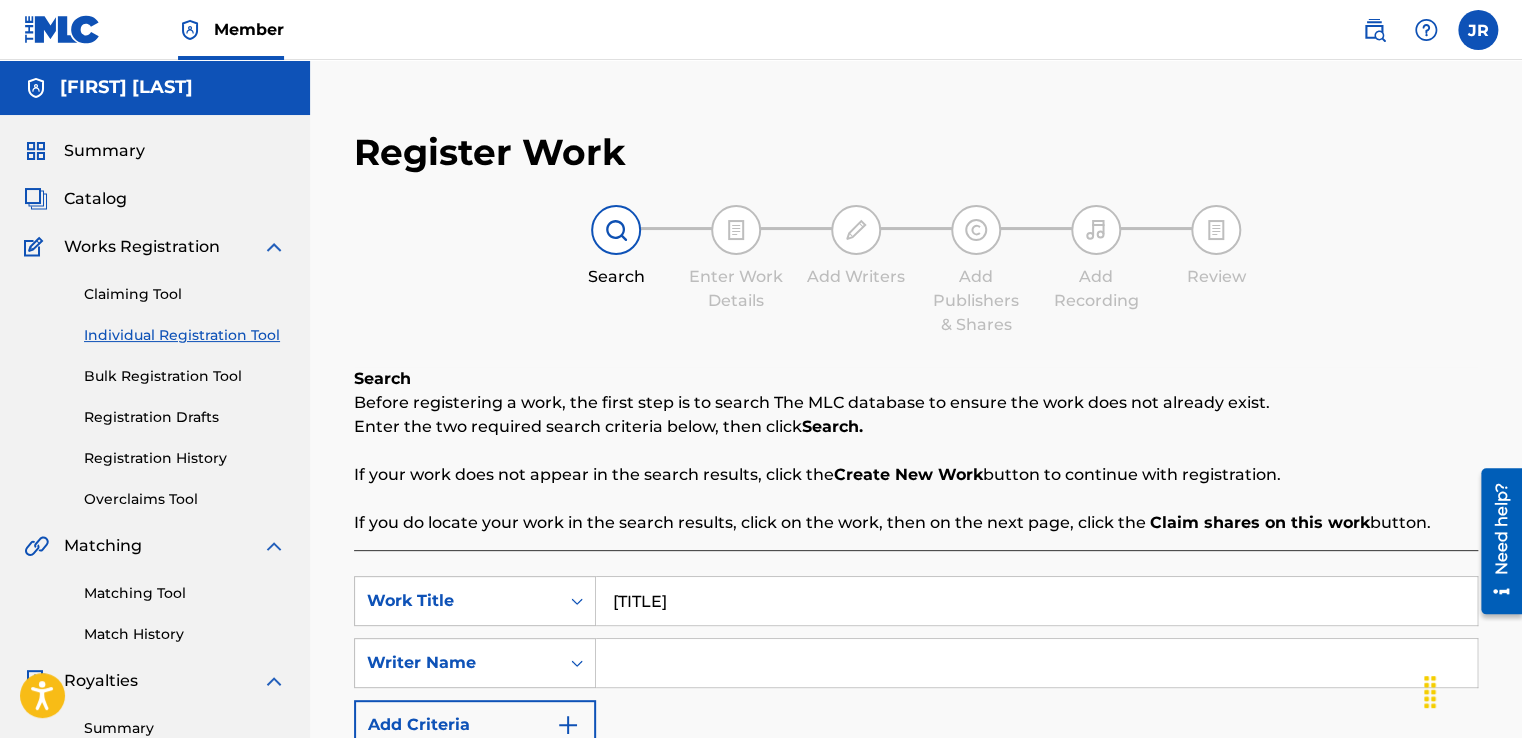 type on "[TITLE]" 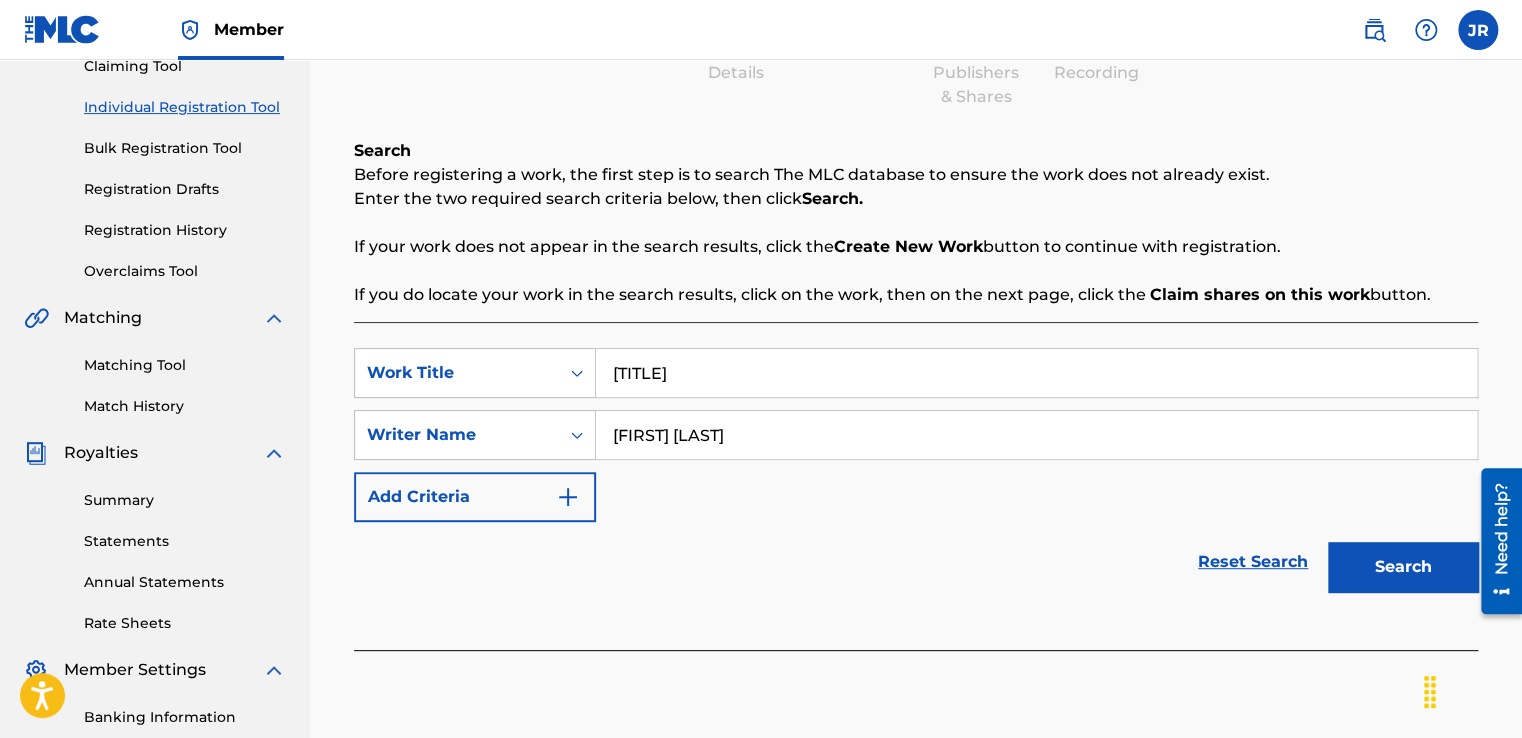 scroll, scrollTop: 230, scrollLeft: 0, axis: vertical 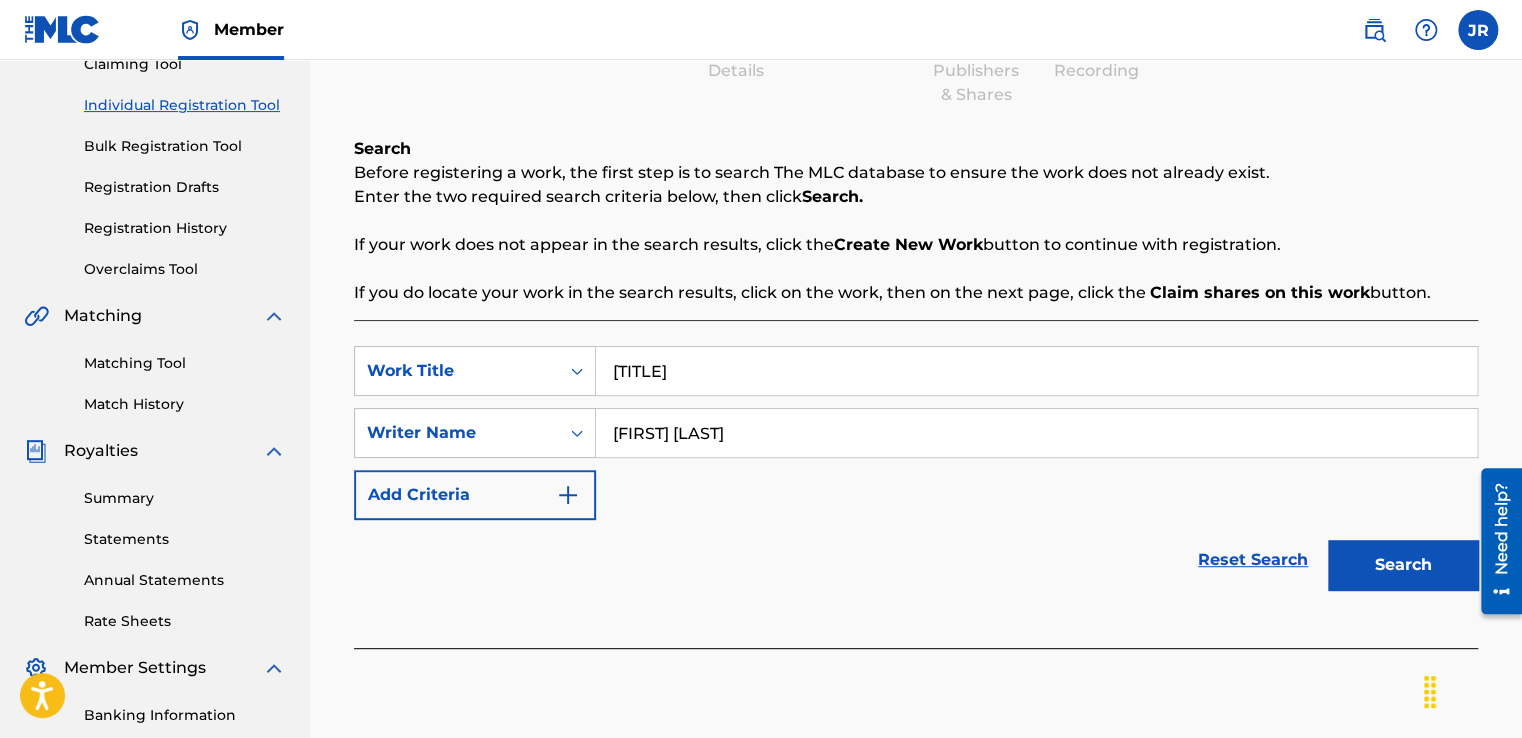 click on "Search" at bounding box center [1403, 565] 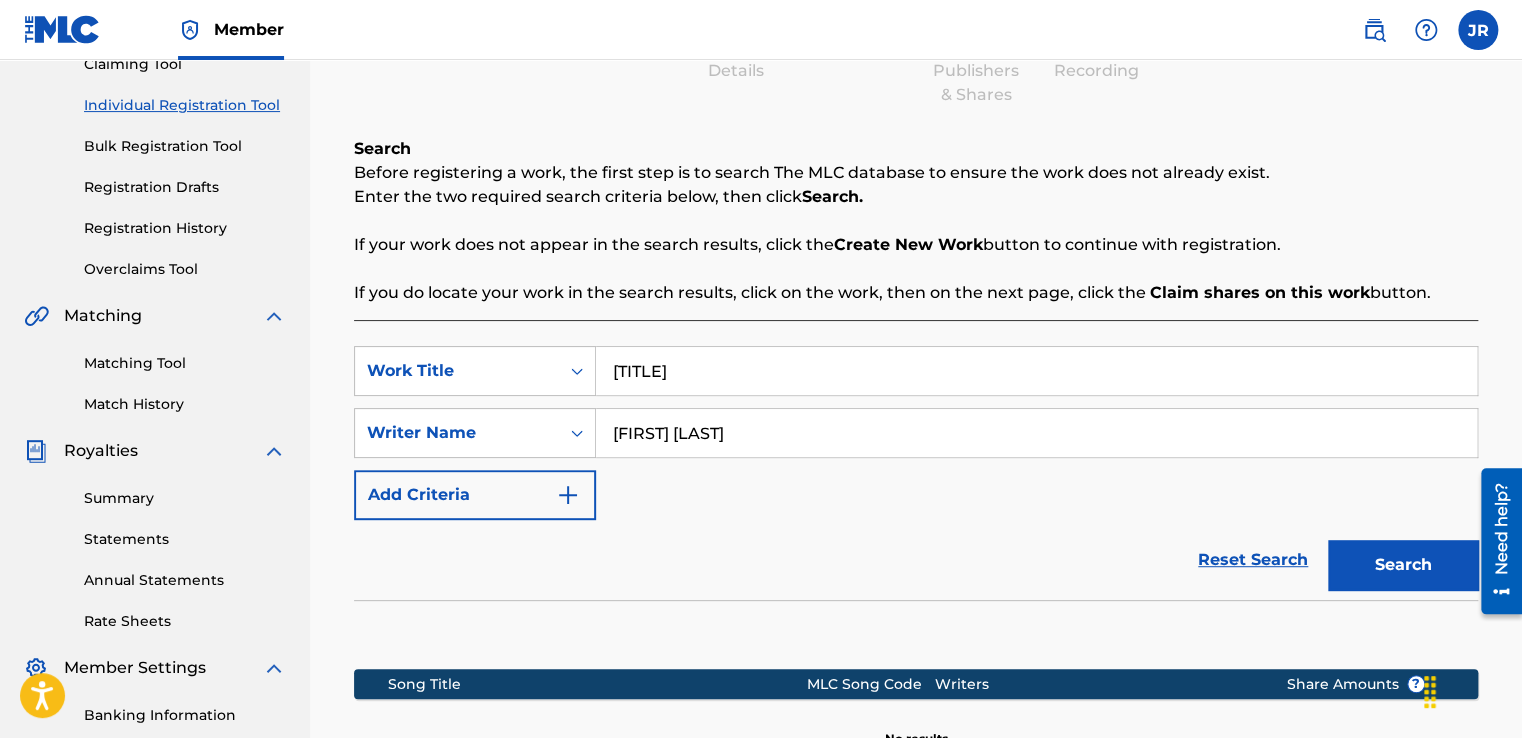 scroll, scrollTop: 506, scrollLeft: 0, axis: vertical 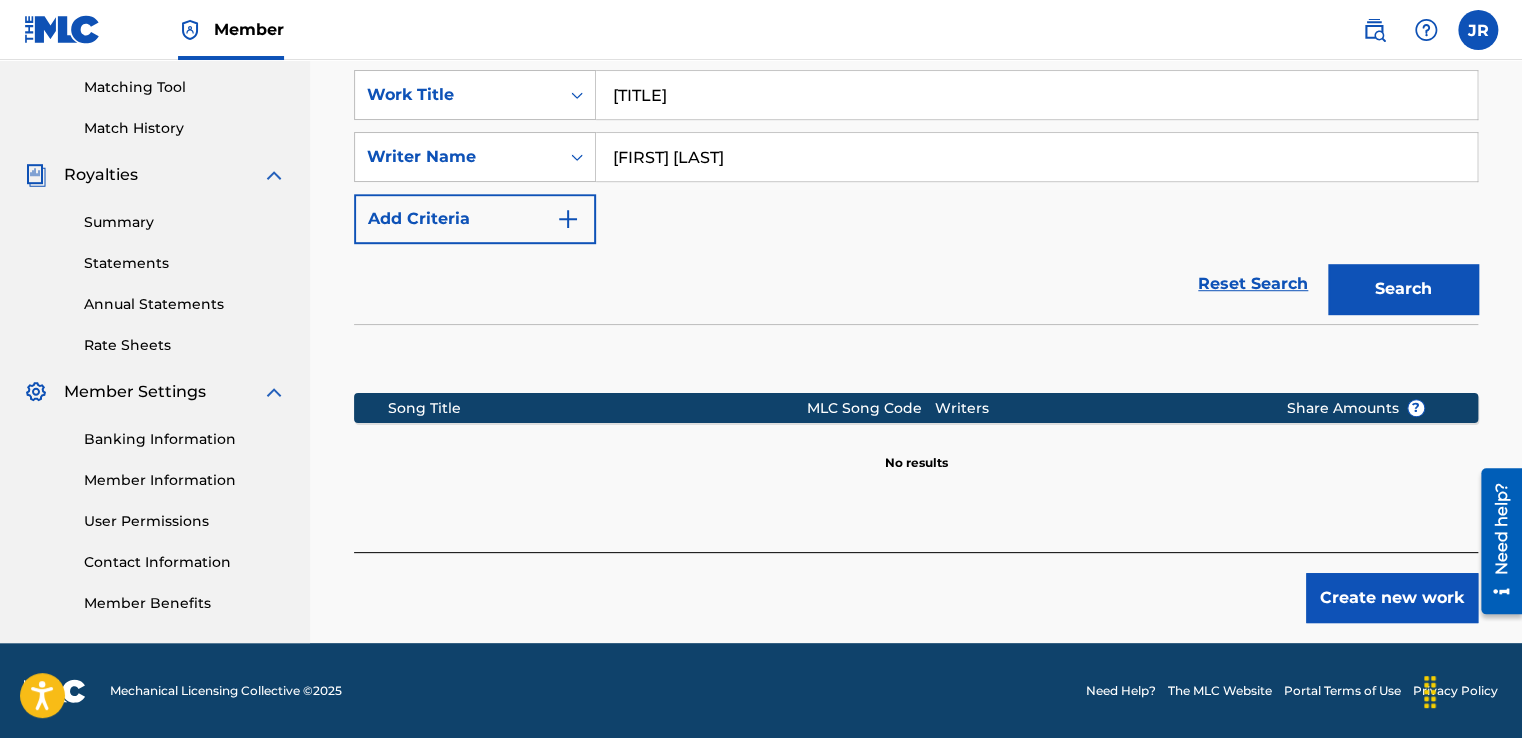 click on "Create new work" at bounding box center (1392, 598) 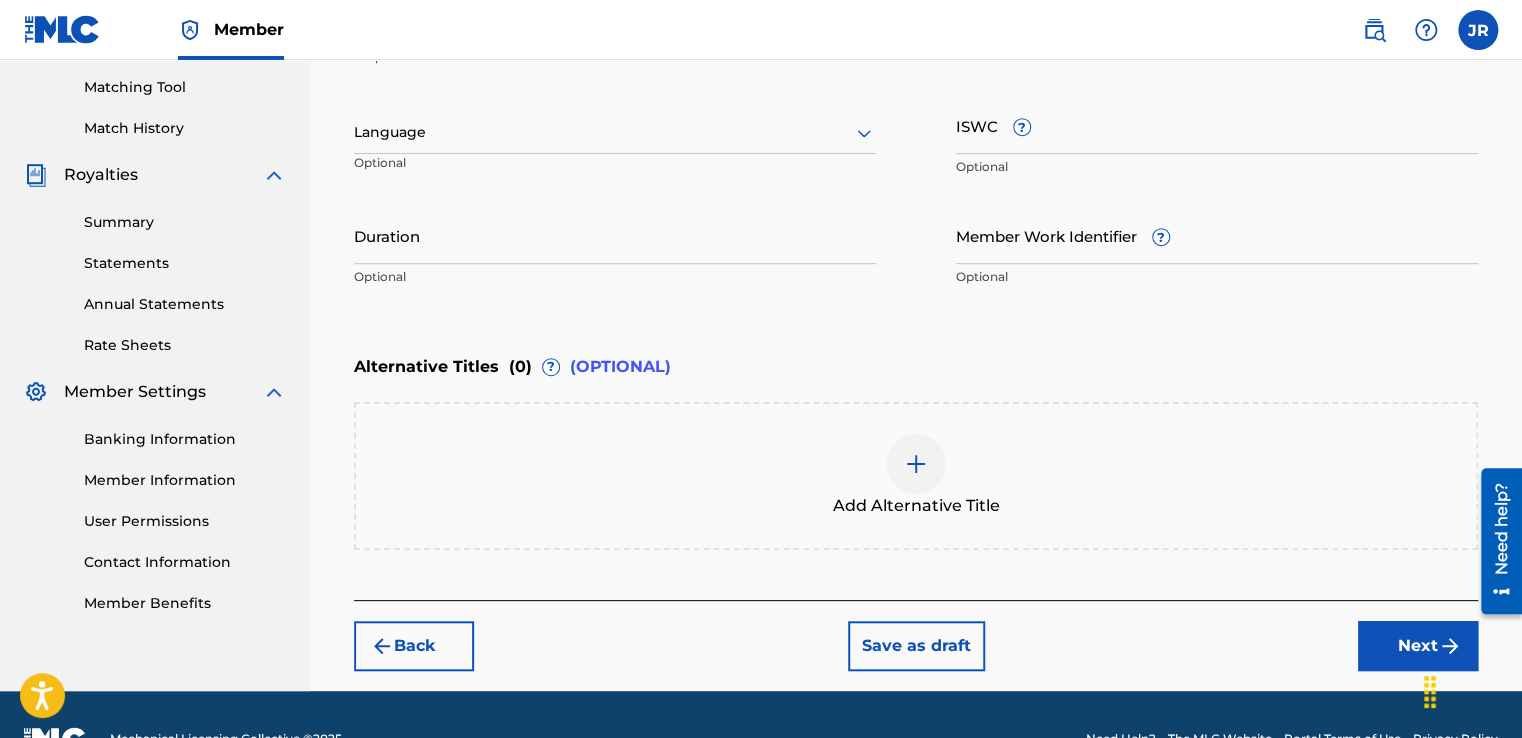 click on "Next" at bounding box center (1418, 646) 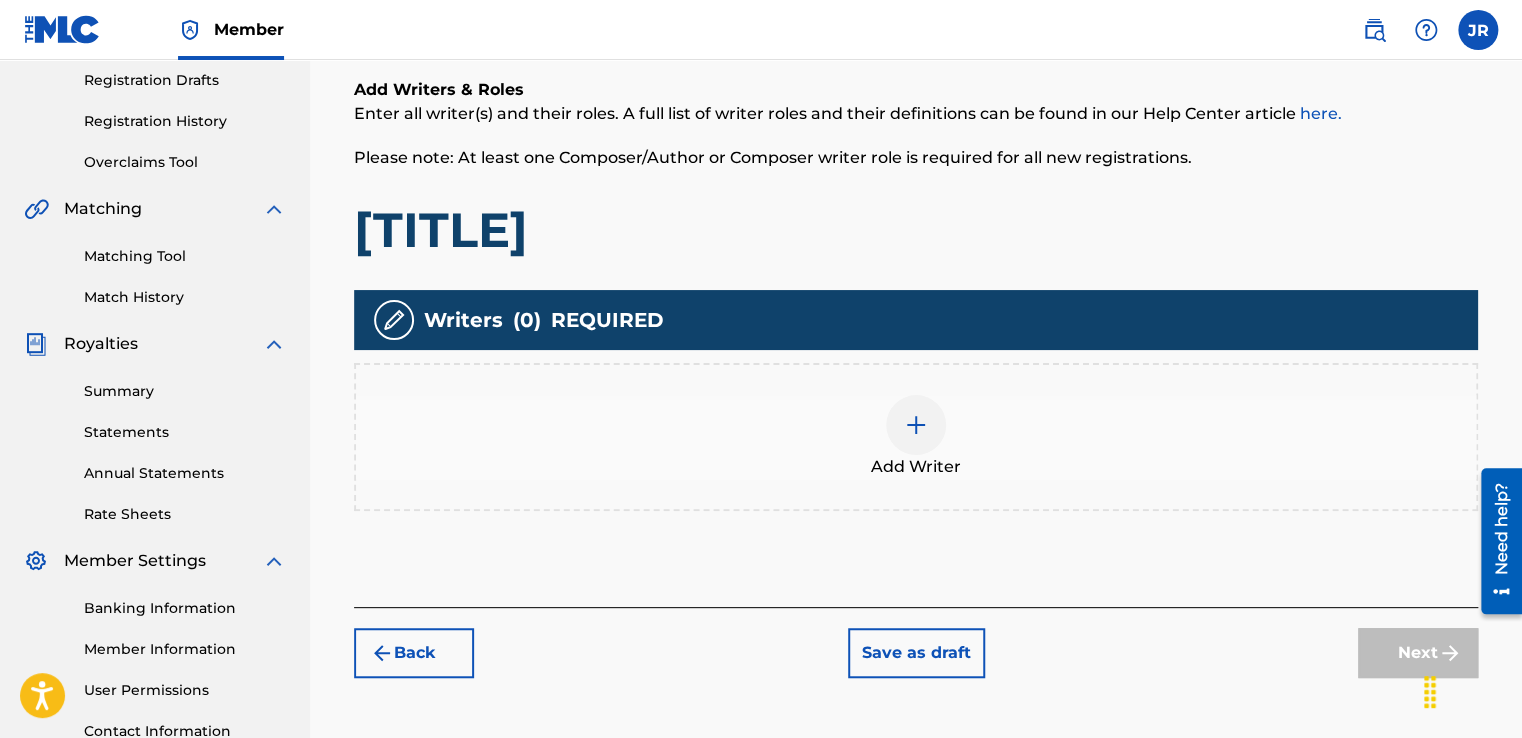 scroll, scrollTop: 90, scrollLeft: 0, axis: vertical 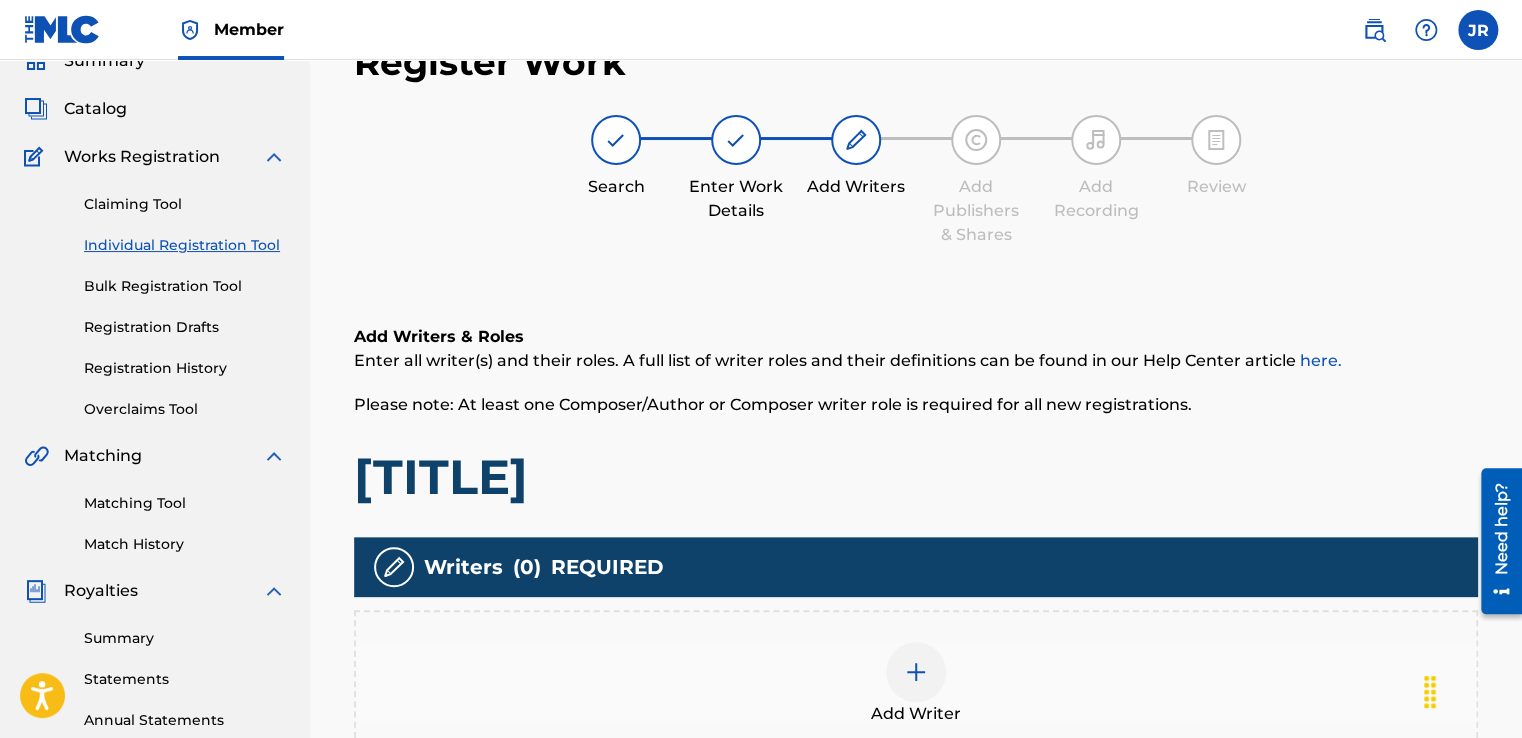 click at bounding box center [916, 672] 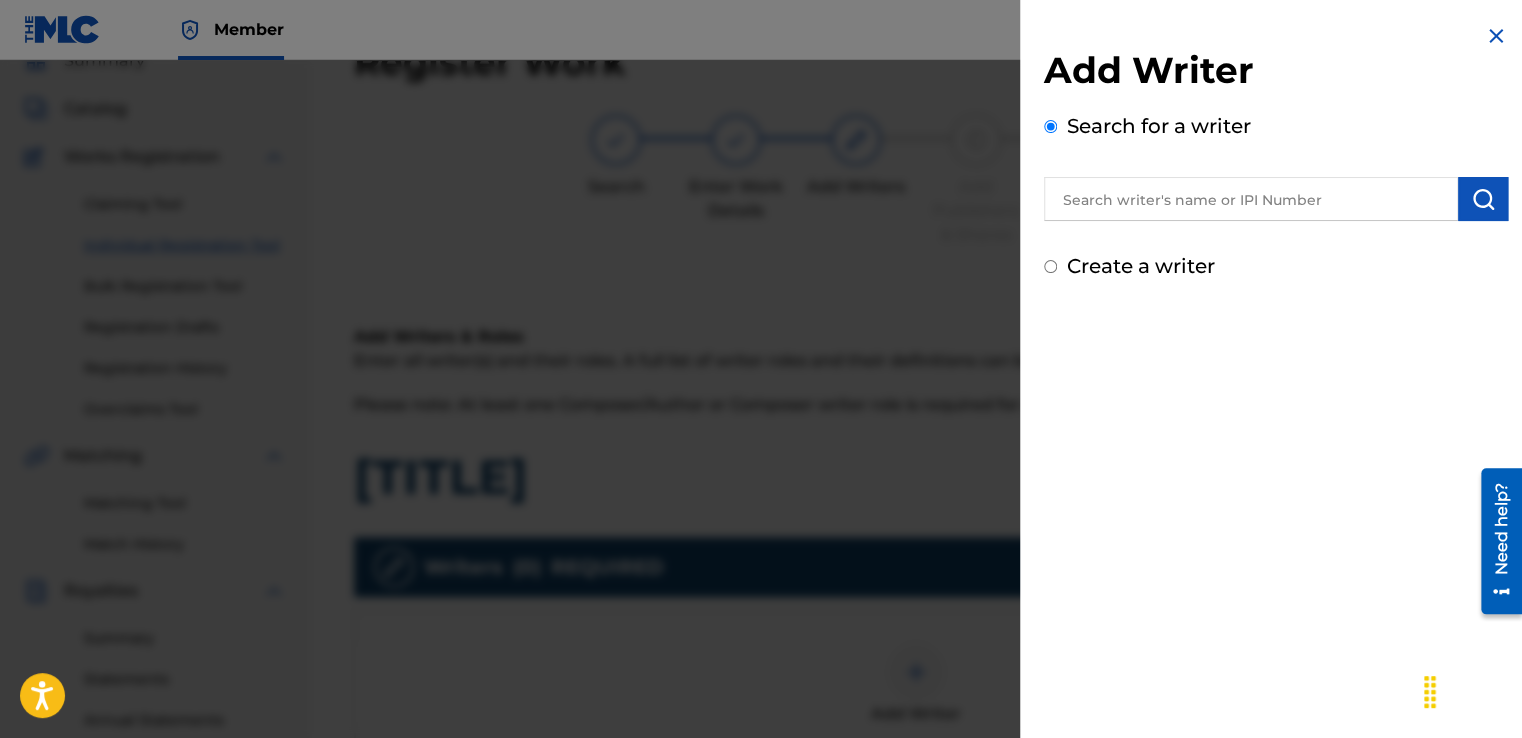 click at bounding box center [1251, 199] 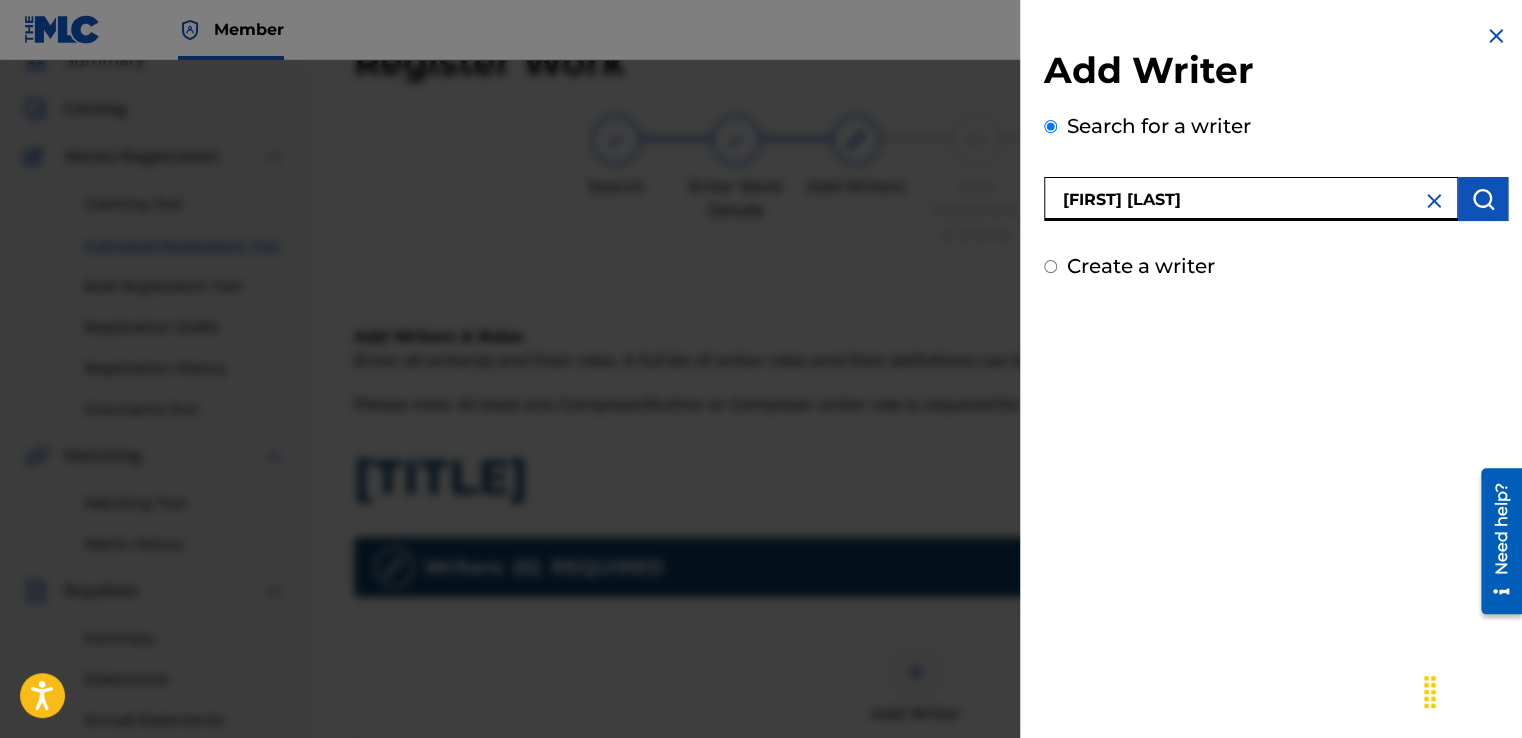 type on "[FIRST] [LAST]" 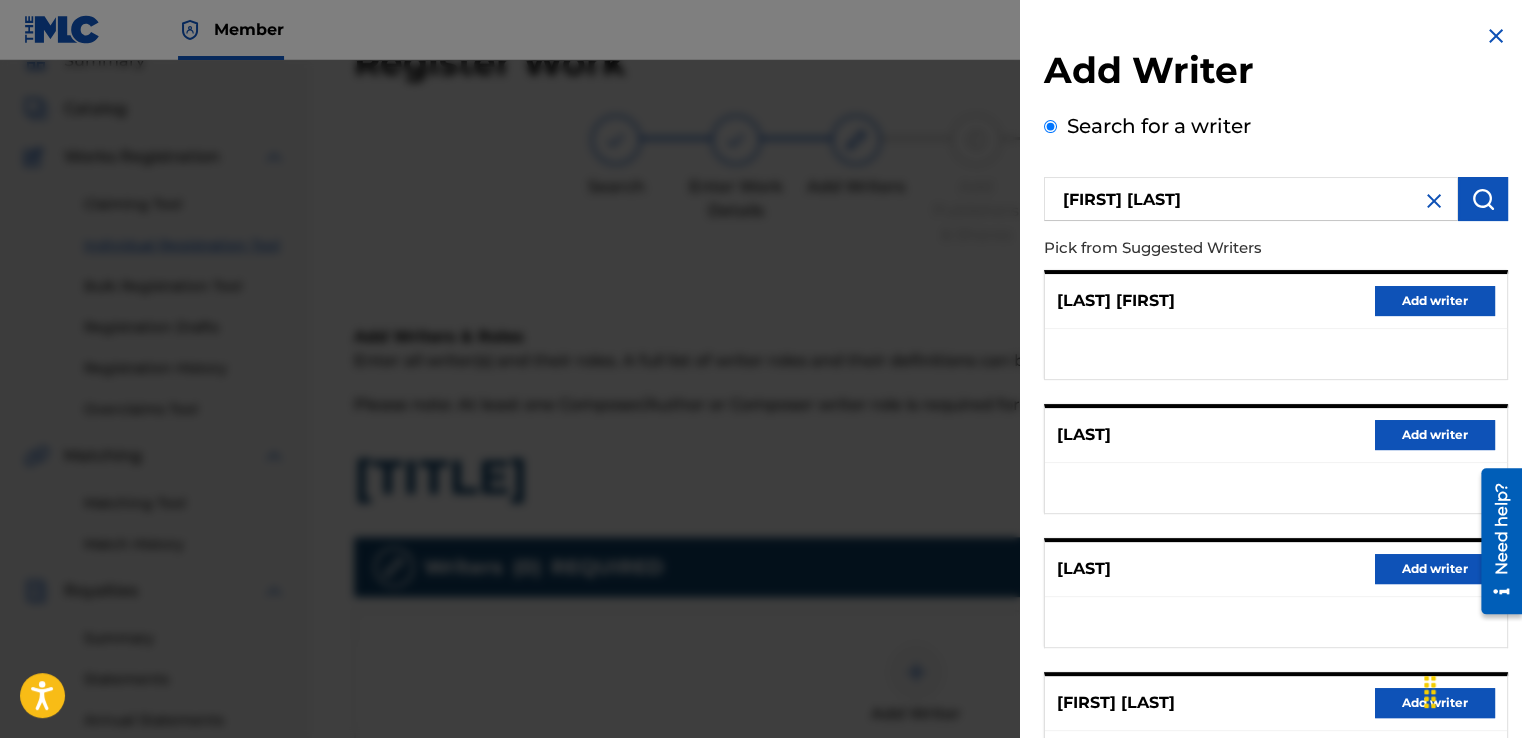 click on "Add writer" at bounding box center (1435, 703) 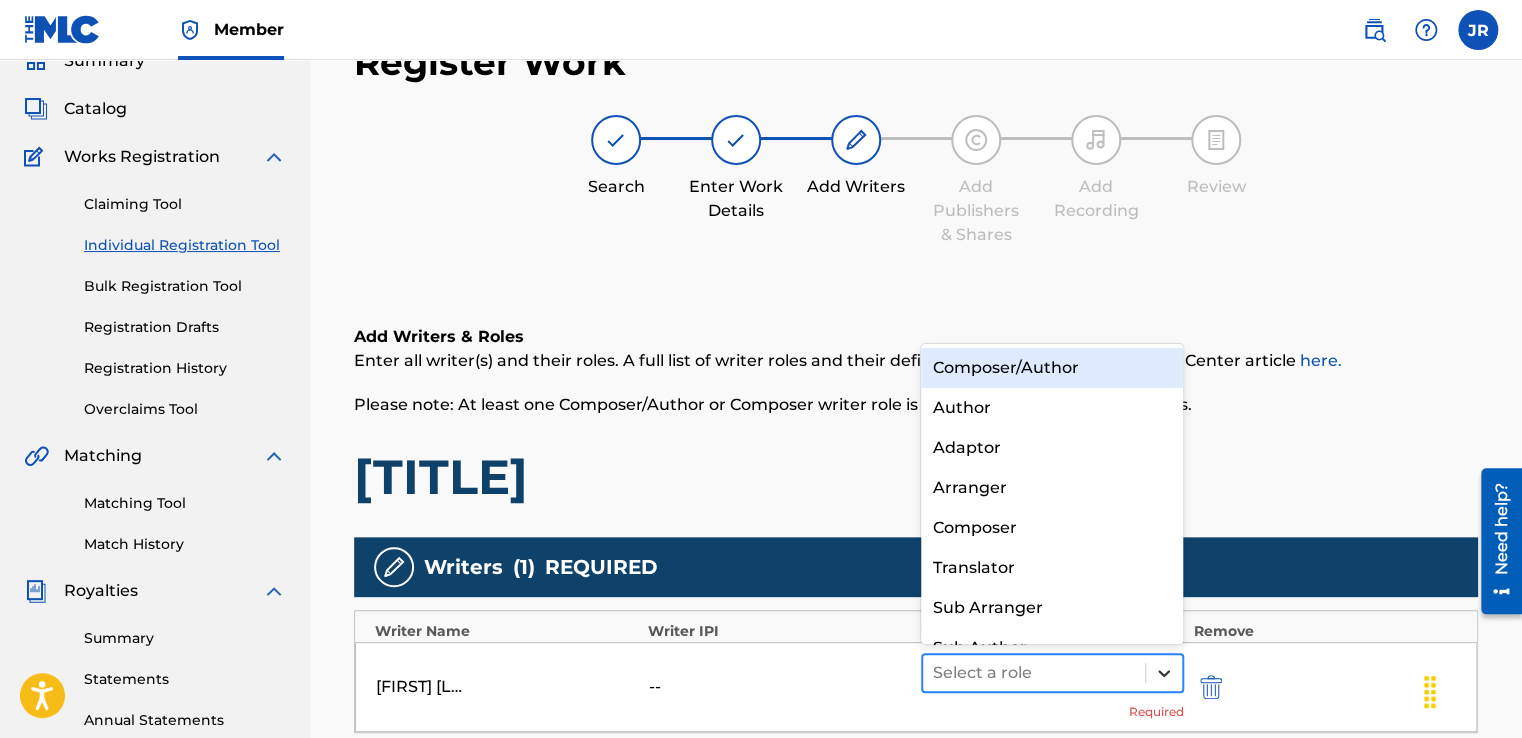 click 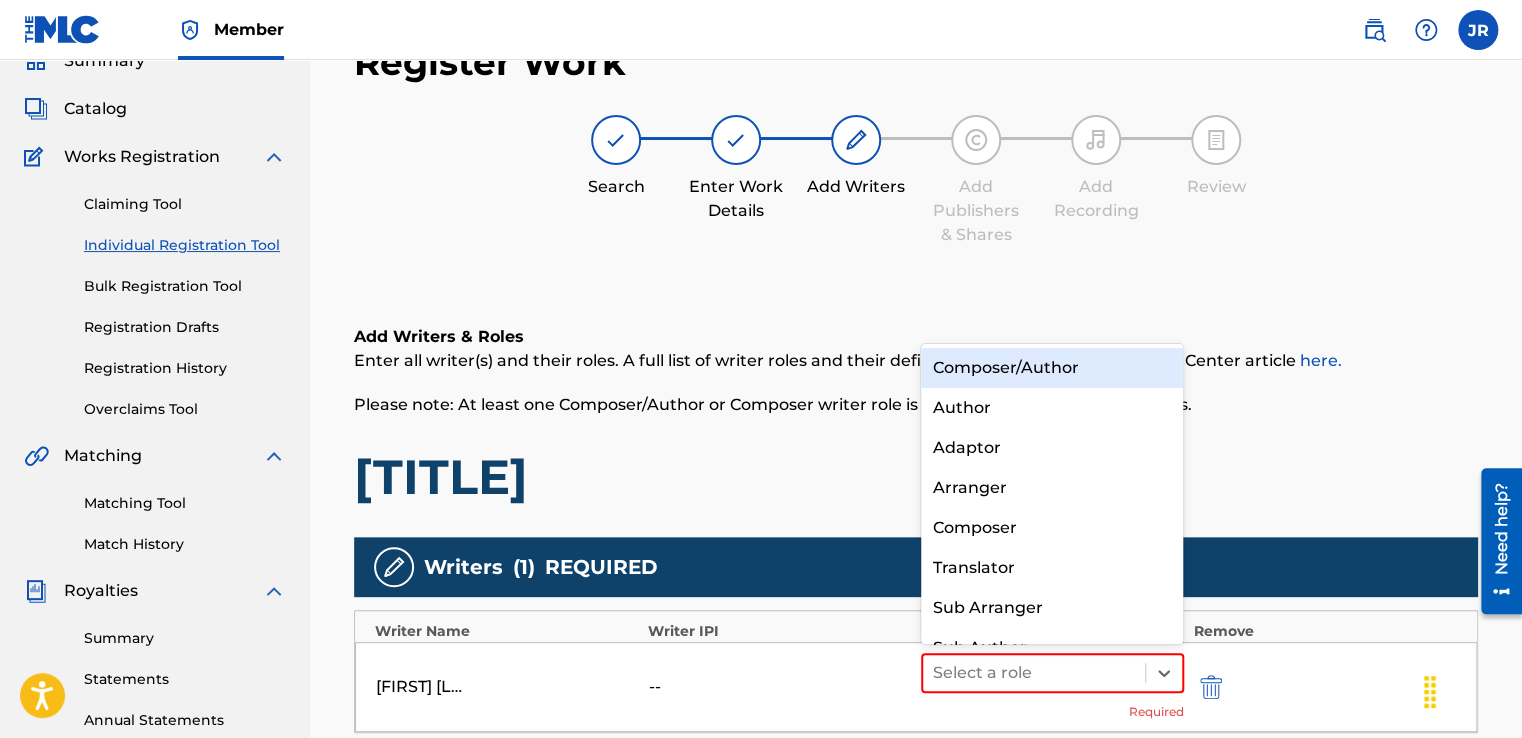 scroll, scrollTop: 28, scrollLeft: 0, axis: vertical 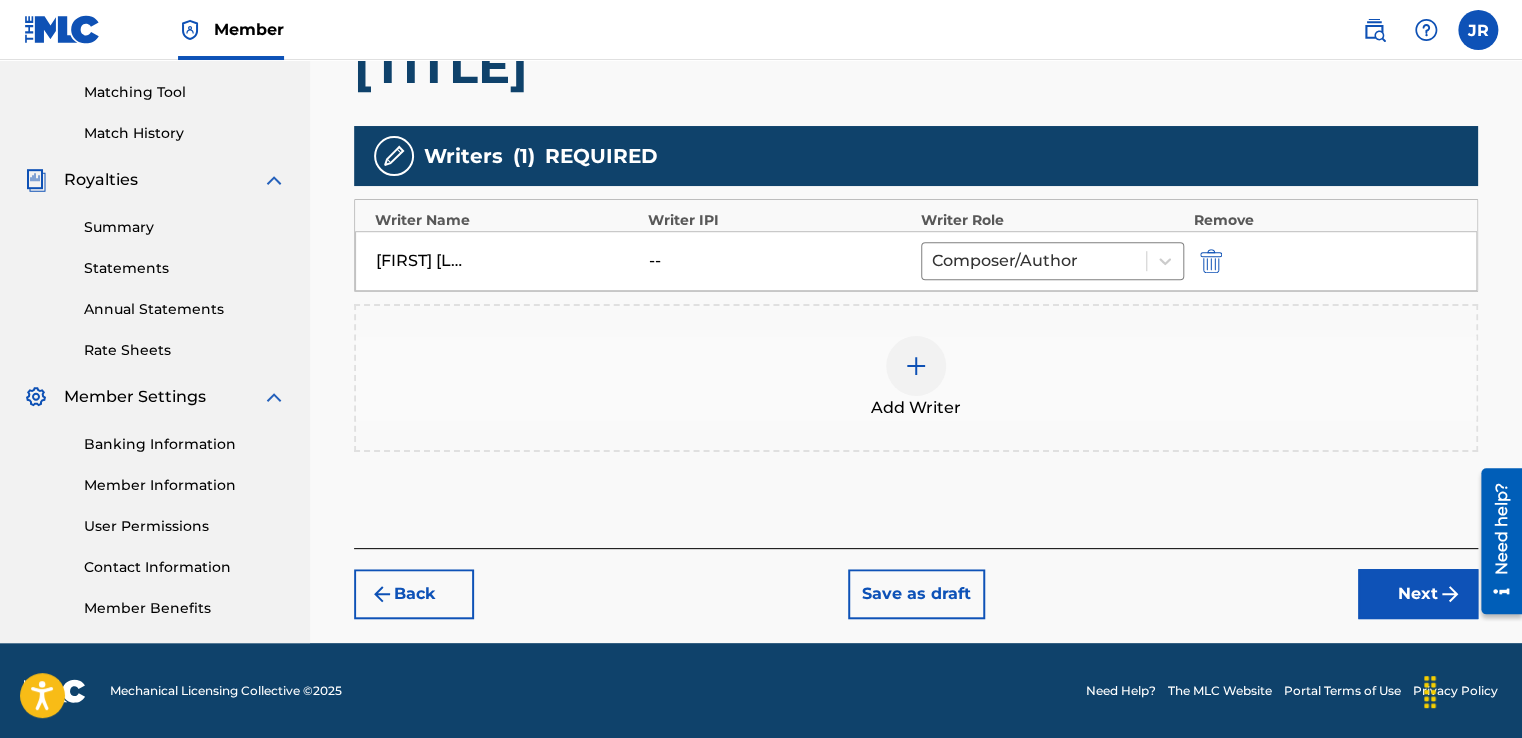 drag, startPoint x: 1523, startPoint y: 305, endPoint x: 44, endPoint y: 15, distance: 1507.1632 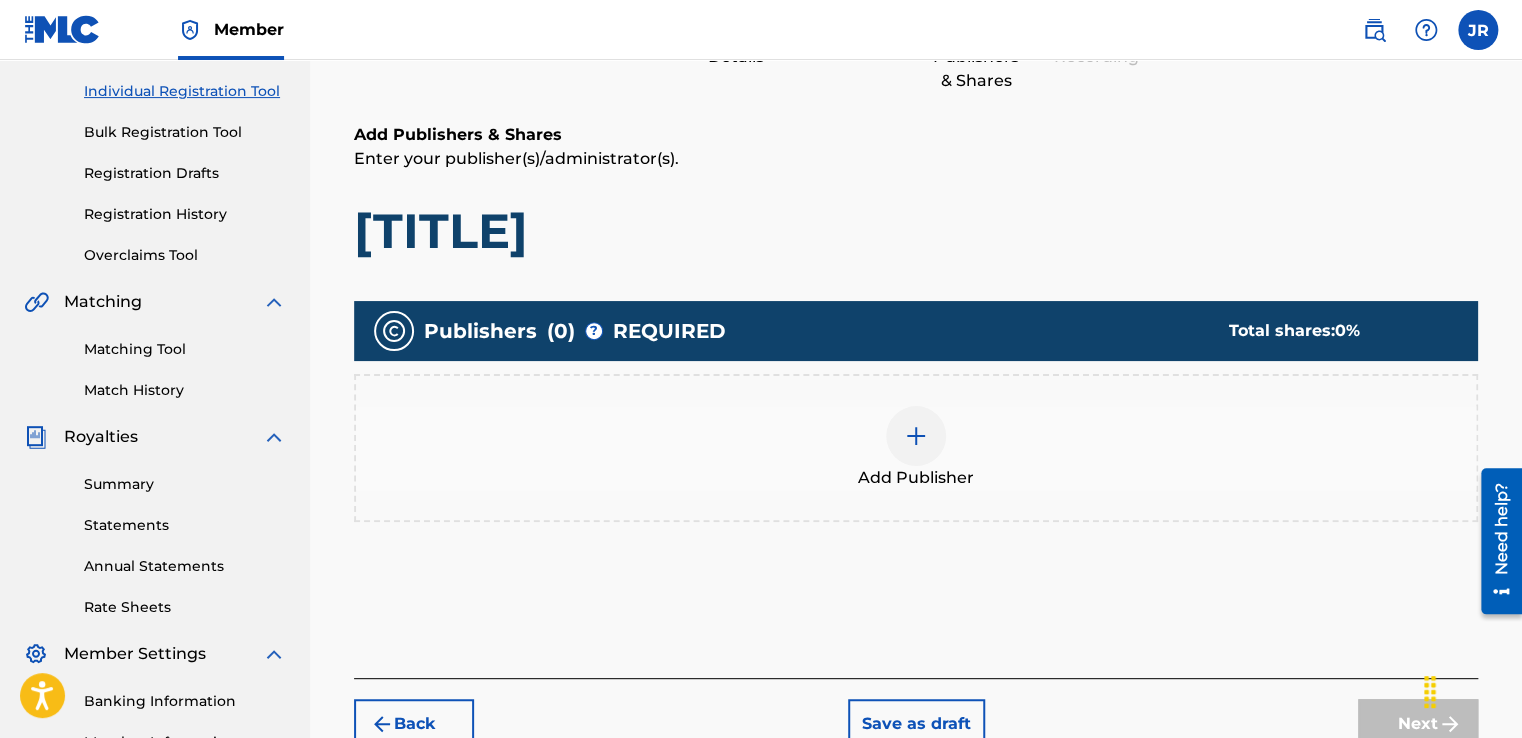 scroll, scrollTop: 90, scrollLeft: 0, axis: vertical 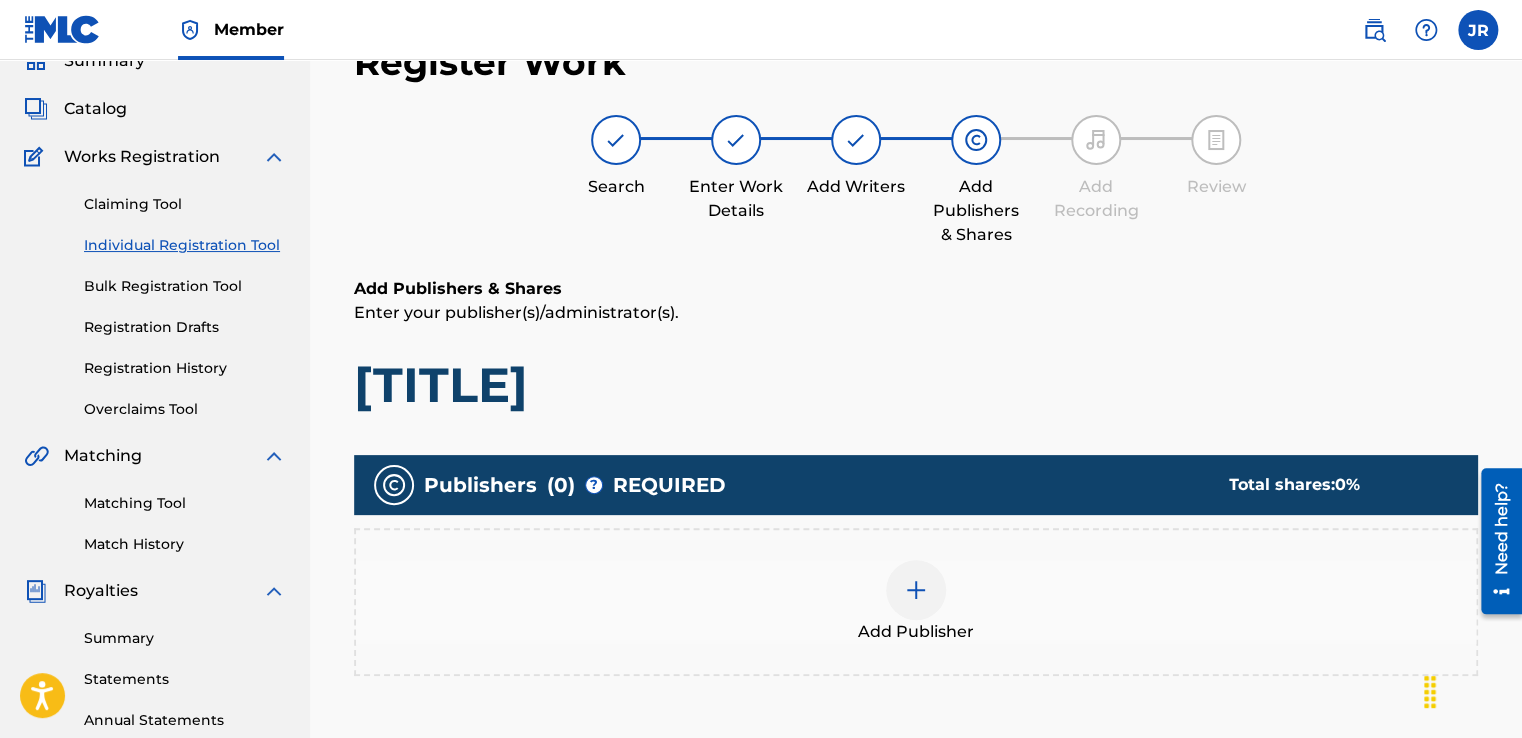 click at bounding box center (916, 590) 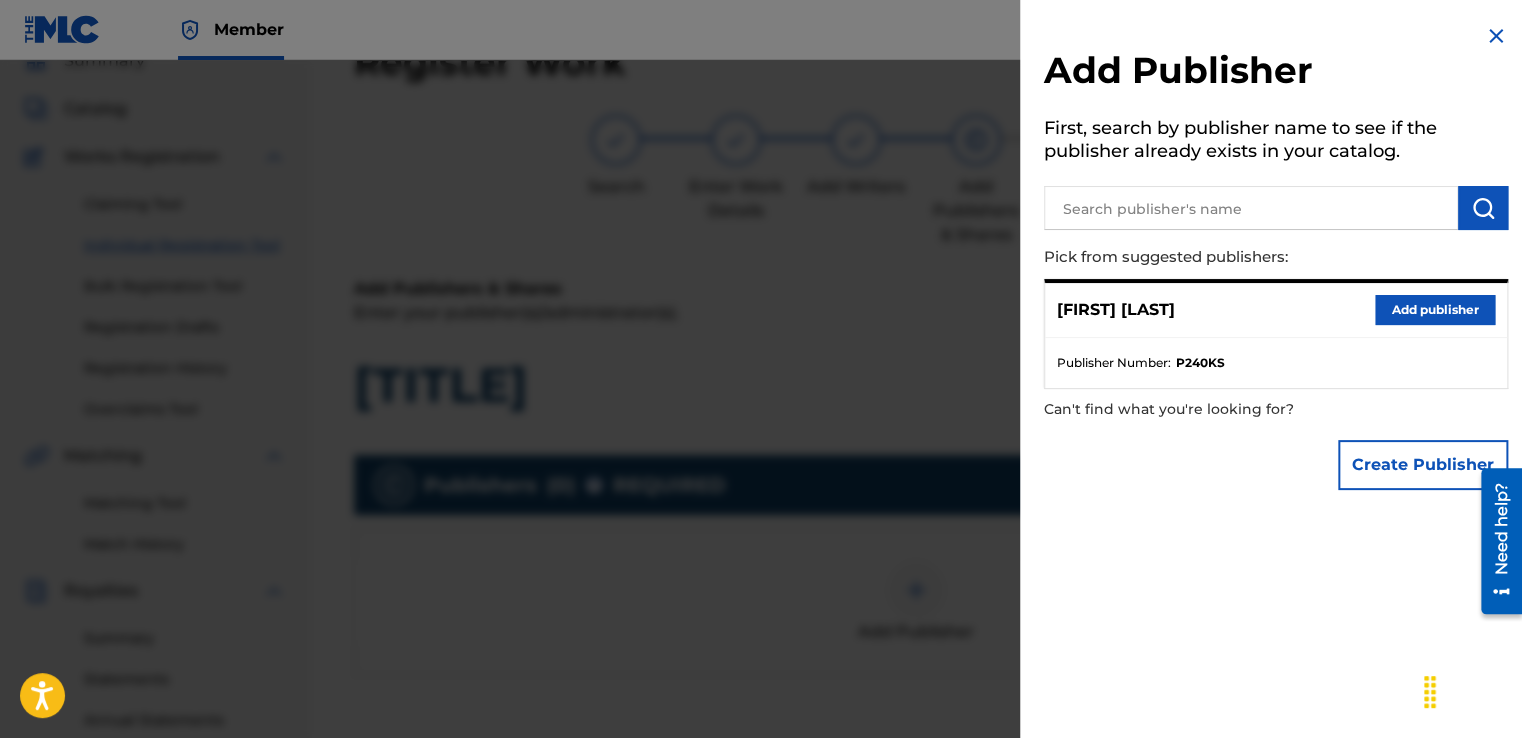 click on "Add publisher" at bounding box center [1435, 310] 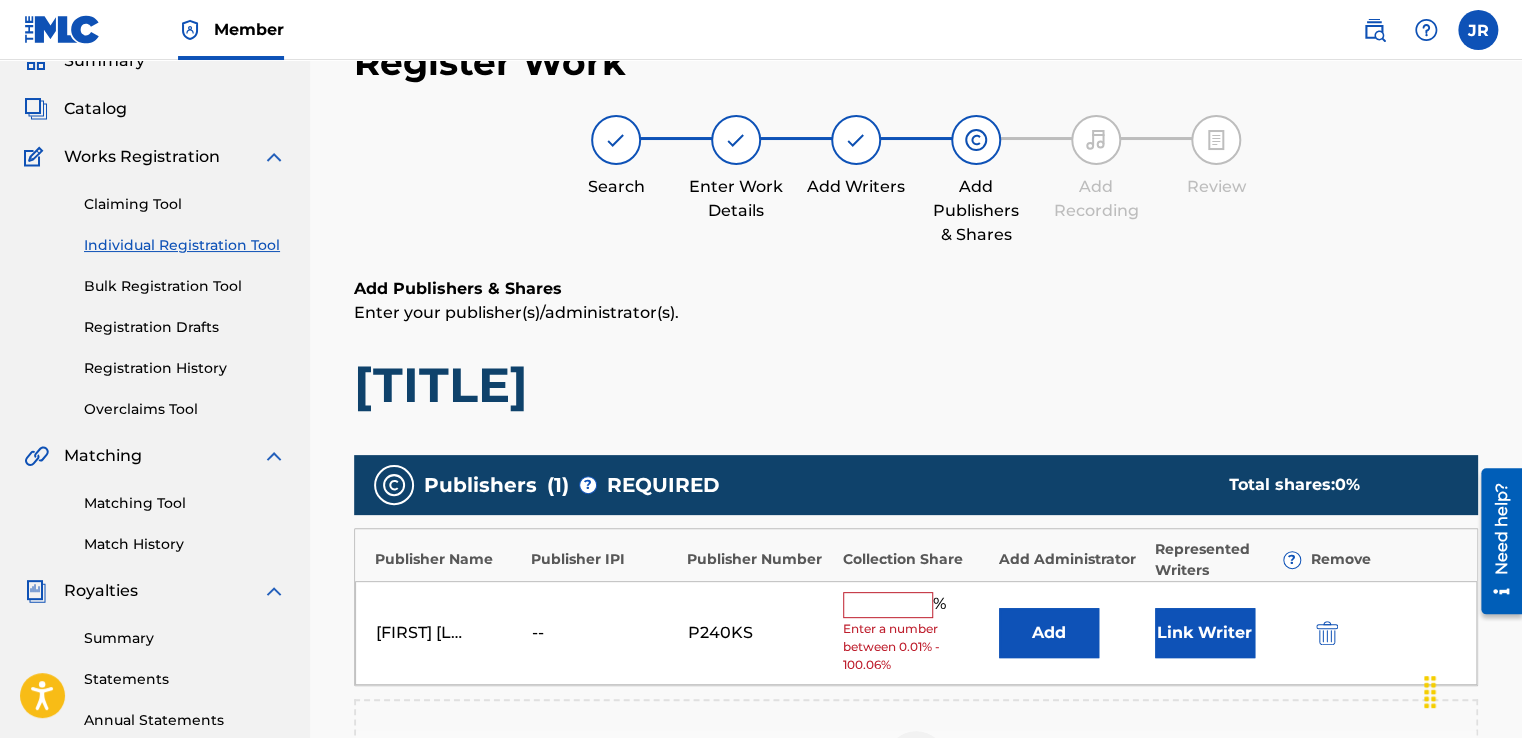 click at bounding box center (888, 605) 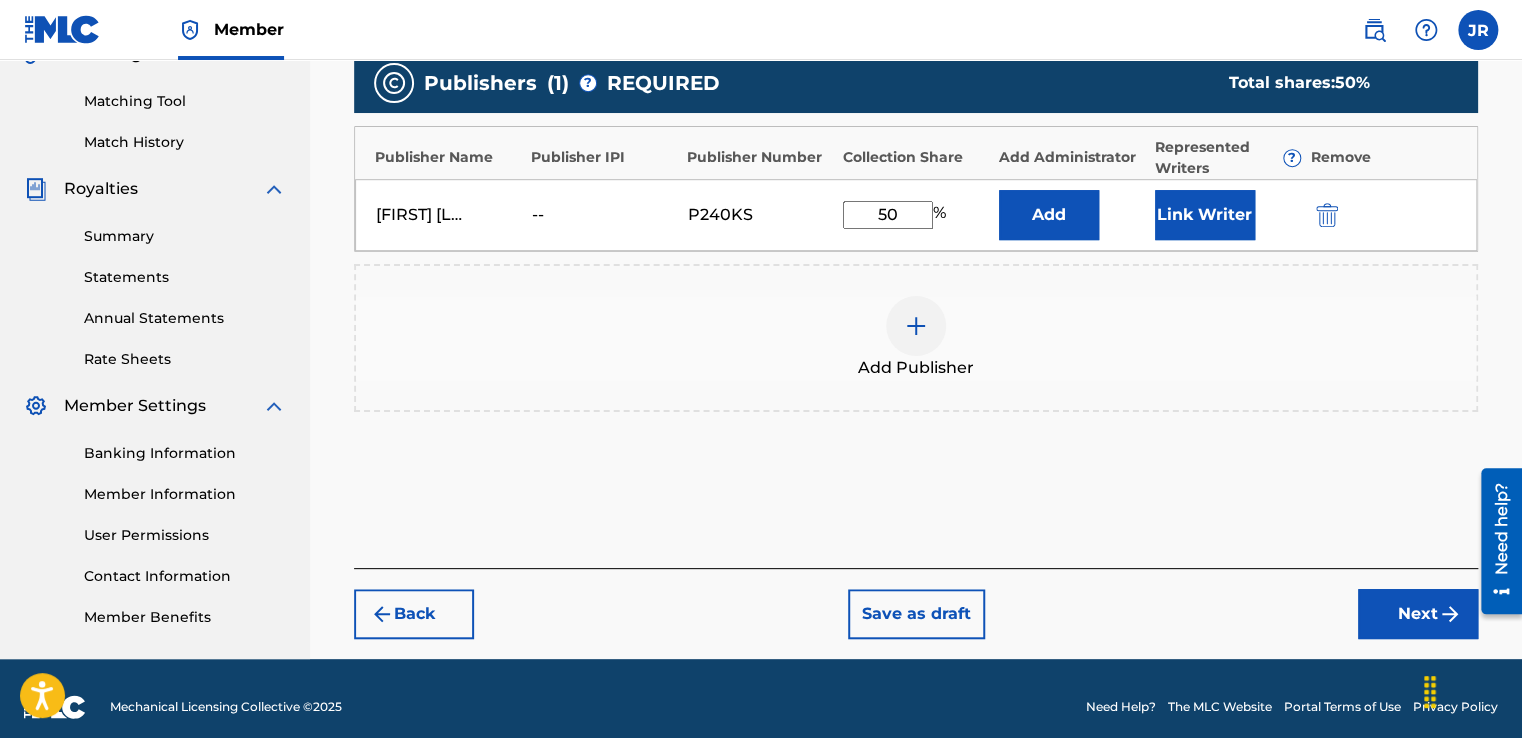 scroll, scrollTop: 507, scrollLeft: 0, axis: vertical 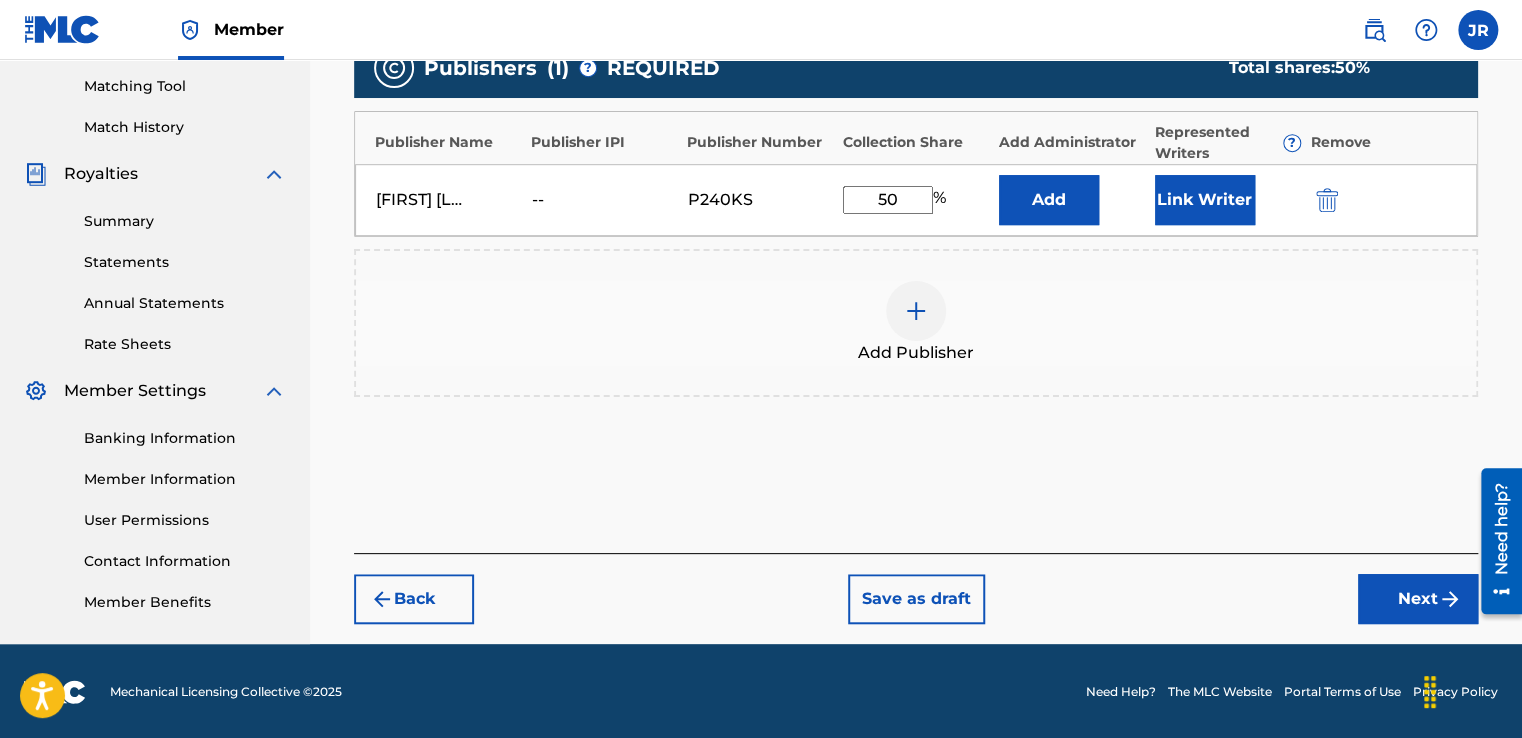 click on "Next" at bounding box center [1418, 599] 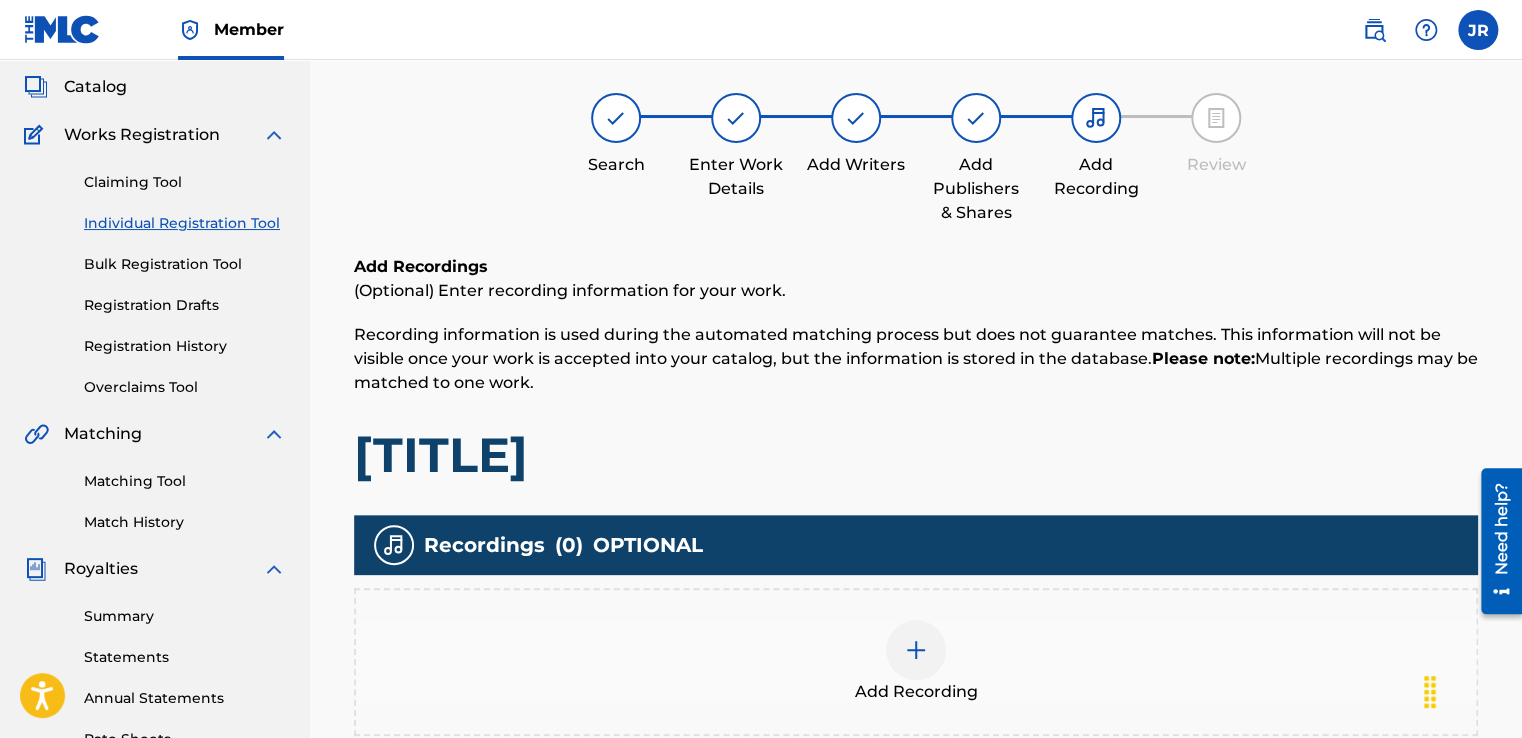 scroll, scrollTop: 90, scrollLeft: 0, axis: vertical 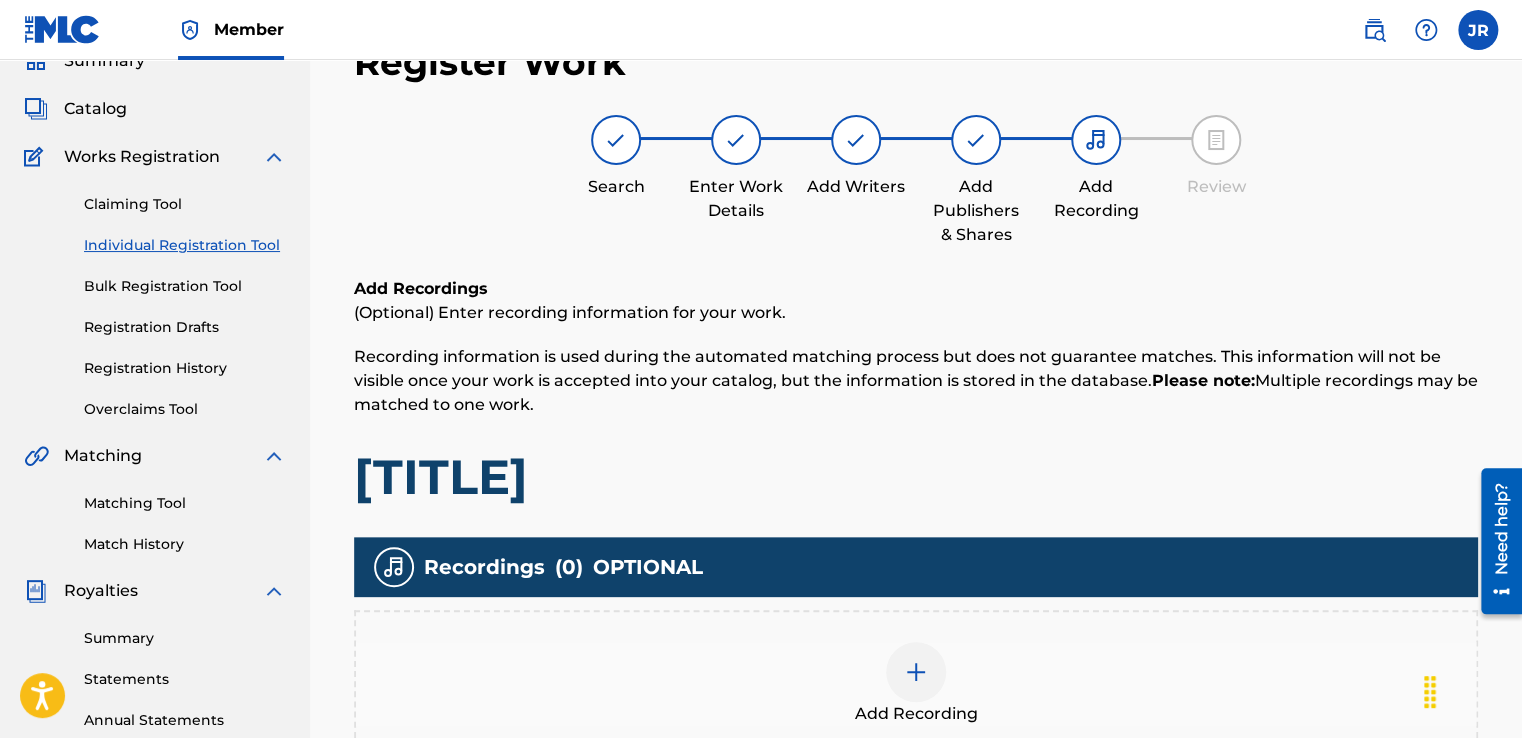 click at bounding box center (916, 672) 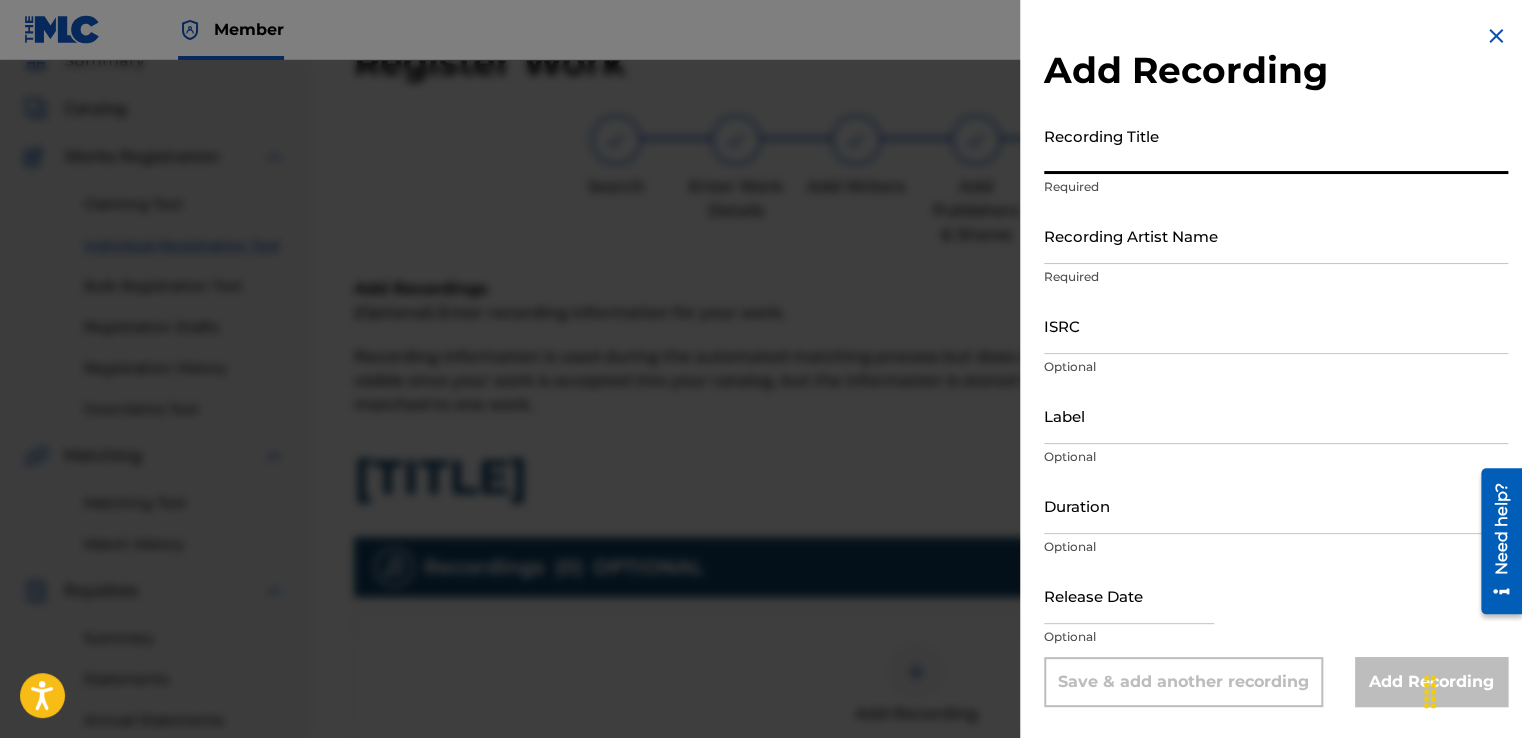 click on "Recording Title" at bounding box center [1276, 145] 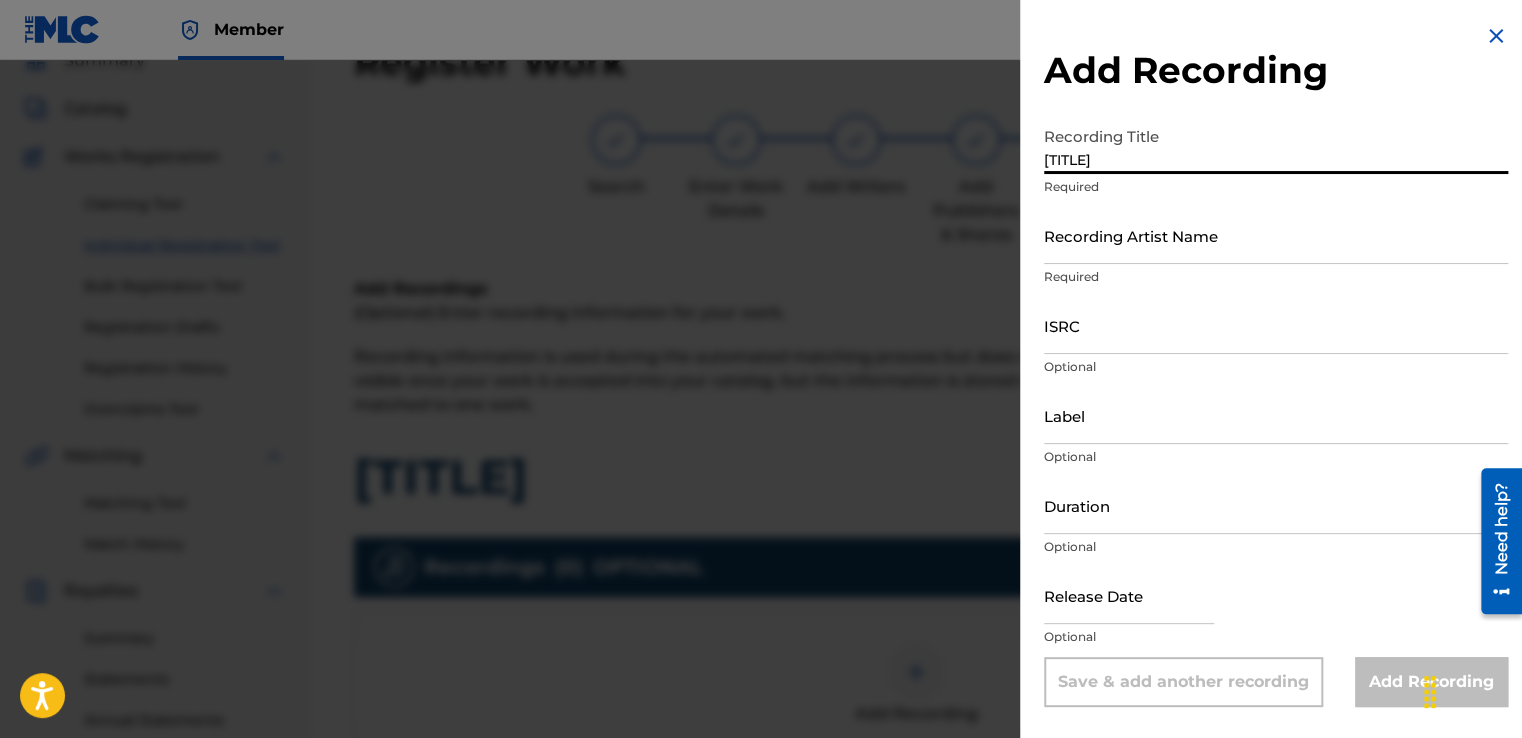 type on "[TITLE]" 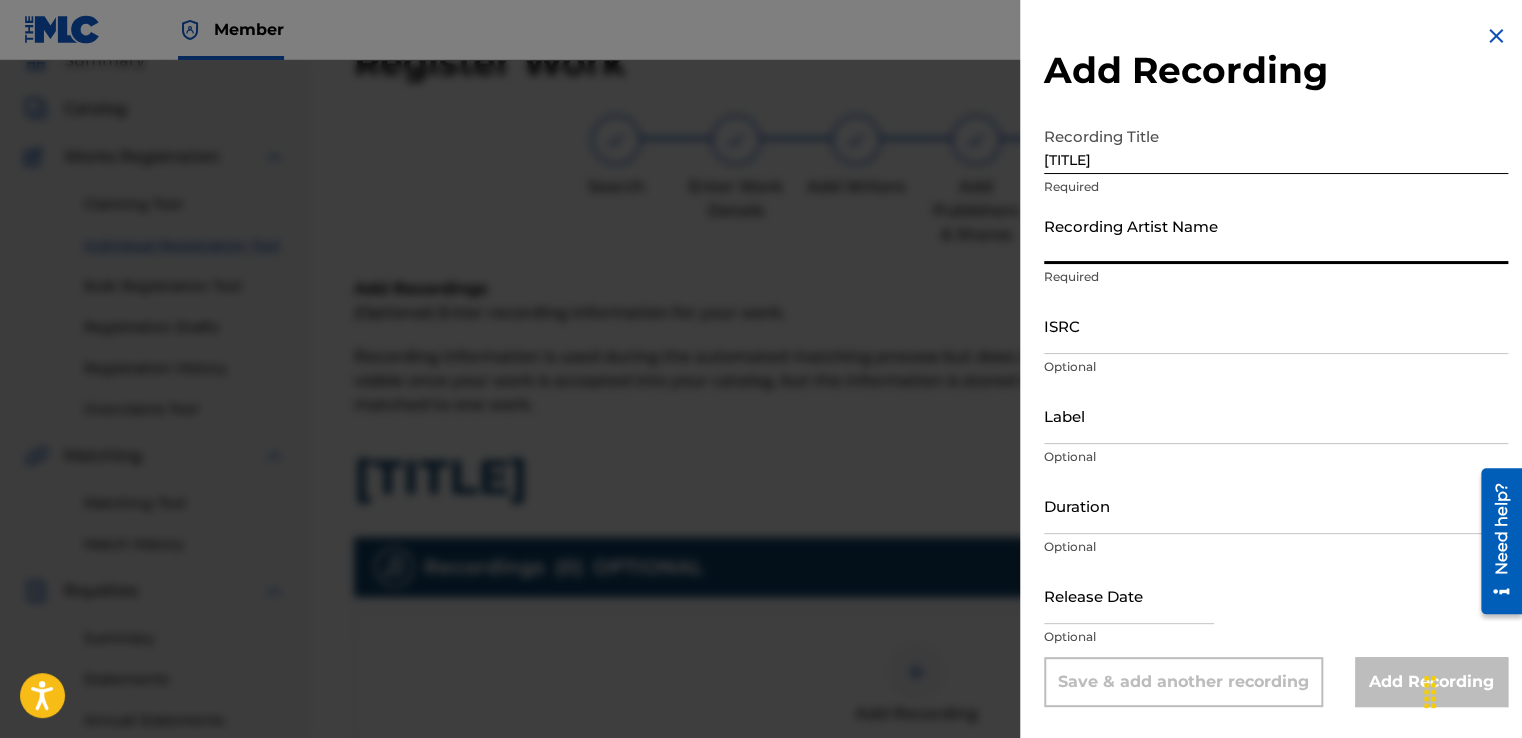 type on "Snypahtak" 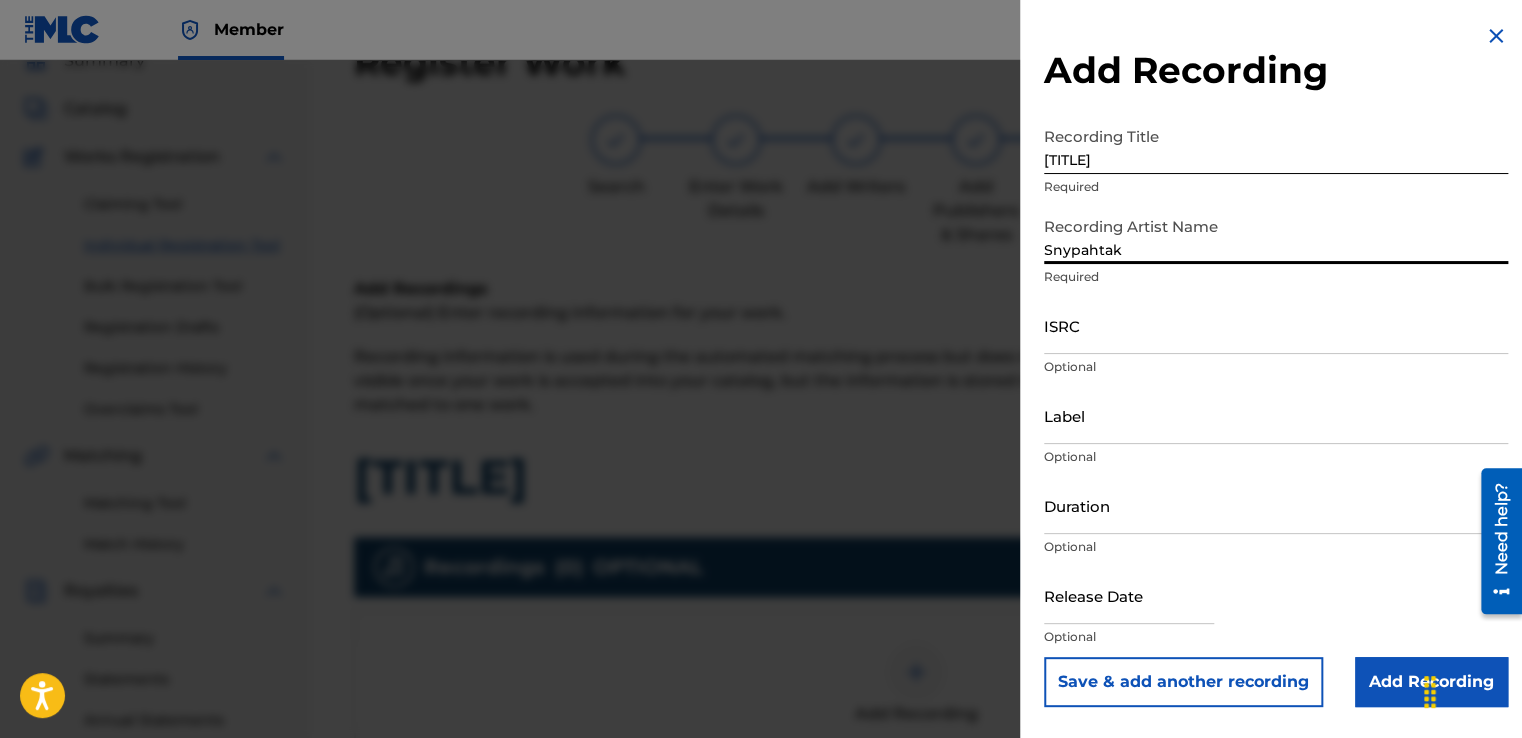 click on "Add Recording" at bounding box center (1431, 682) 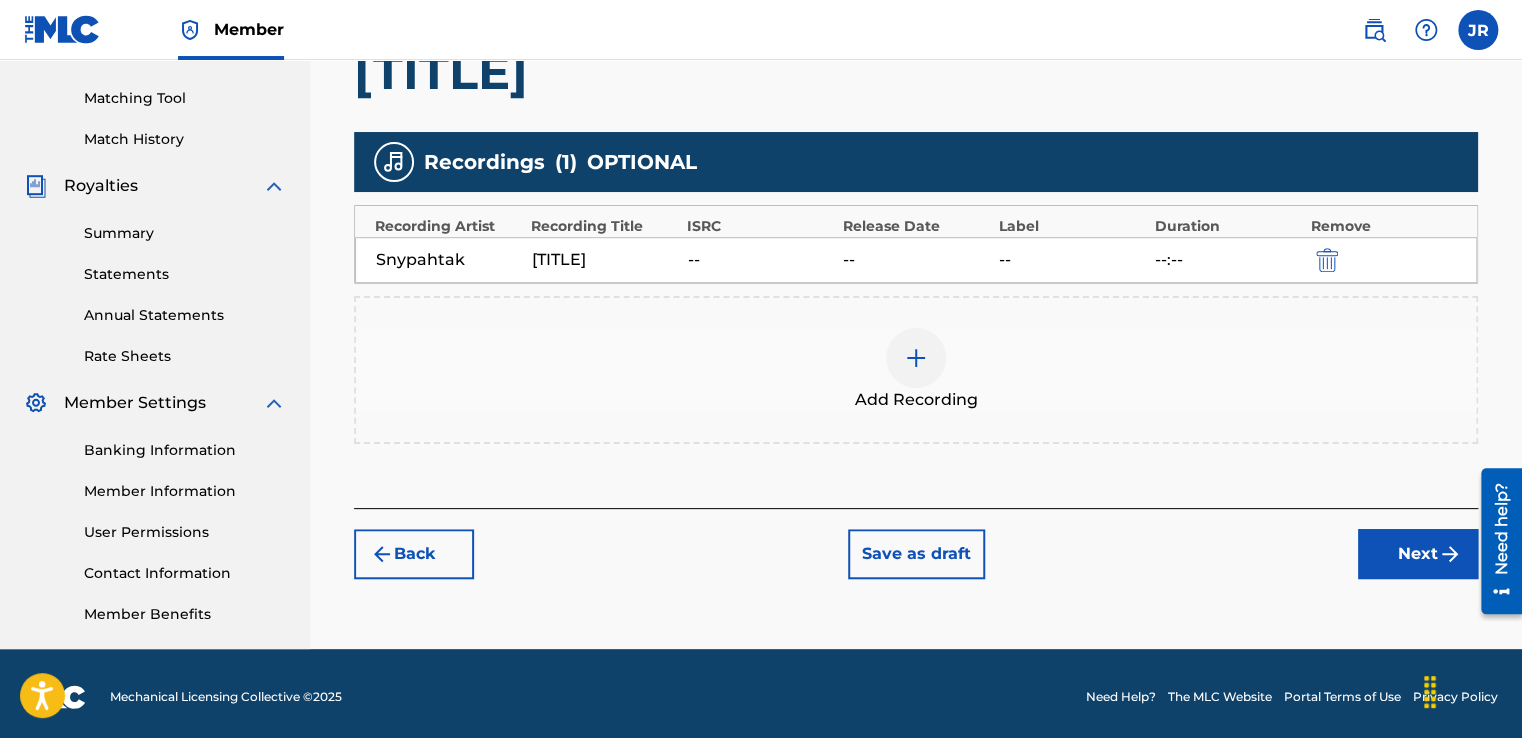 scroll, scrollTop: 501, scrollLeft: 0, axis: vertical 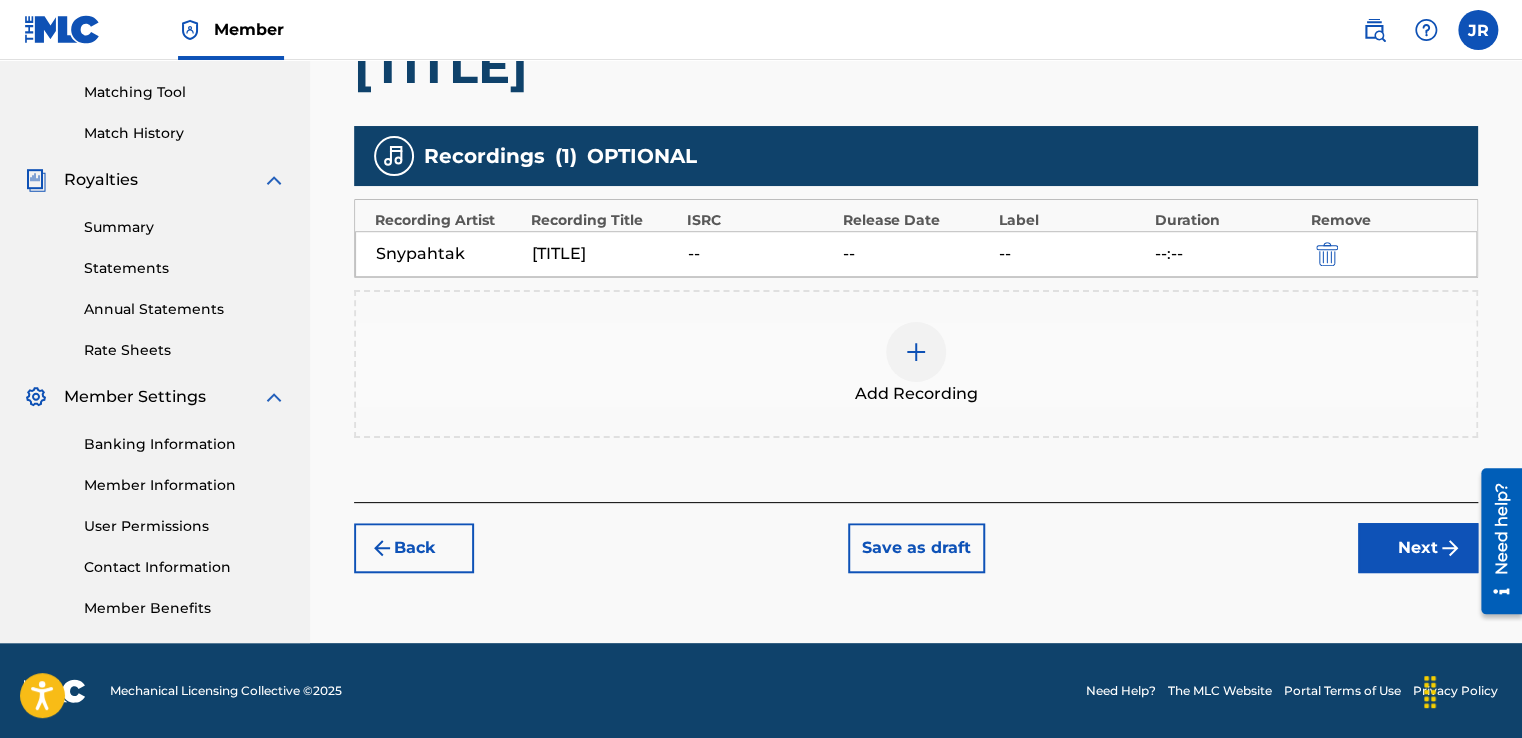click on "Next" at bounding box center (1418, 548) 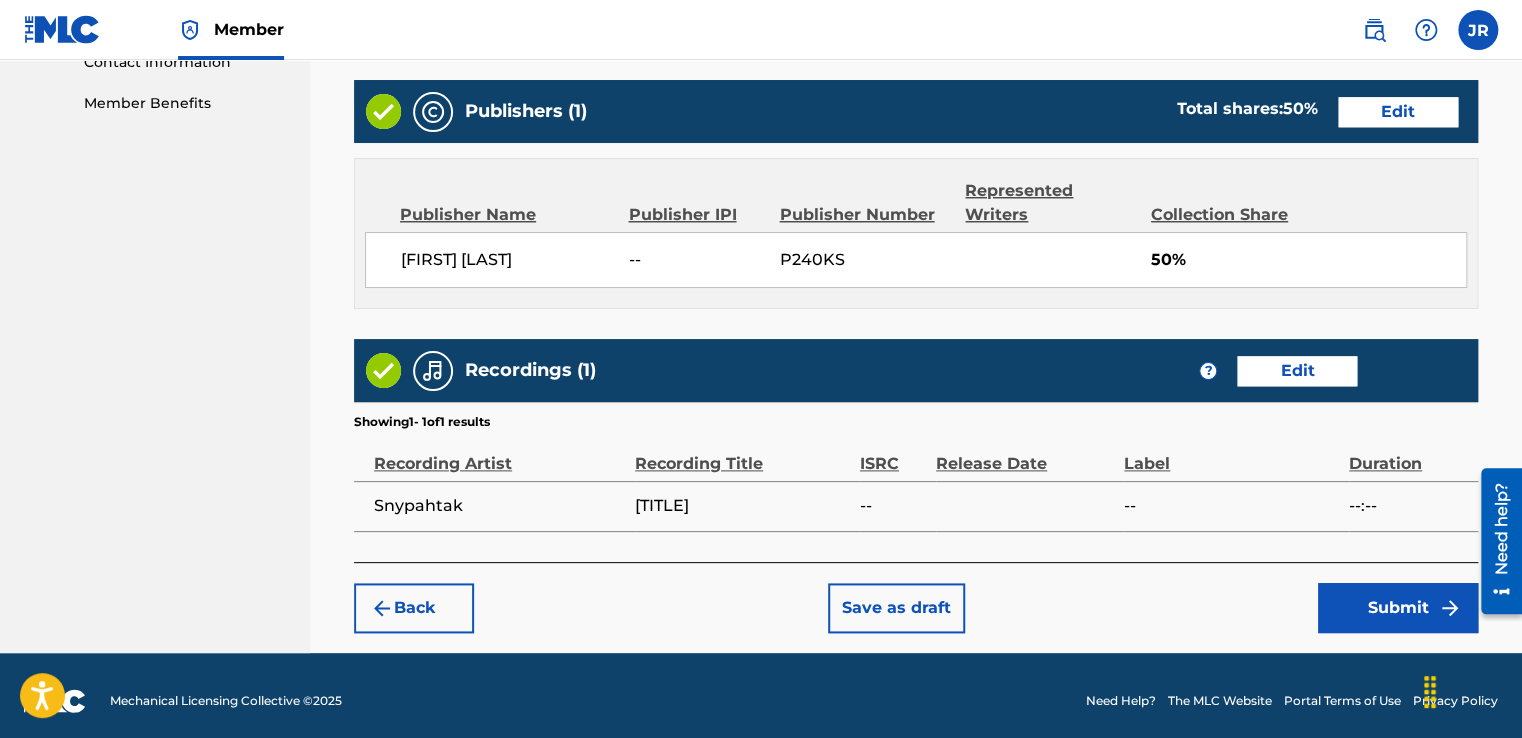 scroll, scrollTop: 1014, scrollLeft: 0, axis: vertical 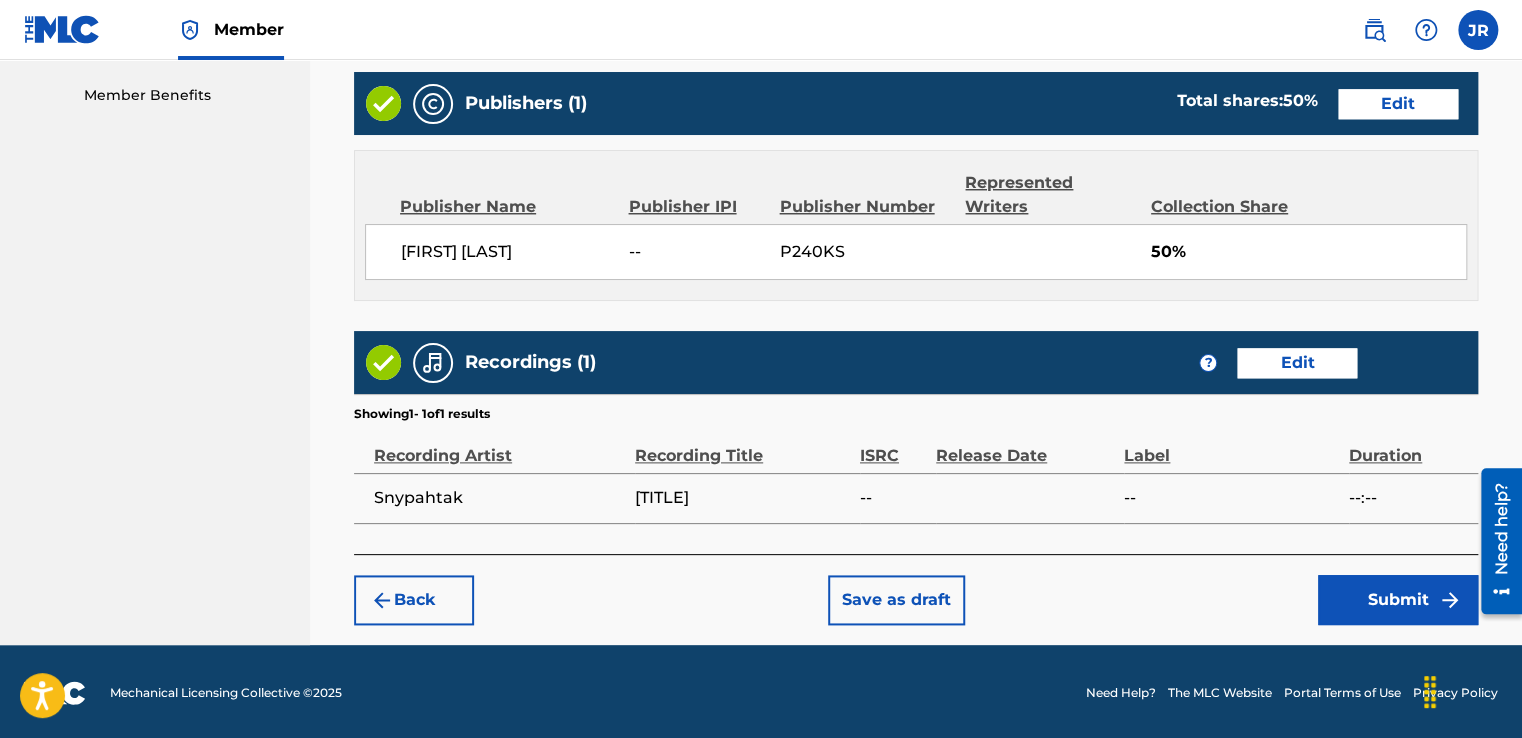 click on "Submit" at bounding box center [1398, 600] 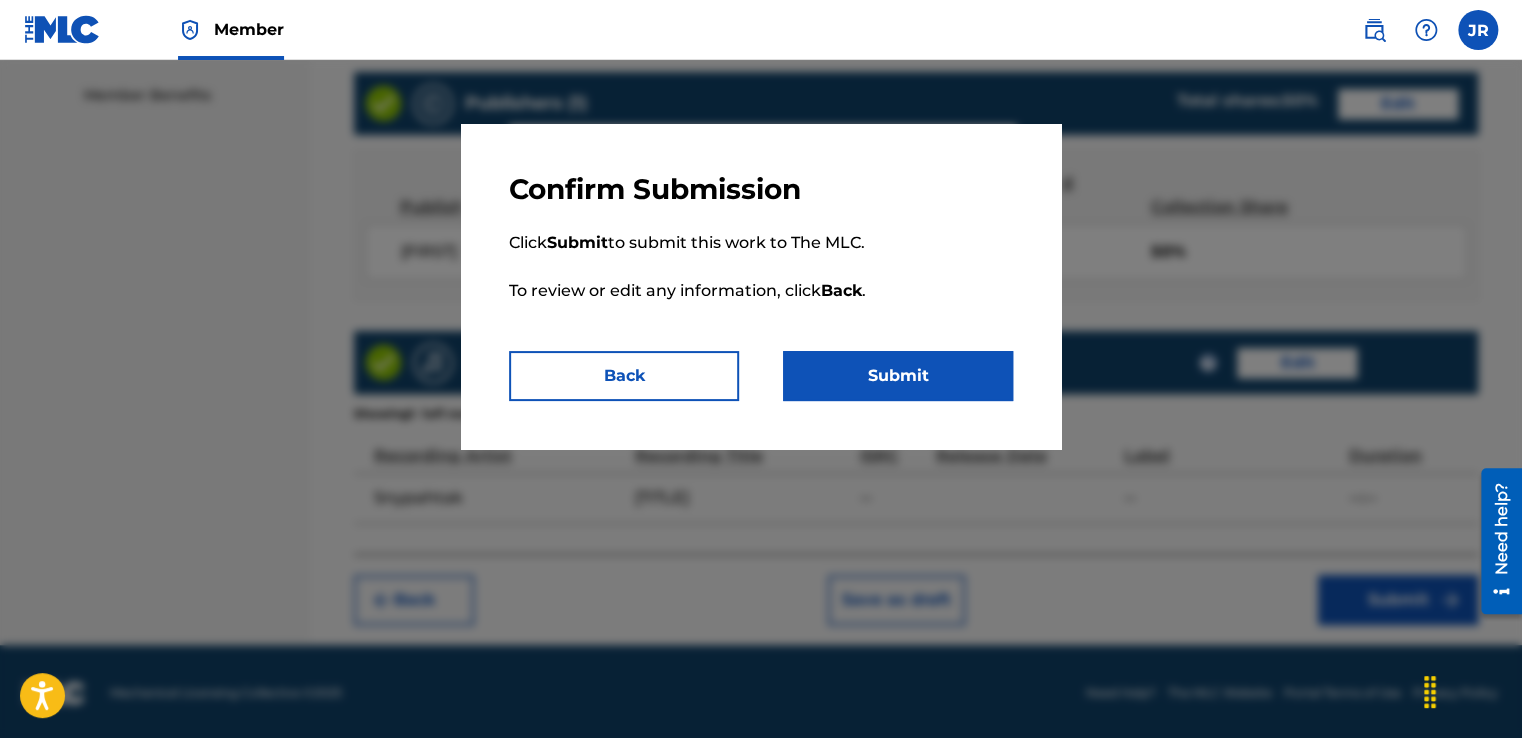 click on "Submit" at bounding box center (898, 376) 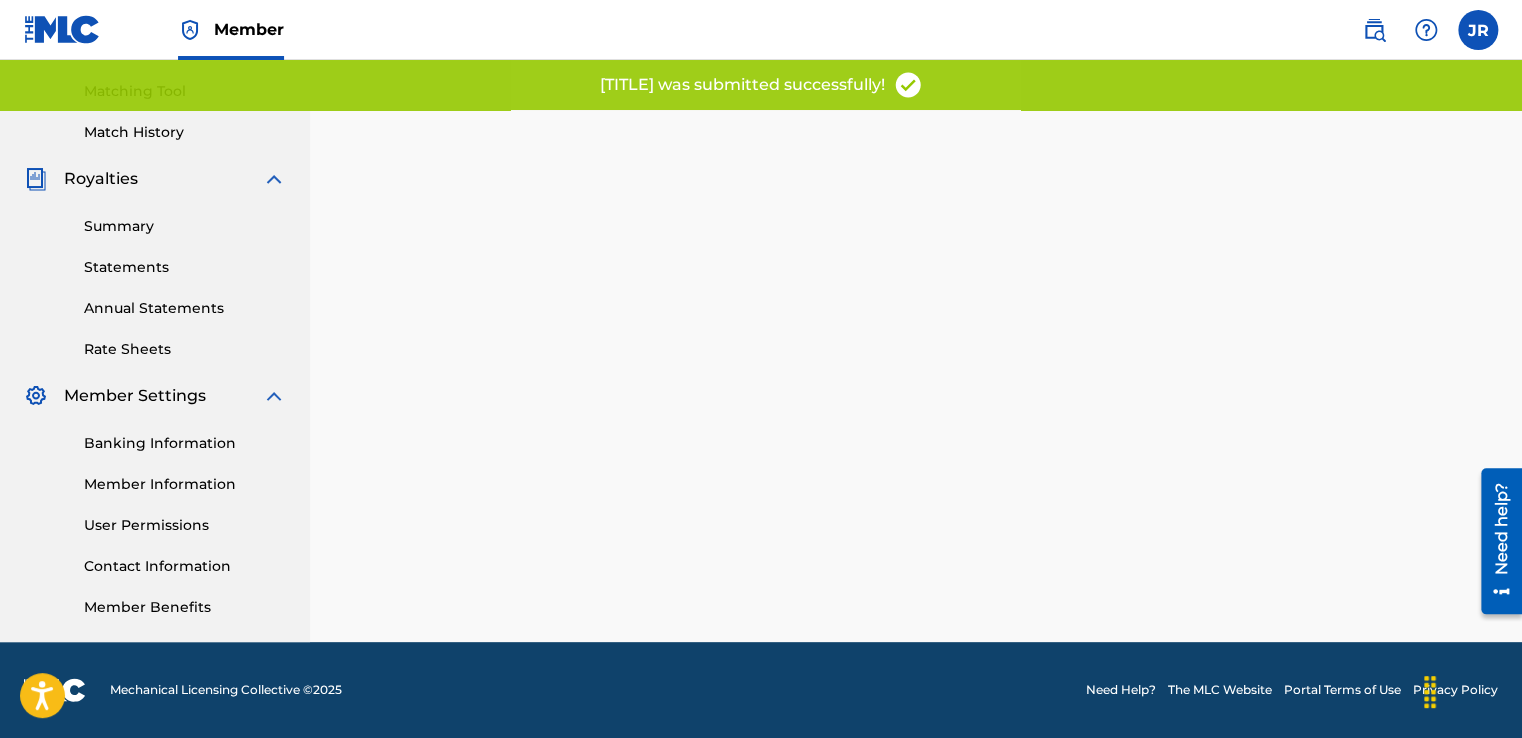 scroll, scrollTop: 0, scrollLeft: 0, axis: both 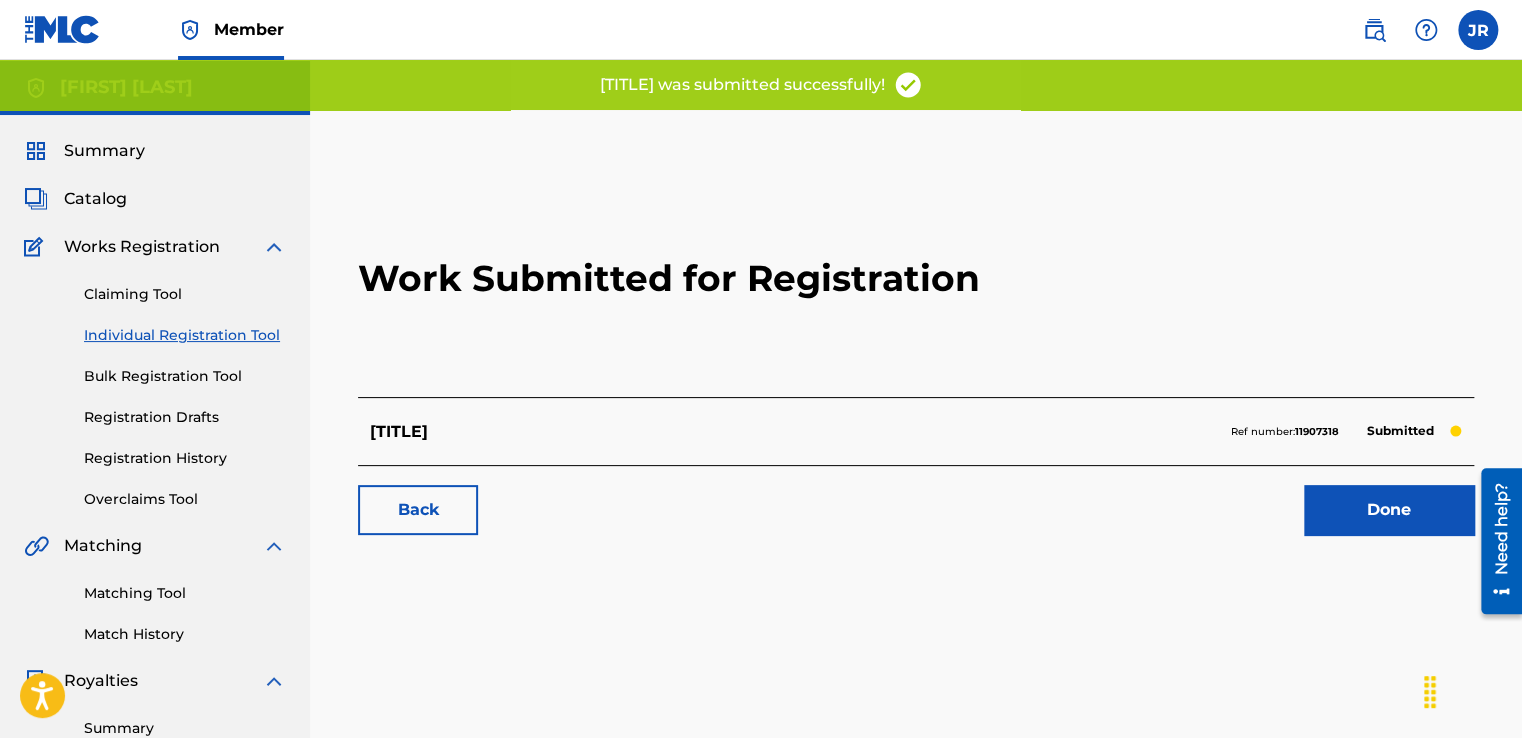 click on "Done" at bounding box center [1389, 510] 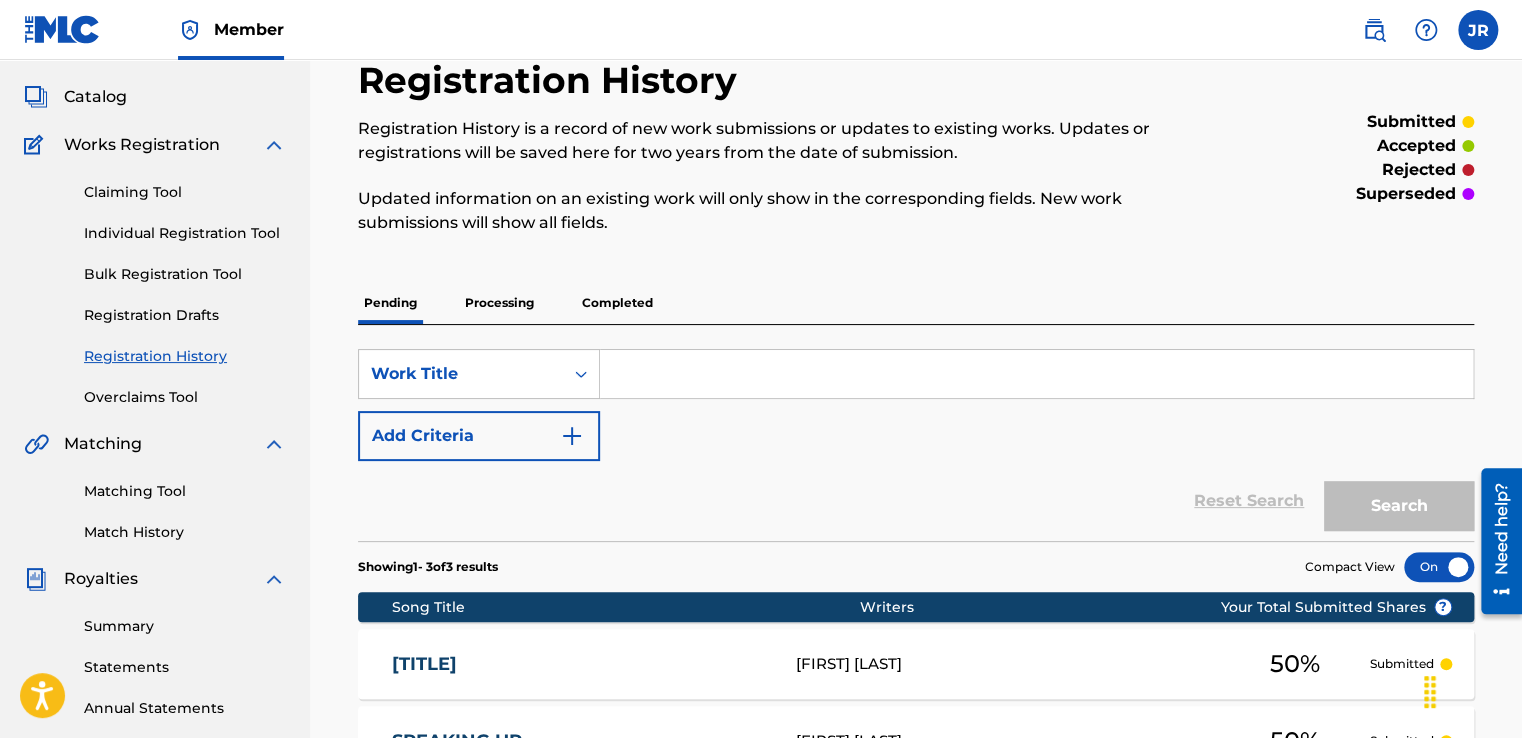 scroll, scrollTop: 62, scrollLeft: 0, axis: vertical 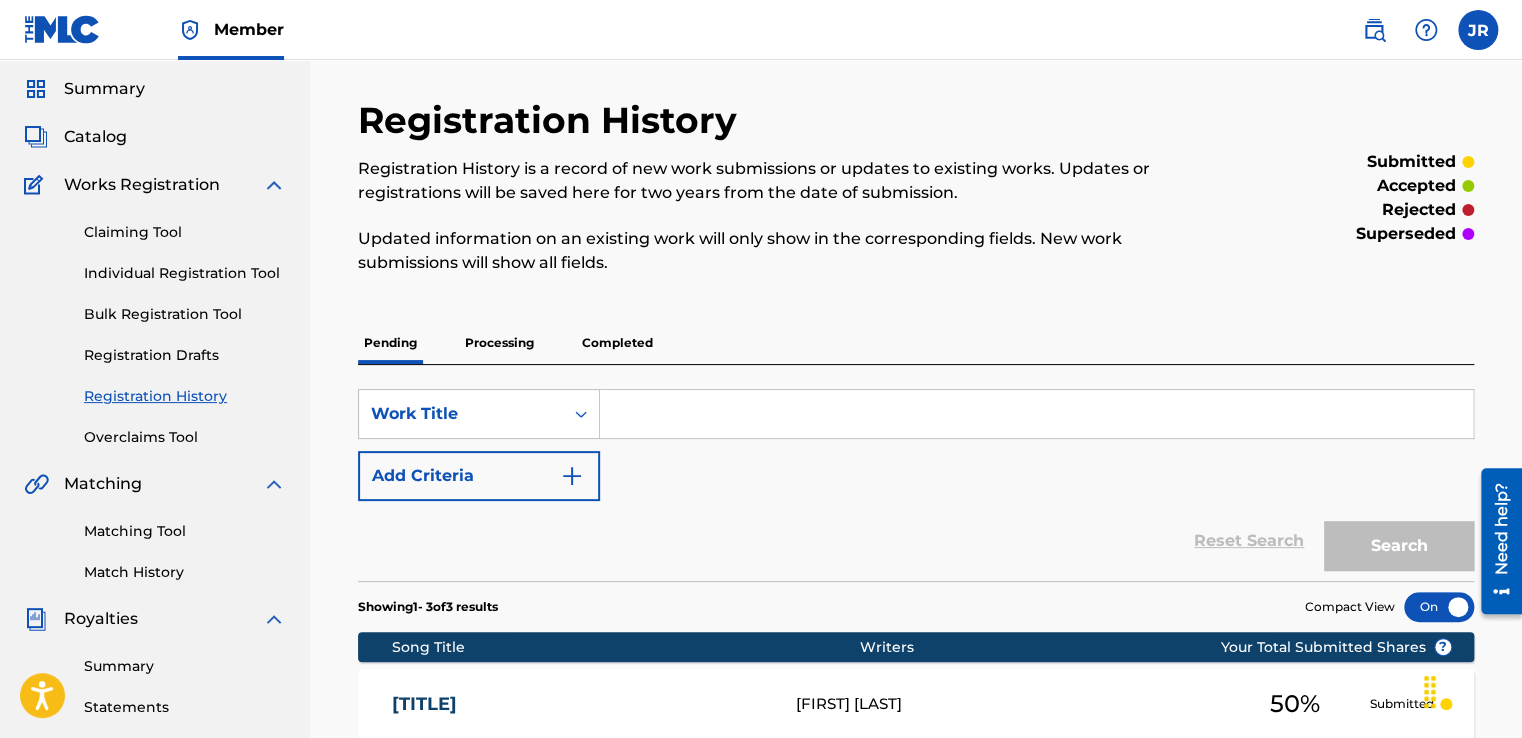 click on "Individual Registration Tool" at bounding box center (185, 273) 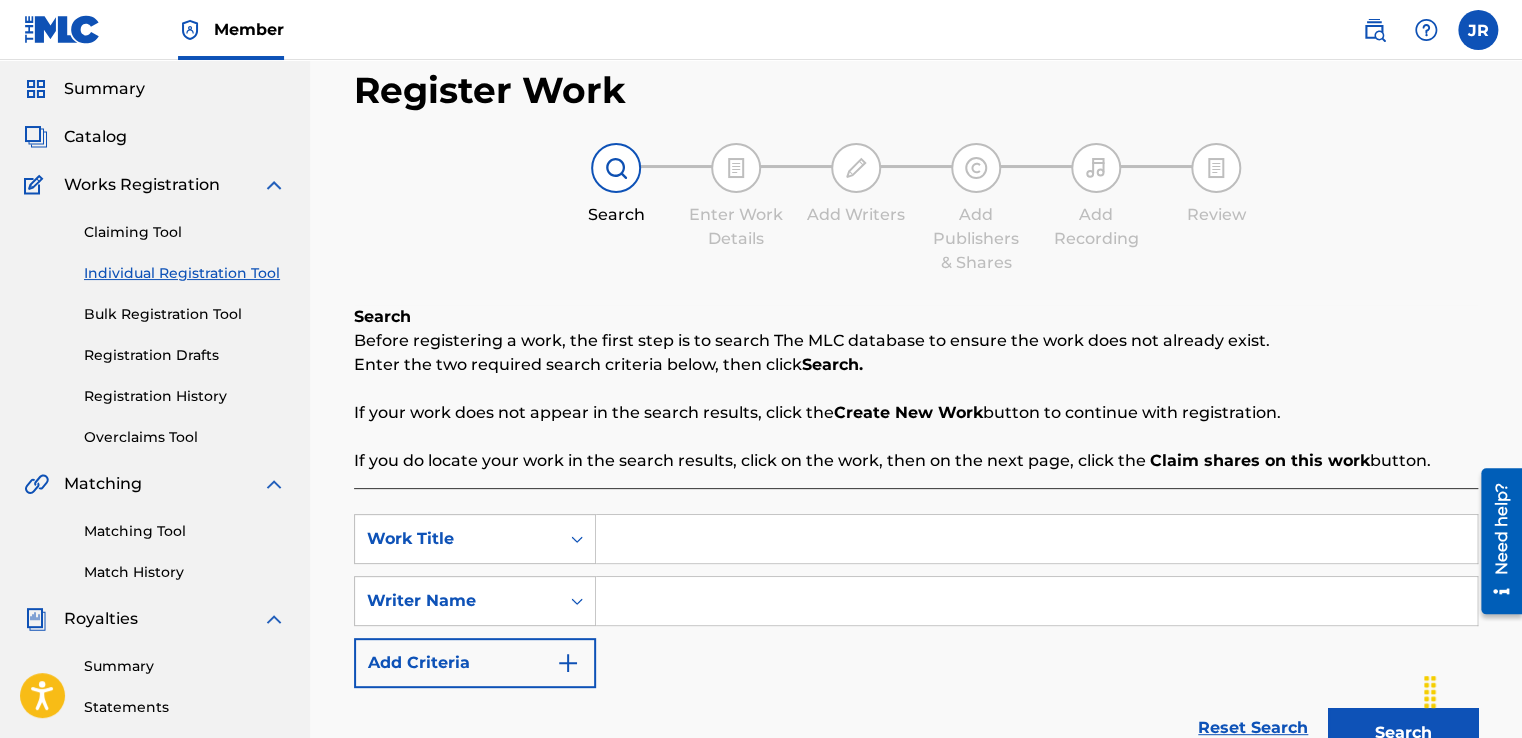 scroll, scrollTop: 0, scrollLeft: 0, axis: both 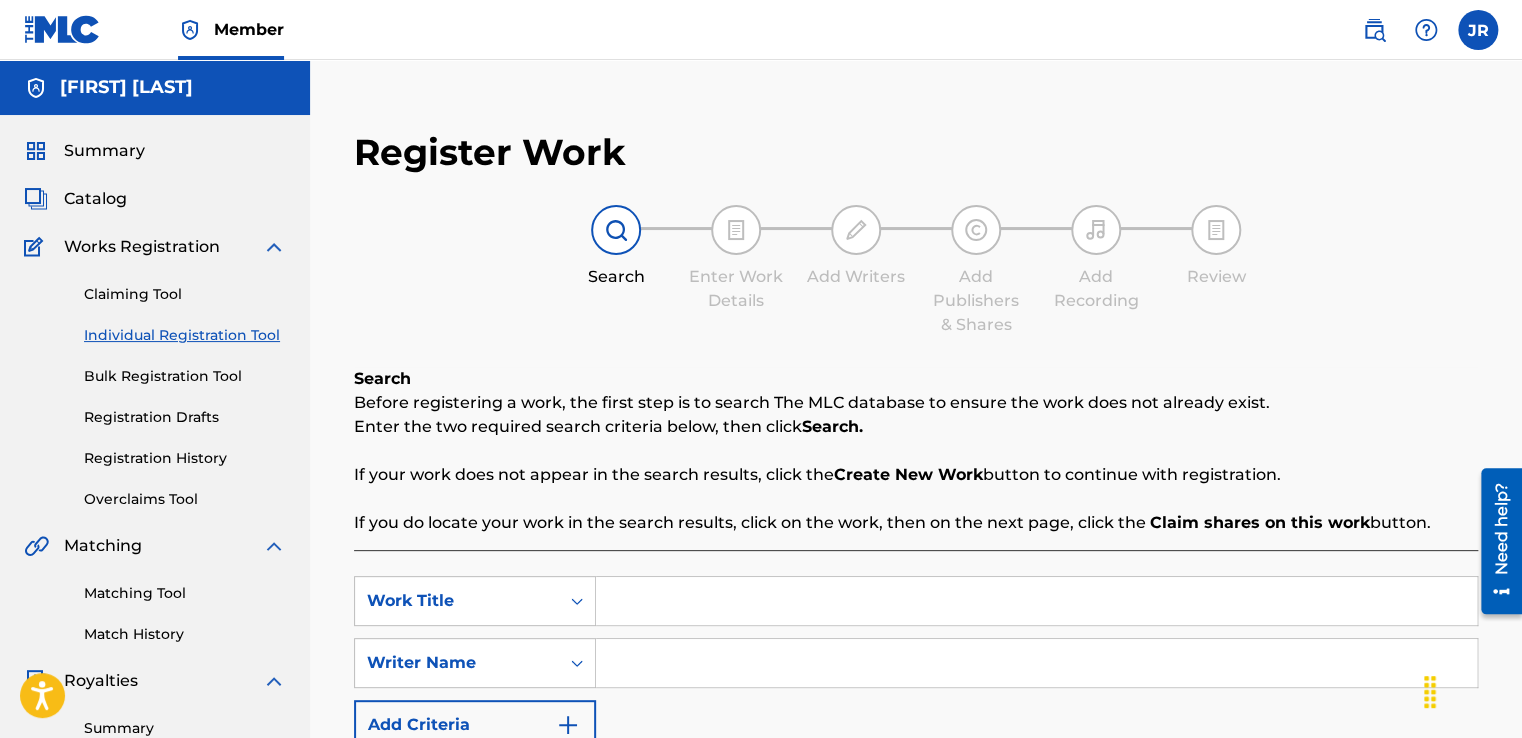 click at bounding box center (1036, 601) 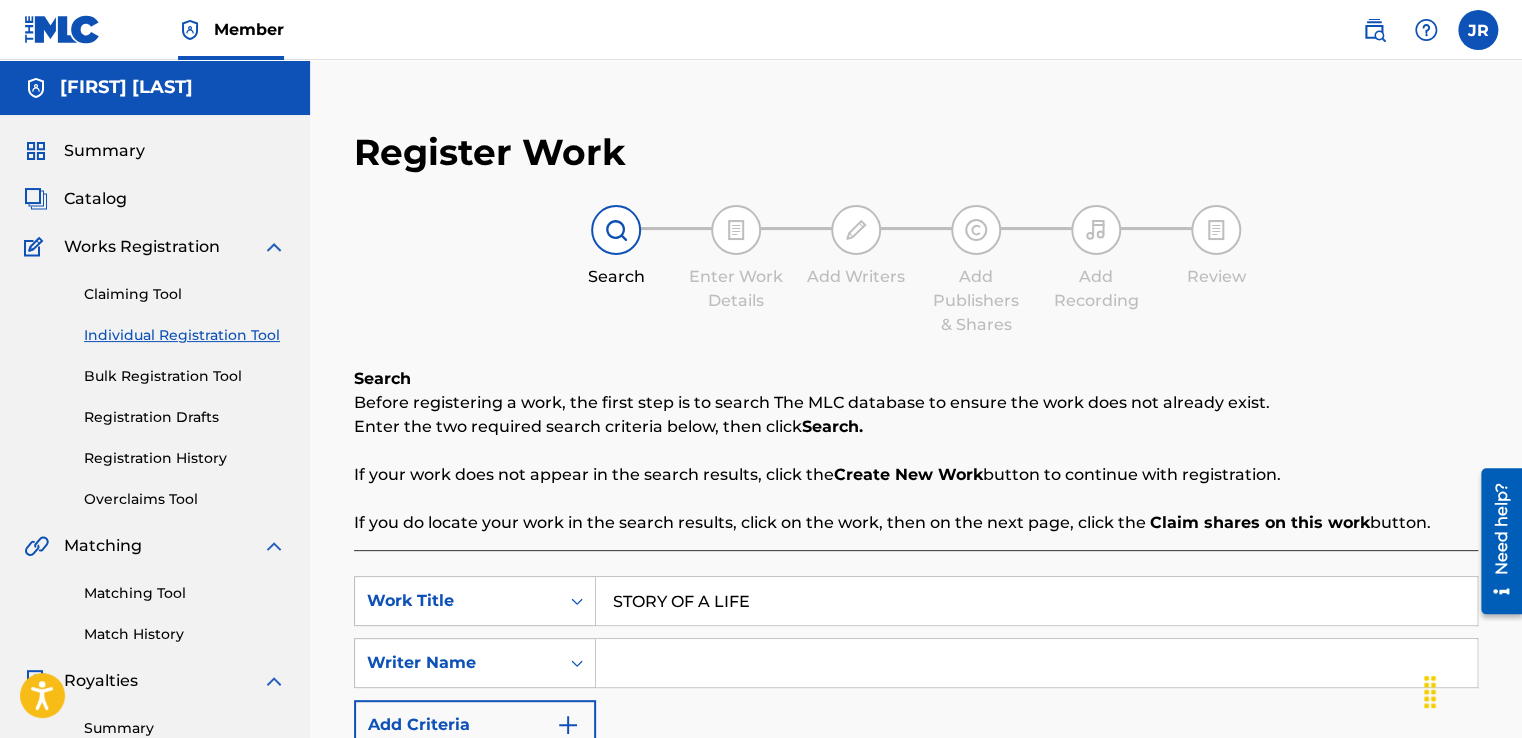 type on "STORY OF A LIFE" 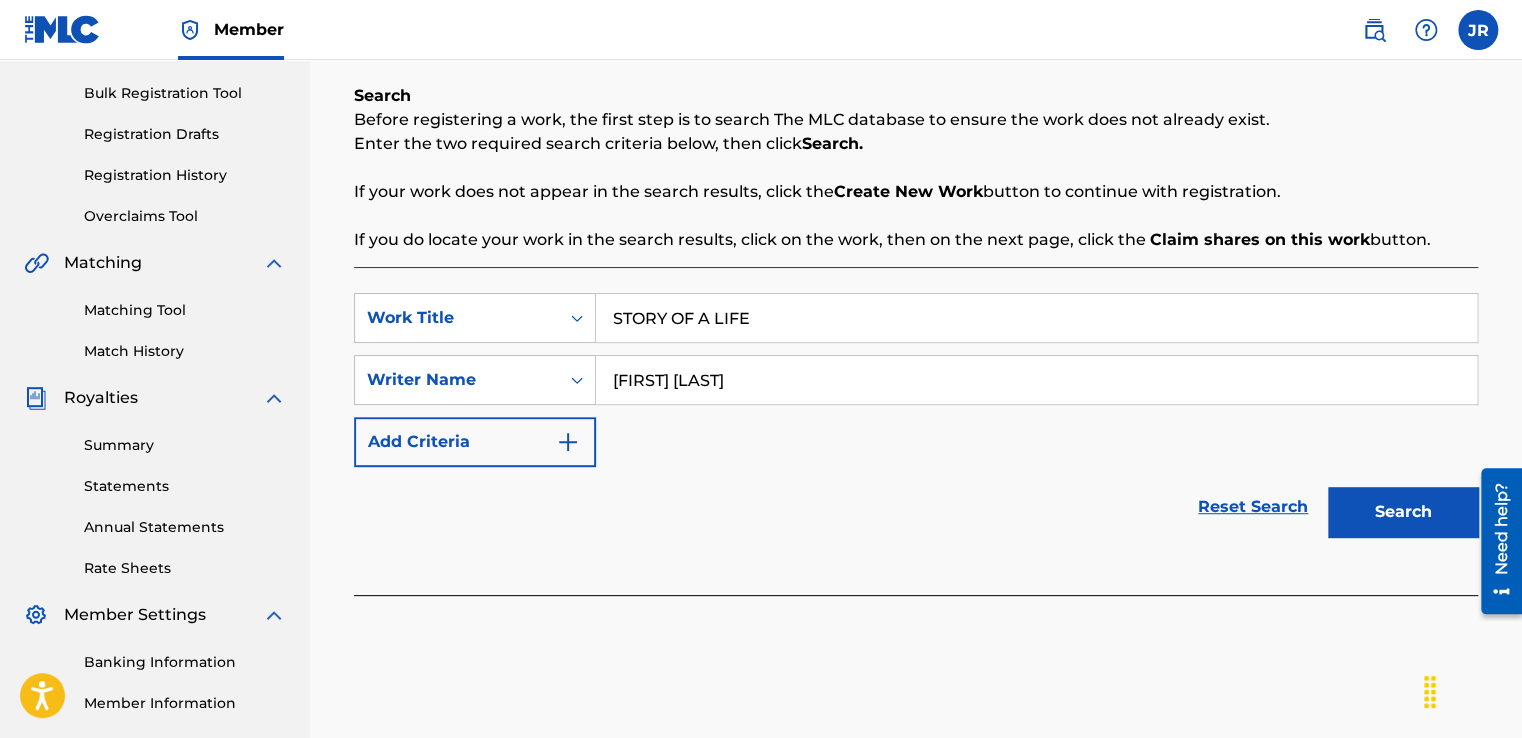 scroll, scrollTop: 285, scrollLeft: 0, axis: vertical 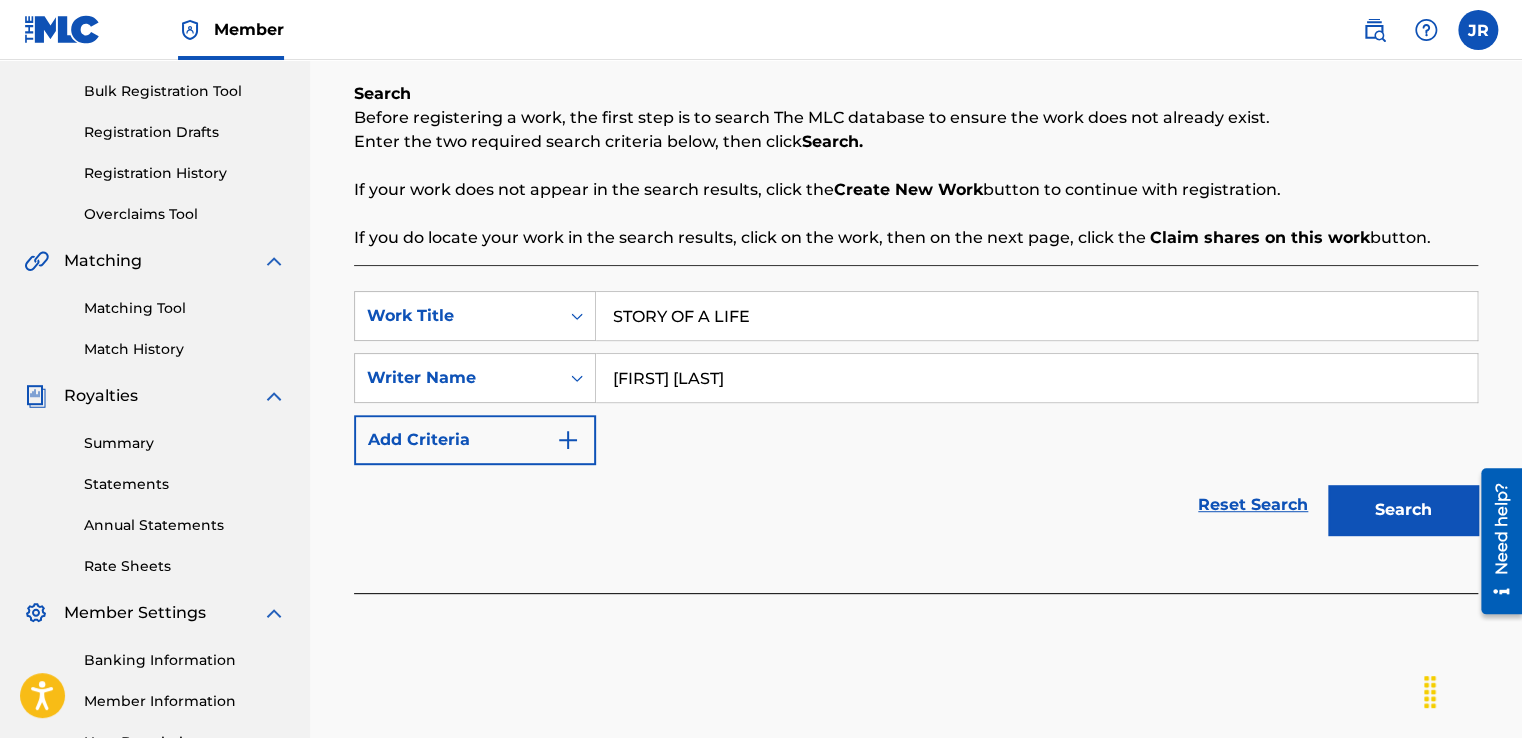 click on "Search" at bounding box center (1403, 510) 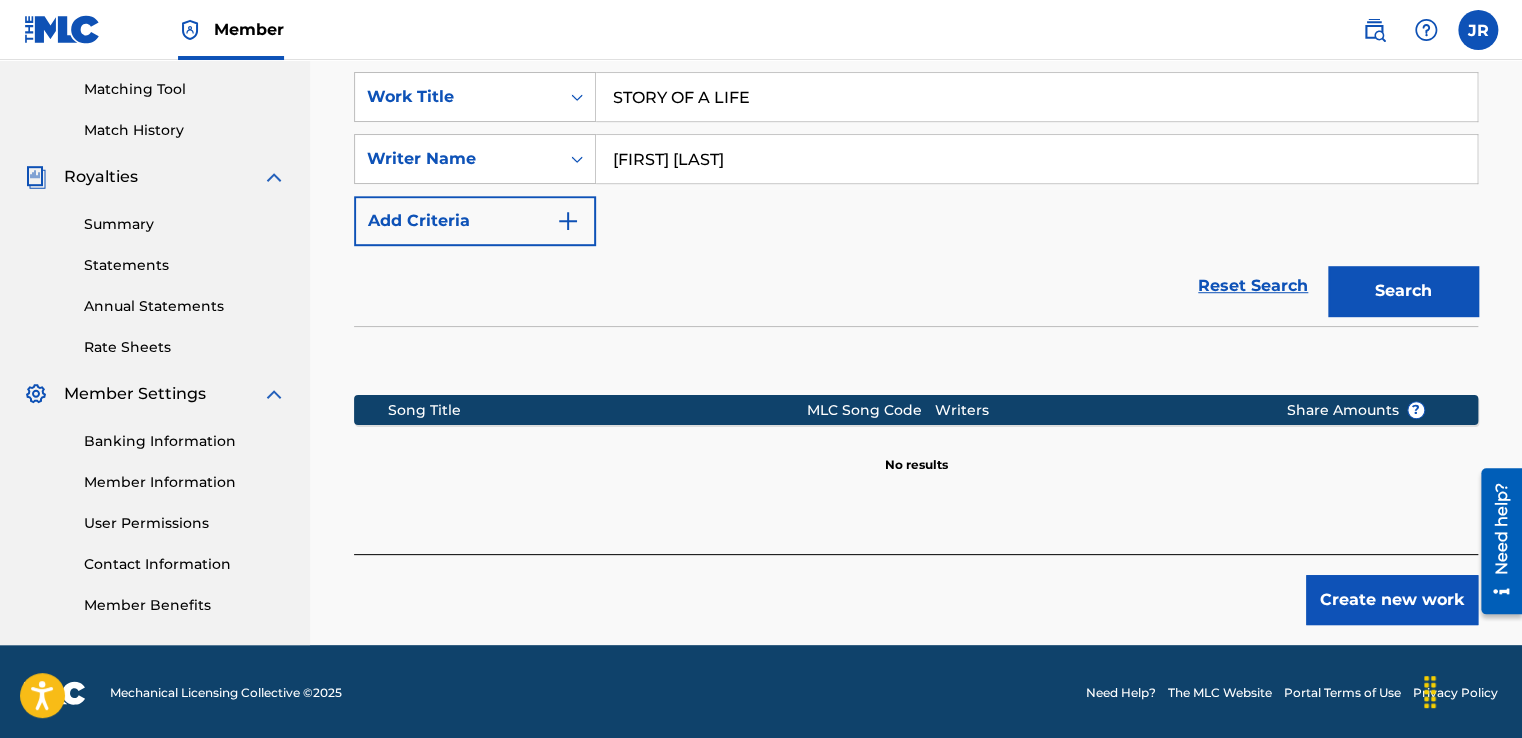 scroll, scrollTop: 506, scrollLeft: 0, axis: vertical 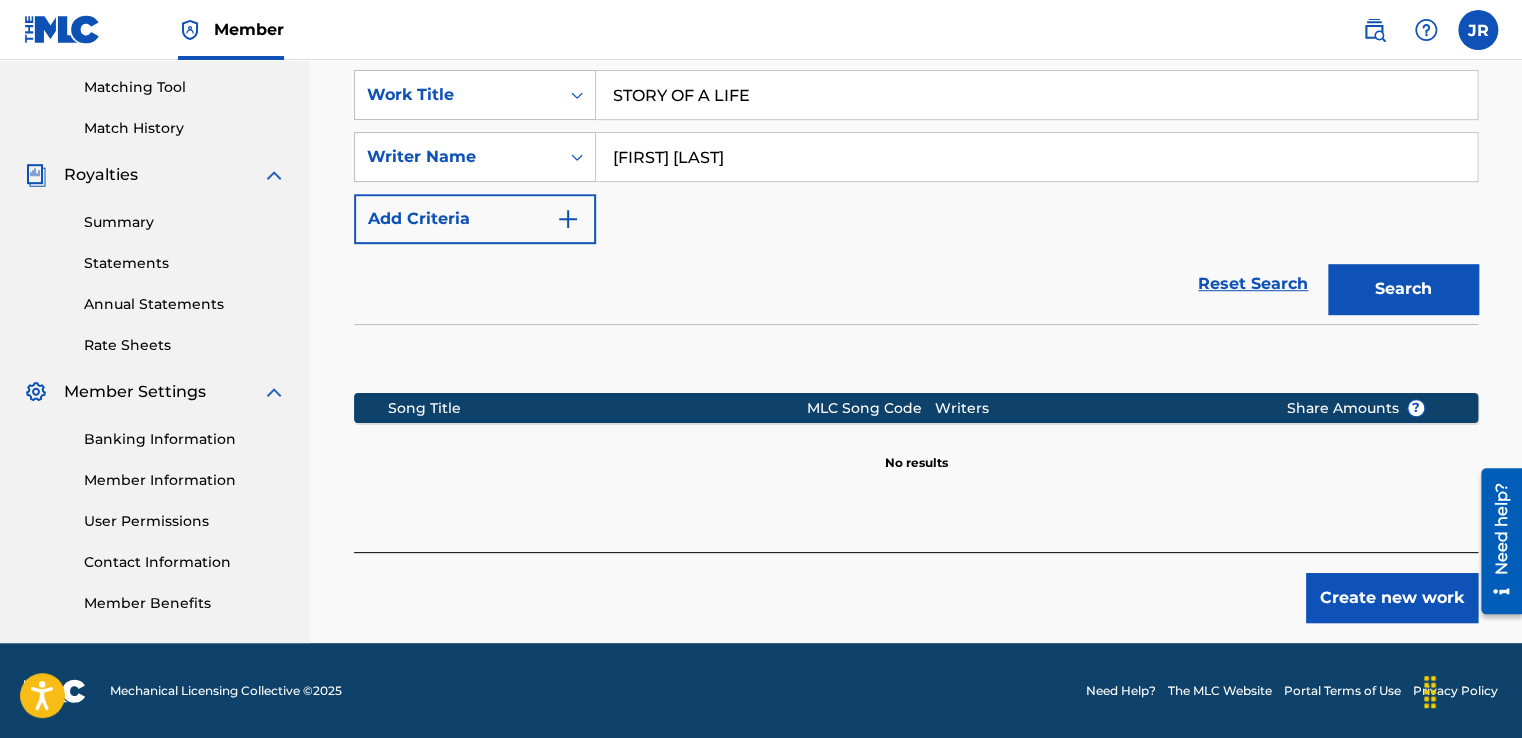 click on "Create new work" at bounding box center [1392, 598] 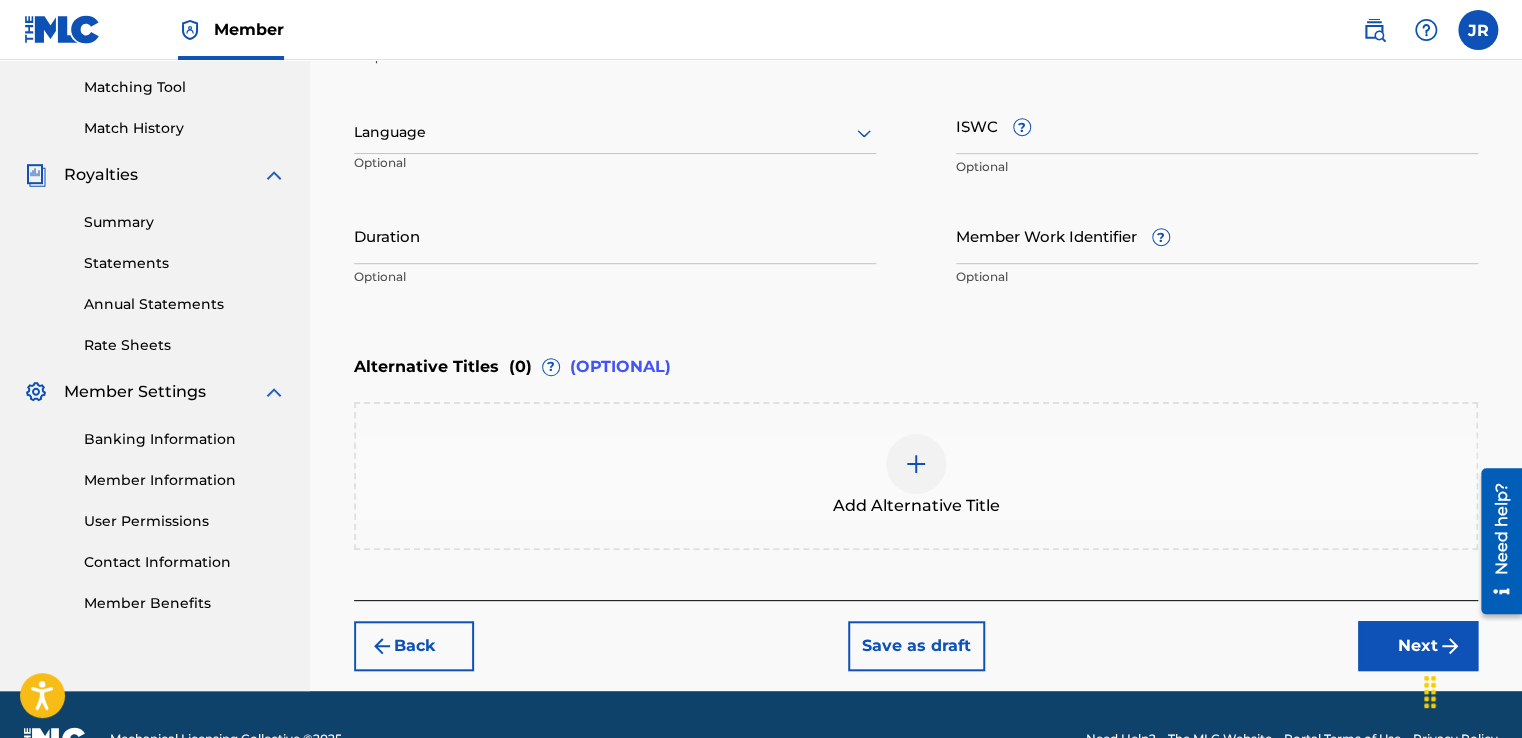 click on "Next" at bounding box center [1418, 646] 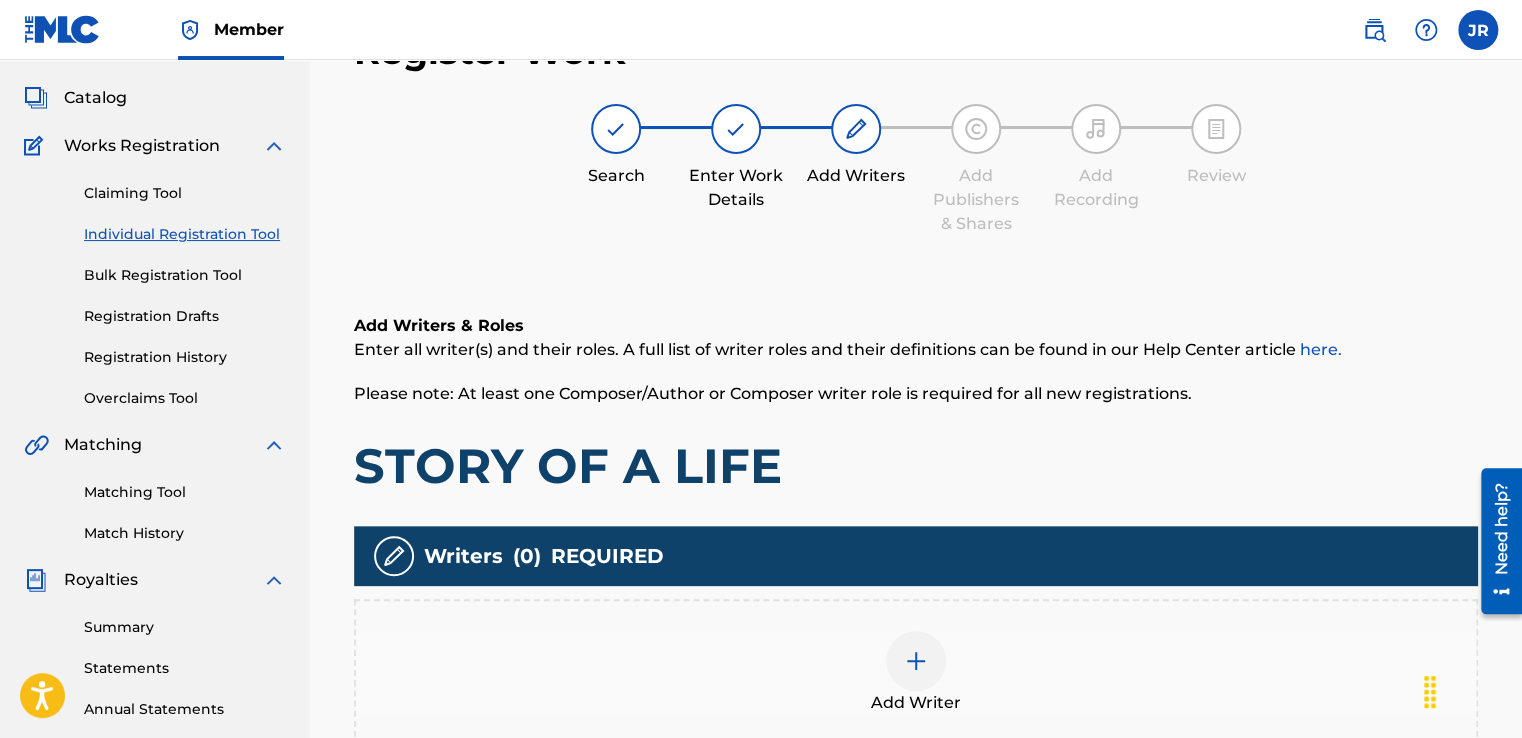 scroll, scrollTop: 90, scrollLeft: 0, axis: vertical 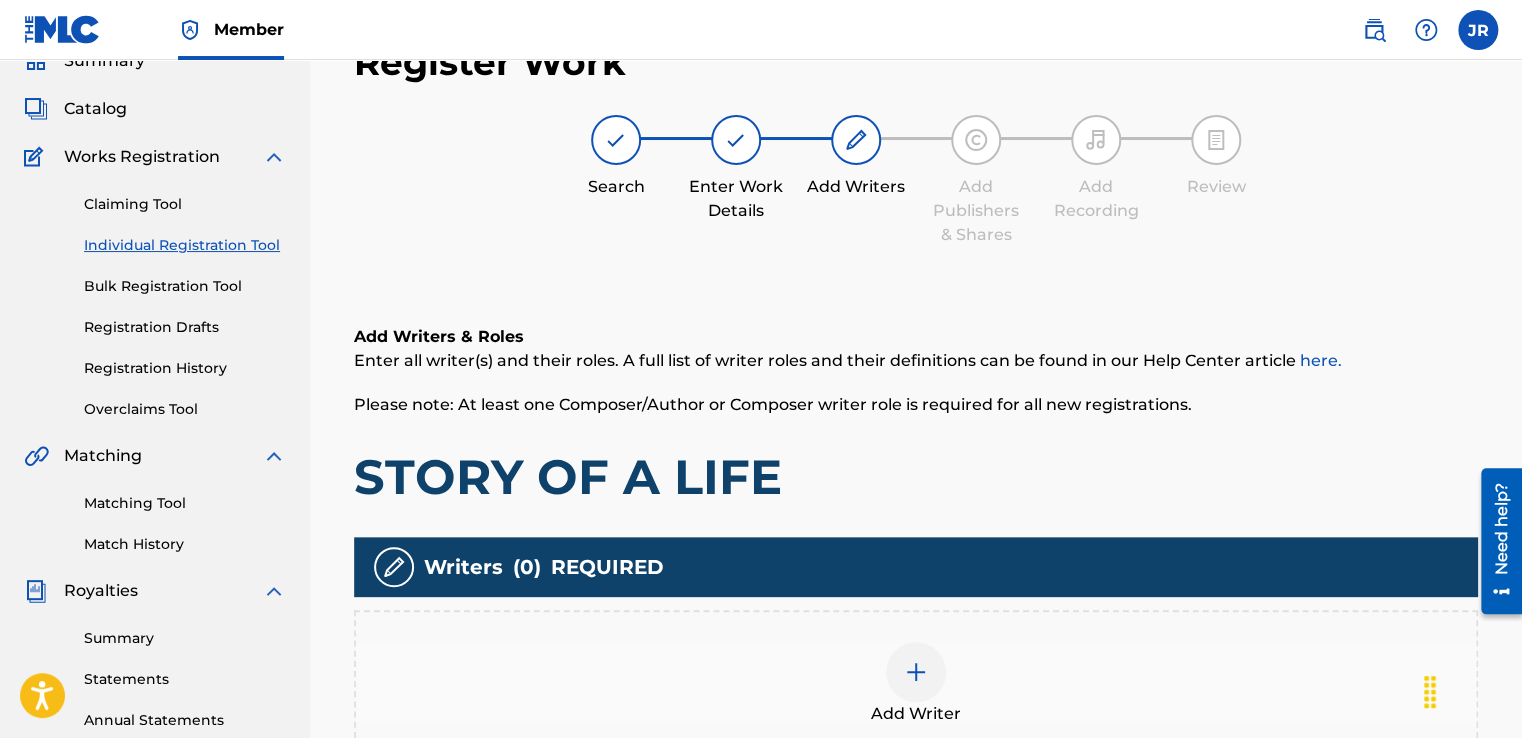 click at bounding box center [916, 672] 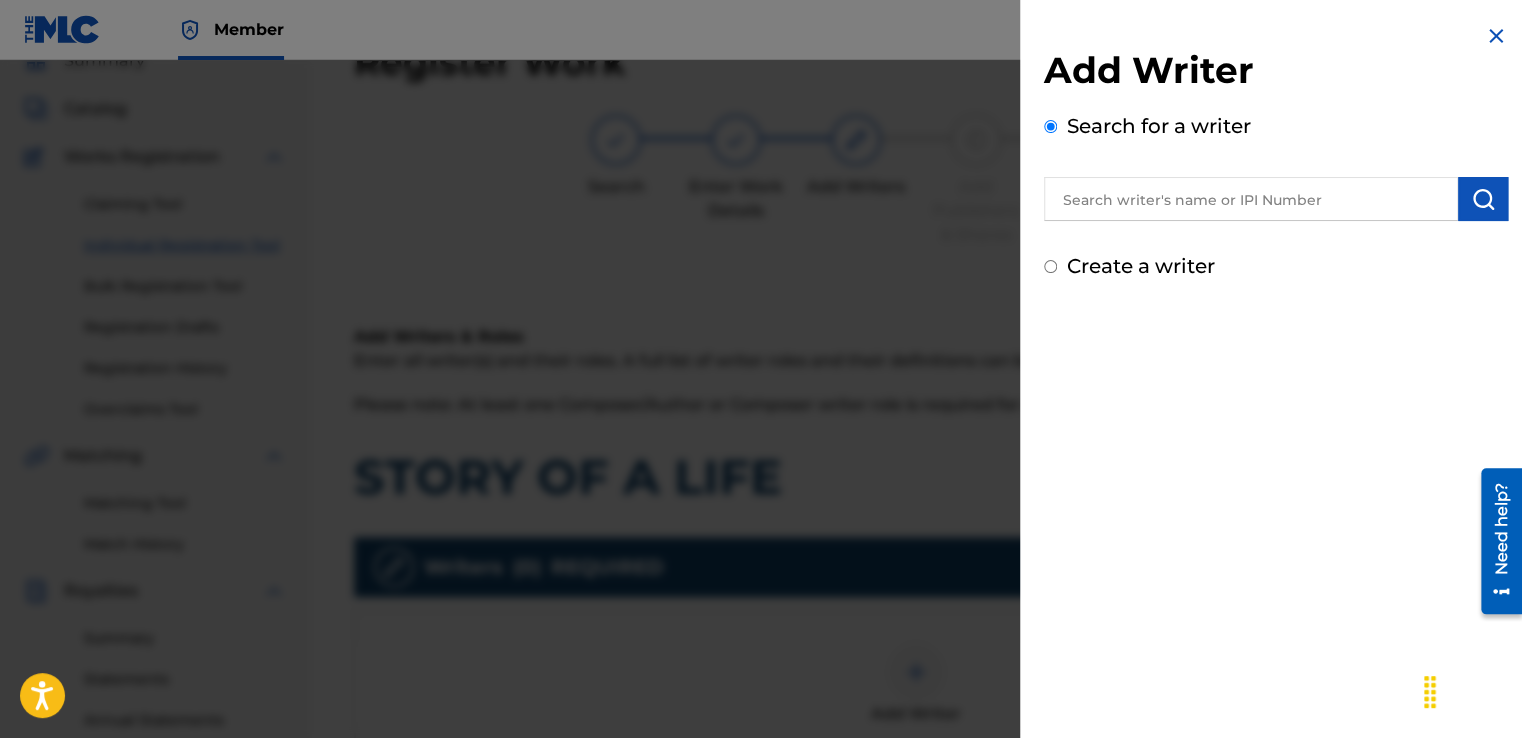 click at bounding box center (1251, 199) 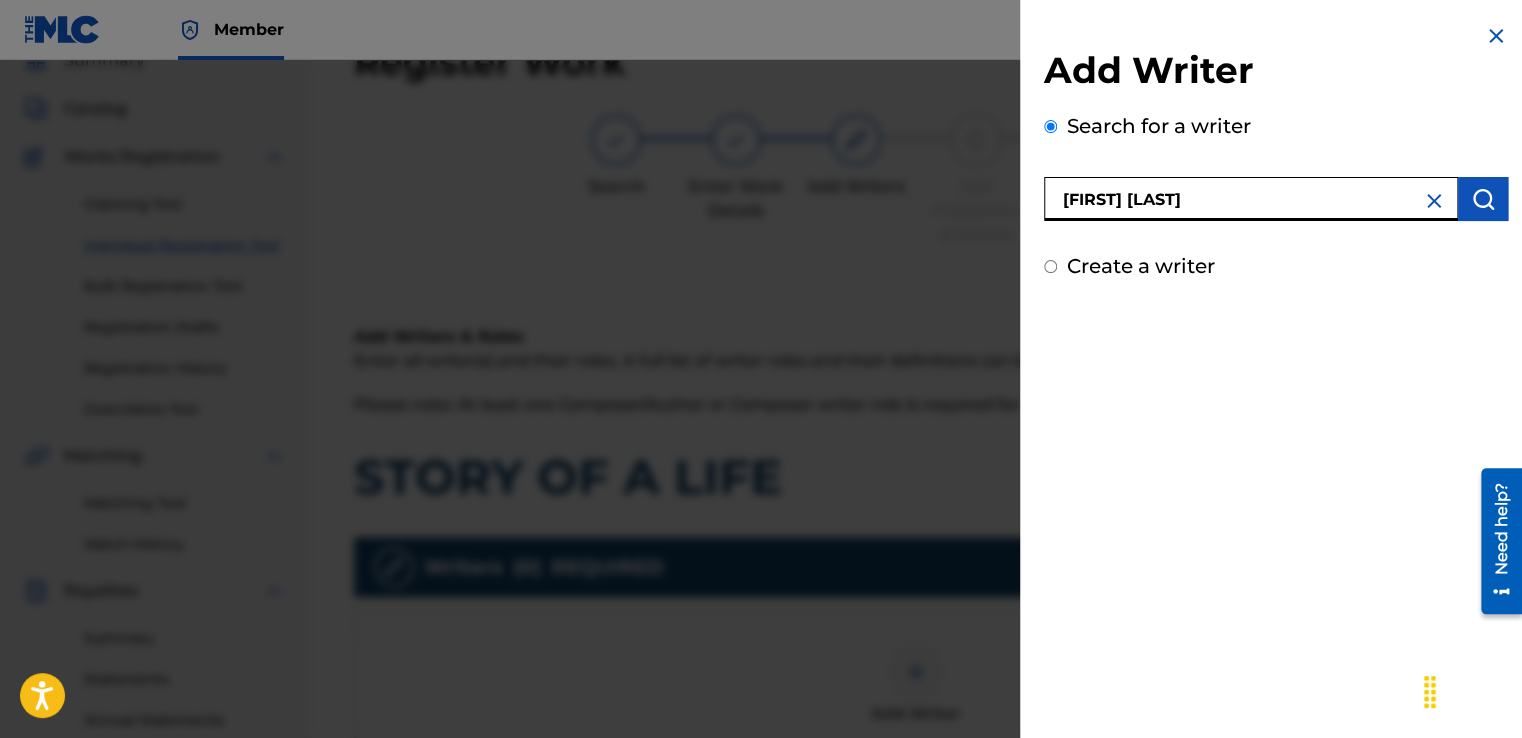 type on "[FIRST] [LAST]" 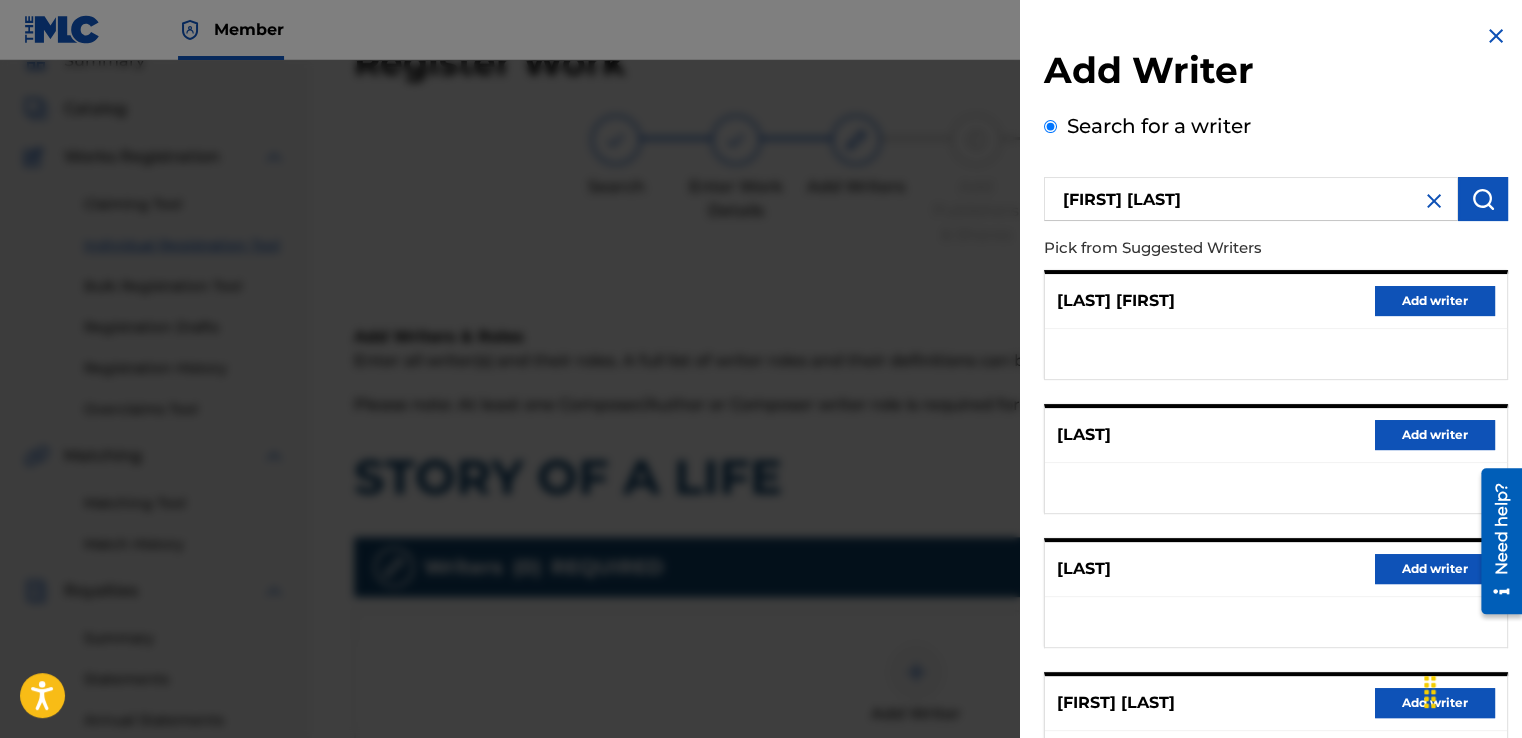 click on "Add writer" at bounding box center [1435, 703] 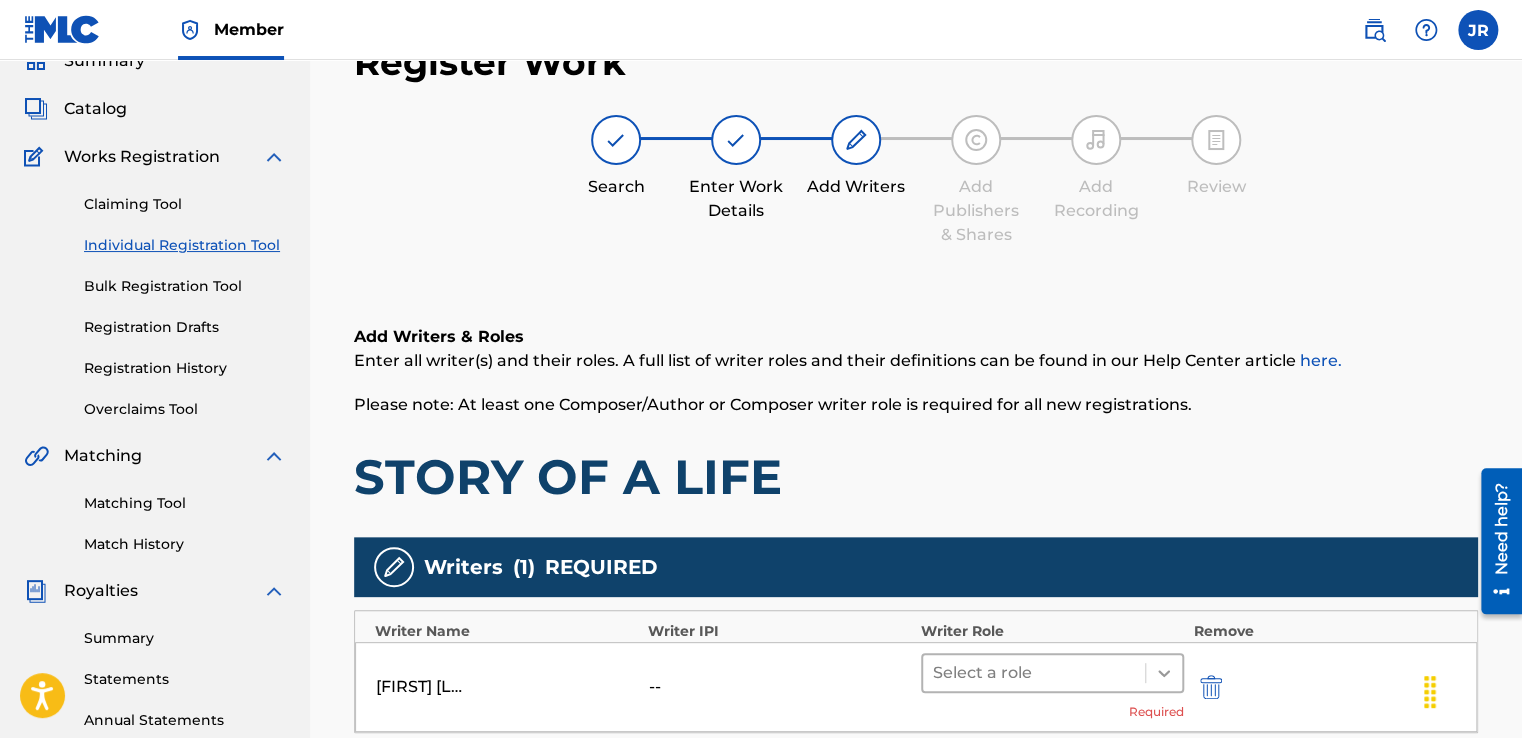 click 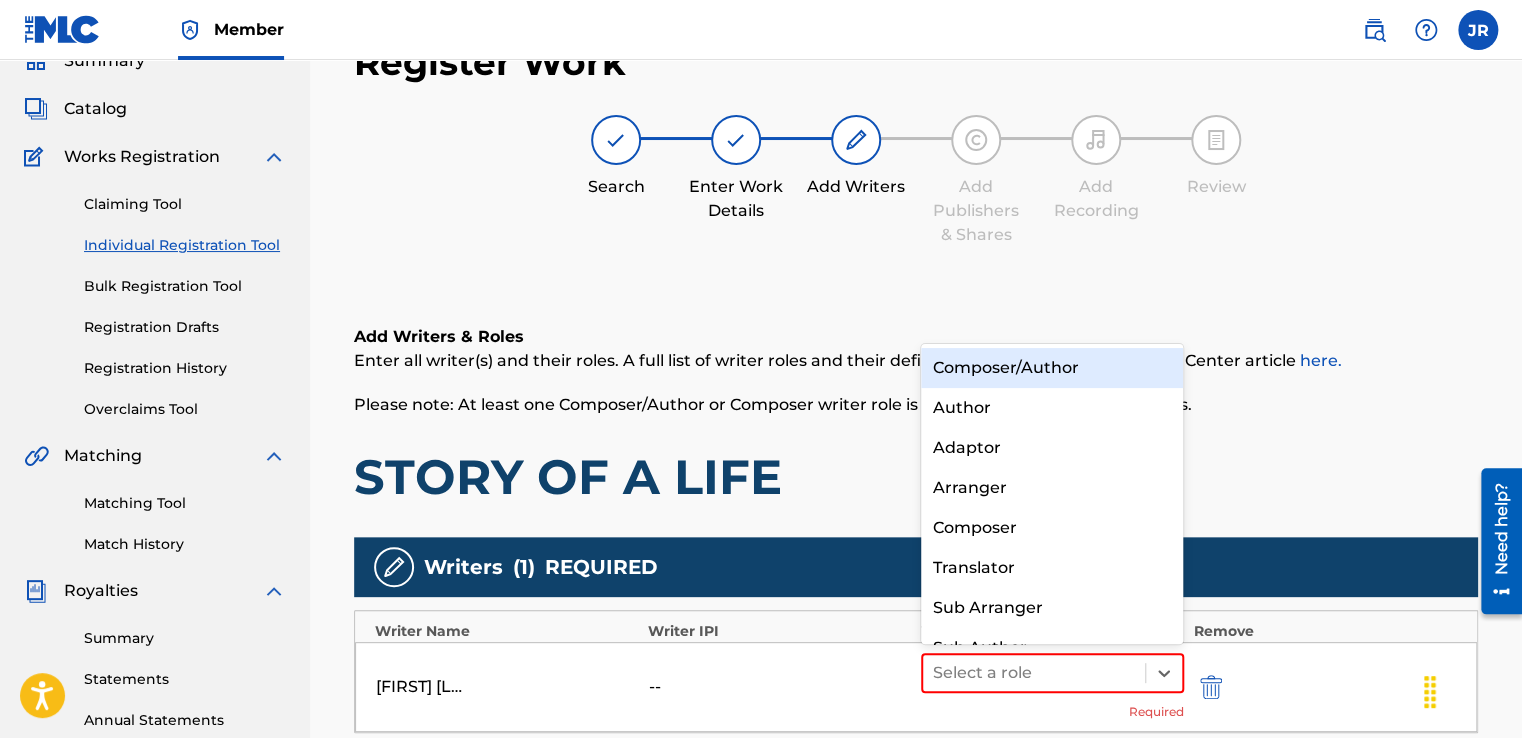 click on "Composer/Author" at bounding box center [1052, 368] 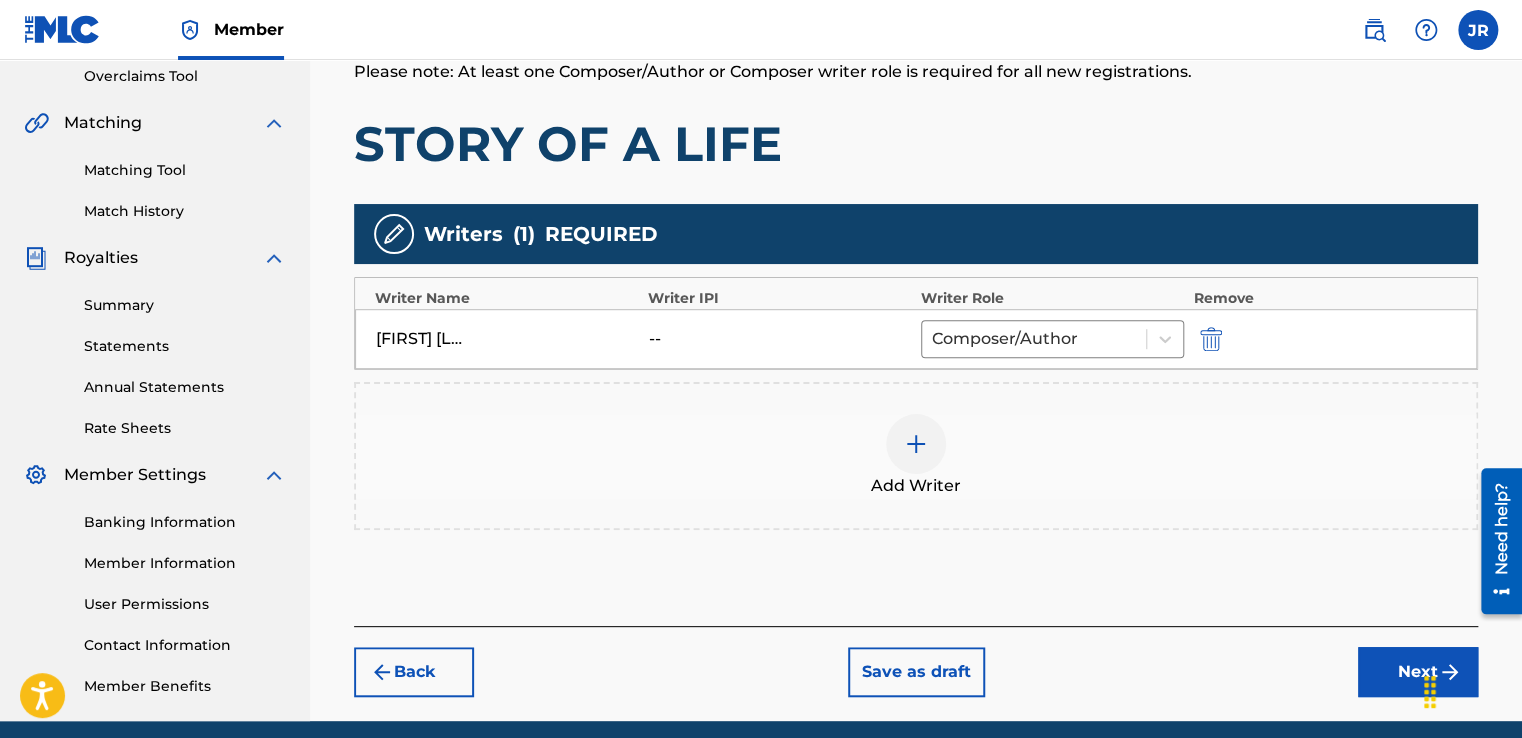 scroll, scrollTop: 501, scrollLeft: 0, axis: vertical 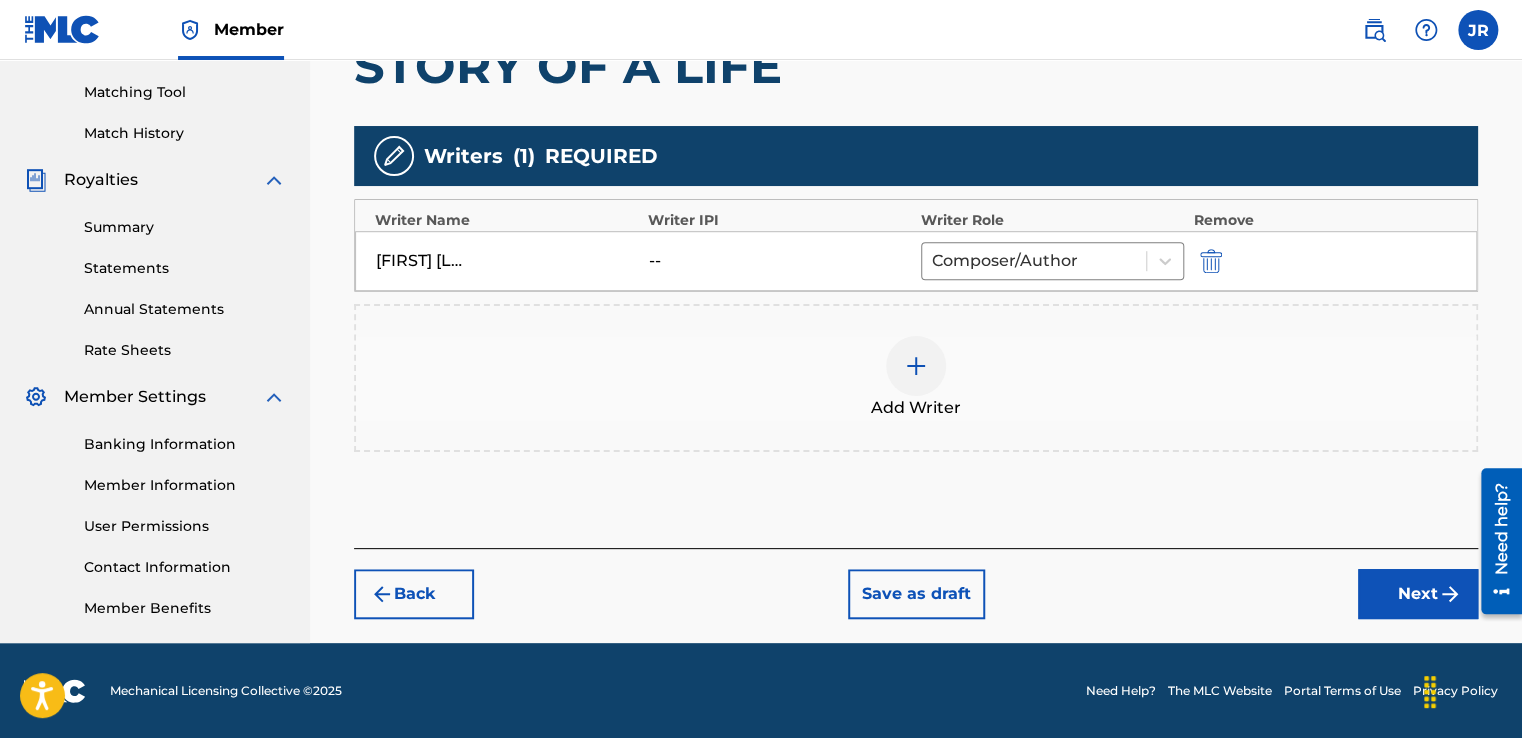 click on "Next" at bounding box center (1418, 594) 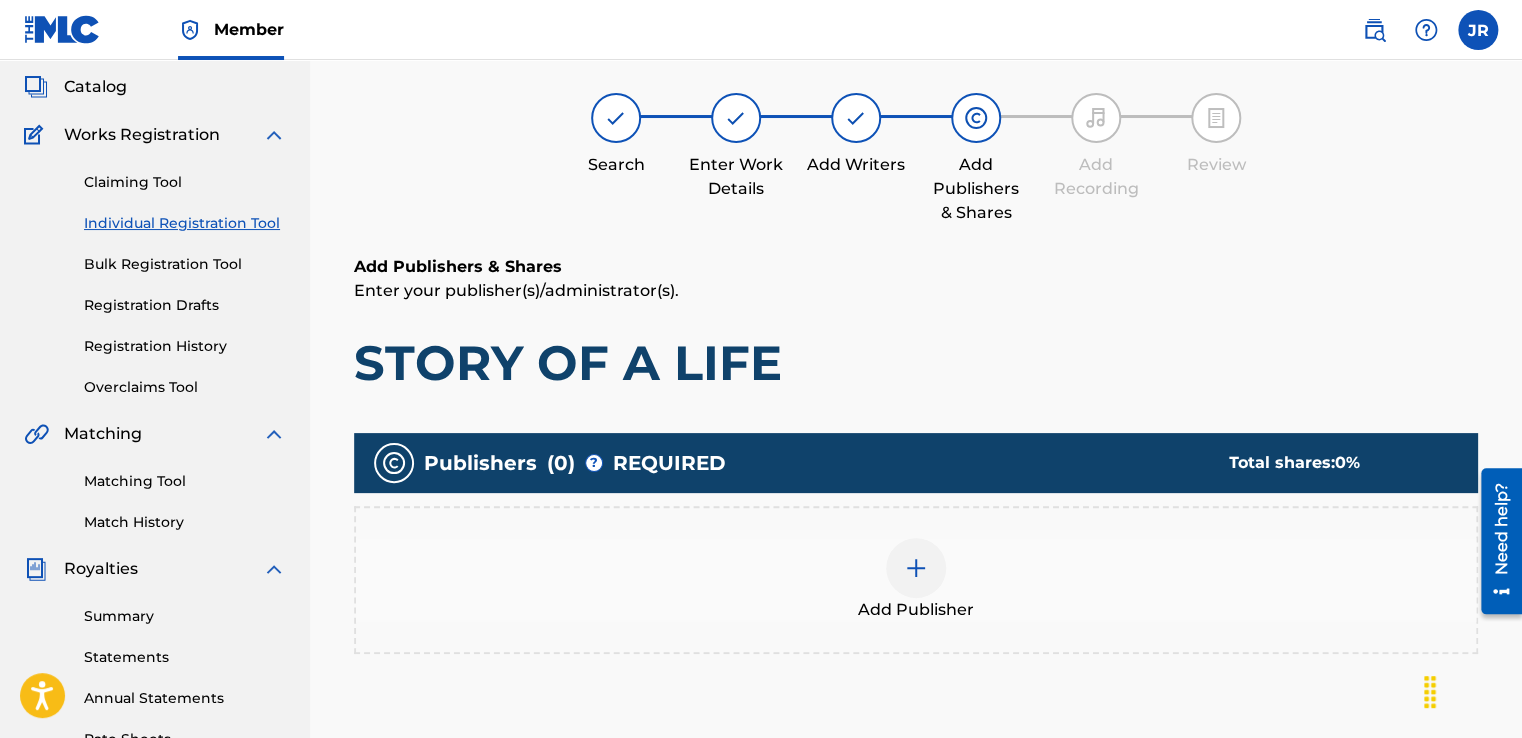 scroll, scrollTop: 90, scrollLeft: 0, axis: vertical 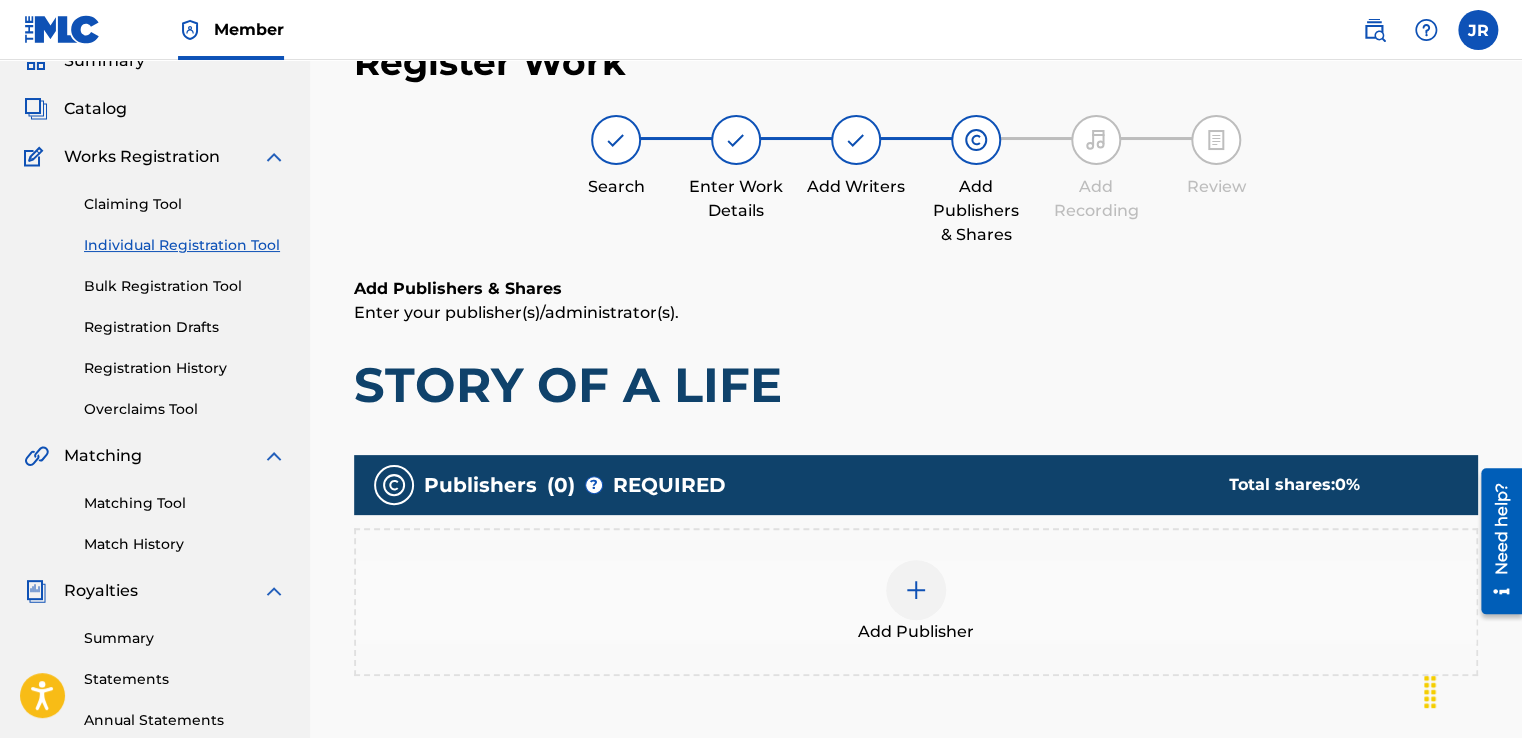 click at bounding box center [916, 590] 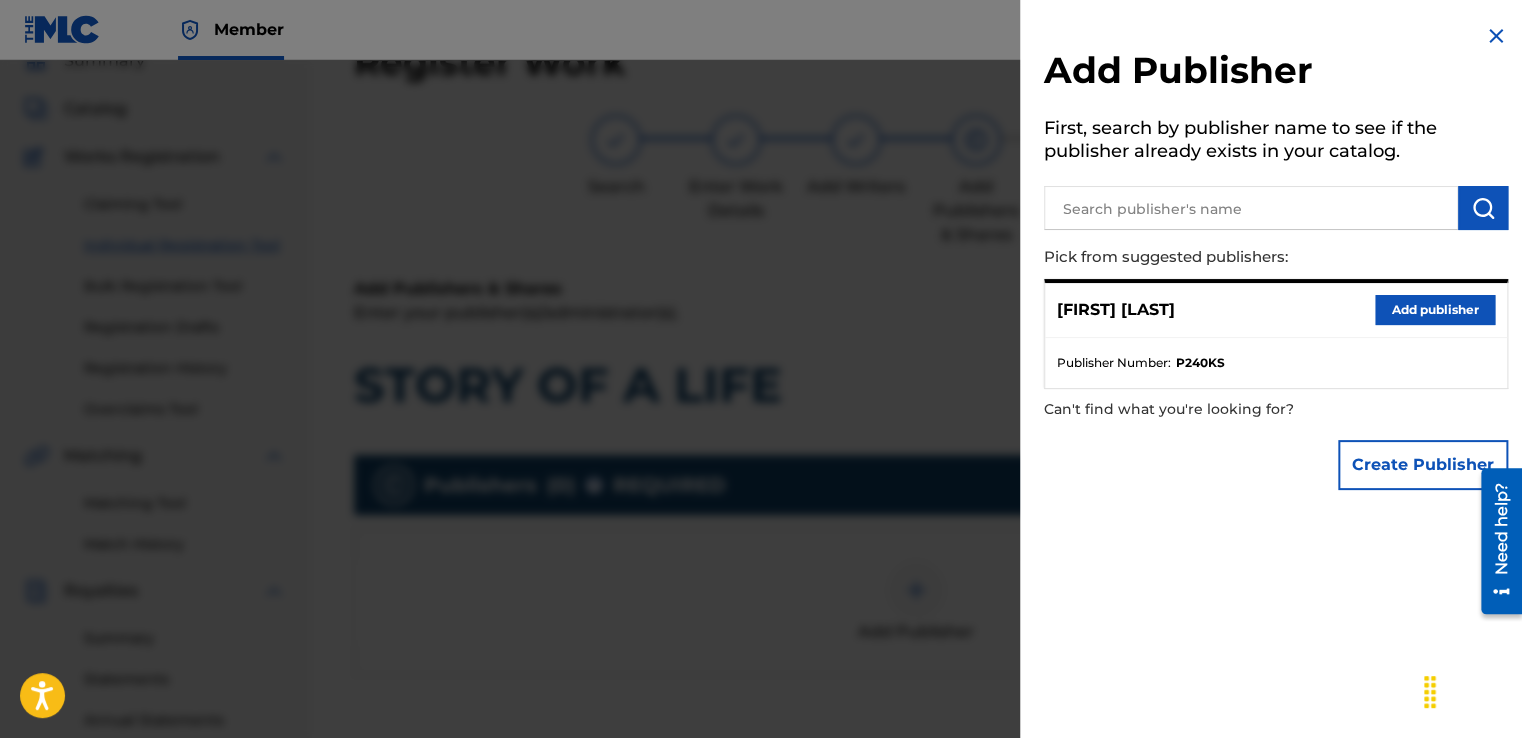 click on "Add publisher" at bounding box center (1435, 310) 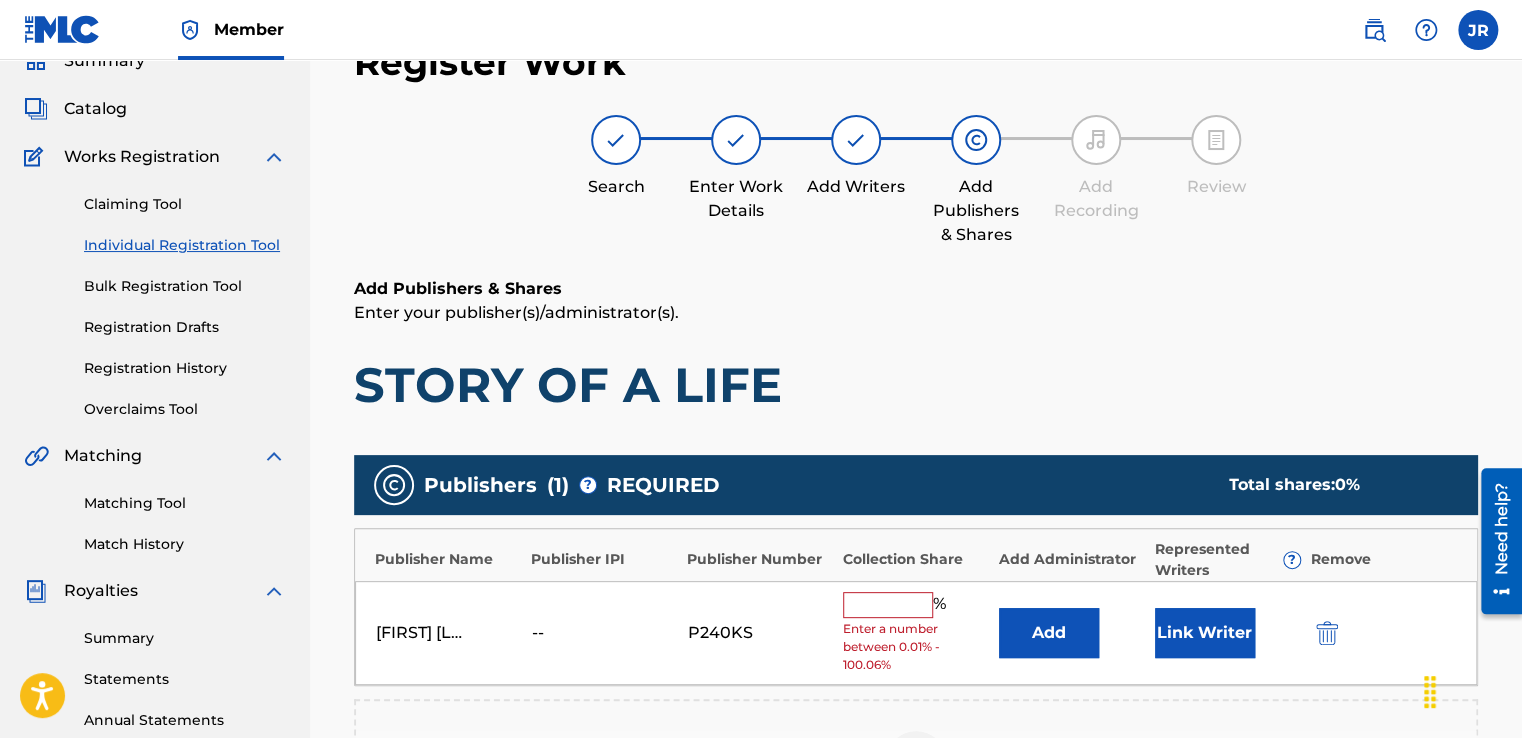 click at bounding box center [888, 605] 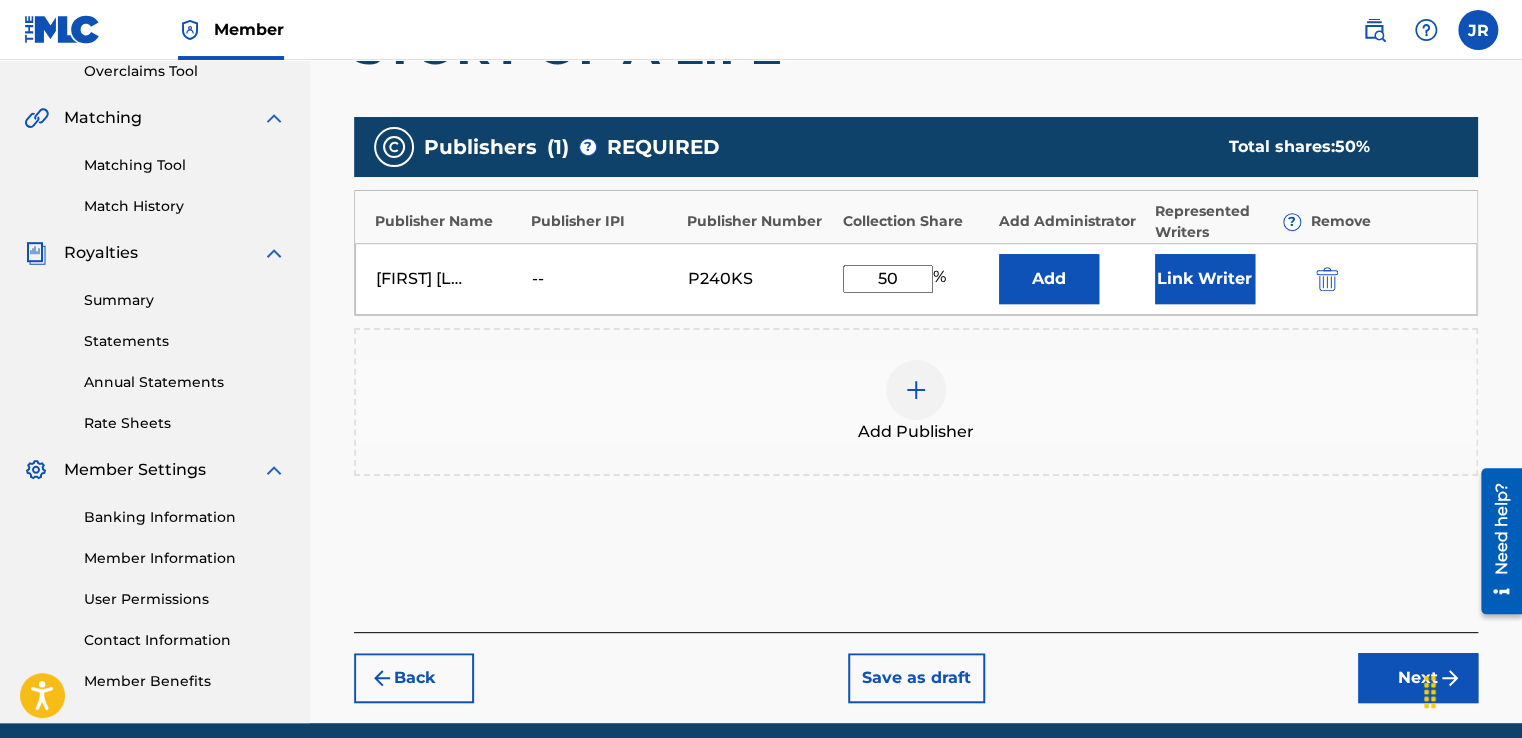 scroll, scrollTop: 428, scrollLeft: 0, axis: vertical 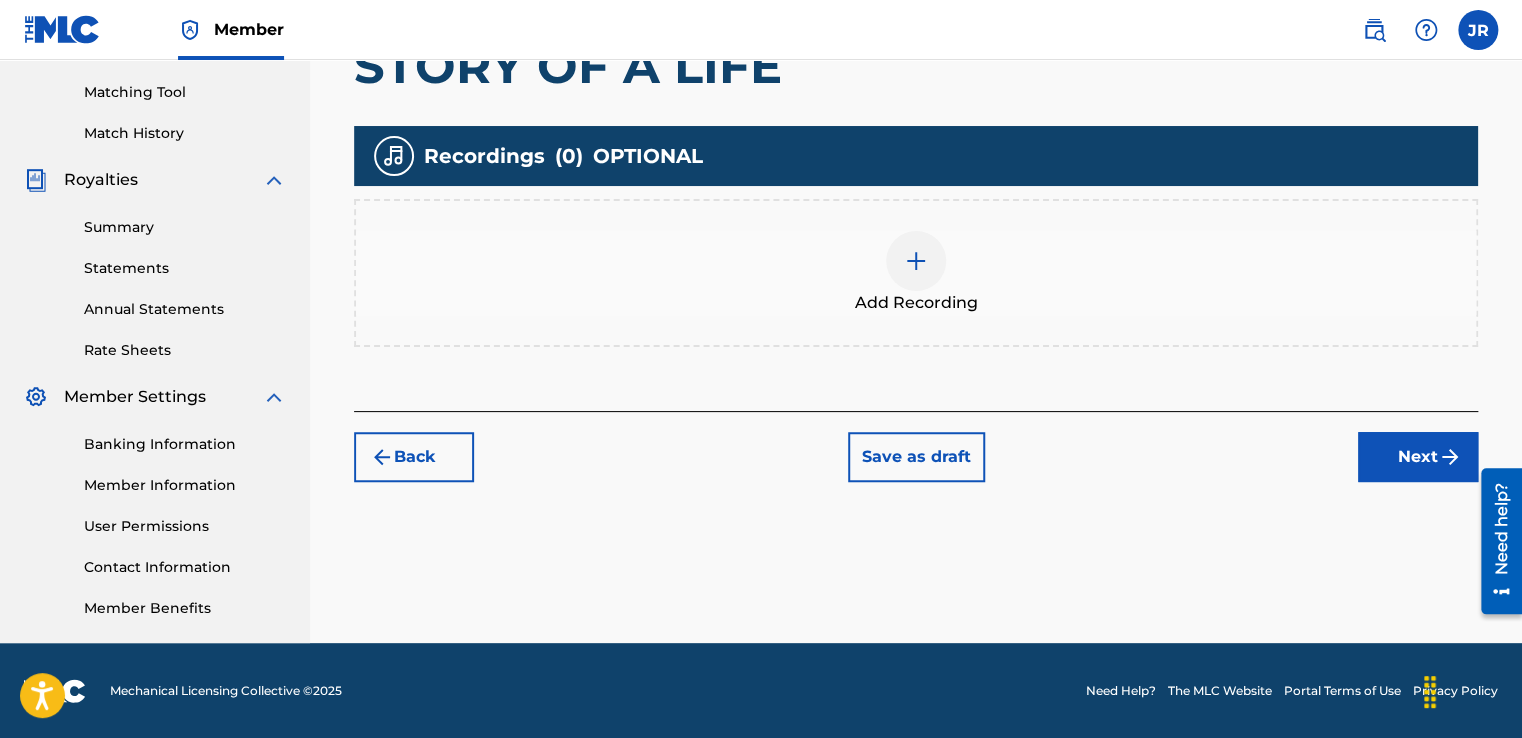 click at bounding box center (916, 261) 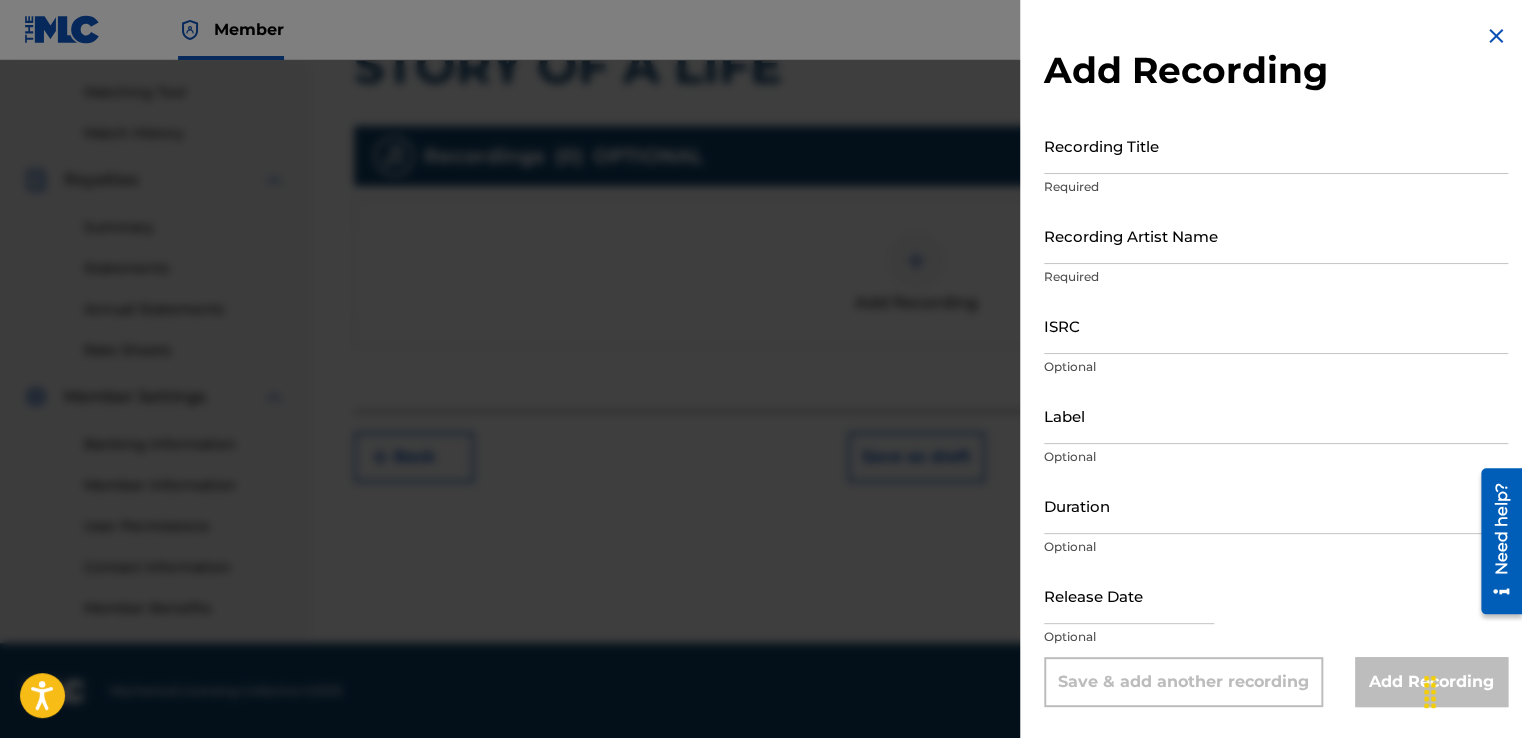 click on "Recording Title" at bounding box center [1276, 145] 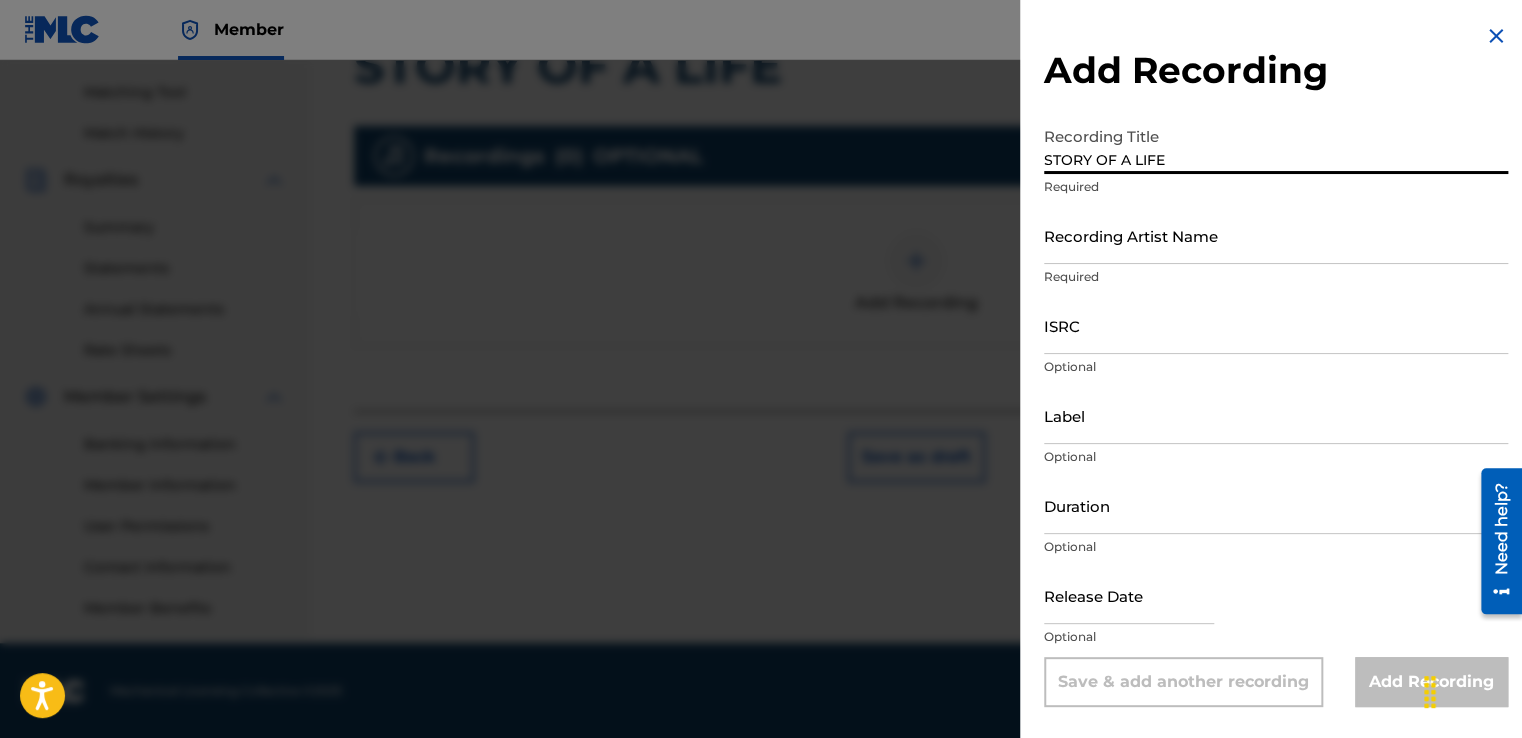 type on "STORY OF A LIFE" 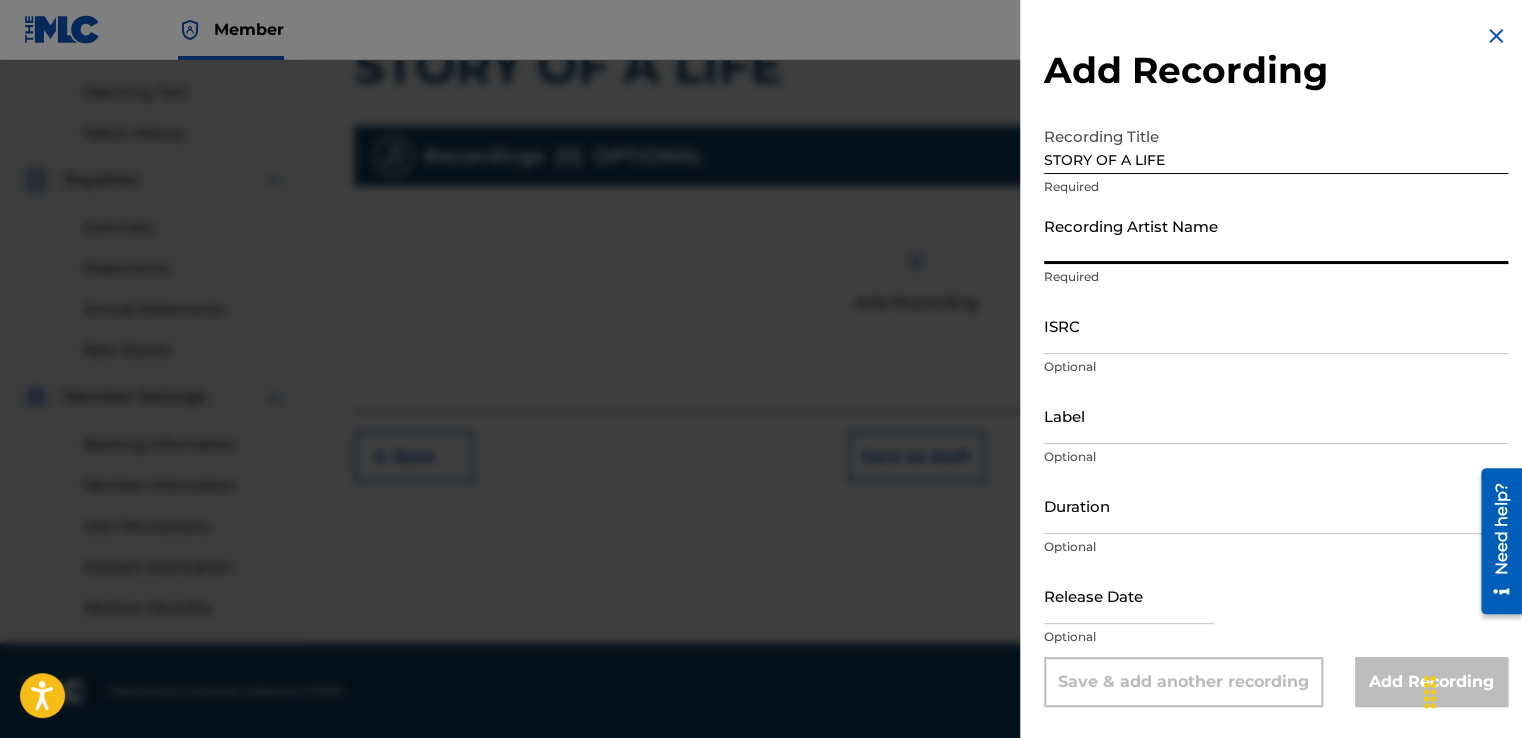 type on "Snypahtak" 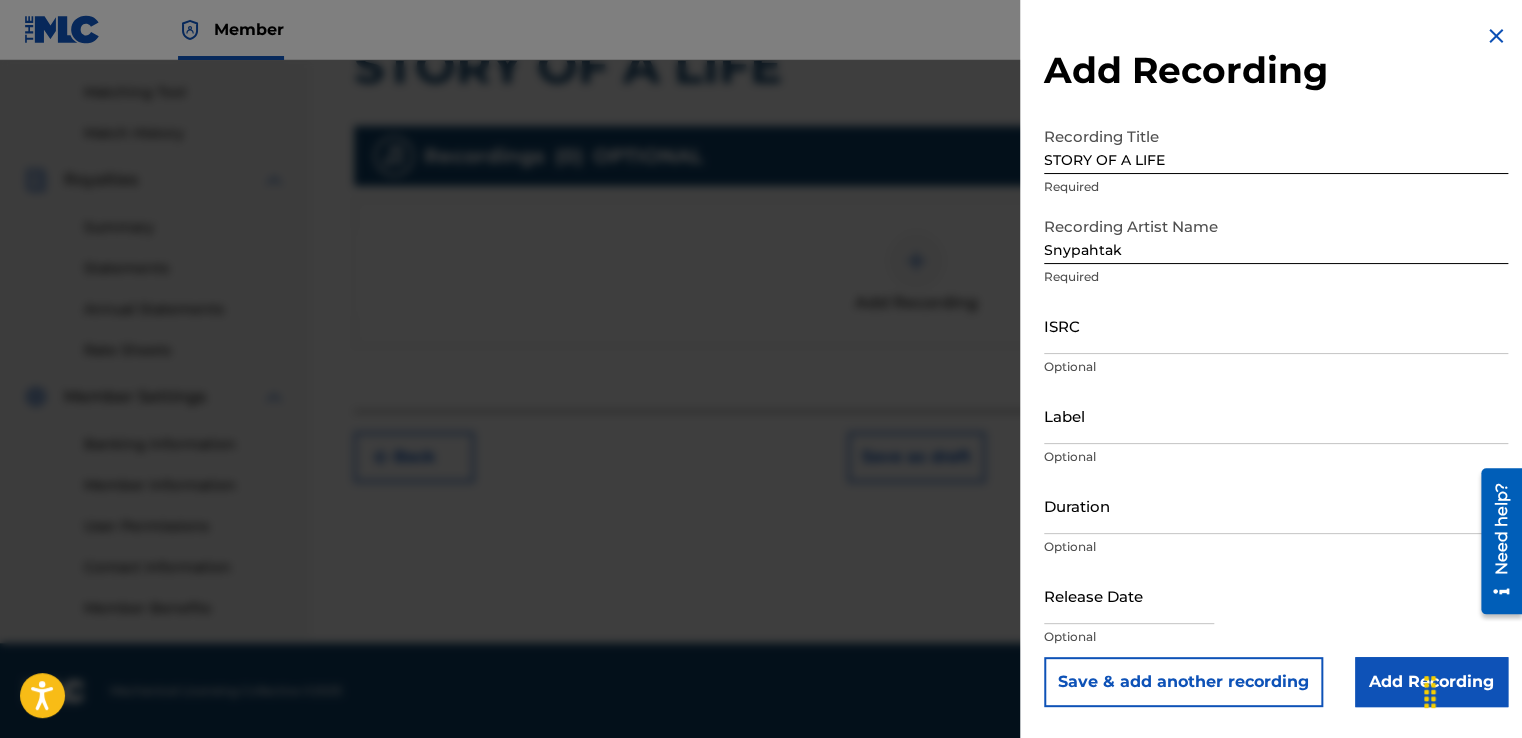 click on "Add Recording" at bounding box center [1431, 682] 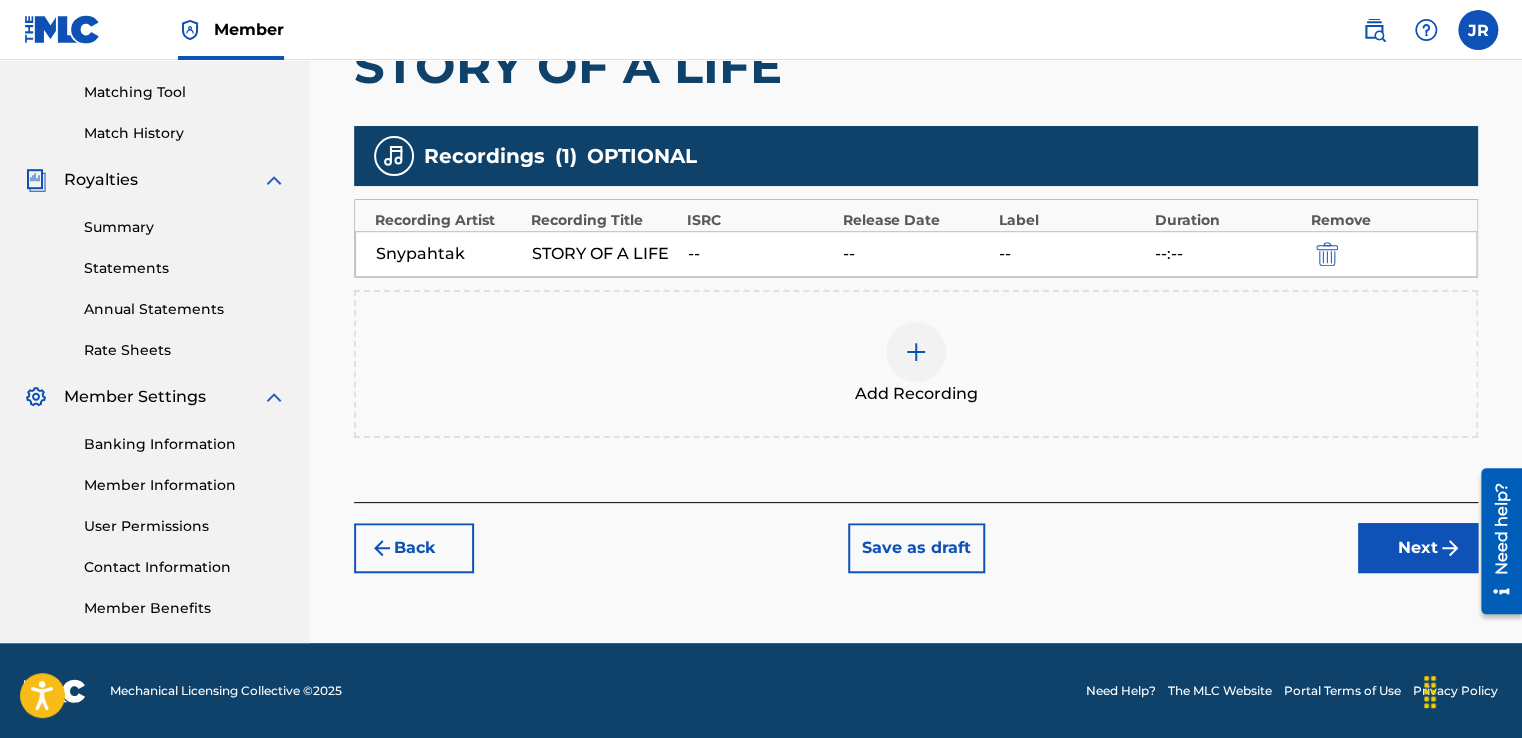 click on "Next" at bounding box center [1418, 548] 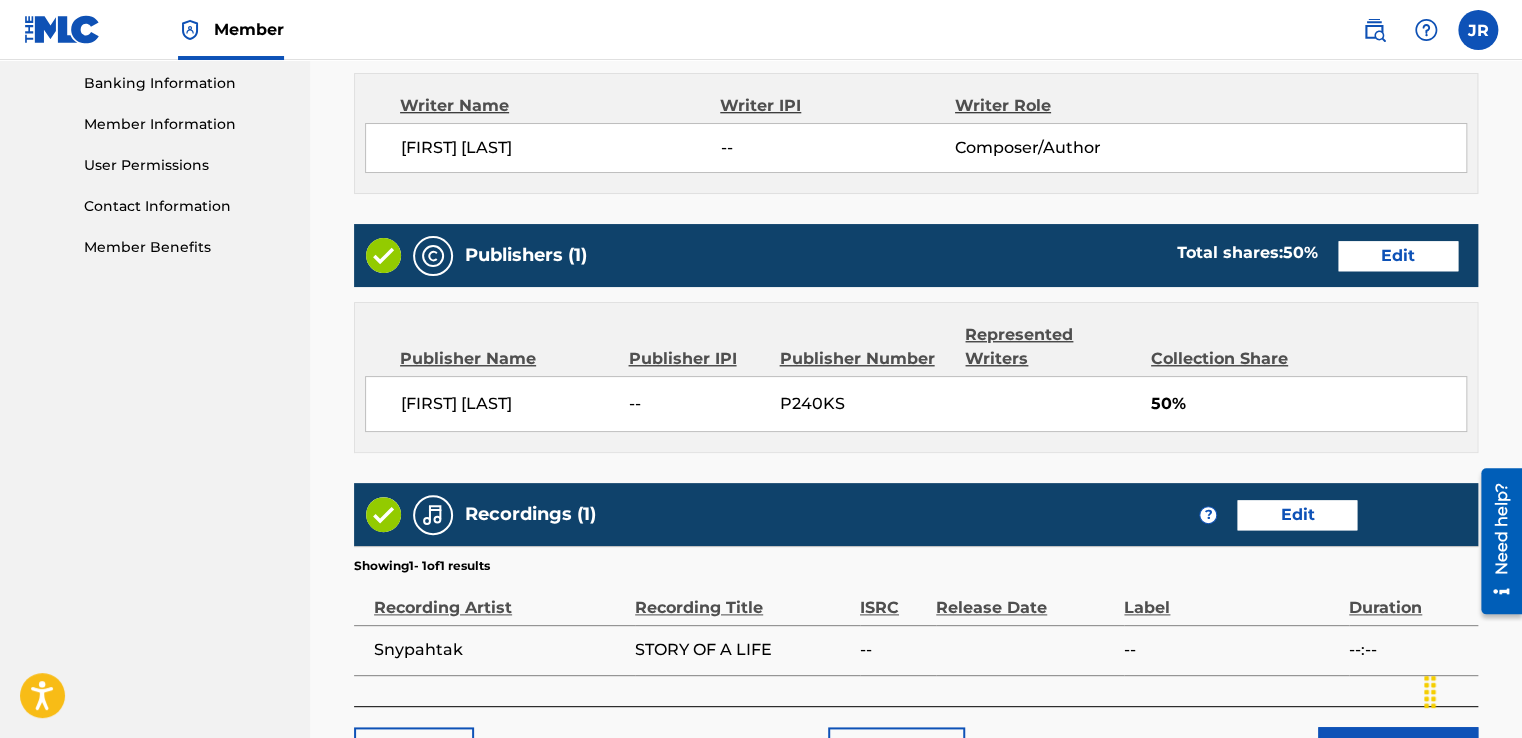scroll, scrollTop: 1014, scrollLeft: 0, axis: vertical 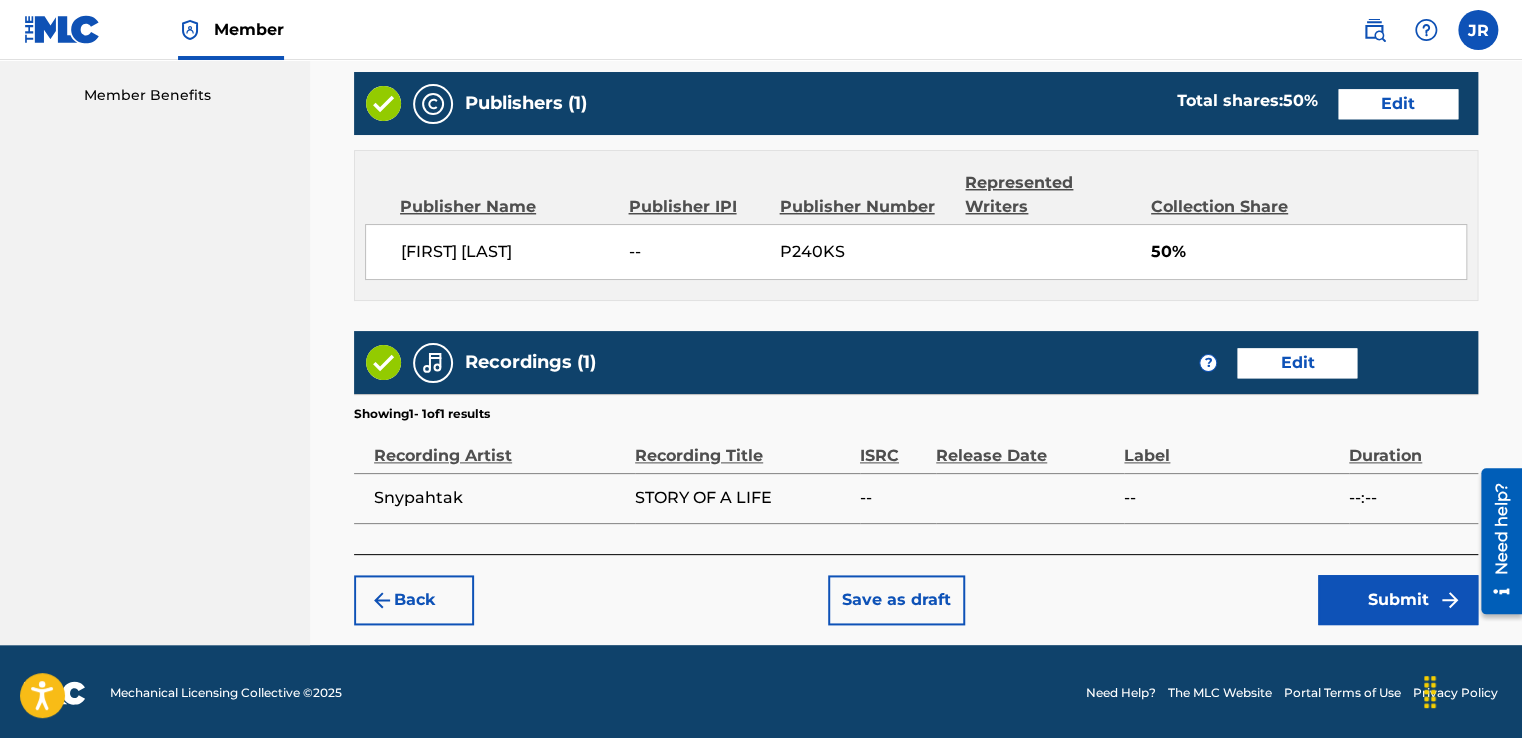 click on "Submit" at bounding box center [1398, 600] 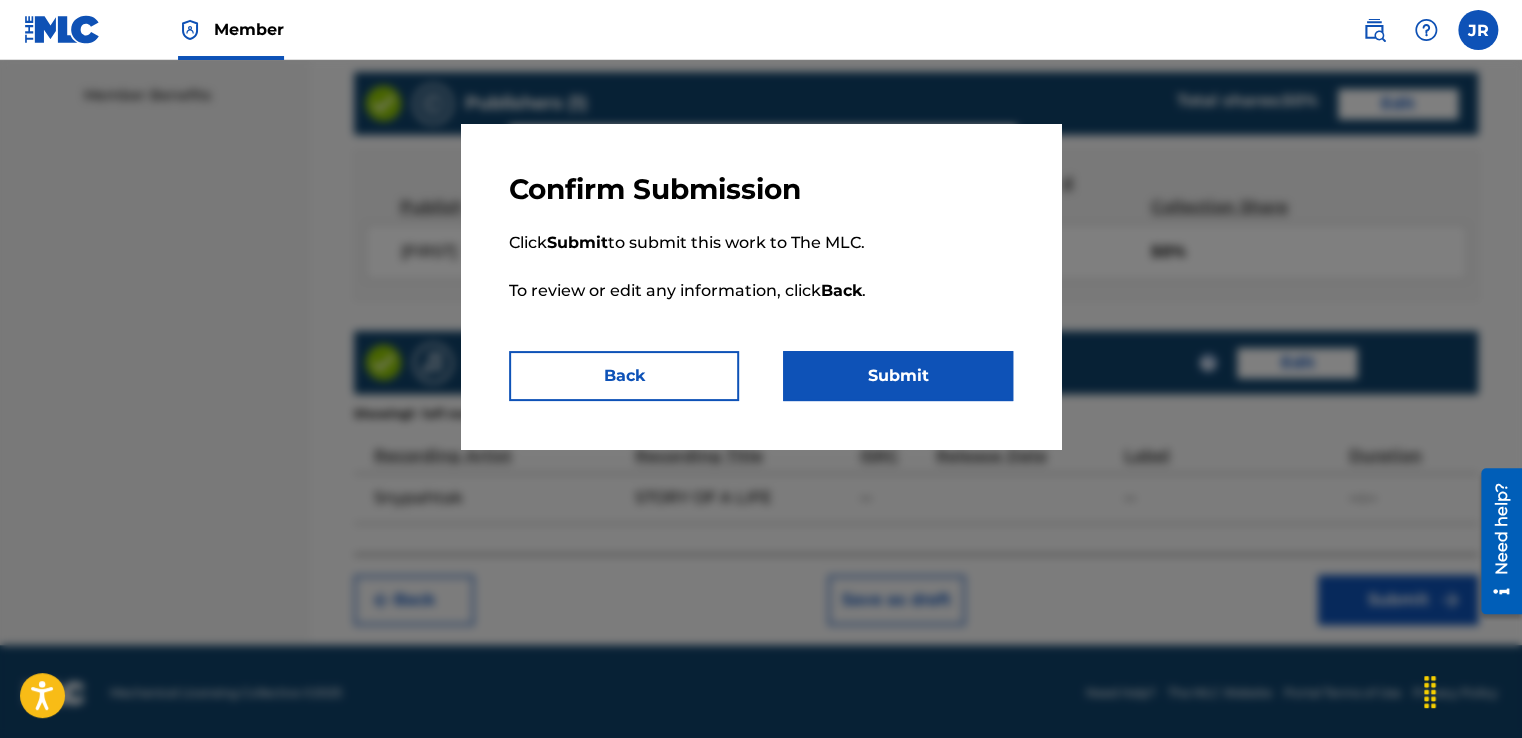 click on "Submit" at bounding box center (898, 376) 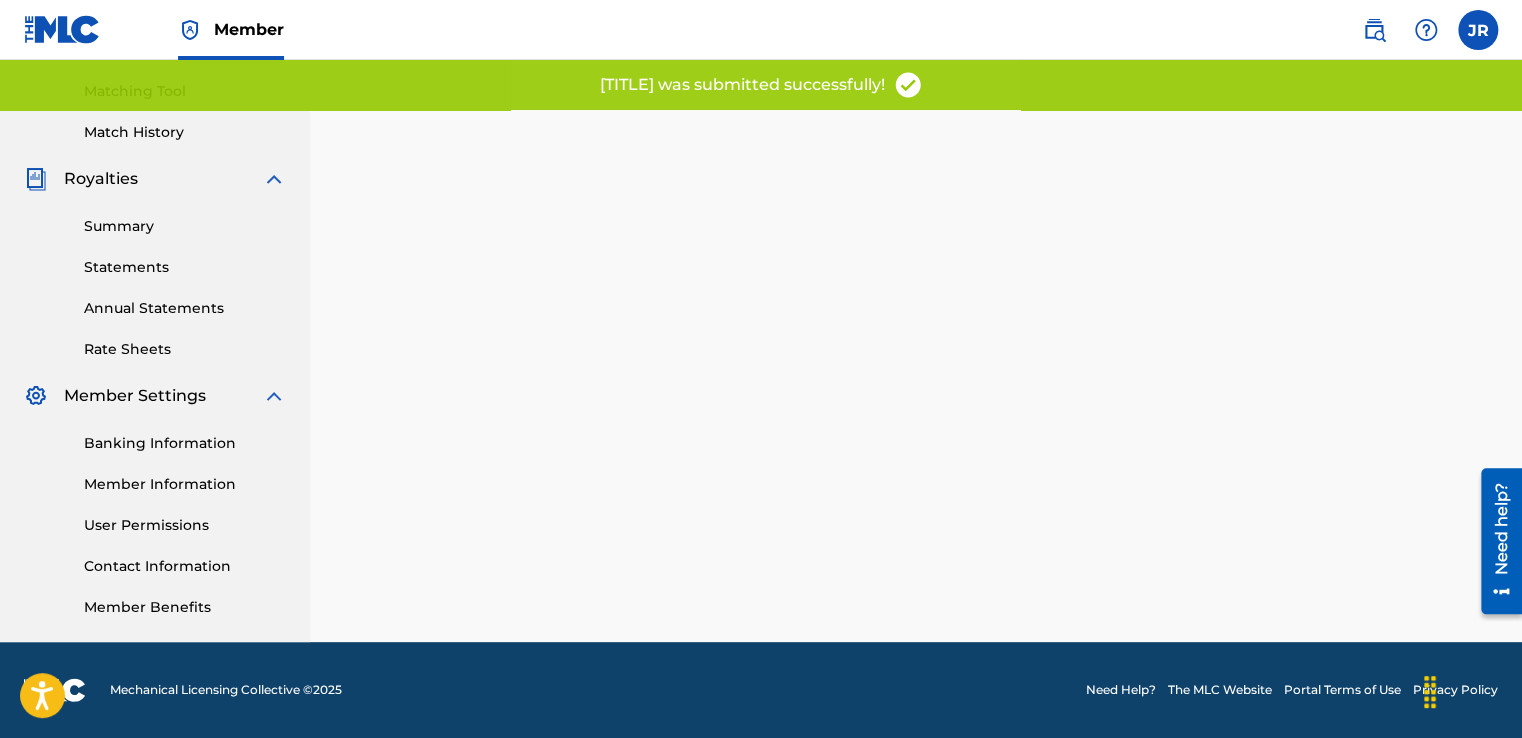 scroll, scrollTop: 0, scrollLeft: 0, axis: both 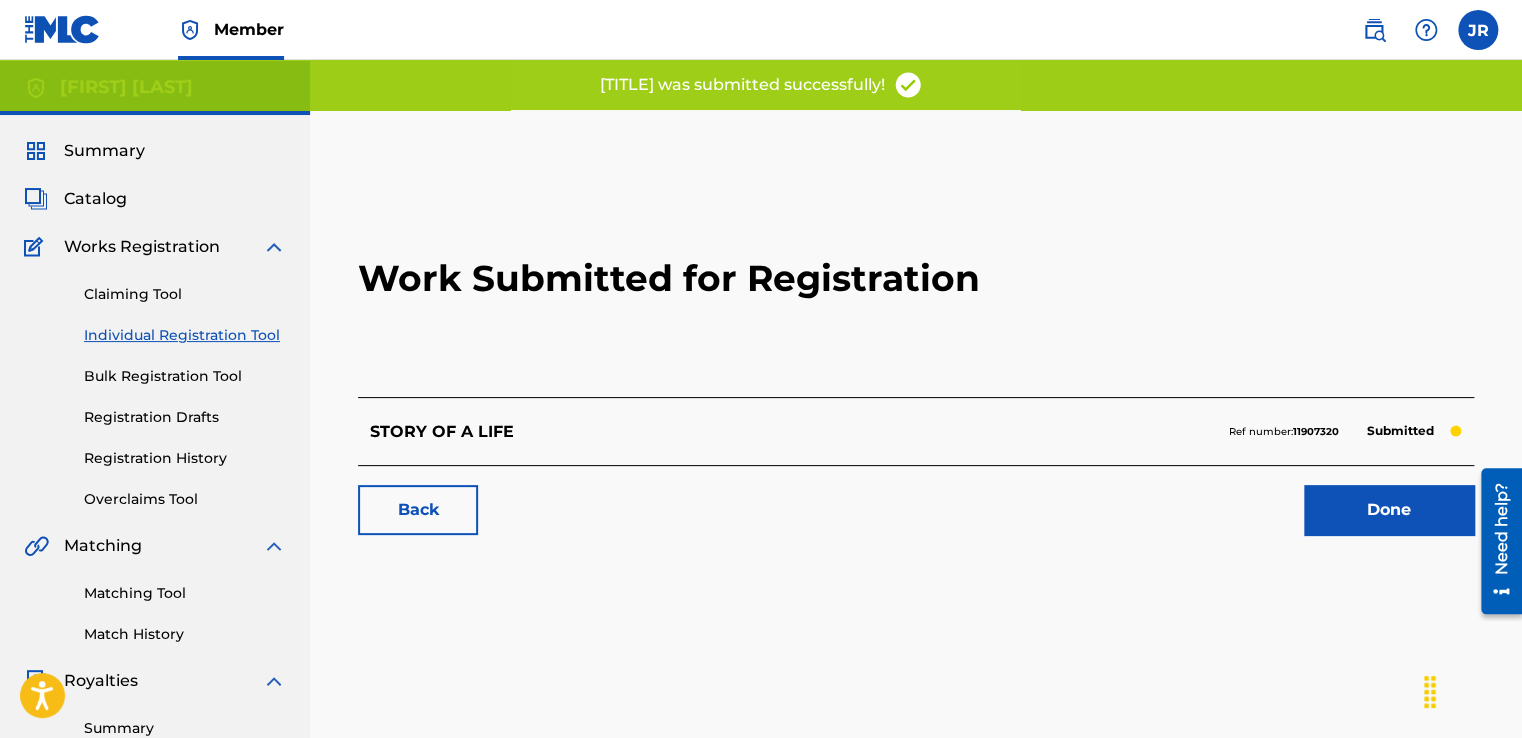 click on "Done" at bounding box center (1389, 510) 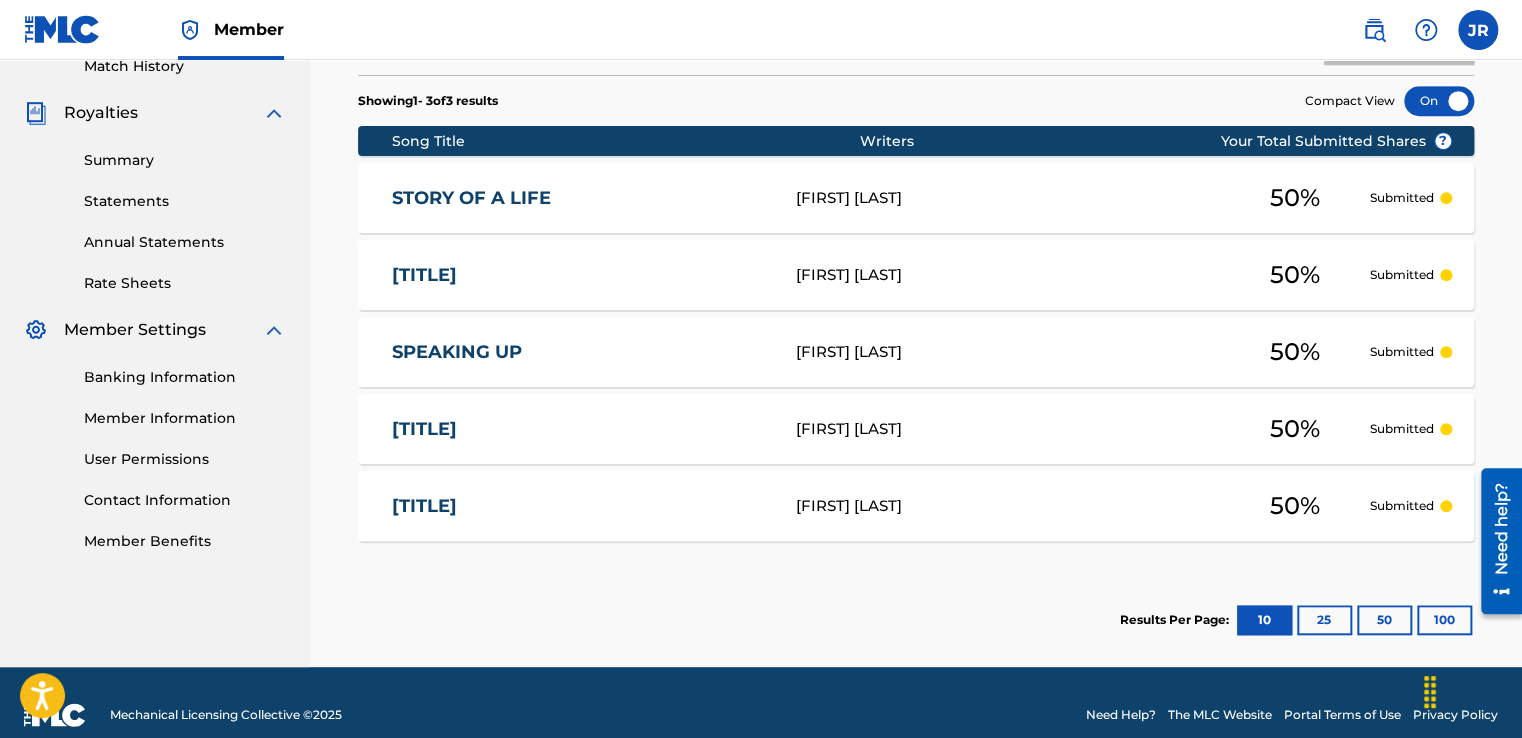 scroll, scrollTop: 568, scrollLeft: 0, axis: vertical 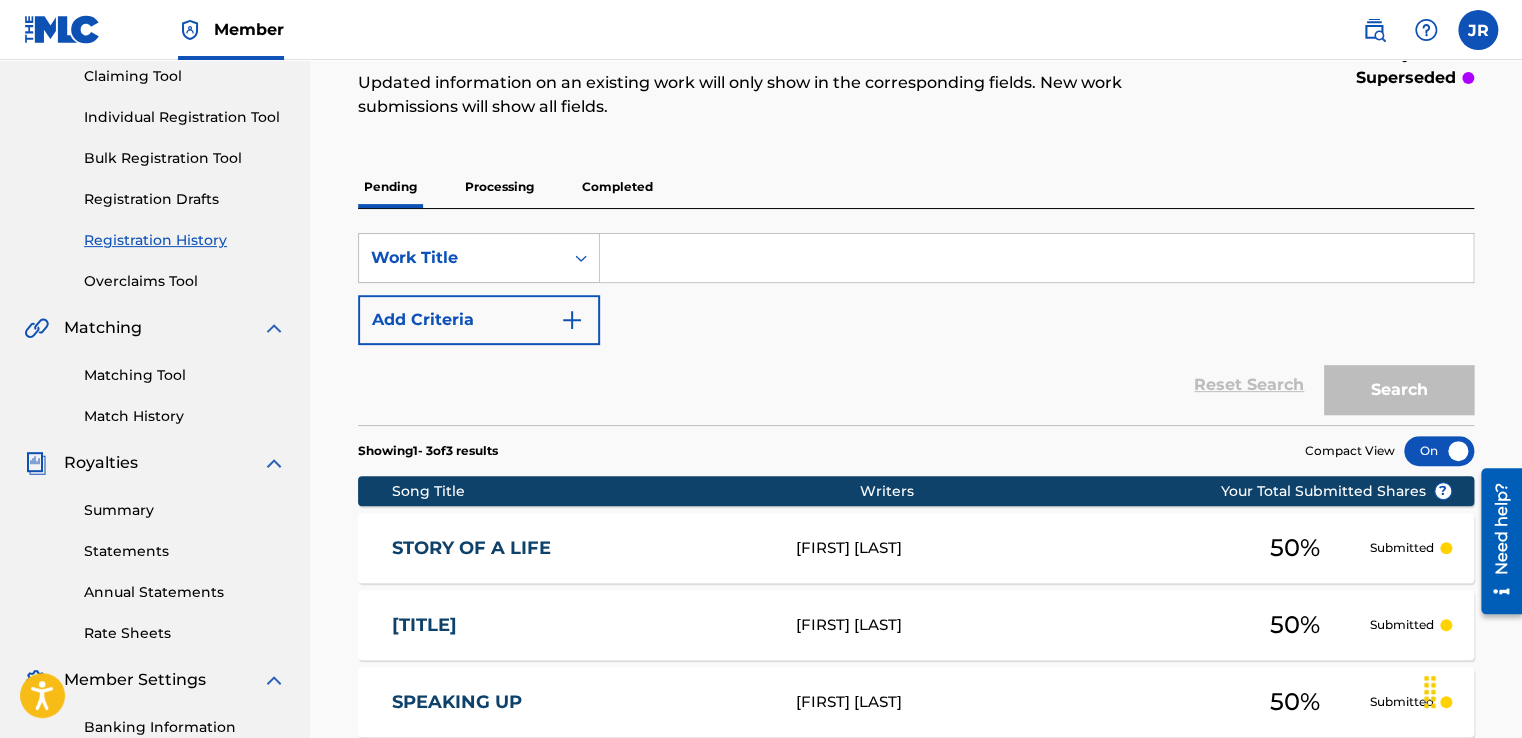 drag, startPoint x: 1527, startPoint y: 172, endPoint x: 159, endPoint y: 115, distance: 1369.187 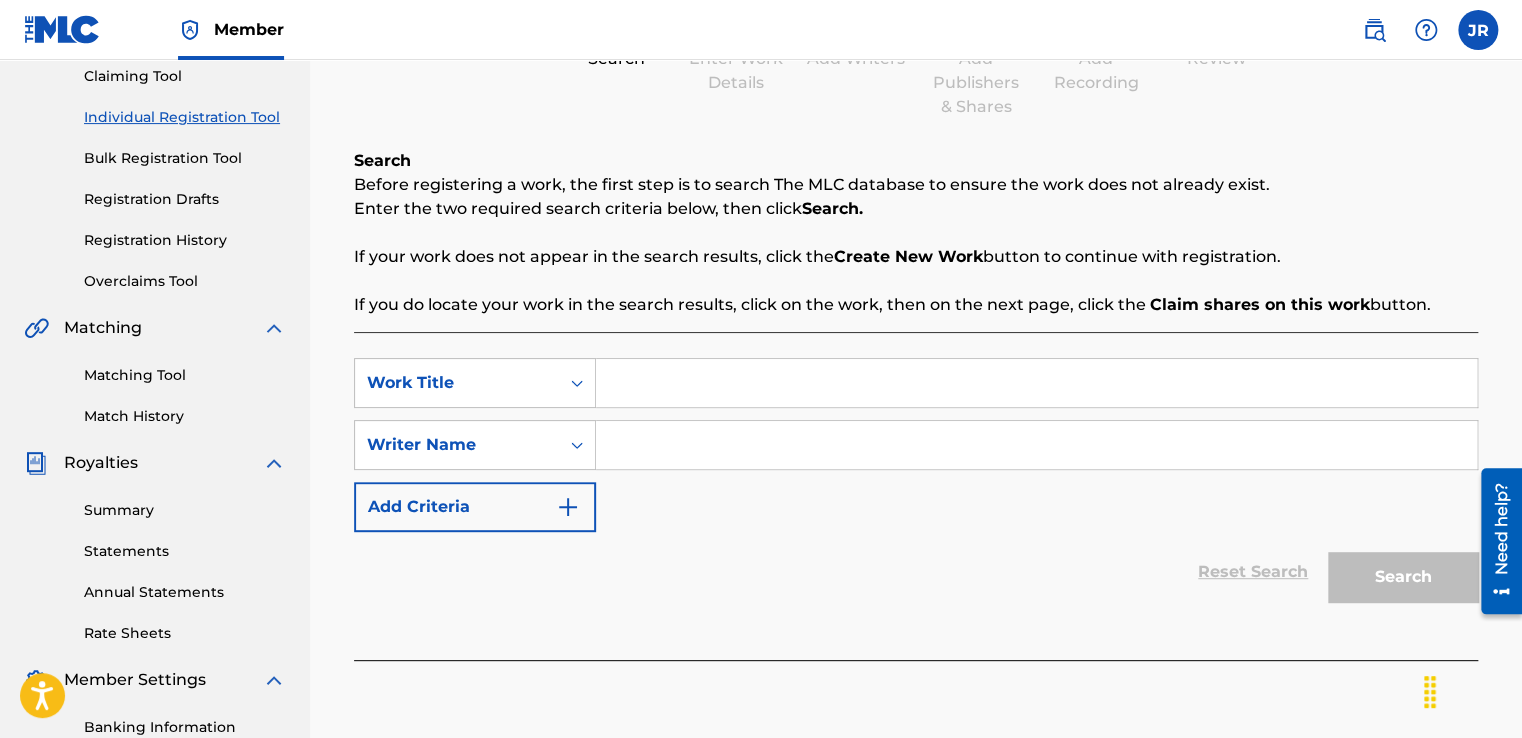 scroll, scrollTop: 0, scrollLeft: 0, axis: both 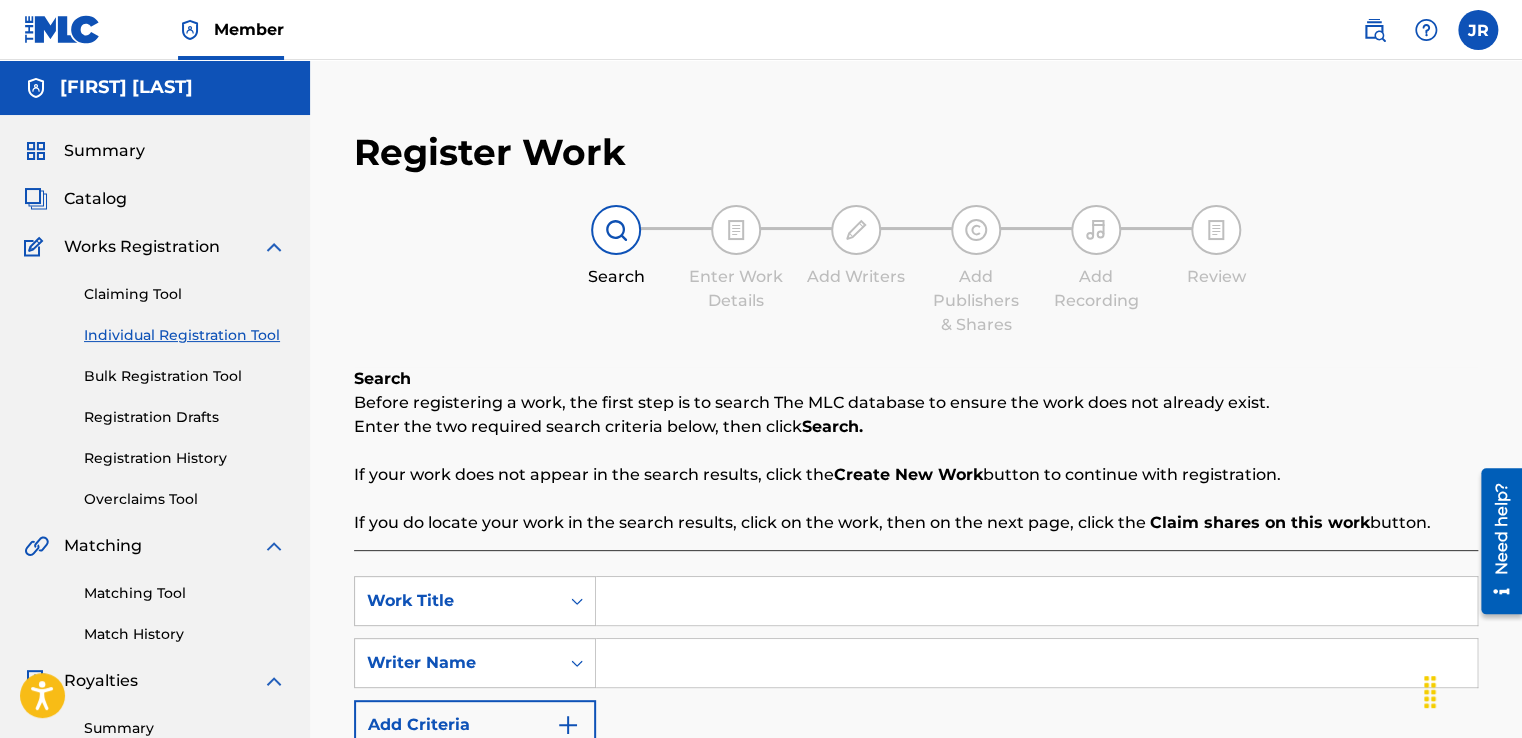 click at bounding box center (1036, 601) 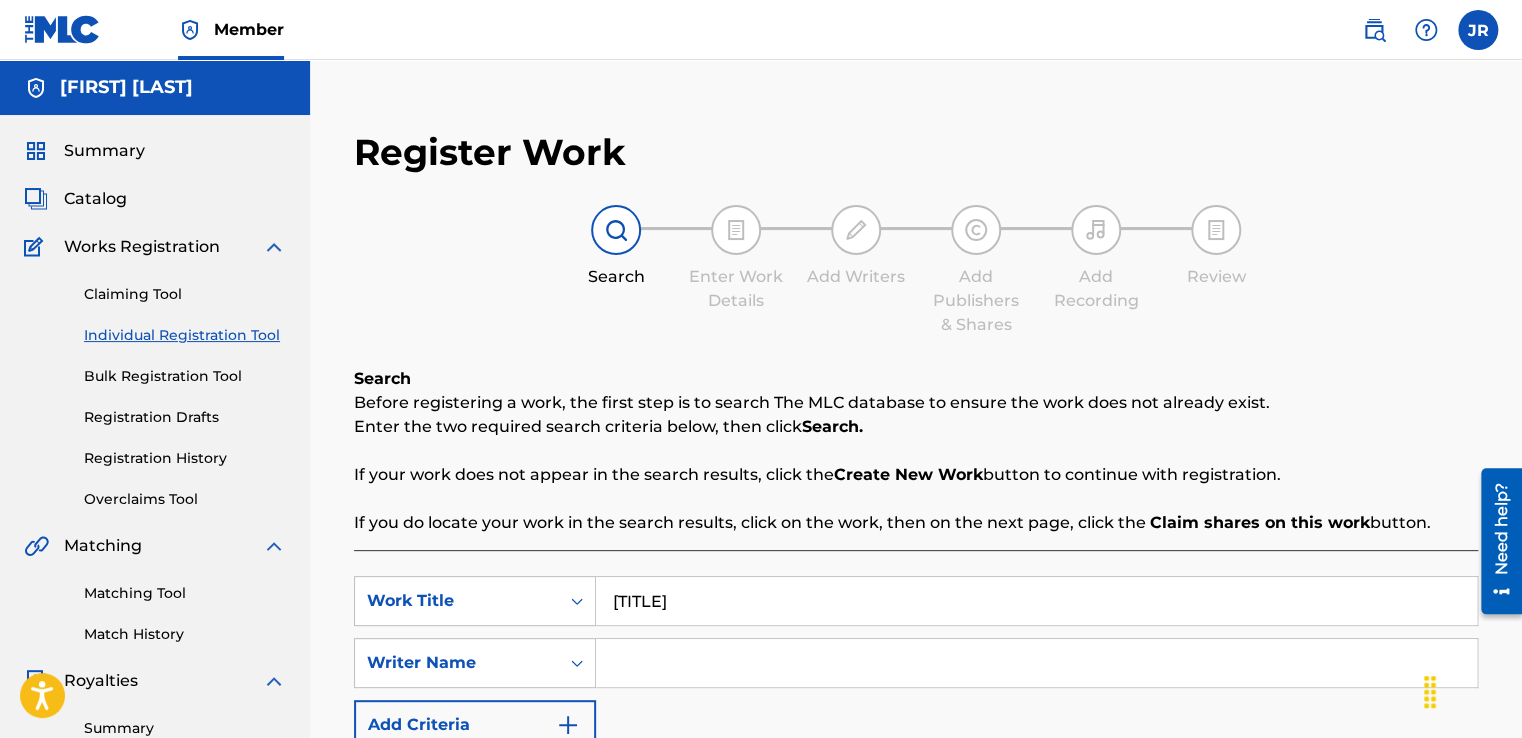type on "[TITLE]" 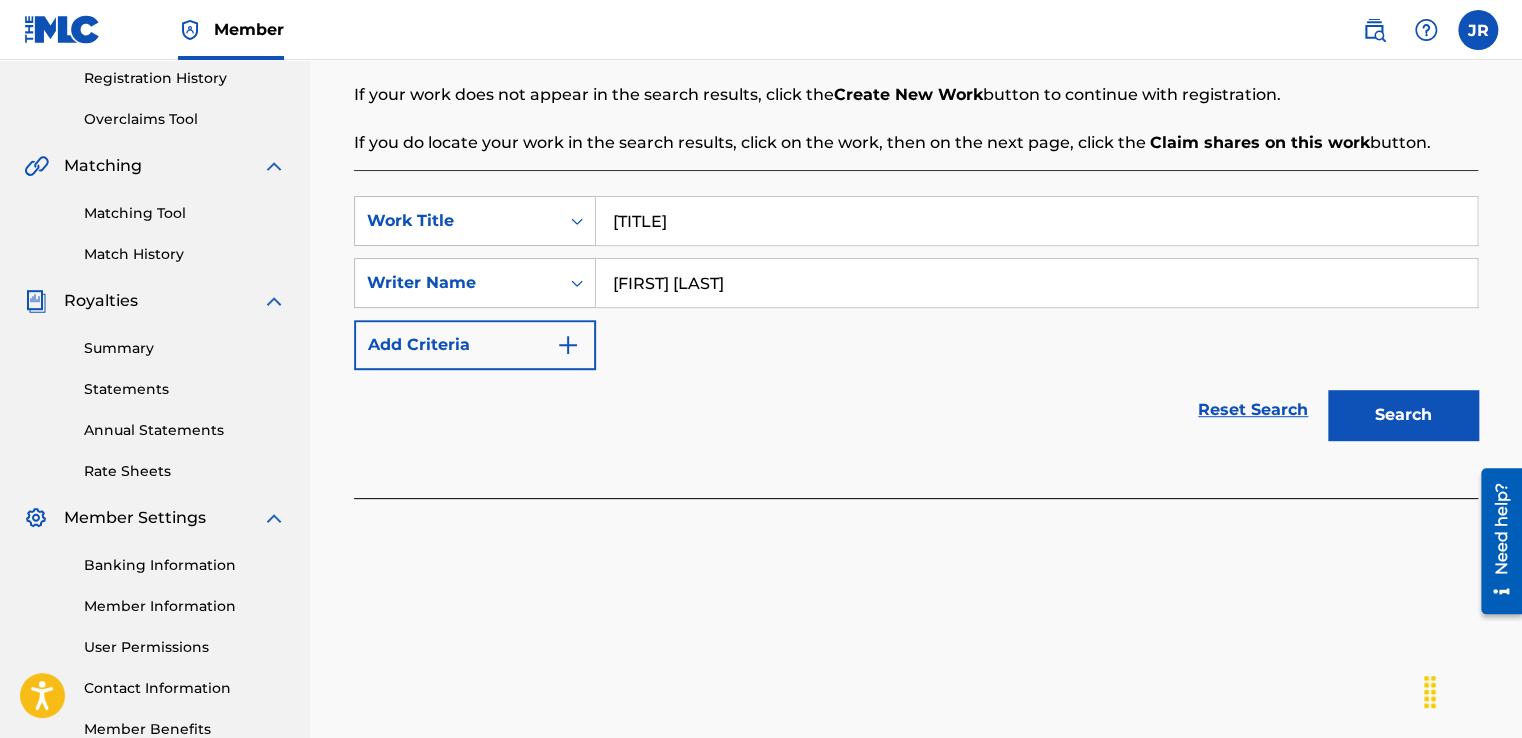 scroll, scrollTop: 387, scrollLeft: 0, axis: vertical 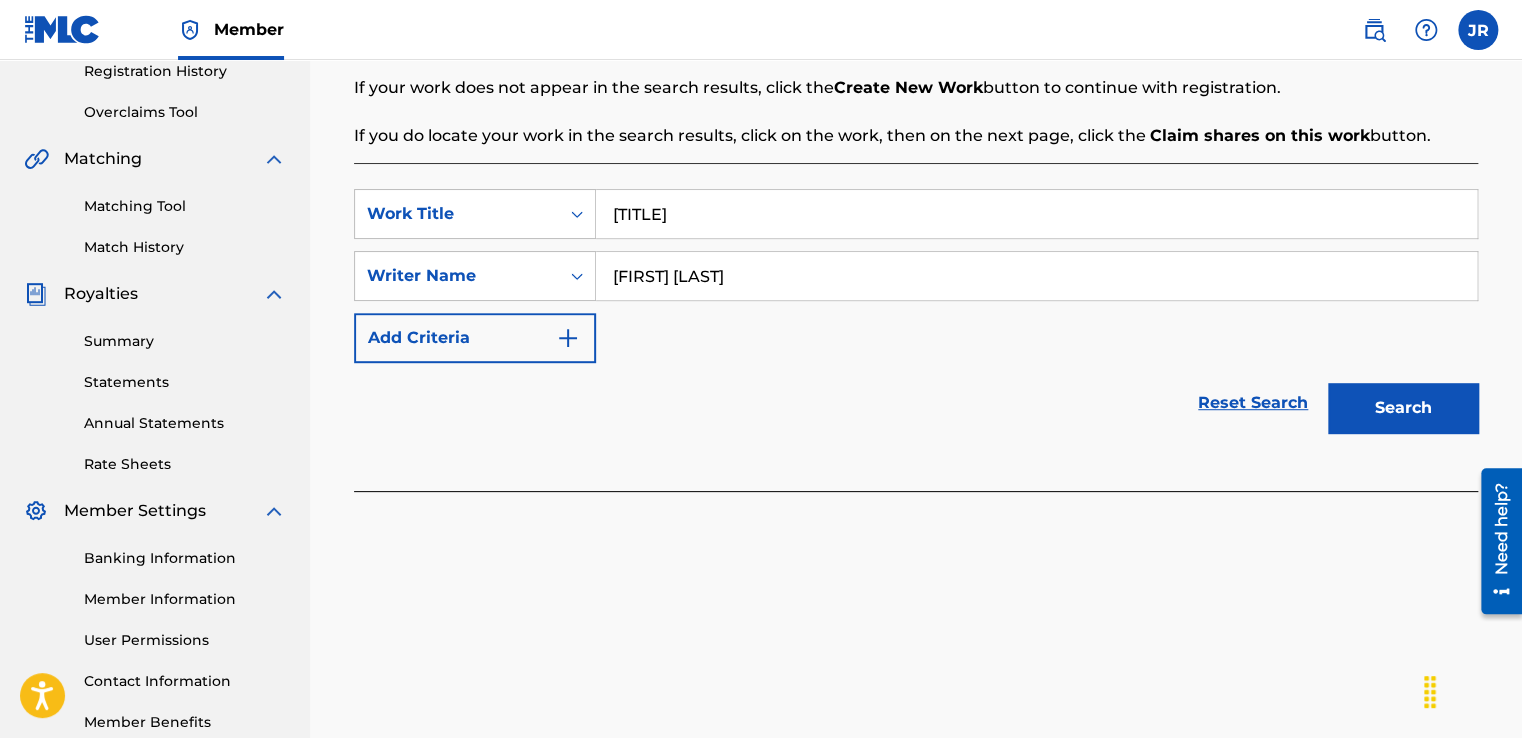 click on "Search" at bounding box center (1403, 408) 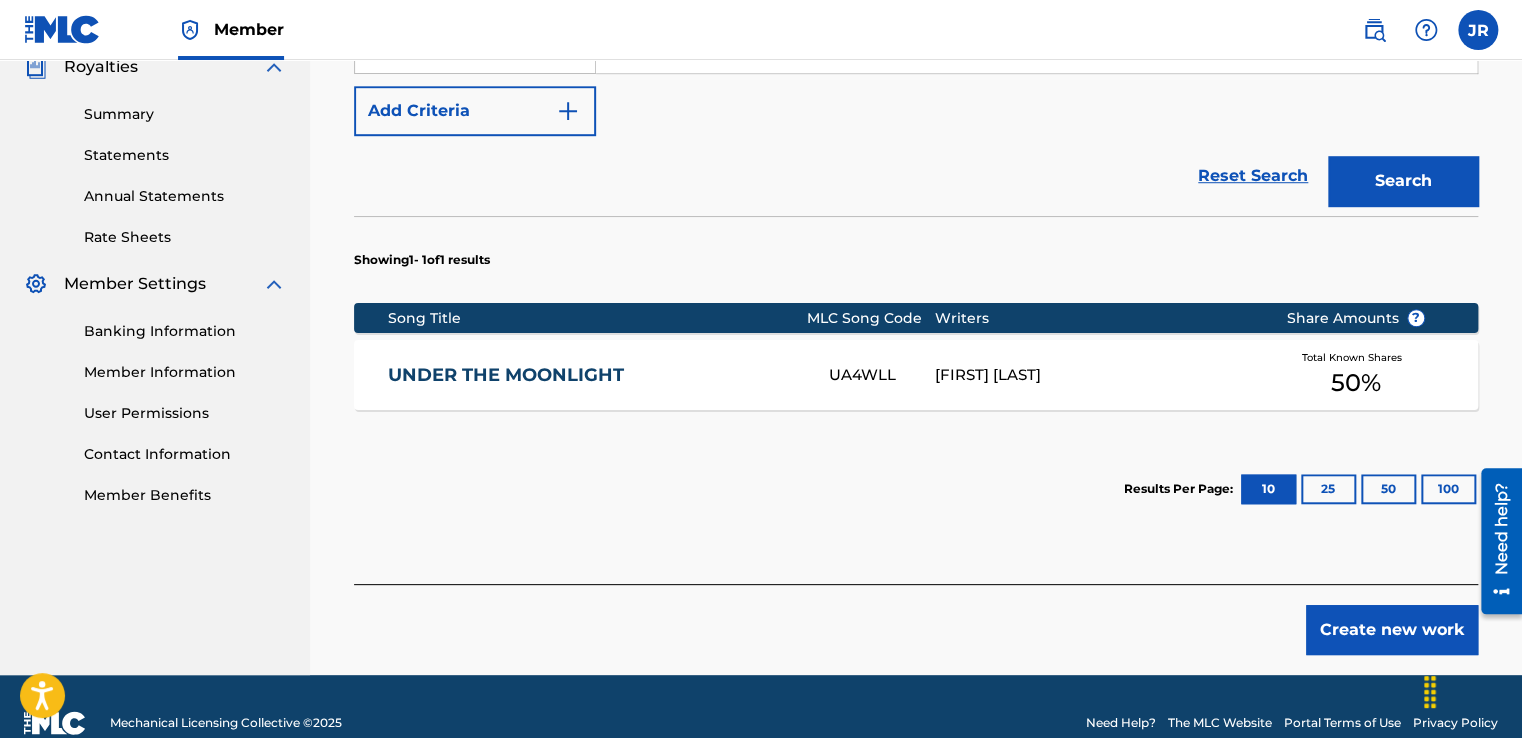 scroll, scrollTop: 646, scrollLeft: 0, axis: vertical 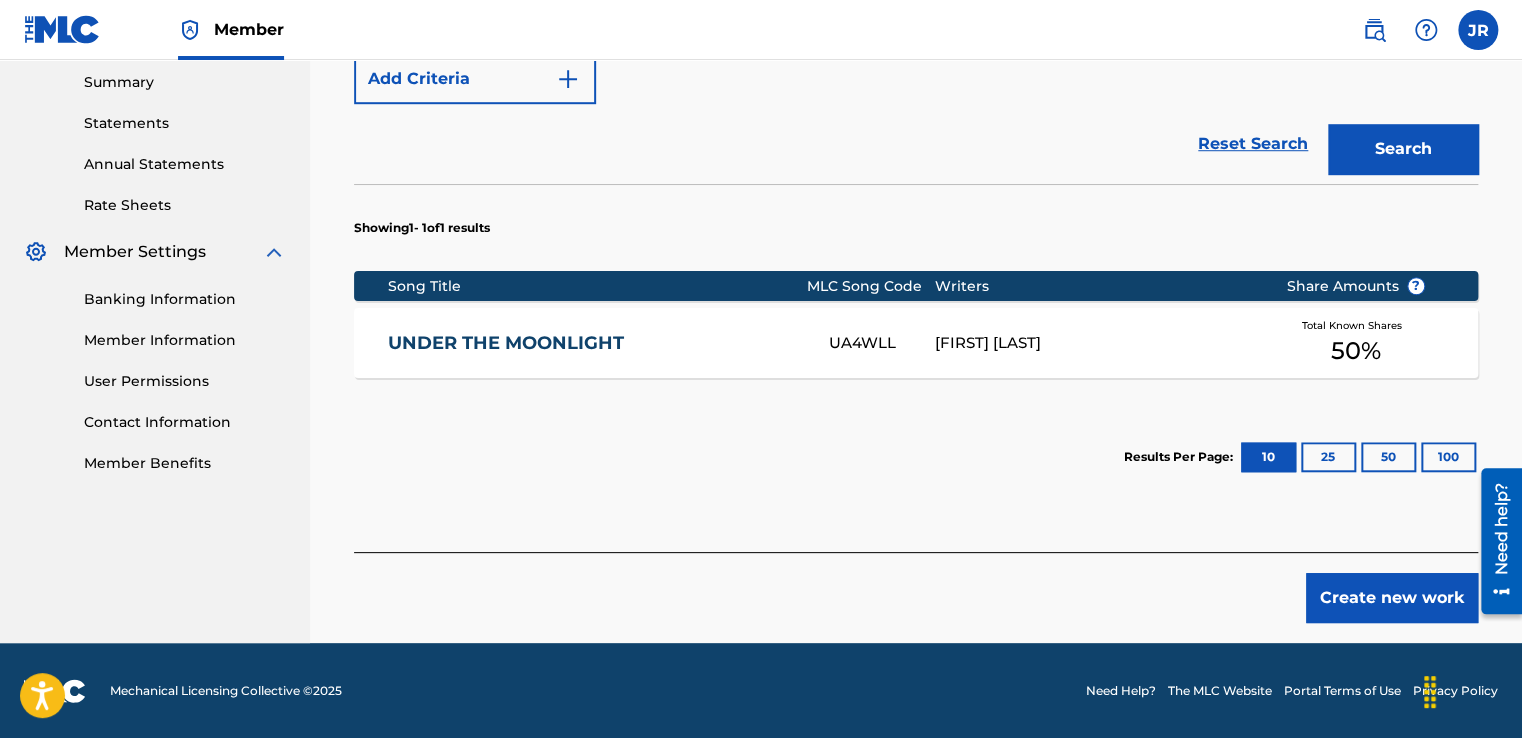 click on "Create new work" at bounding box center (1392, 598) 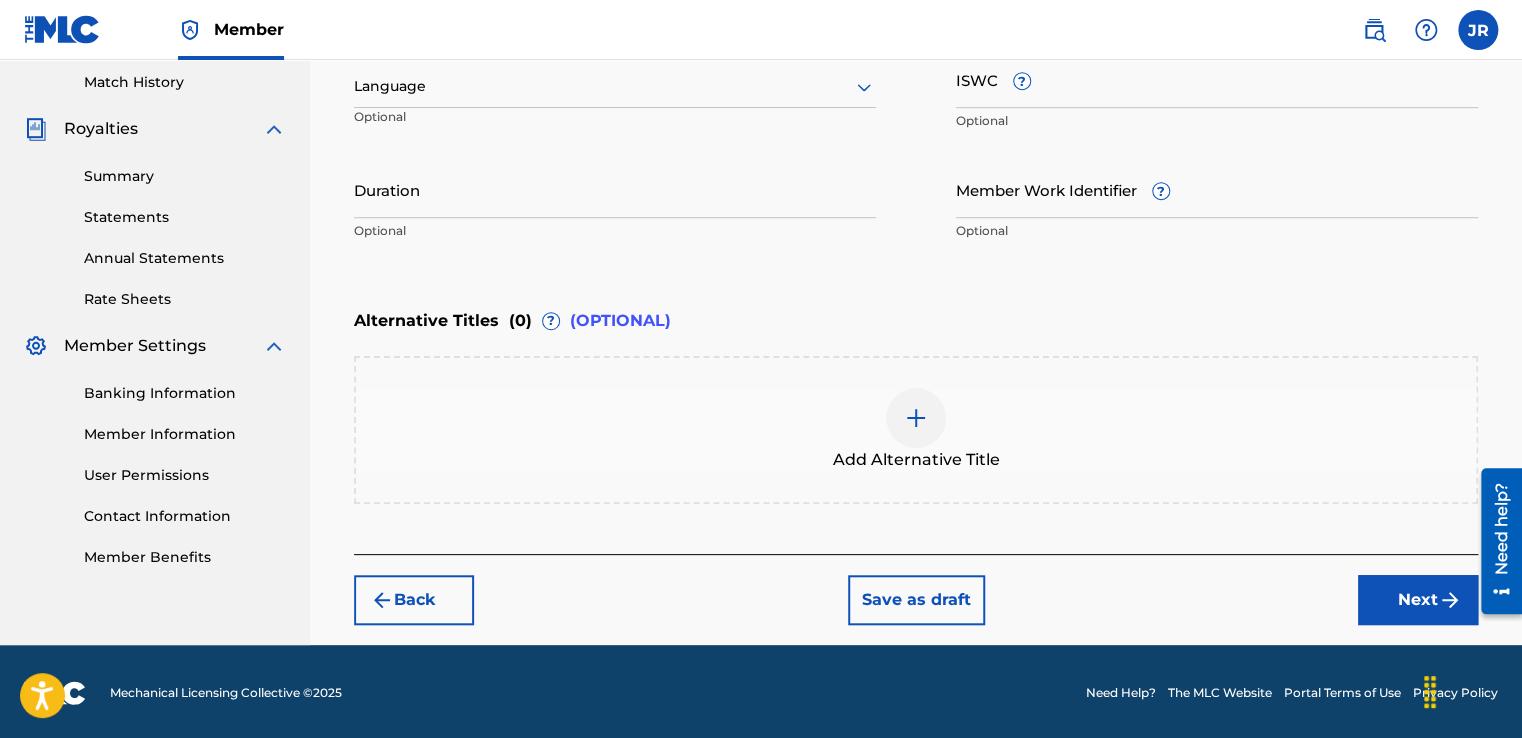 click on "Next" at bounding box center [1418, 600] 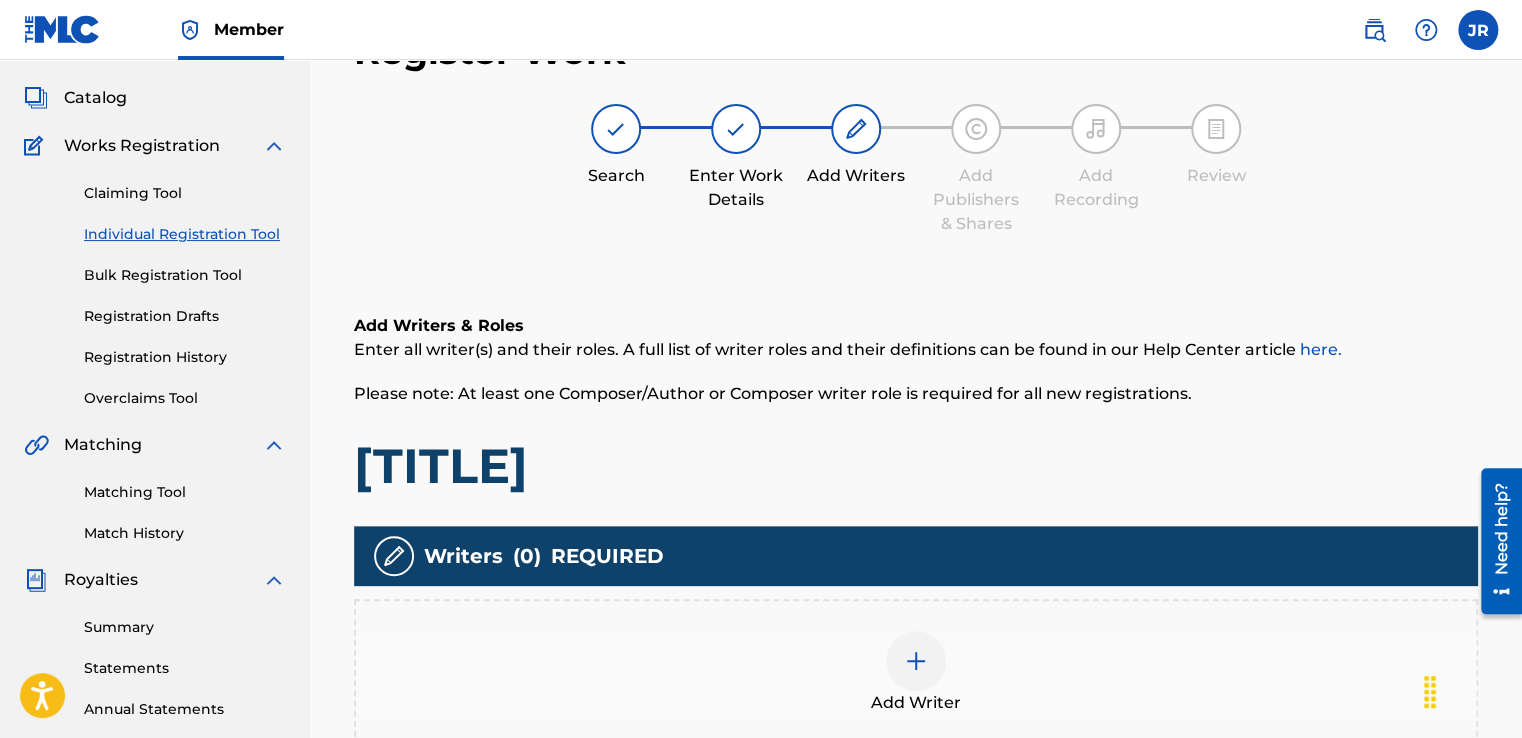 scroll, scrollTop: 90, scrollLeft: 0, axis: vertical 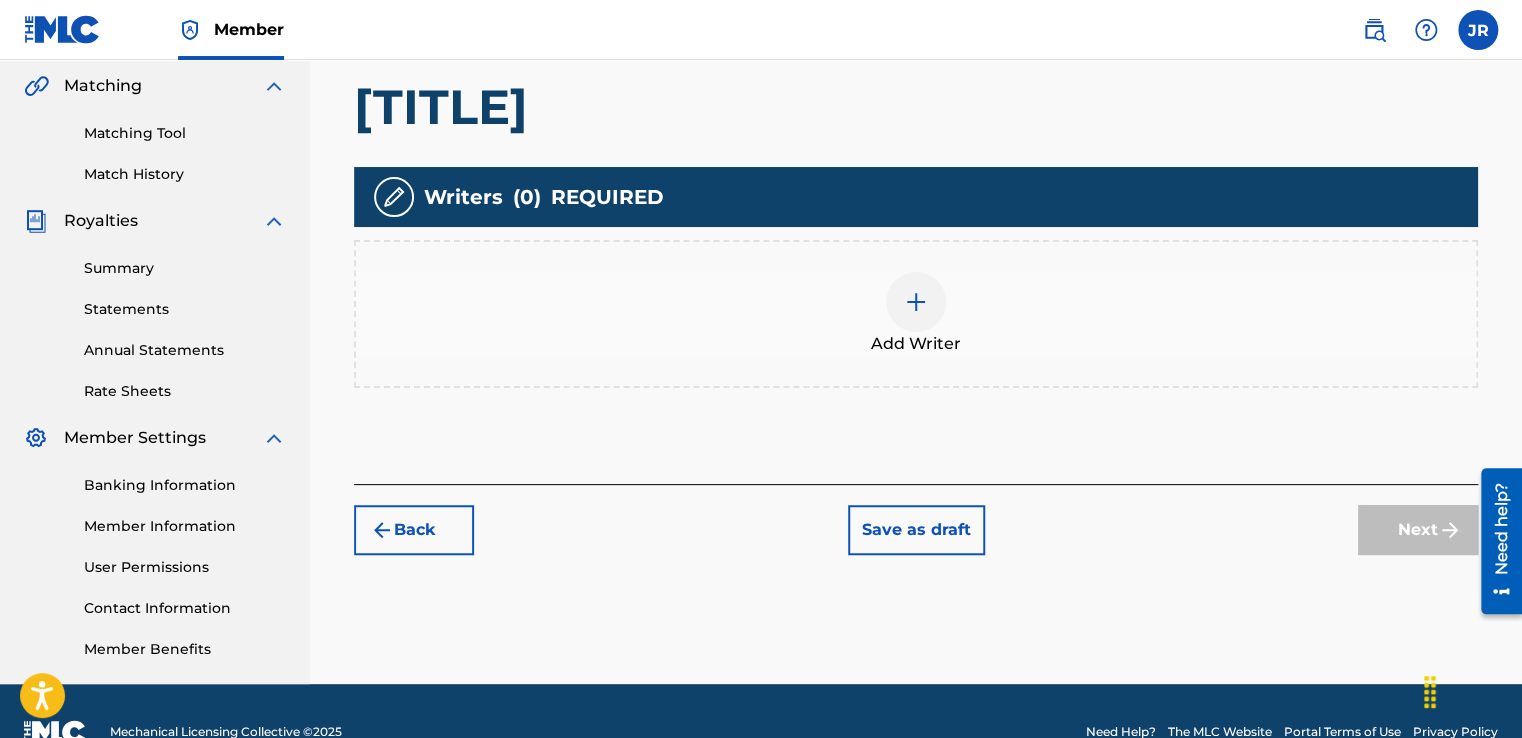 click at bounding box center [916, 302] 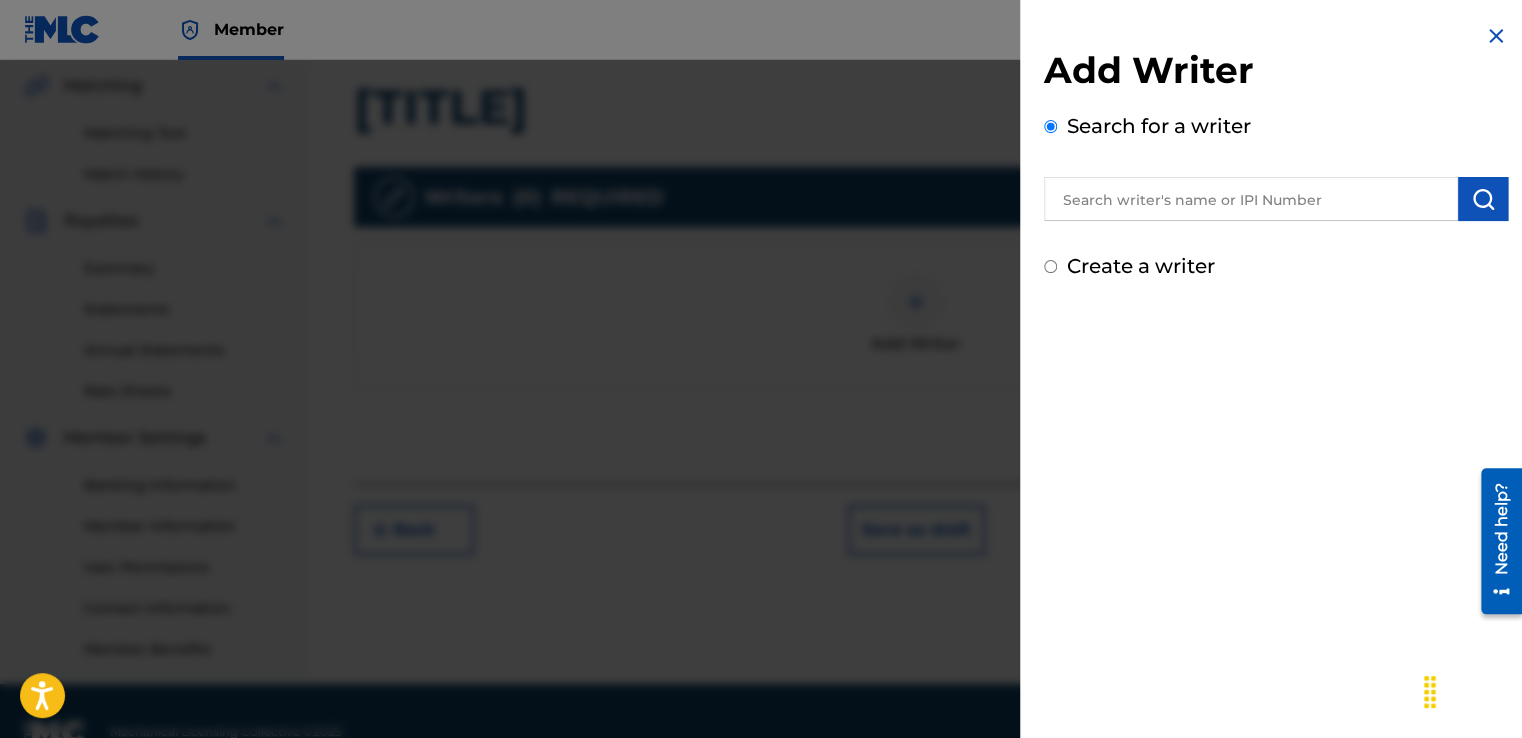 click on "Create a writer" at bounding box center [1141, 266] 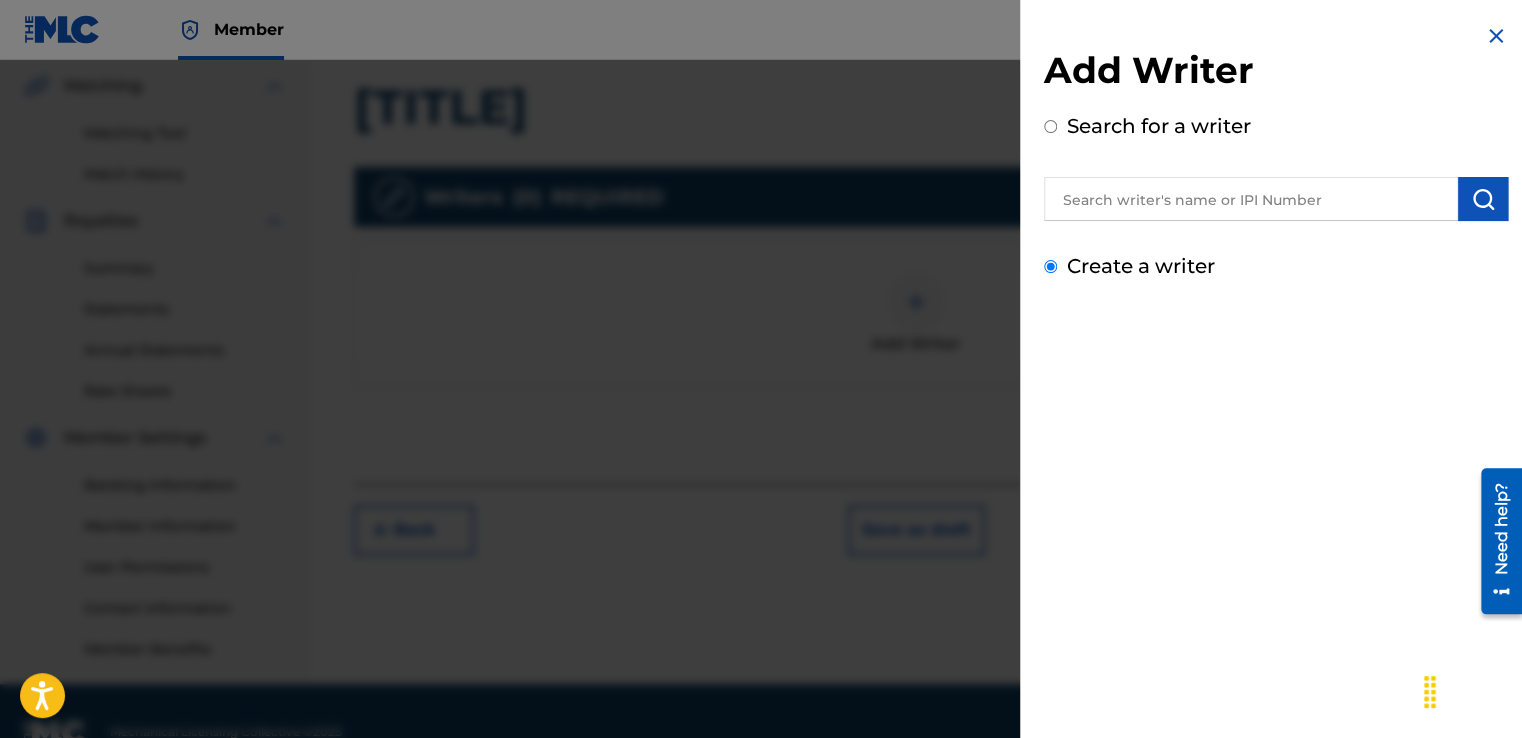 click on "Create a writer" at bounding box center [1050, 266] 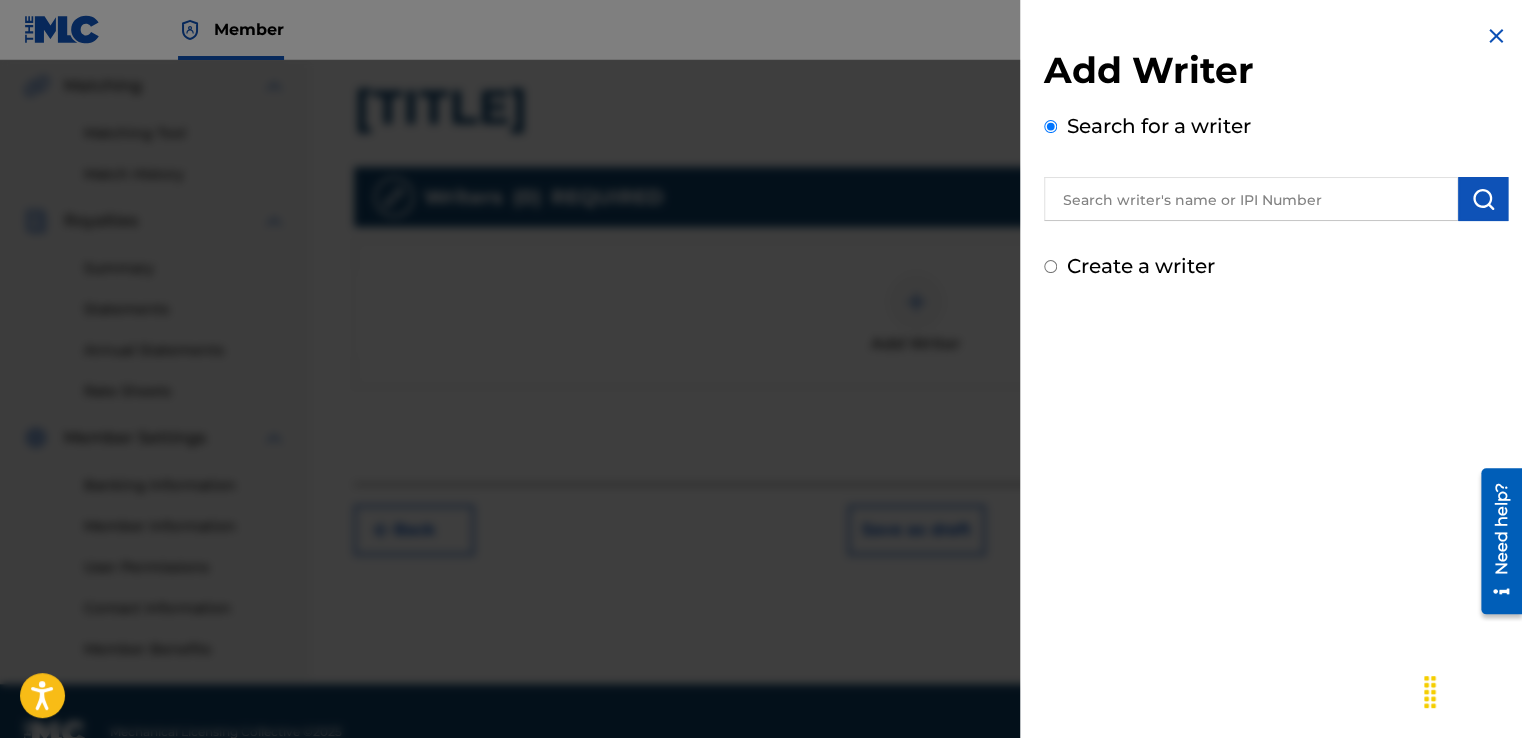 radio on "false" 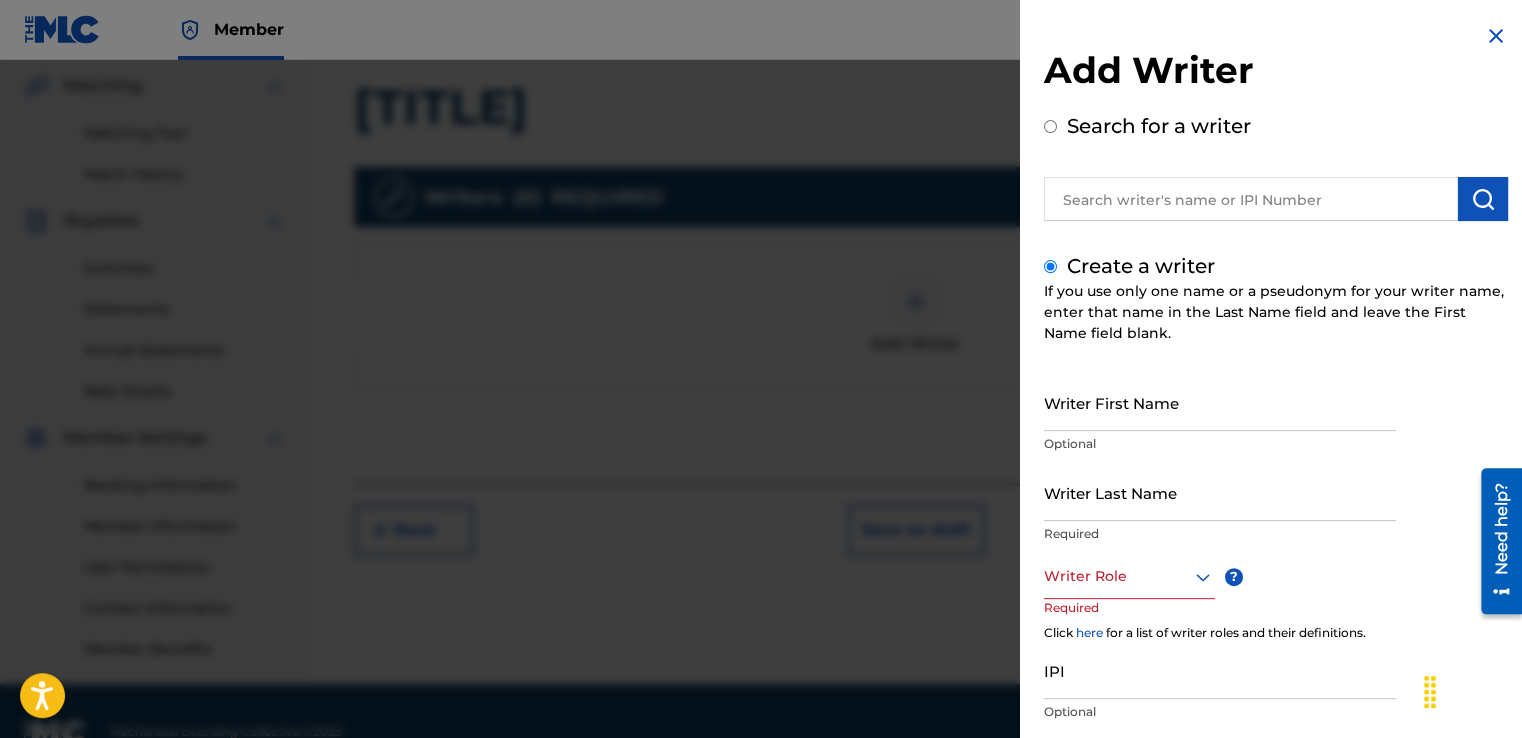 click at bounding box center (1251, 199) 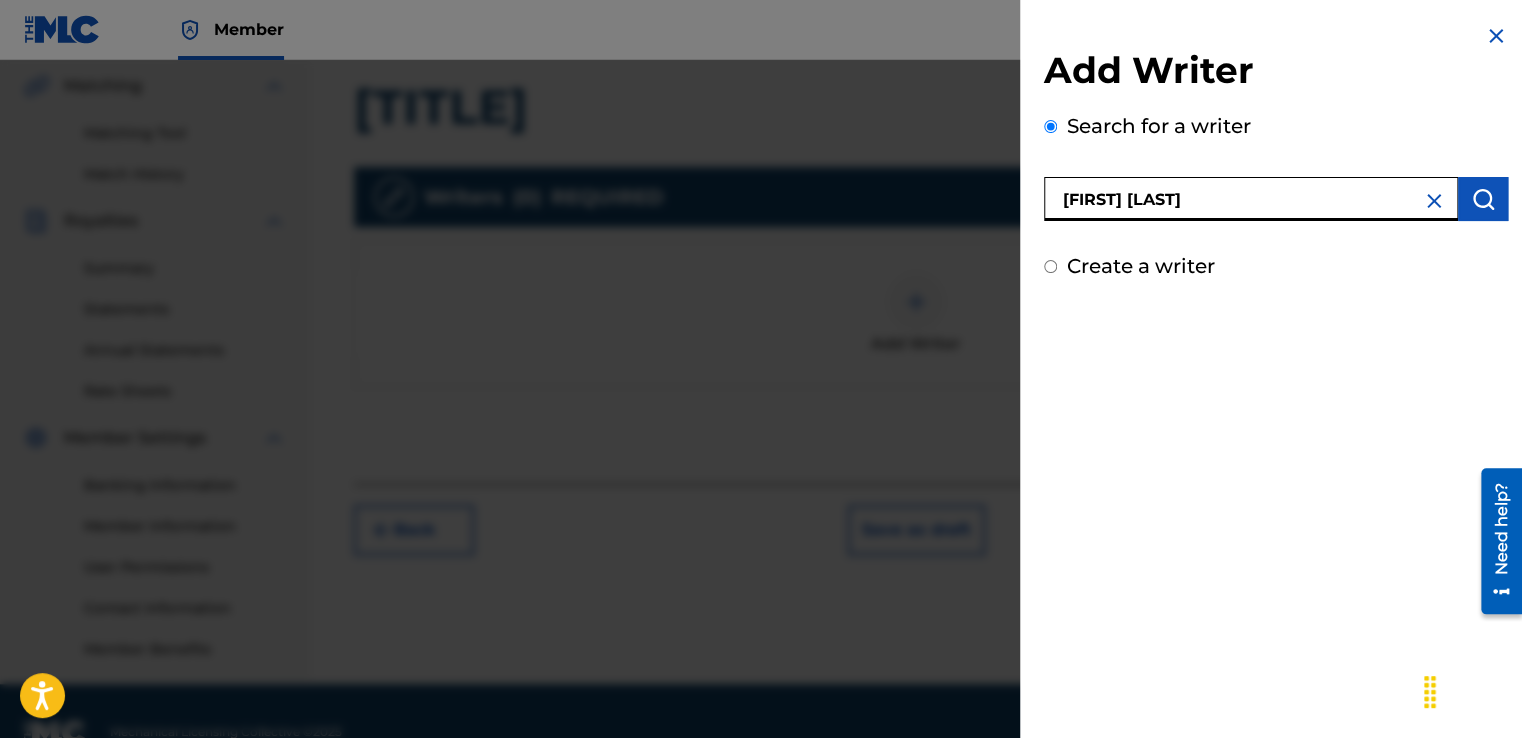 type on "[FIRST] [LAST]" 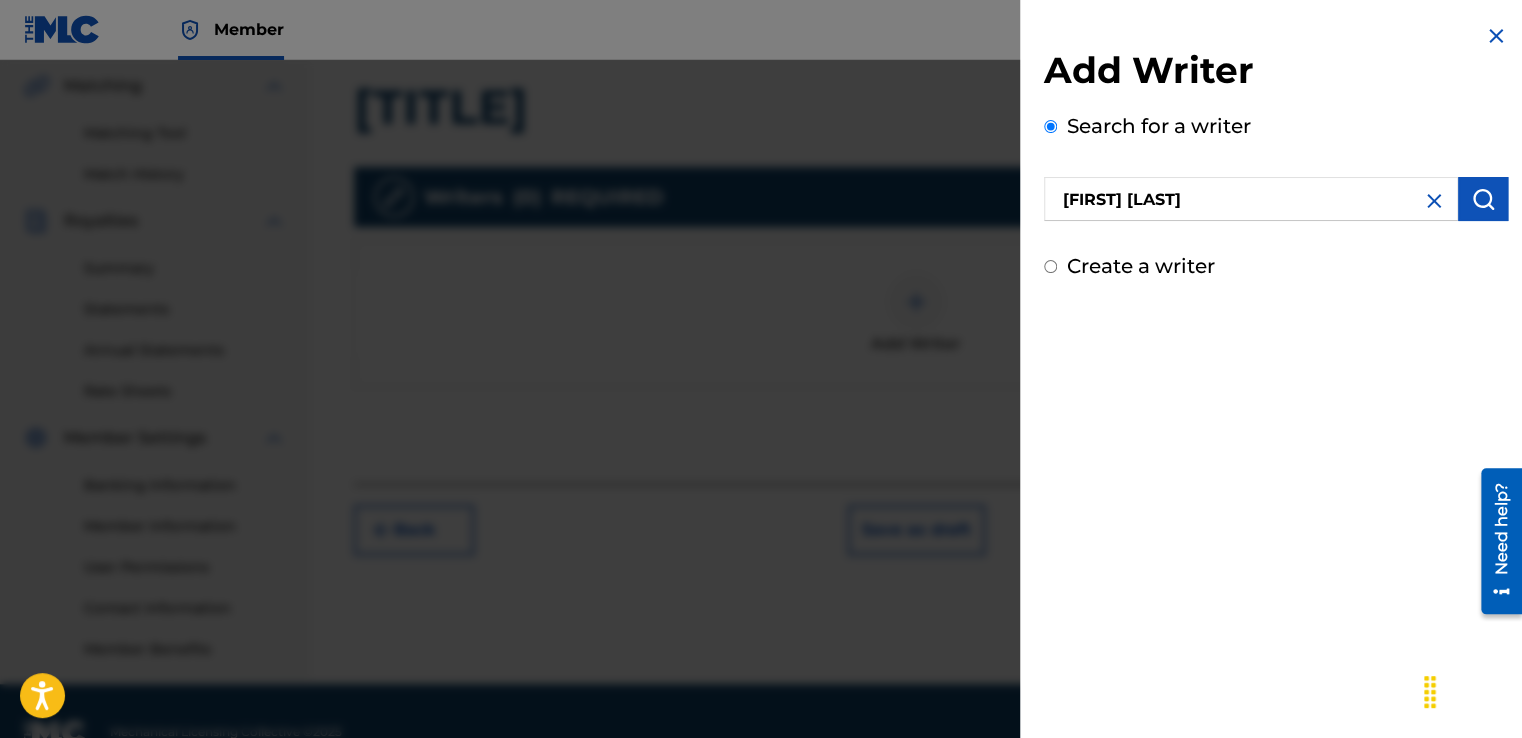click at bounding box center [1483, 199] 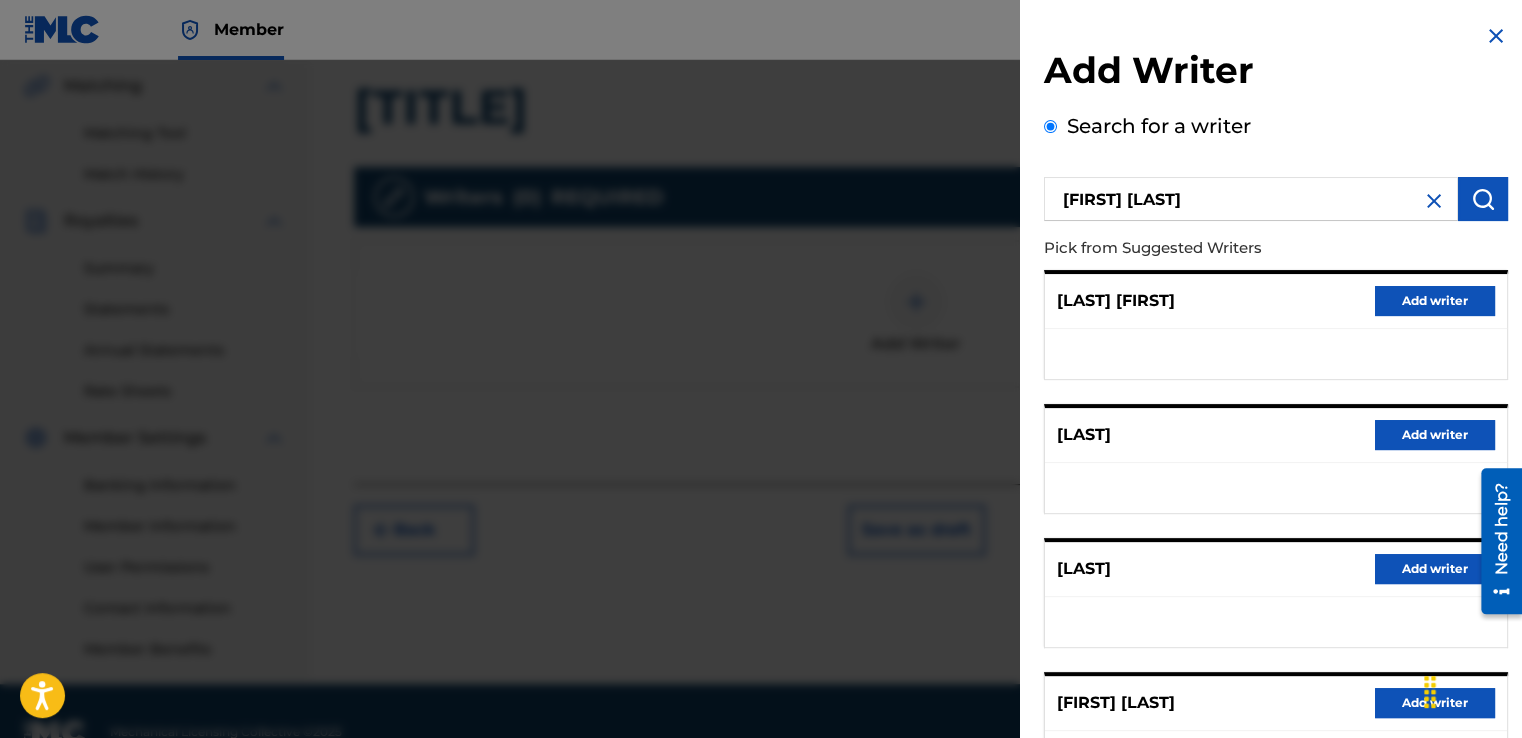 click on "Add writer" at bounding box center (1435, 703) 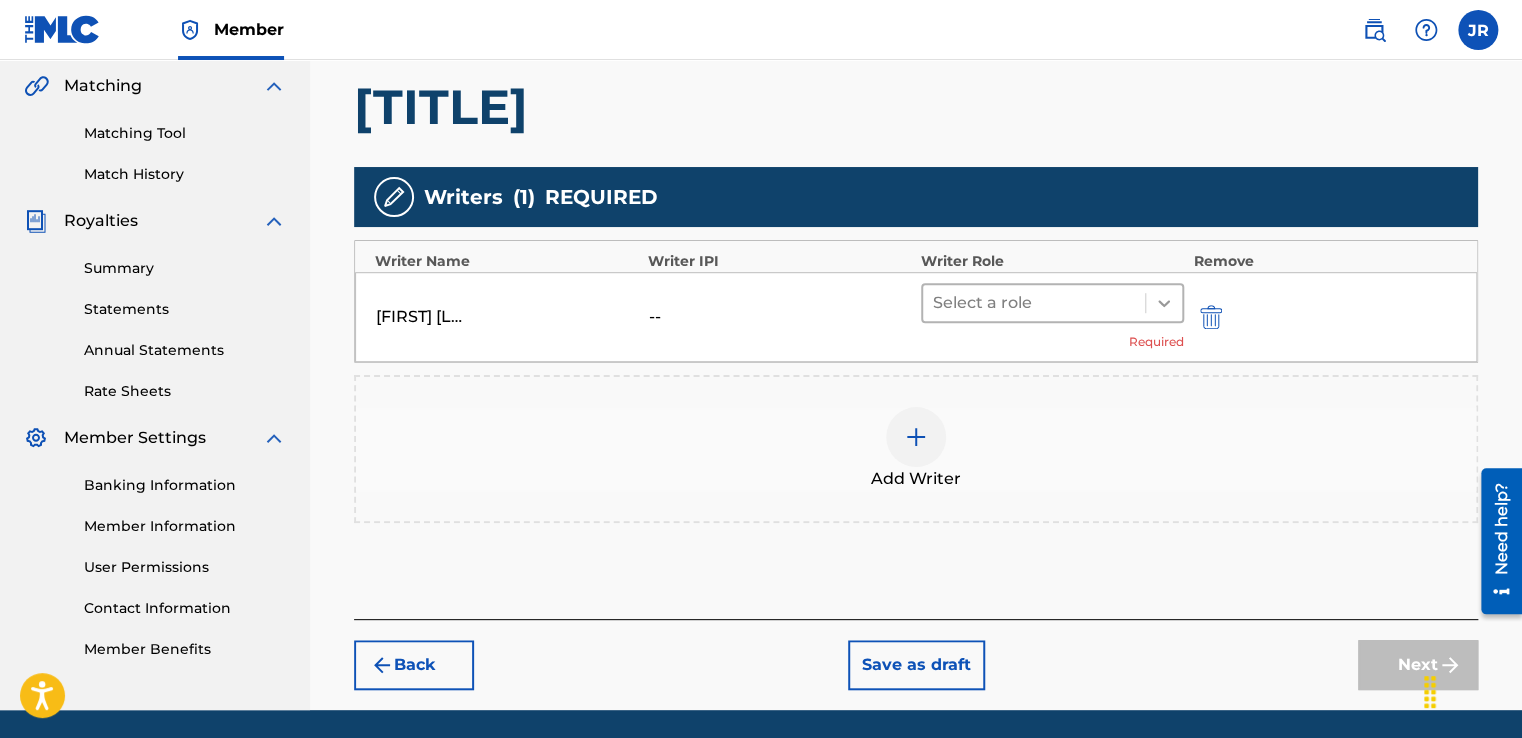 click 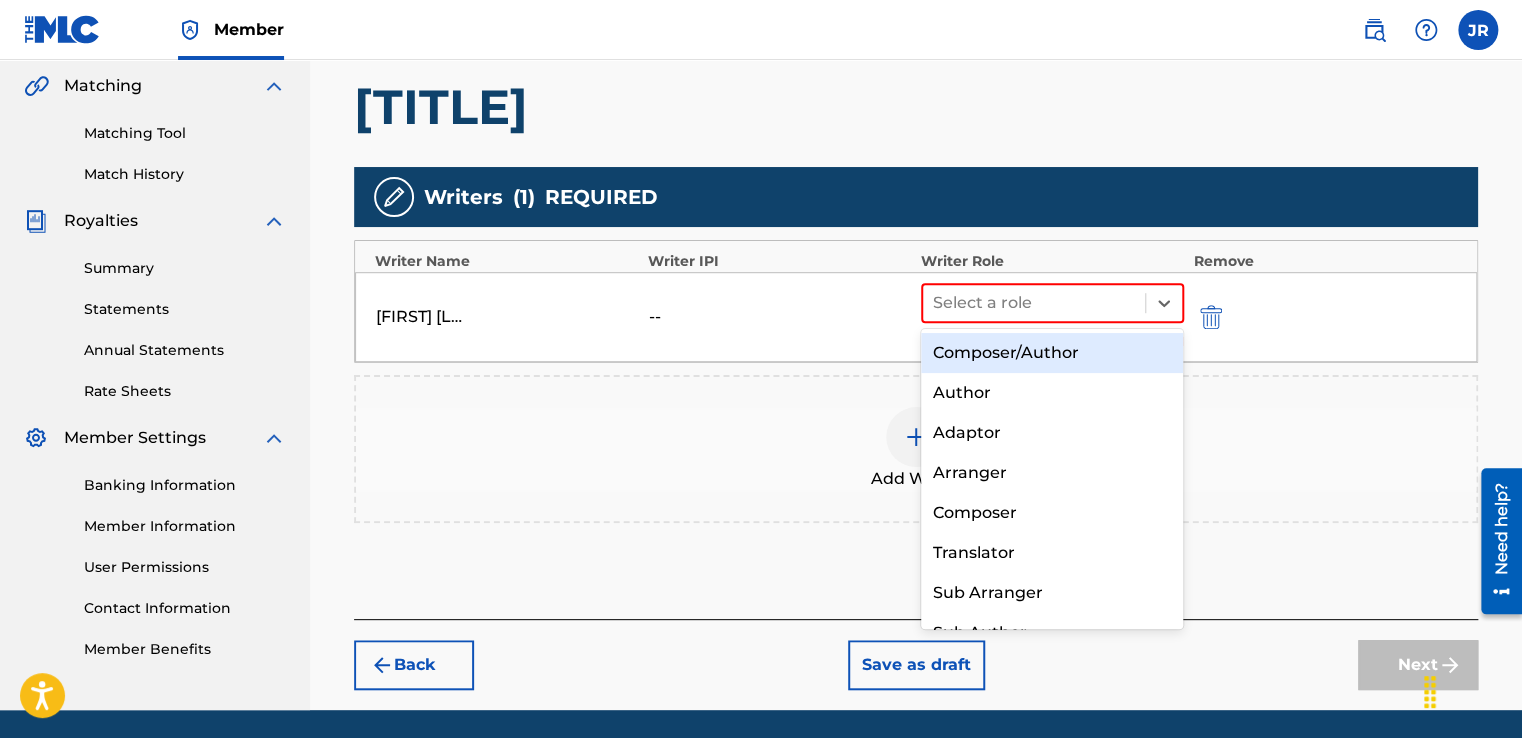 click on "Composer/Author" at bounding box center [1052, 353] 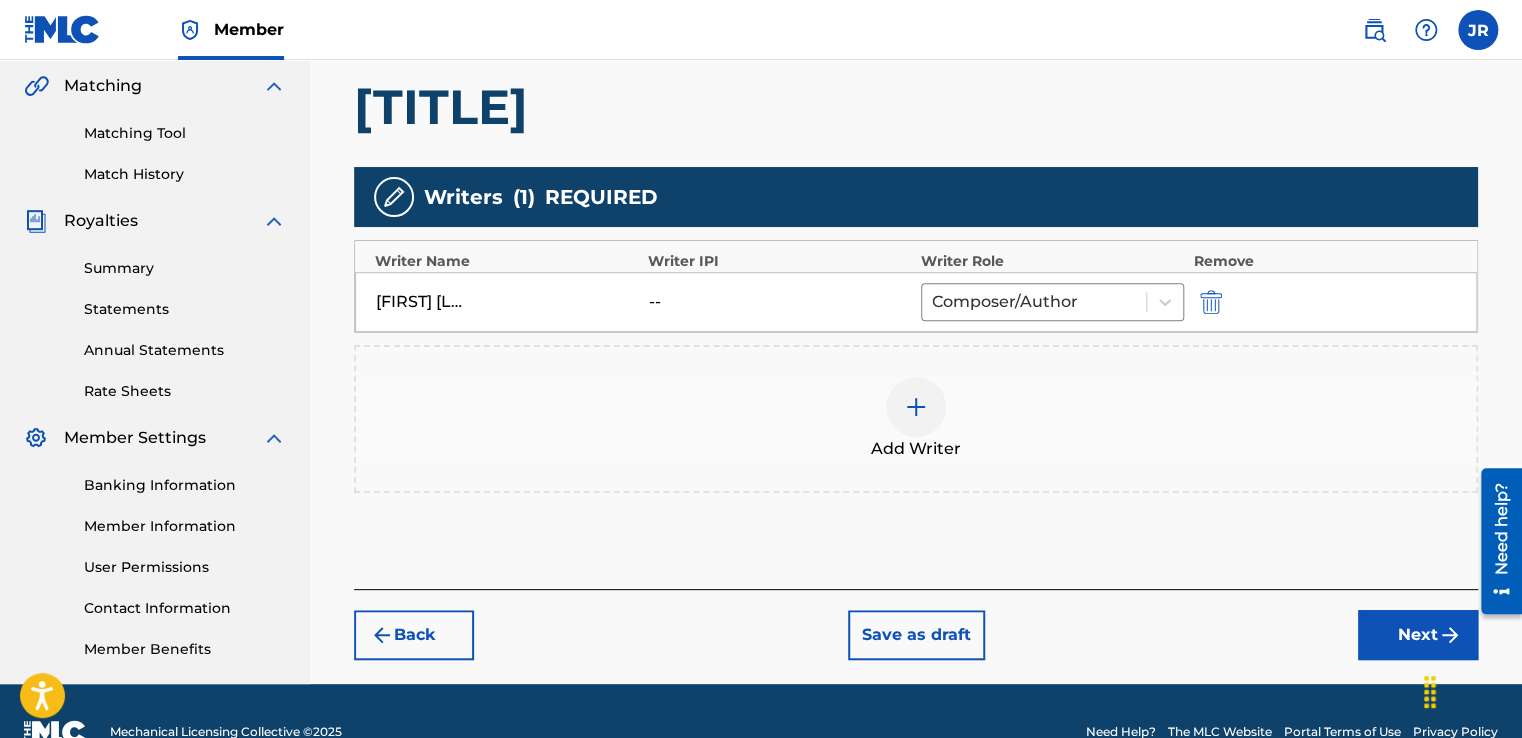 click on "Next" at bounding box center (1418, 635) 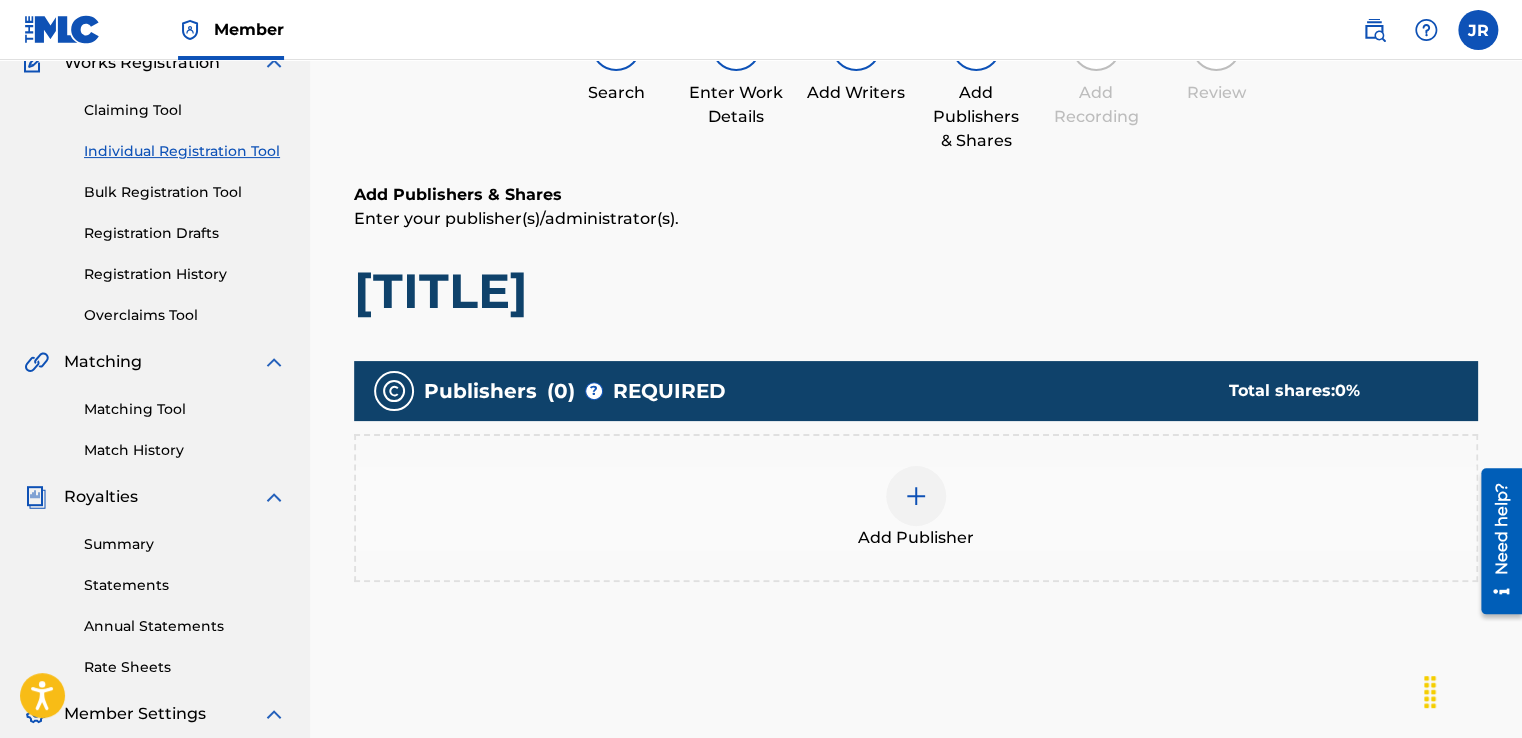 scroll, scrollTop: 90, scrollLeft: 0, axis: vertical 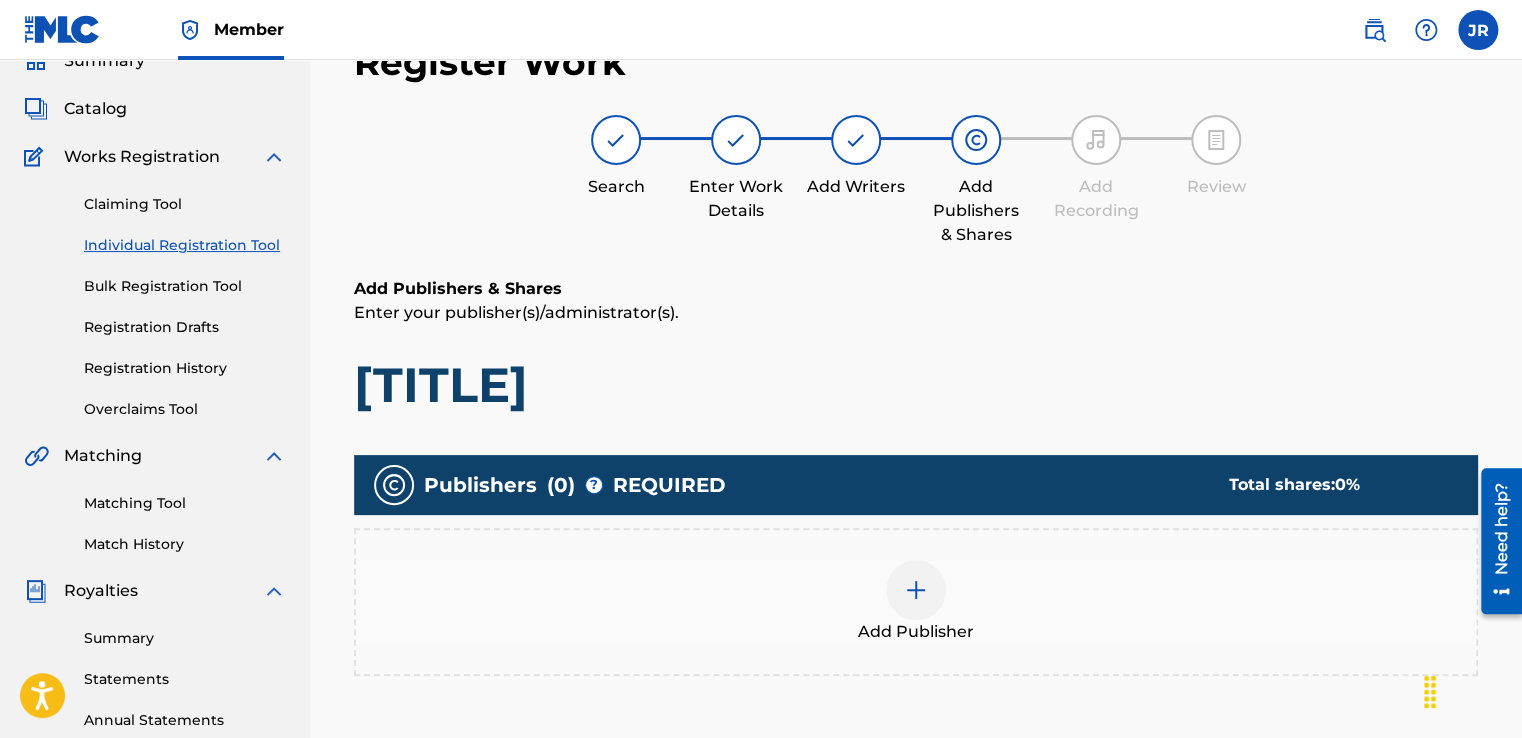 click at bounding box center [916, 590] 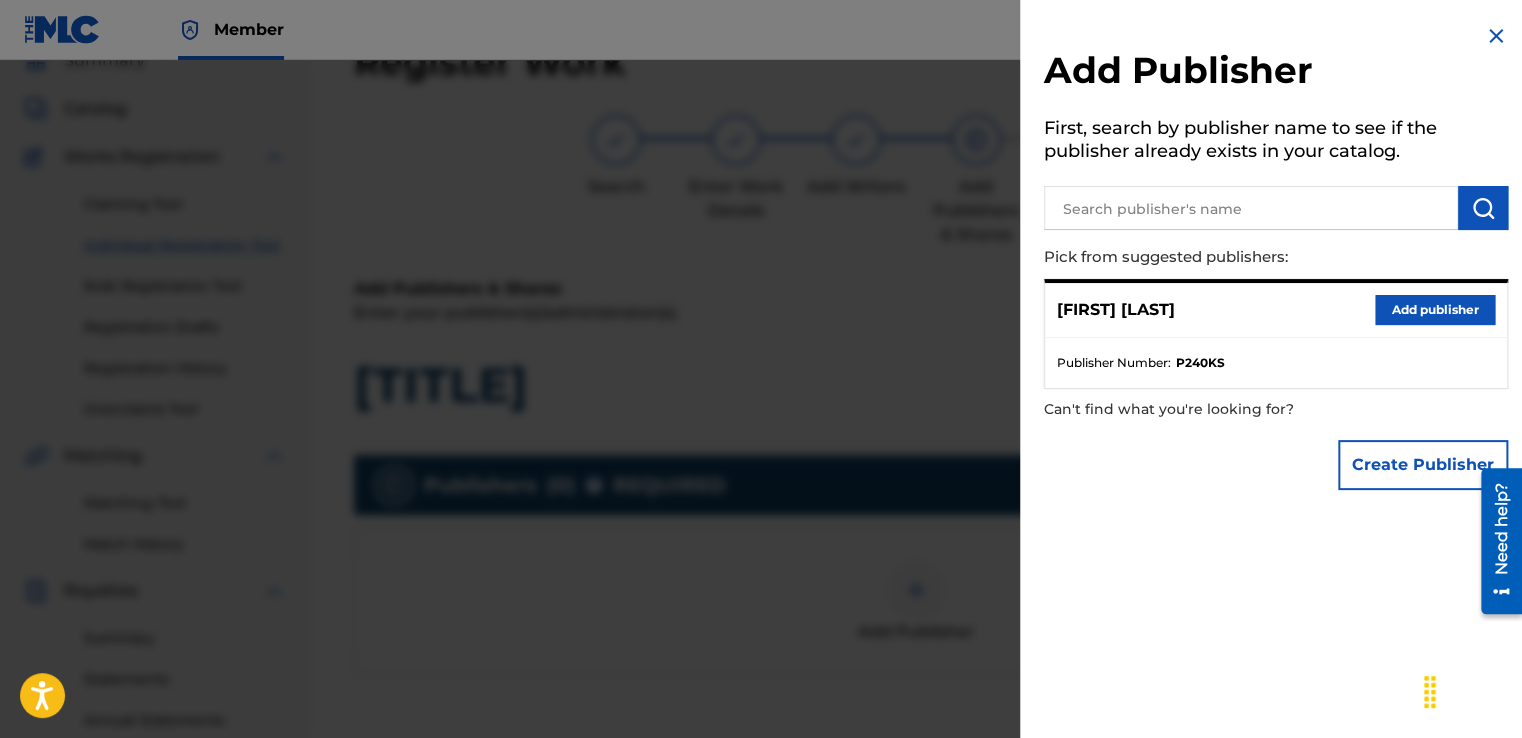 click on "Add publisher" at bounding box center (1435, 310) 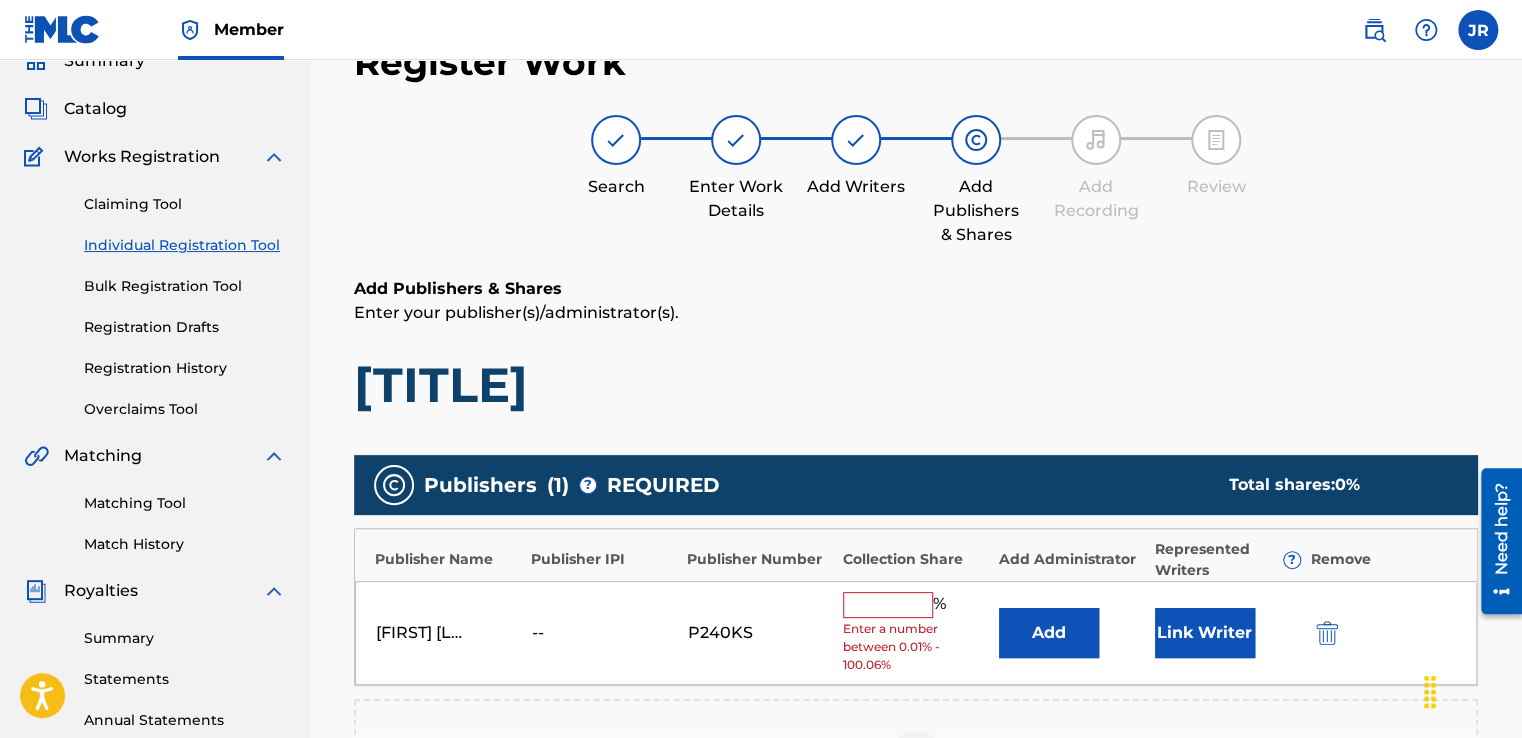 click at bounding box center [888, 605] 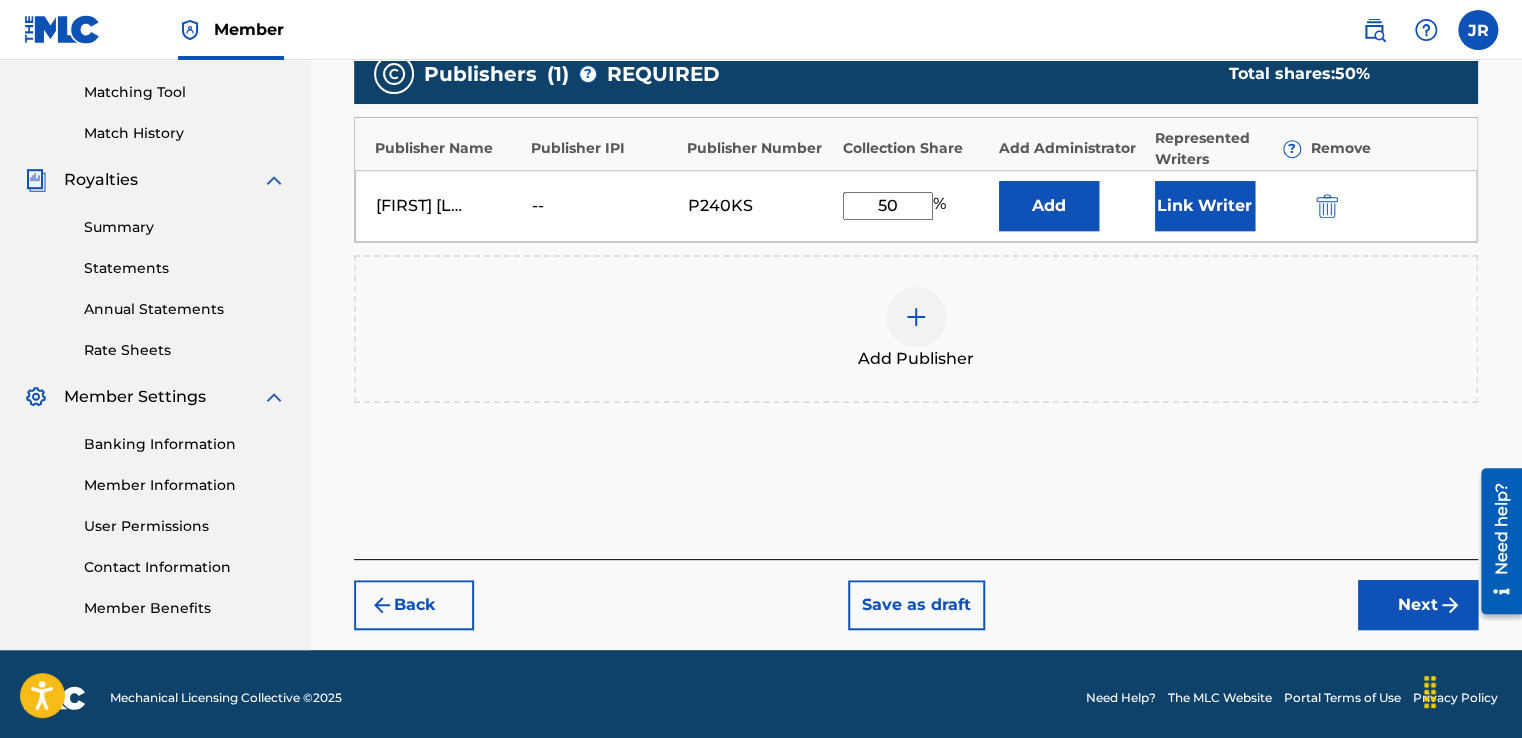 scroll, scrollTop: 507, scrollLeft: 0, axis: vertical 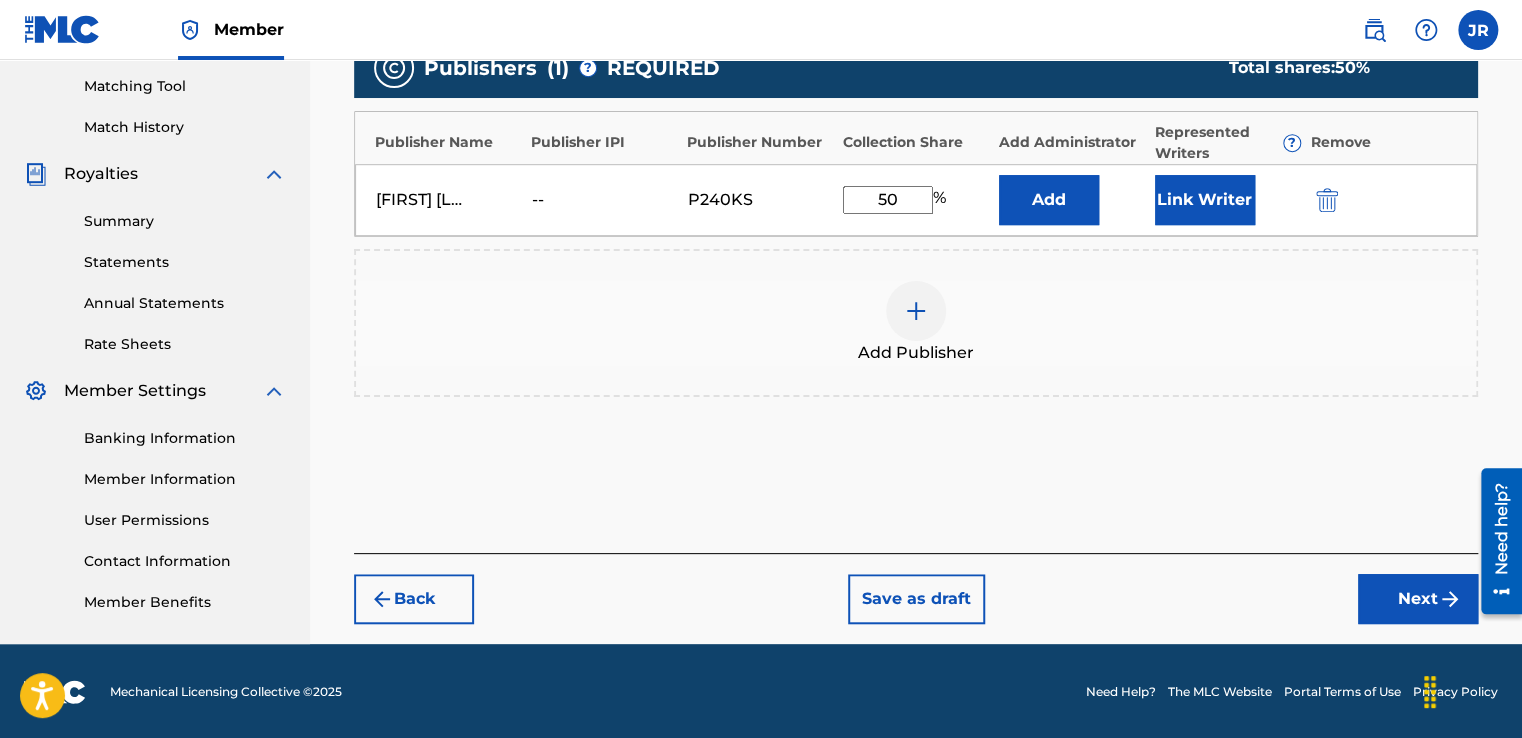 click on "Next" at bounding box center (1418, 599) 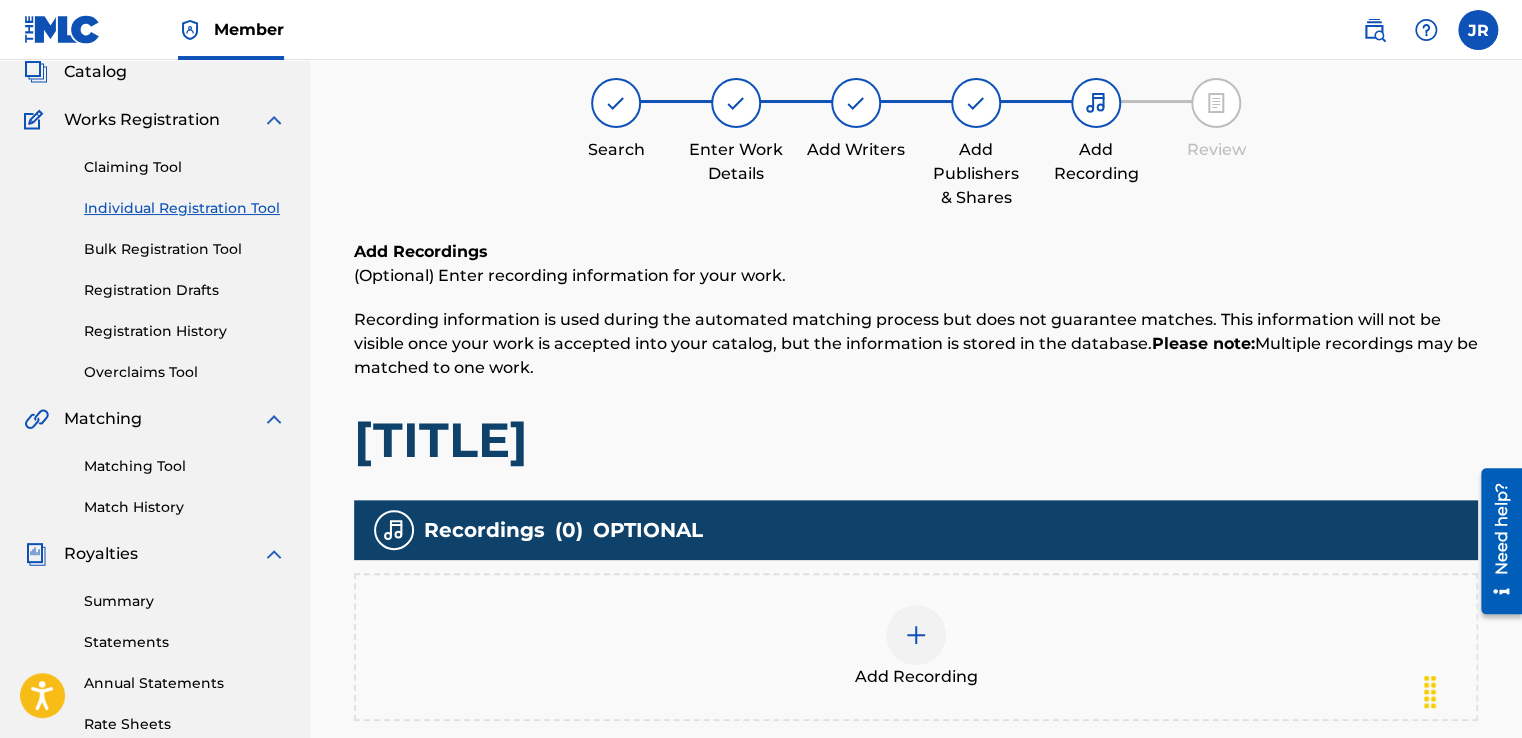 scroll, scrollTop: 90, scrollLeft: 0, axis: vertical 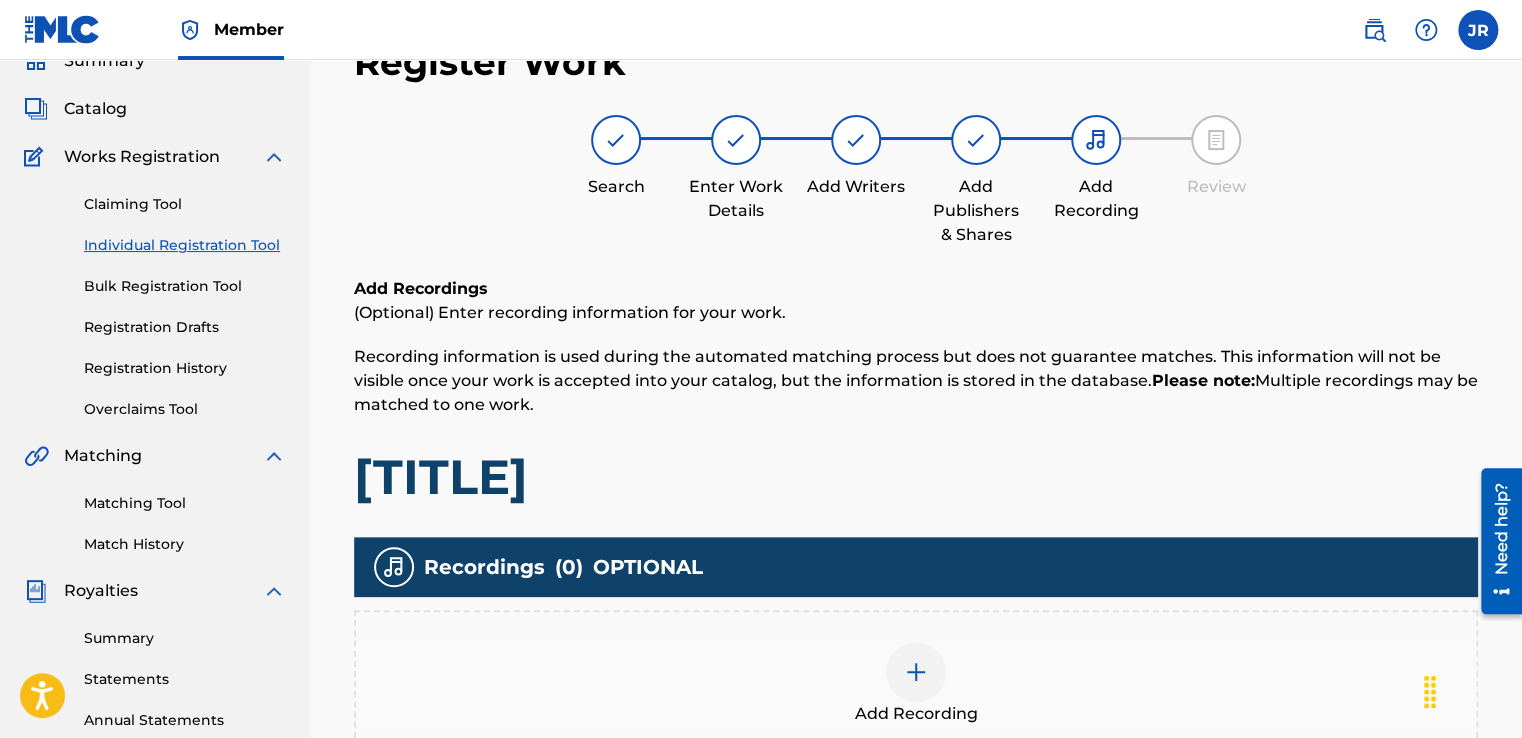 click at bounding box center (916, 672) 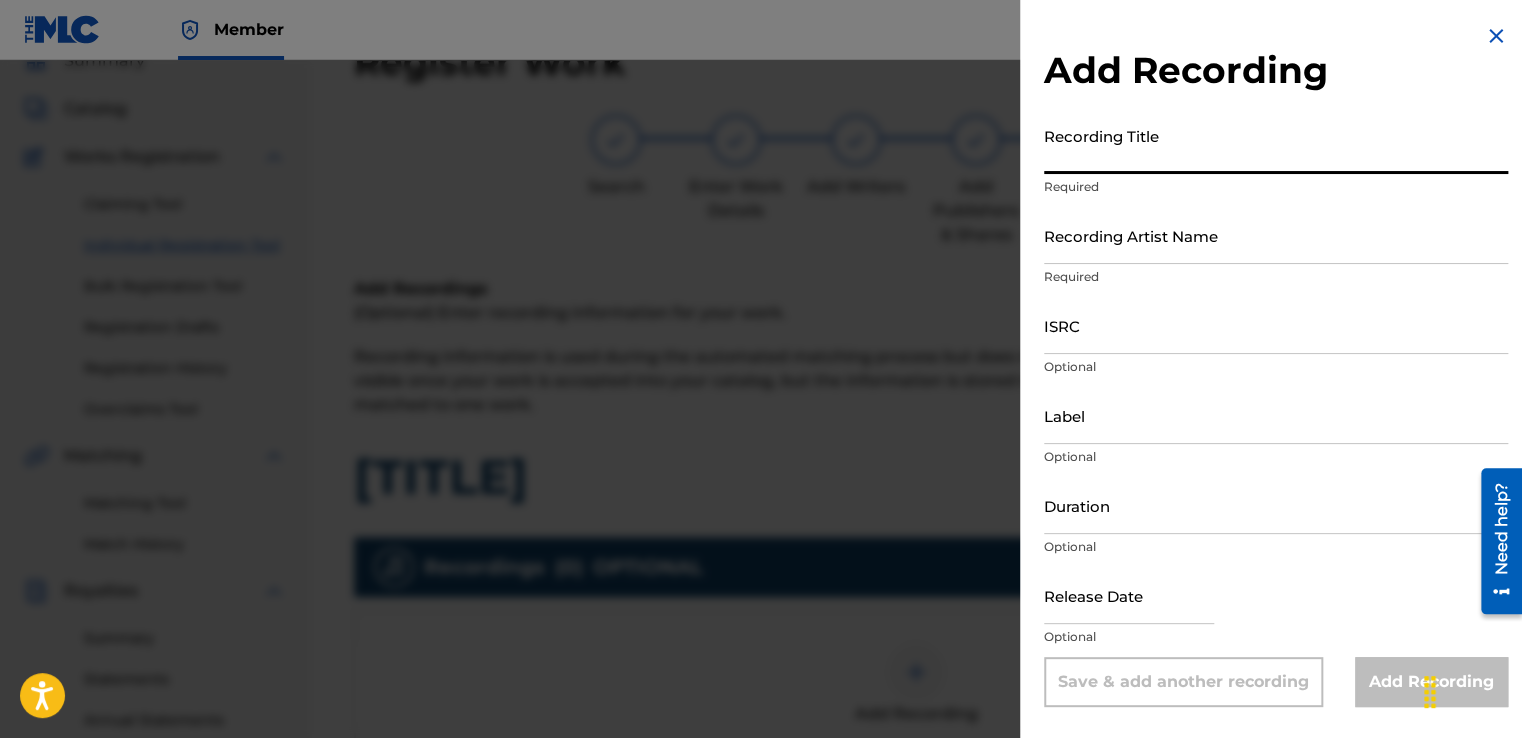 click on "Recording Title" at bounding box center (1276, 145) 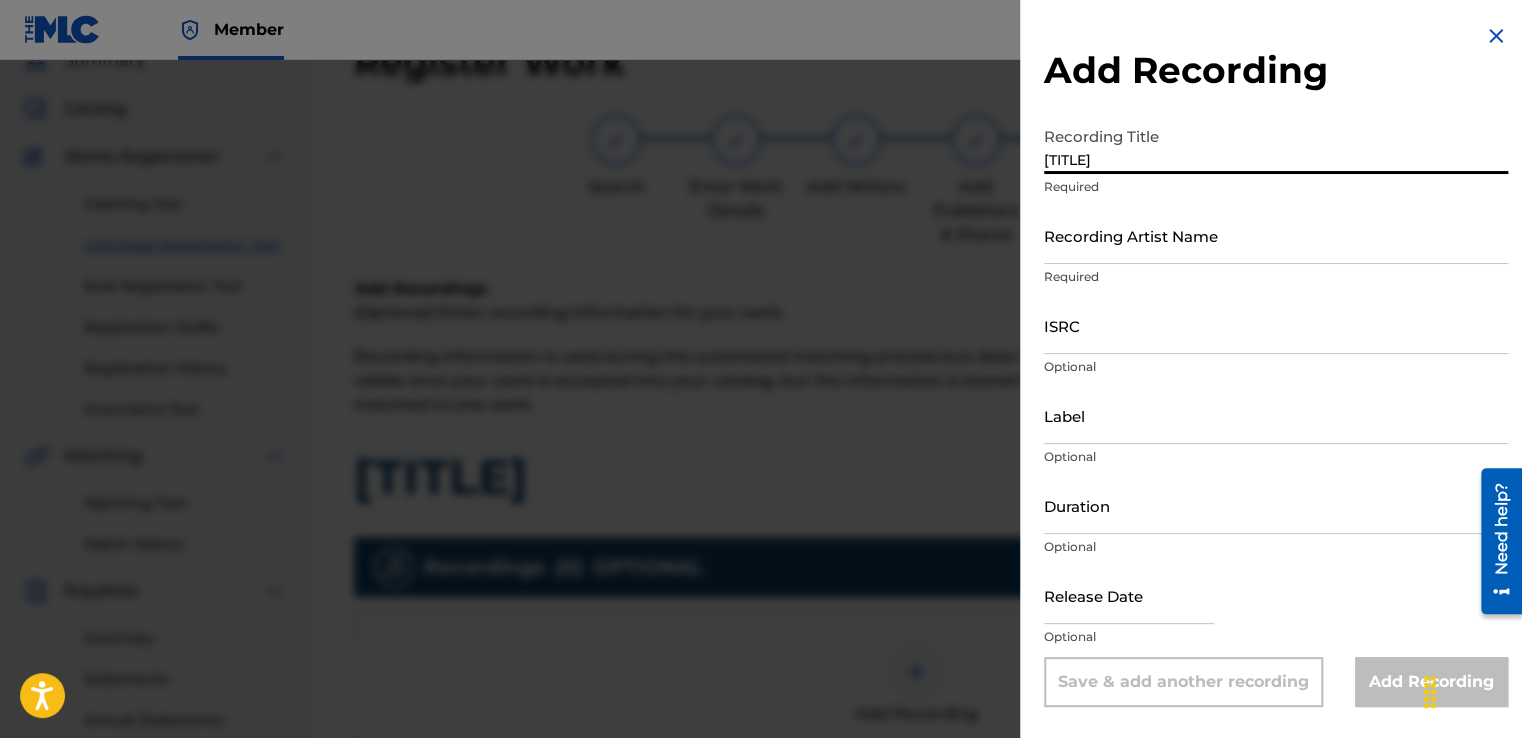type on "[TITLE]" 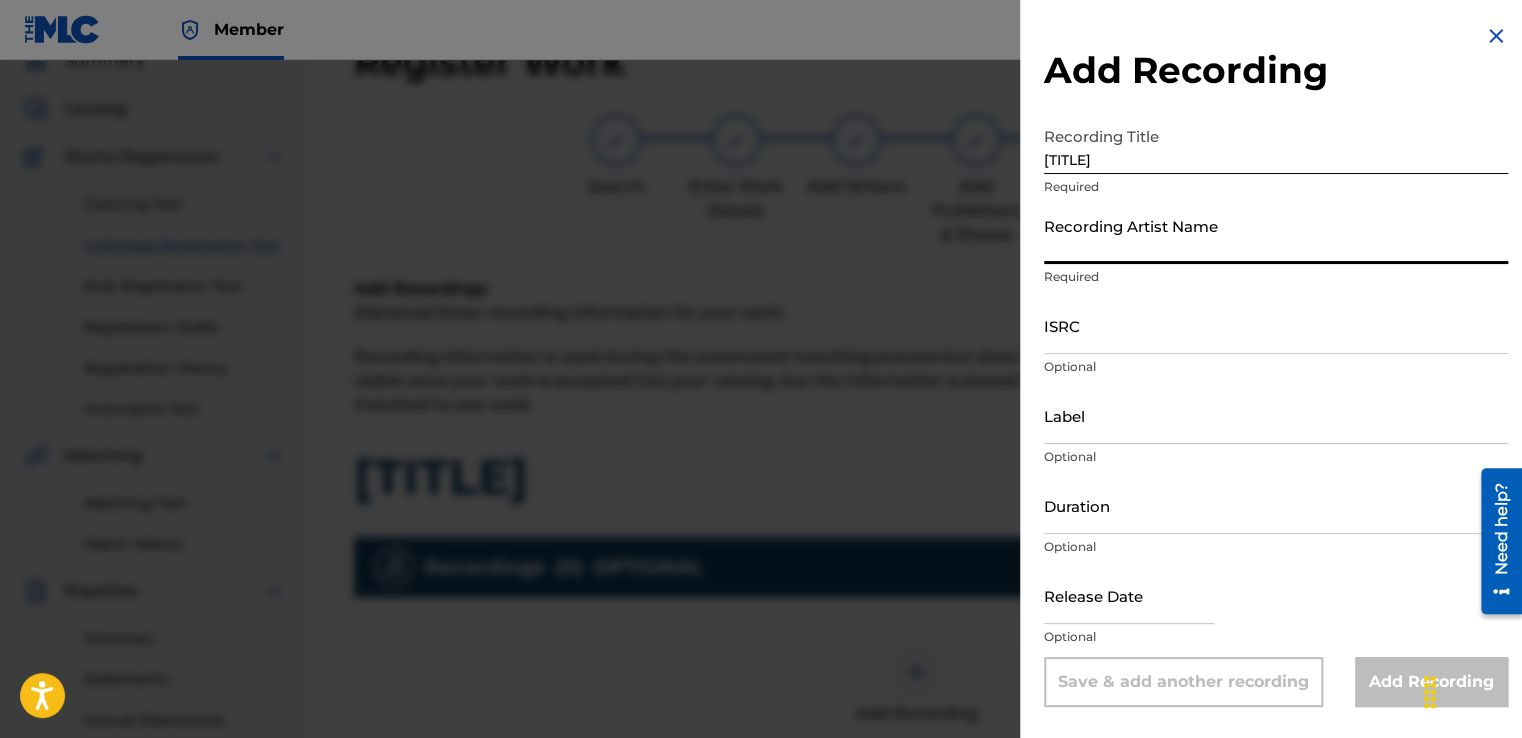 type on "Snypahtak" 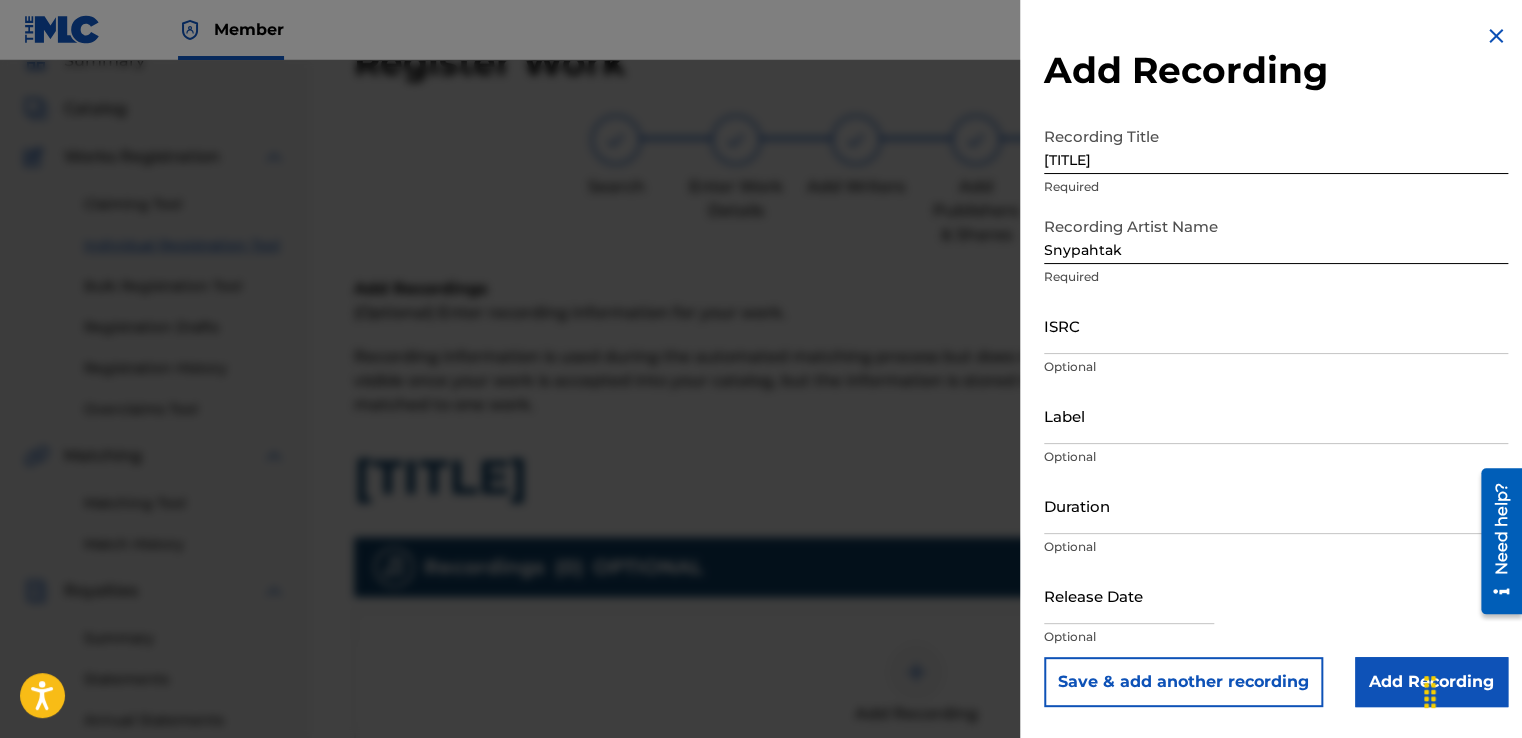 click on "Add Recording" at bounding box center (1431, 682) 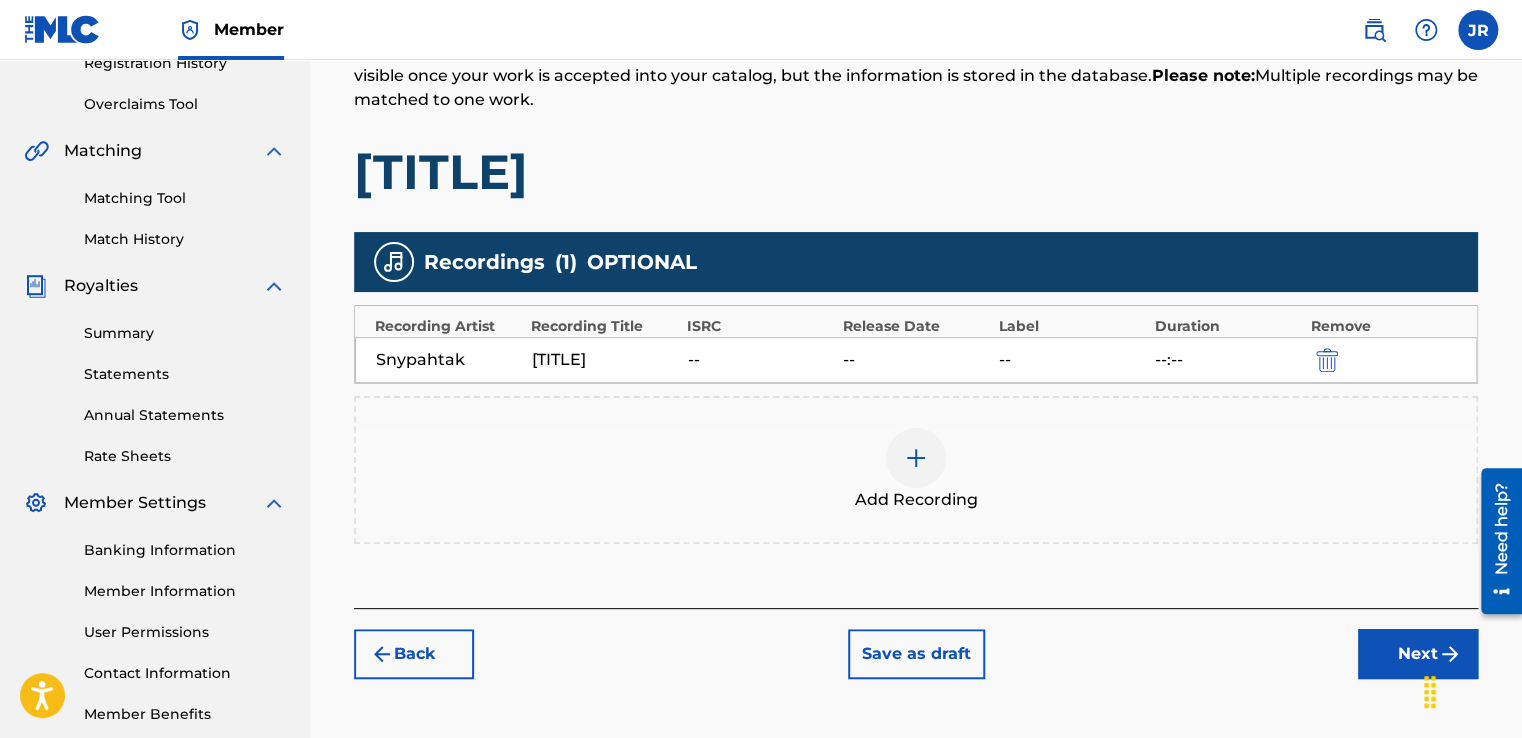 scroll, scrollTop: 399, scrollLeft: 0, axis: vertical 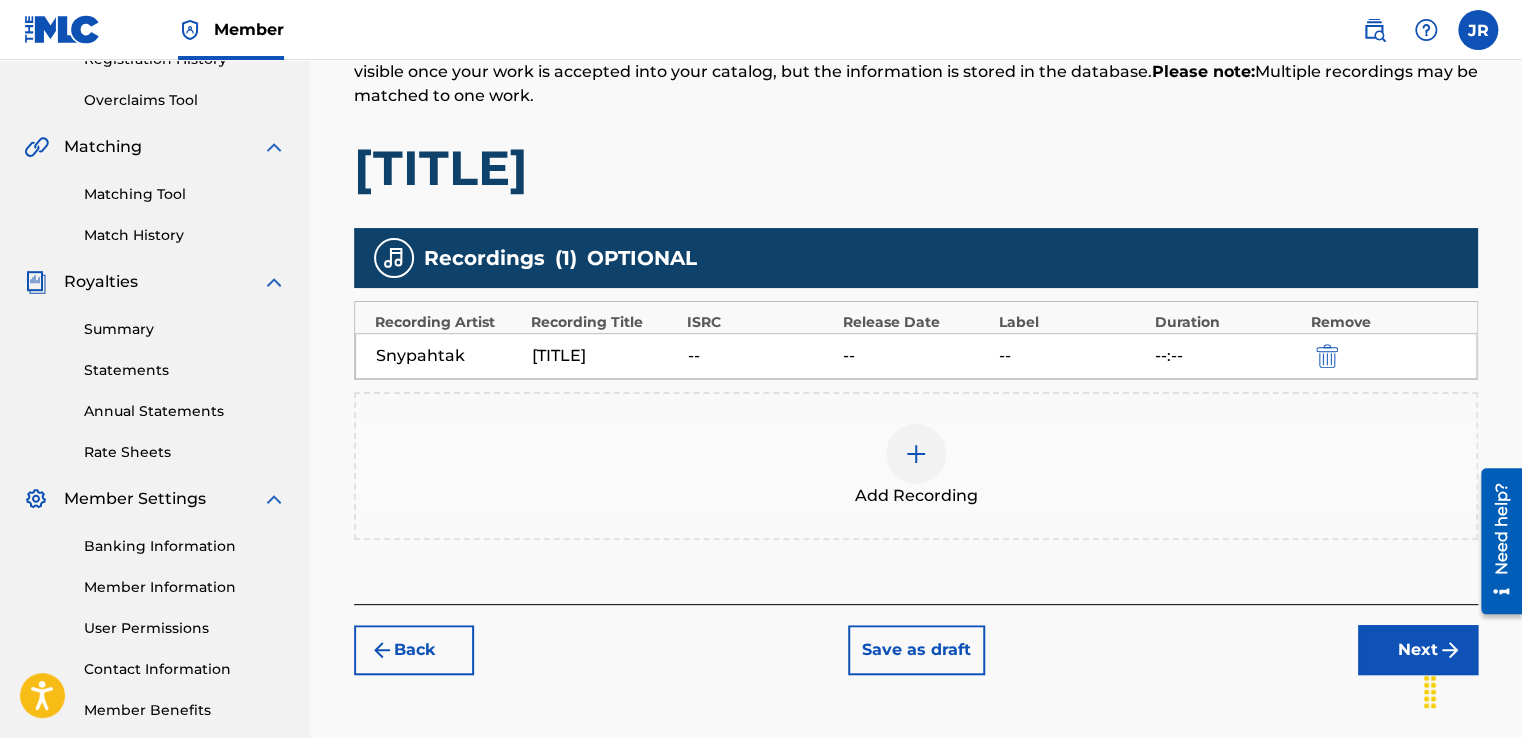 drag, startPoint x: 1524, startPoint y: 436, endPoint x: 55, endPoint y: 158, distance: 1495.0736 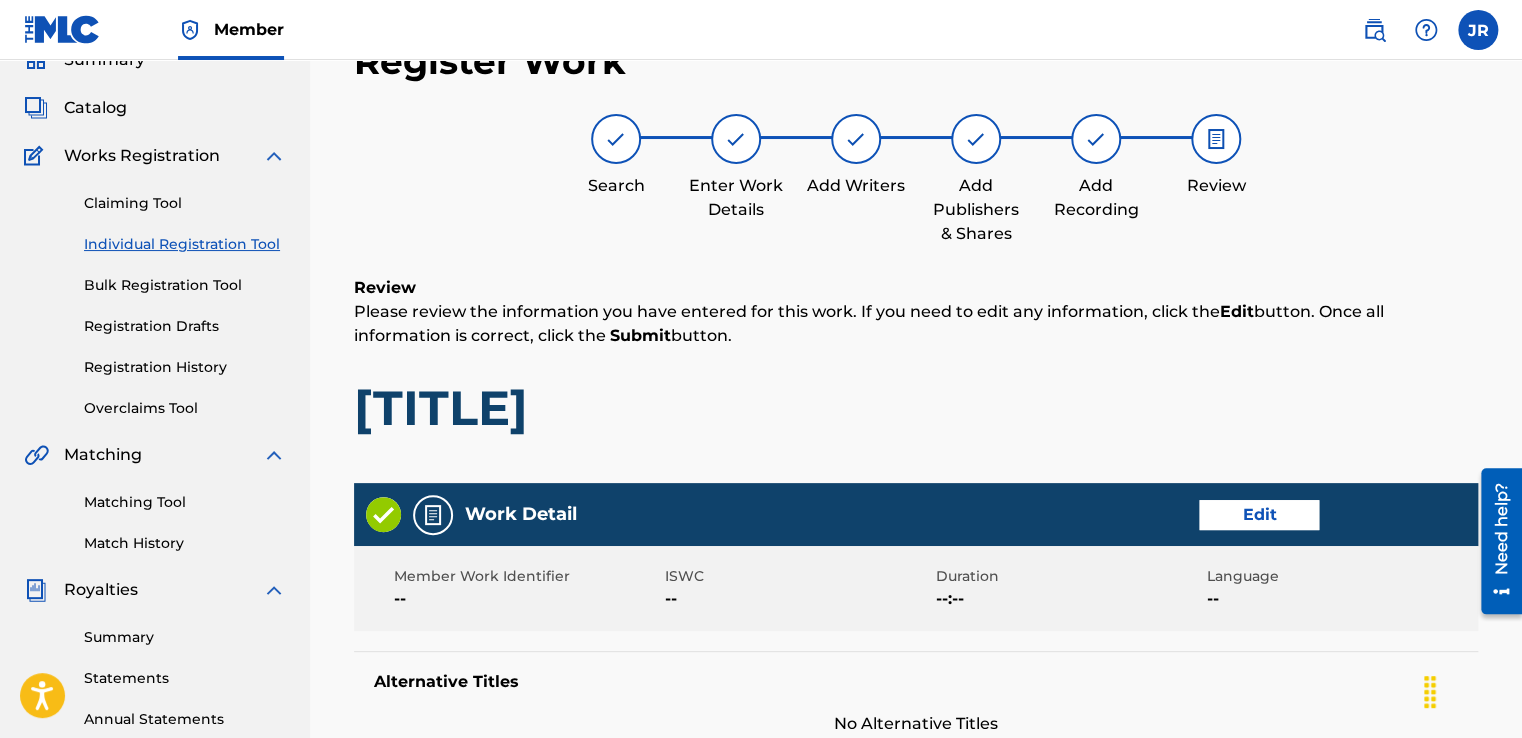 scroll, scrollTop: 90, scrollLeft: 0, axis: vertical 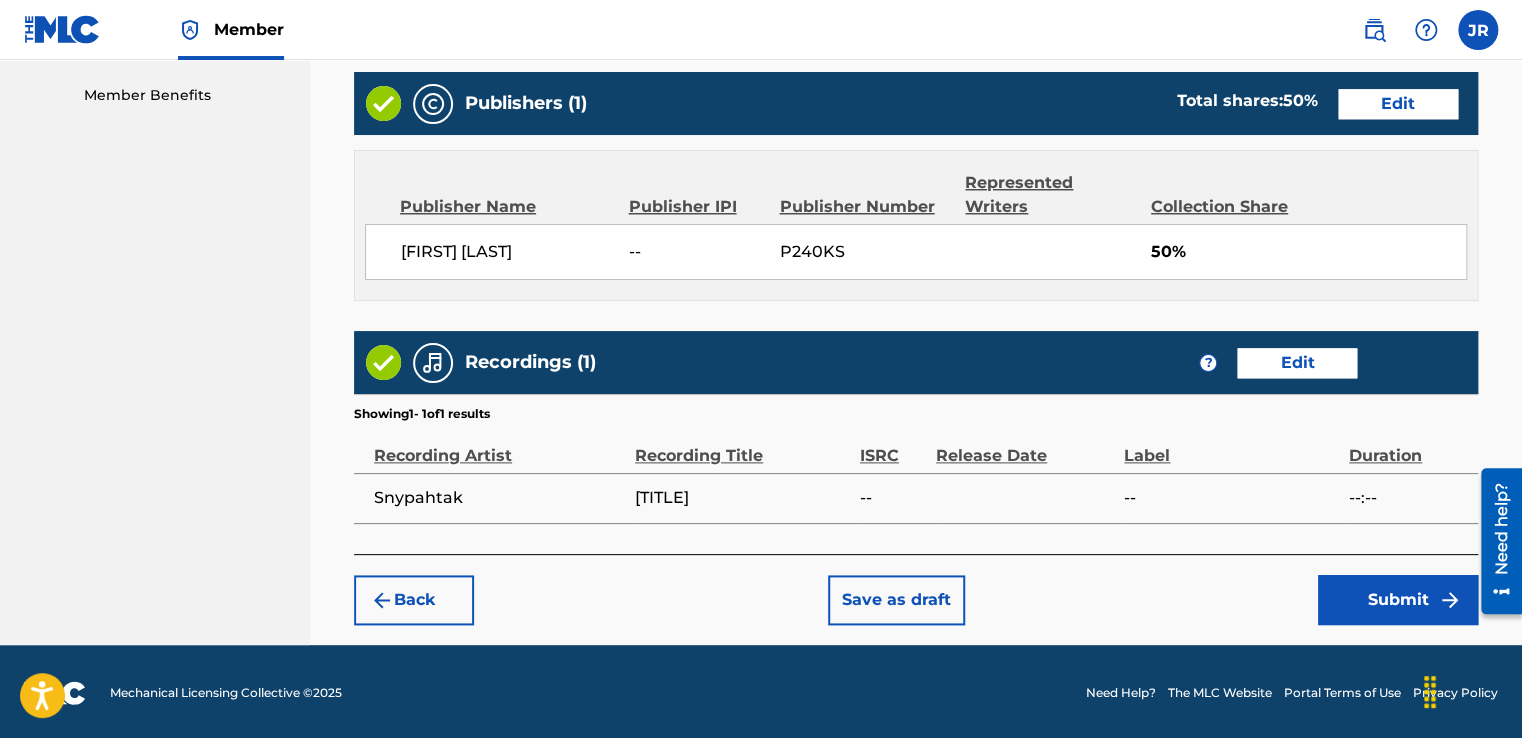 click on "Submit" at bounding box center (1398, 600) 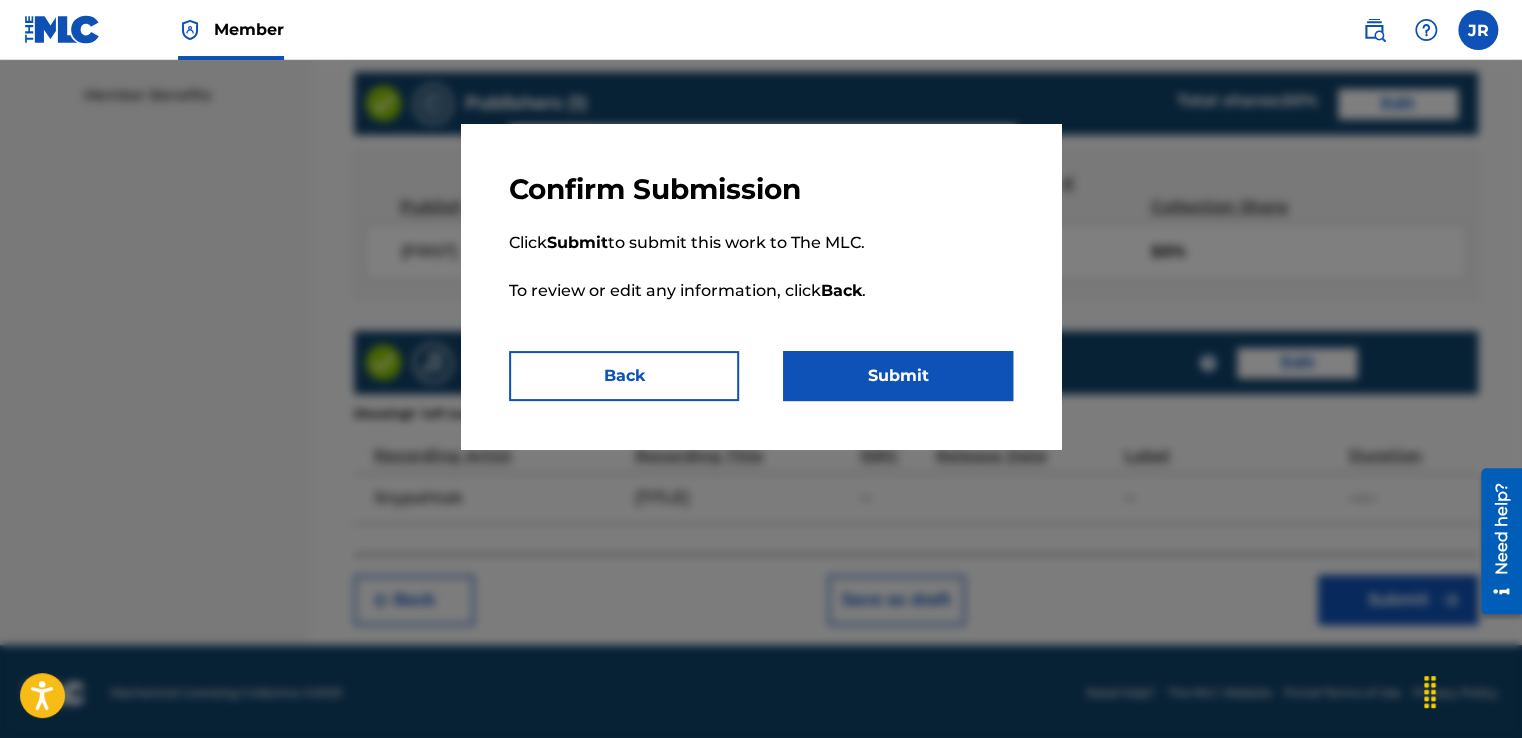 click on "Submit" at bounding box center (898, 376) 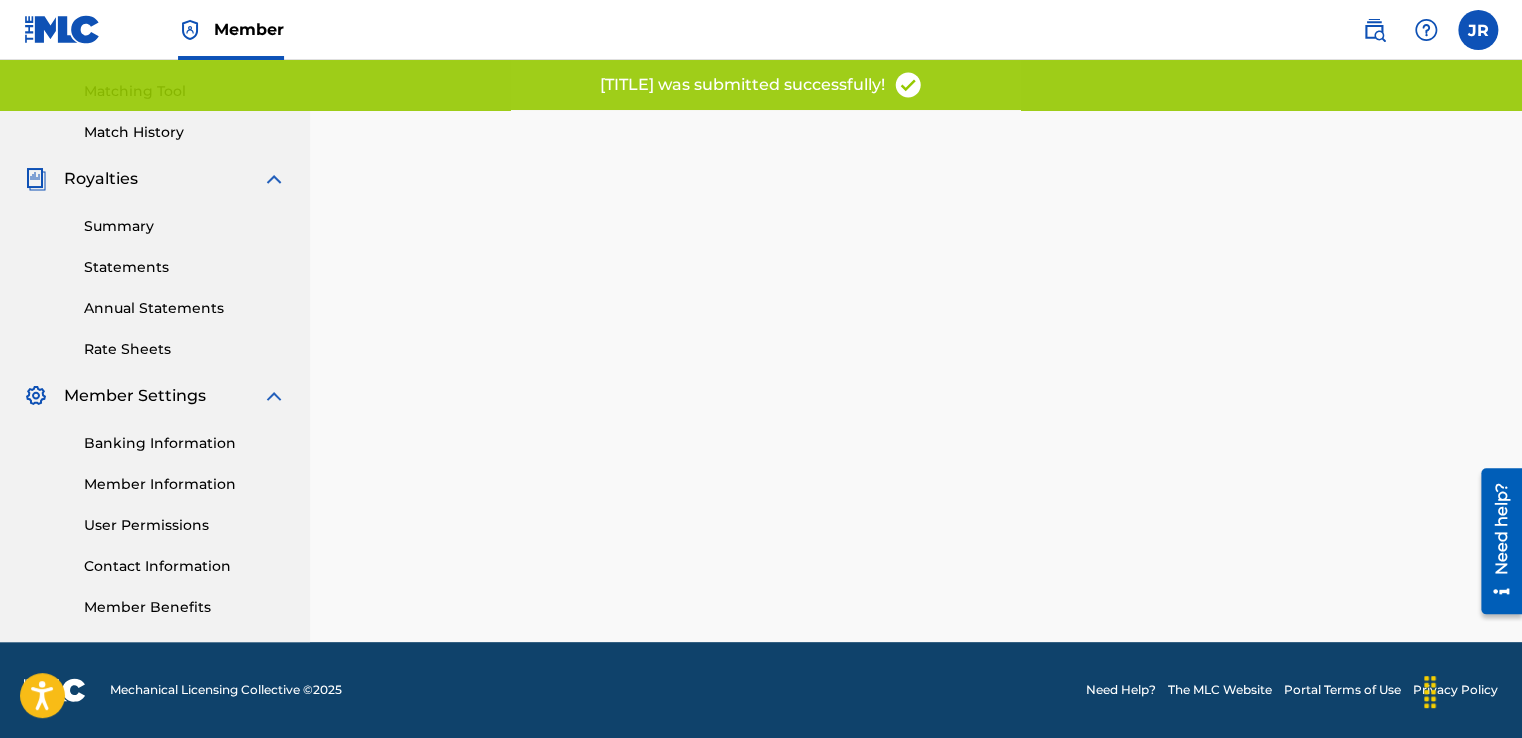 scroll, scrollTop: 0, scrollLeft: 0, axis: both 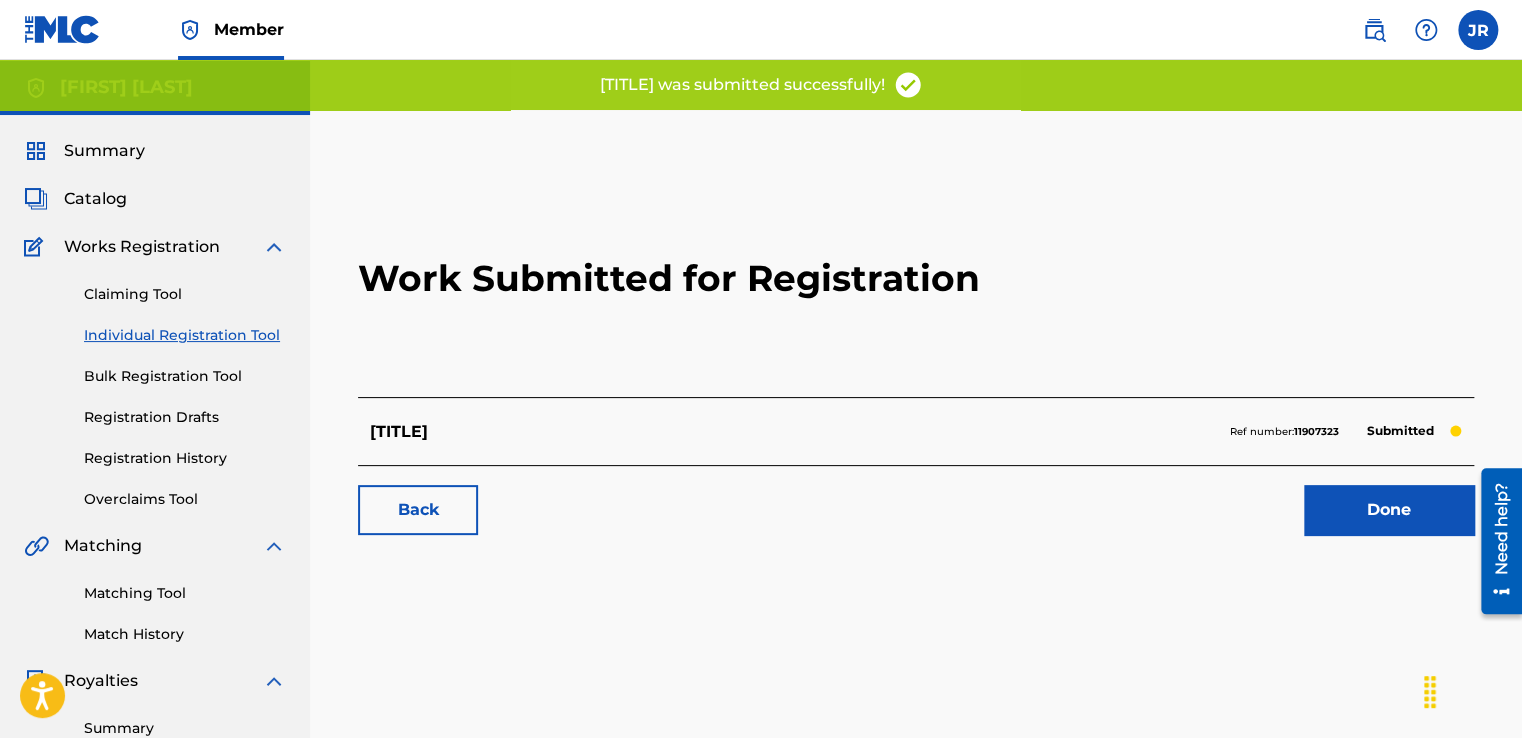 click on "Done" at bounding box center [1389, 510] 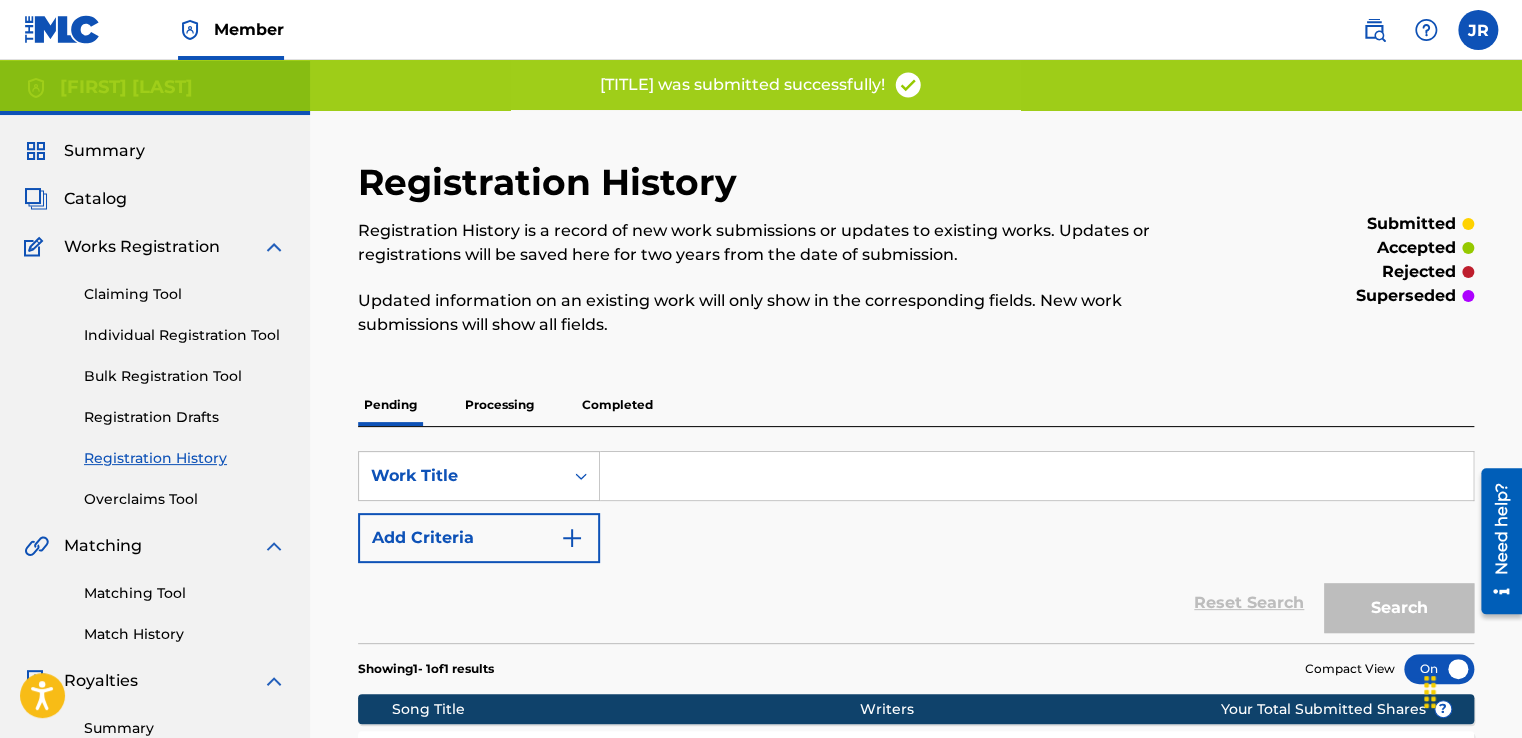 click on "Individual Registration Tool" at bounding box center (185, 335) 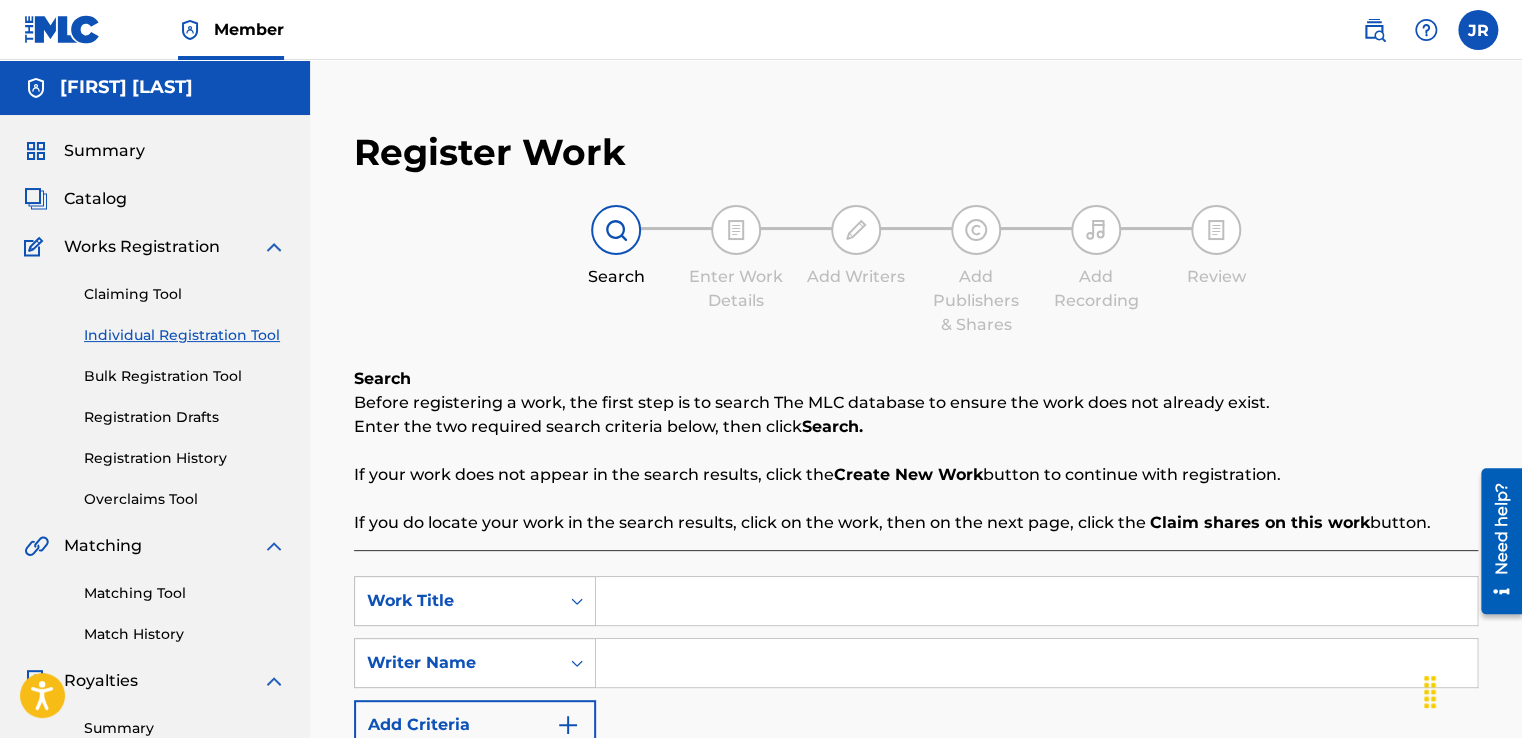 click at bounding box center (1036, 601) 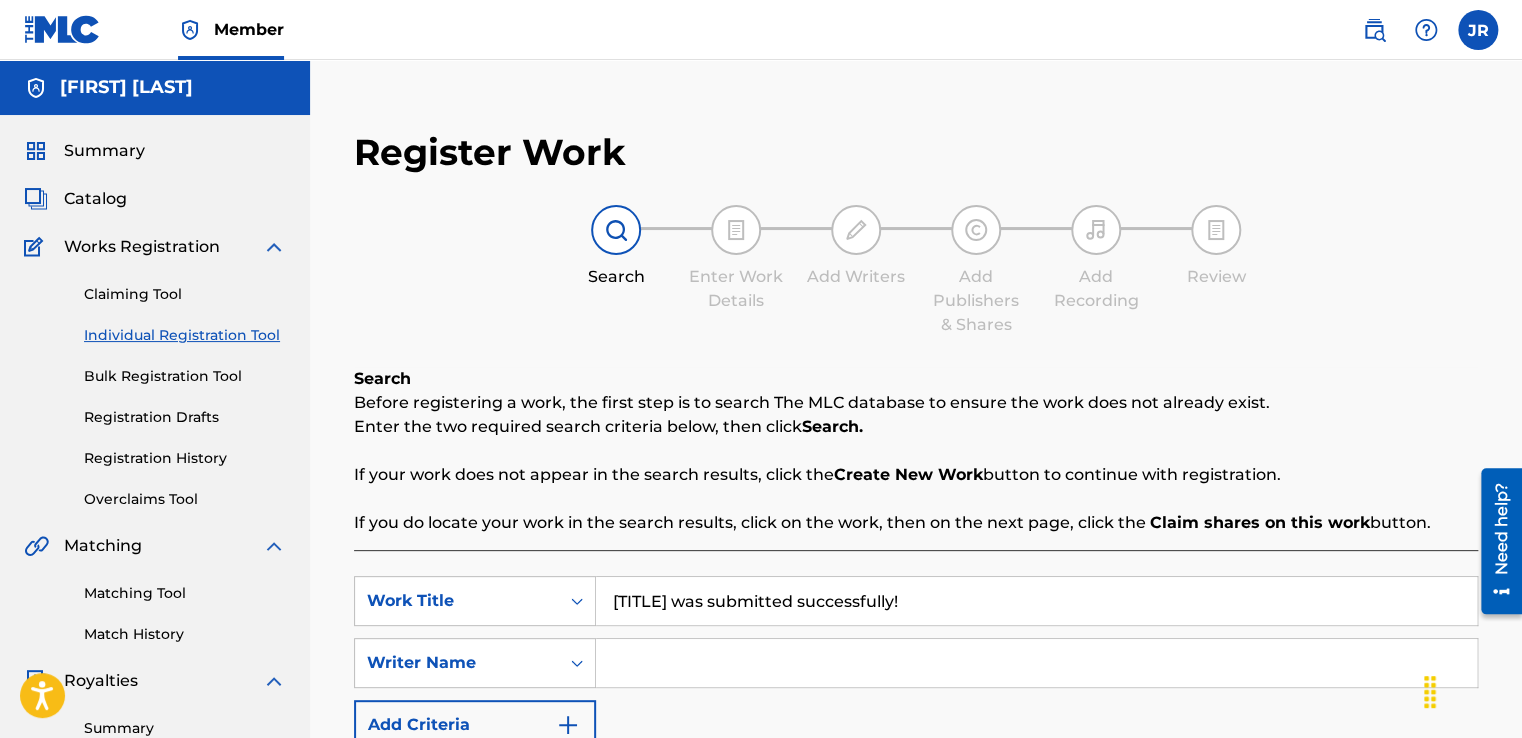 type on "[TITLE] was submitted successfully!" 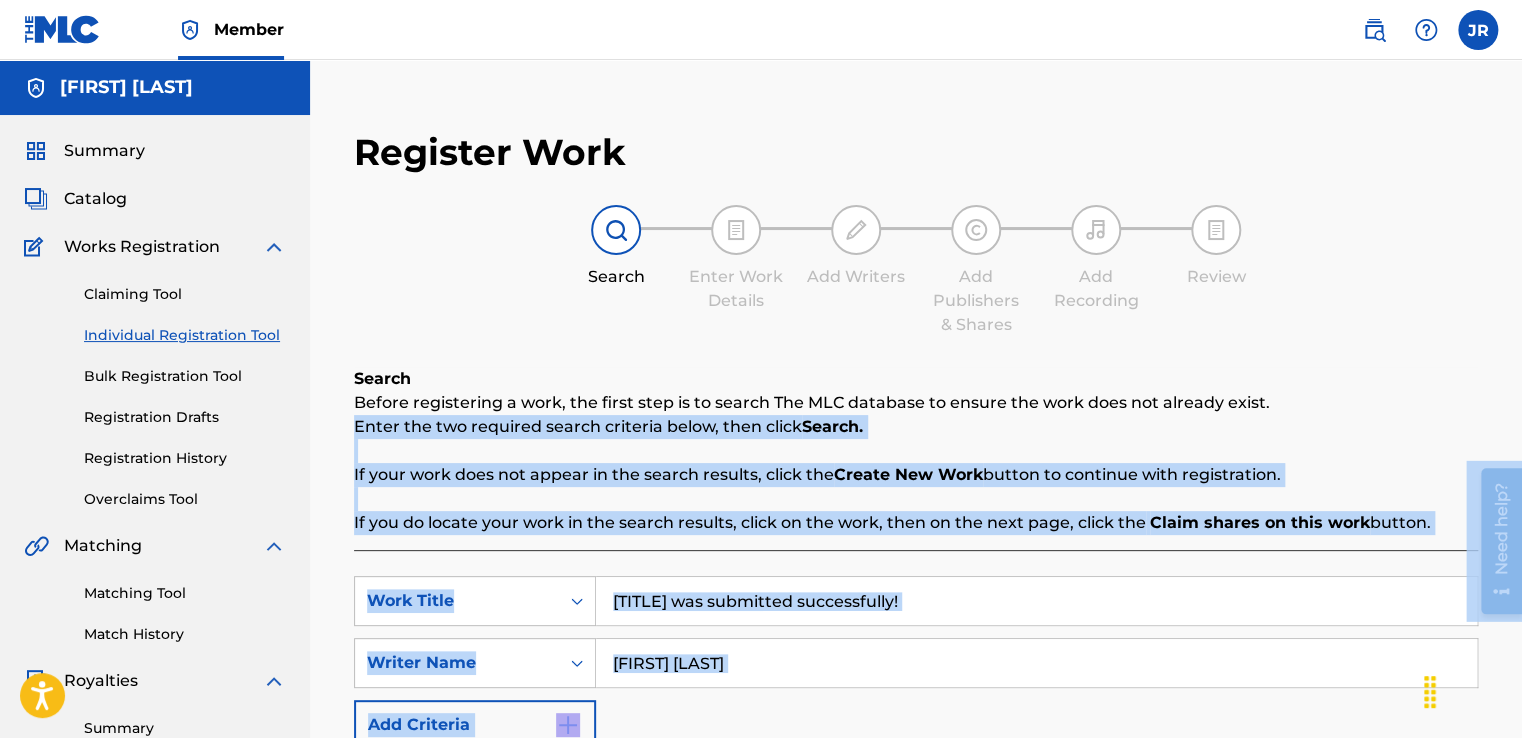 drag, startPoint x: 2986, startPoint y: 852, endPoint x: 1515, endPoint y: 549, distance: 1501.8822 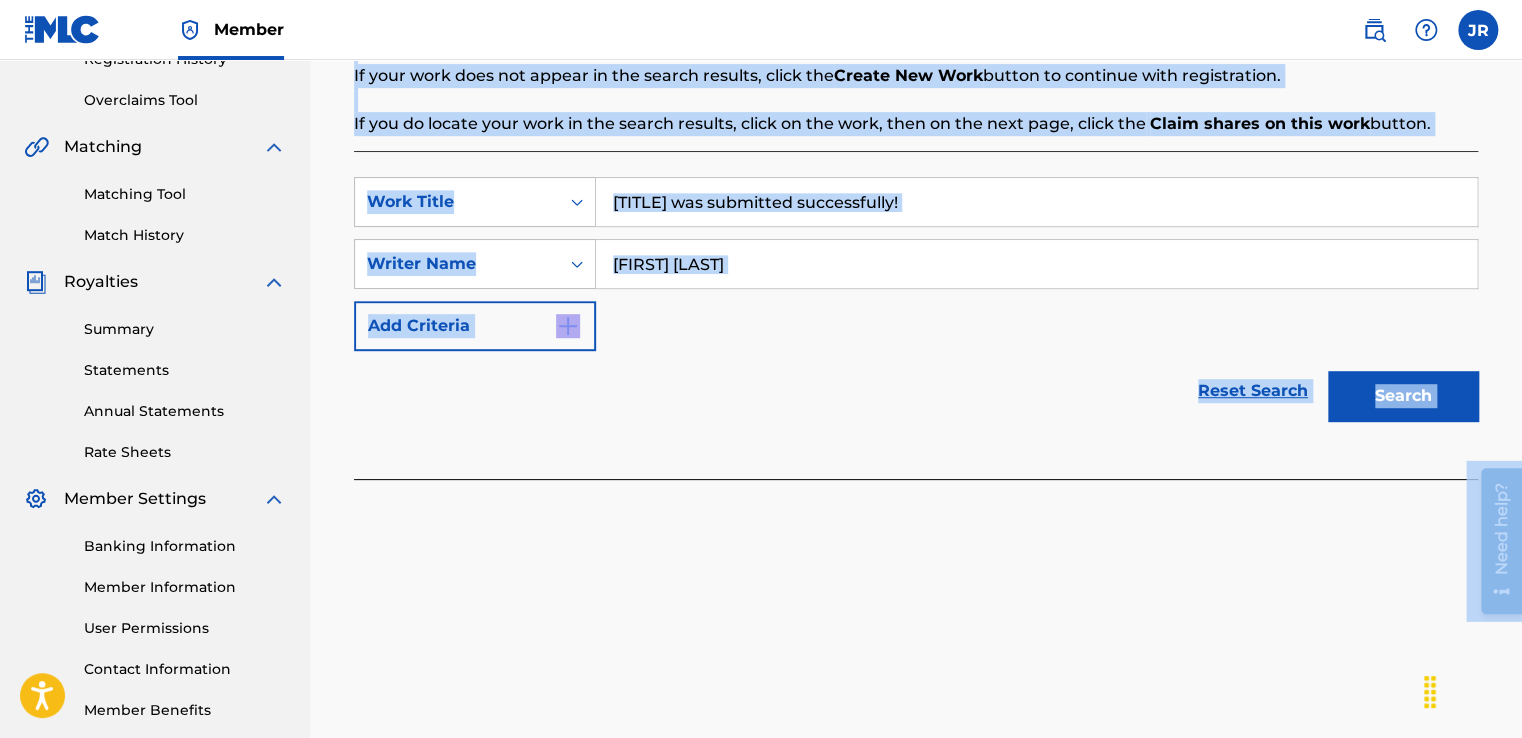 scroll, scrollTop: 402, scrollLeft: 0, axis: vertical 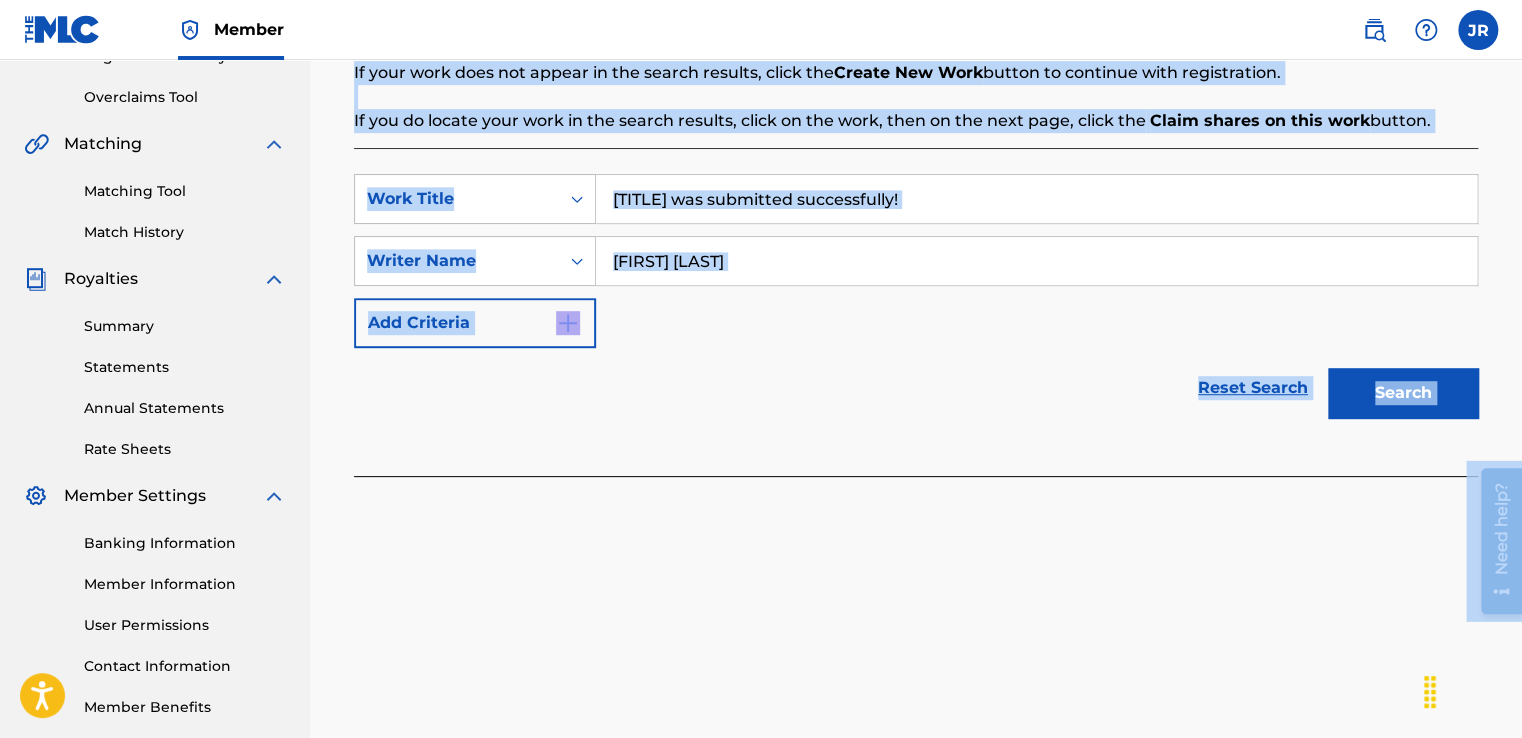 click on "Register Work Search Enter Work Details Add Writers Add Publishers & Shares Add Recording Review Search Before registering a work, the first step is to search The MLC database to ensure the work does not already exist. Enter the two required search criteria below, then click   Search.  If your work does not appear in the search results, click the  Create New Work   button to continue with registration. If you do locate your work in the search results, click on the work, then on the next page, click the   Claim shares on this work  button. SearchWithCriteria124943a5-690c-4700-9daa-c76c5936d054 Work Title BUMPA DEH SearchWithCriteriae4609eee-669f-47df-8698-ac6162156f66 Writer Name [FIRST] [LAST] Add Criteria Reset Search Search" at bounding box center [916, 225] 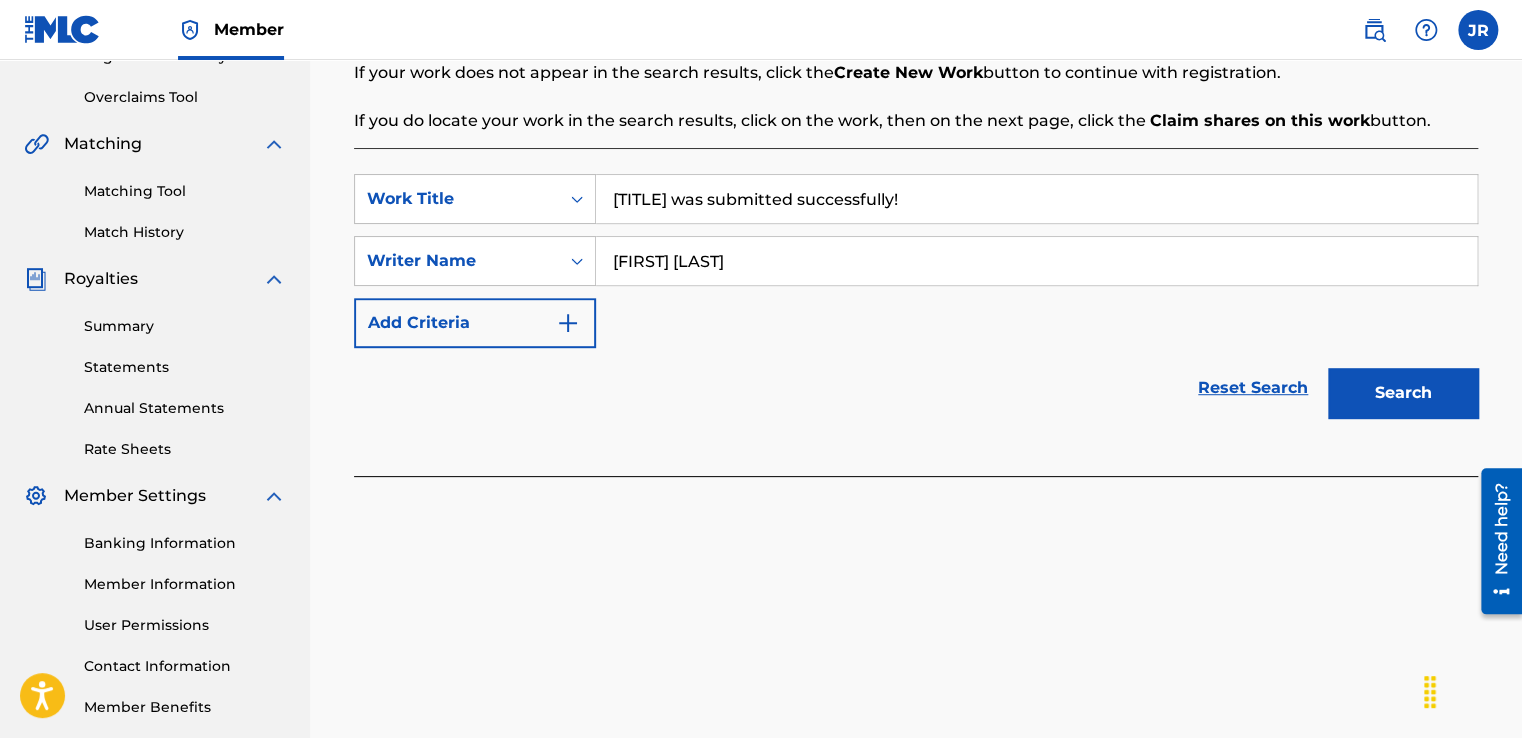 click on "Search" at bounding box center [1403, 393] 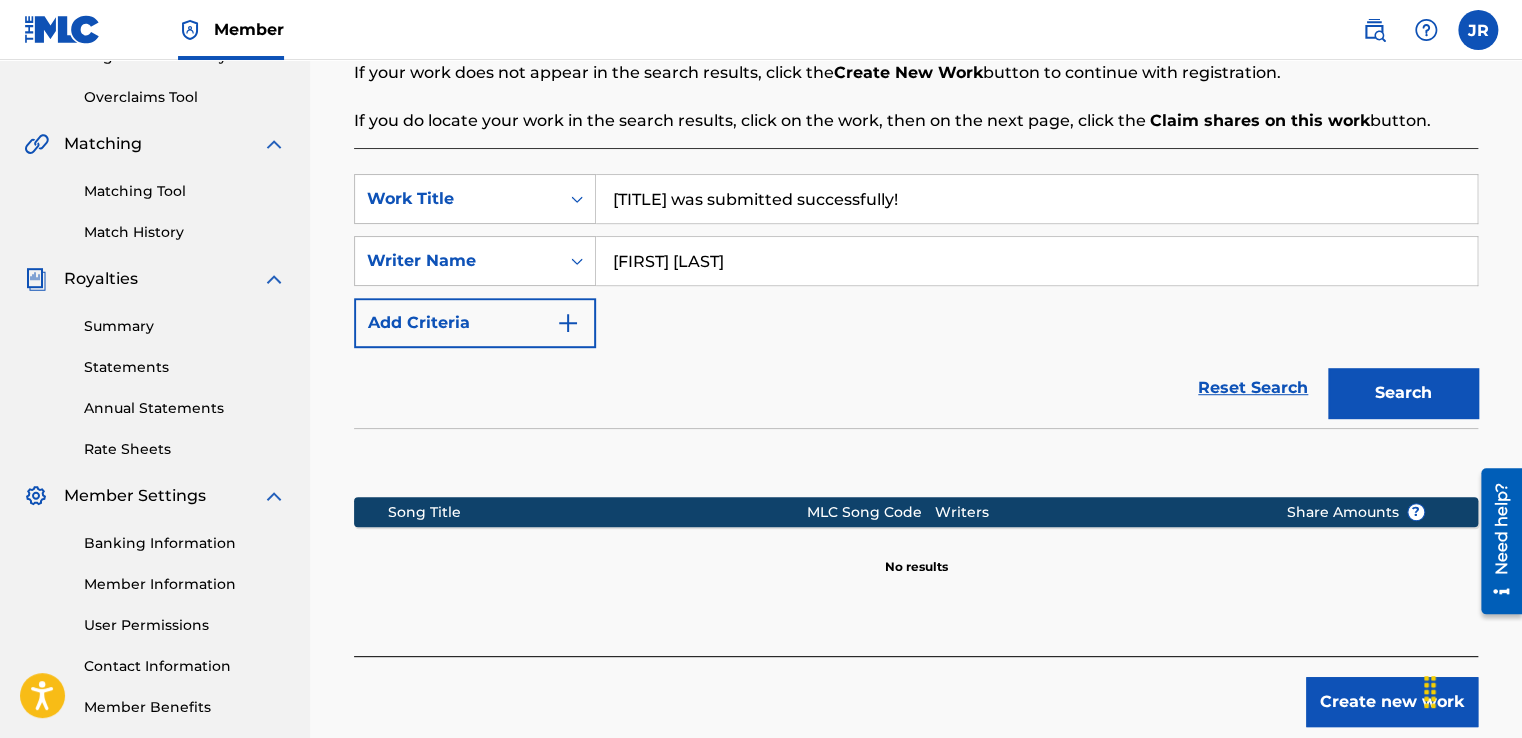 click on "Create new work" at bounding box center [1392, 702] 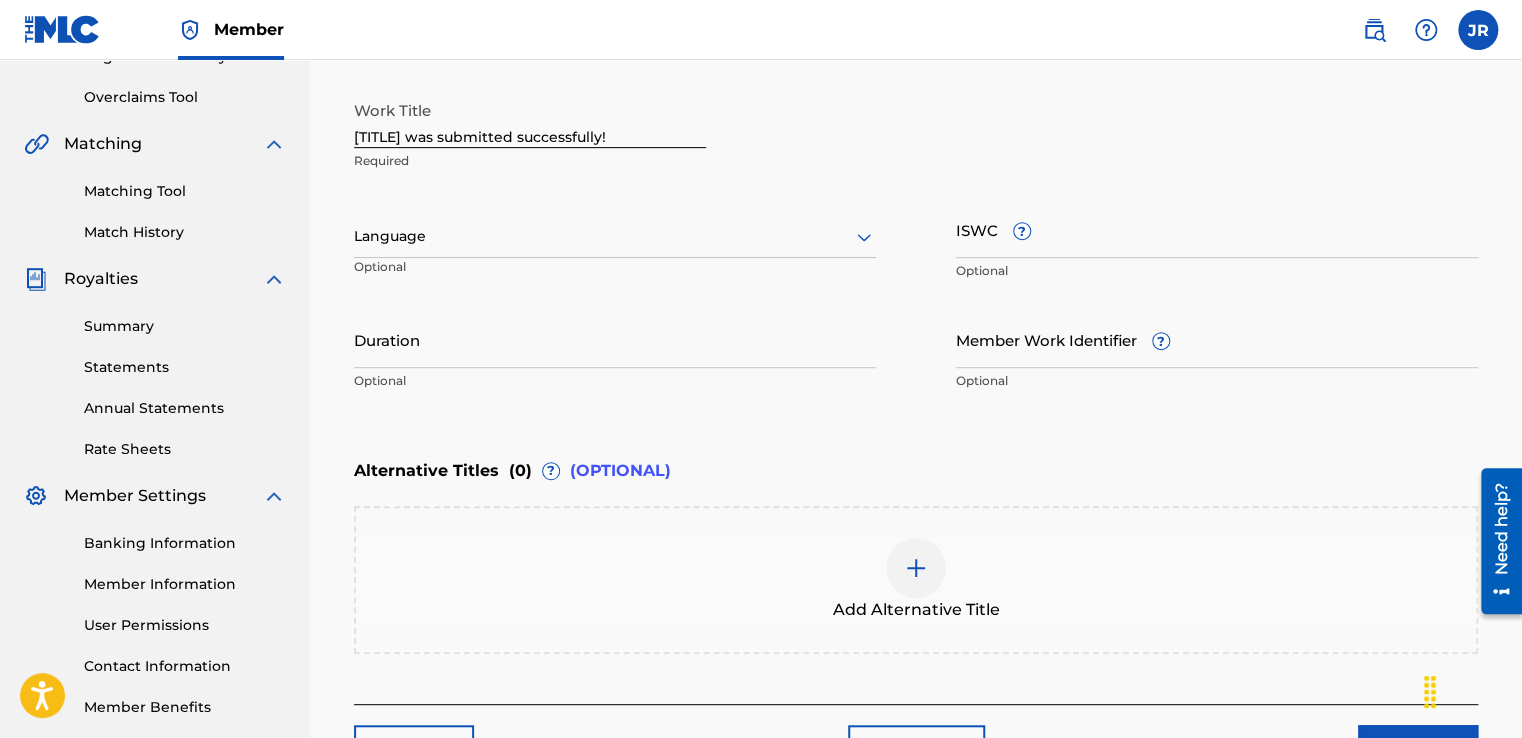 click on "Next" at bounding box center [1418, 750] 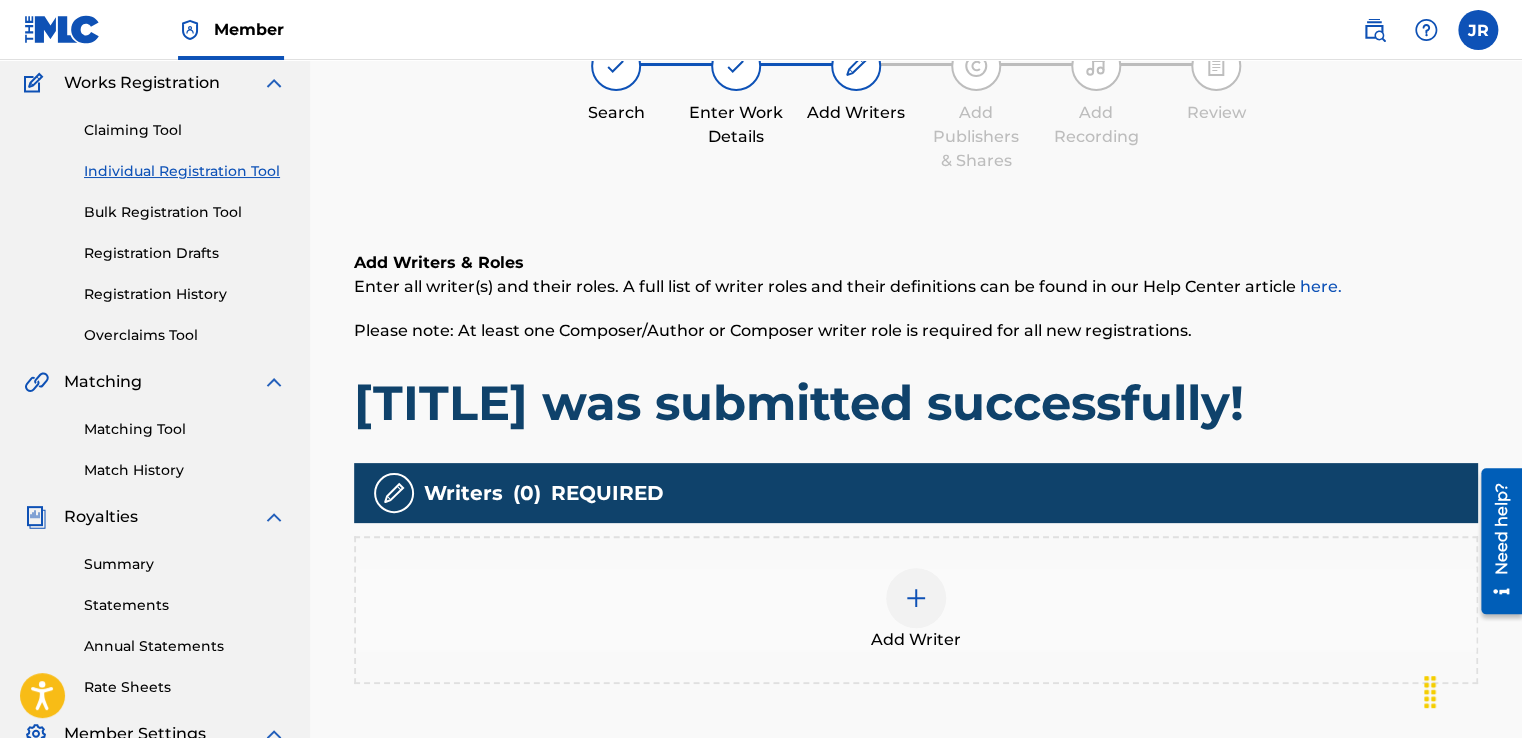 scroll, scrollTop: 90, scrollLeft: 0, axis: vertical 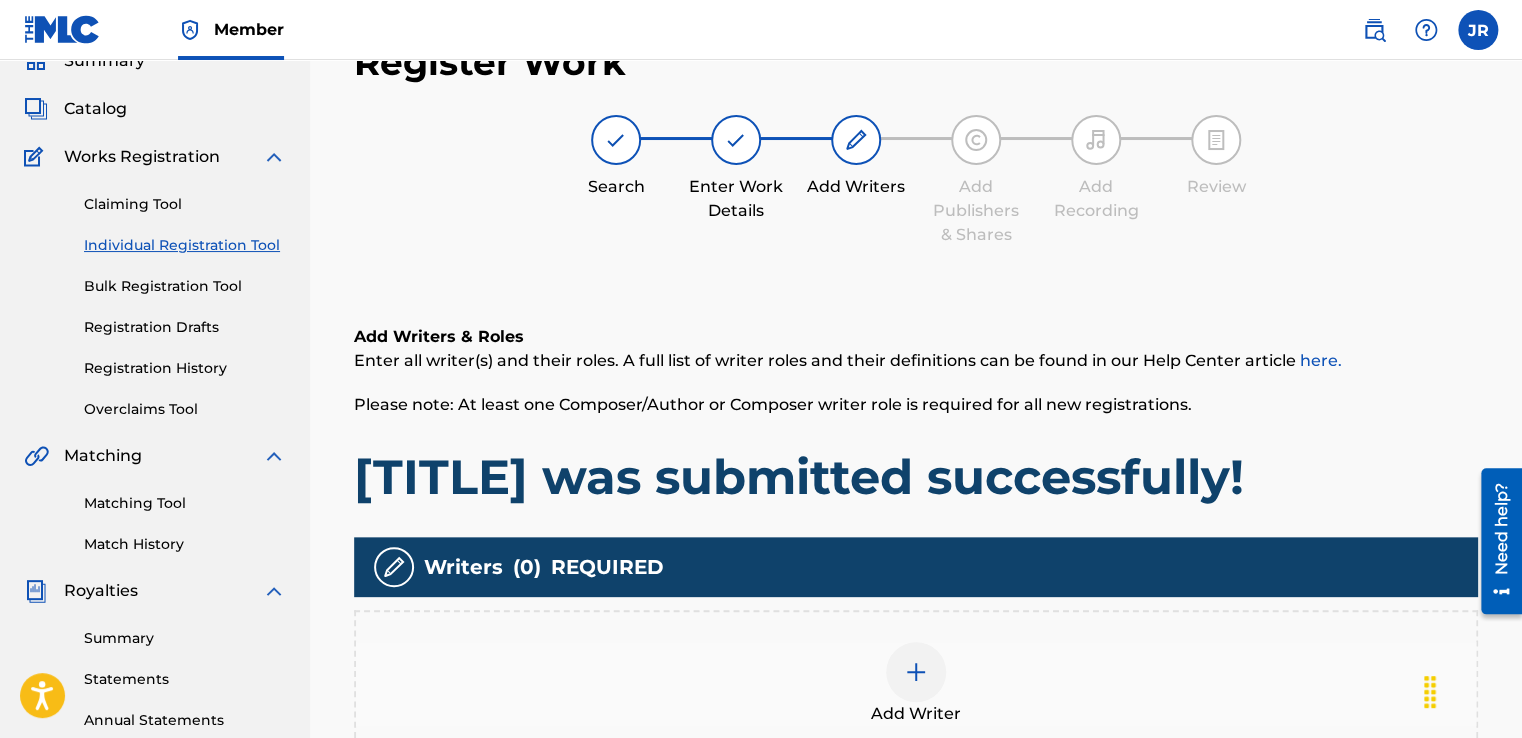 click at bounding box center [916, 672] 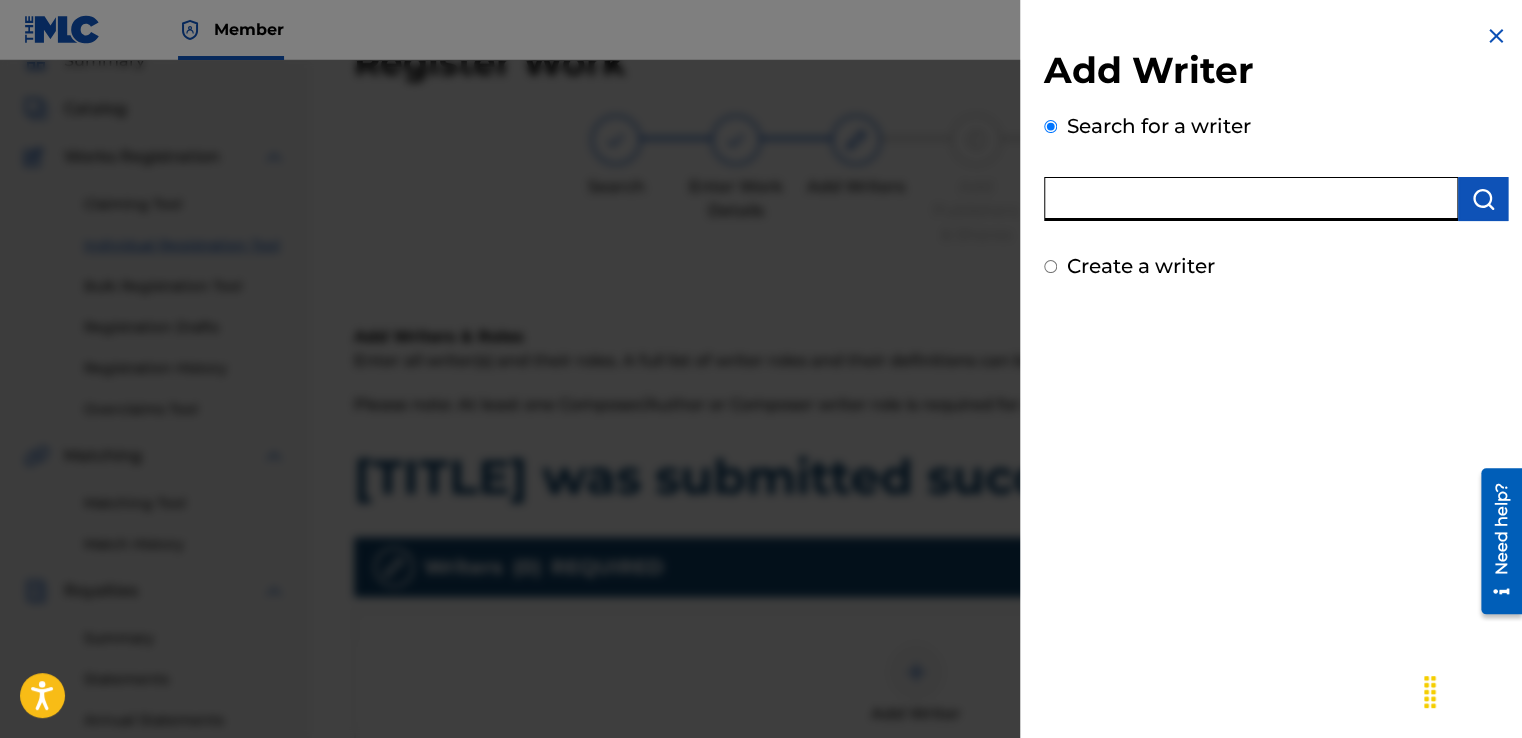 click at bounding box center [1251, 199] 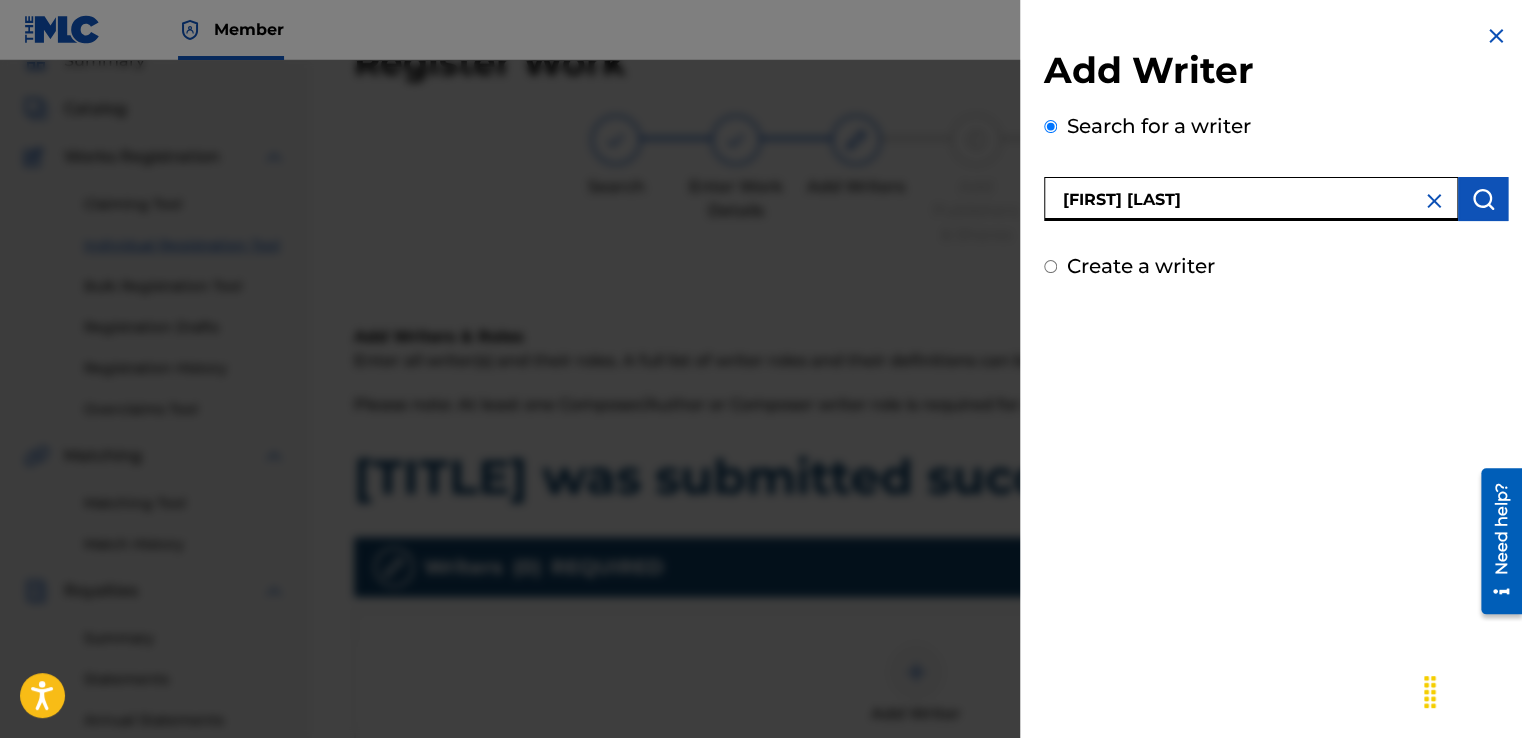 type on "[FIRST] [LAST]" 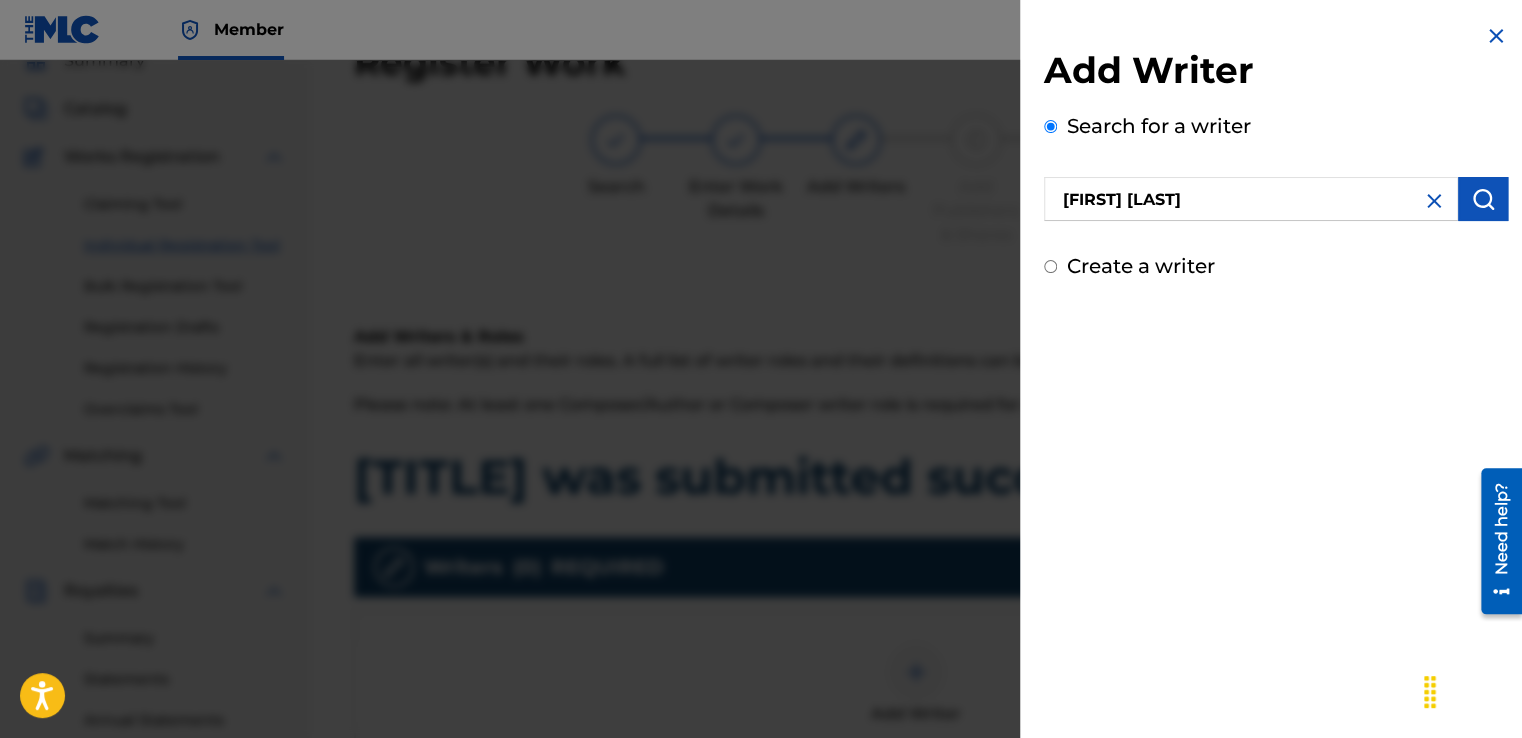 click at bounding box center [1483, 199] 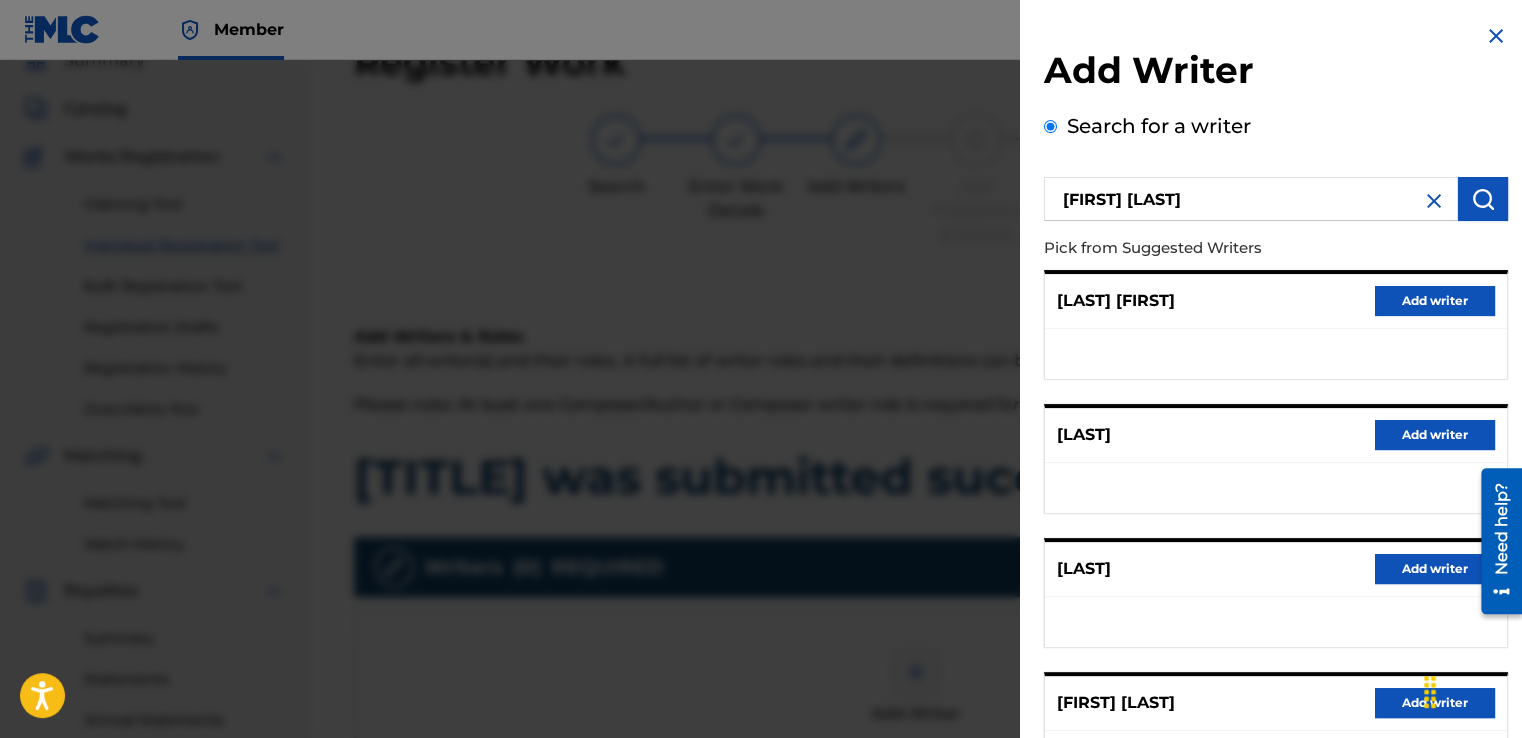 click on "Add writer" at bounding box center [1435, 703] 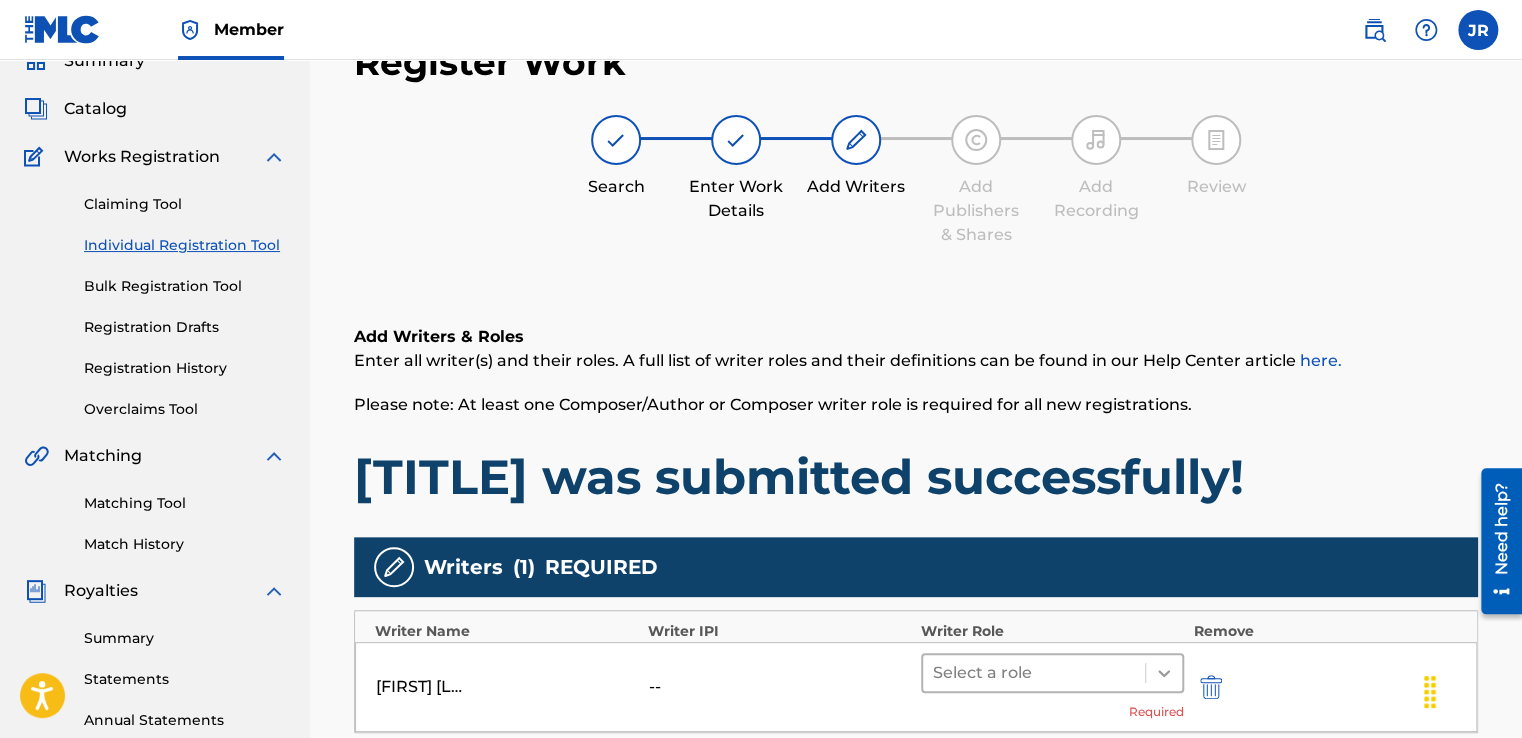 click 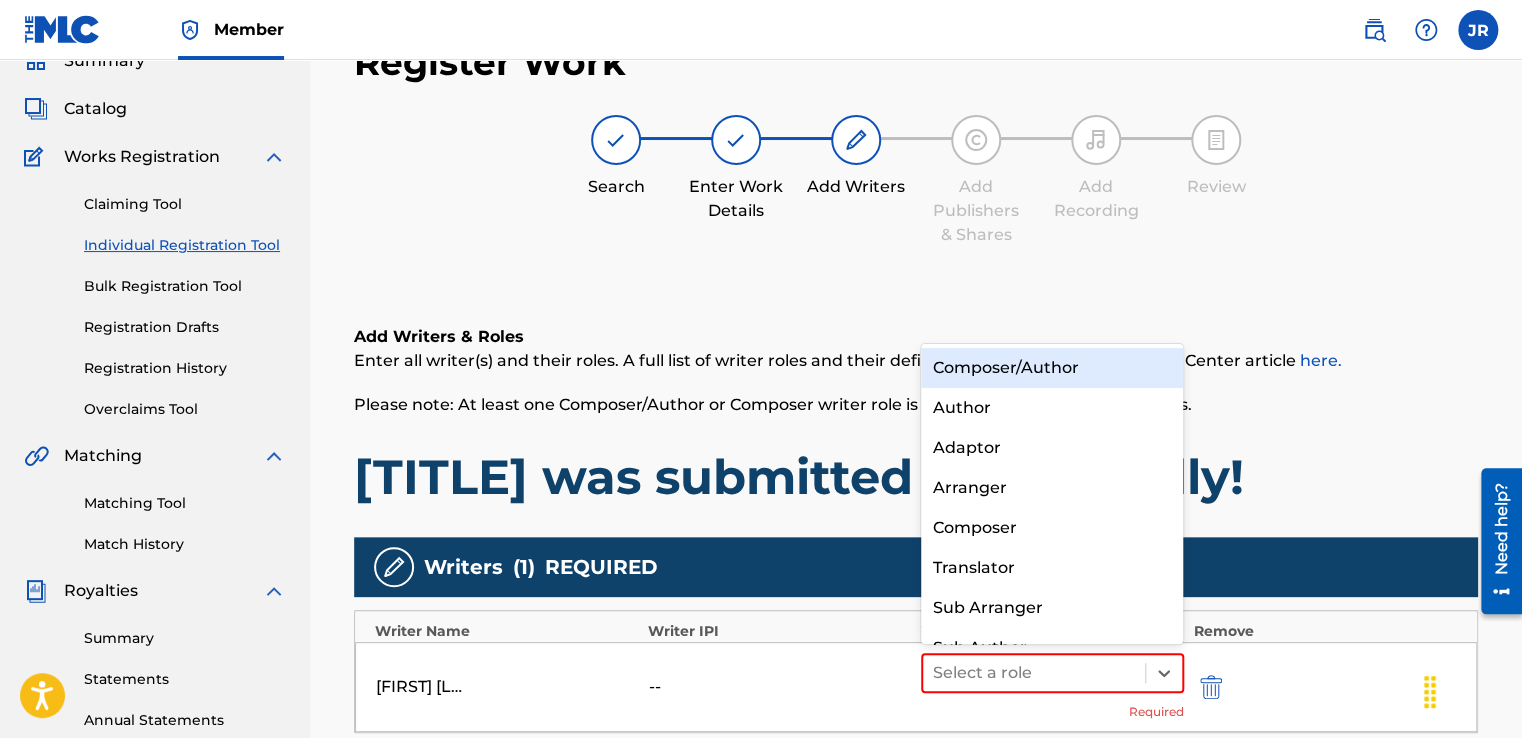 click on "Composer/Author" at bounding box center (1052, 368) 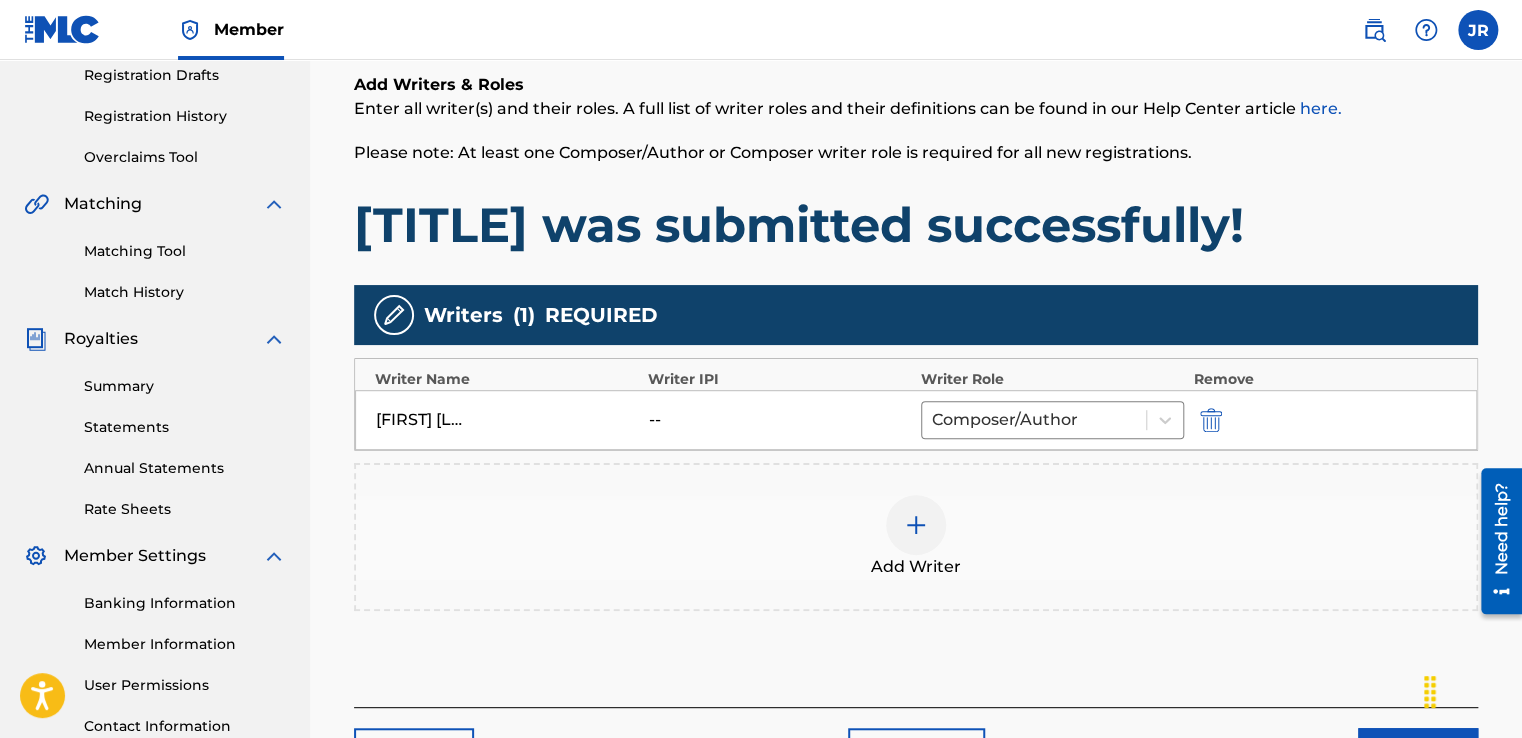 scroll, scrollTop: 344, scrollLeft: 0, axis: vertical 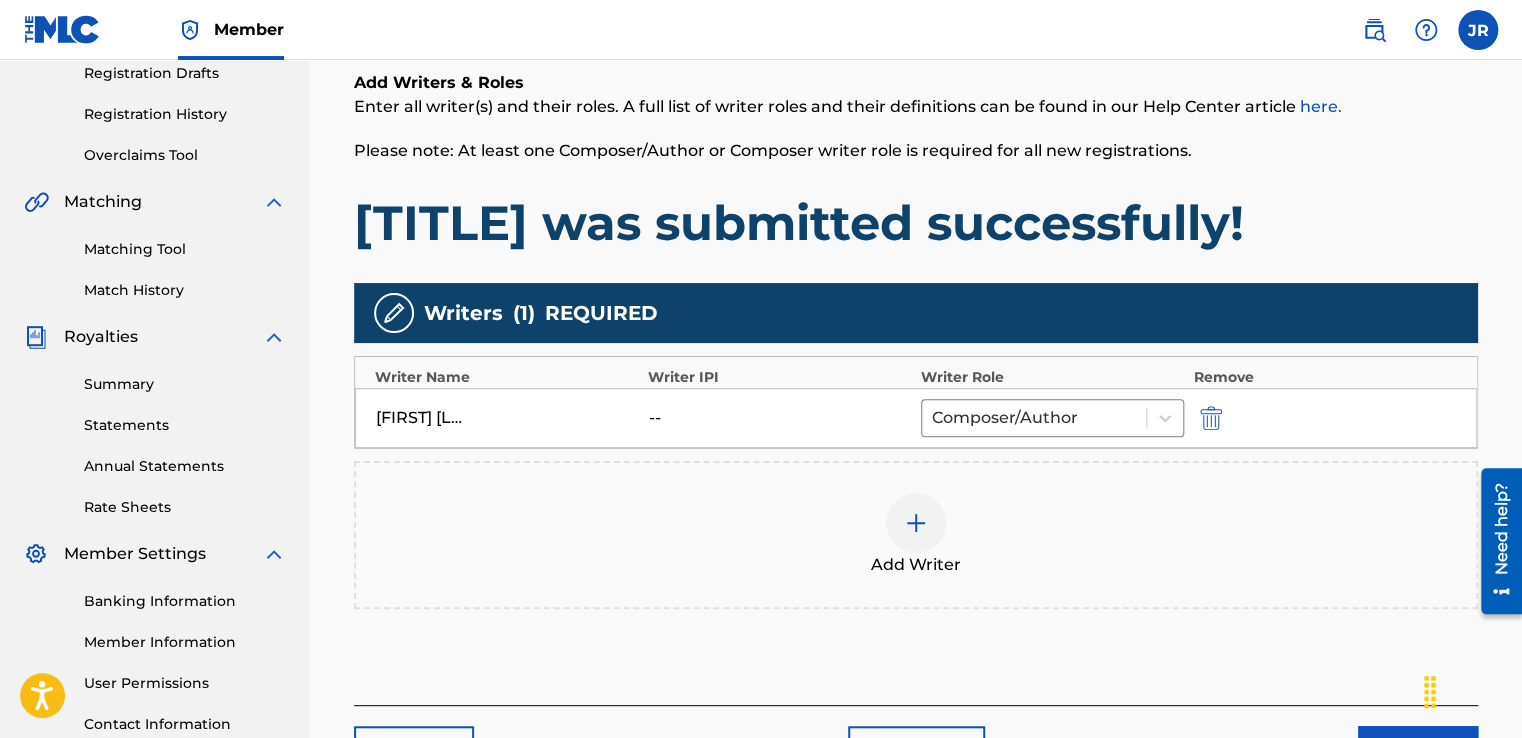 click on "Next" at bounding box center [1418, 751] 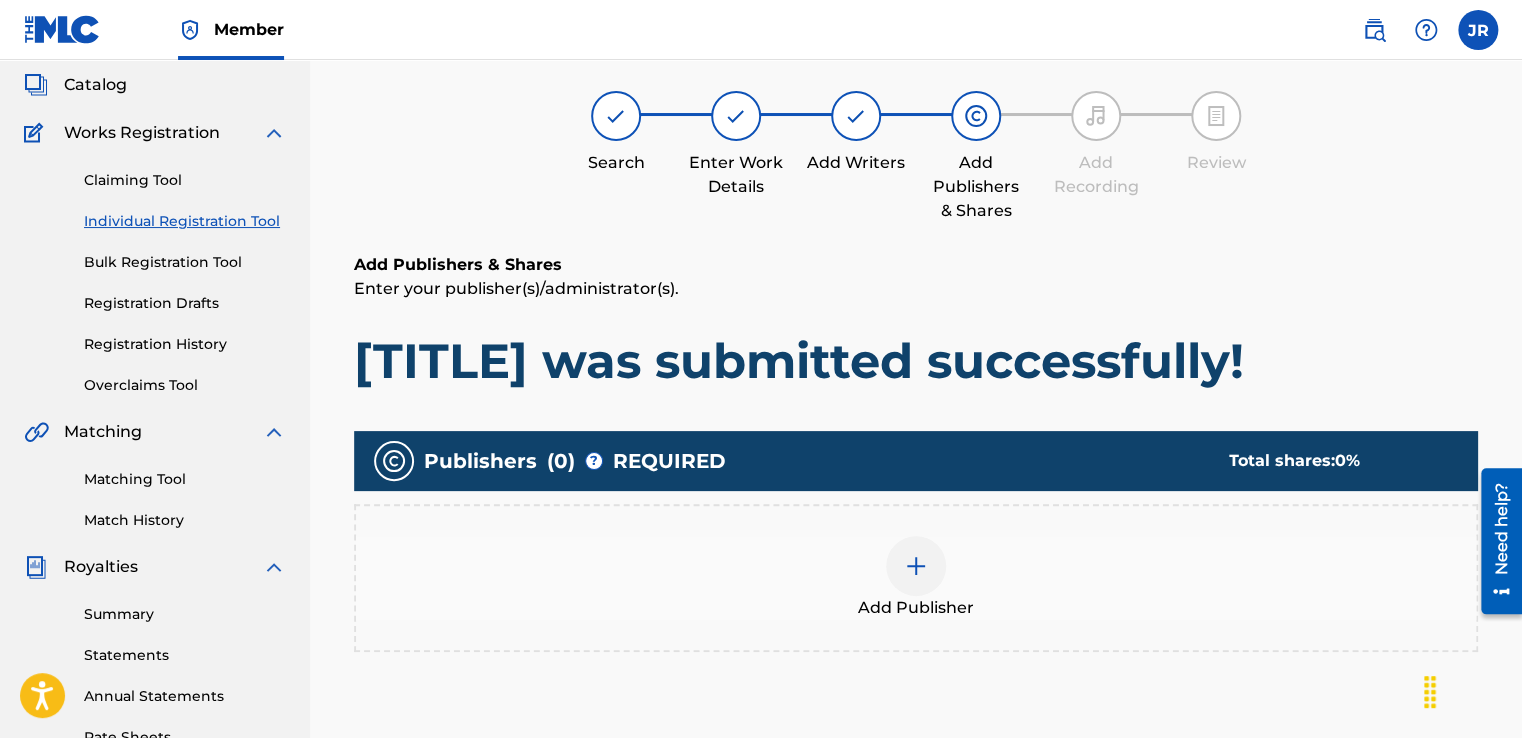 scroll, scrollTop: 90, scrollLeft: 0, axis: vertical 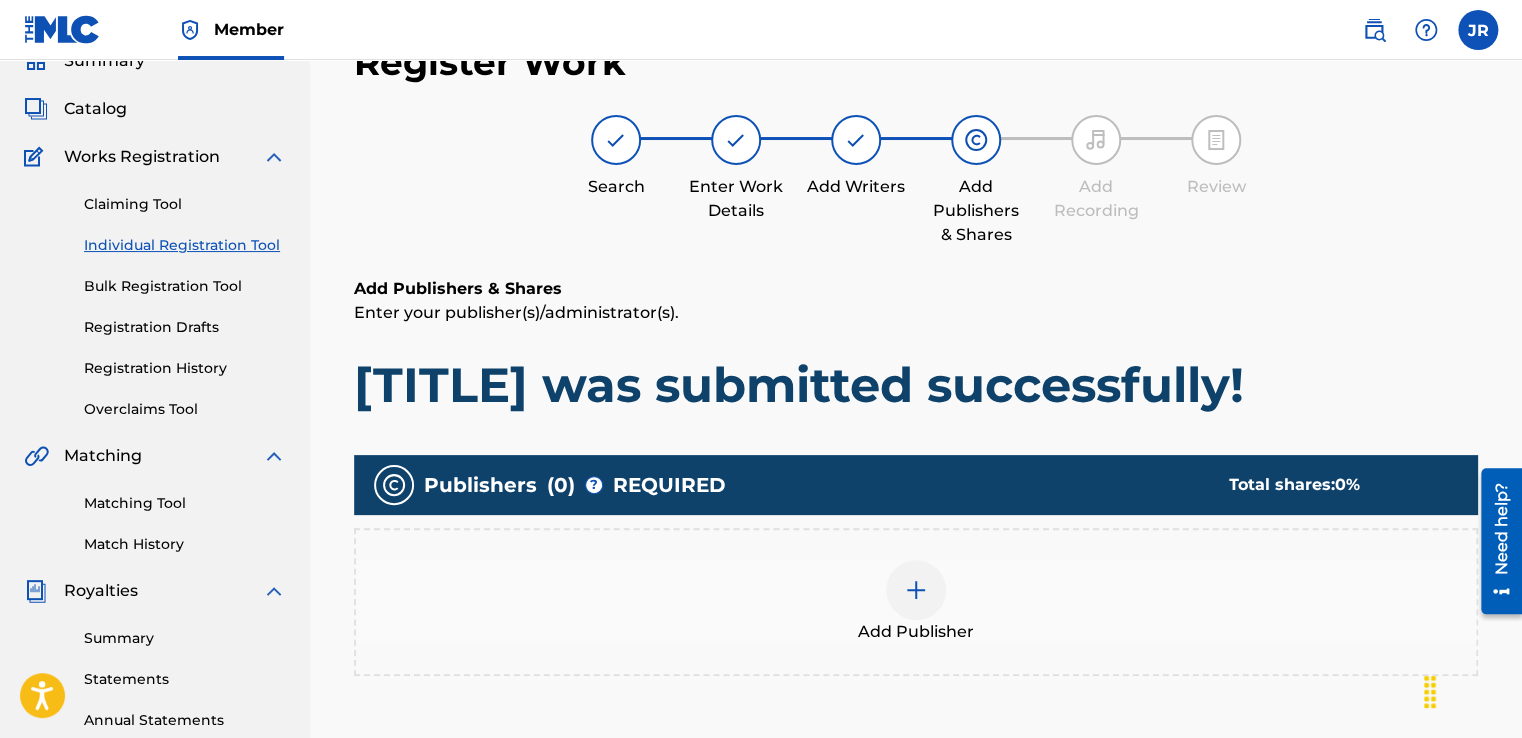 click at bounding box center (916, 590) 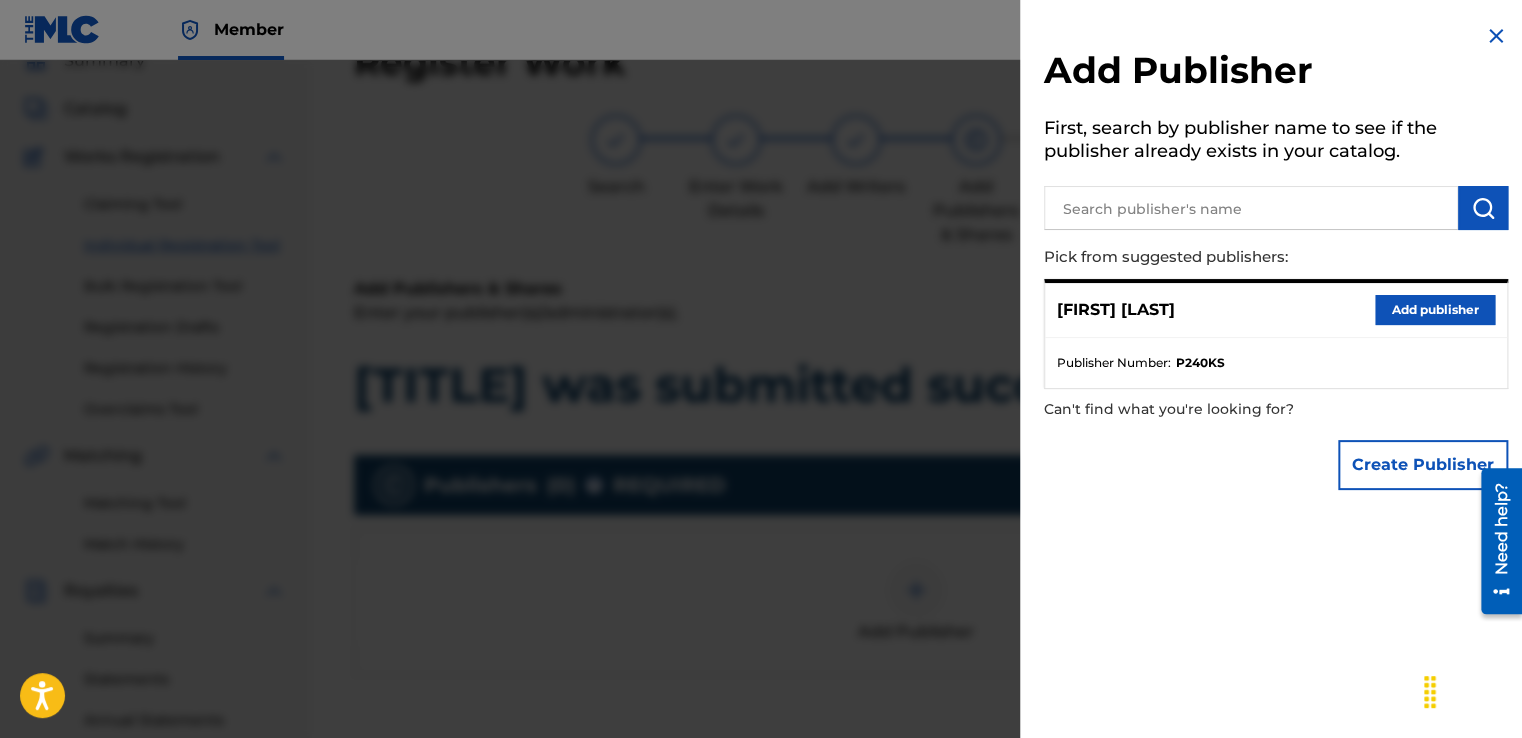 click on "Add publisher" at bounding box center (1435, 310) 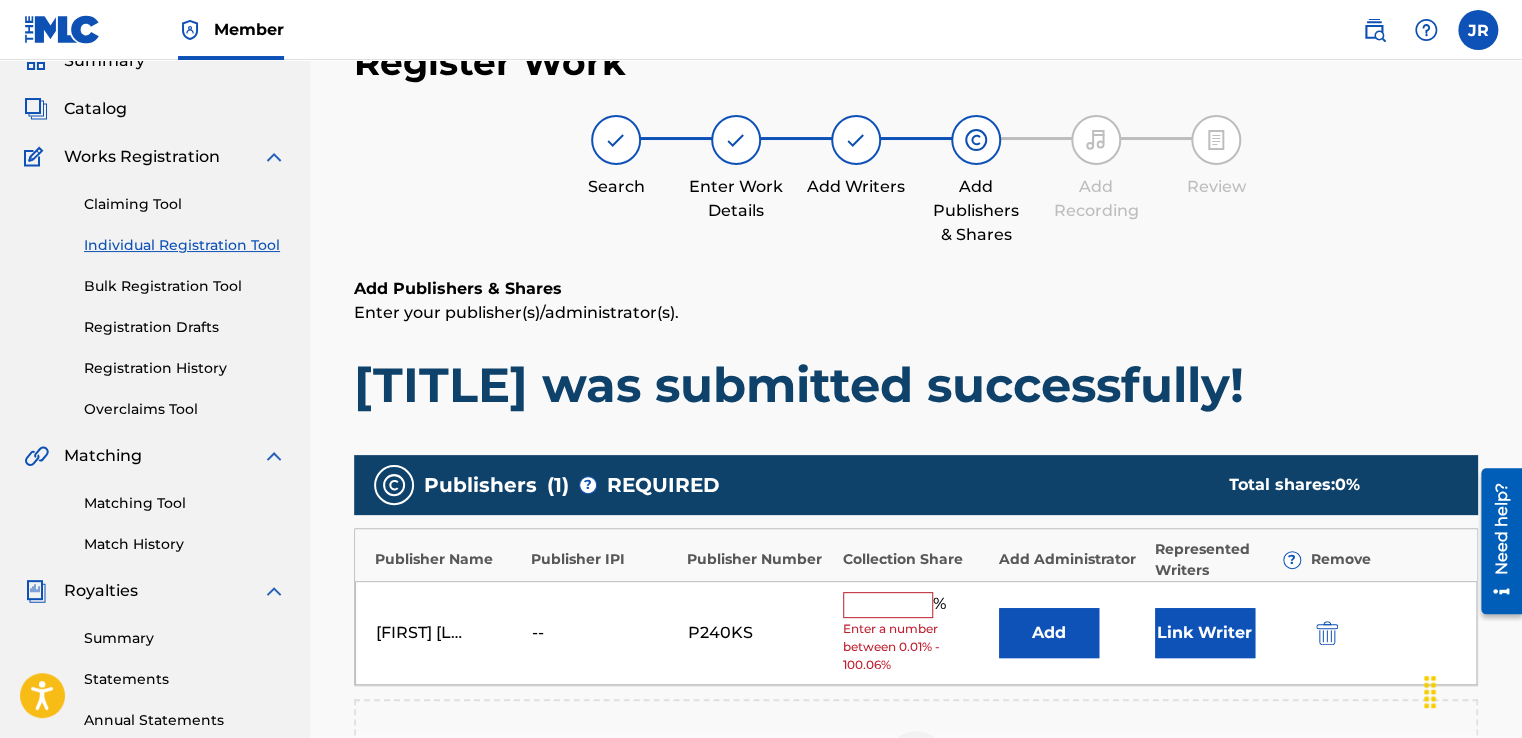 click at bounding box center [888, 605] 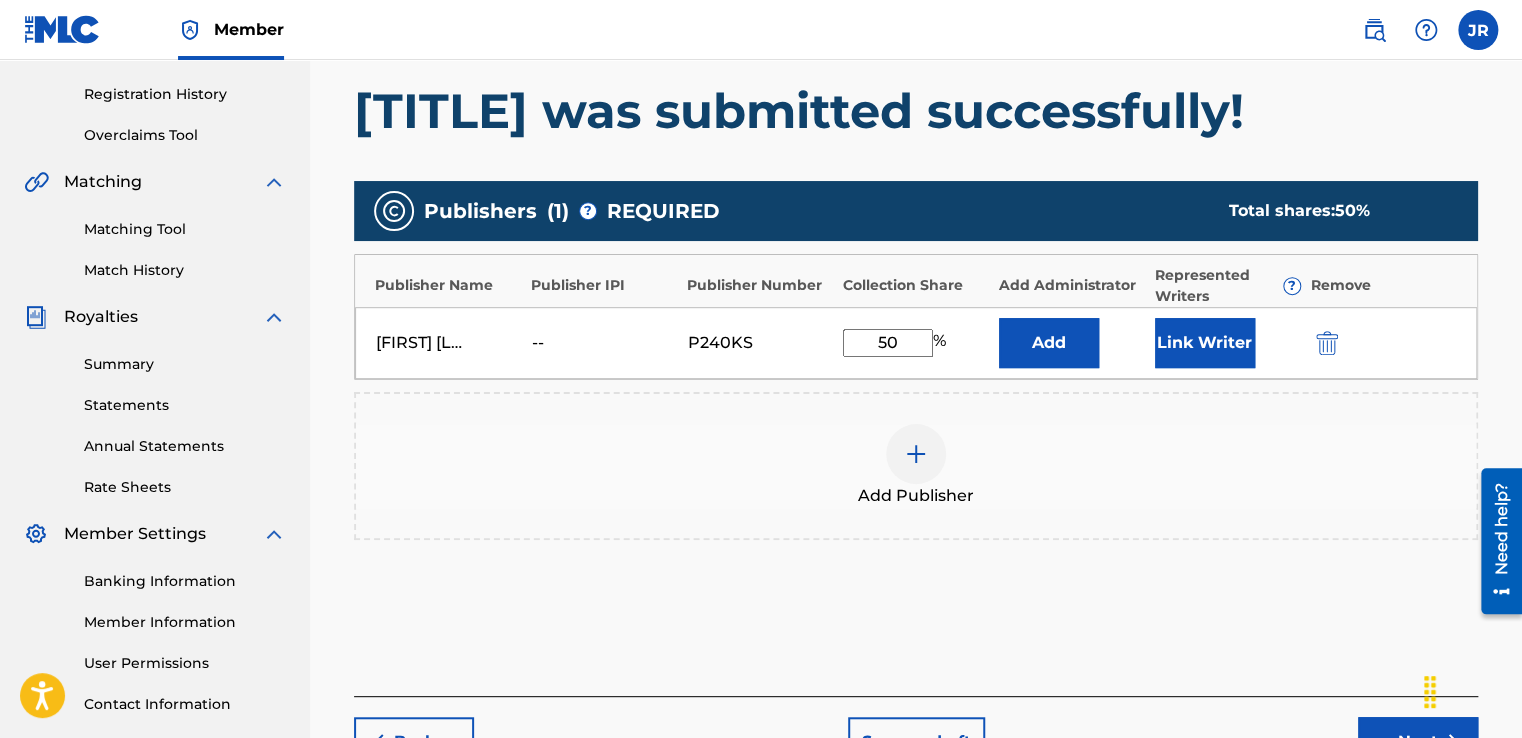 scroll, scrollTop: 369, scrollLeft: 0, axis: vertical 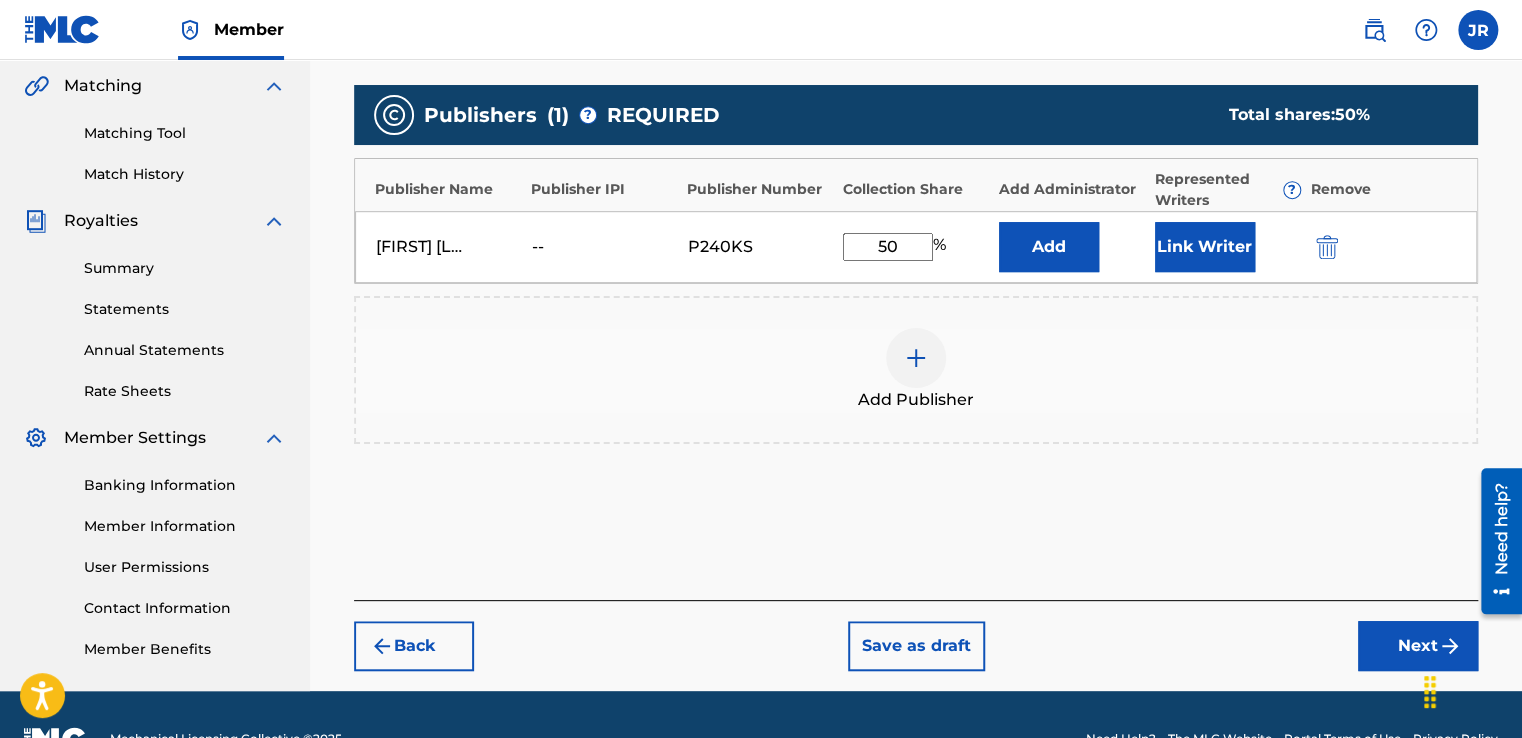 click on "Next" at bounding box center [1418, 646] 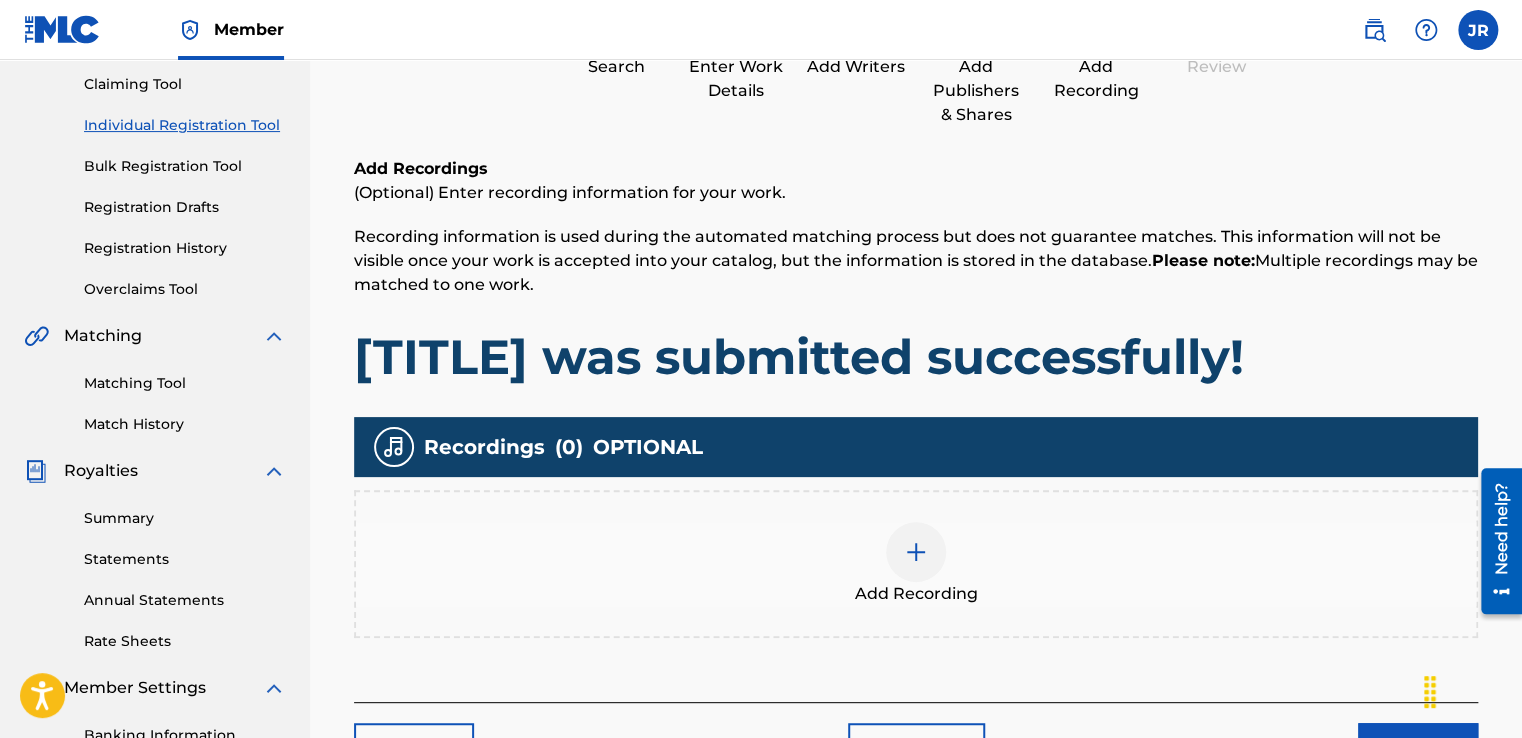 scroll, scrollTop: 90, scrollLeft: 0, axis: vertical 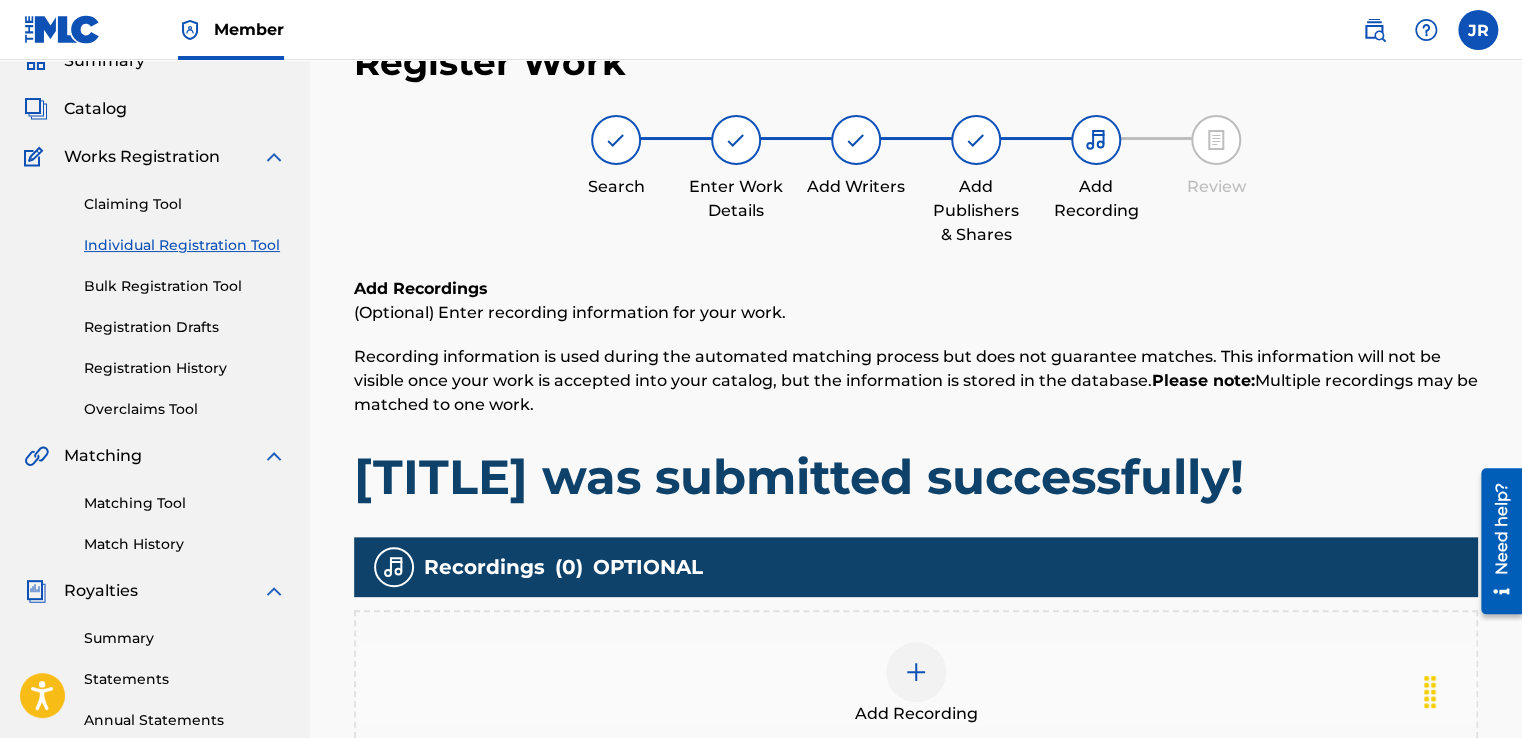 click at bounding box center (916, 672) 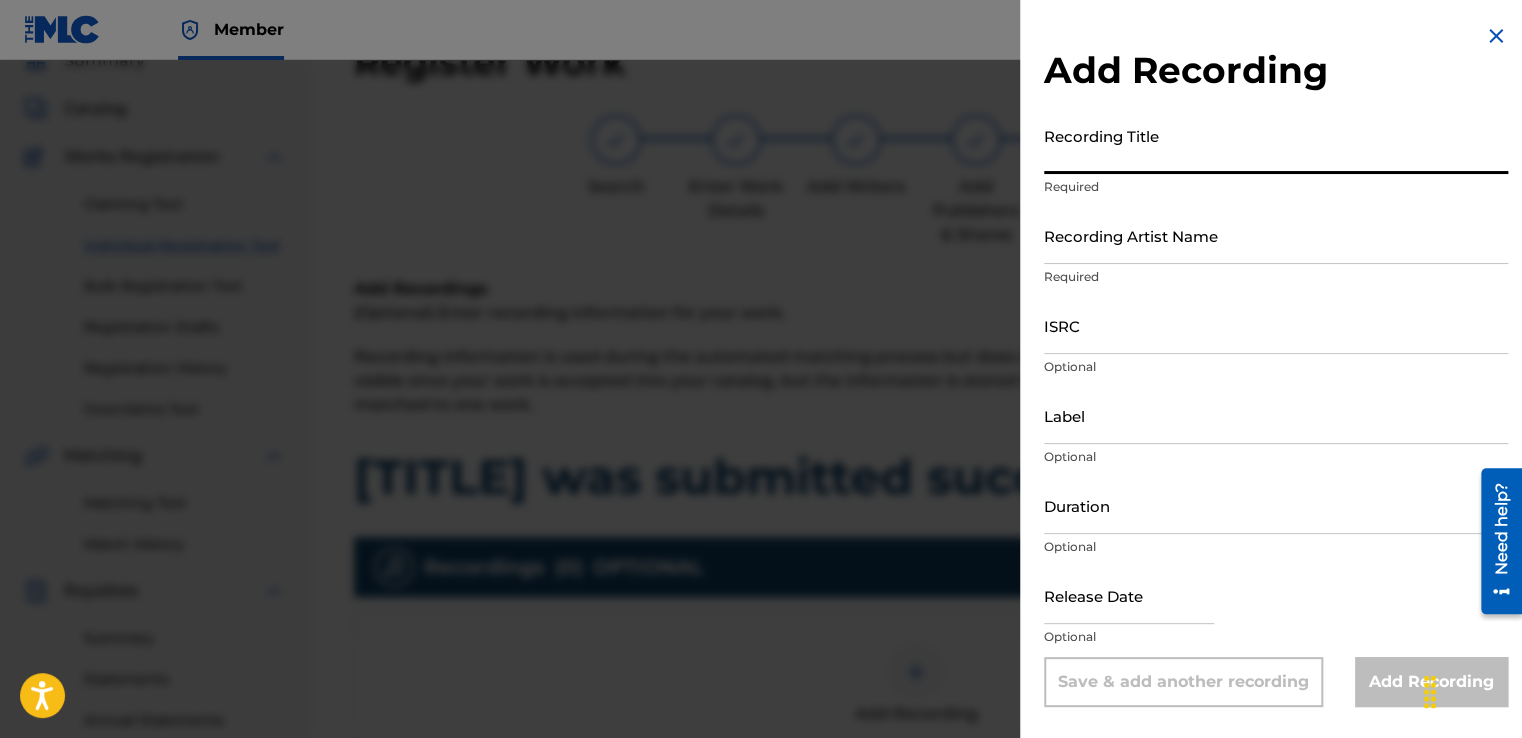 click on "Recording Title" at bounding box center (1276, 145) 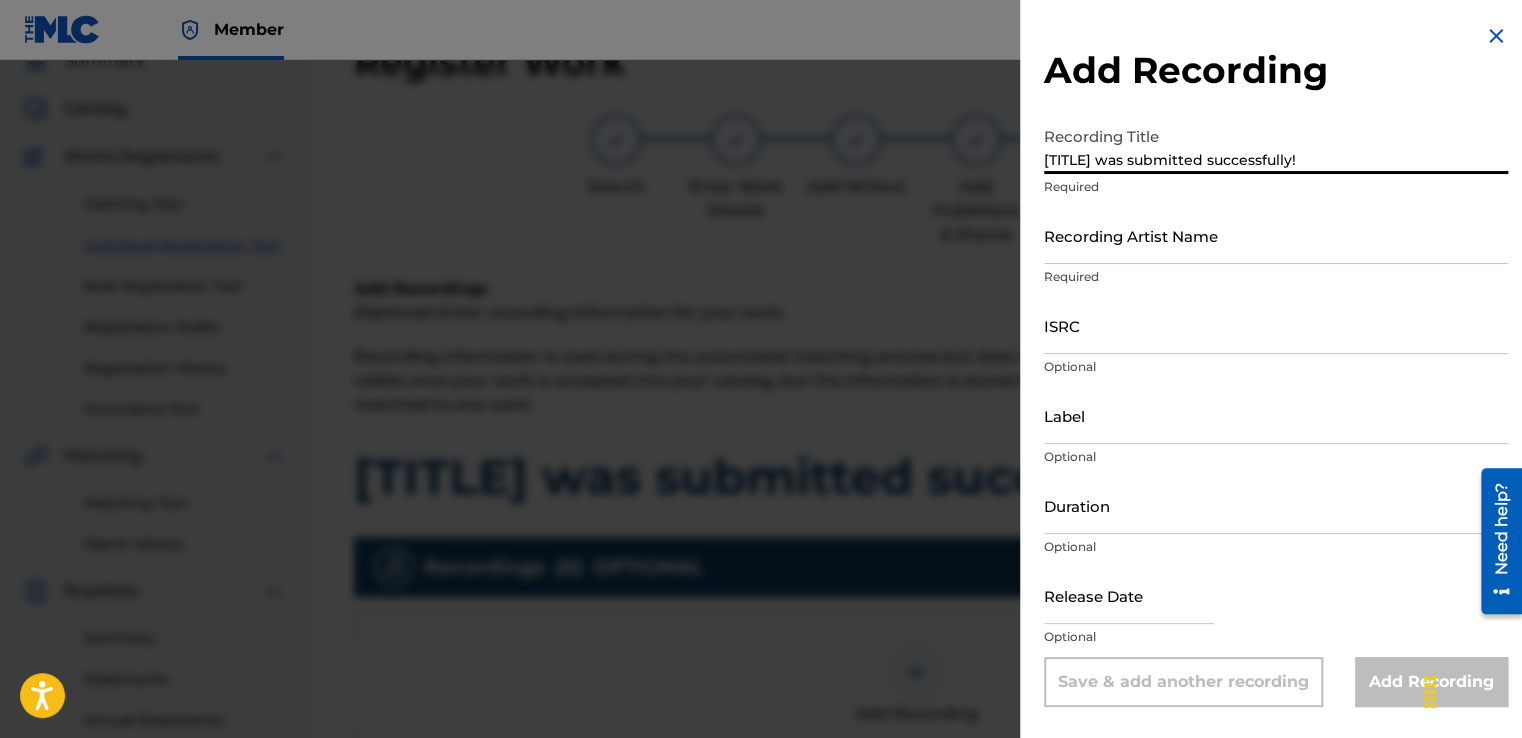 type on "[TITLE] was submitted successfully!" 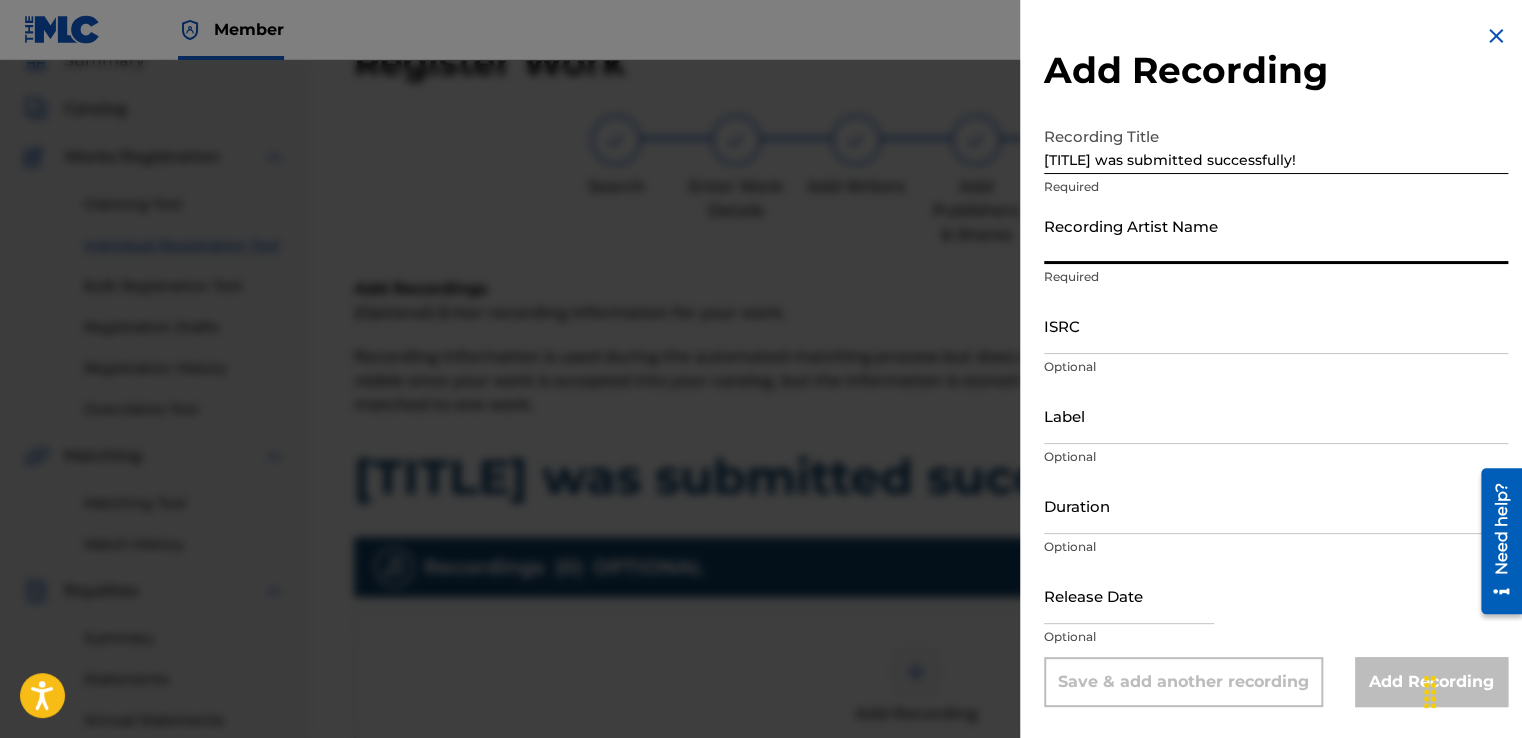 type on "Snypahtak" 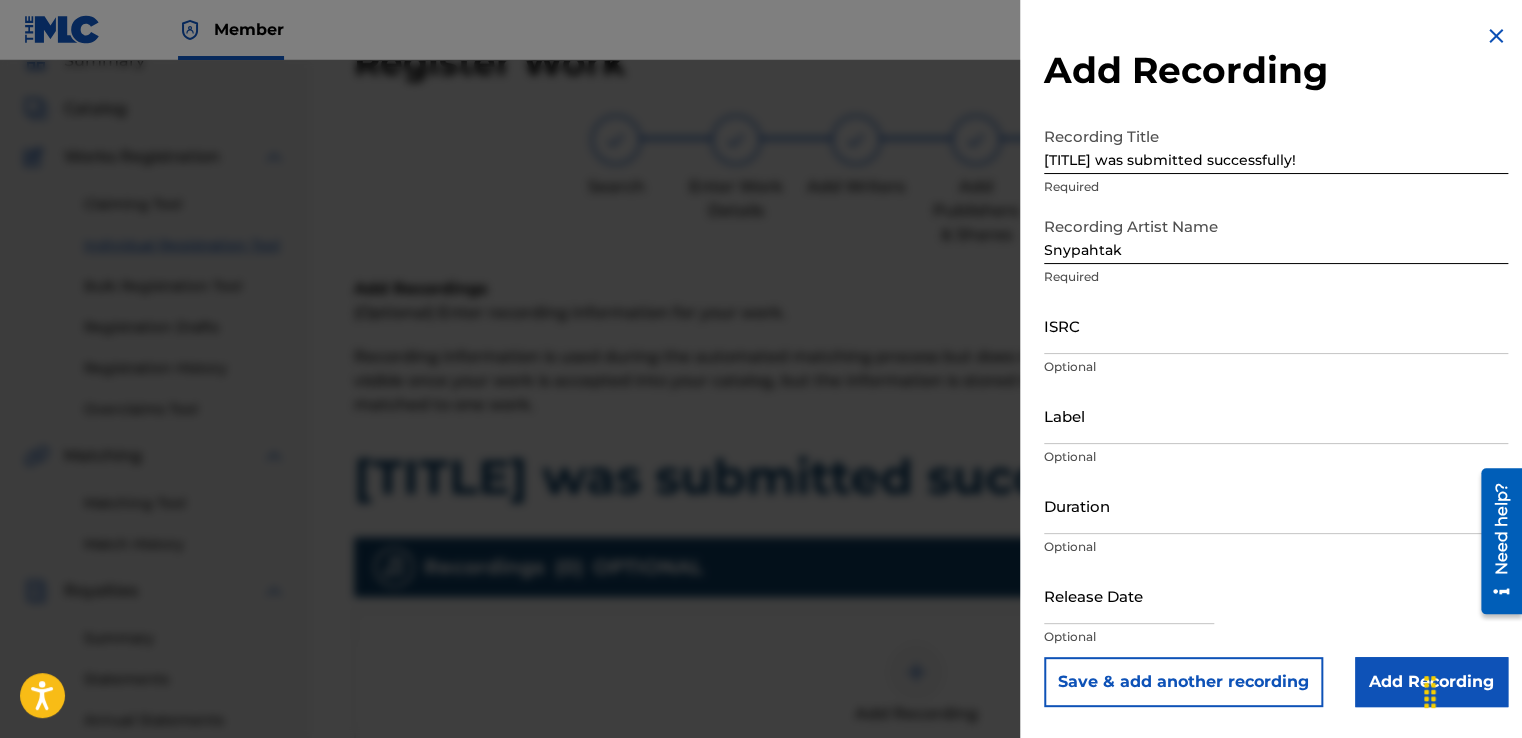 click on "Add Recording" at bounding box center (1431, 682) 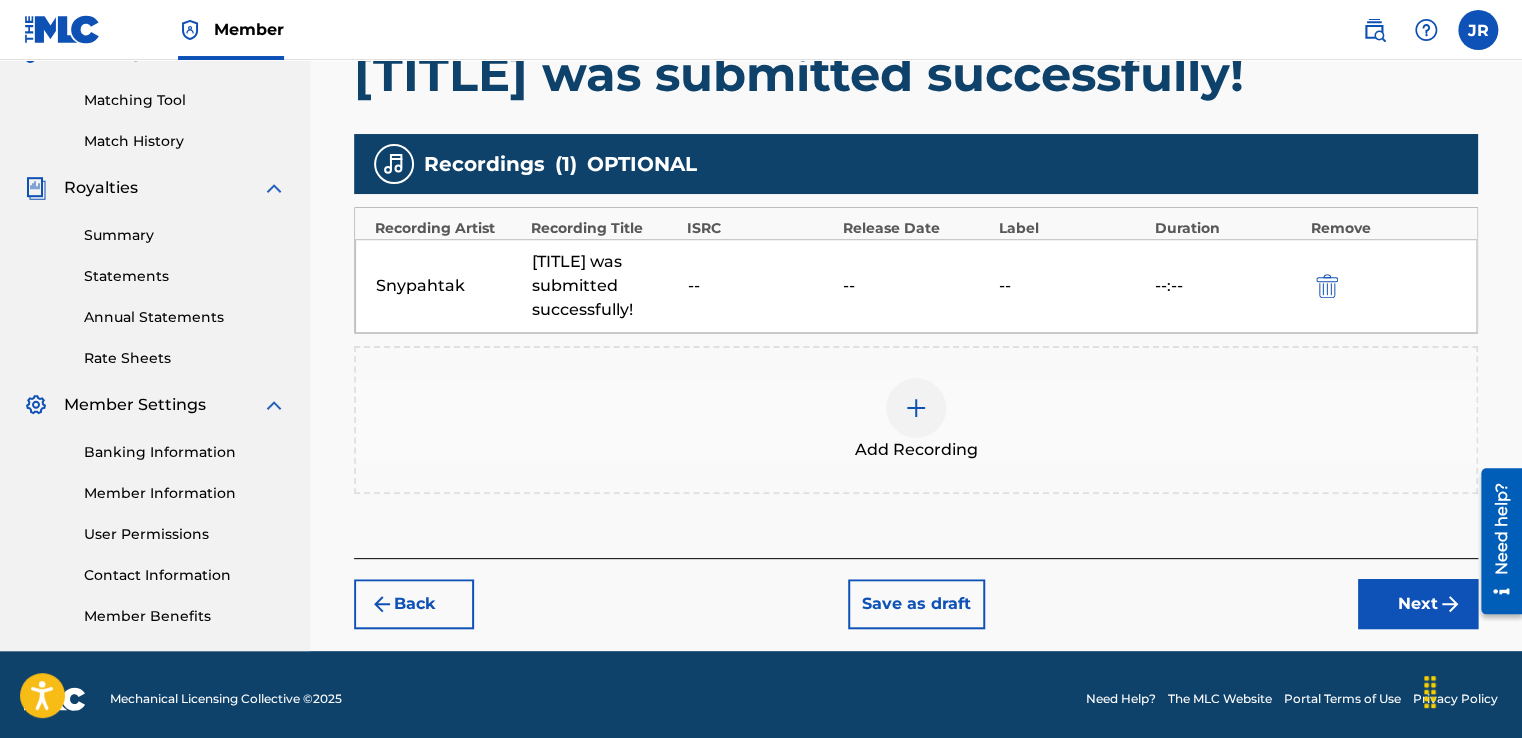 scroll, scrollTop: 501, scrollLeft: 0, axis: vertical 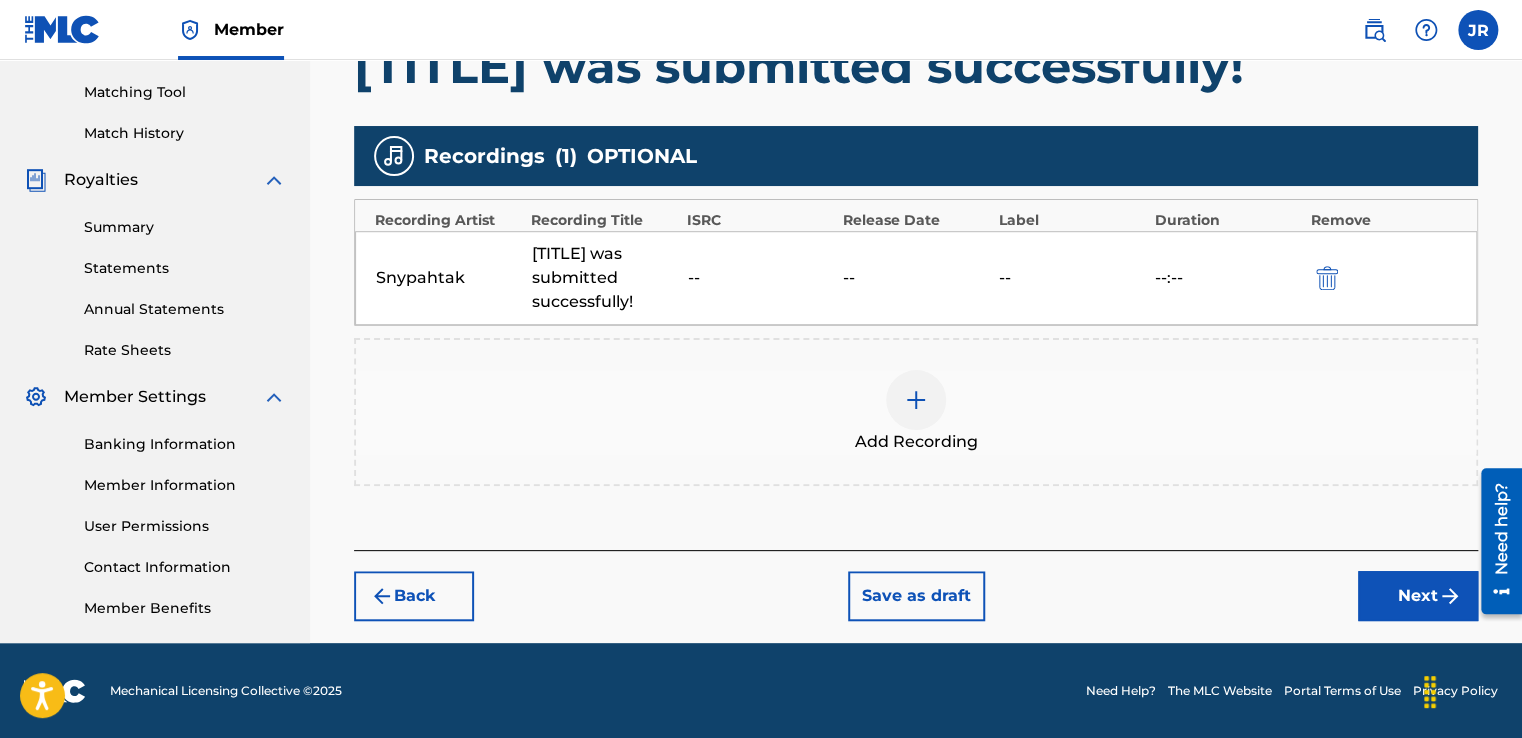 click on "Next" at bounding box center (1418, 596) 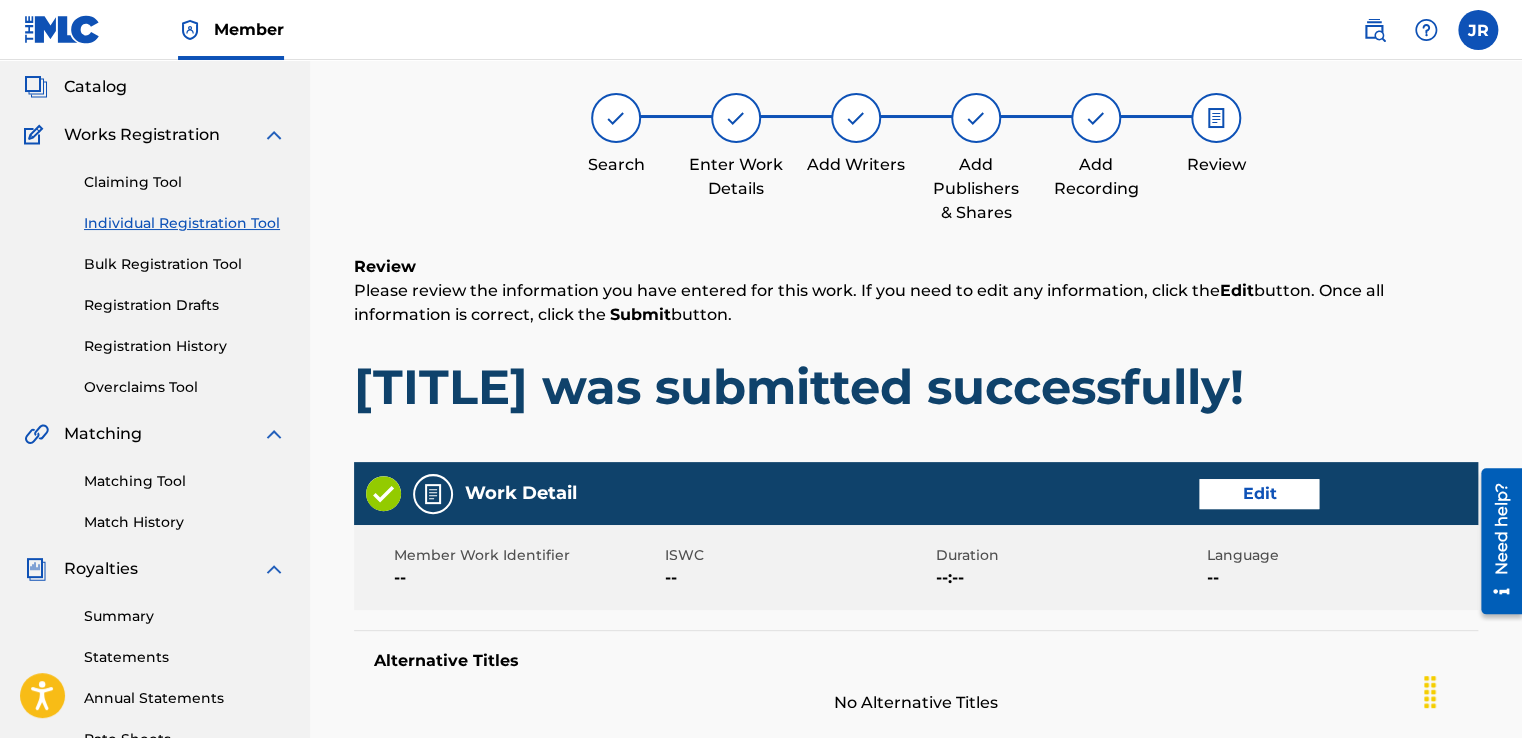 scroll, scrollTop: 90, scrollLeft: 0, axis: vertical 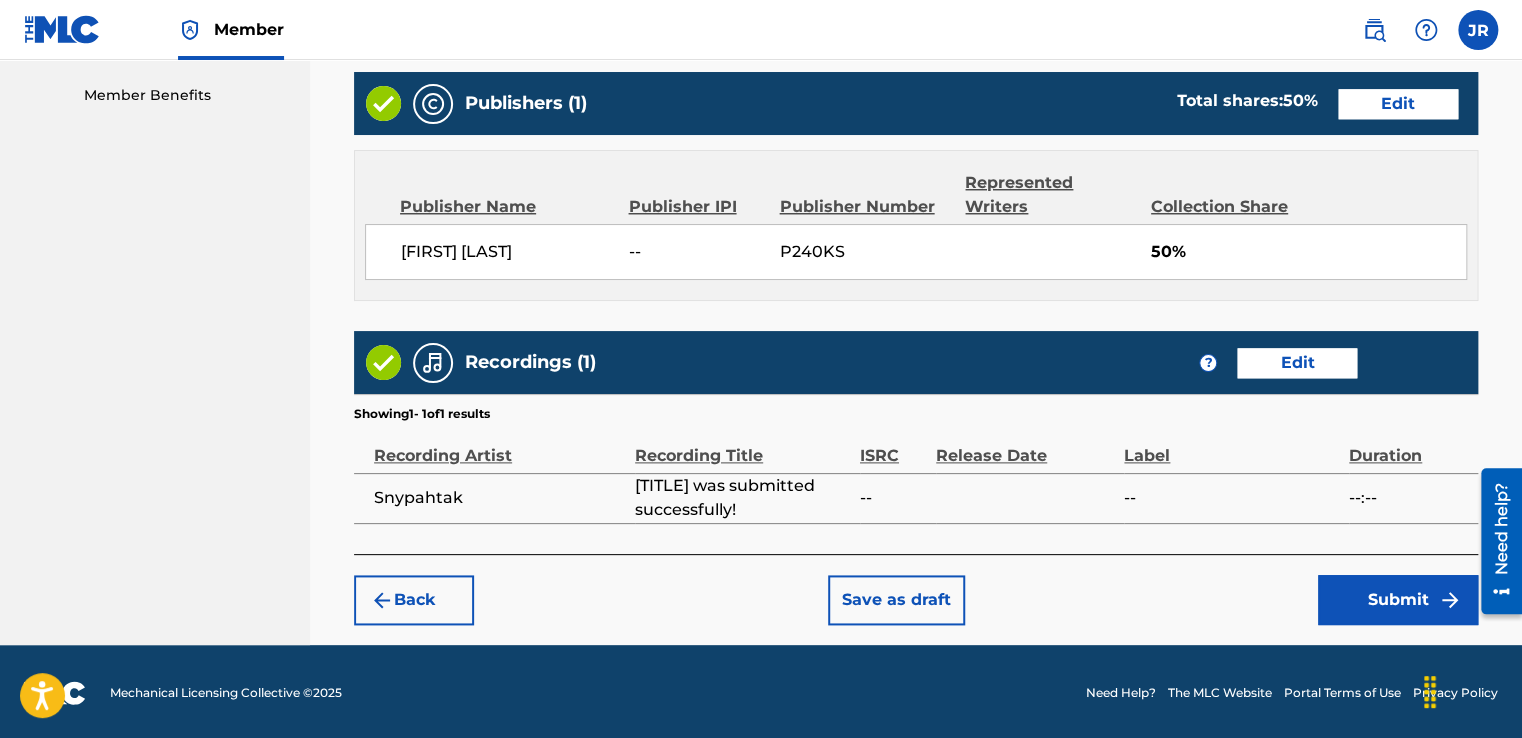 click on "Submit" at bounding box center [1398, 600] 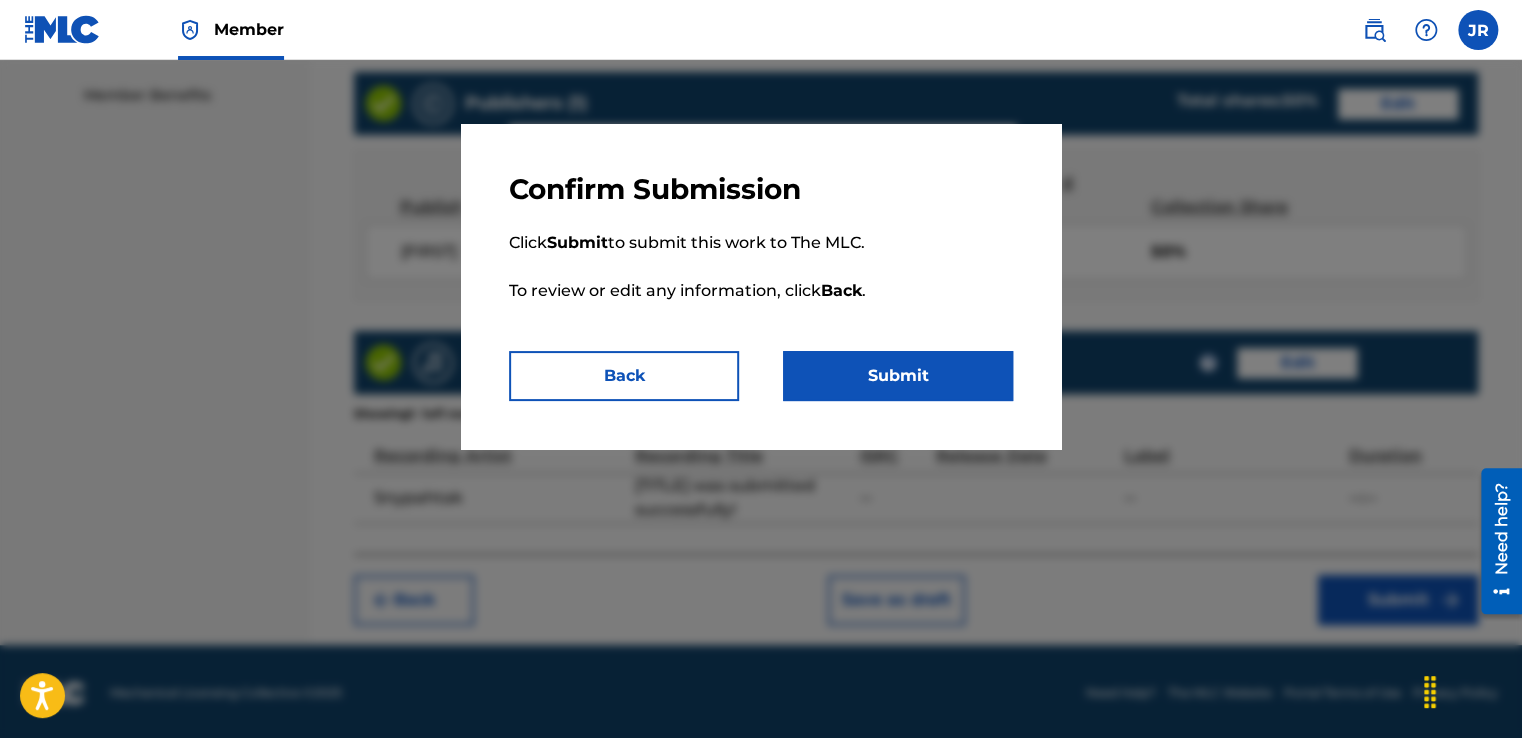 click on "Submit" at bounding box center (898, 376) 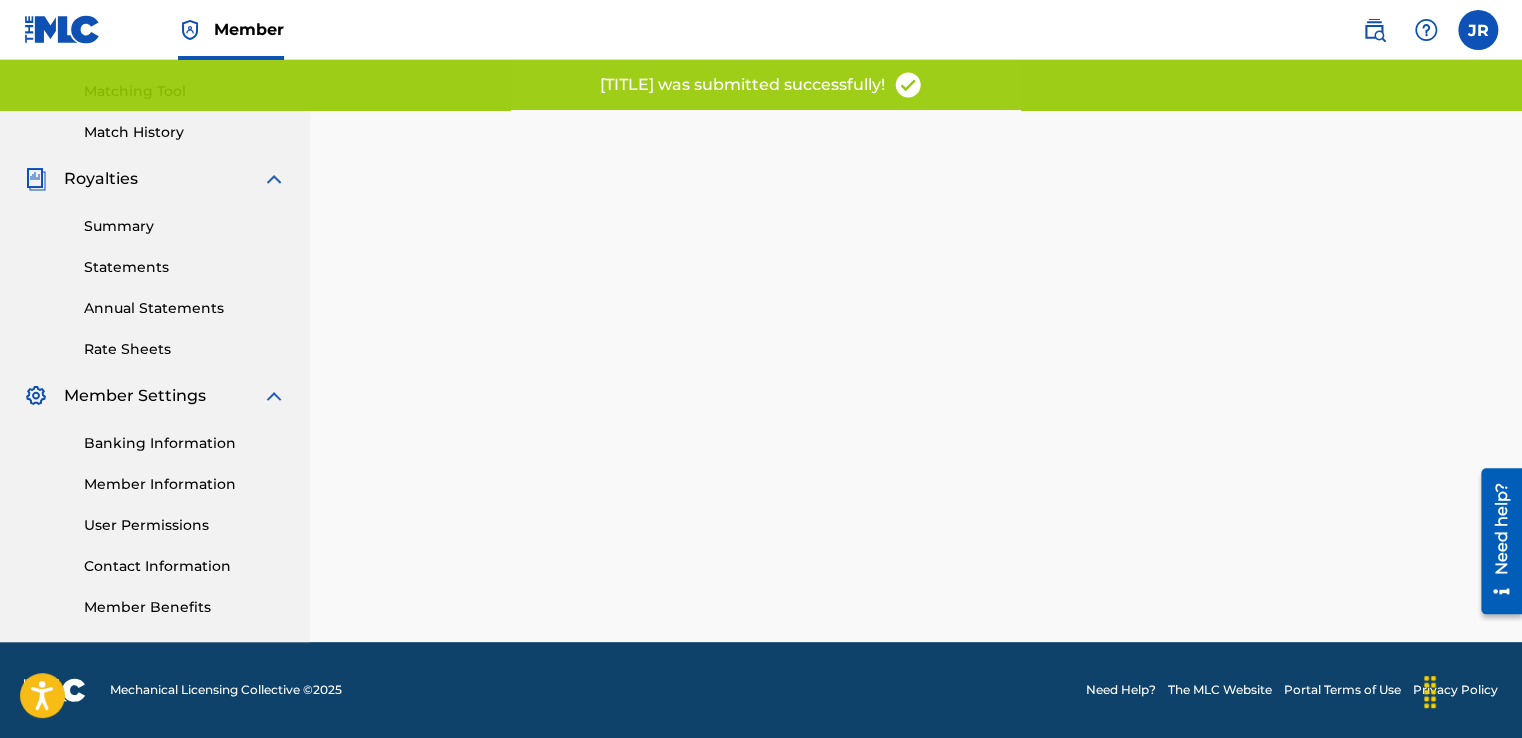 scroll, scrollTop: 0, scrollLeft: 0, axis: both 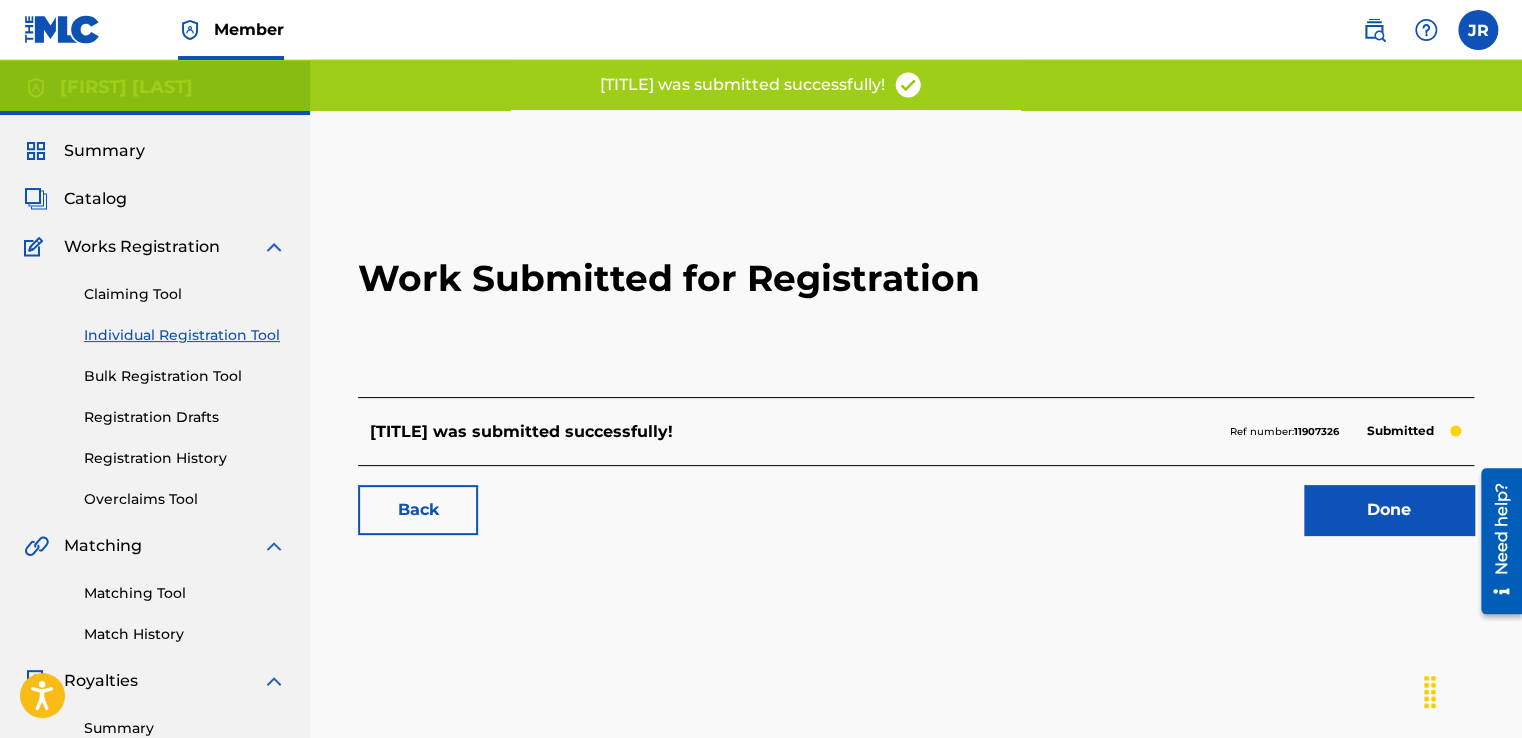 click on "Done" at bounding box center (1389, 510) 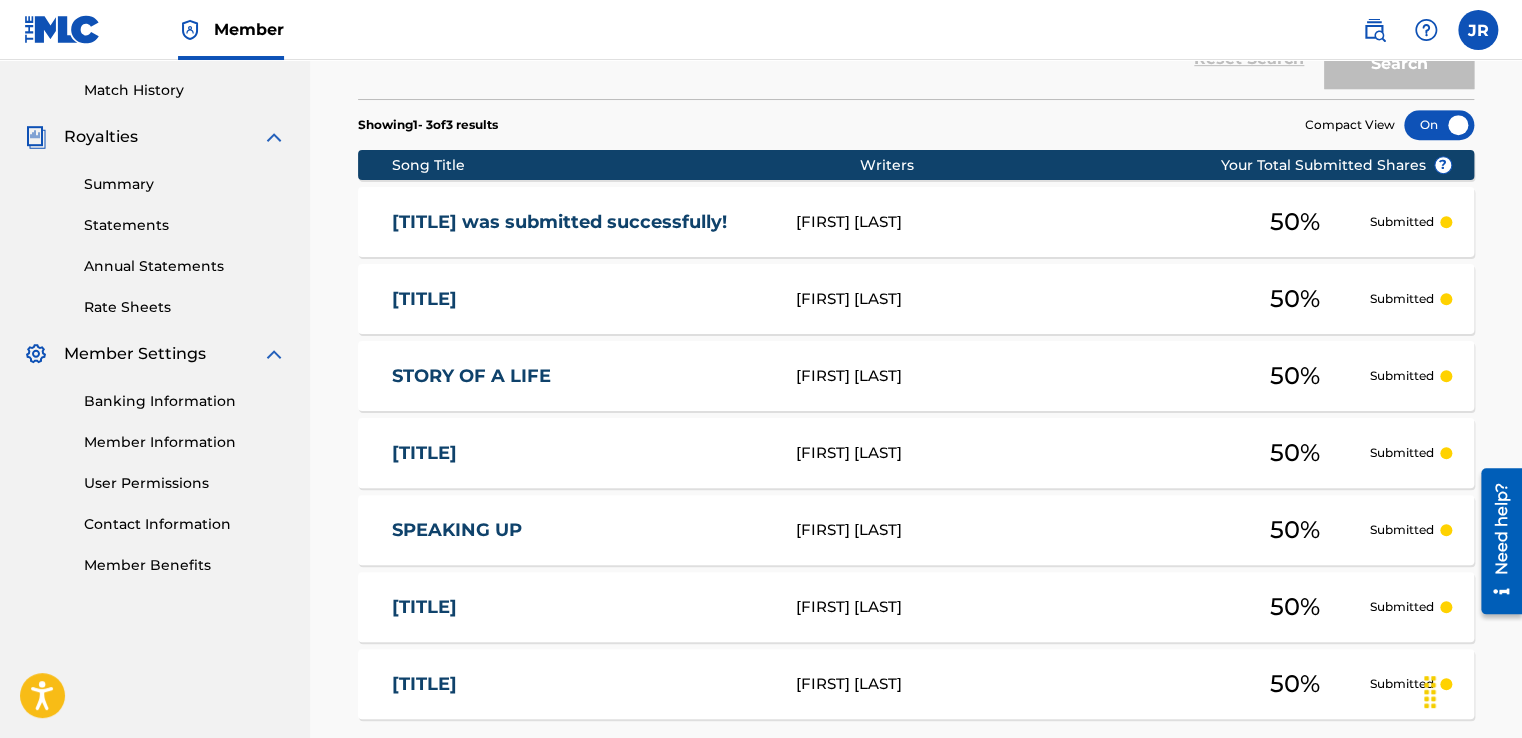 scroll, scrollTop: 530, scrollLeft: 0, axis: vertical 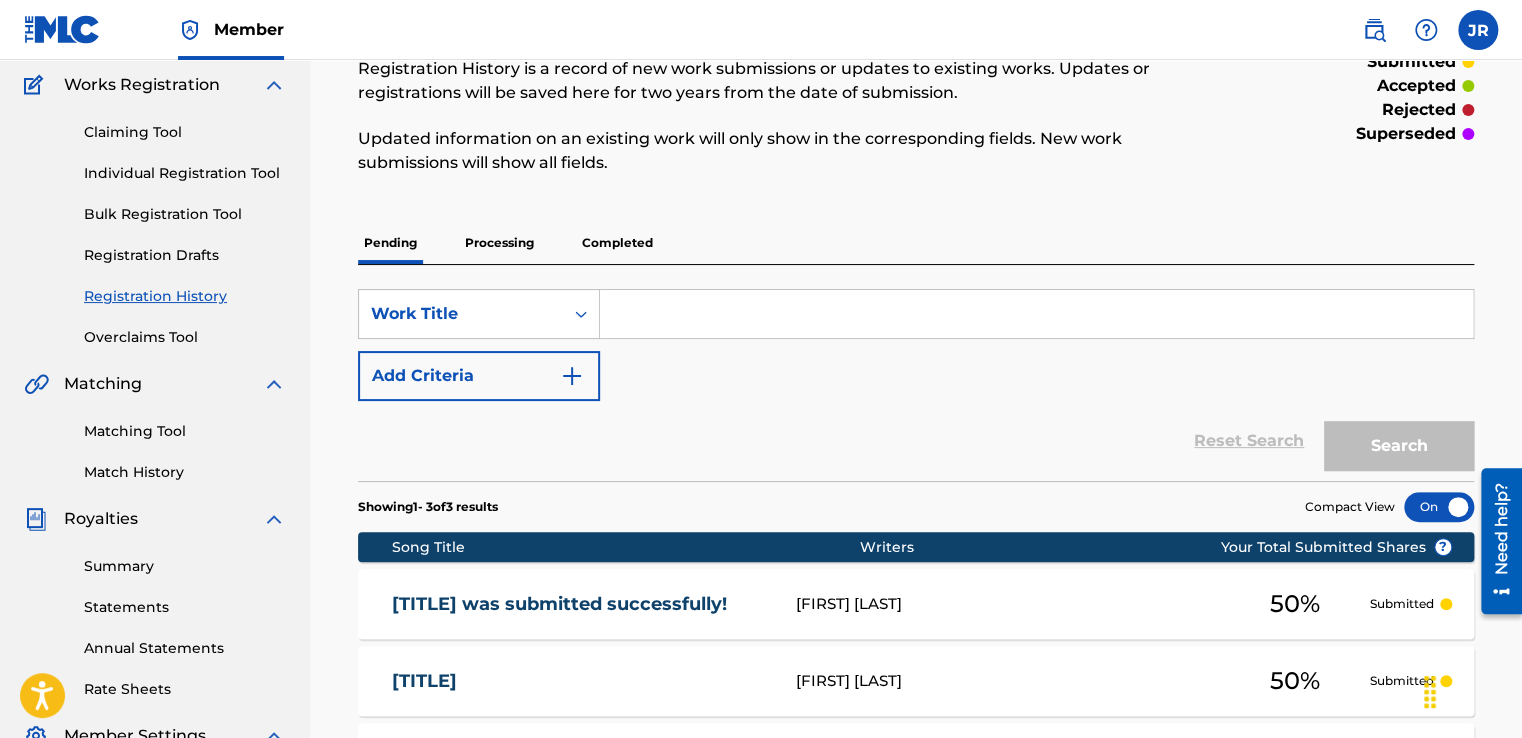 click on "Individual Registration Tool" at bounding box center [185, 173] 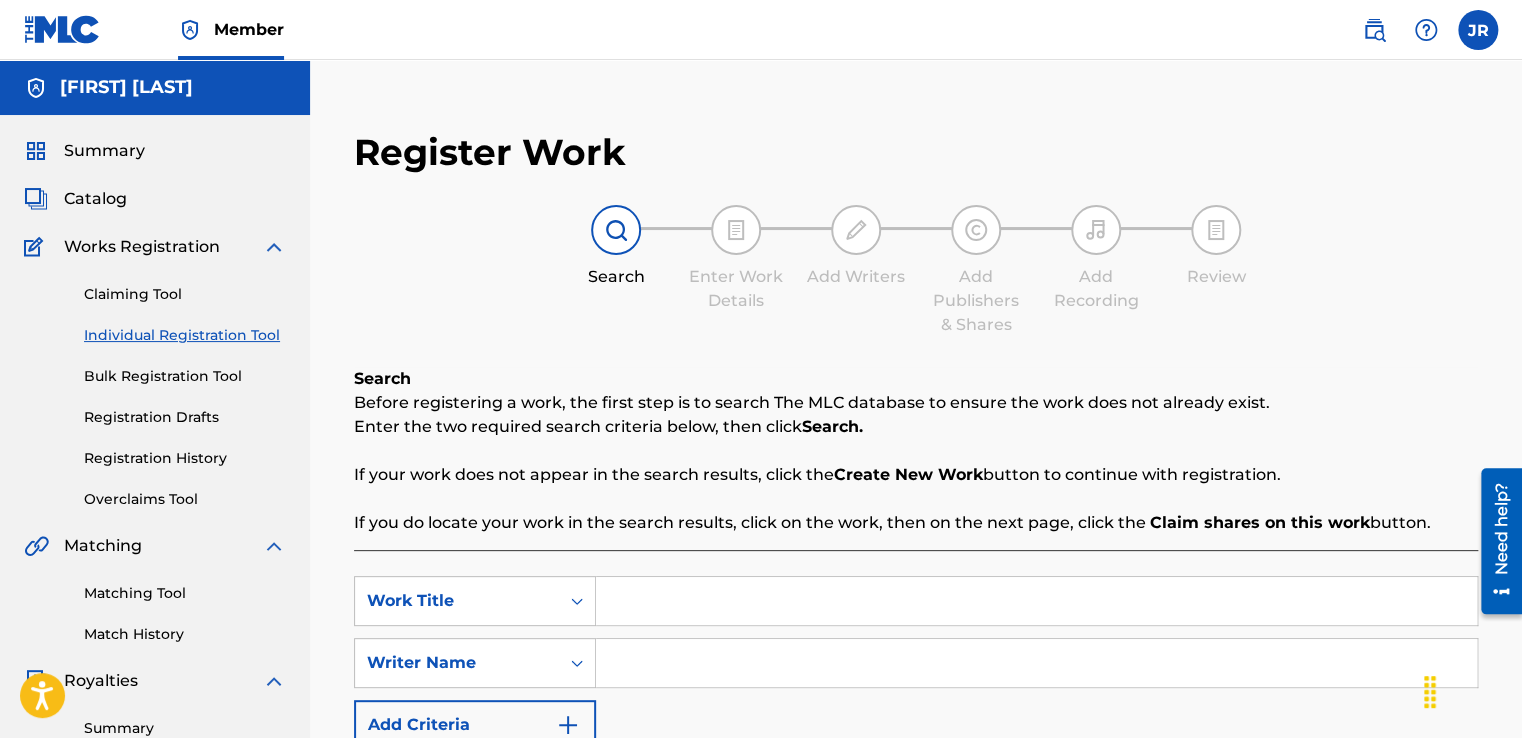 click at bounding box center [1036, 601] 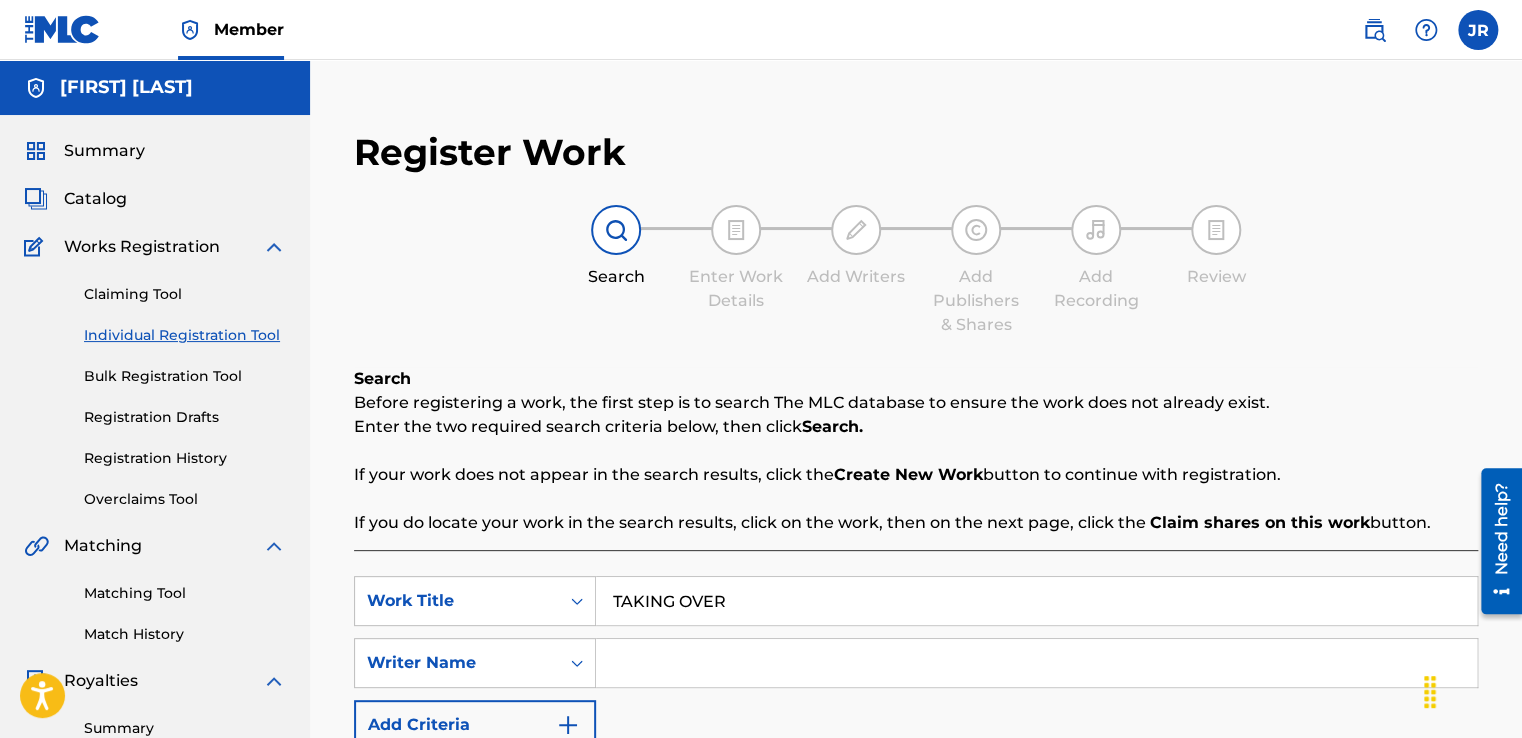 type on "TAKING OVER" 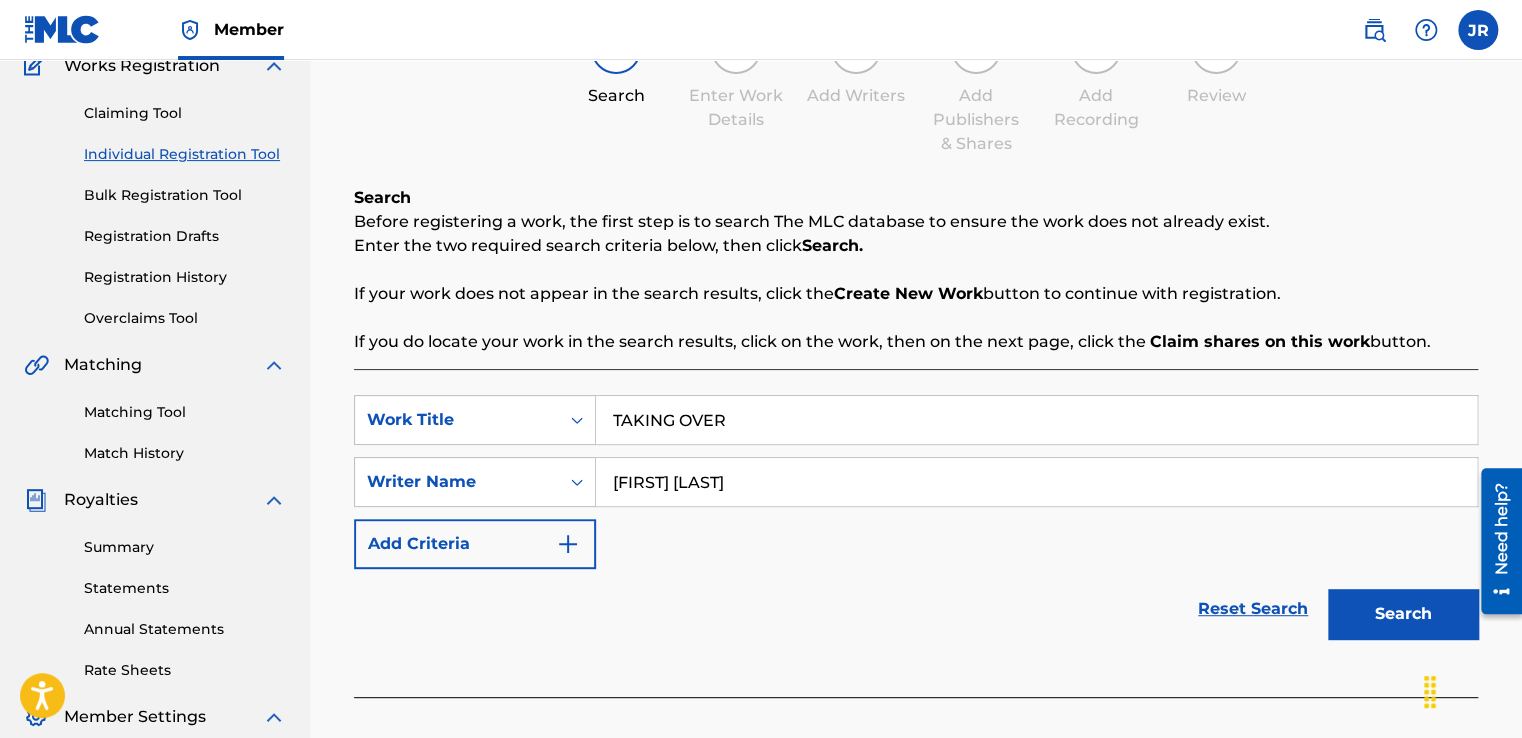 drag, startPoint x: 1523, startPoint y: 420, endPoint x: 48, endPoint y: 68, distance: 1516.4198 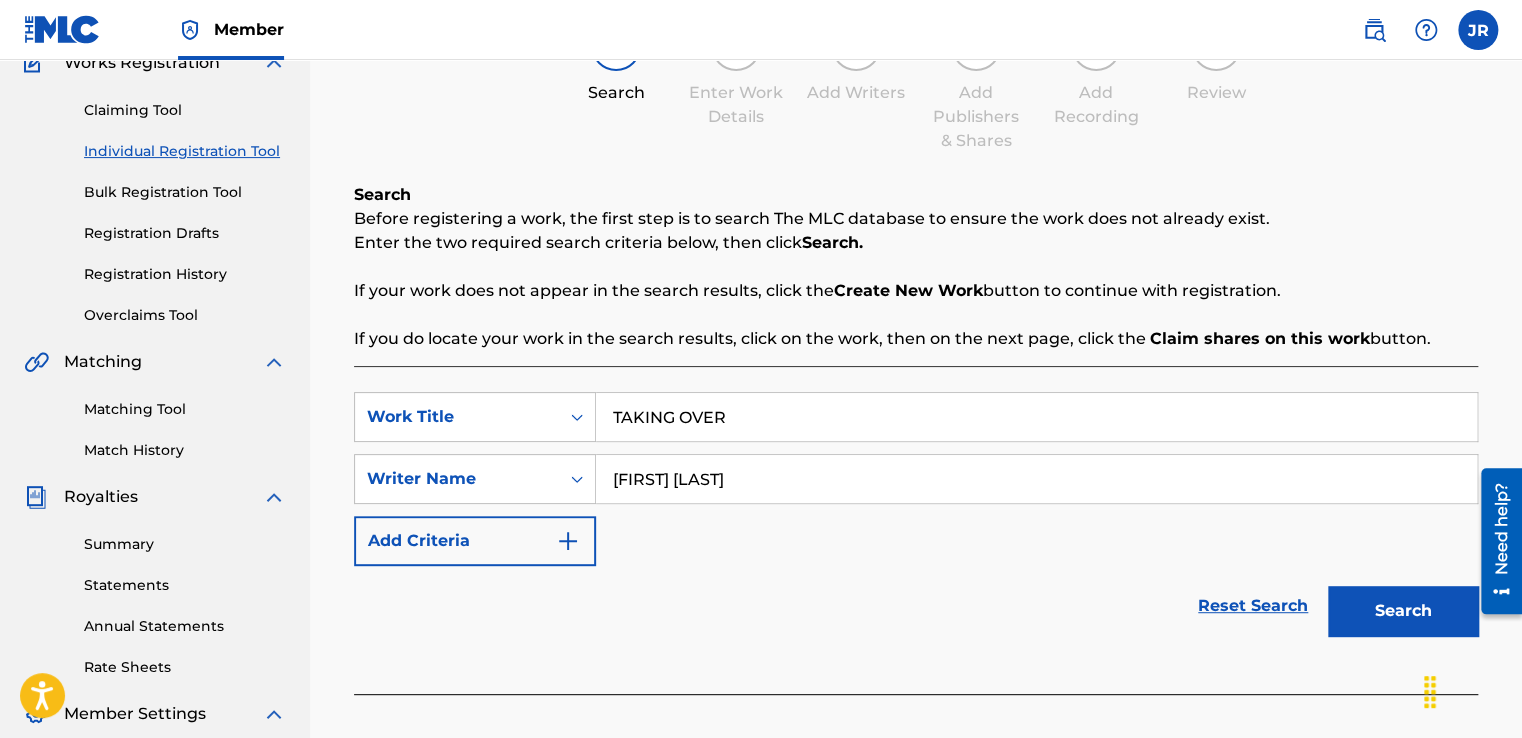 click on "Search" at bounding box center (1403, 611) 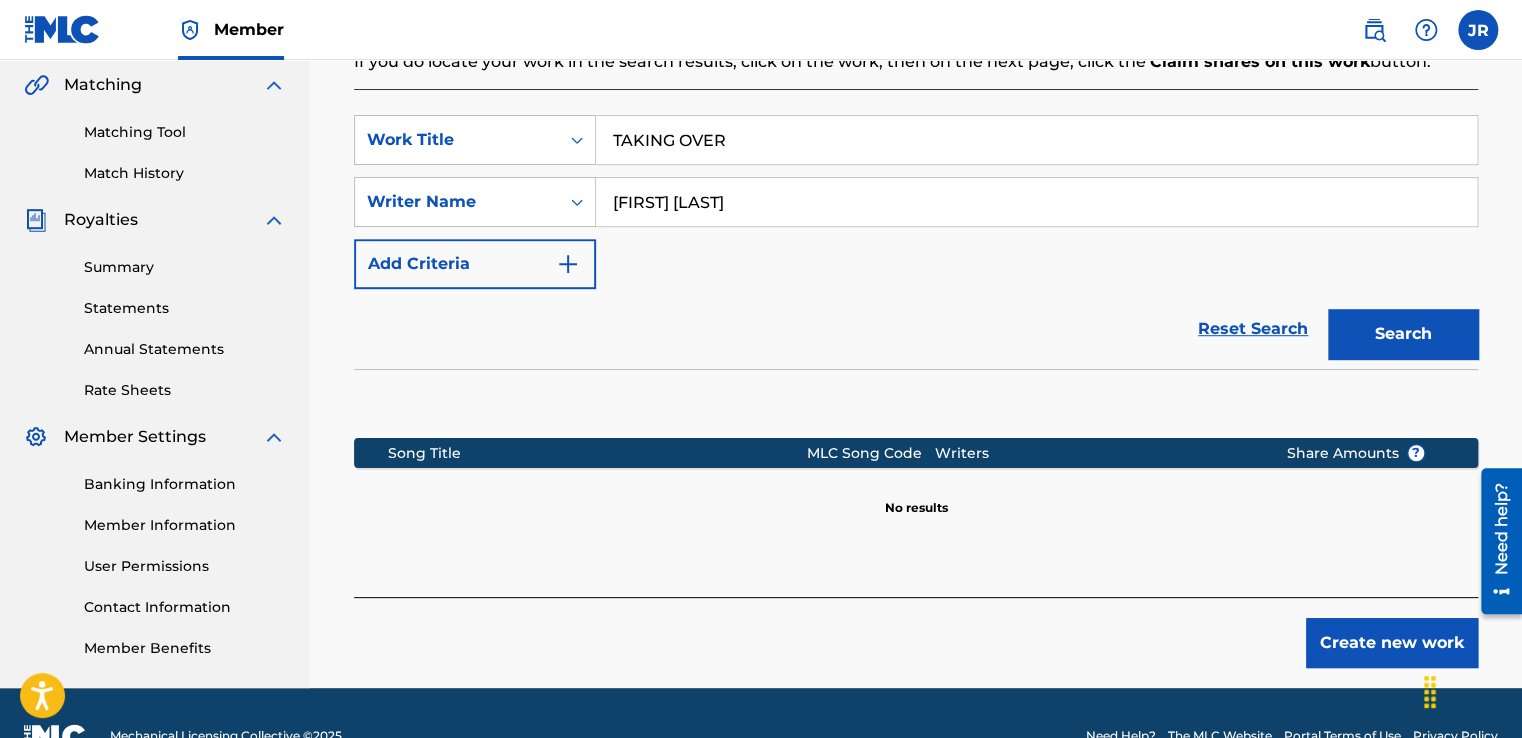drag, startPoint x: 1524, startPoint y: 433, endPoint x: 53, endPoint y: 137, distance: 1500.4856 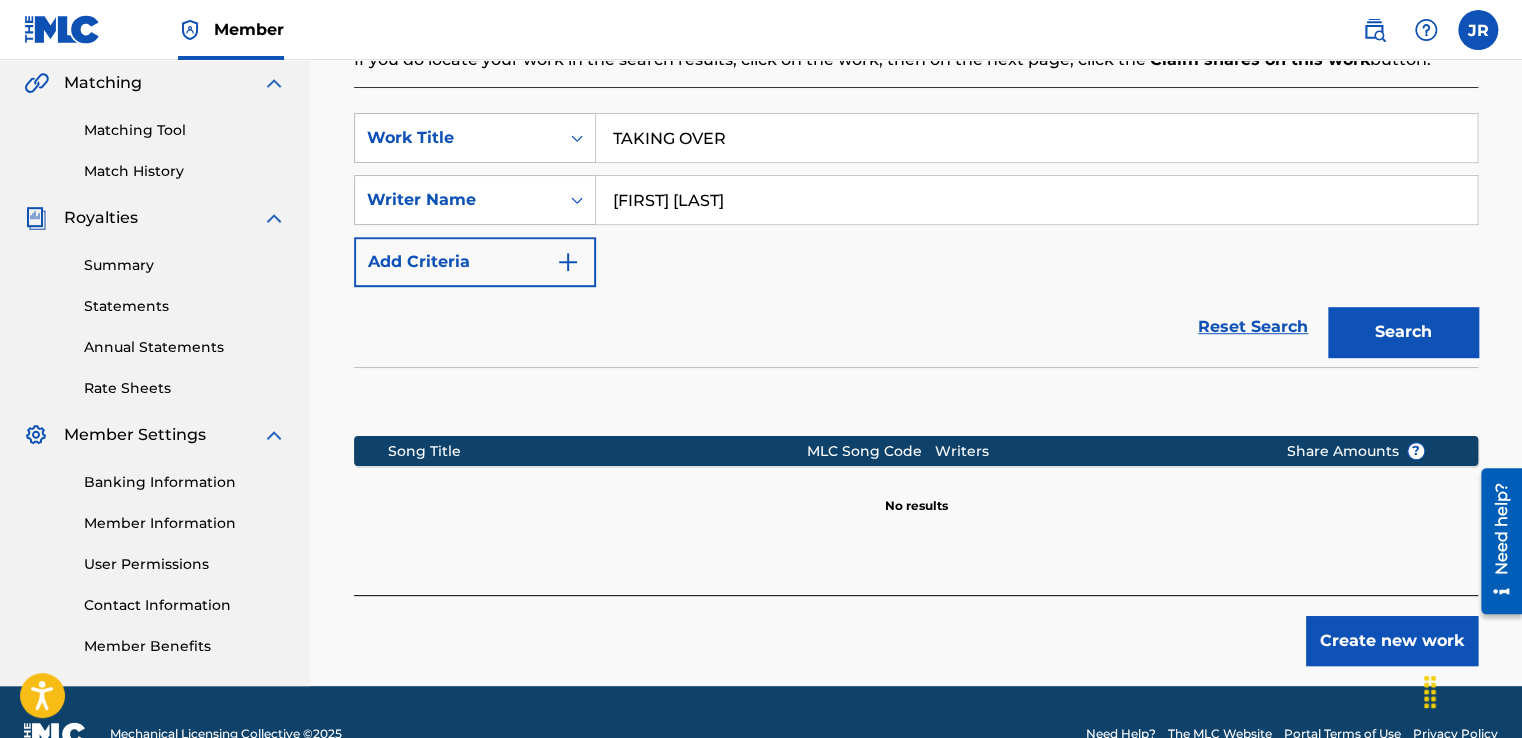 click on "Create new work" at bounding box center (1392, 641) 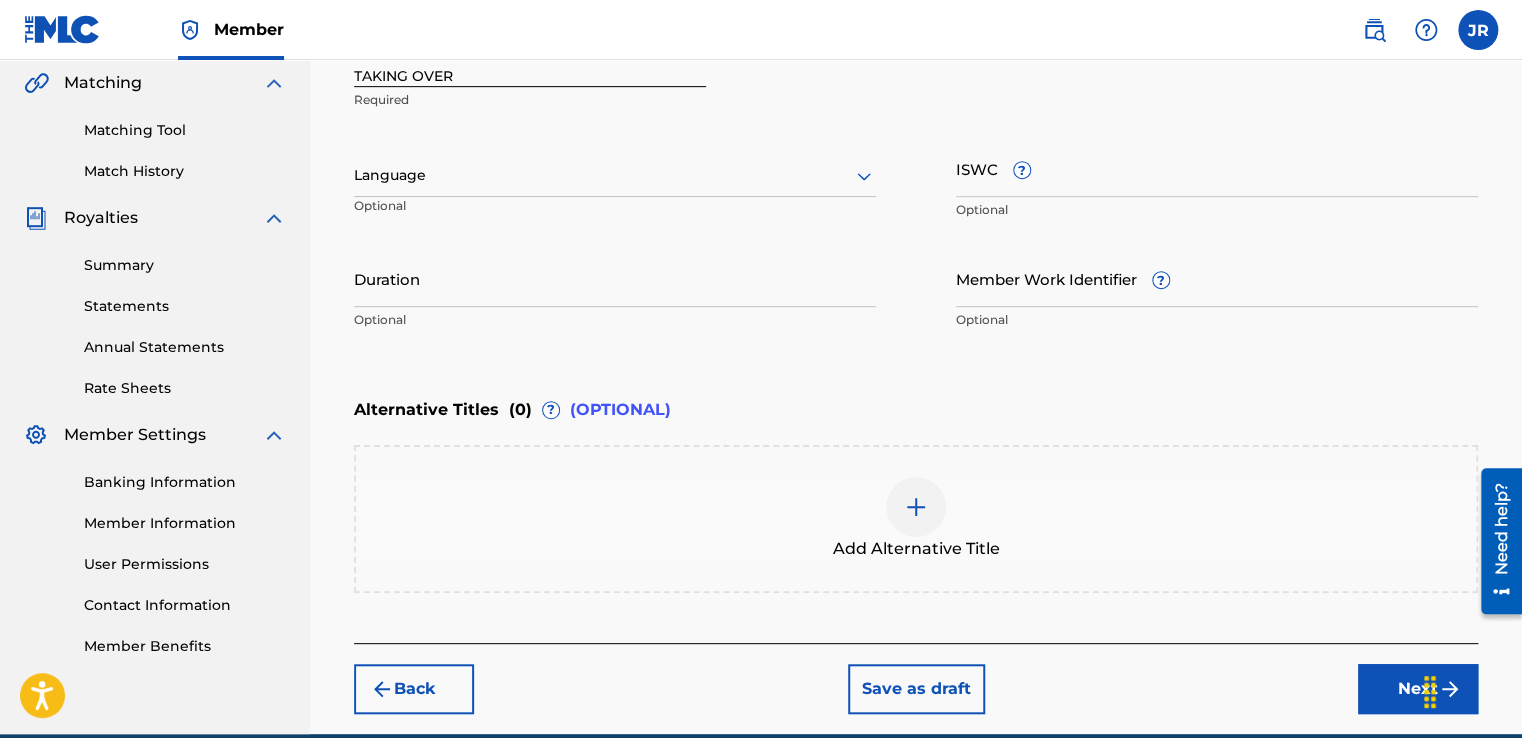 click on "Add Alternative Title" at bounding box center (916, 519) 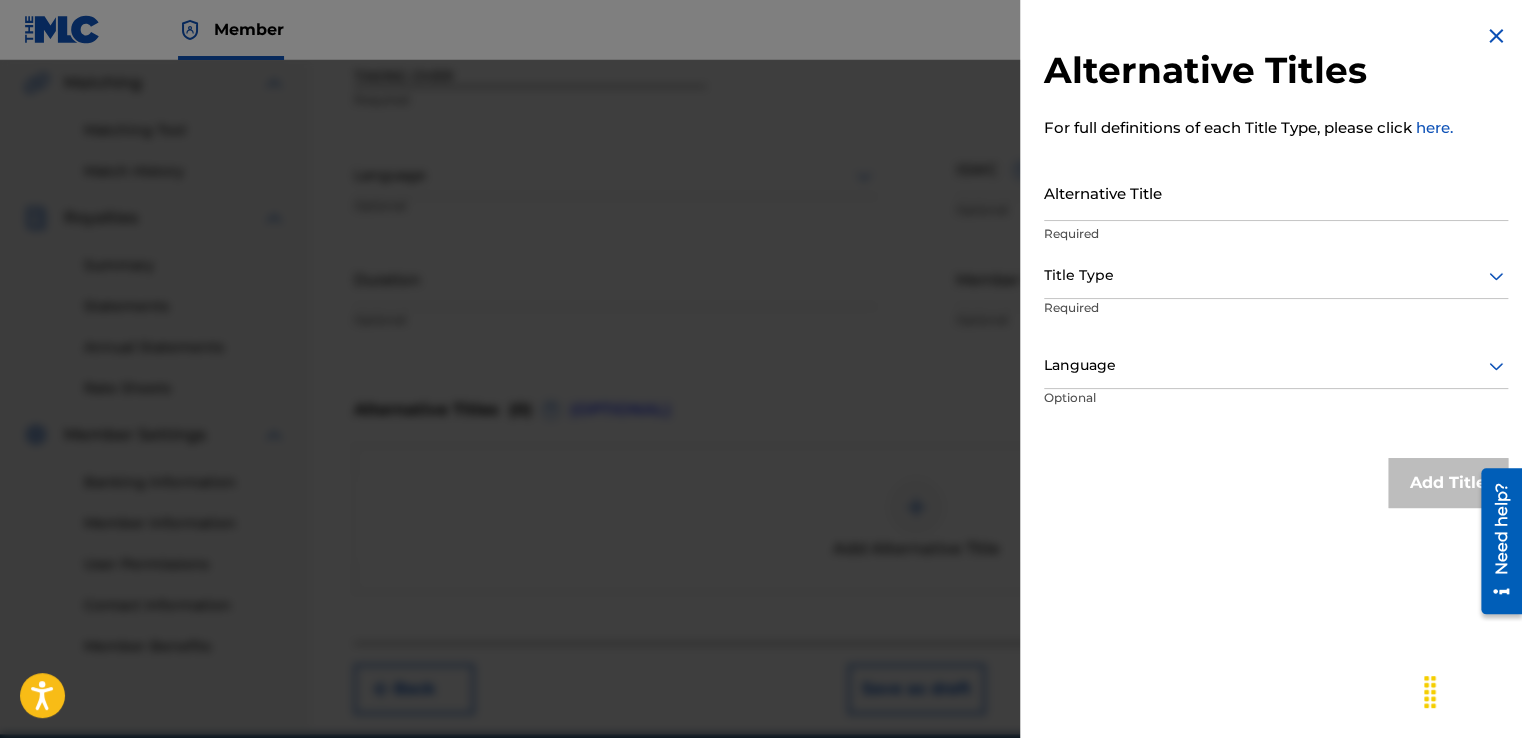 click at bounding box center [1496, 36] 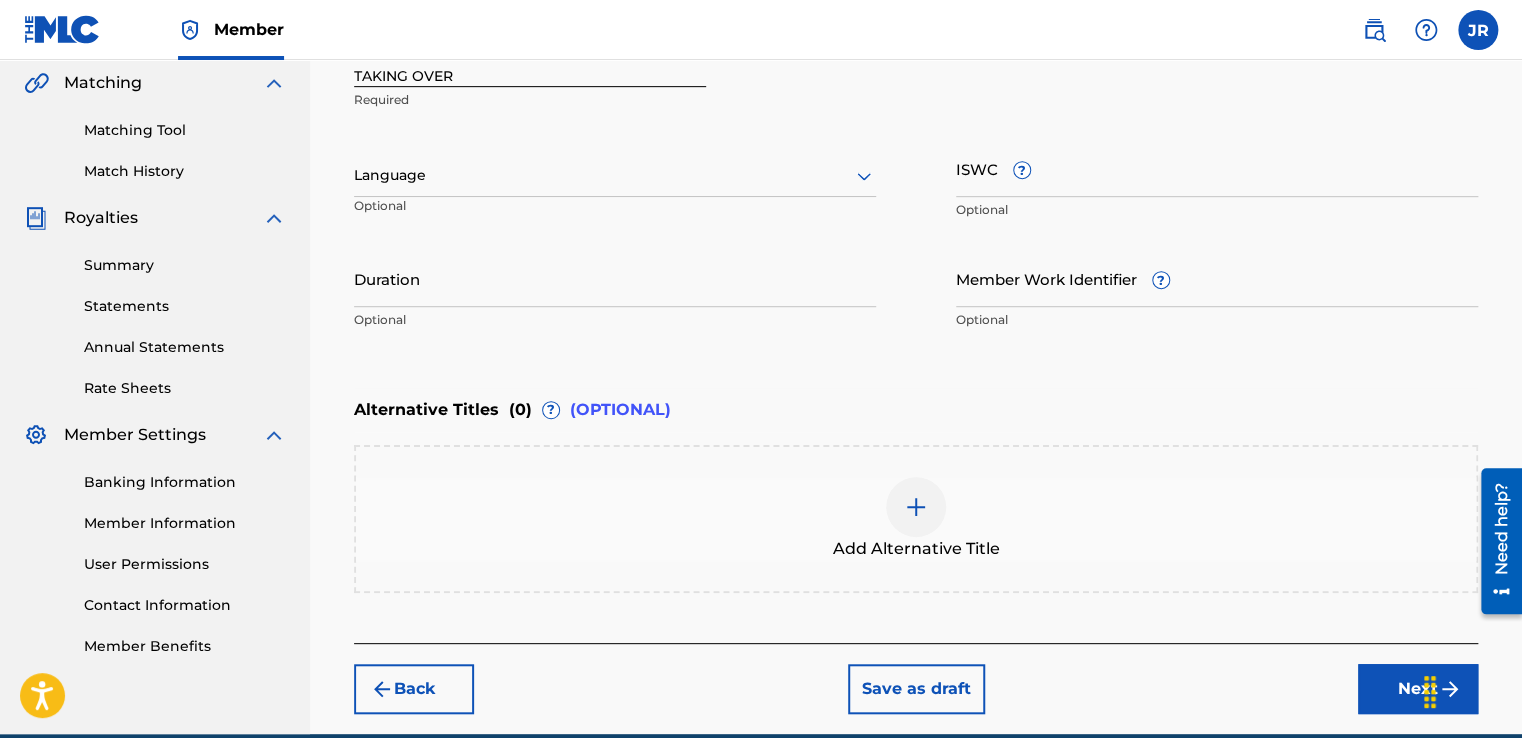 click on "Next" at bounding box center [1418, 689] 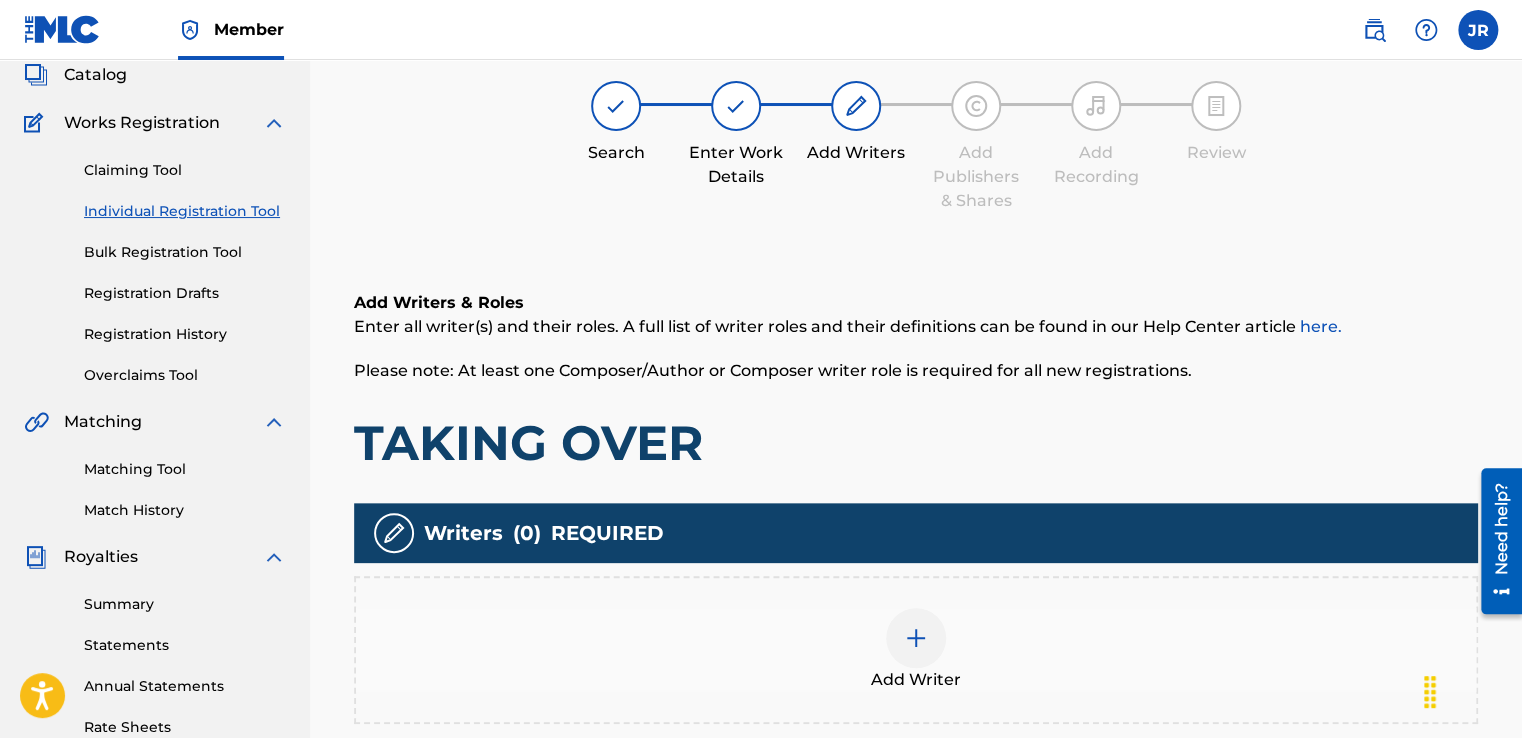 scroll, scrollTop: 90, scrollLeft: 0, axis: vertical 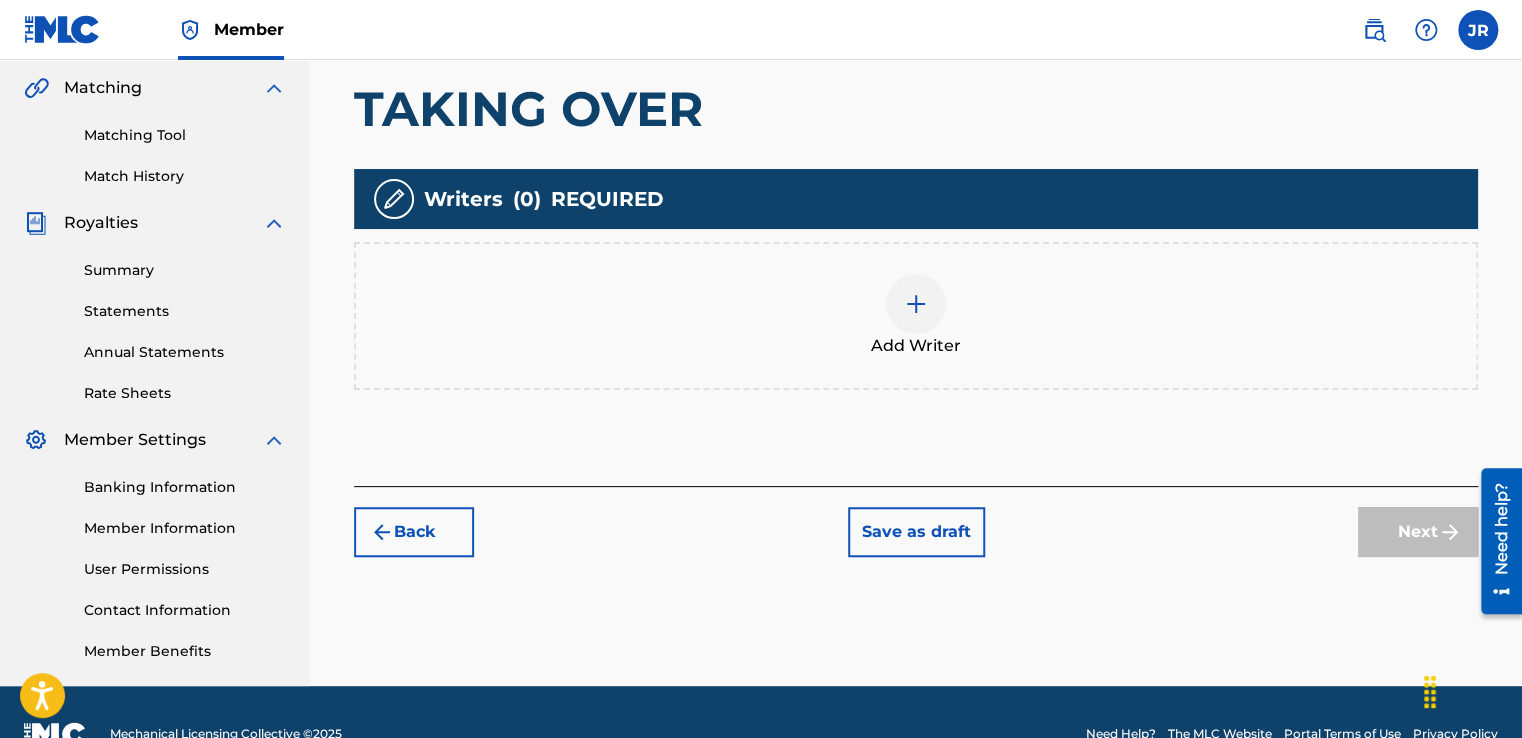 click at bounding box center [916, 304] 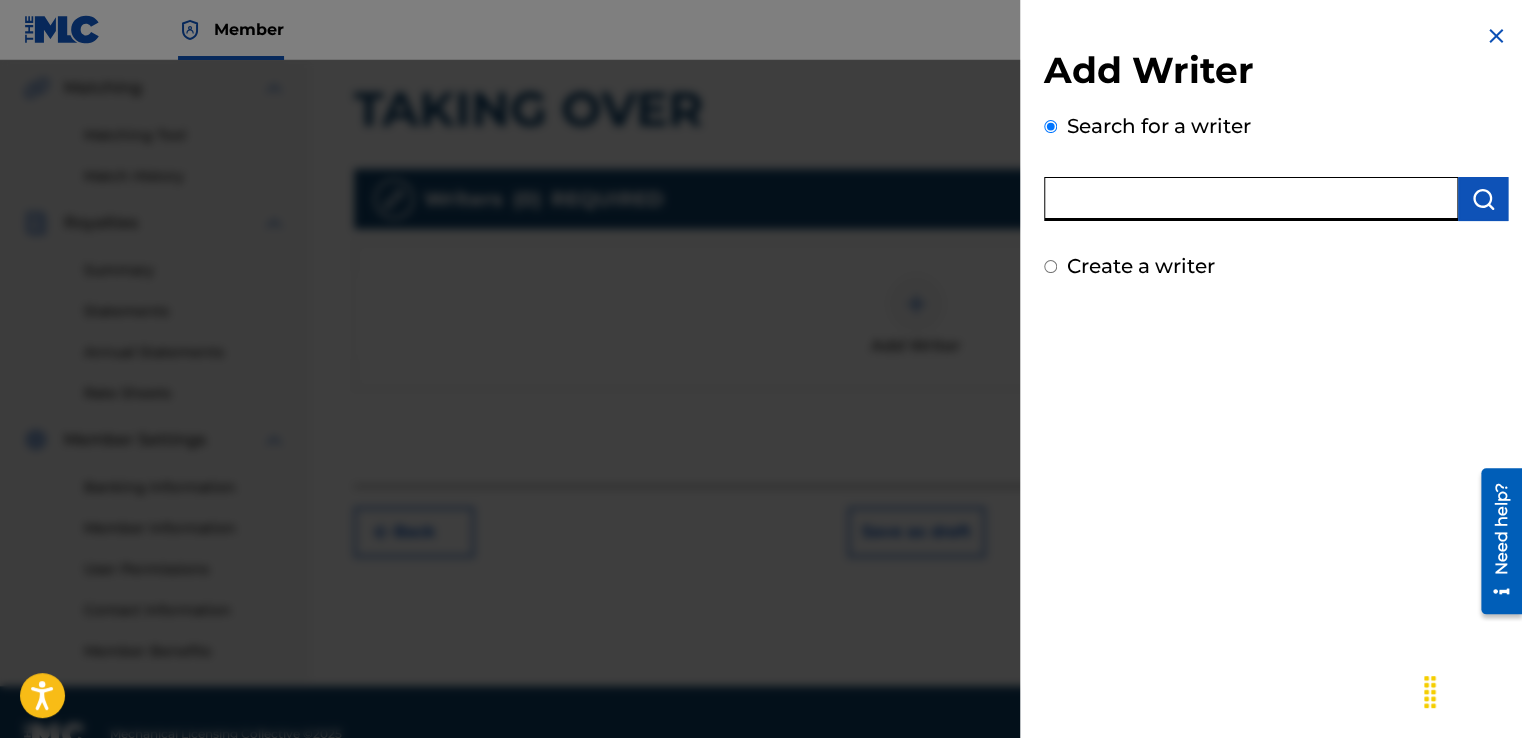 click at bounding box center (1251, 199) 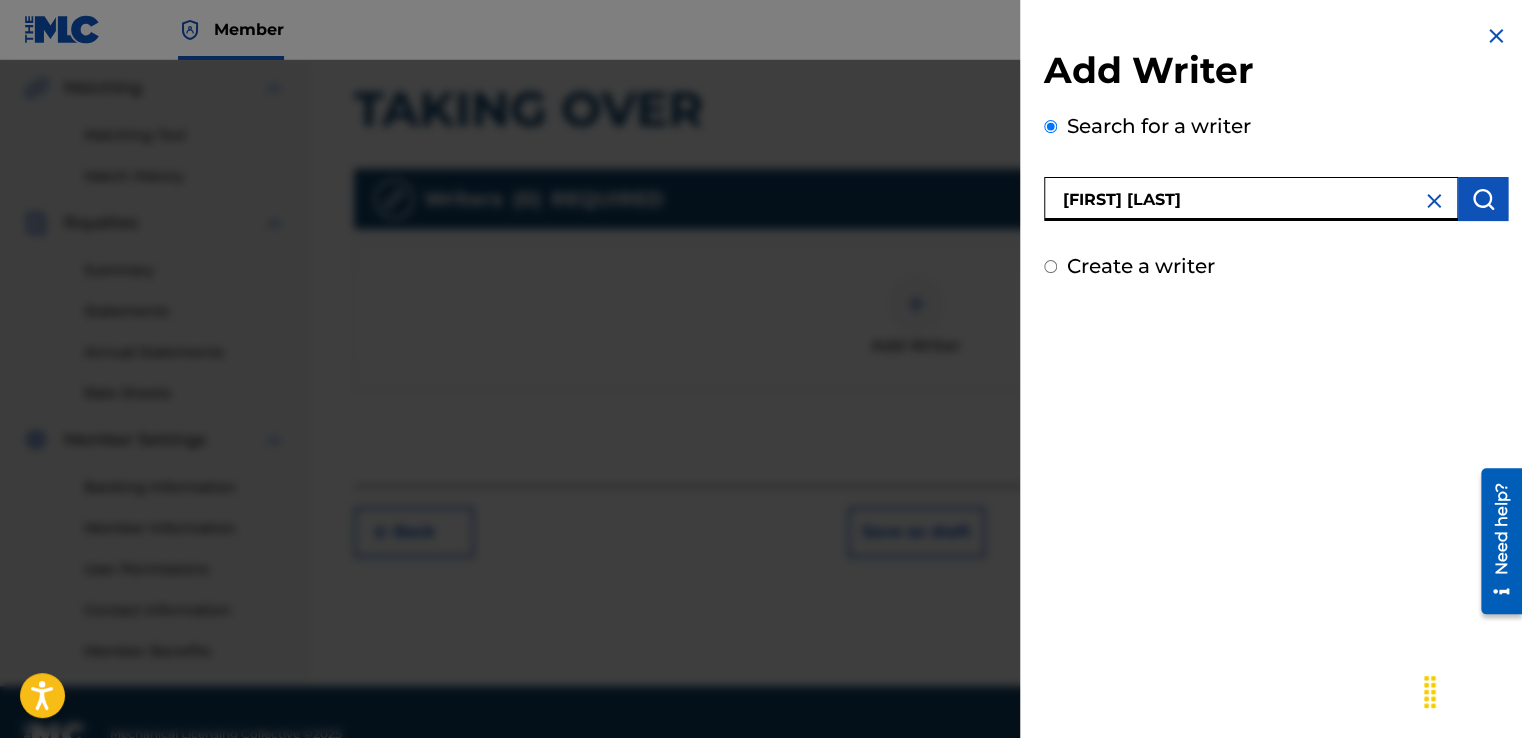 type on "[FIRST] [LAST]" 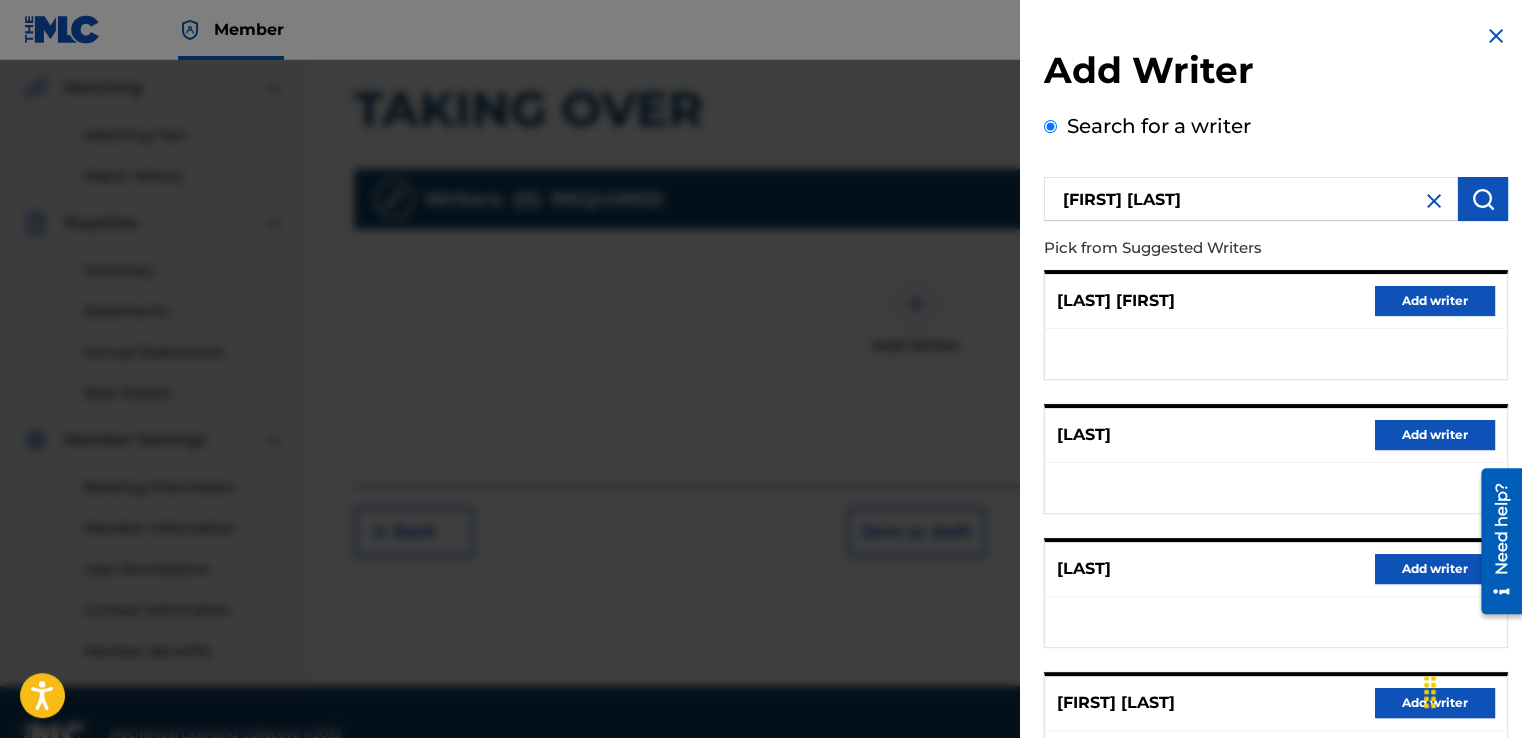 click on "Add writer" at bounding box center (1435, 703) 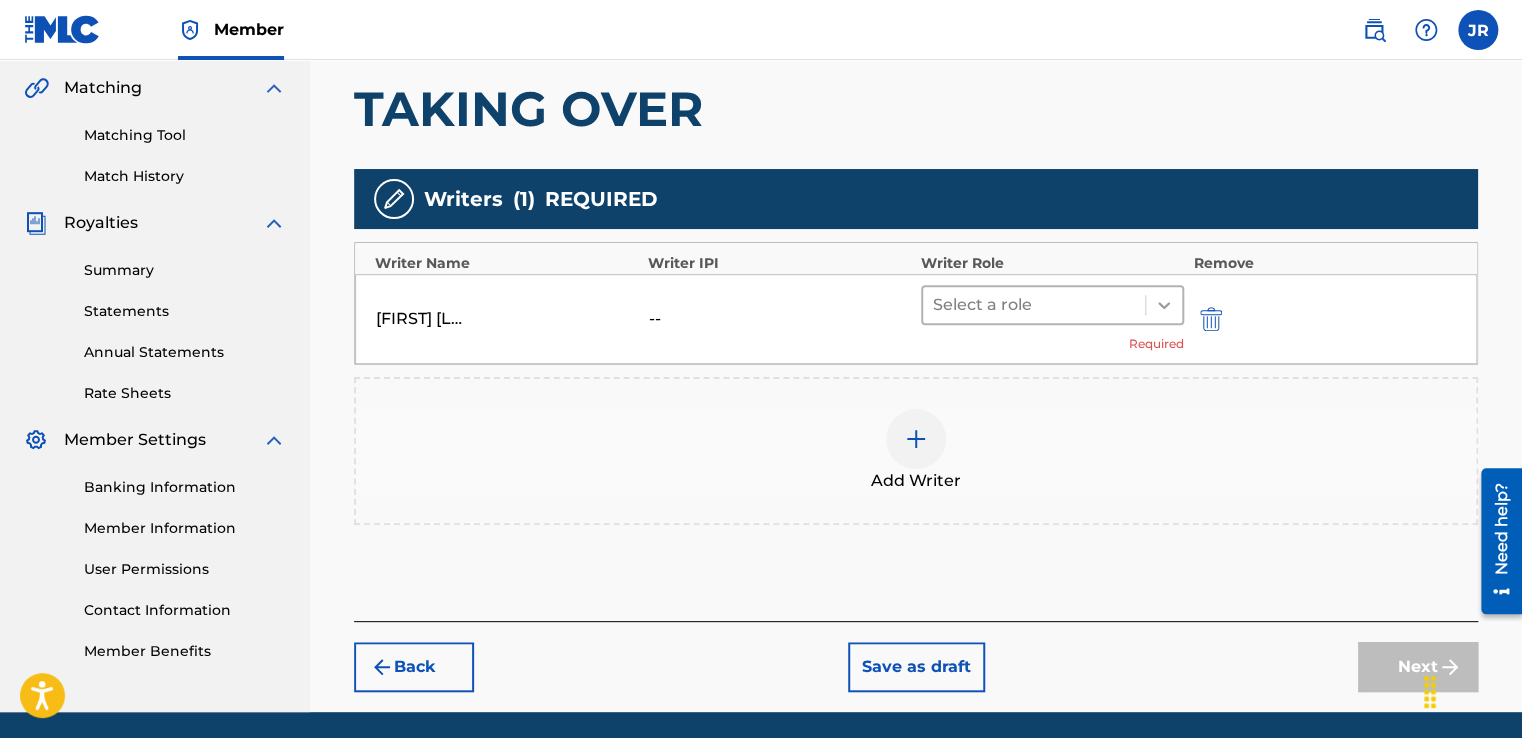 click 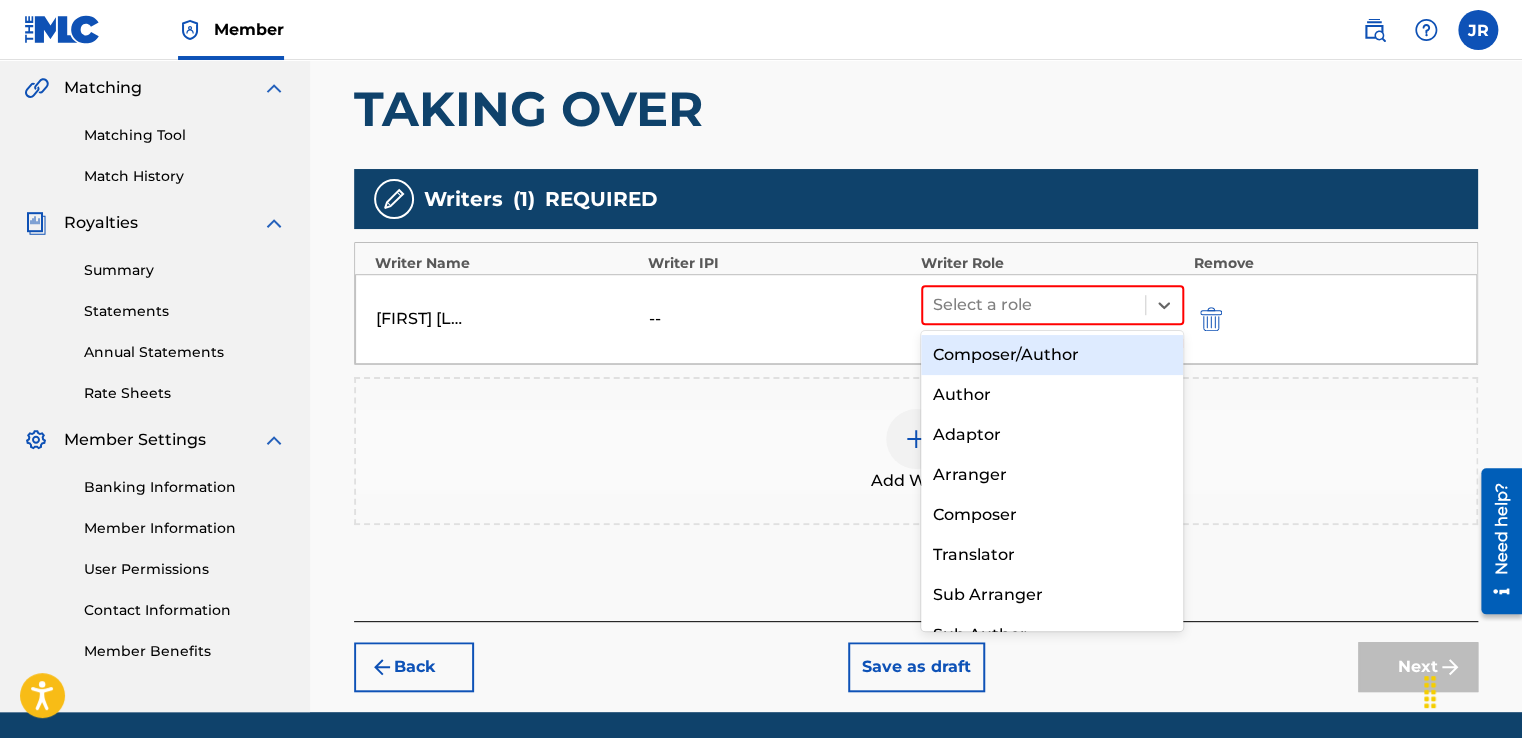 click on "Composer/Author" at bounding box center (1052, 355) 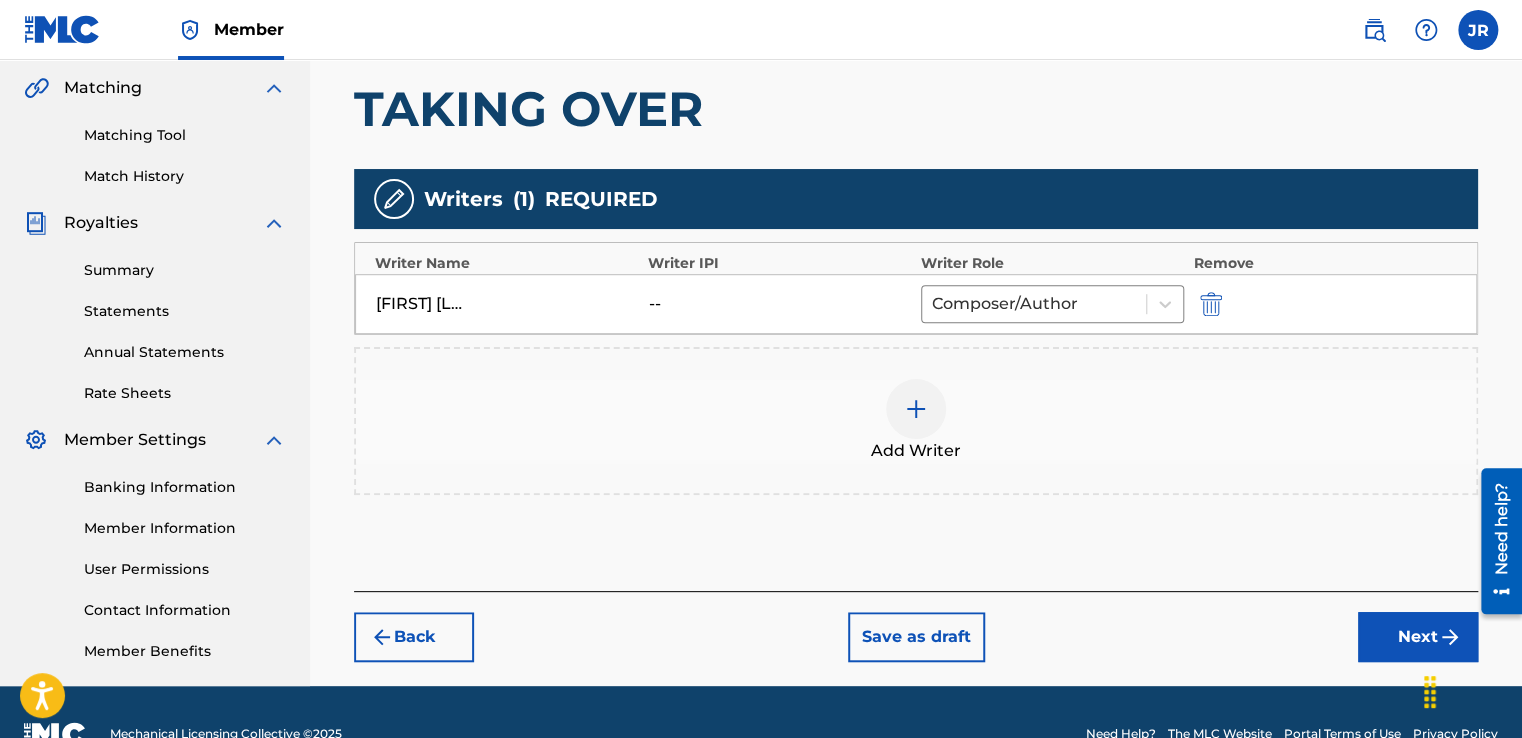 click at bounding box center [916, 409] 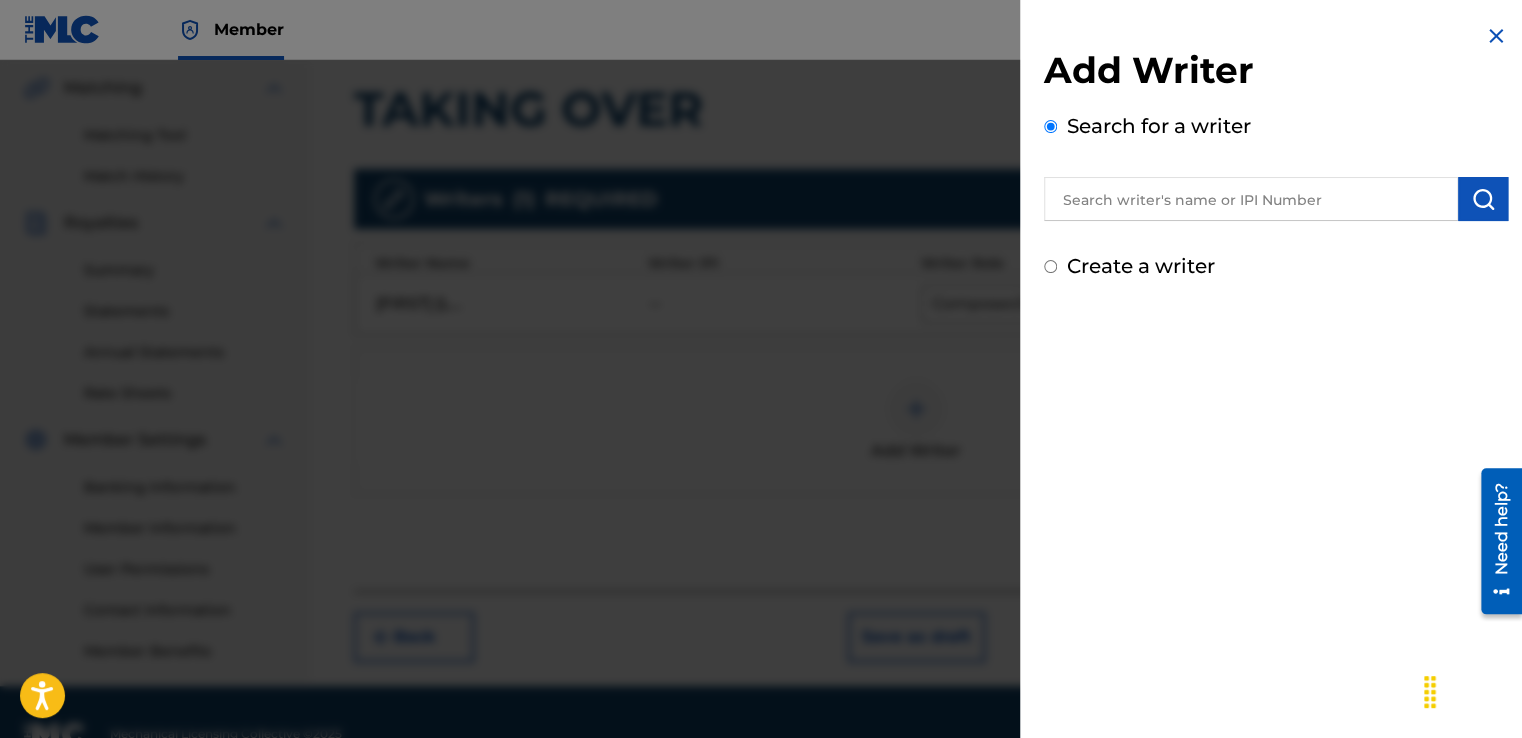 click at bounding box center [1251, 199] 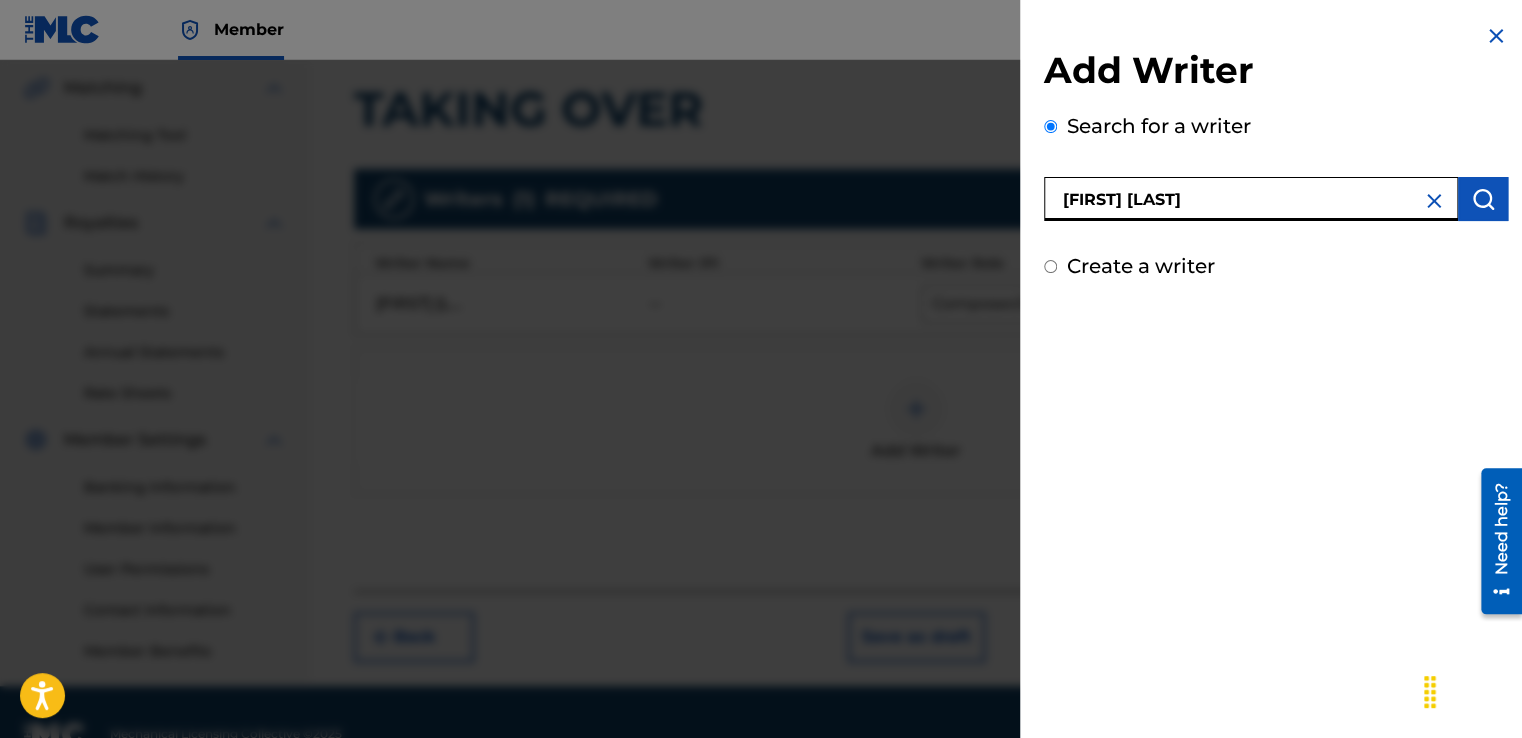 type on "[FIRST] [LAST]" 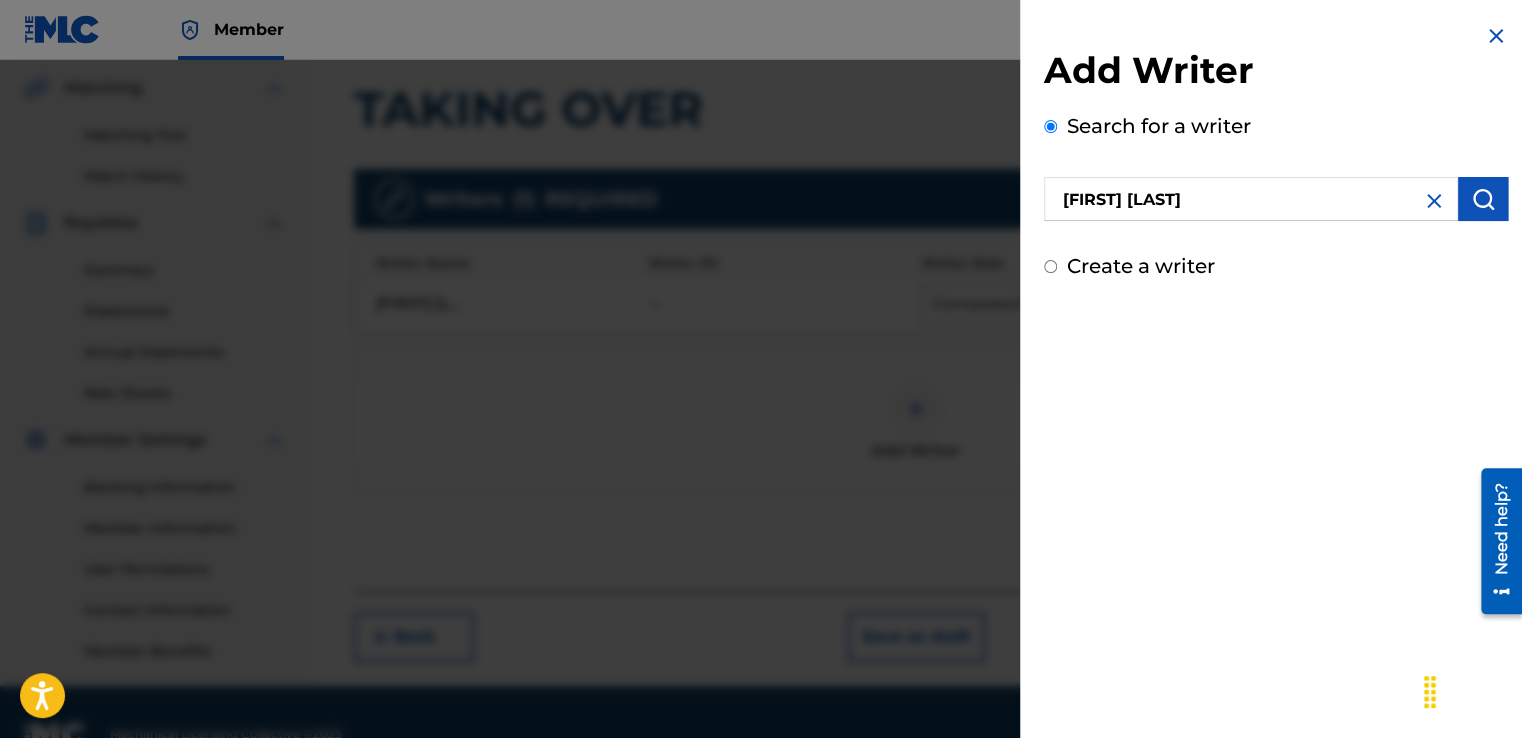 click at bounding box center [1483, 199] 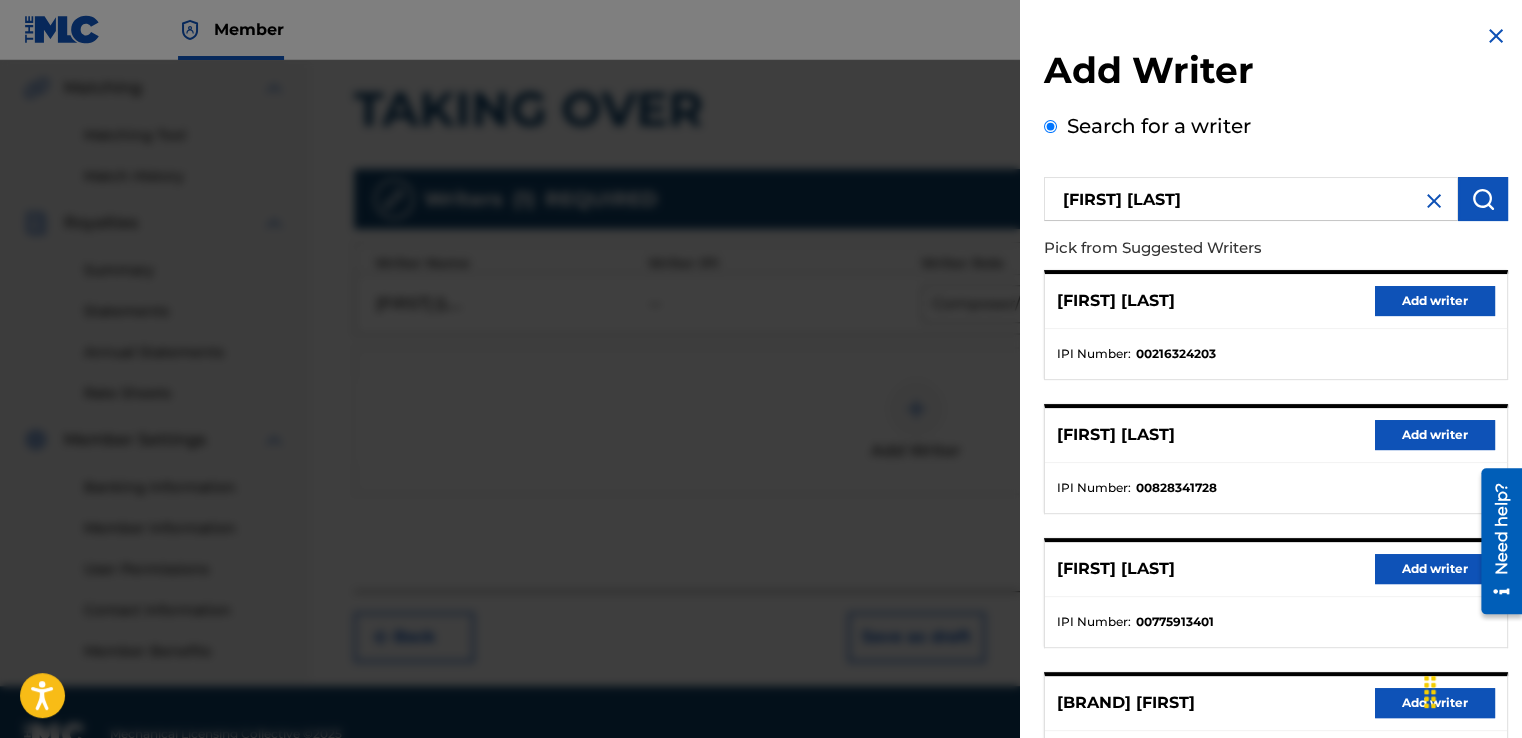 scroll, scrollTop: 501, scrollLeft: 0, axis: vertical 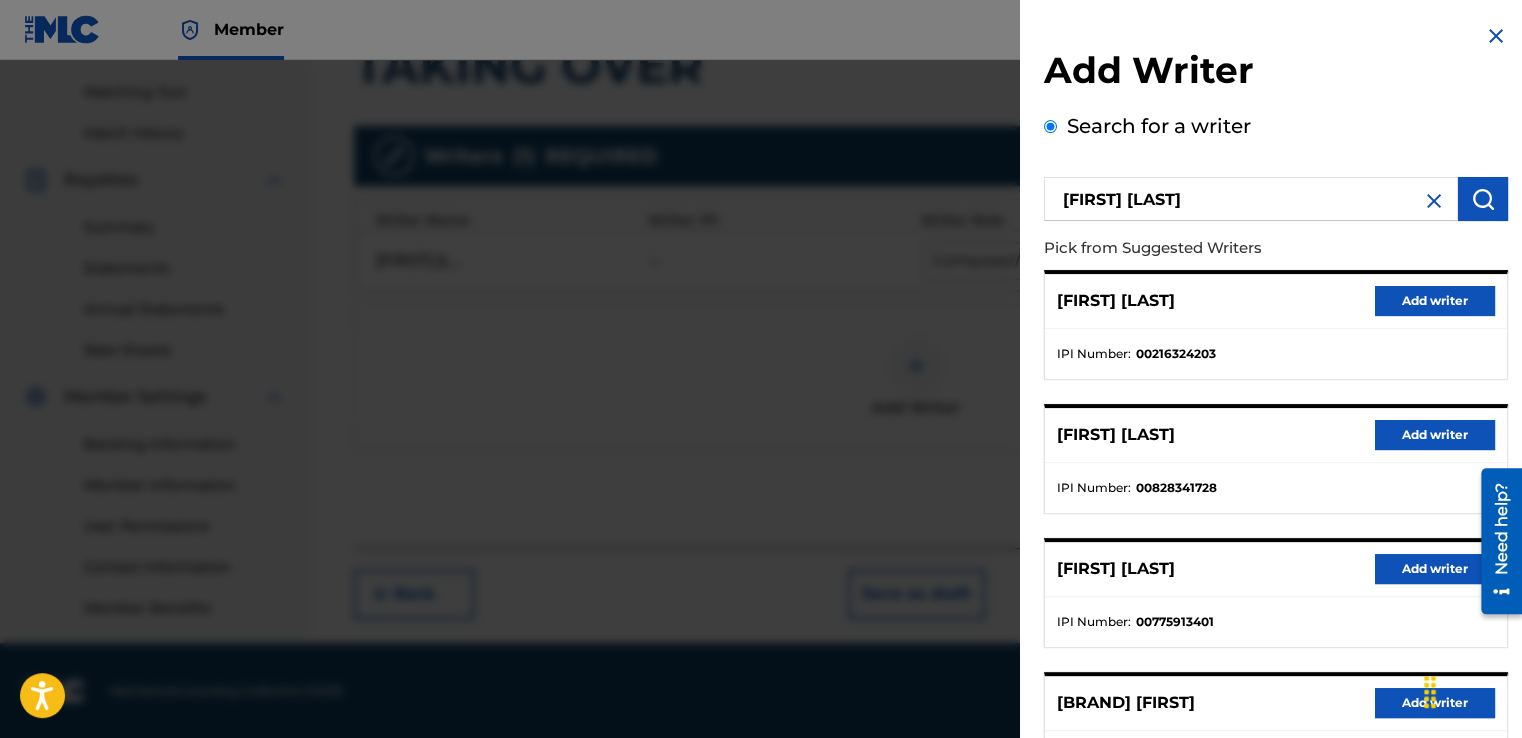 click at bounding box center (1496, 36) 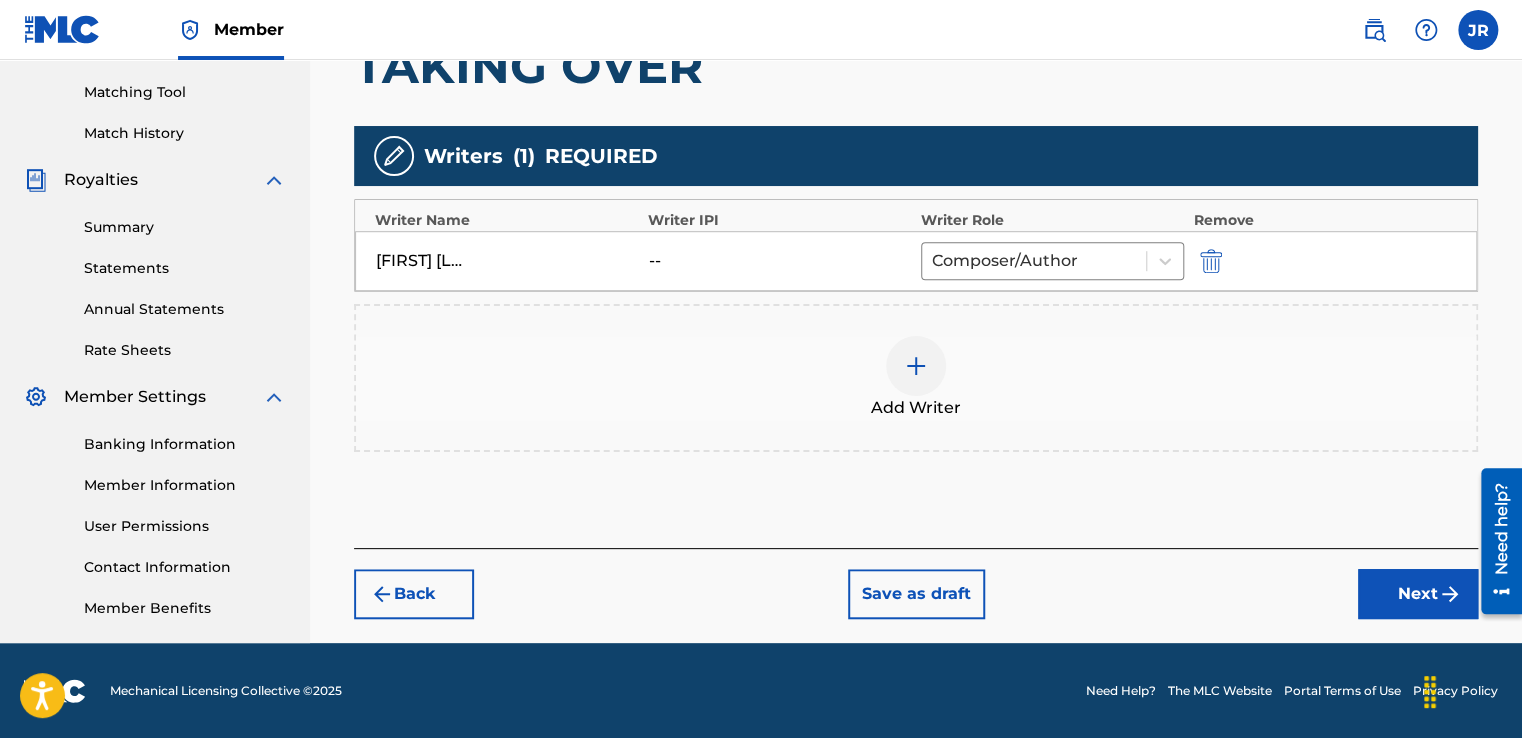 click on "Next" at bounding box center (1418, 594) 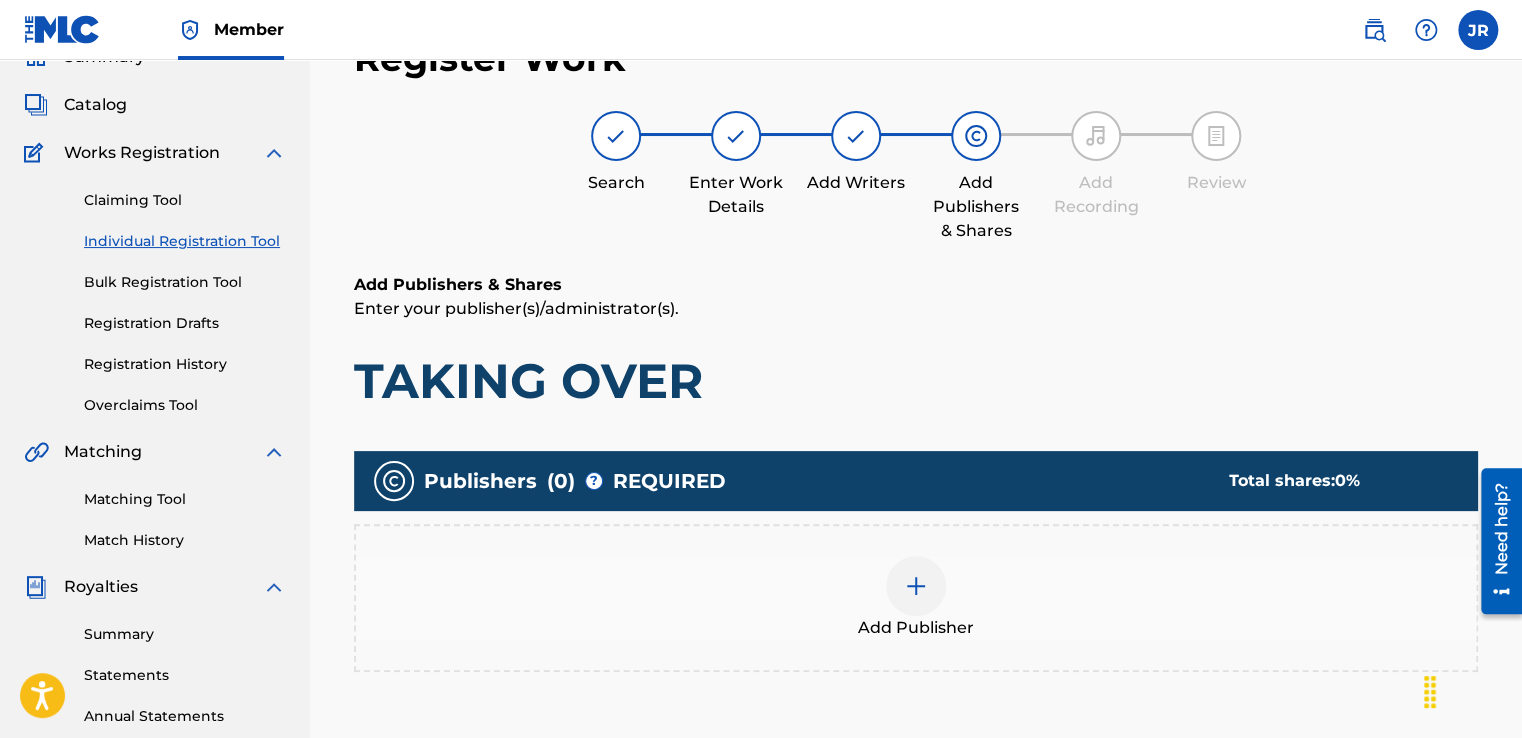 scroll, scrollTop: 90, scrollLeft: 0, axis: vertical 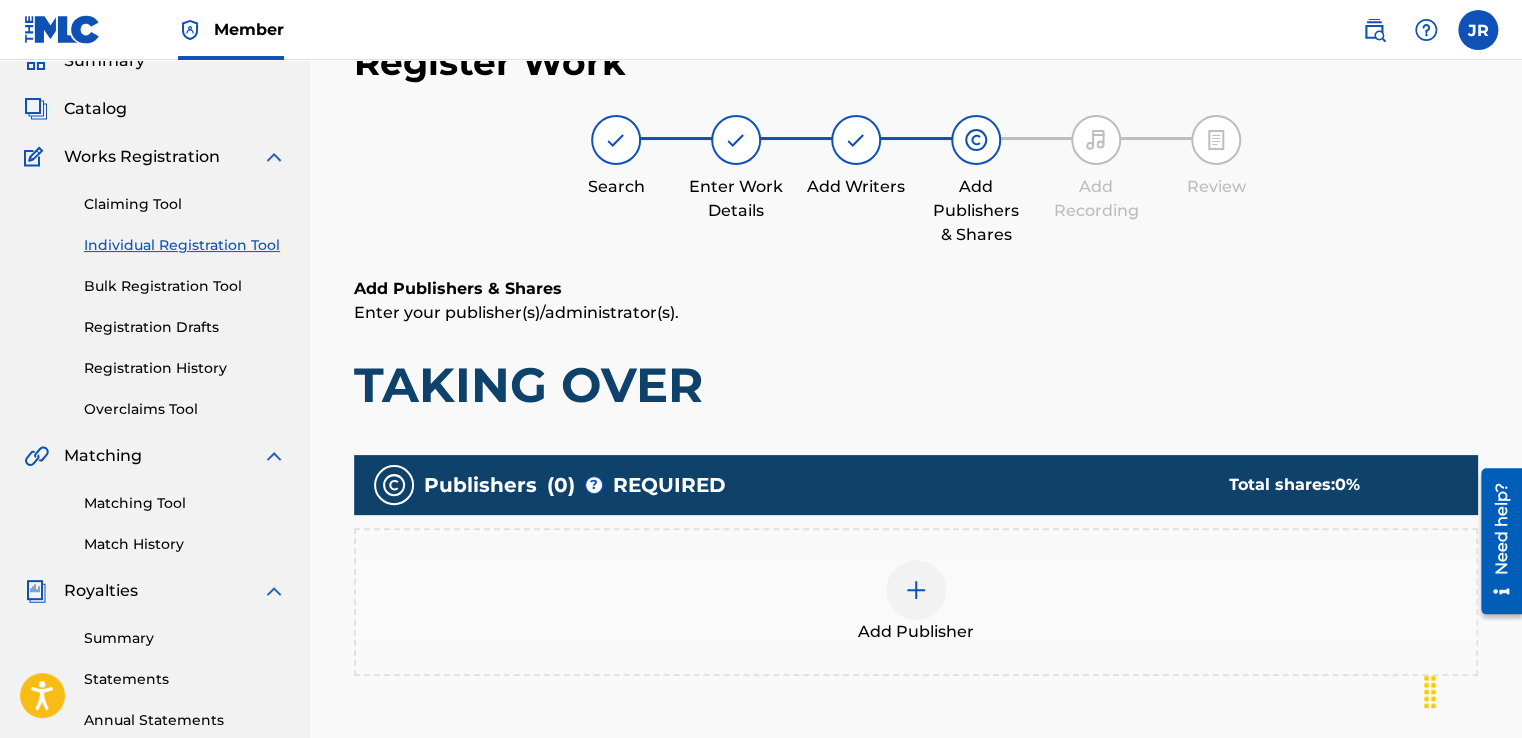 click at bounding box center [916, 590] 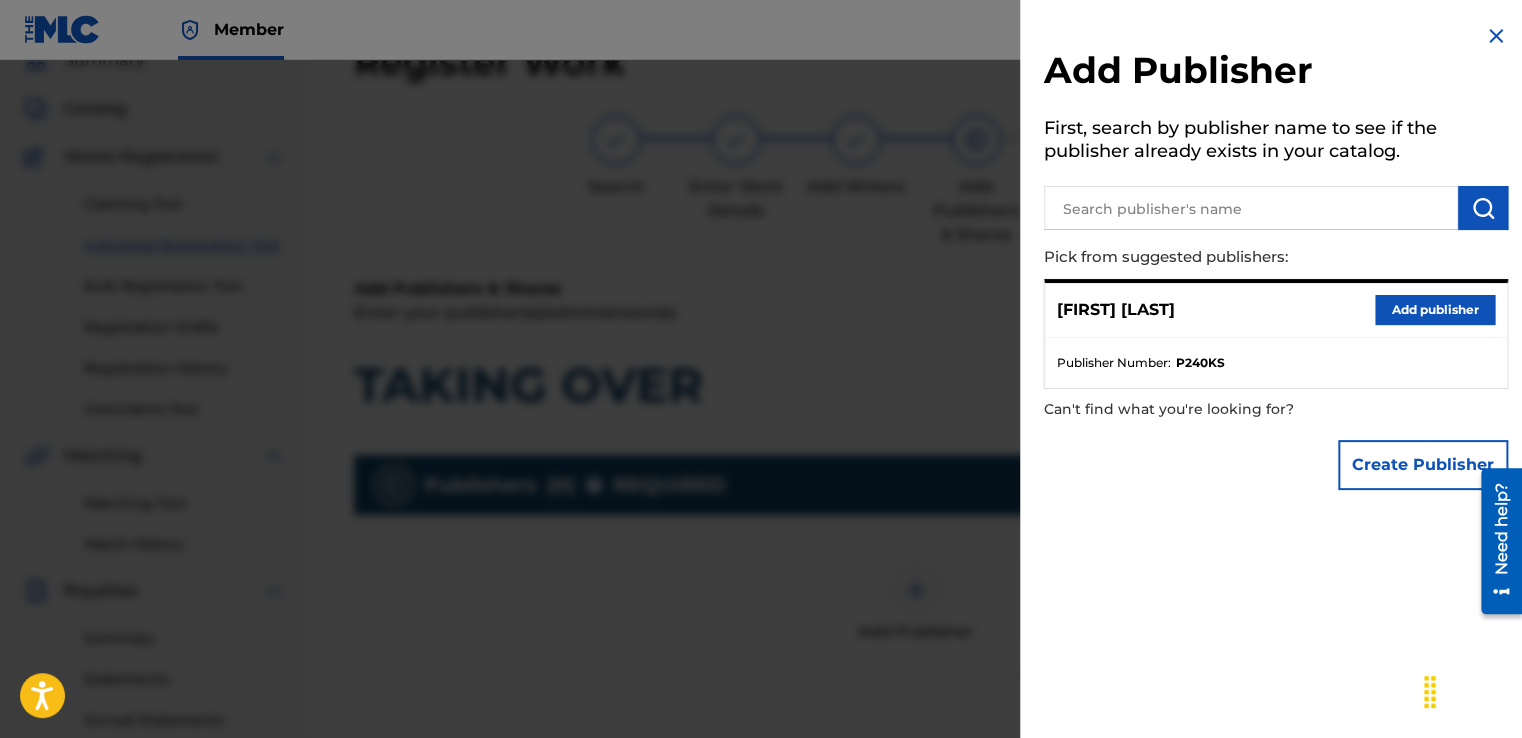 click on "Add publisher" at bounding box center [1435, 310] 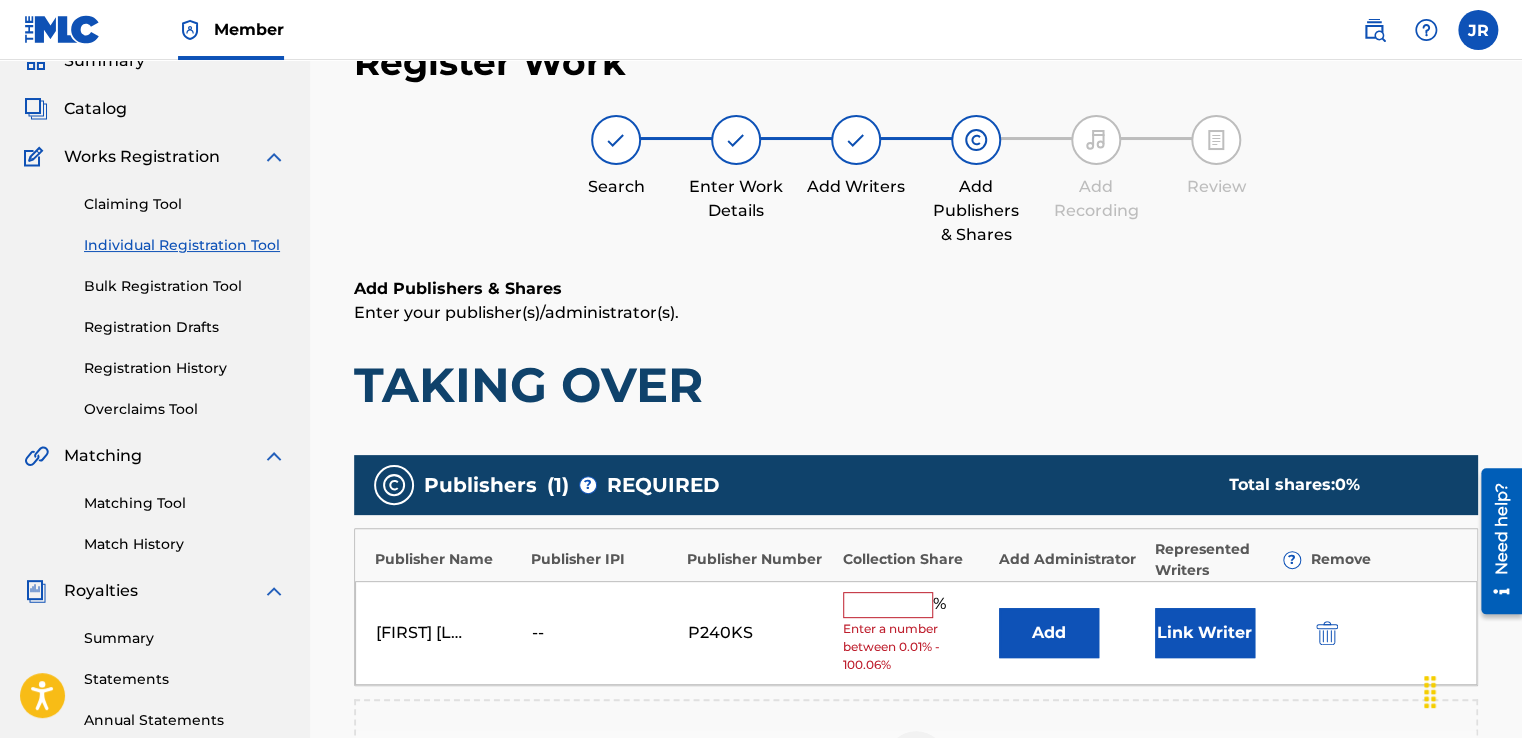 click at bounding box center [888, 605] 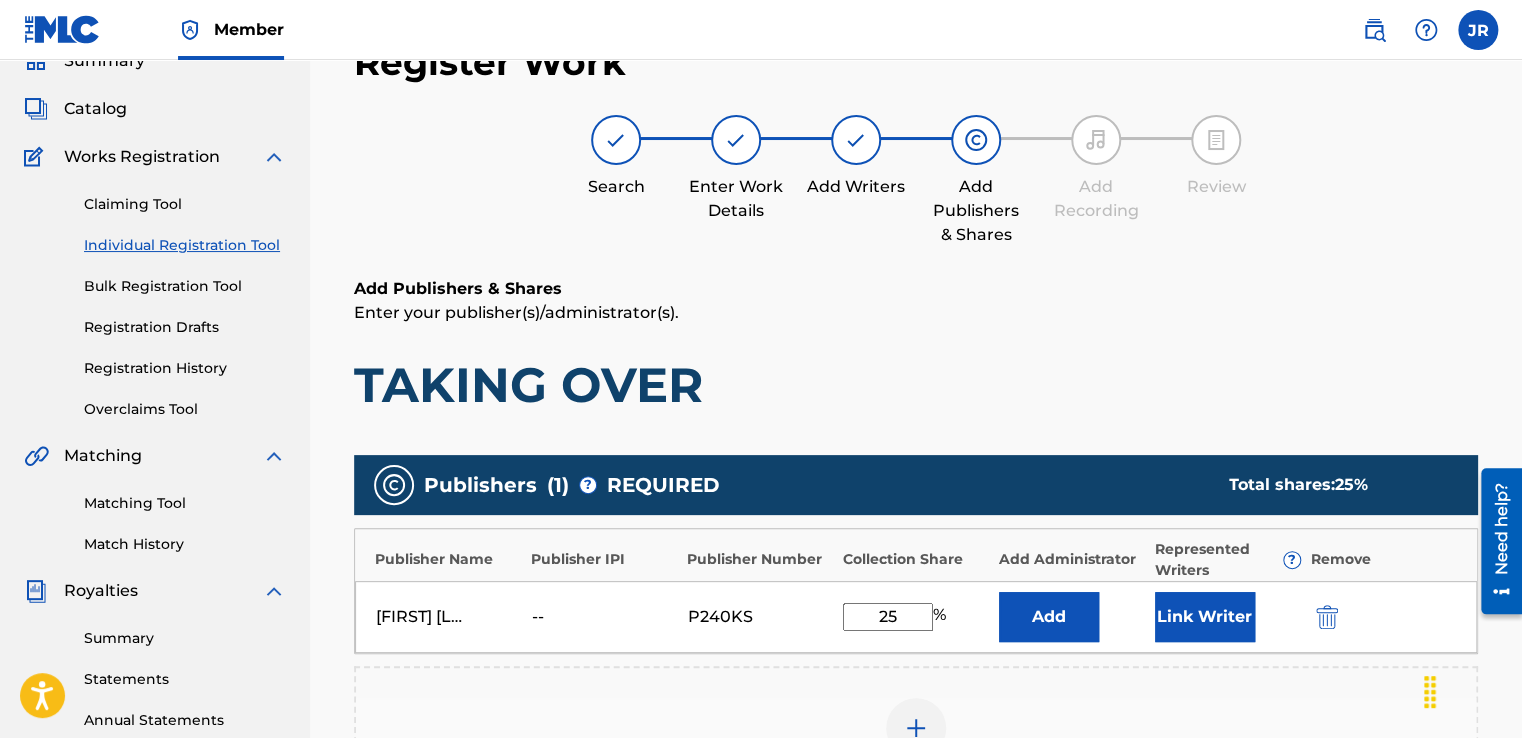 type on "25" 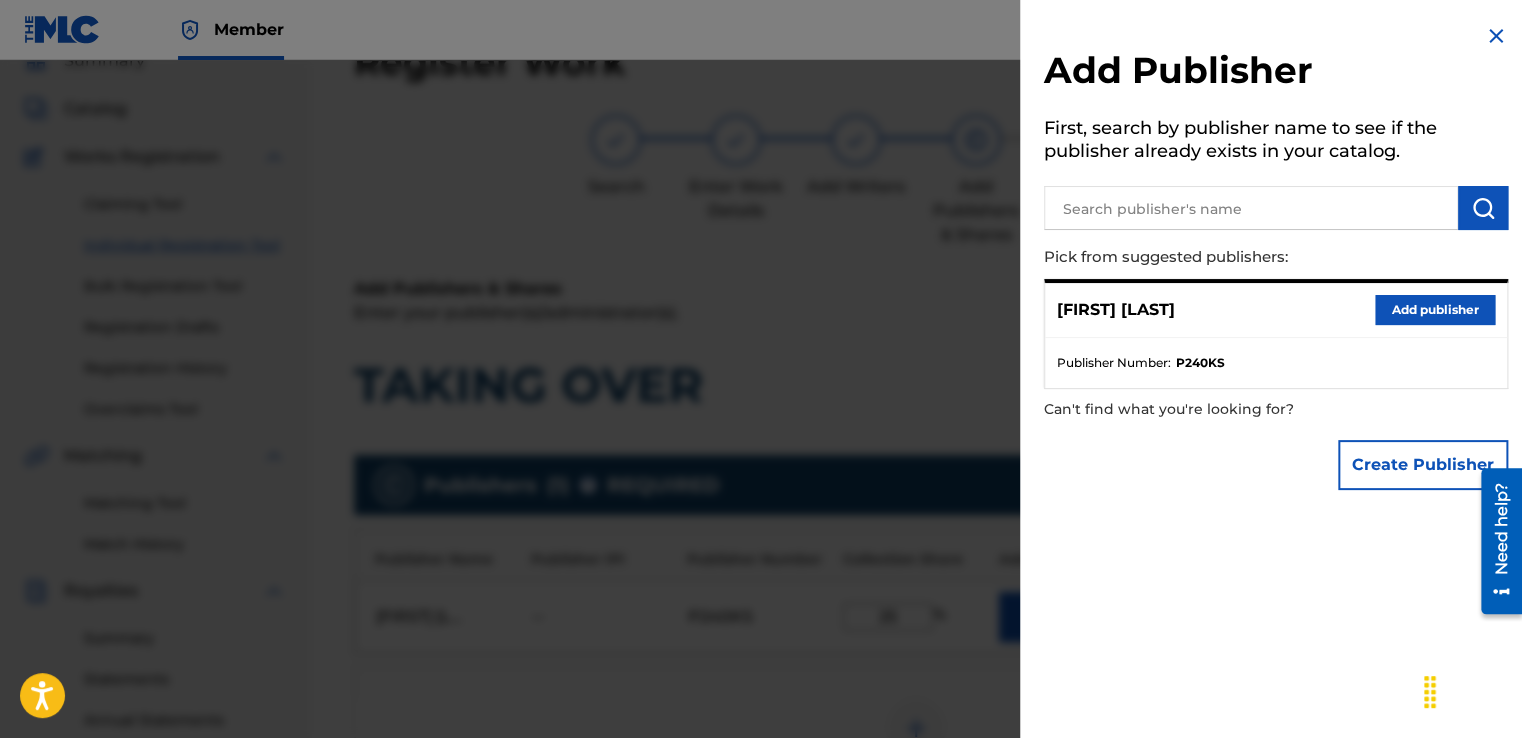 click at bounding box center (1496, 36) 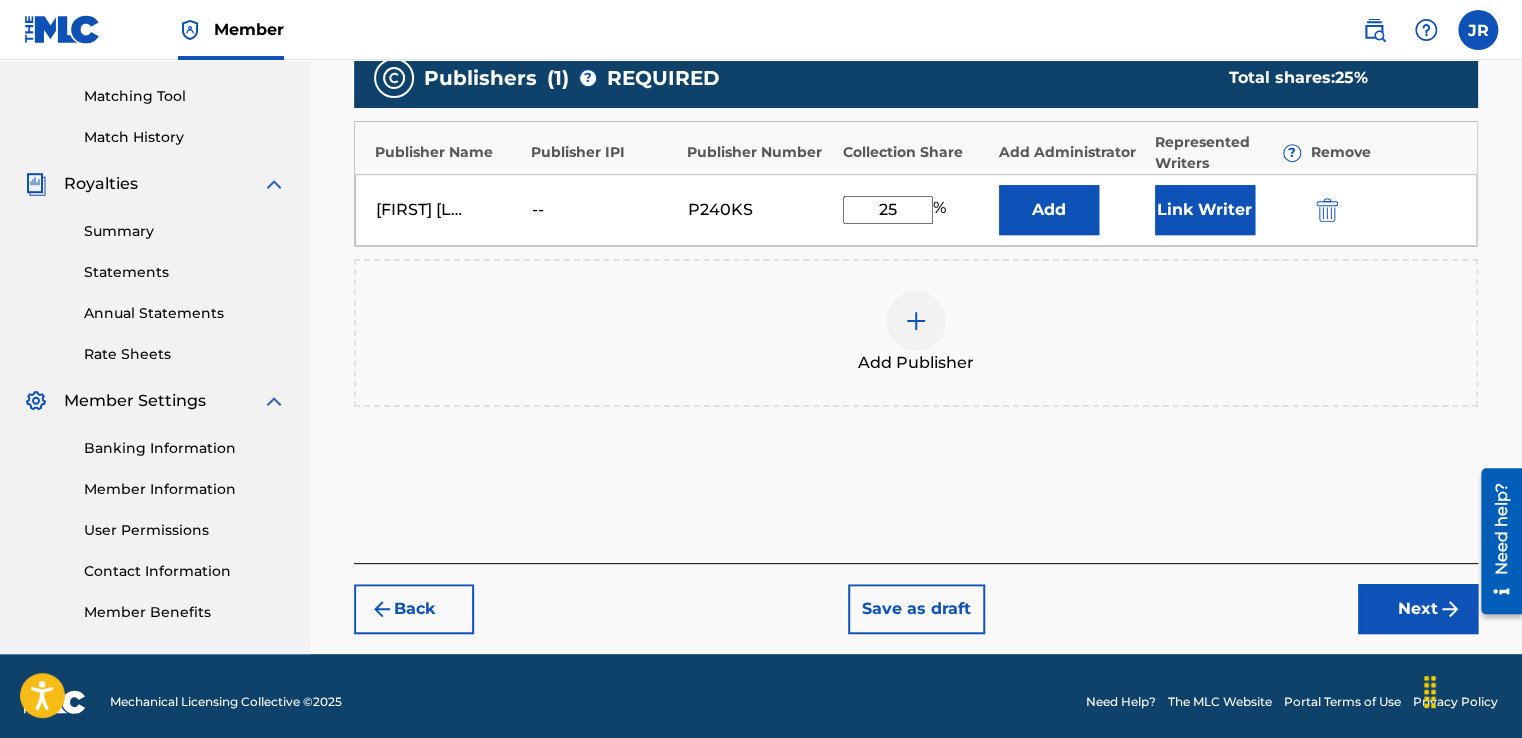 scroll, scrollTop: 502, scrollLeft: 0, axis: vertical 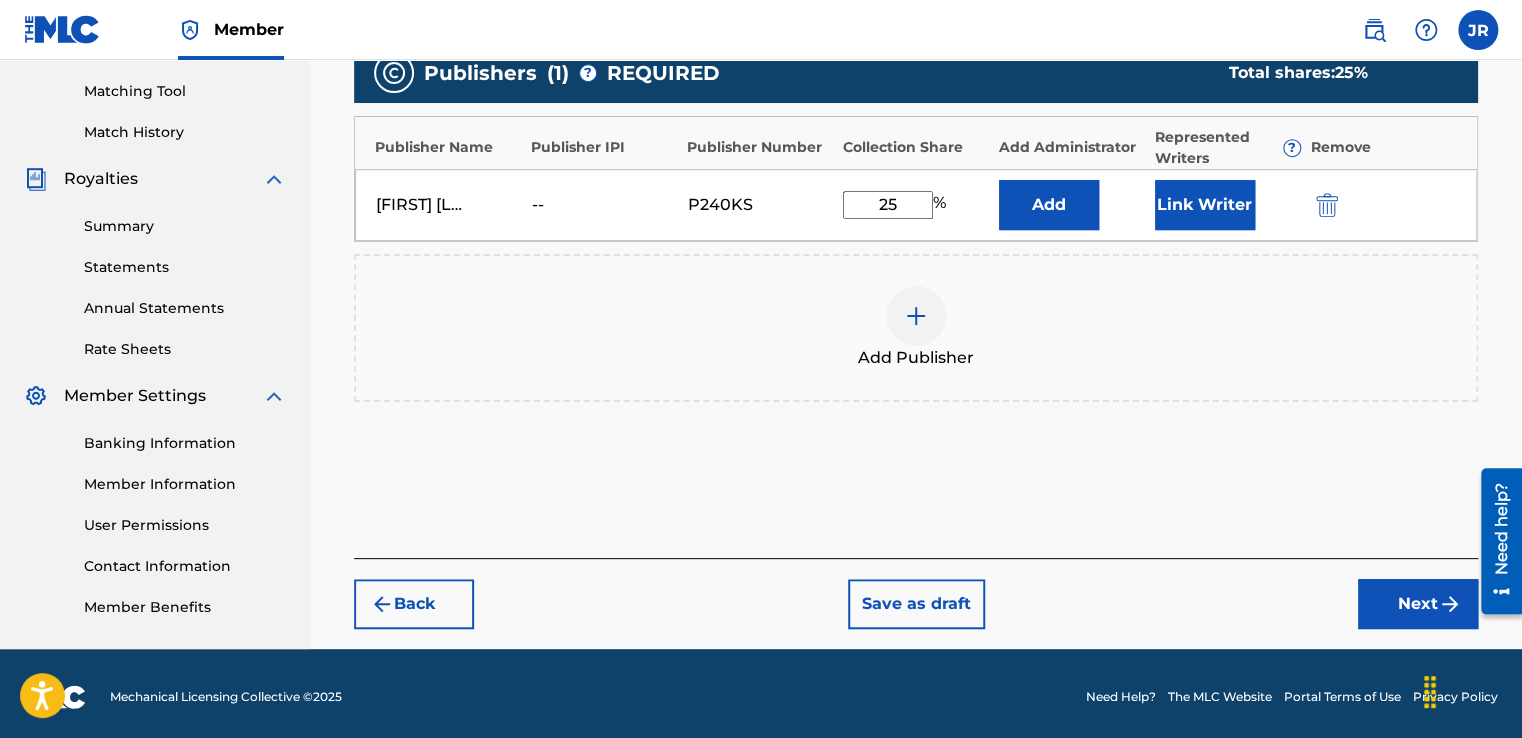 click on "Next" at bounding box center [1418, 604] 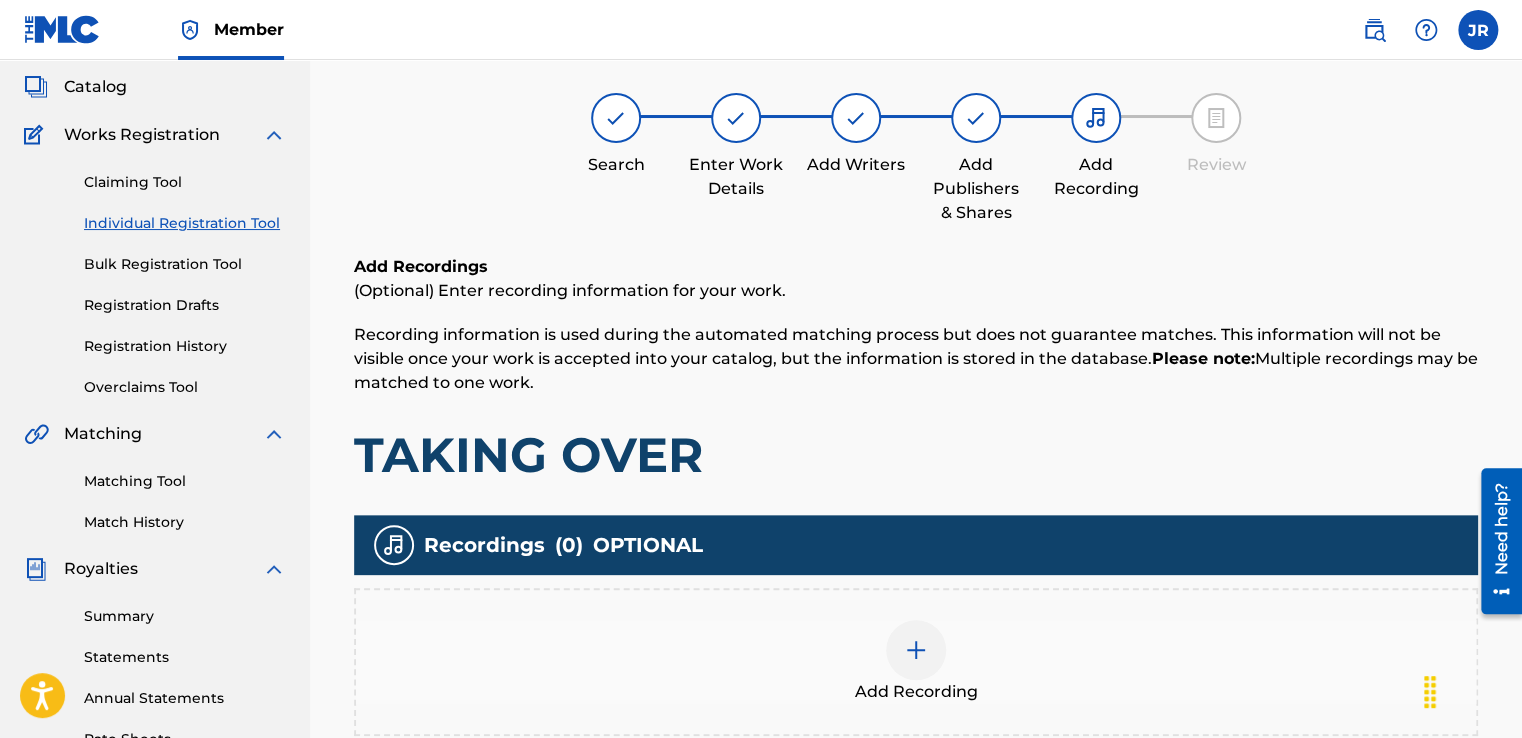 scroll, scrollTop: 90, scrollLeft: 0, axis: vertical 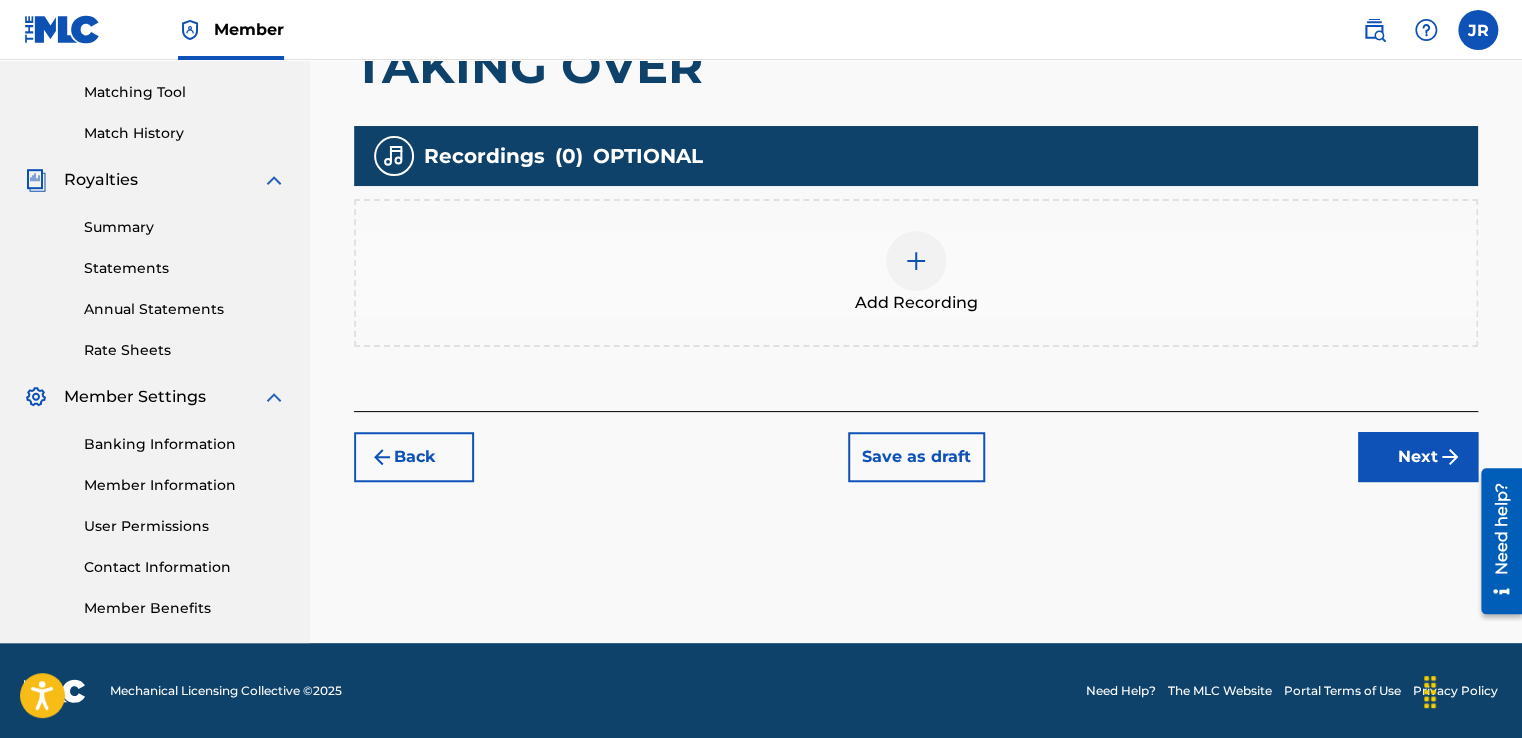 click at bounding box center (916, 261) 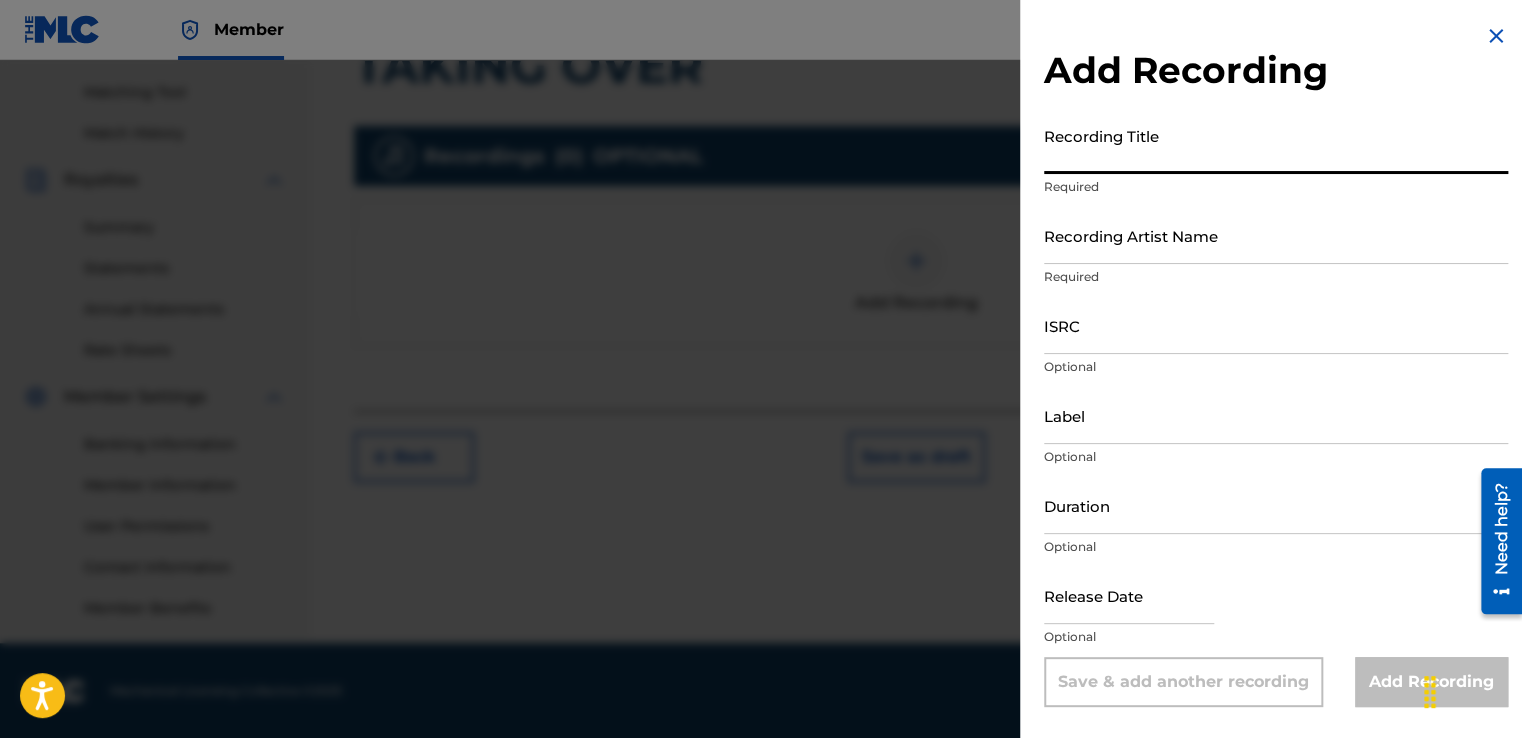 click on "Recording Title" at bounding box center (1276, 145) 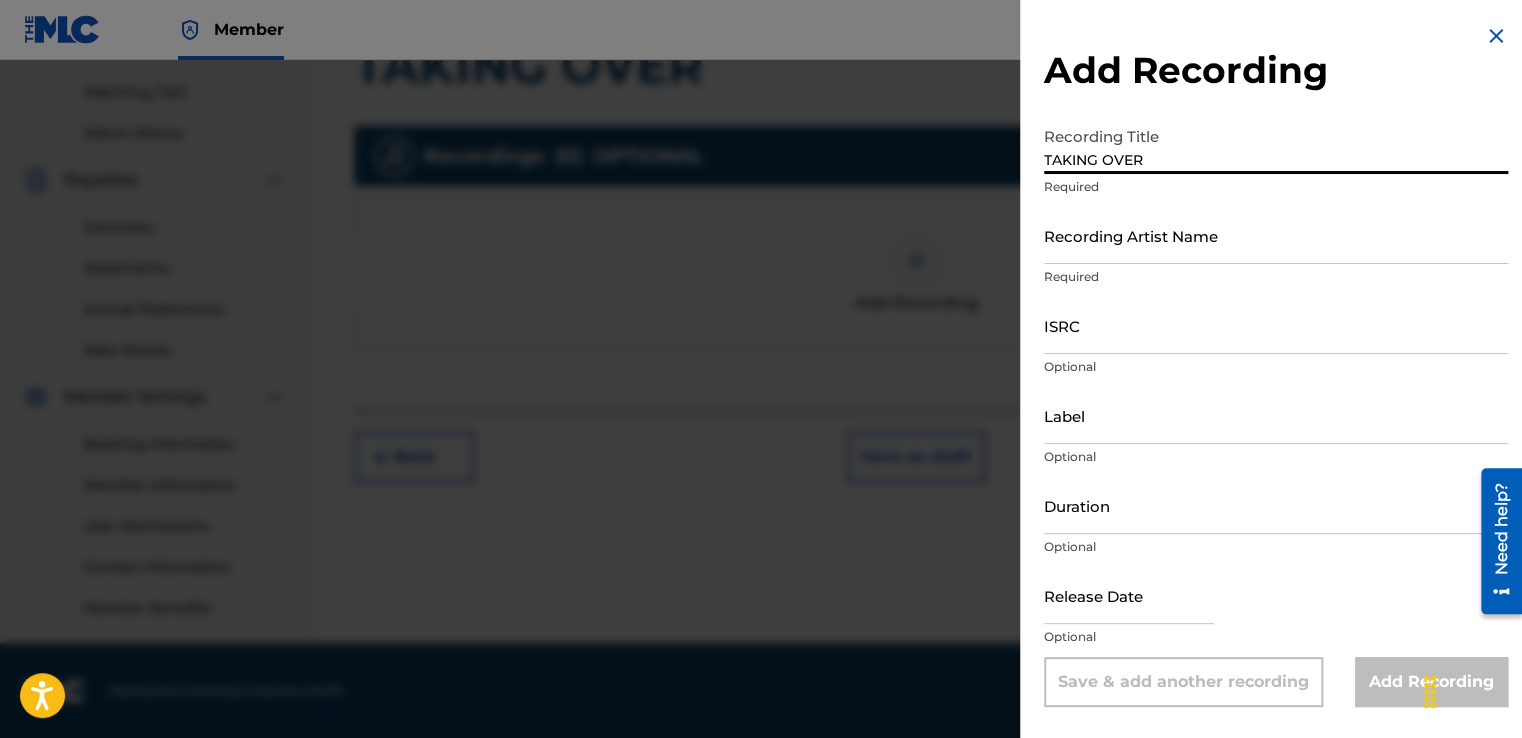 type on "TAKING OVER" 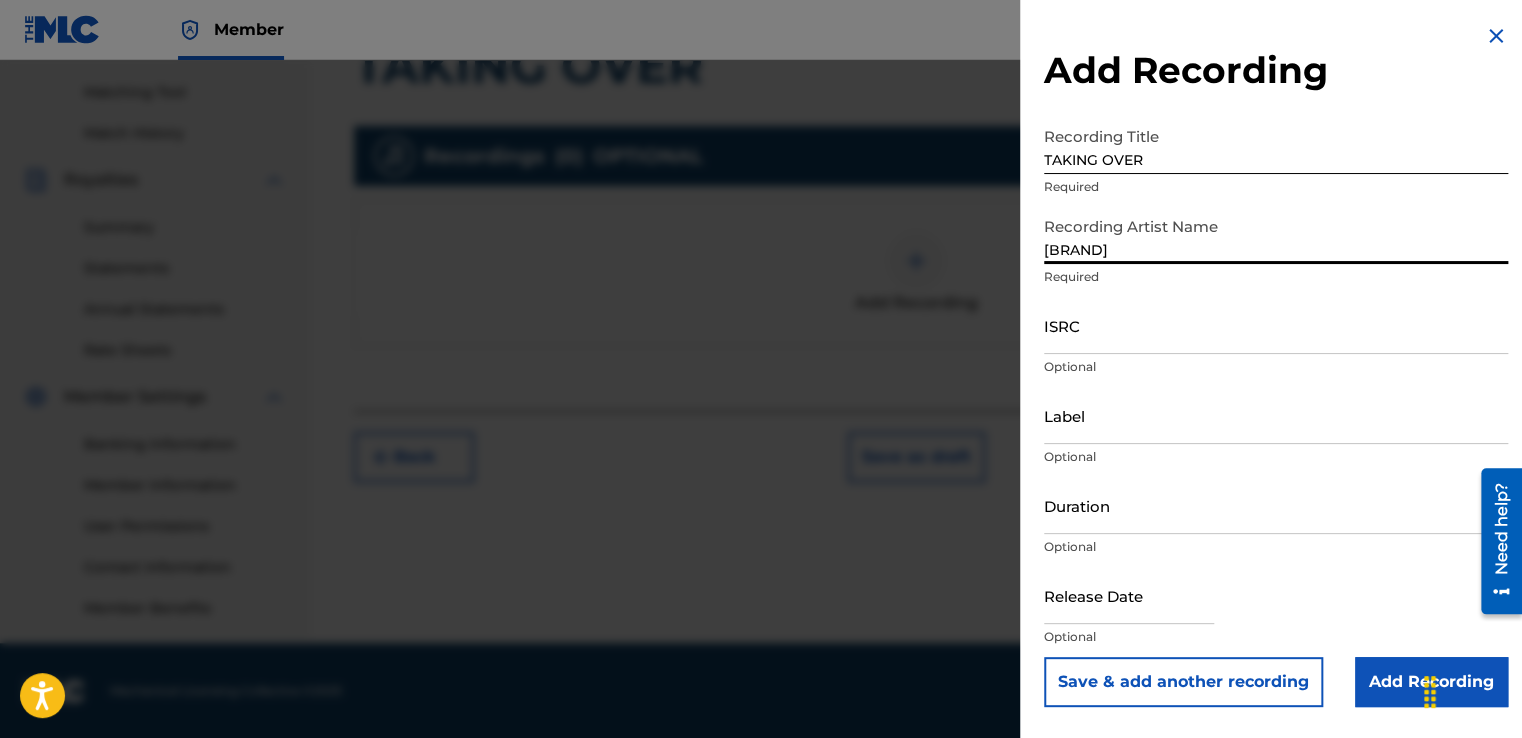 type on "[BRAND] &" 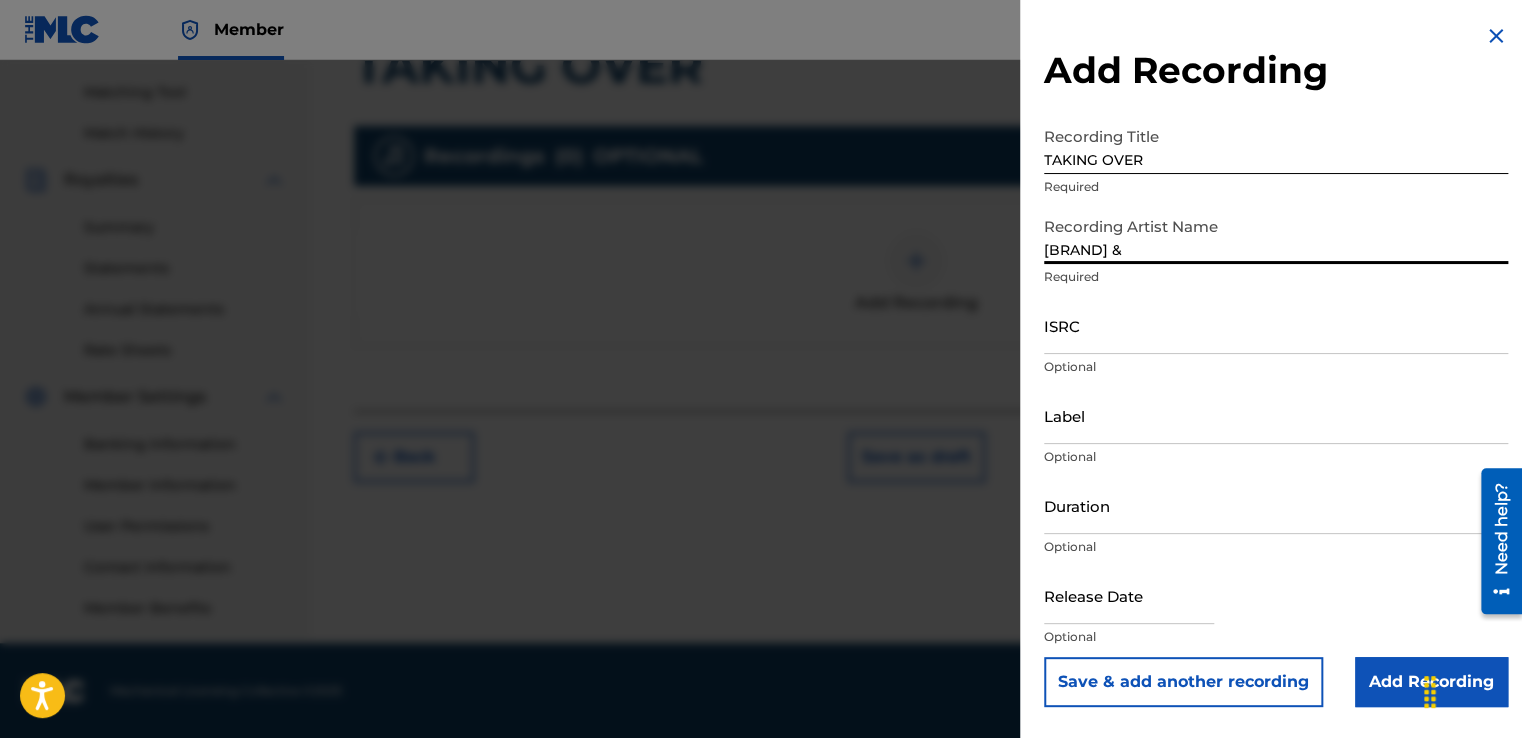 click on "[BRAND] &" at bounding box center [1276, 235] 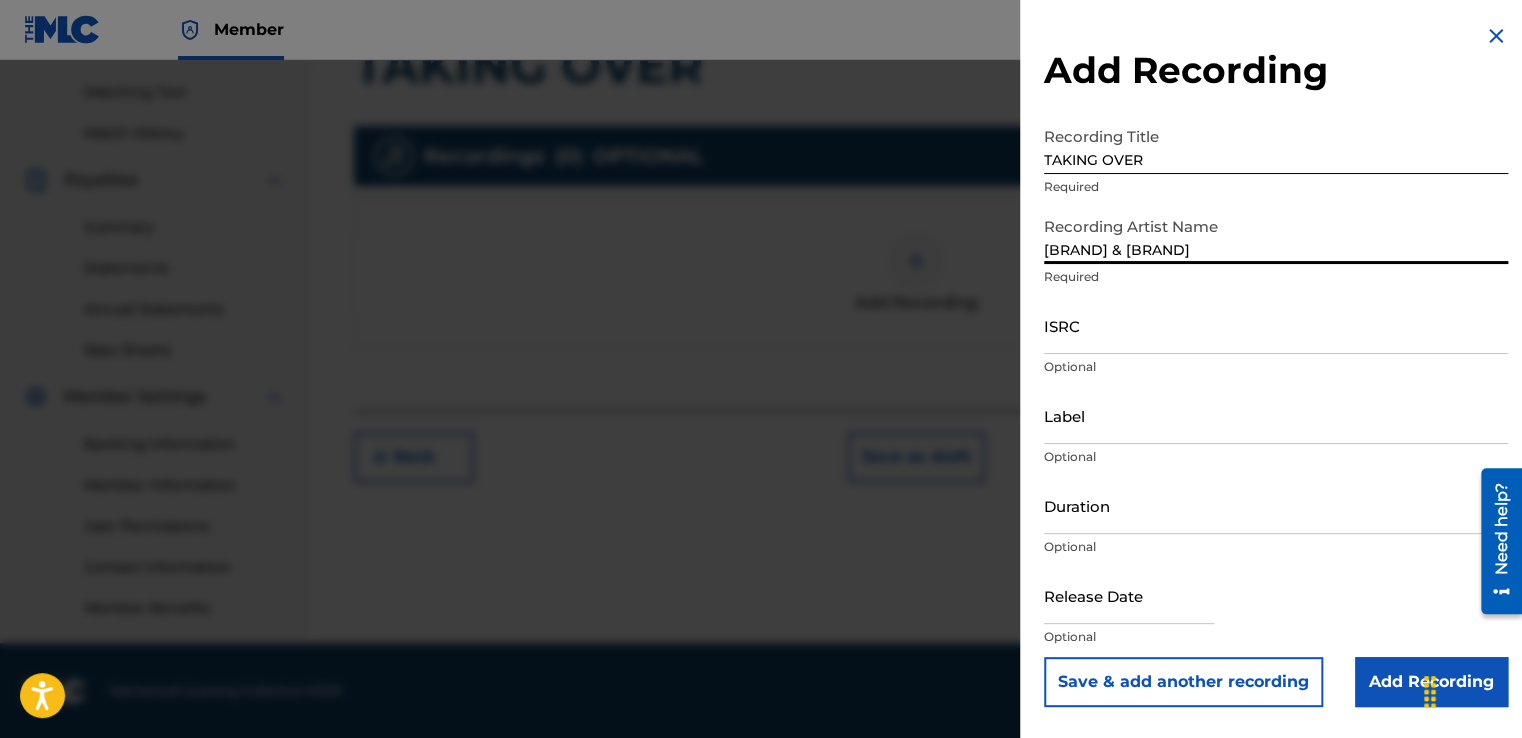 type on "[BRAND] & [BRAND]" 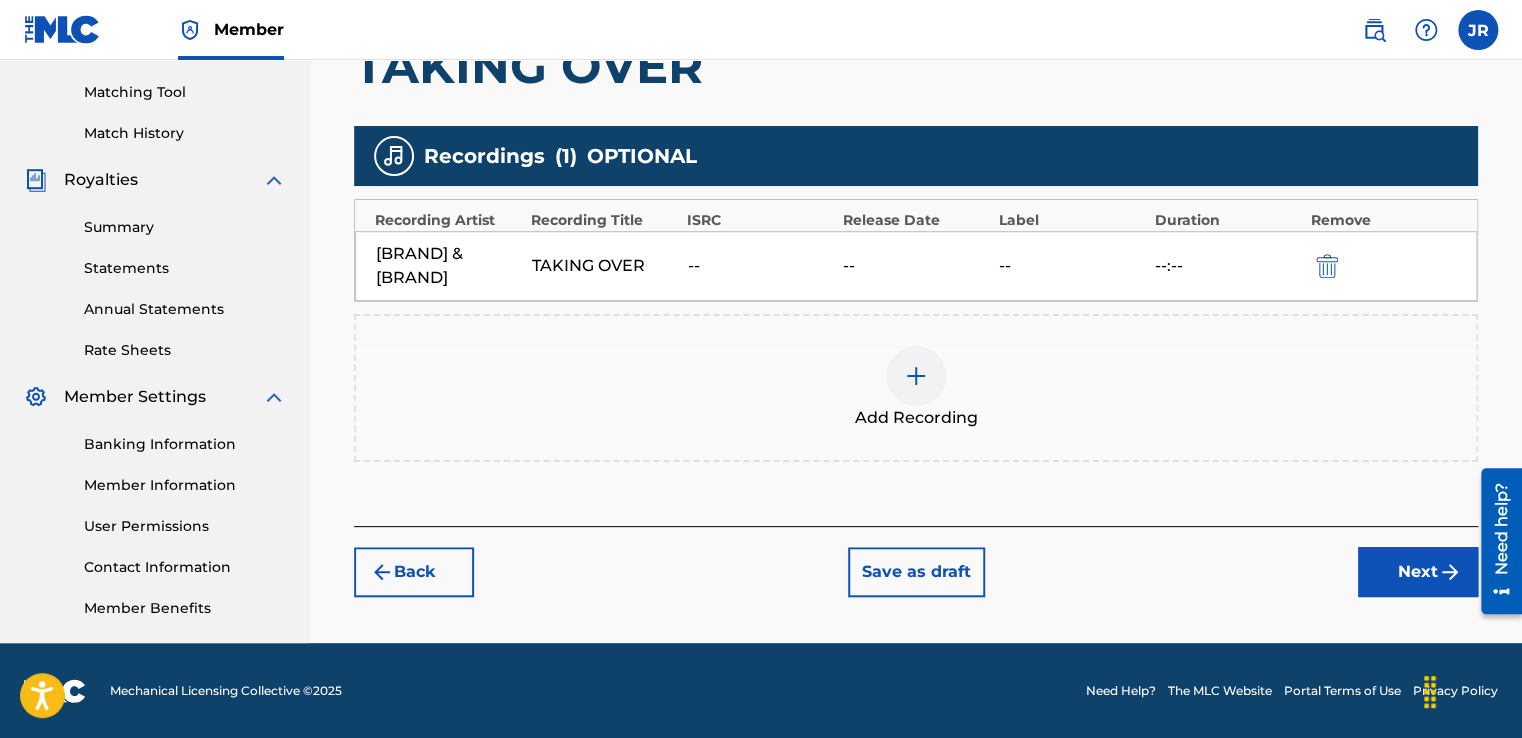 click on "Next" at bounding box center [1418, 572] 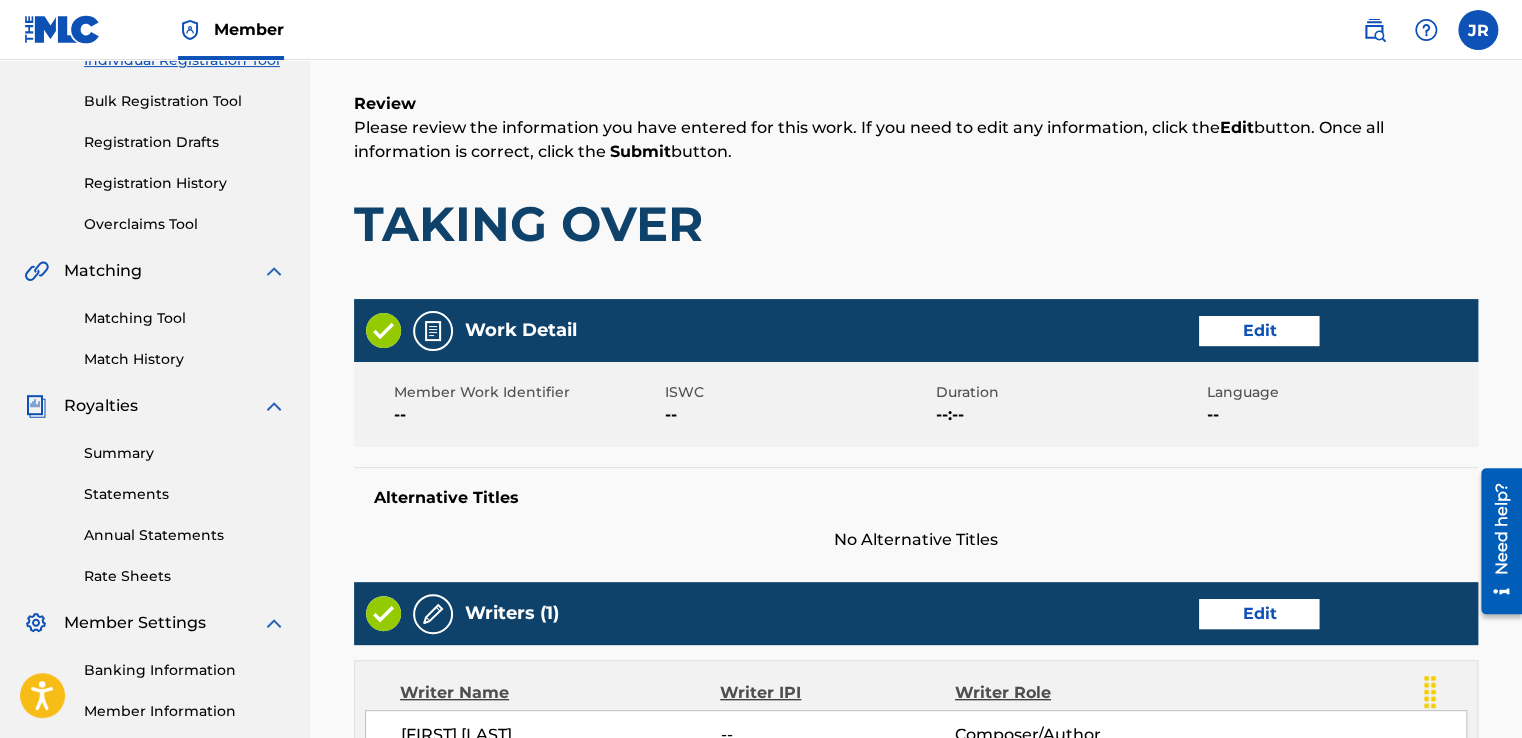 scroll, scrollTop: 90, scrollLeft: 0, axis: vertical 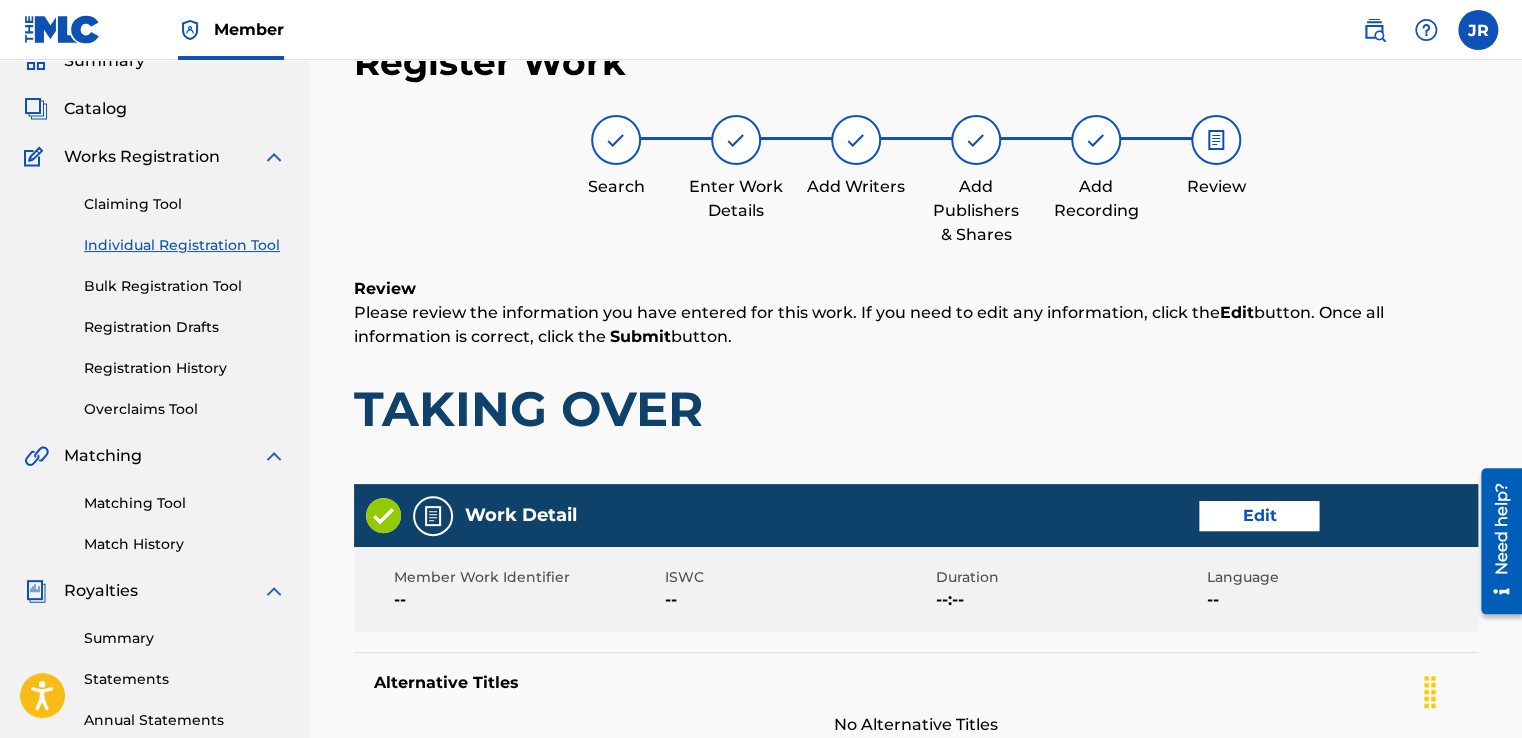 drag, startPoint x: 2986, startPoint y: 787, endPoint x: 1503, endPoint y: 466, distance: 1517.343 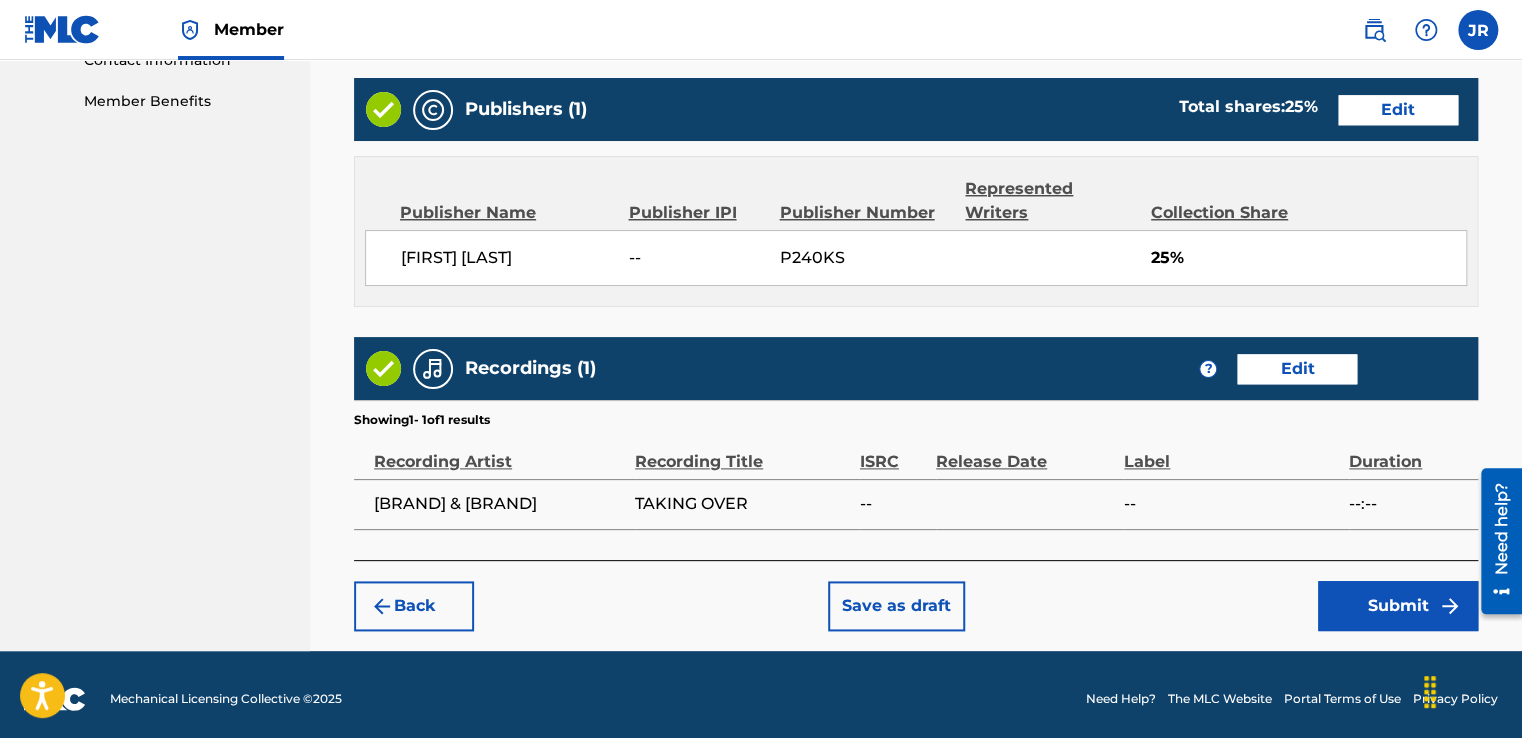 scroll, scrollTop: 1014, scrollLeft: 0, axis: vertical 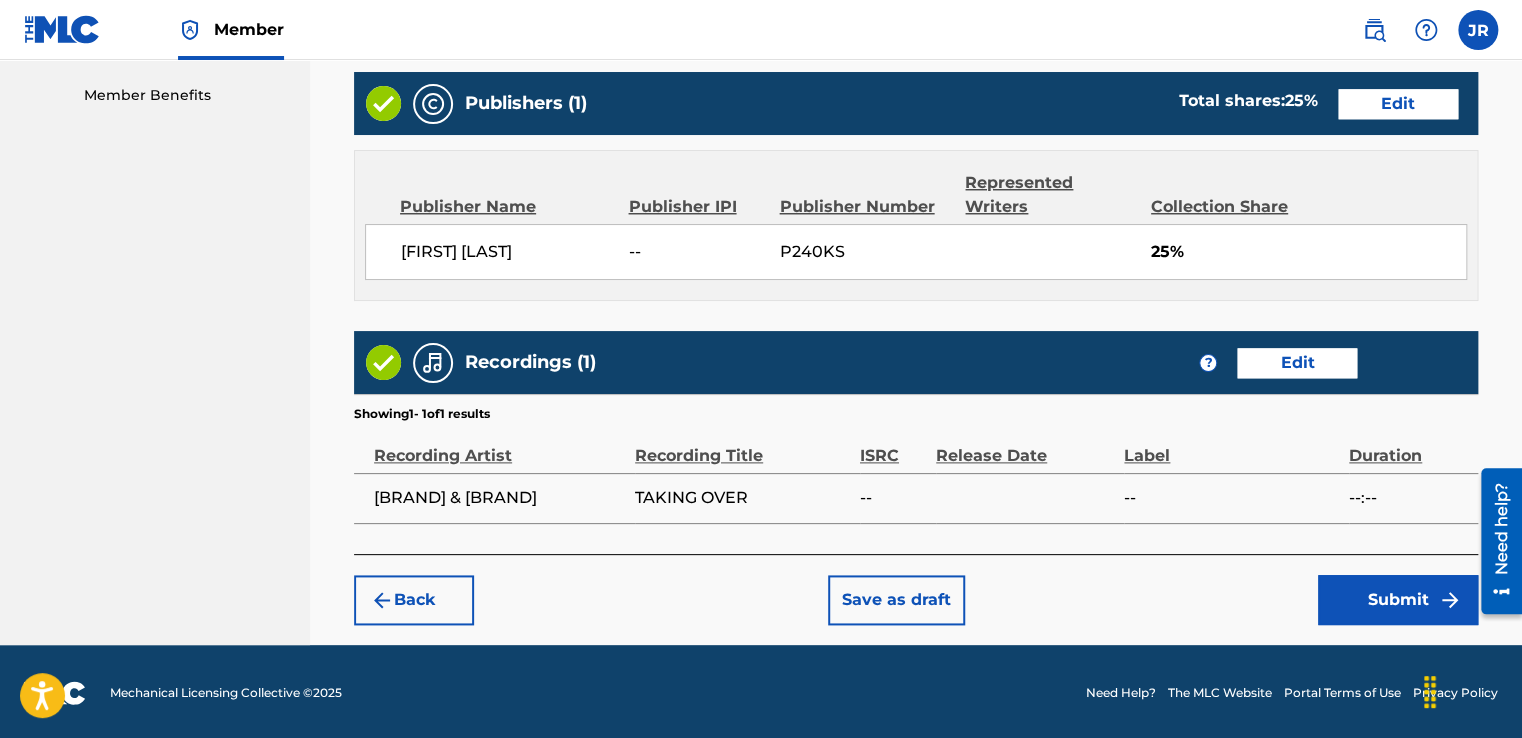 click on "Submit" at bounding box center (1398, 600) 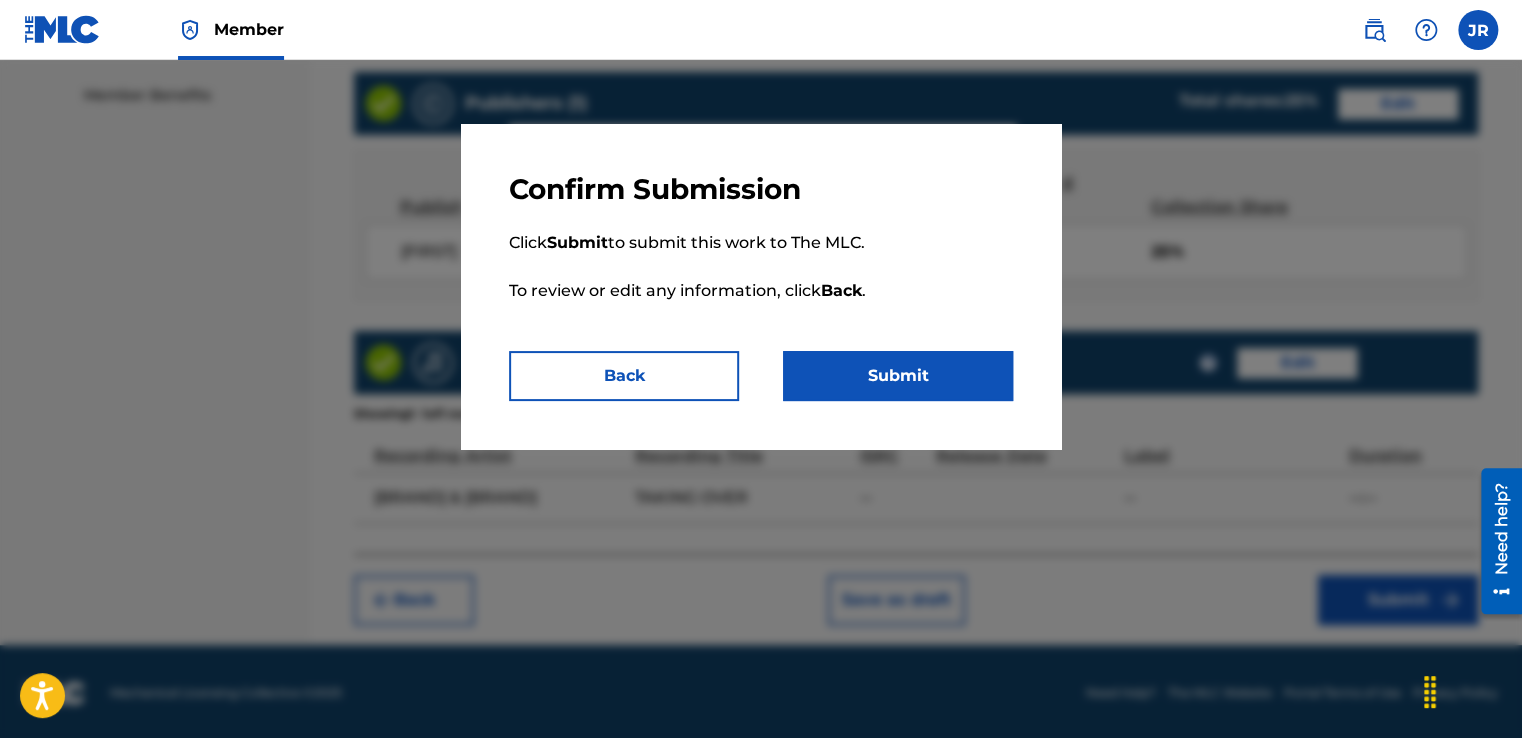 click on "Submit" at bounding box center [898, 376] 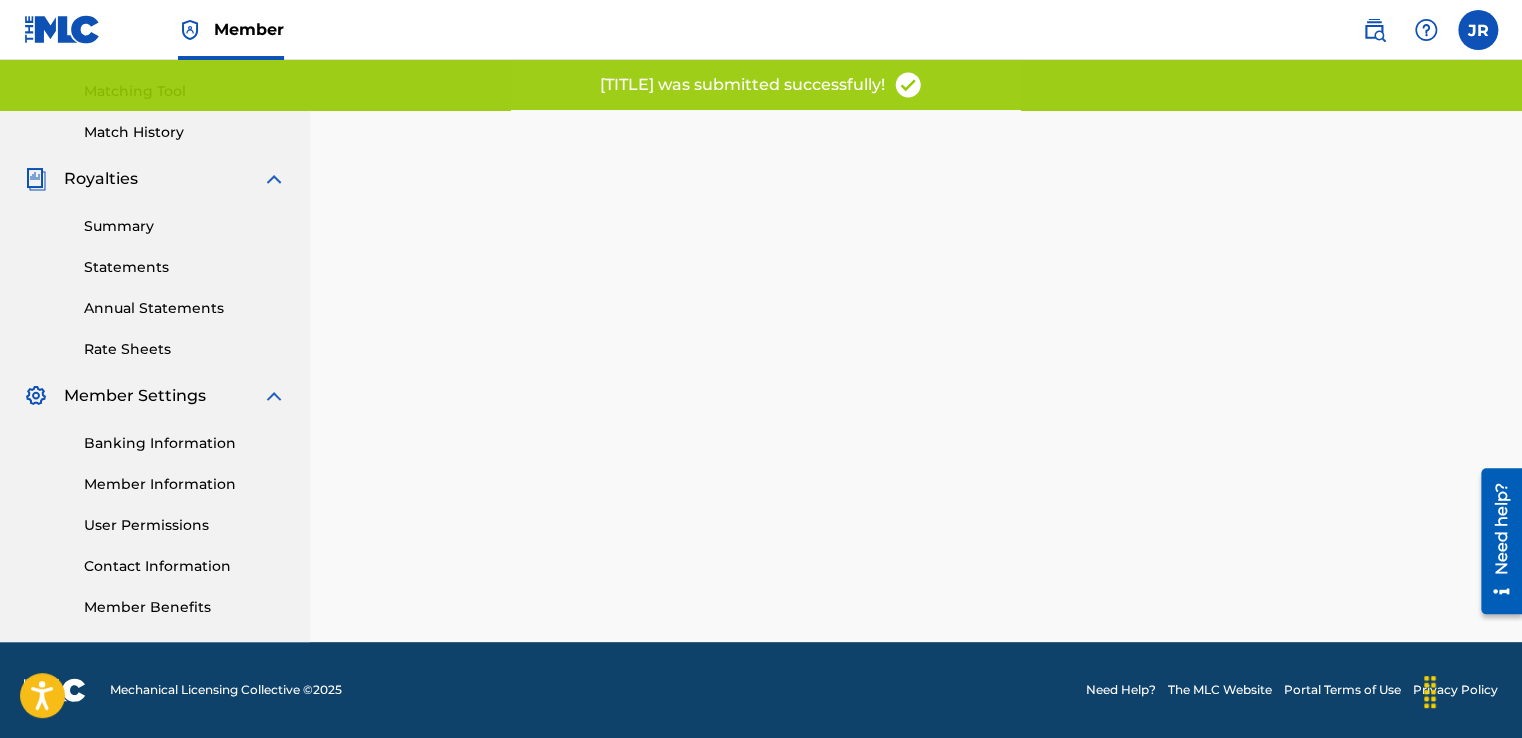 scroll, scrollTop: 0, scrollLeft: 0, axis: both 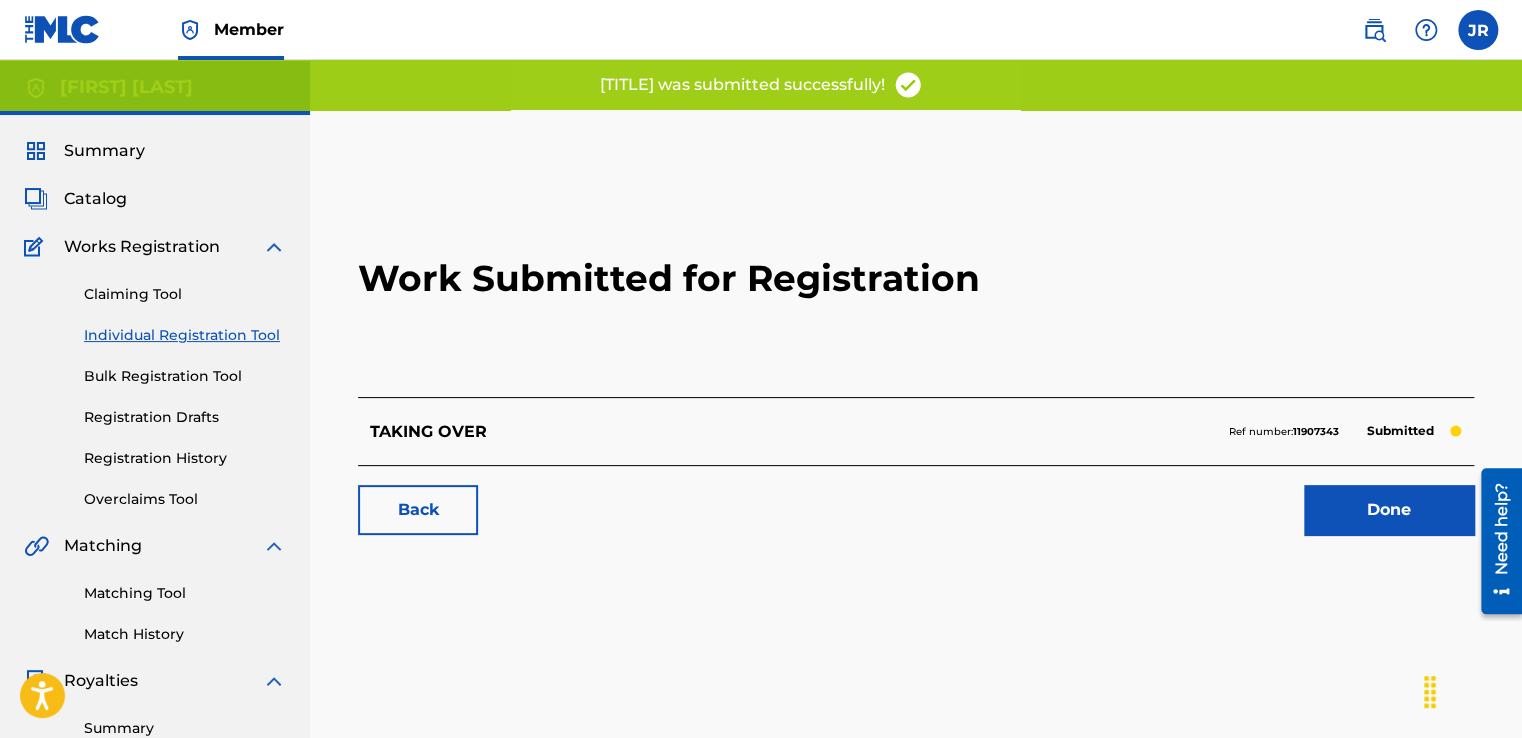 click on "Done" at bounding box center (1389, 510) 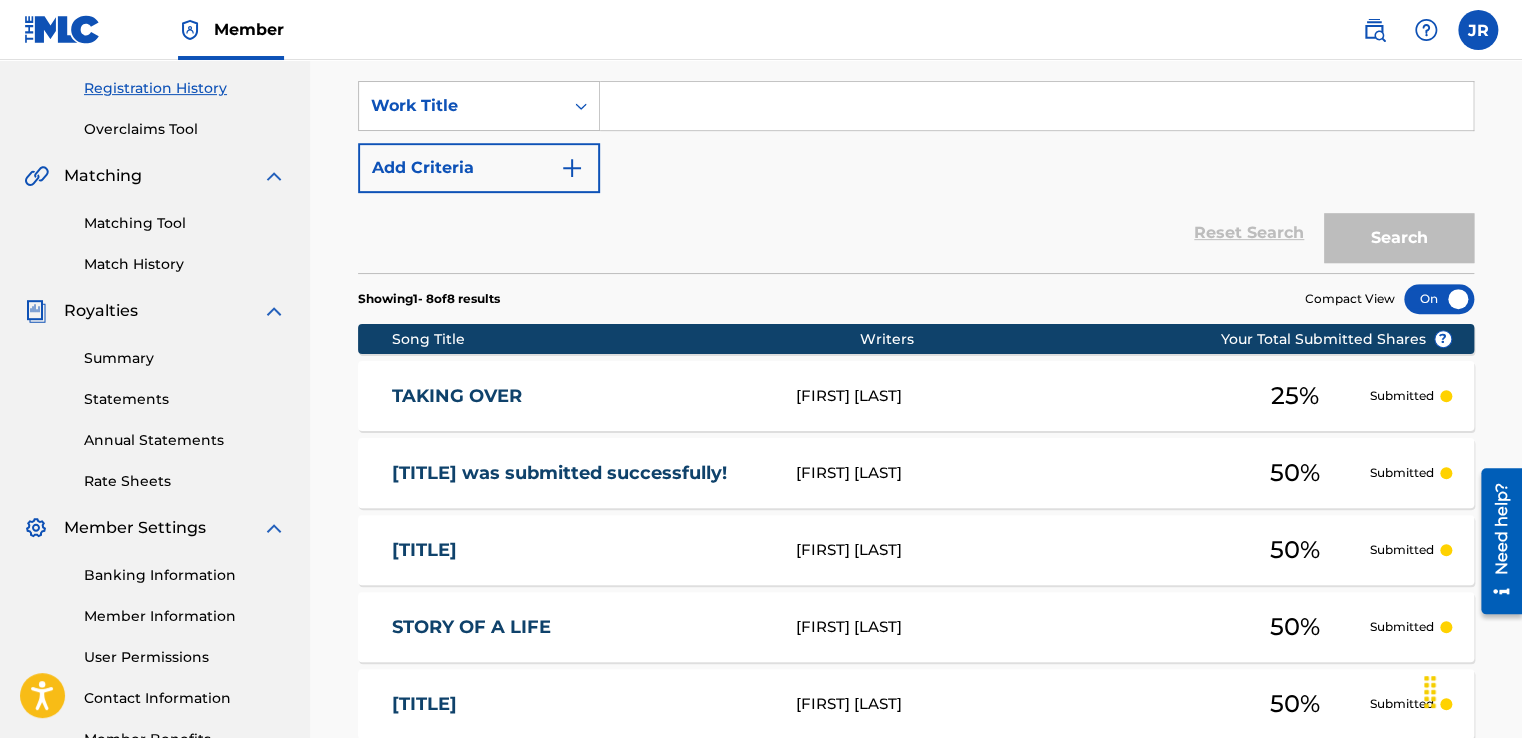 scroll, scrollTop: 136, scrollLeft: 0, axis: vertical 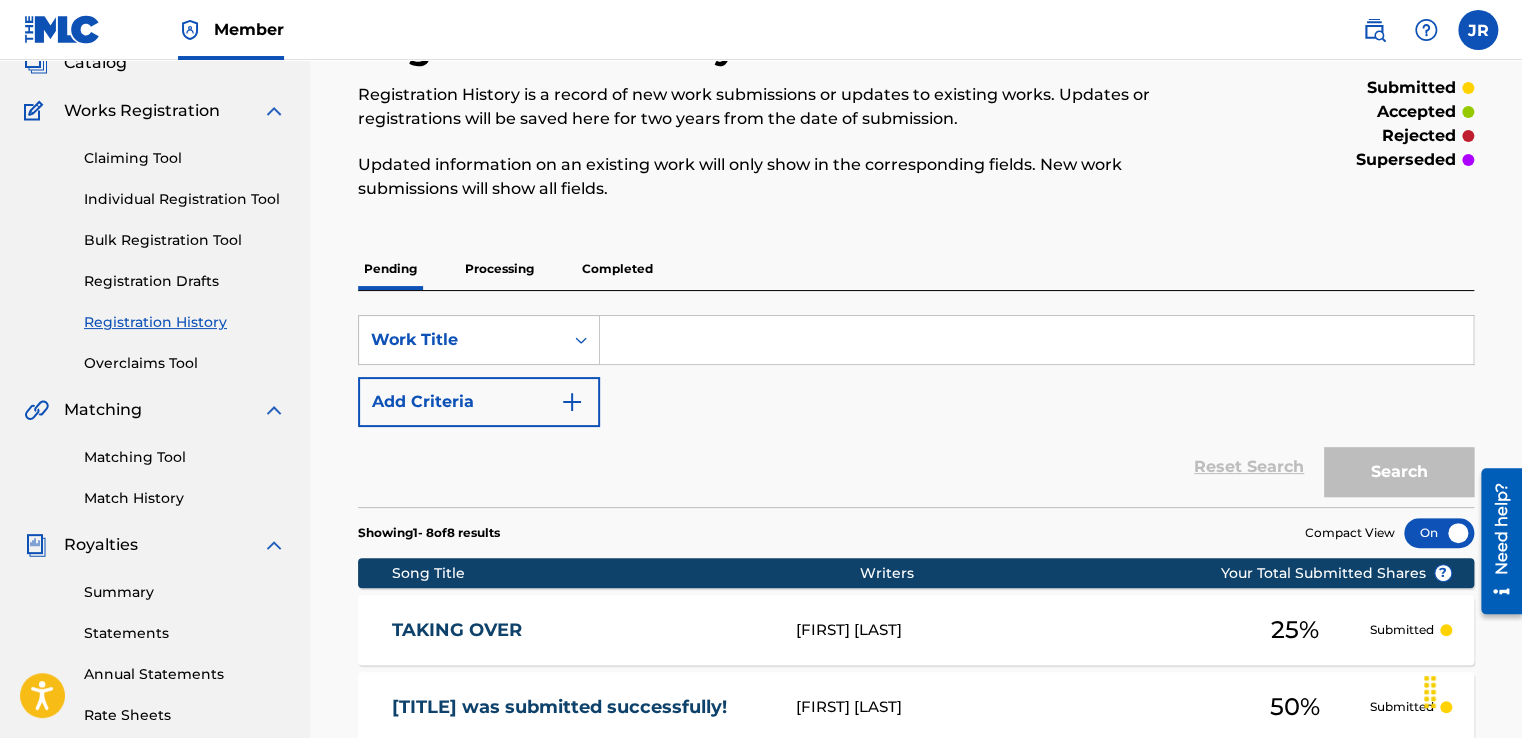 click on "Individual Registration Tool" at bounding box center (185, 199) 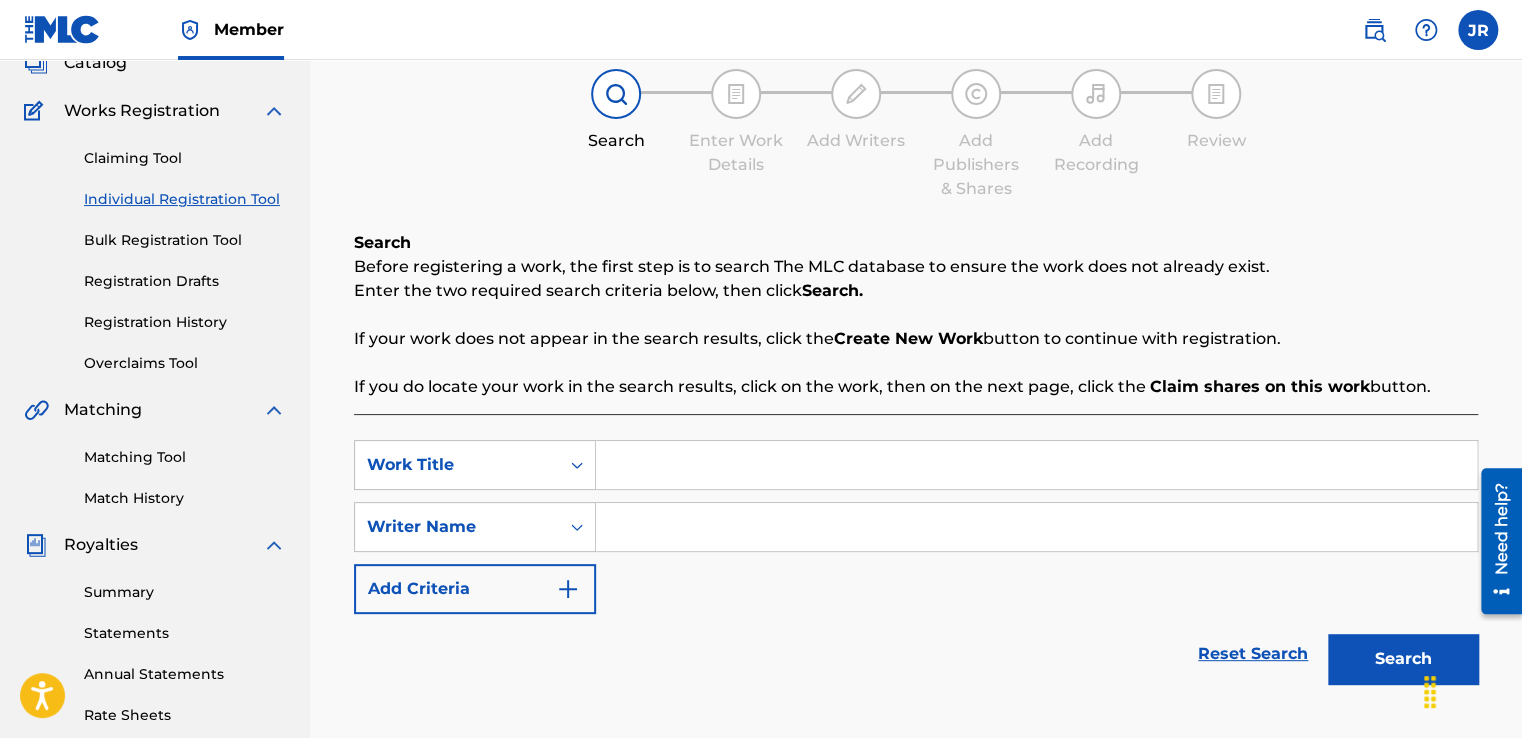 scroll, scrollTop: 0, scrollLeft: 0, axis: both 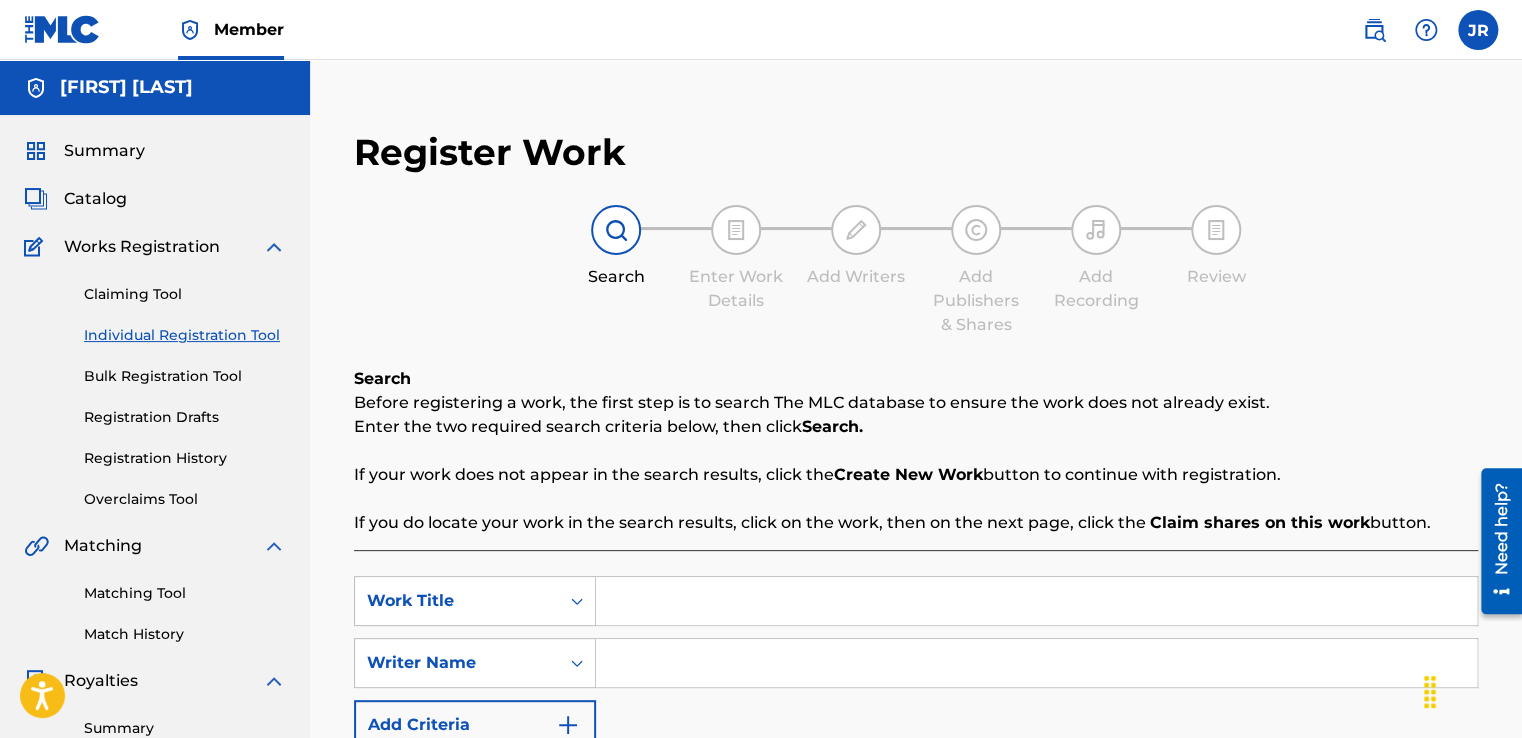 click at bounding box center [1036, 601] 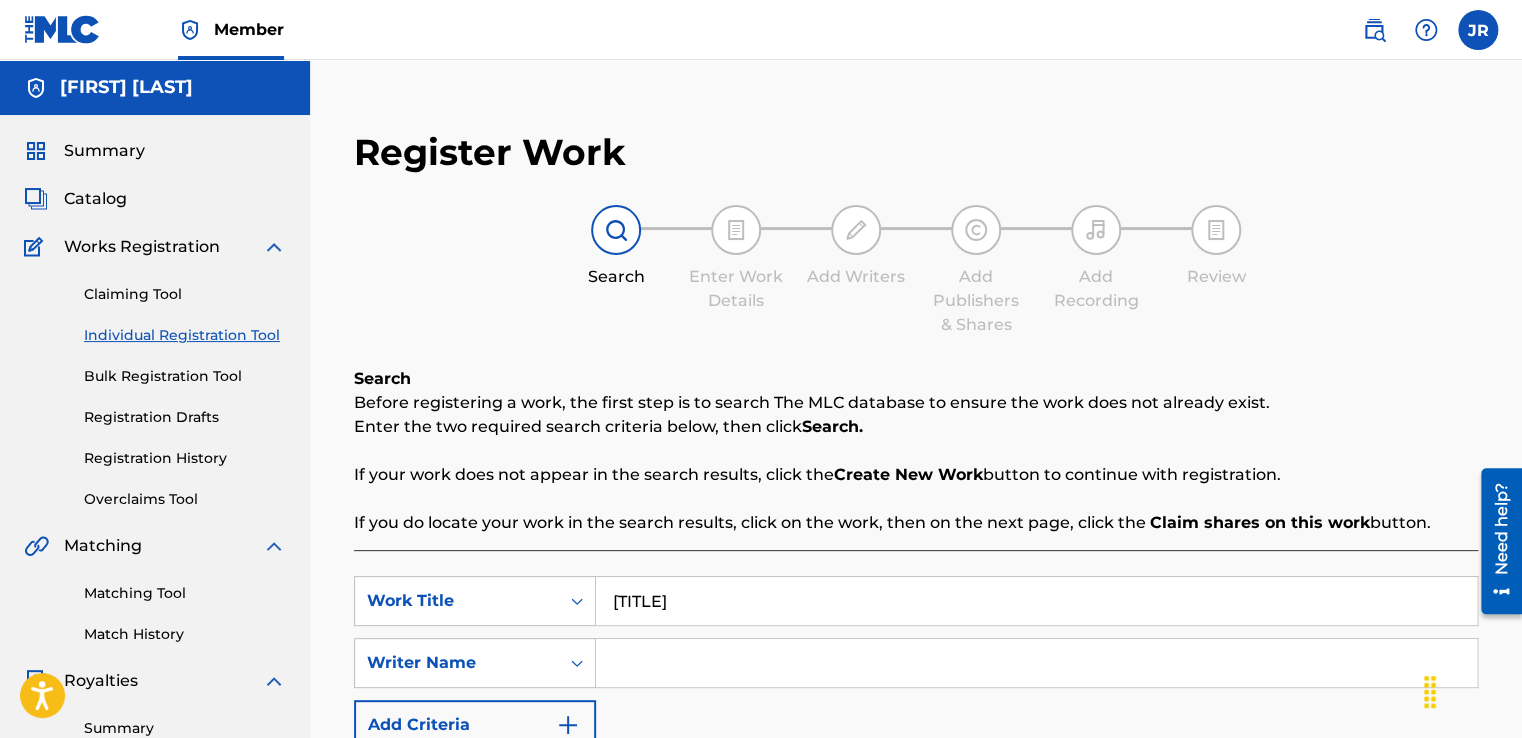 type on "[TITLE]" 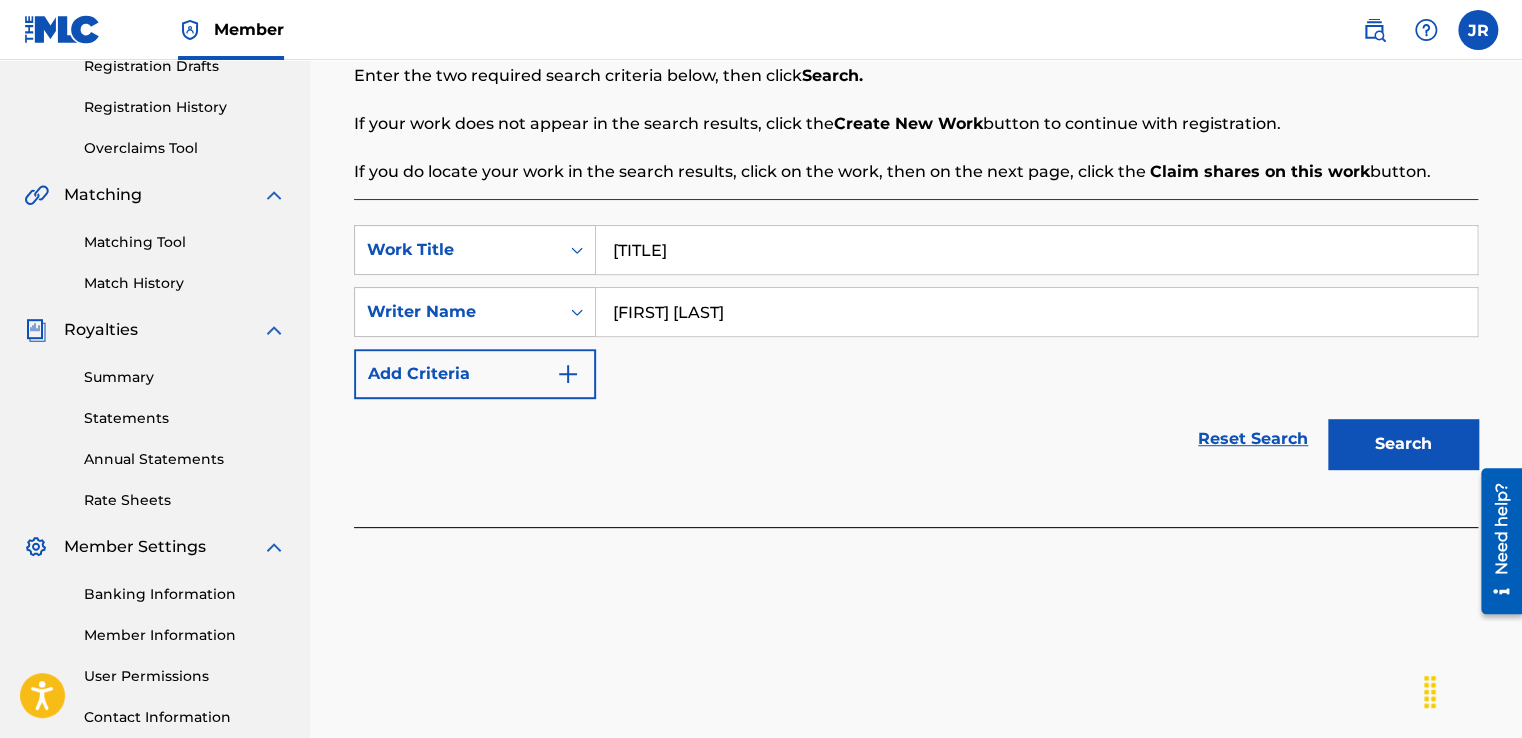 scroll, scrollTop: 362, scrollLeft: 0, axis: vertical 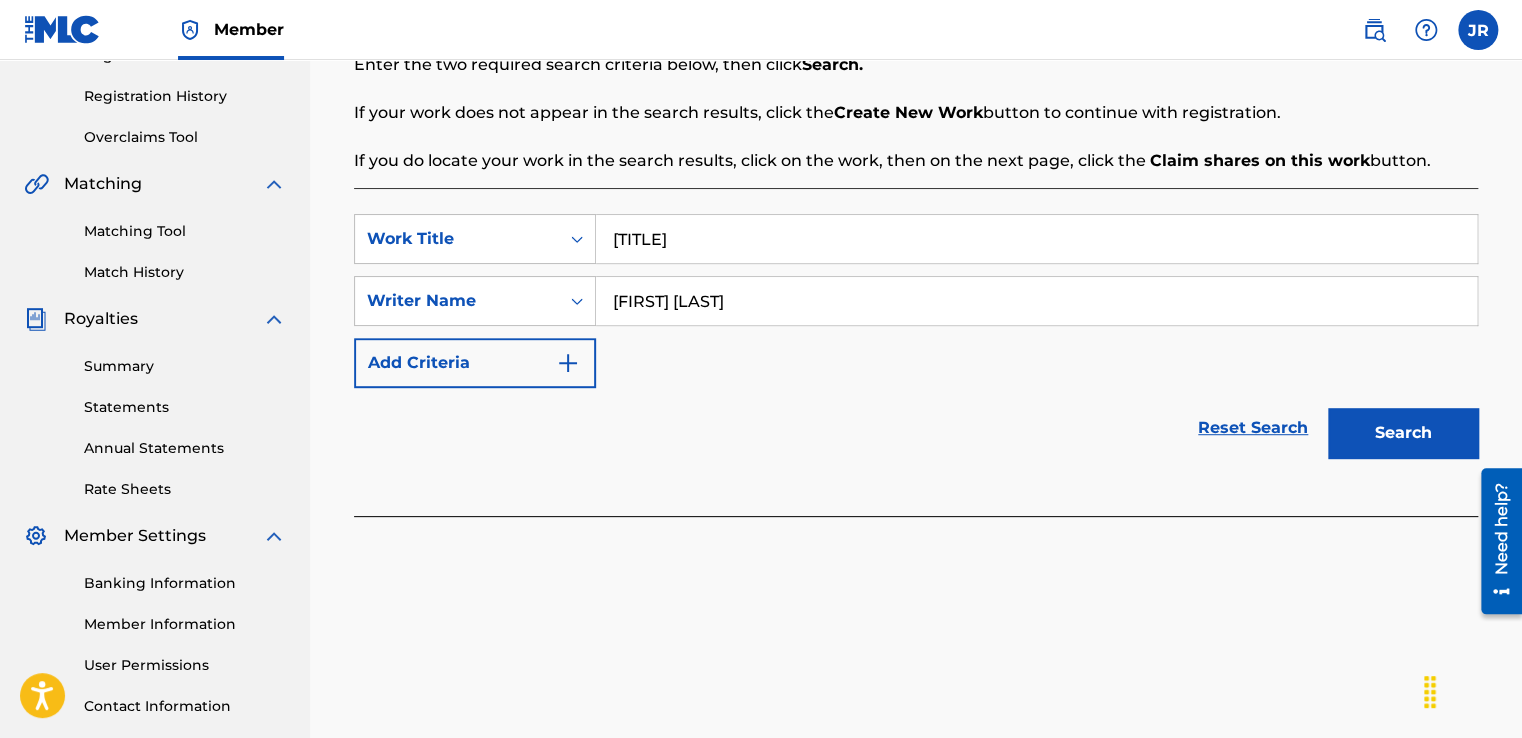 click on "Search" at bounding box center [1403, 433] 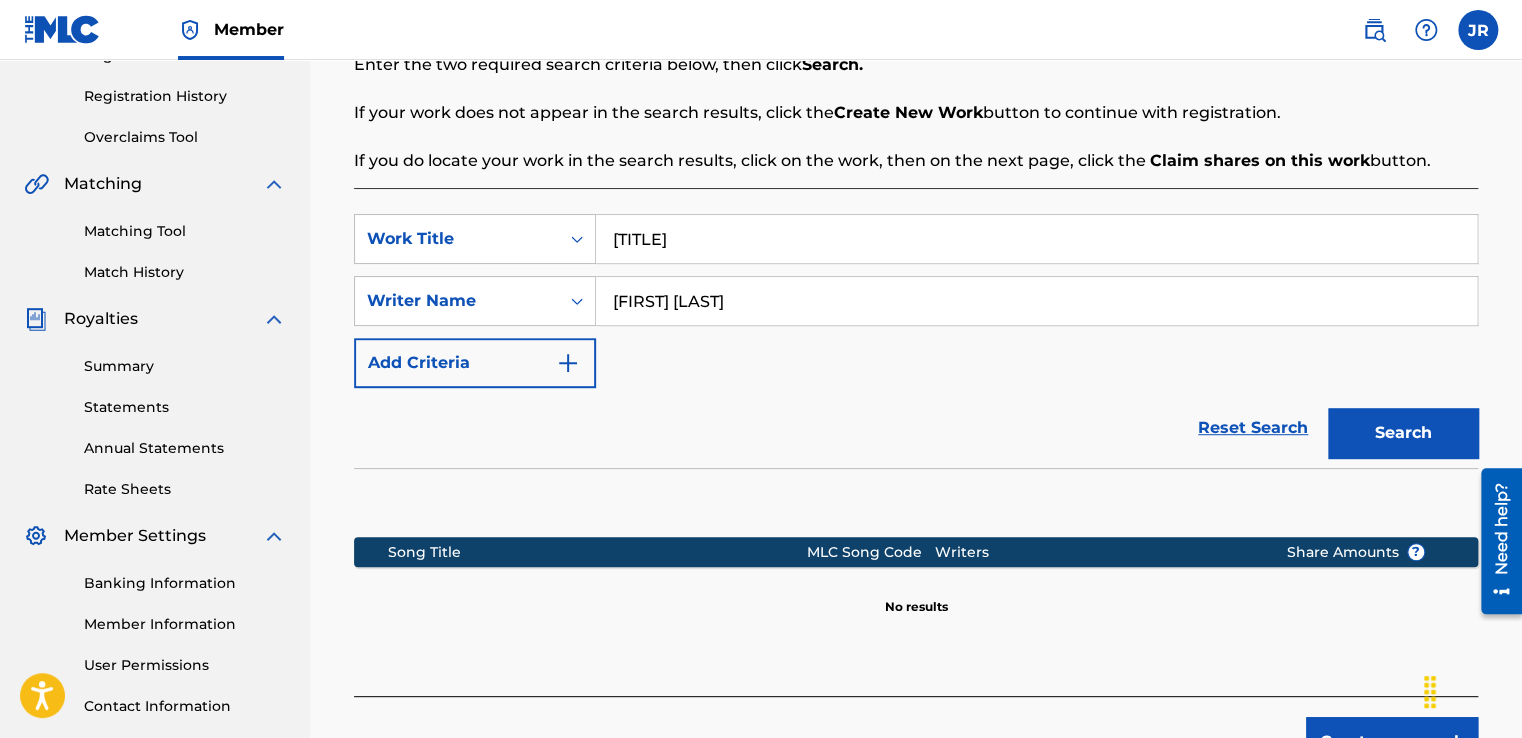 click on "Create new work" at bounding box center (1392, 742) 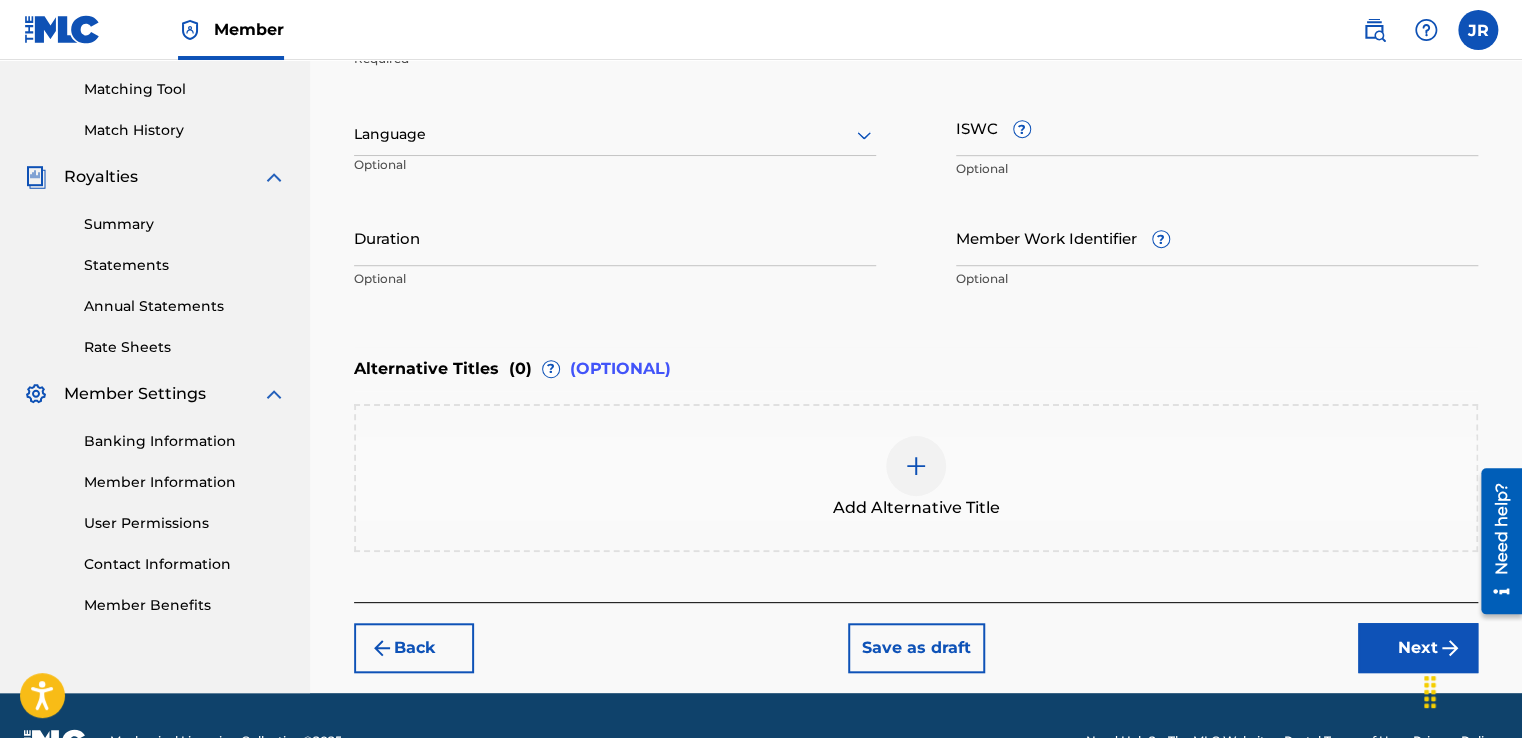 scroll, scrollTop: 552, scrollLeft: 0, axis: vertical 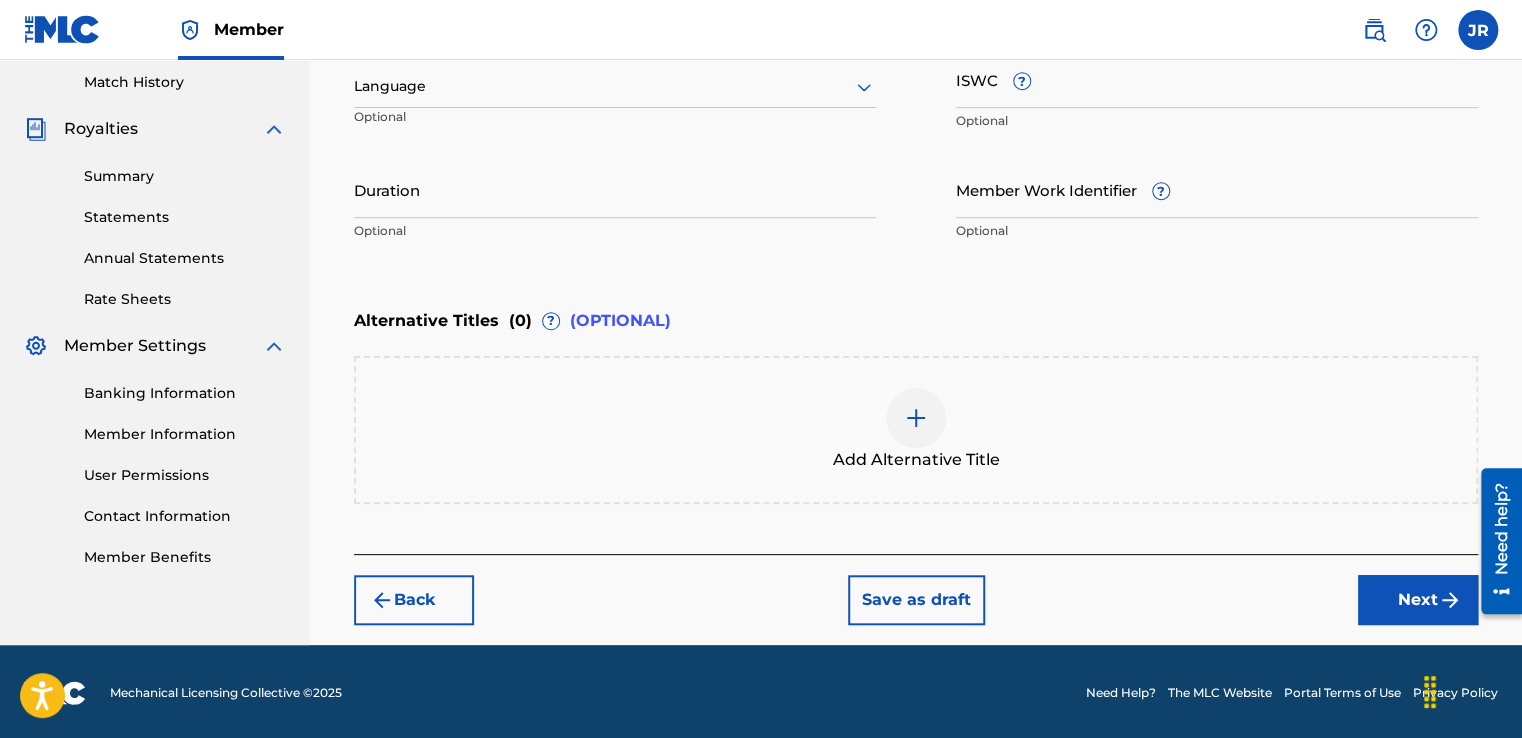 click on "Next" at bounding box center [1418, 600] 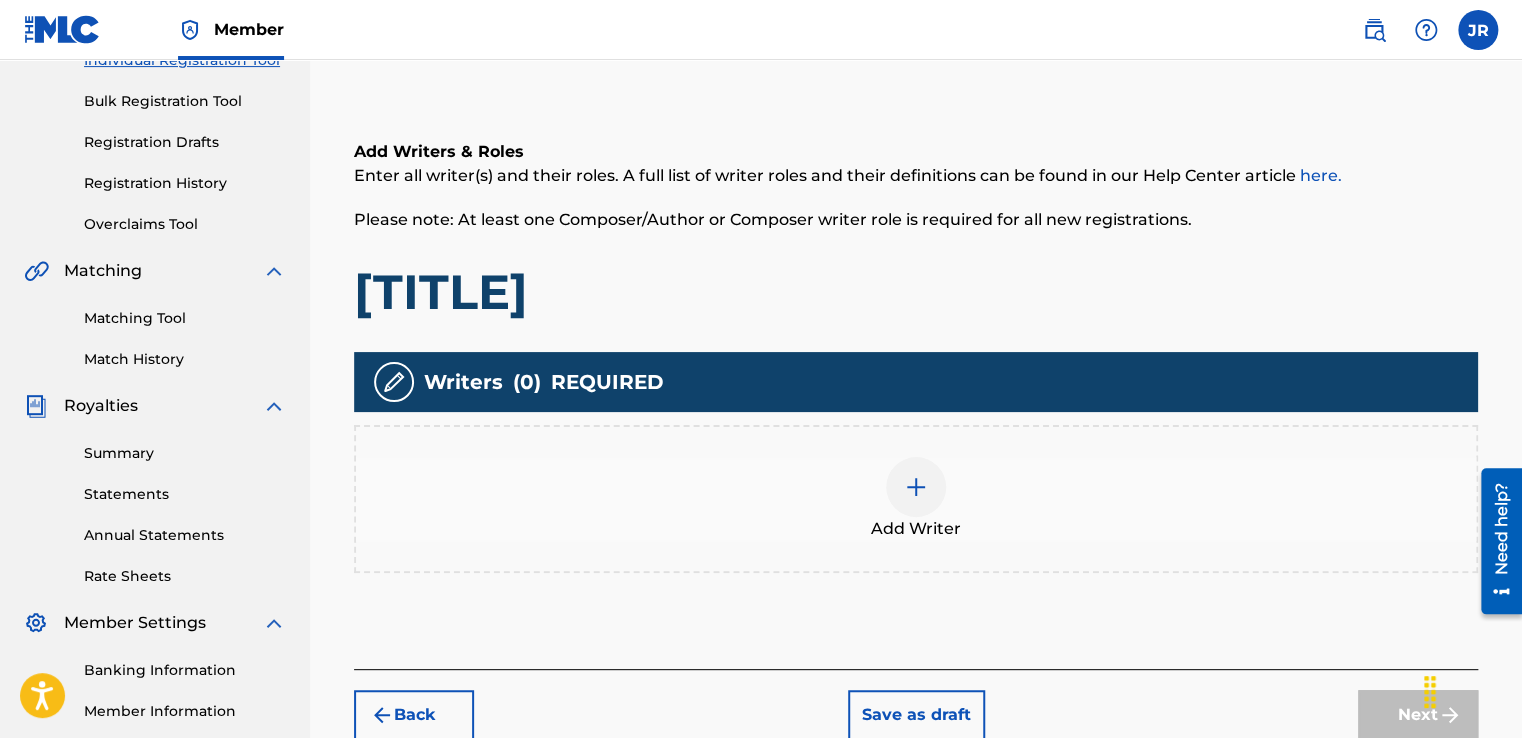 scroll, scrollTop: 90, scrollLeft: 0, axis: vertical 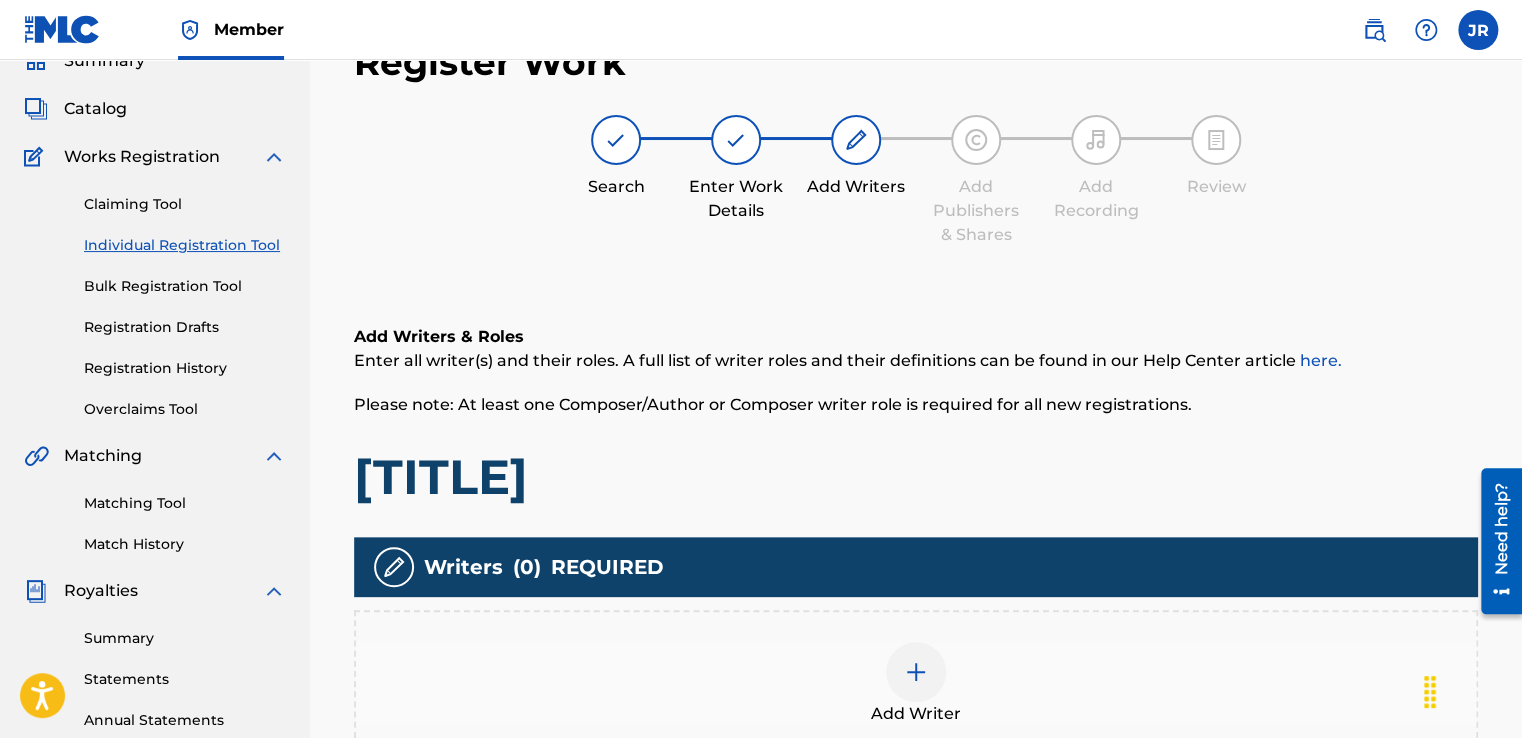 click at bounding box center [916, 672] 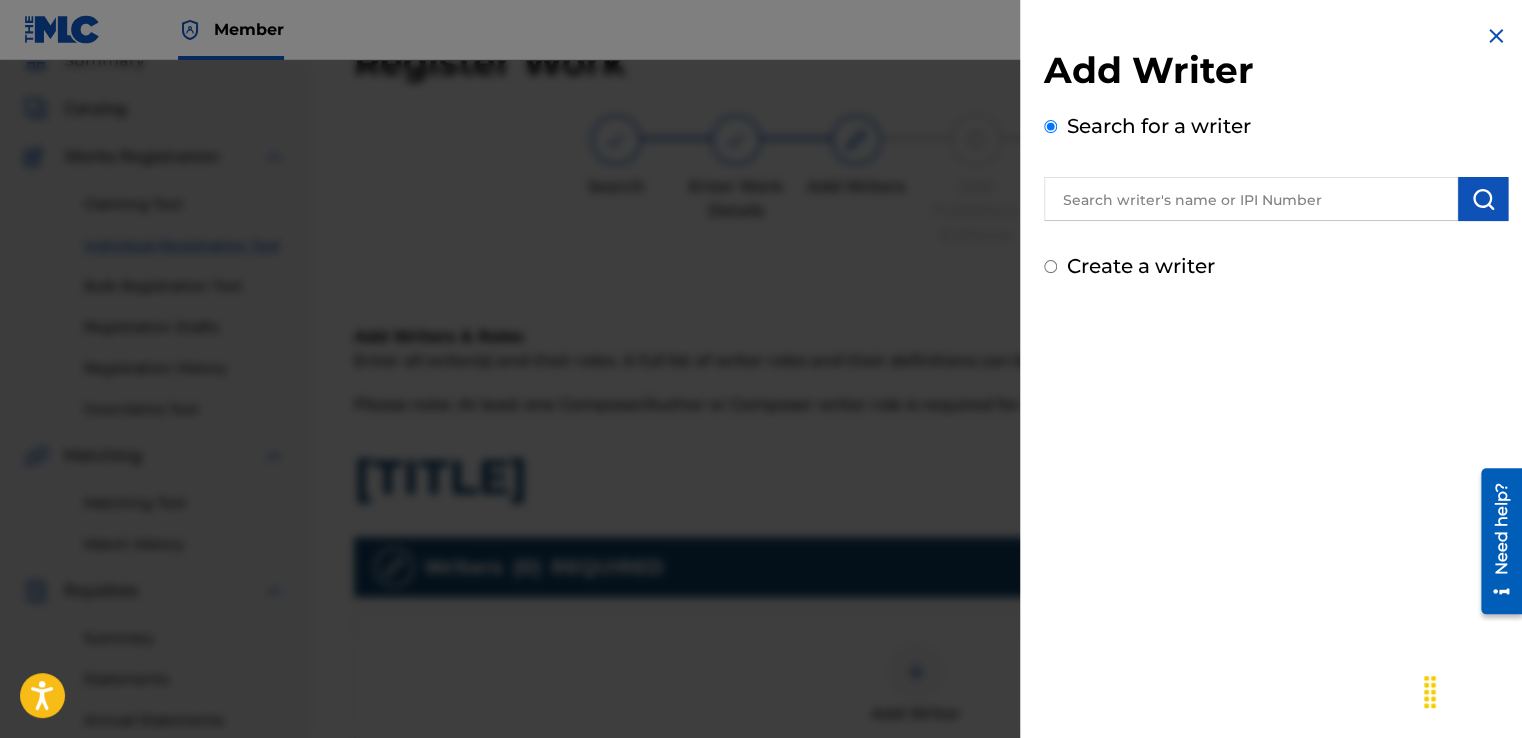 click at bounding box center (1251, 199) 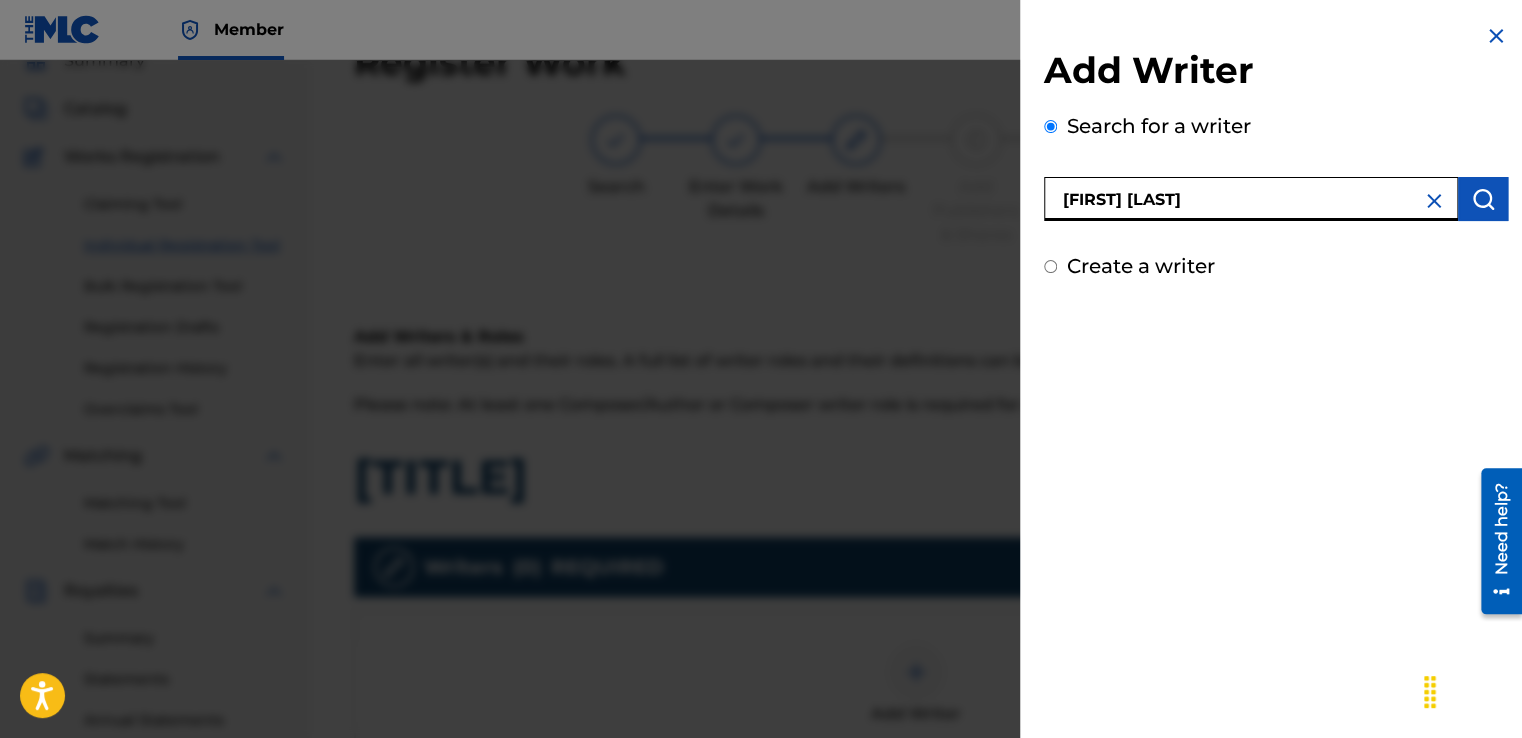 type on "[FIRST] [LAST]" 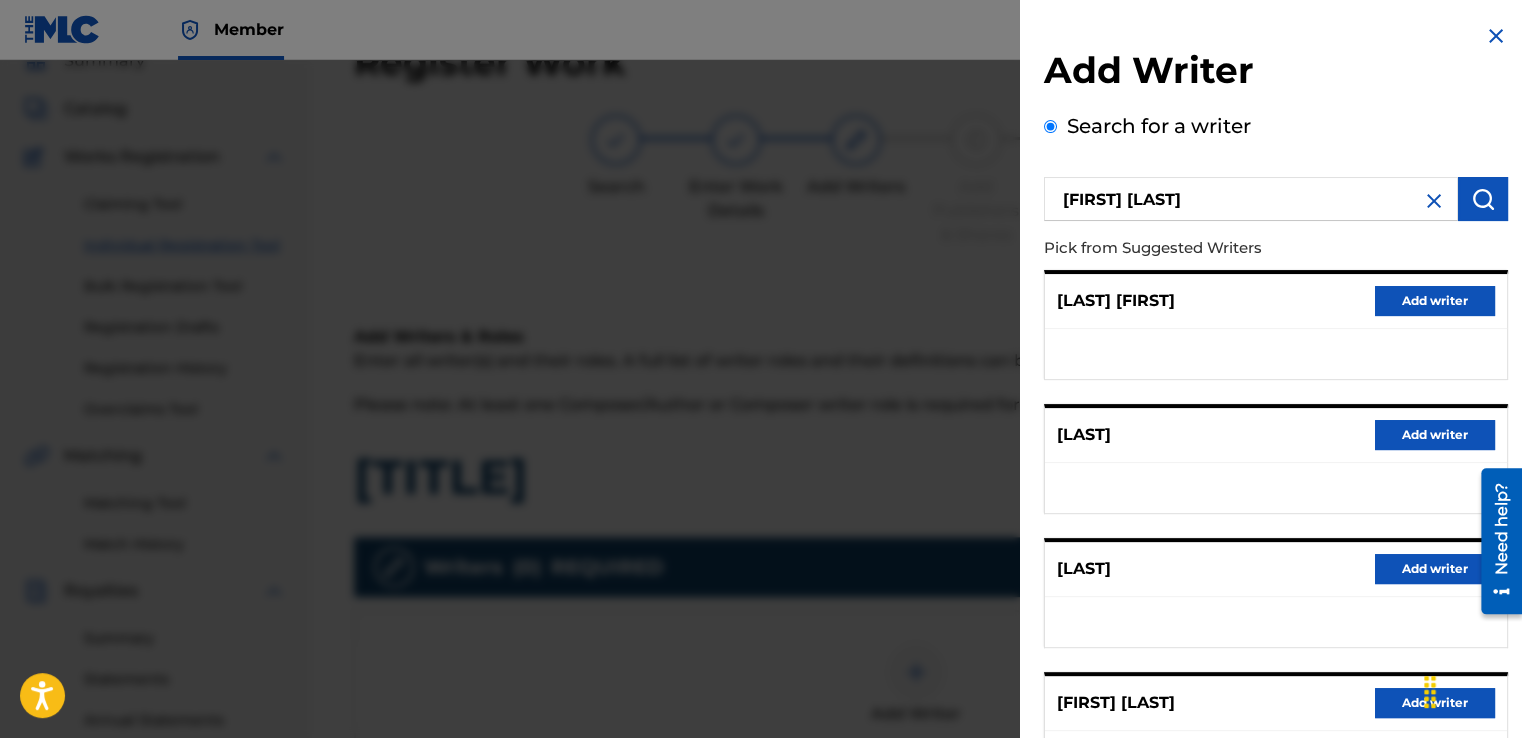 click on "Add writer" at bounding box center [1435, 703] 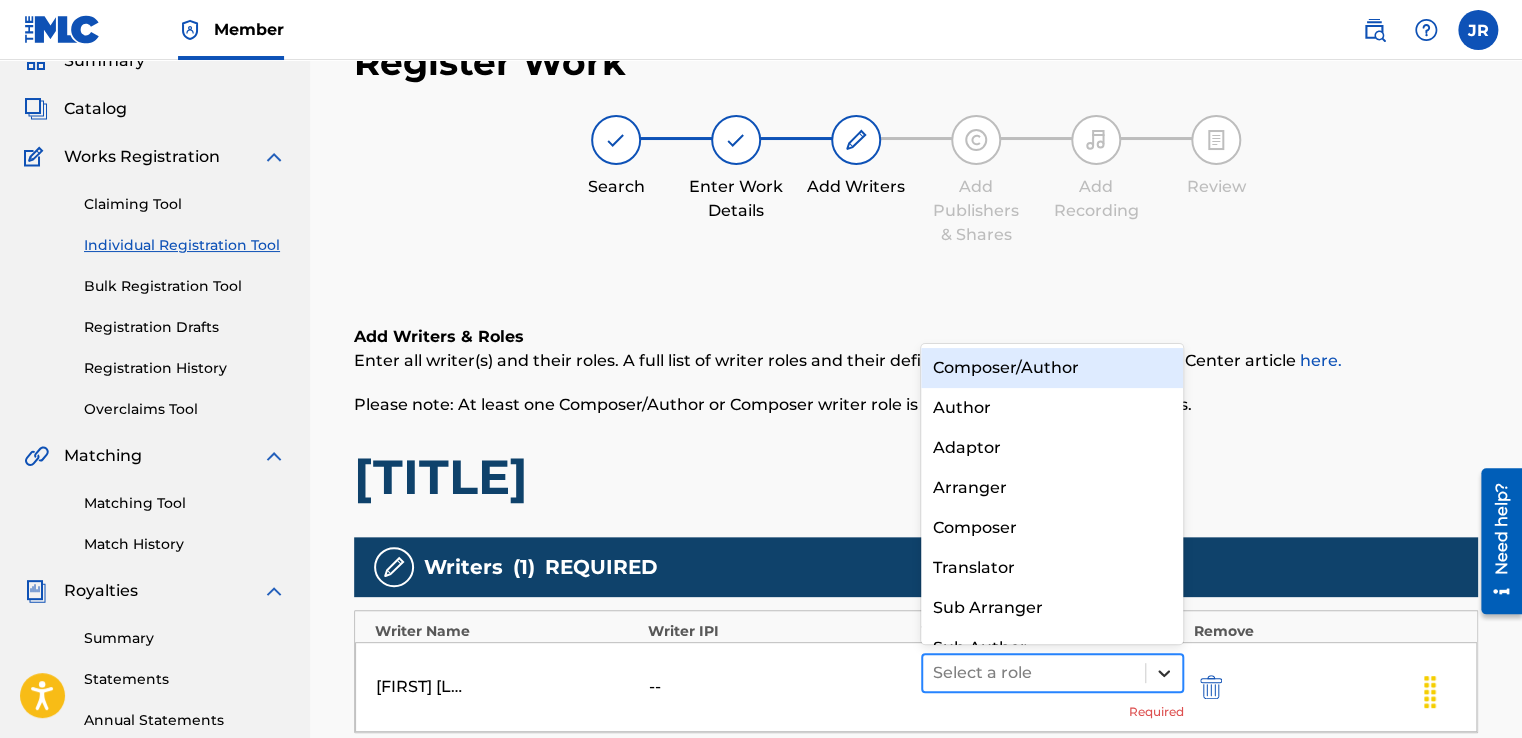 click 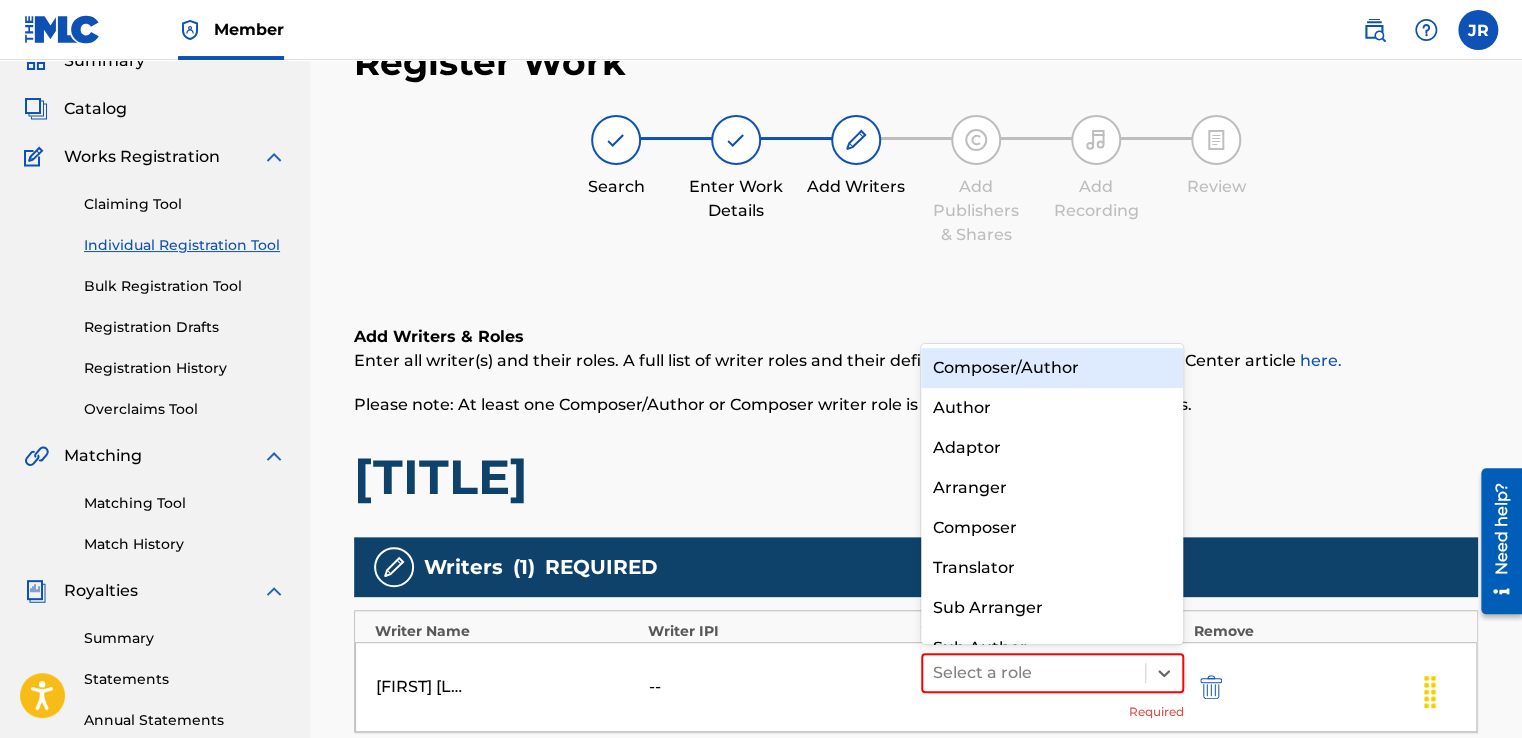 click on "Composer/Author" at bounding box center (1052, 368) 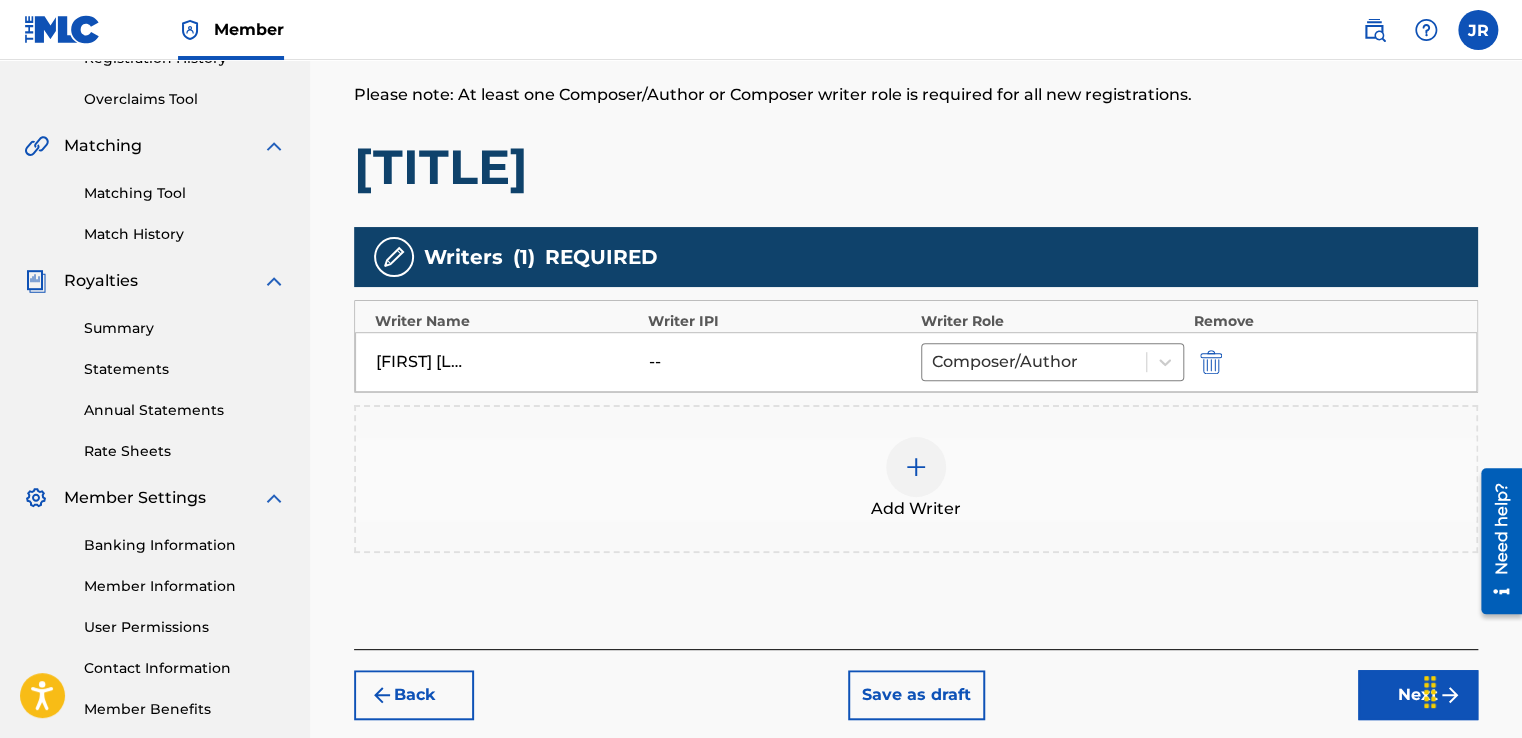 scroll, scrollTop: 404, scrollLeft: 0, axis: vertical 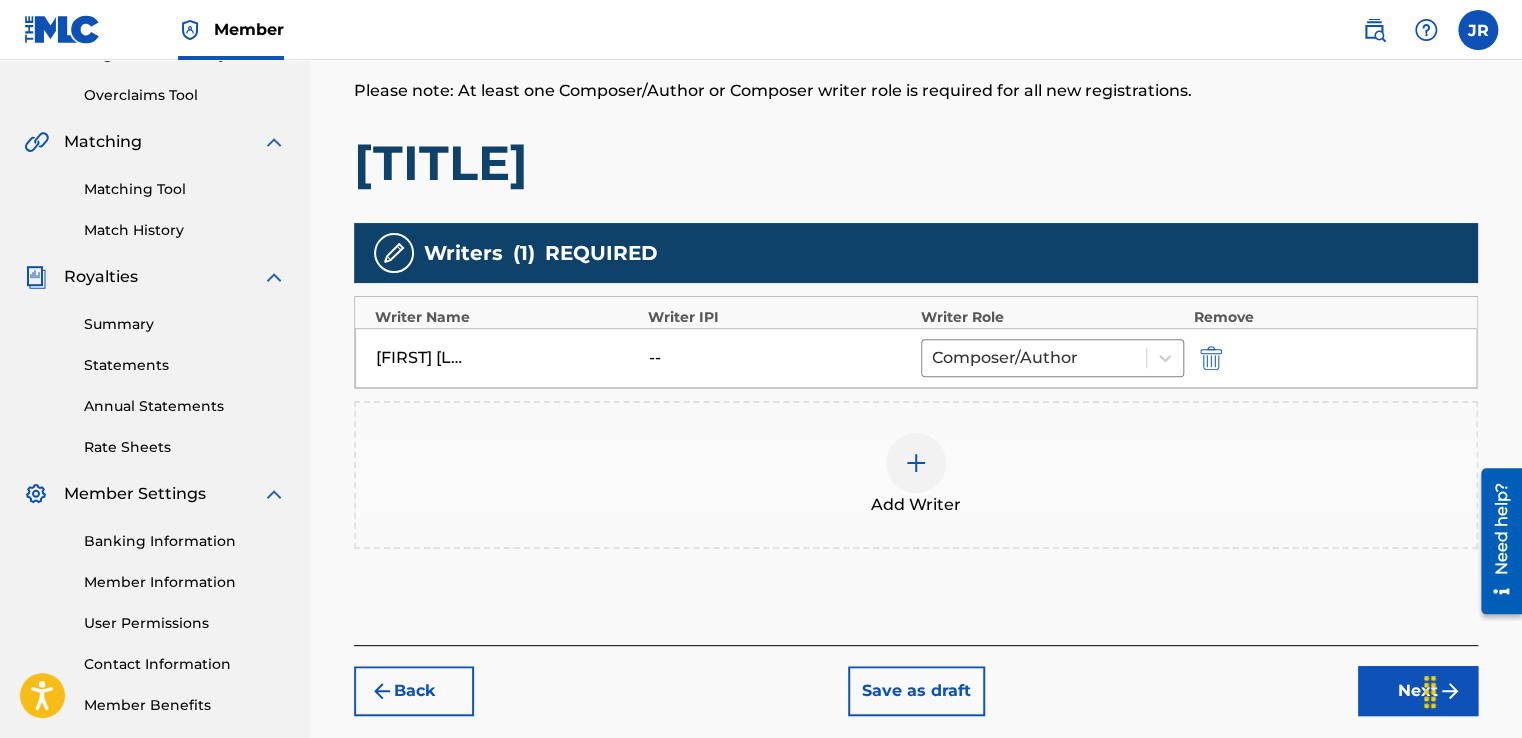 click on "Next" at bounding box center [1418, 691] 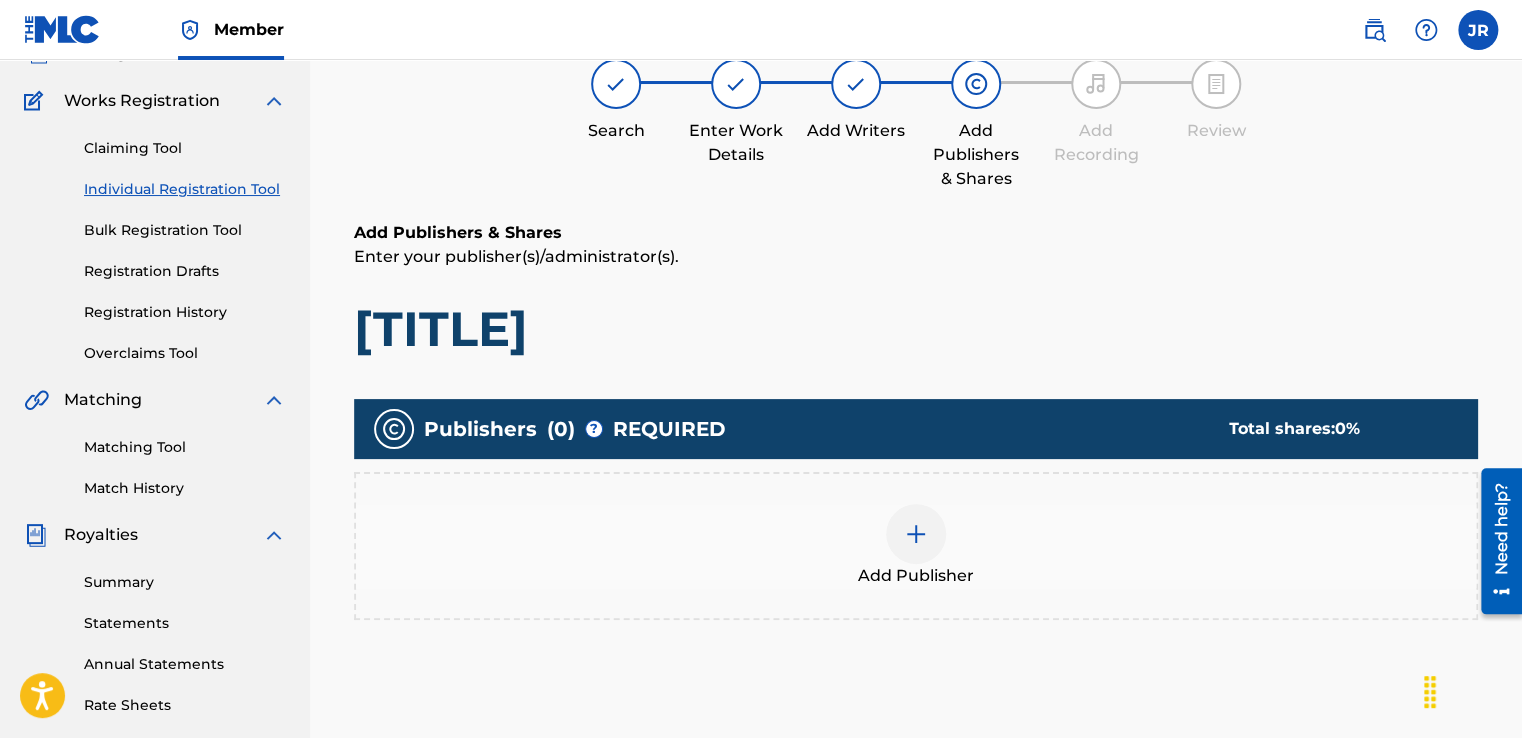 scroll, scrollTop: 90, scrollLeft: 0, axis: vertical 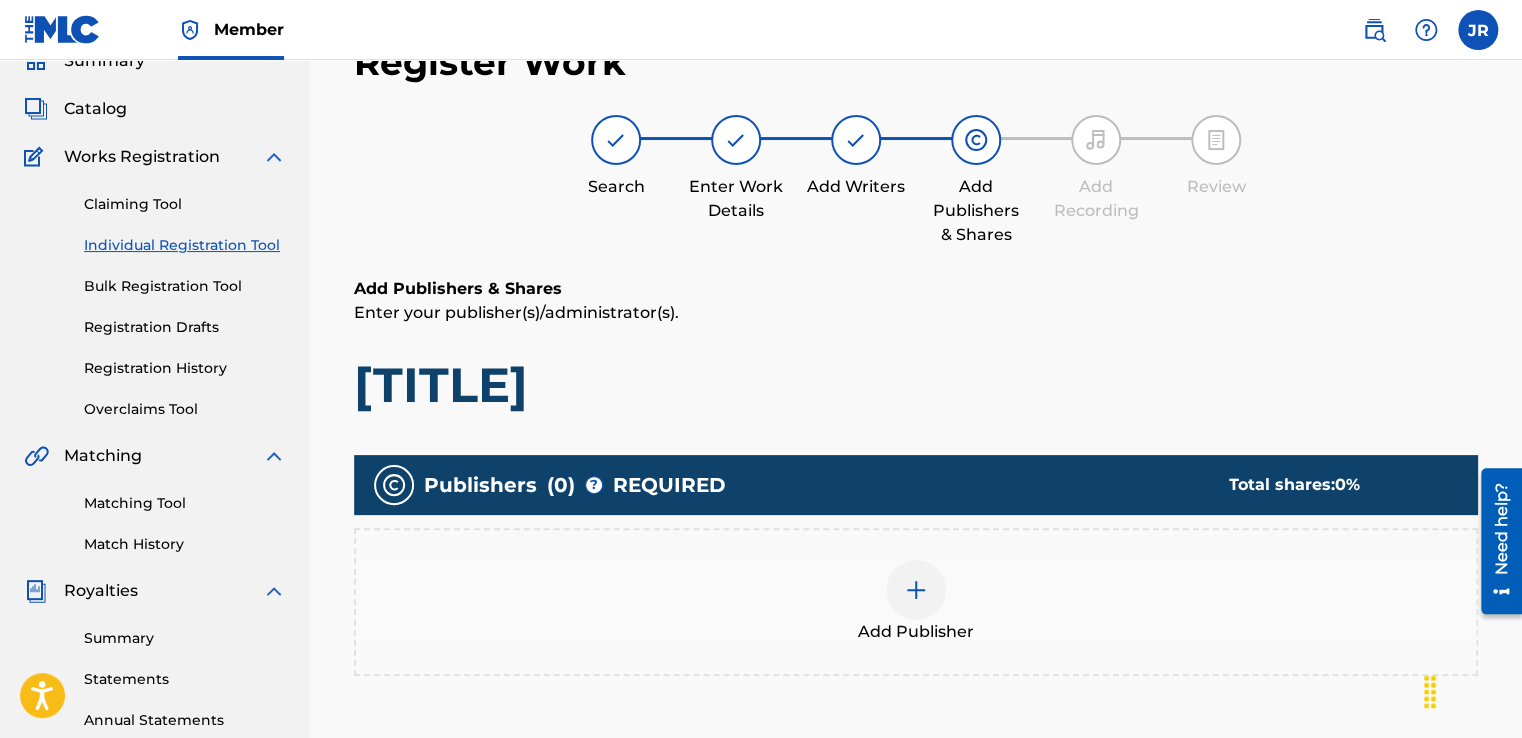 click at bounding box center (916, 590) 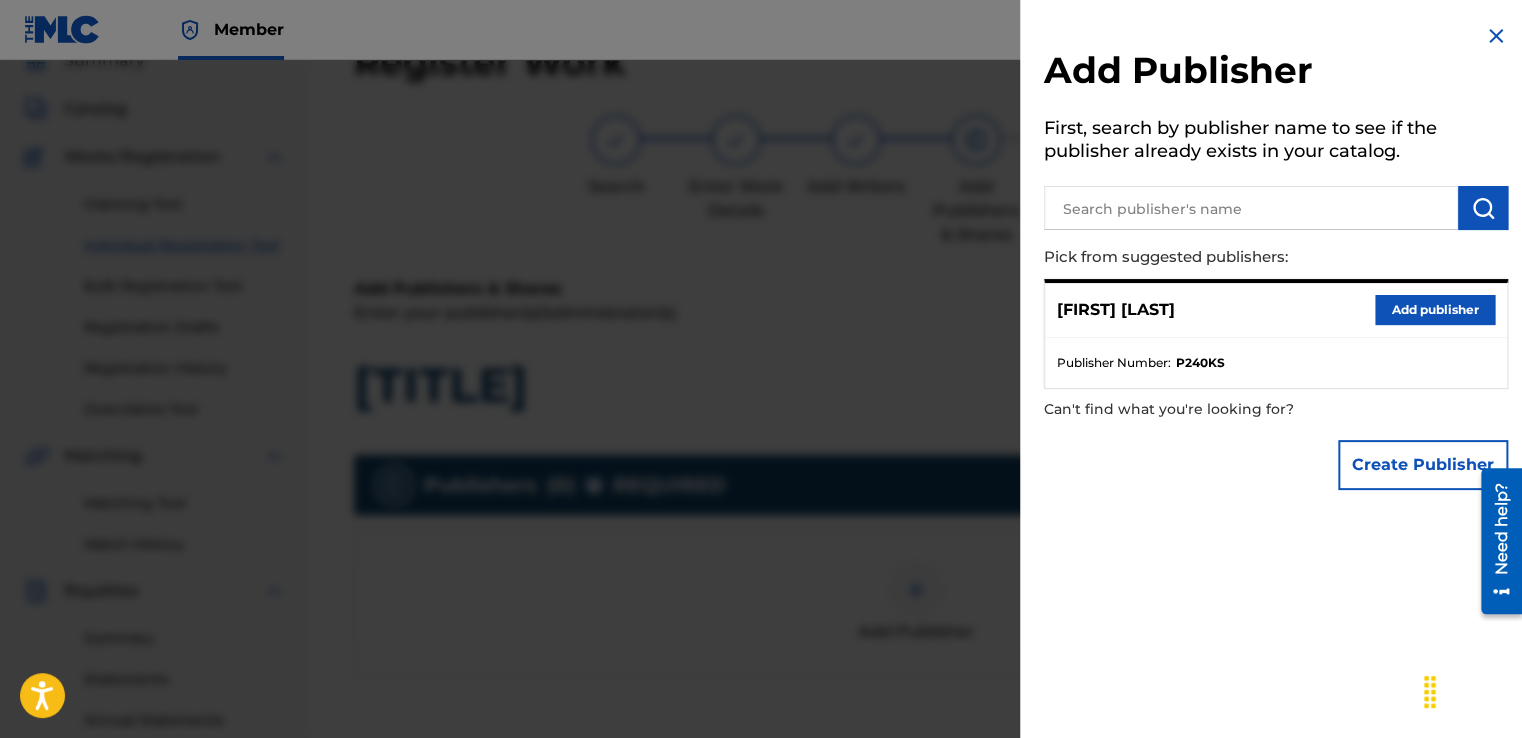 click on "Add publisher" at bounding box center (1435, 310) 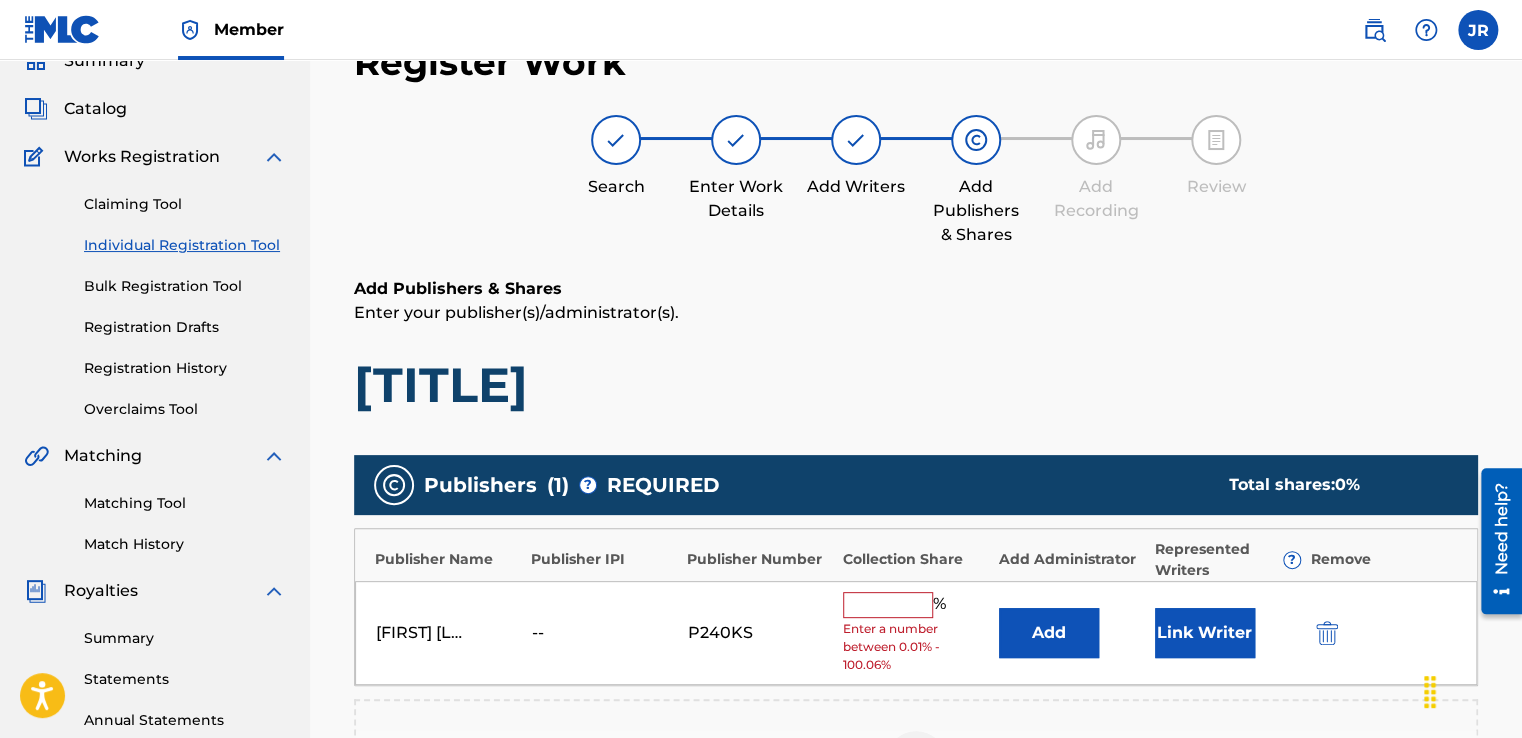 click at bounding box center (888, 605) 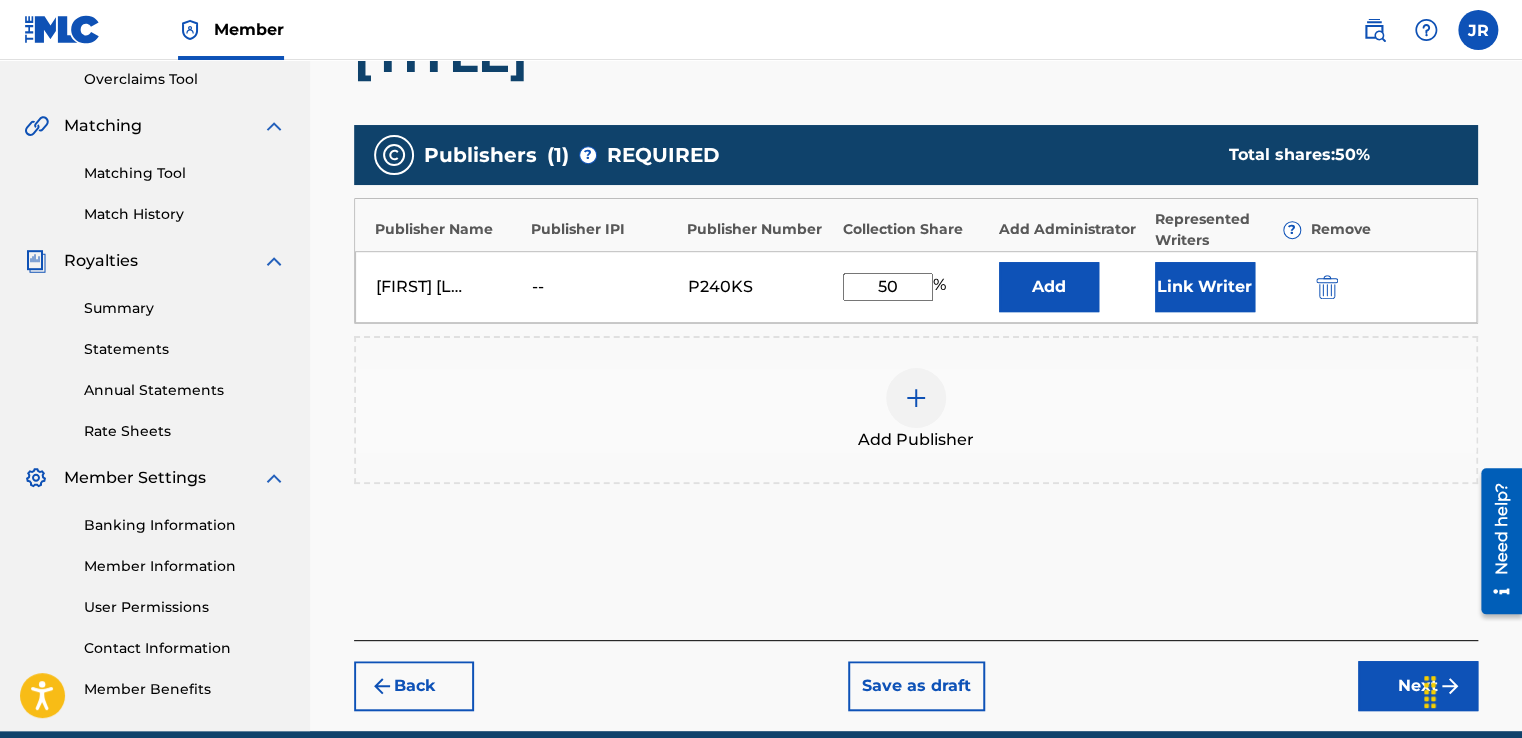 scroll, scrollTop: 428, scrollLeft: 0, axis: vertical 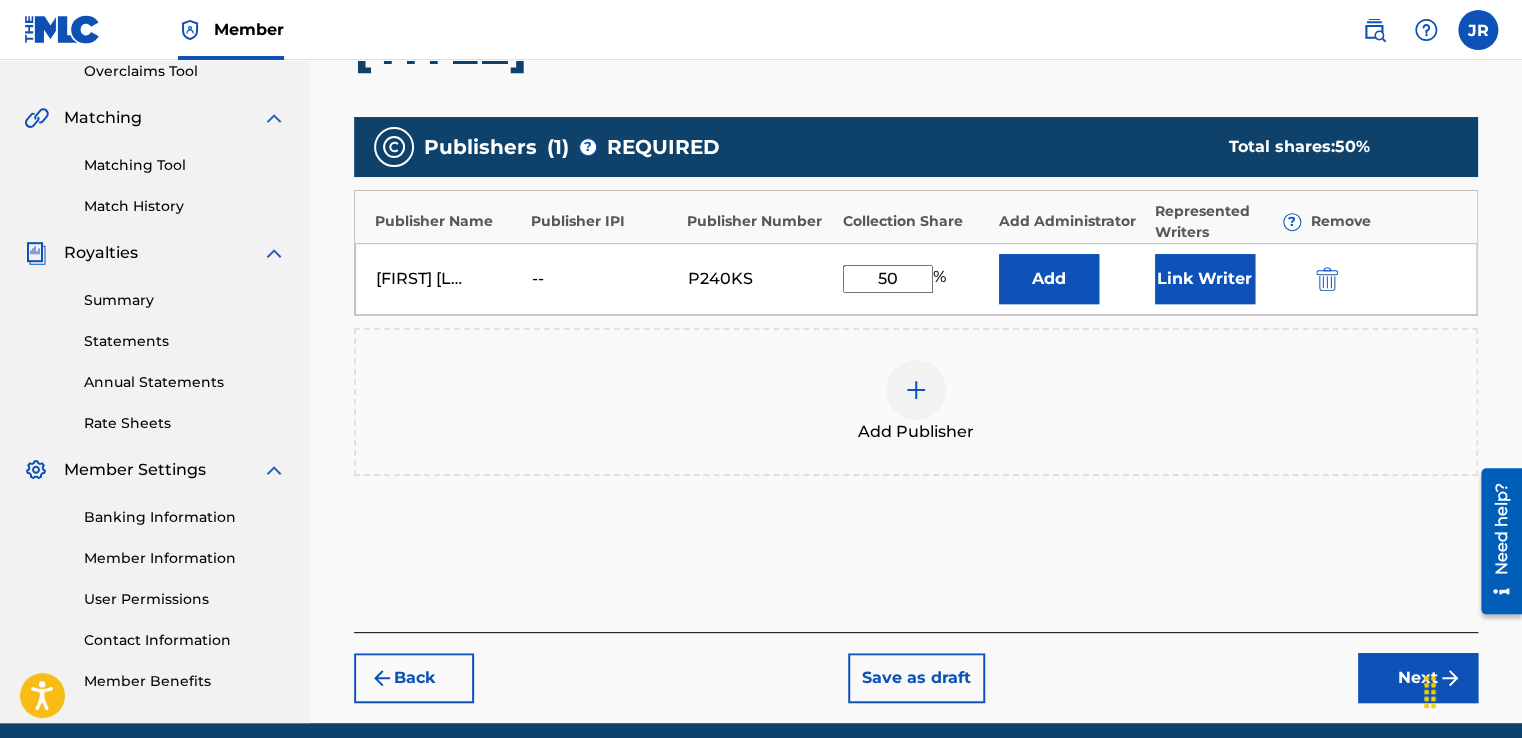 click on "Next" at bounding box center [1418, 678] 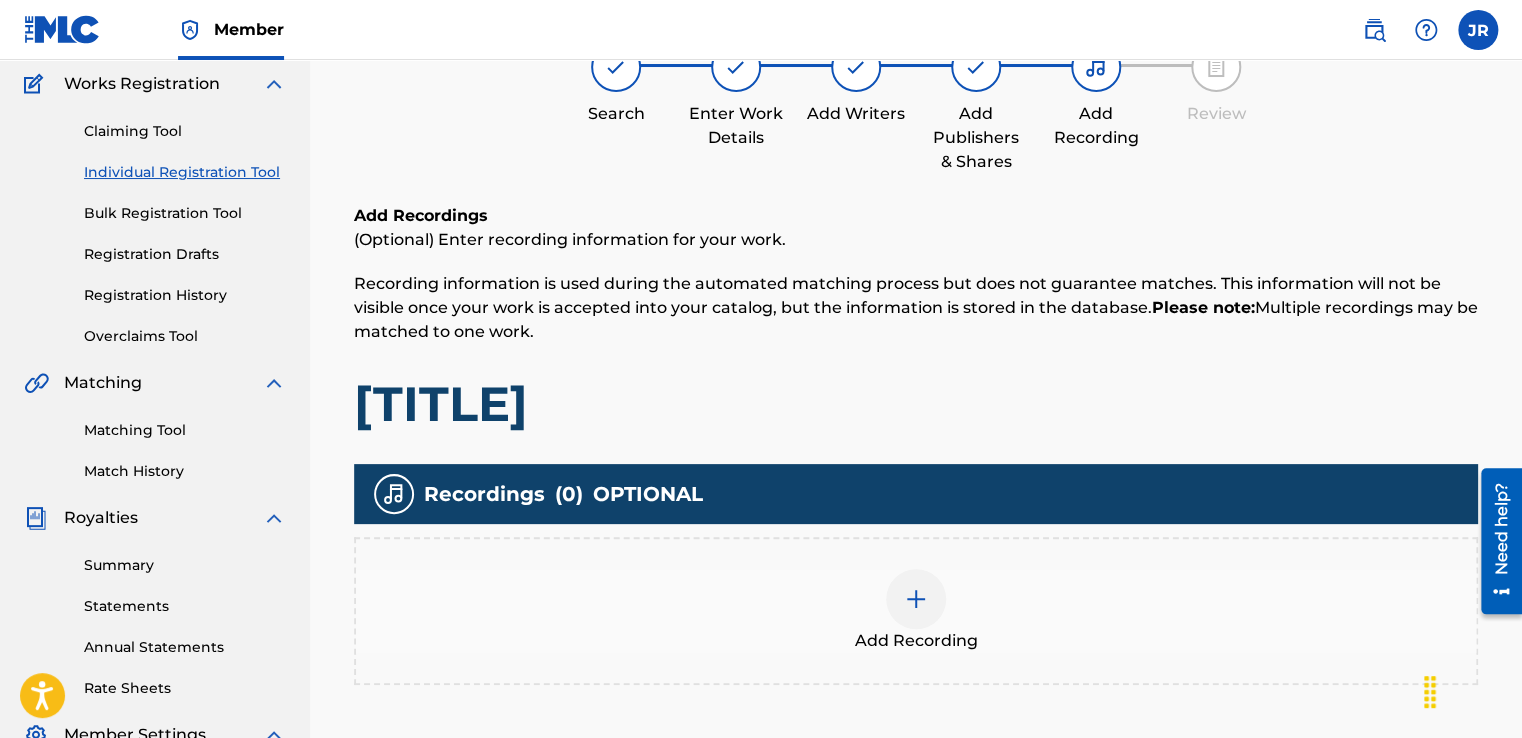 scroll, scrollTop: 90, scrollLeft: 0, axis: vertical 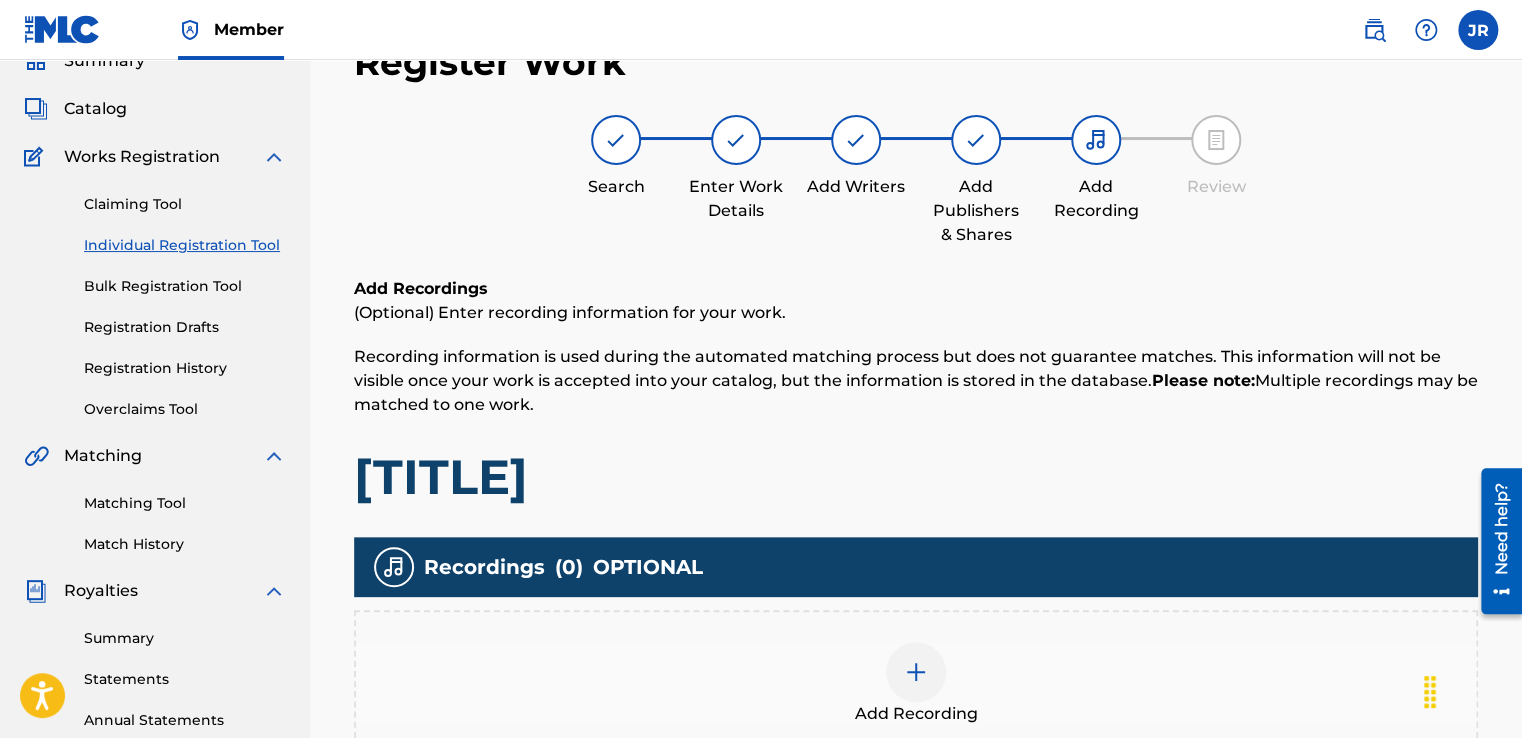 click at bounding box center [916, 672] 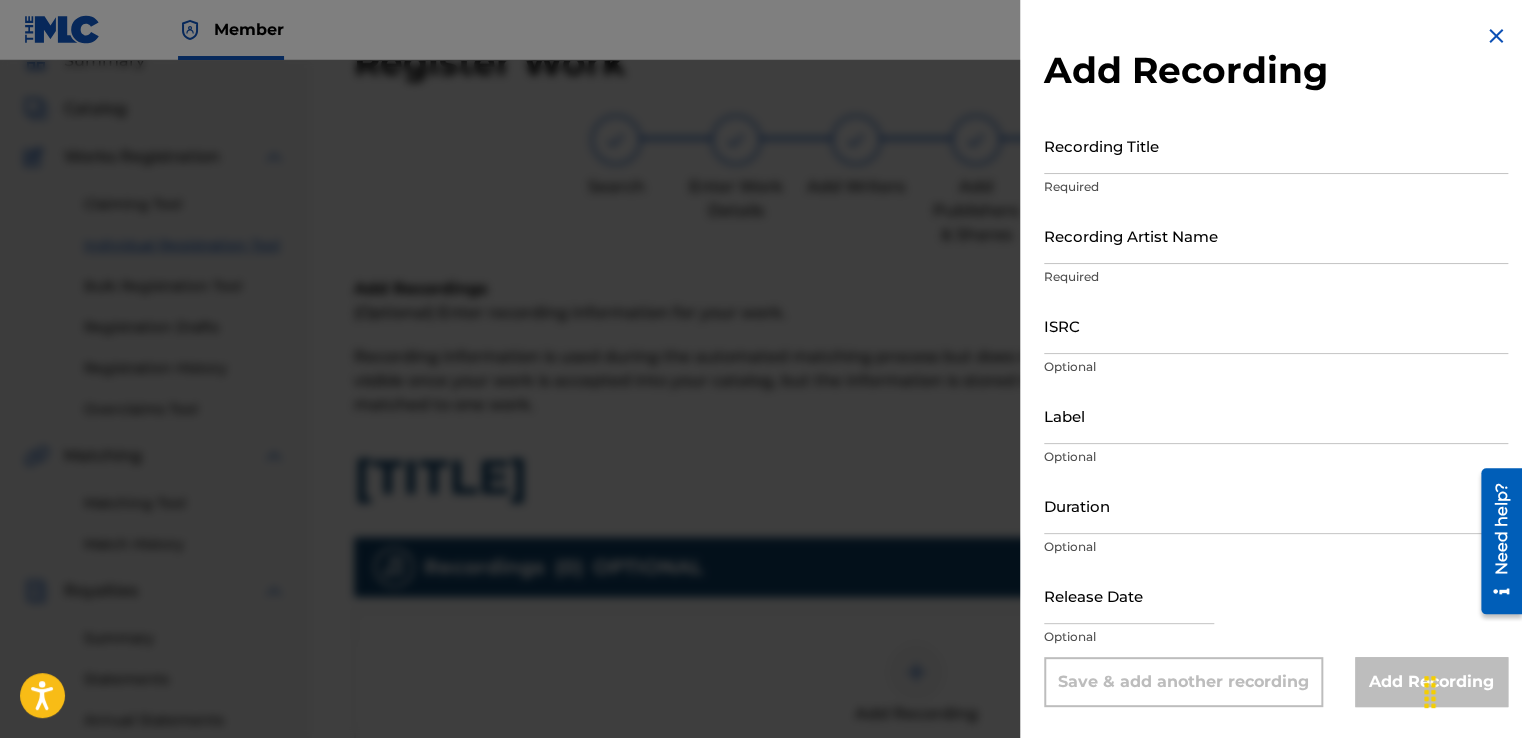 click on "Recording Title" at bounding box center [1276, 145] 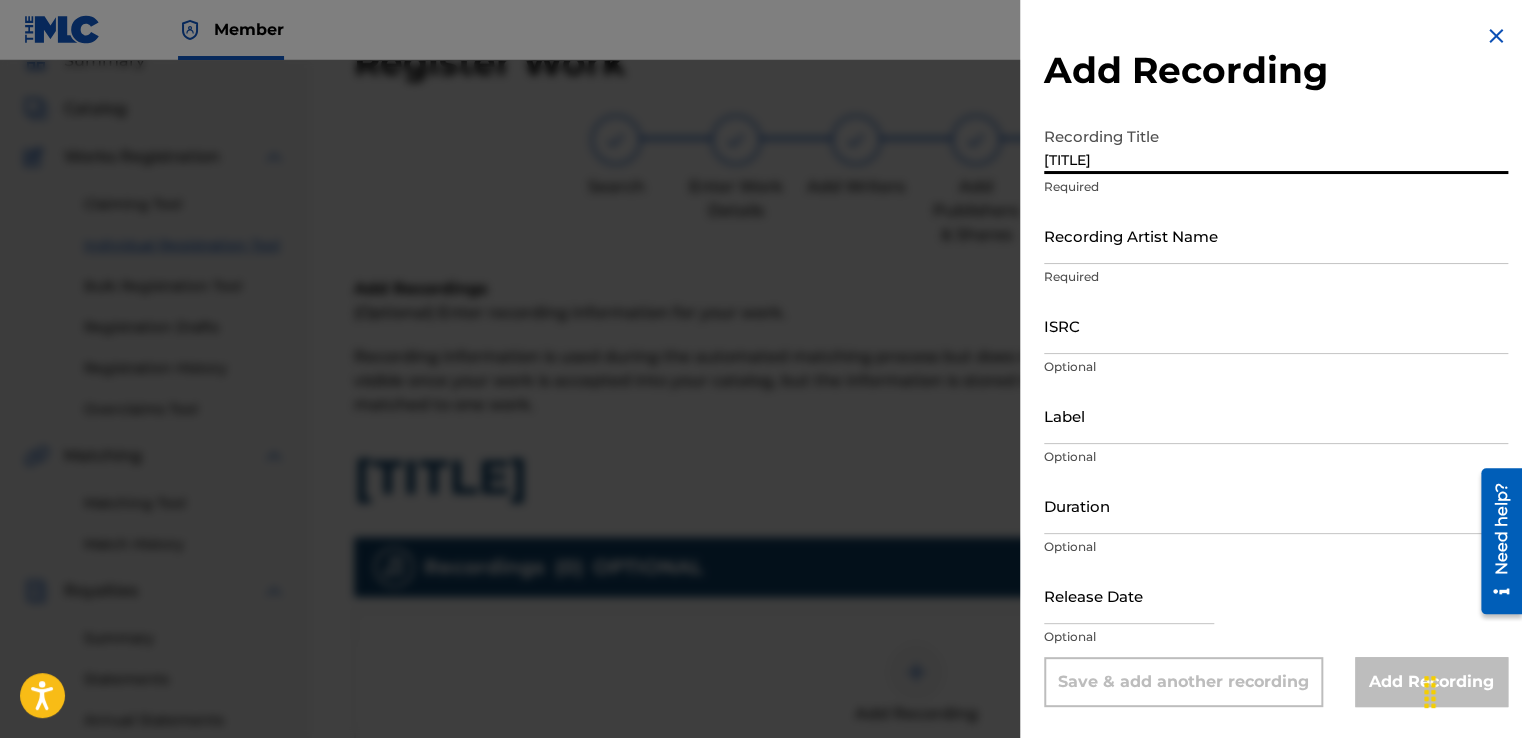 type on "[TITLE]" 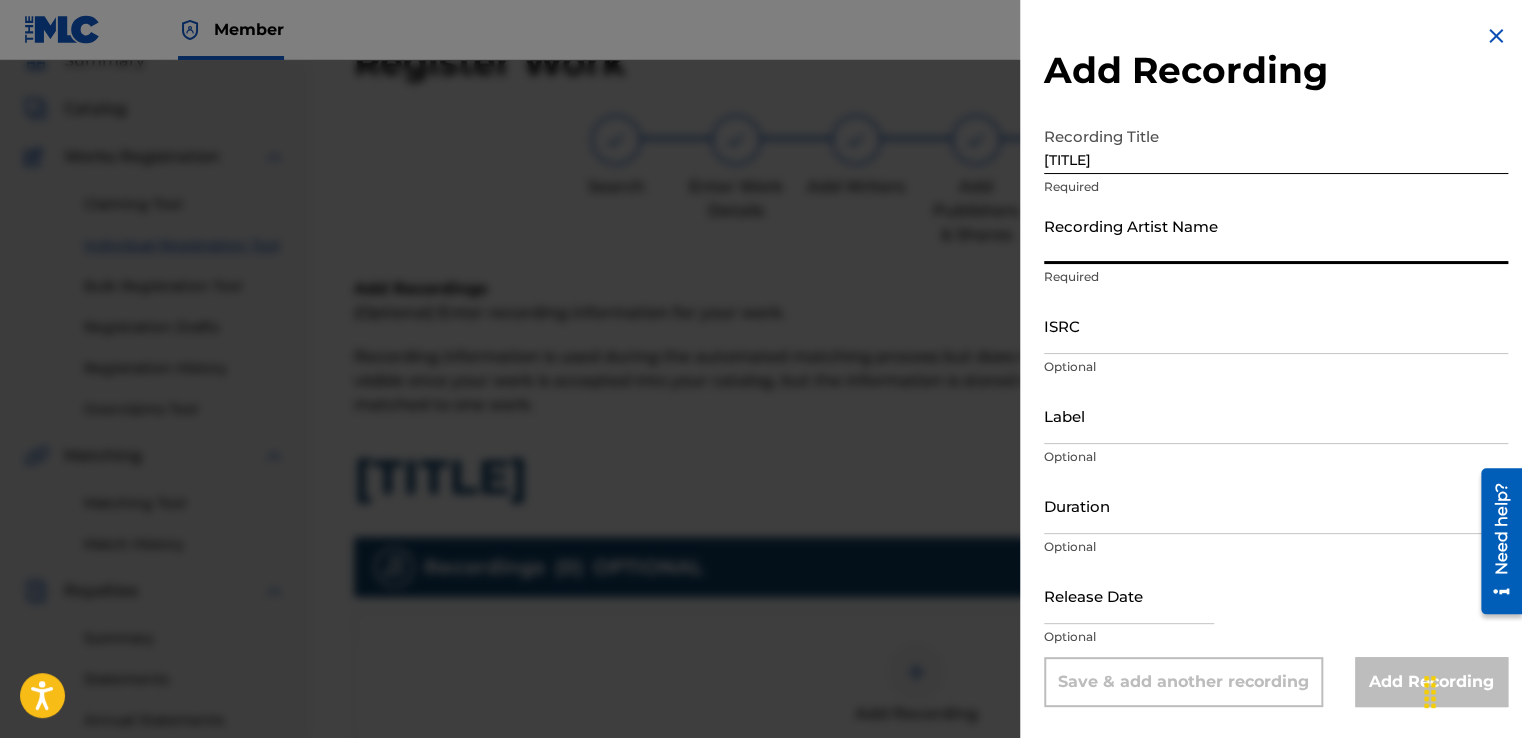 click on "Recording Artist Name" at bounding box center [1276, 235] 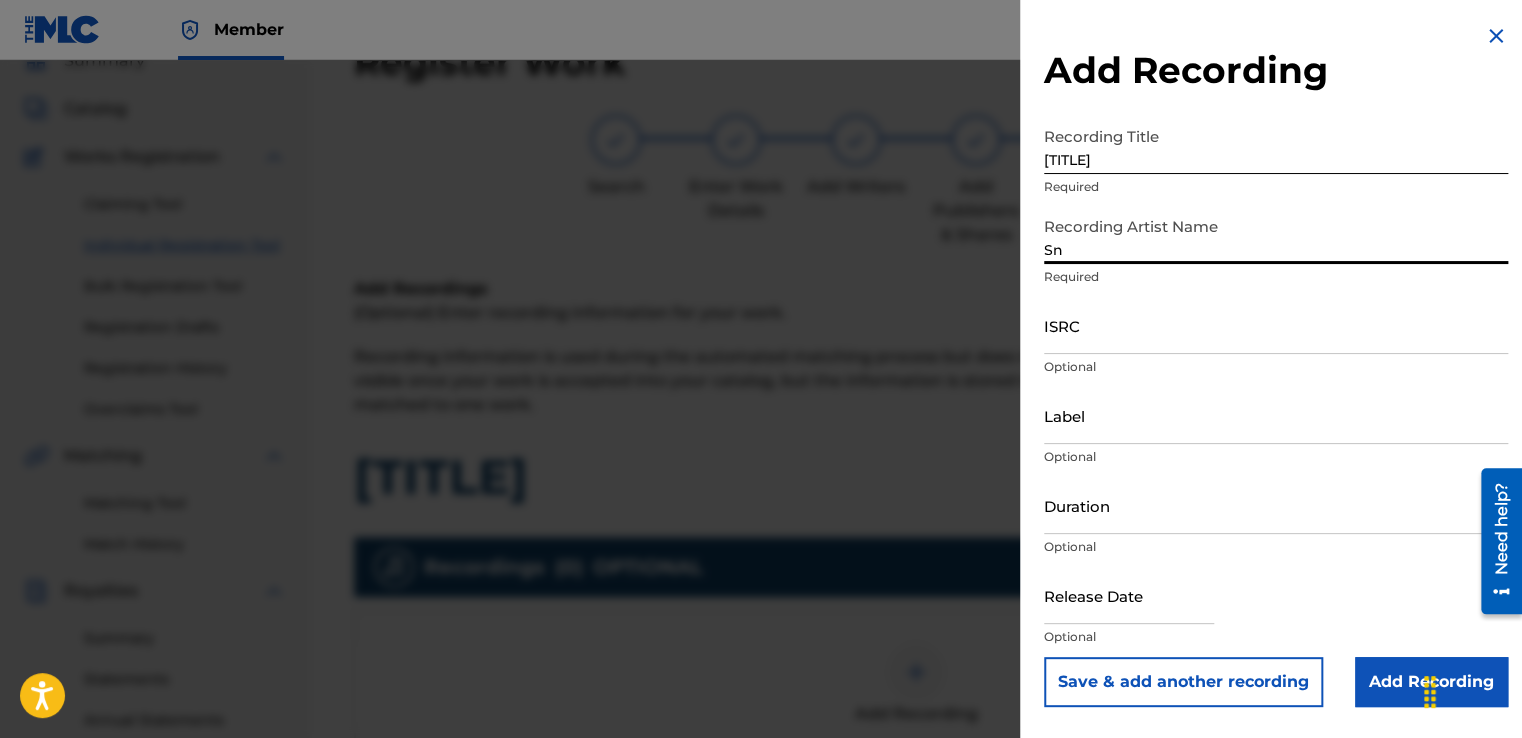 type on "Snypahtak" 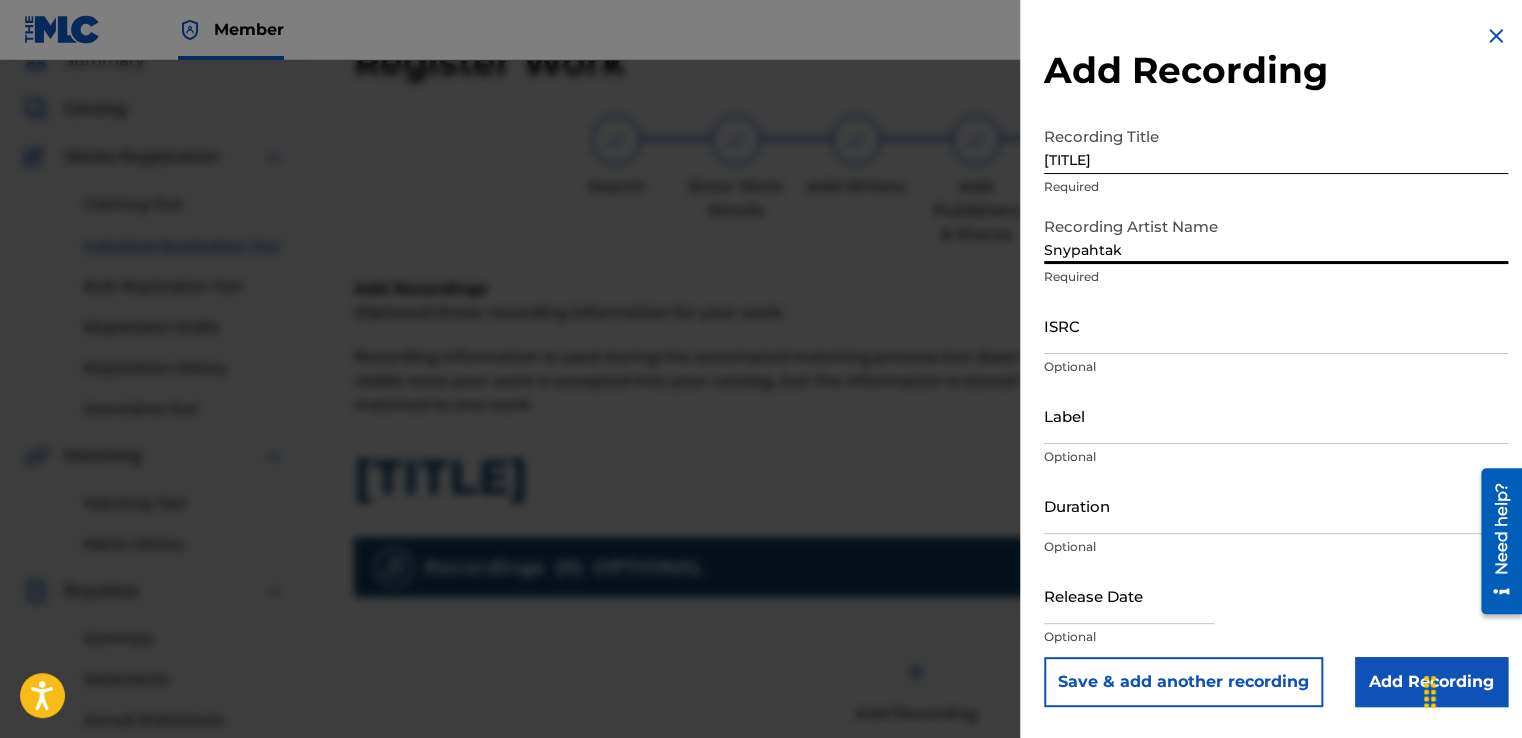 click on "Add Recording" at bounding box center [1431, 682] 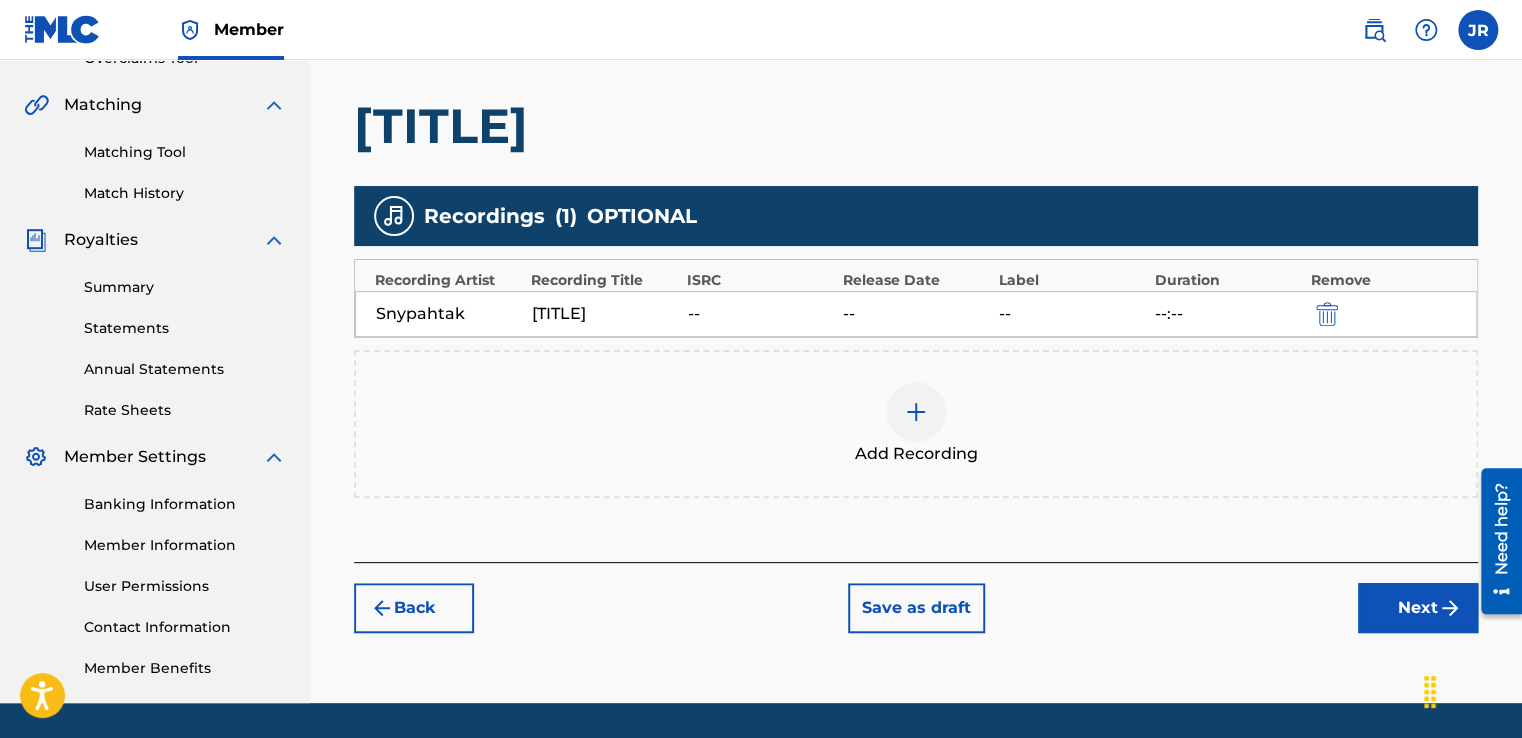 scroll, scrollTop: 501, scrollLeft: 0, axis: vertical 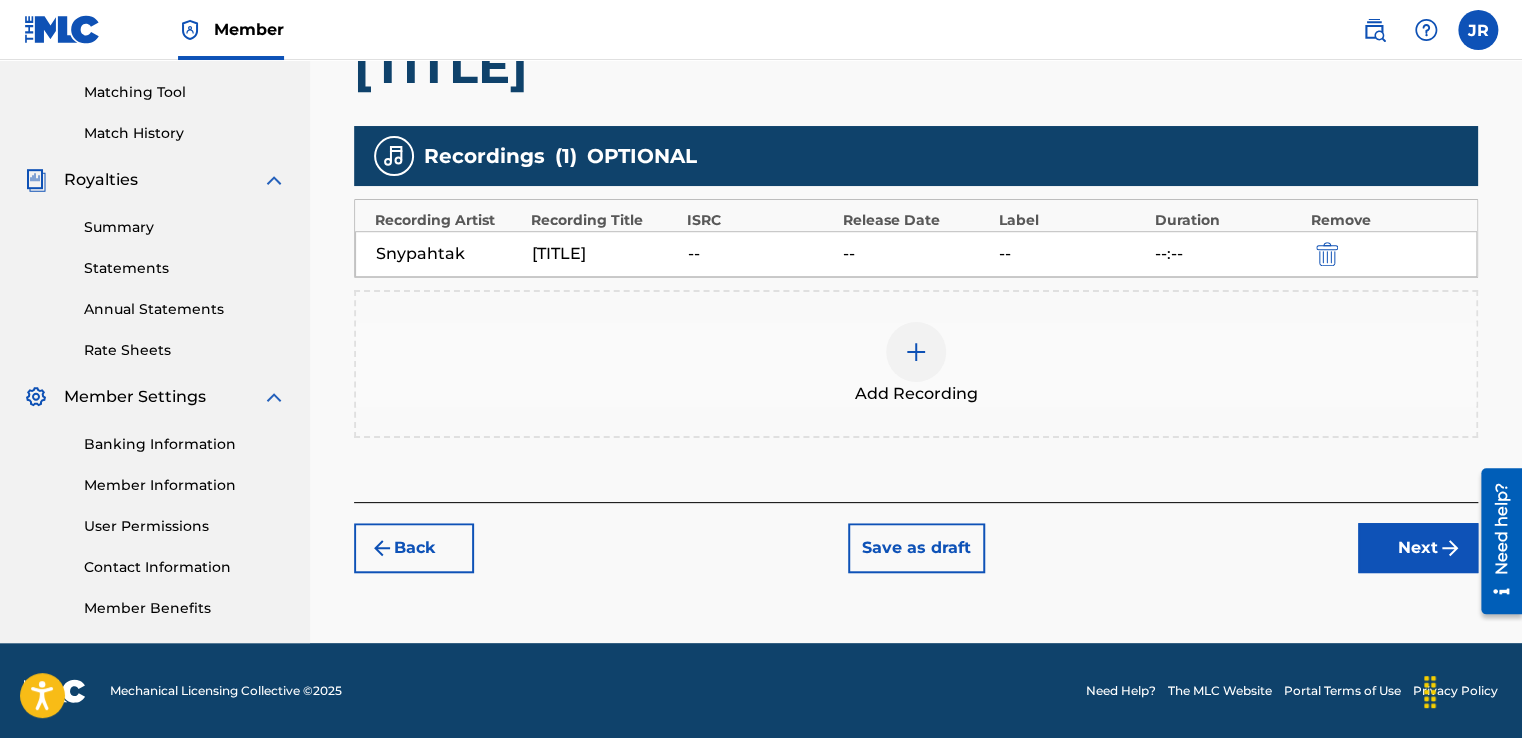click on "Next" at bounding box center [1418, 548] 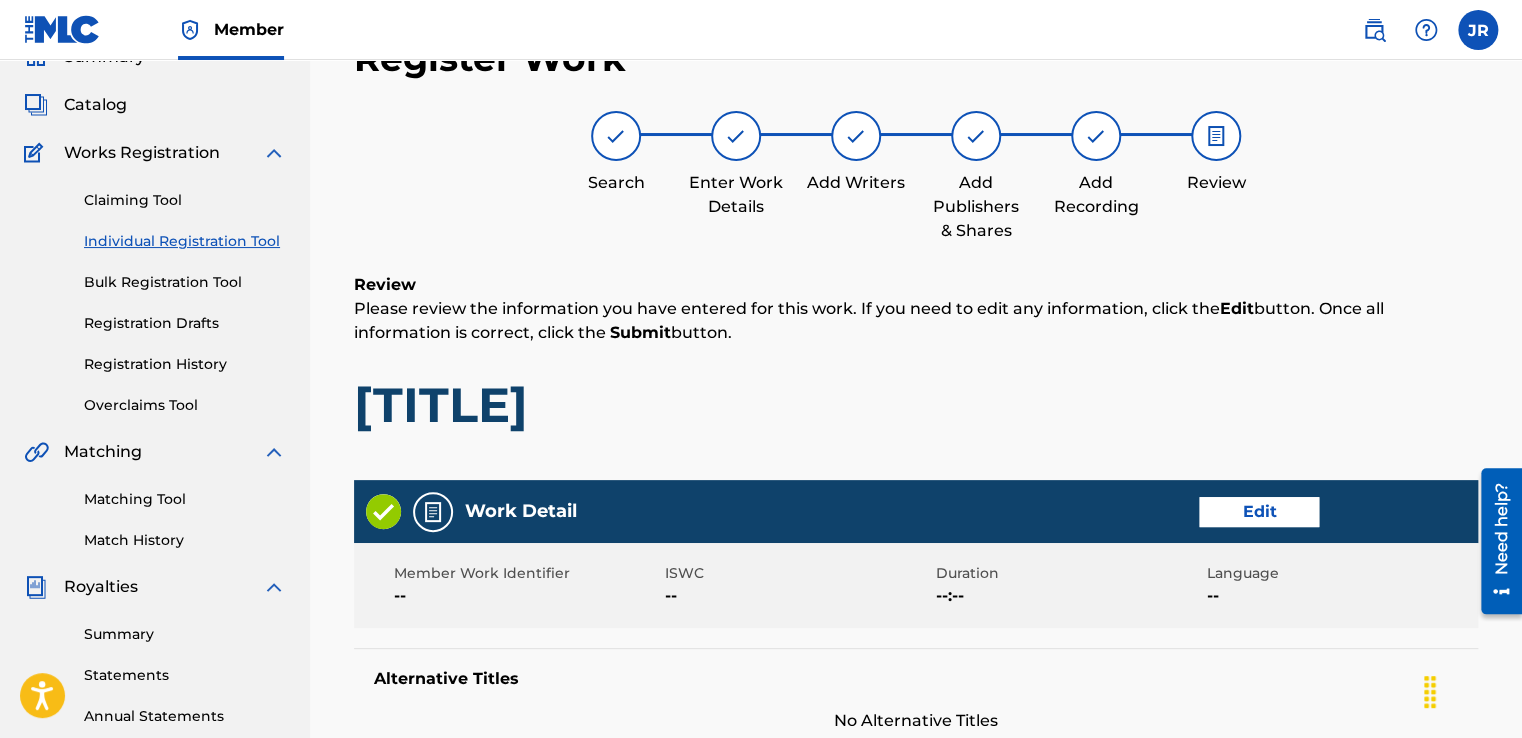 scroll, scrollTop: 90, scrollLeft: 0, axis: vertical 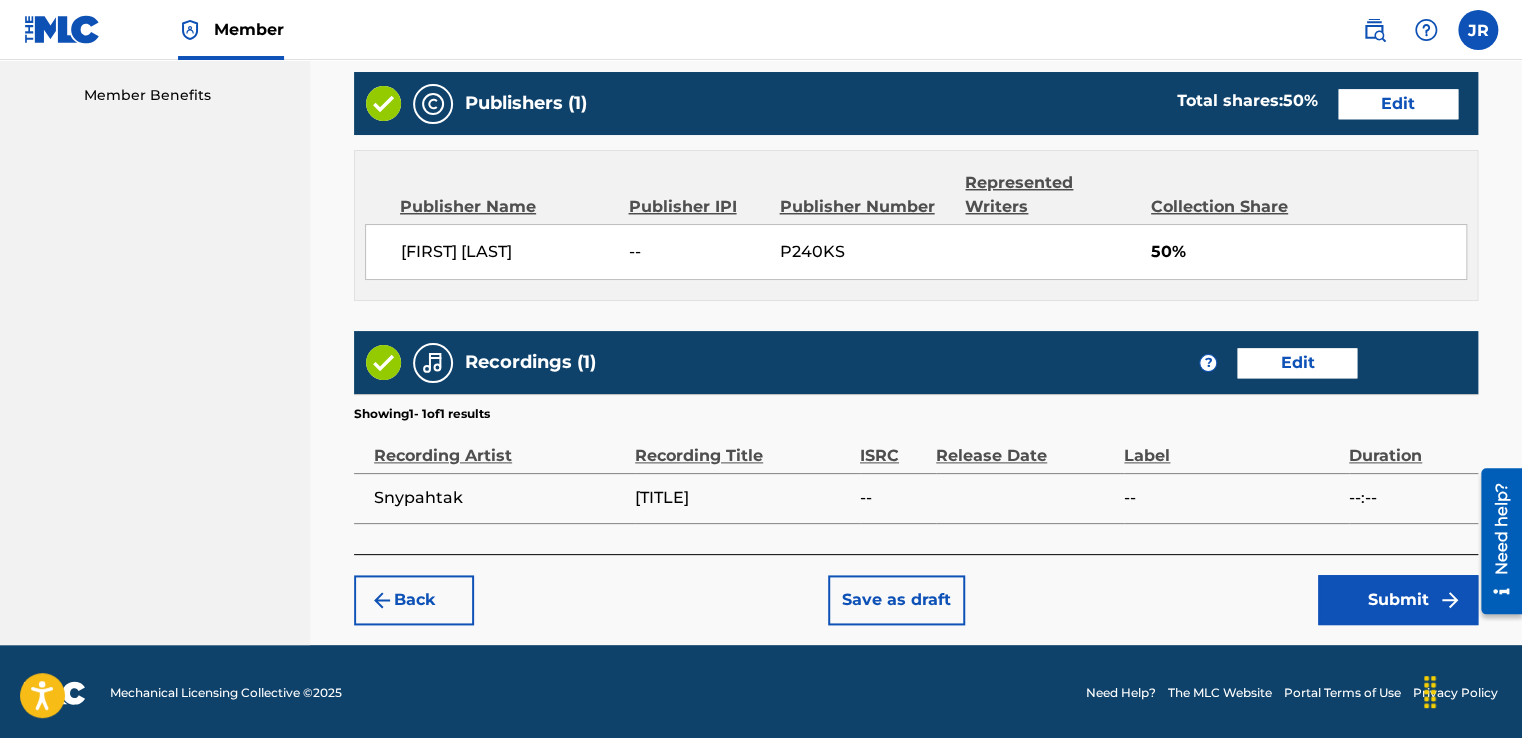 click on "Submit" at bounding box center (1398, 600) 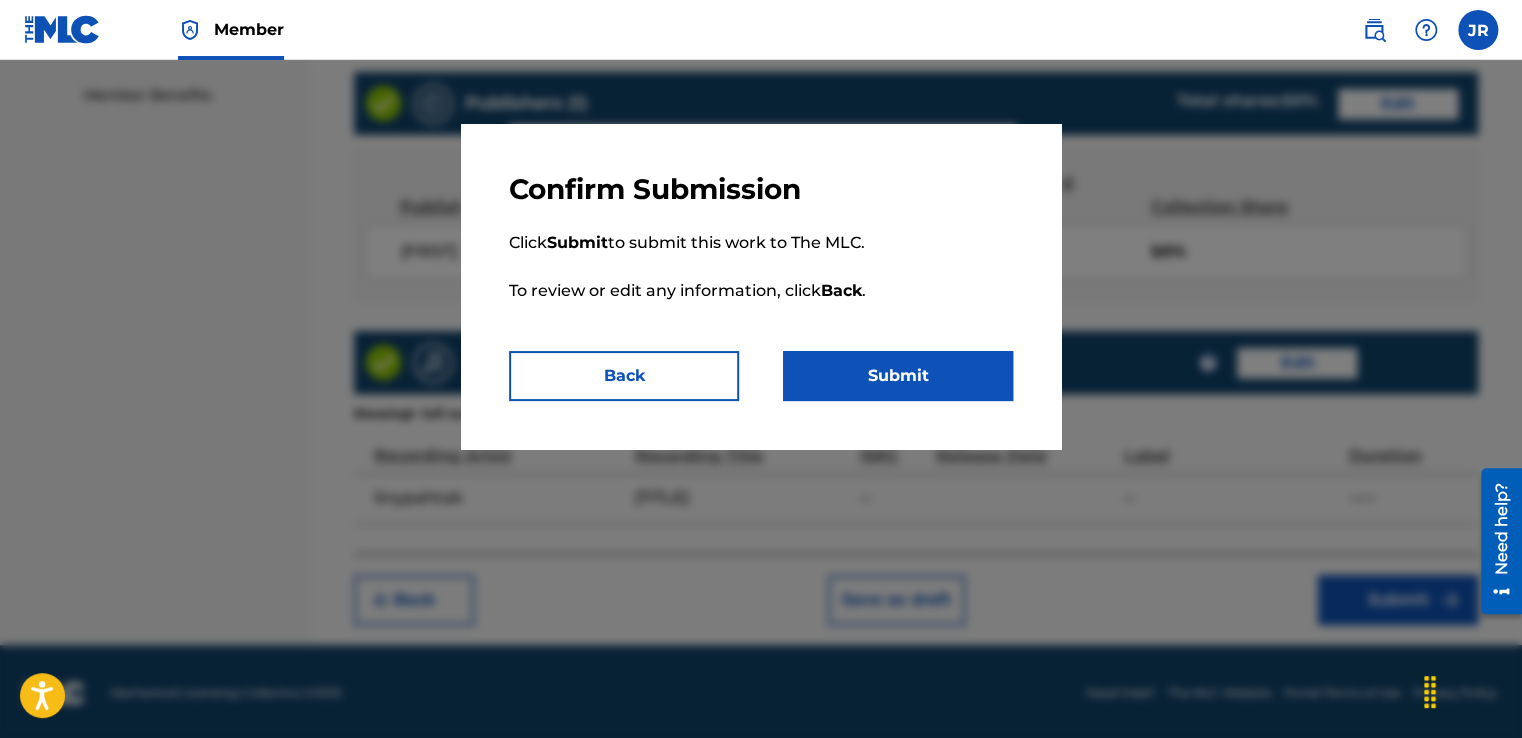 click on "Submit" at bounding box center [898, 376] 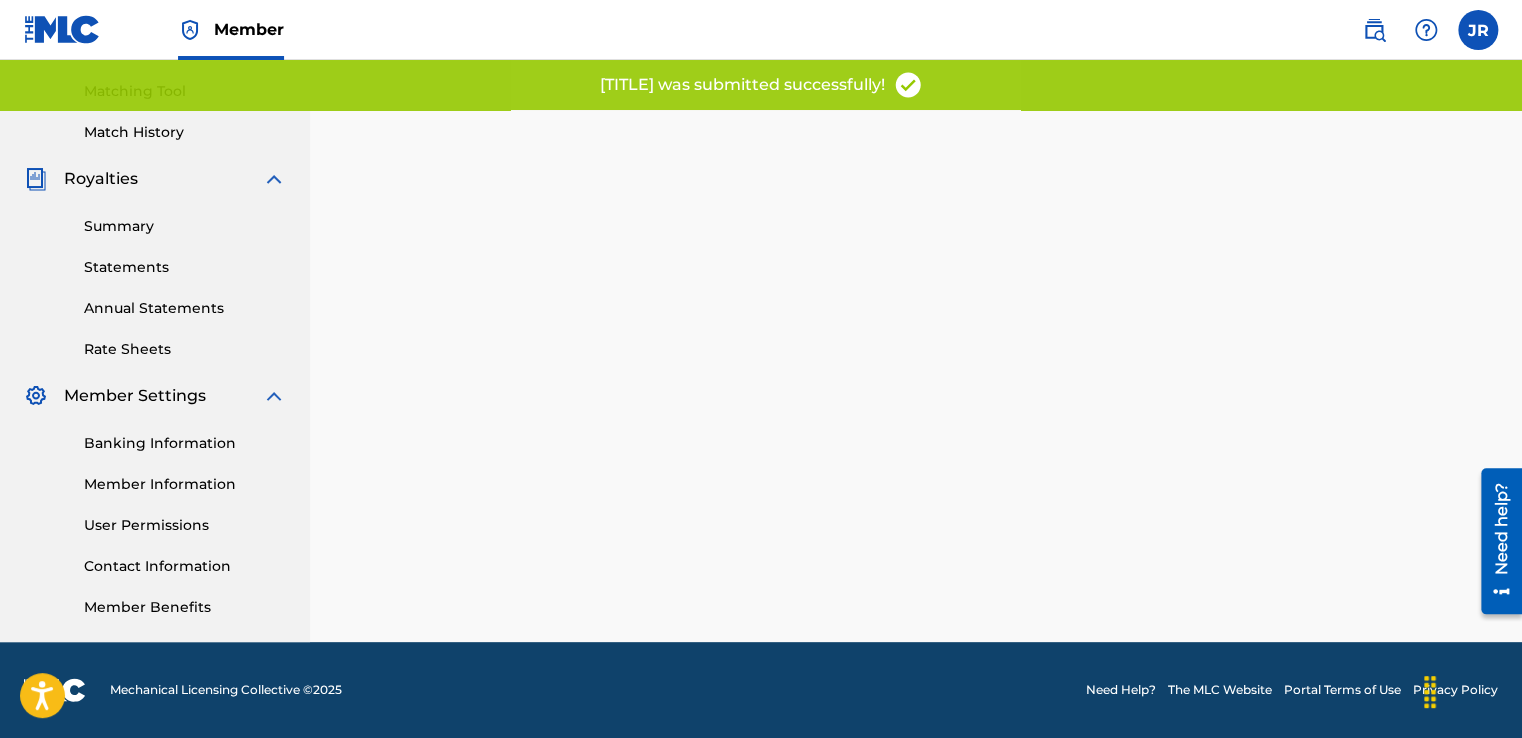 scroll, scrollTop: 0, scrollLeft: 0, axis: both 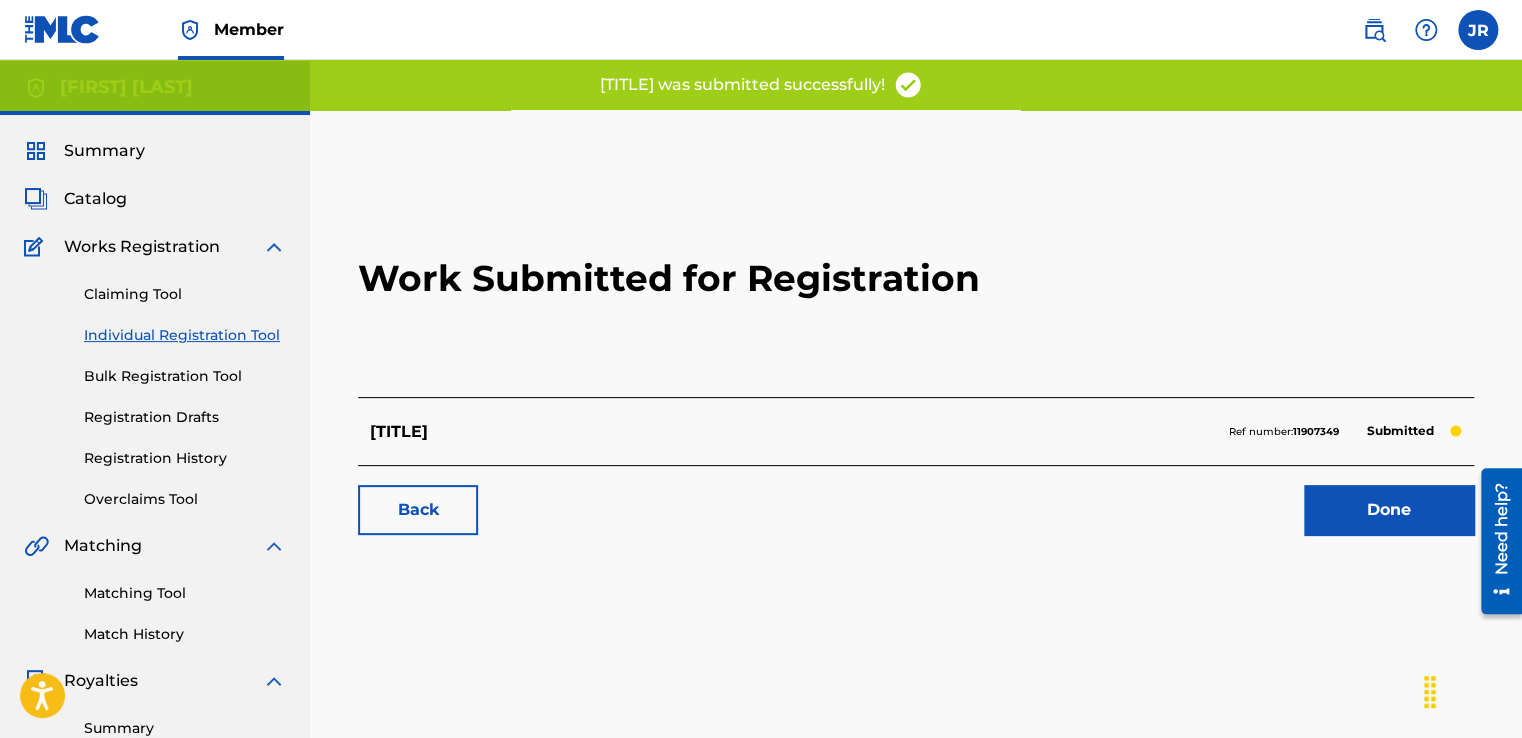 click on "Done" at bounding box center [1389, 510] 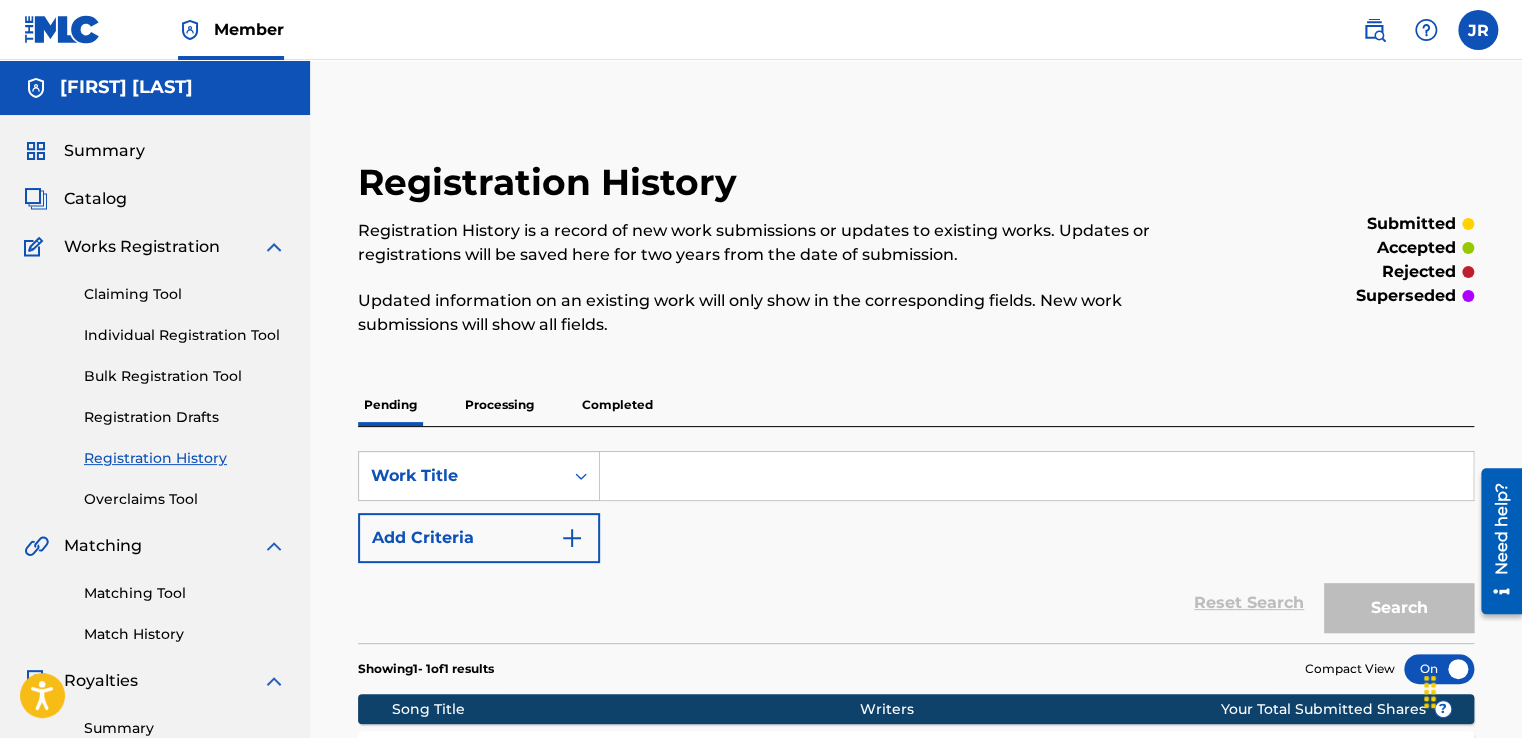click on "Individual Registration Tool" at bounding box center [185, 335] 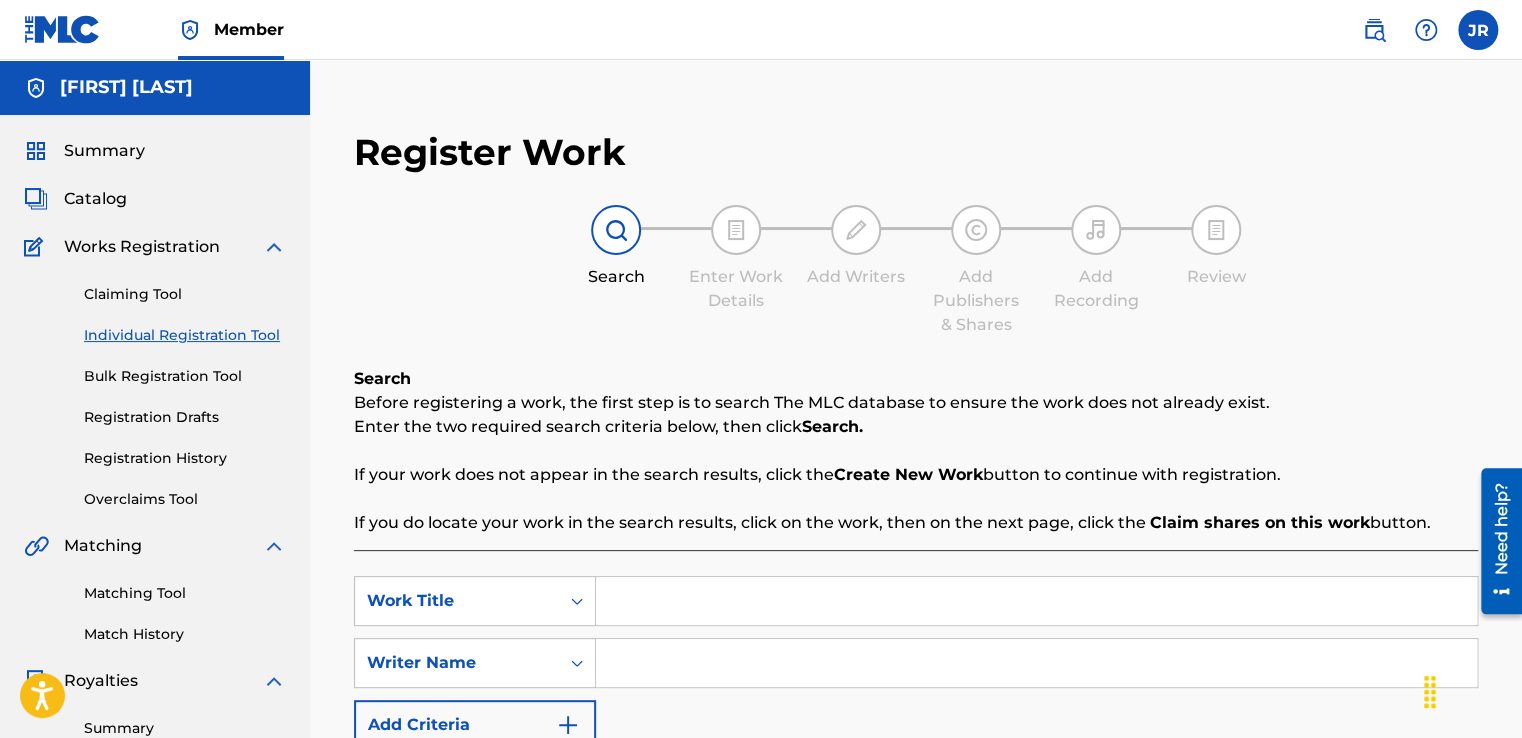 click at bounding box center [1036, 601] 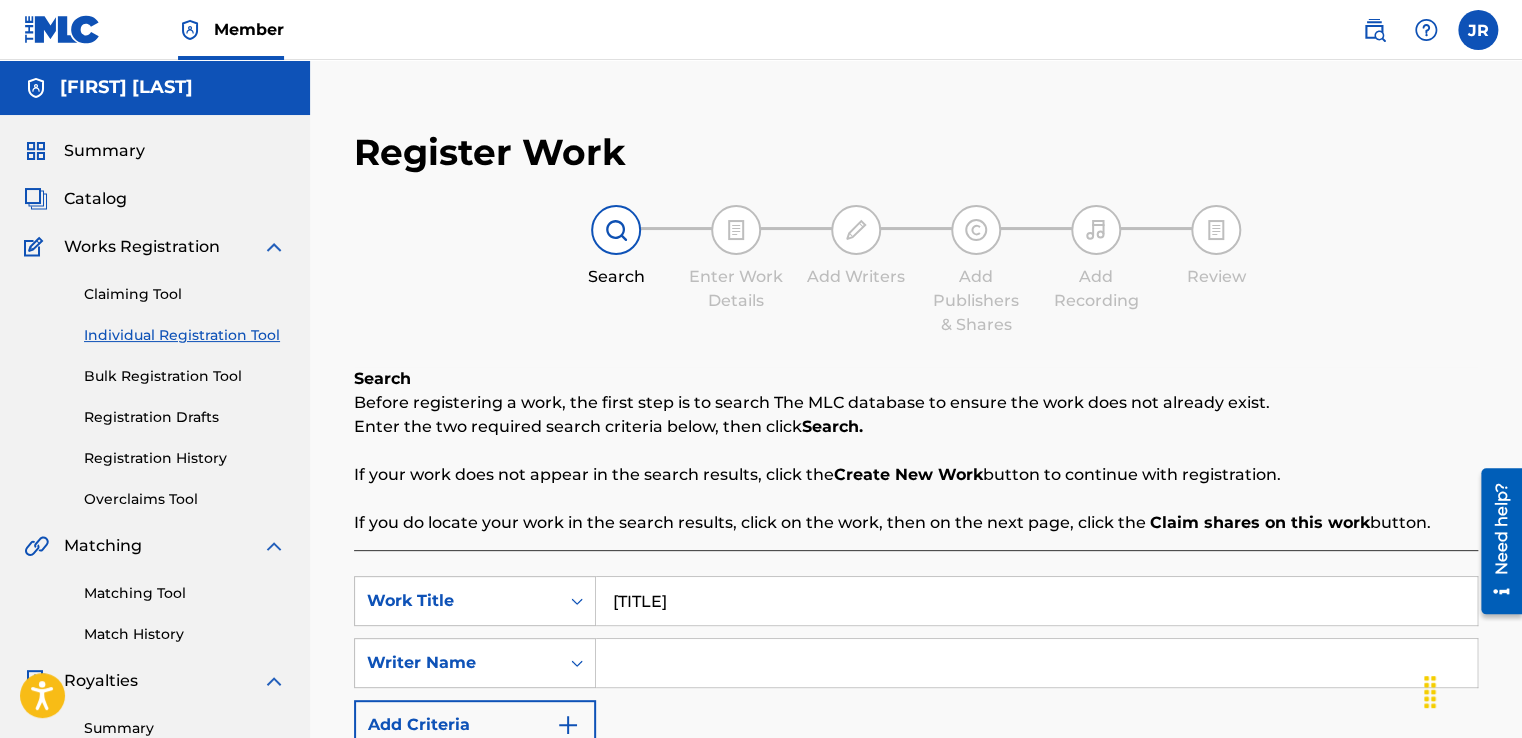 type on "[TITLE]" 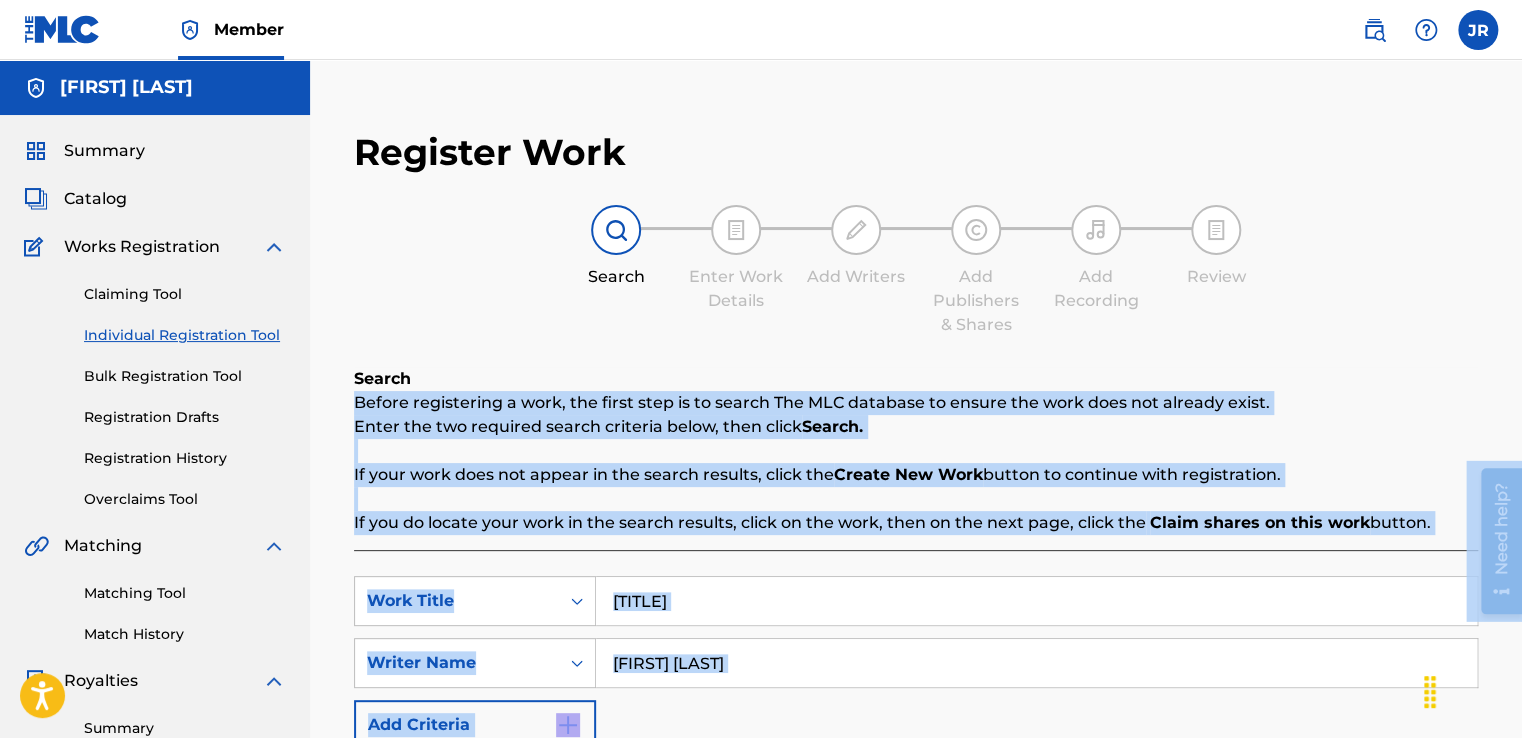 drag, startPoint x: 2986, startPoint y: 845, endPoint x: 1506, endPoint y: 527, distance: 1513.7781 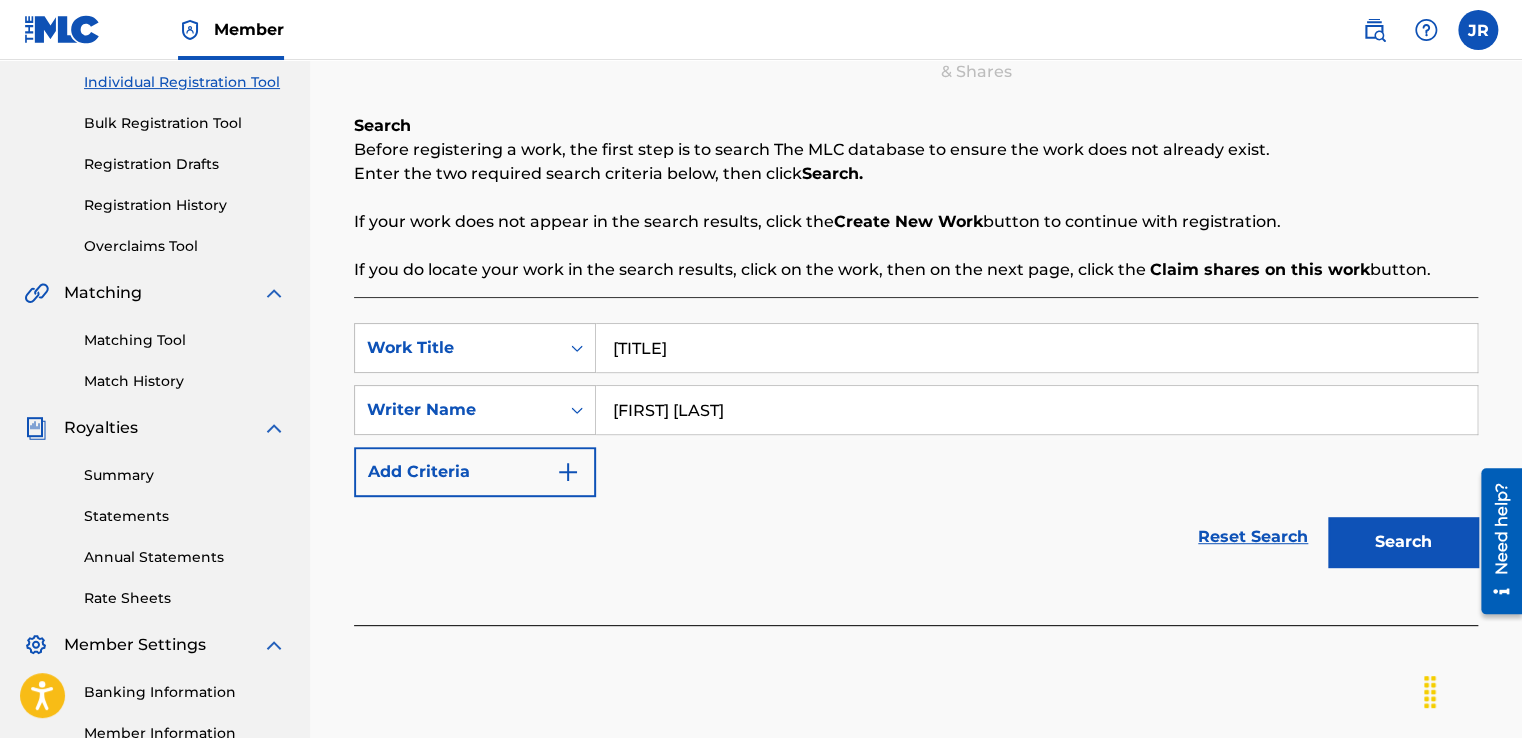 scroll, scrollTop: 292, scrollLeft: 0, axis: vertical 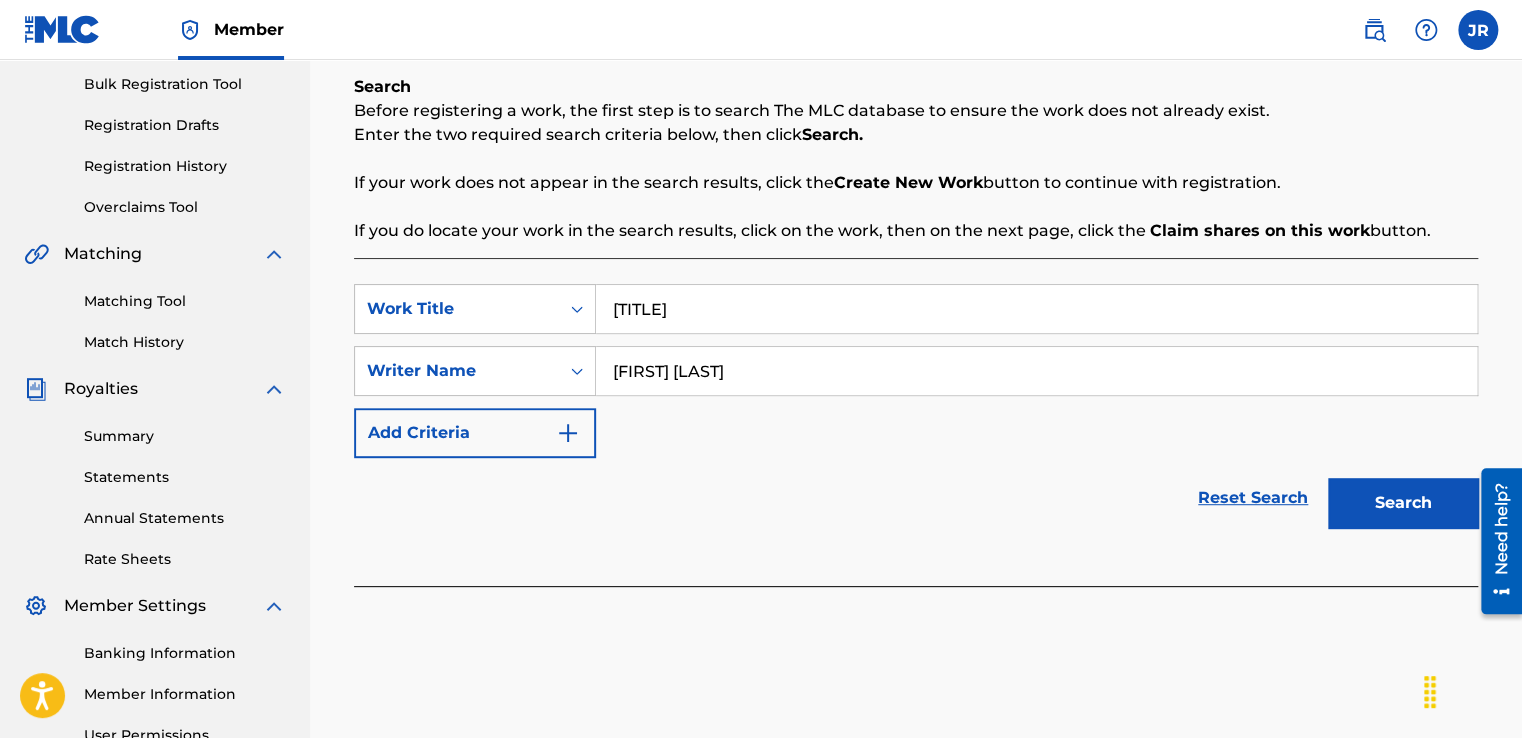click on "Search" at bounding box center [1403, 503] 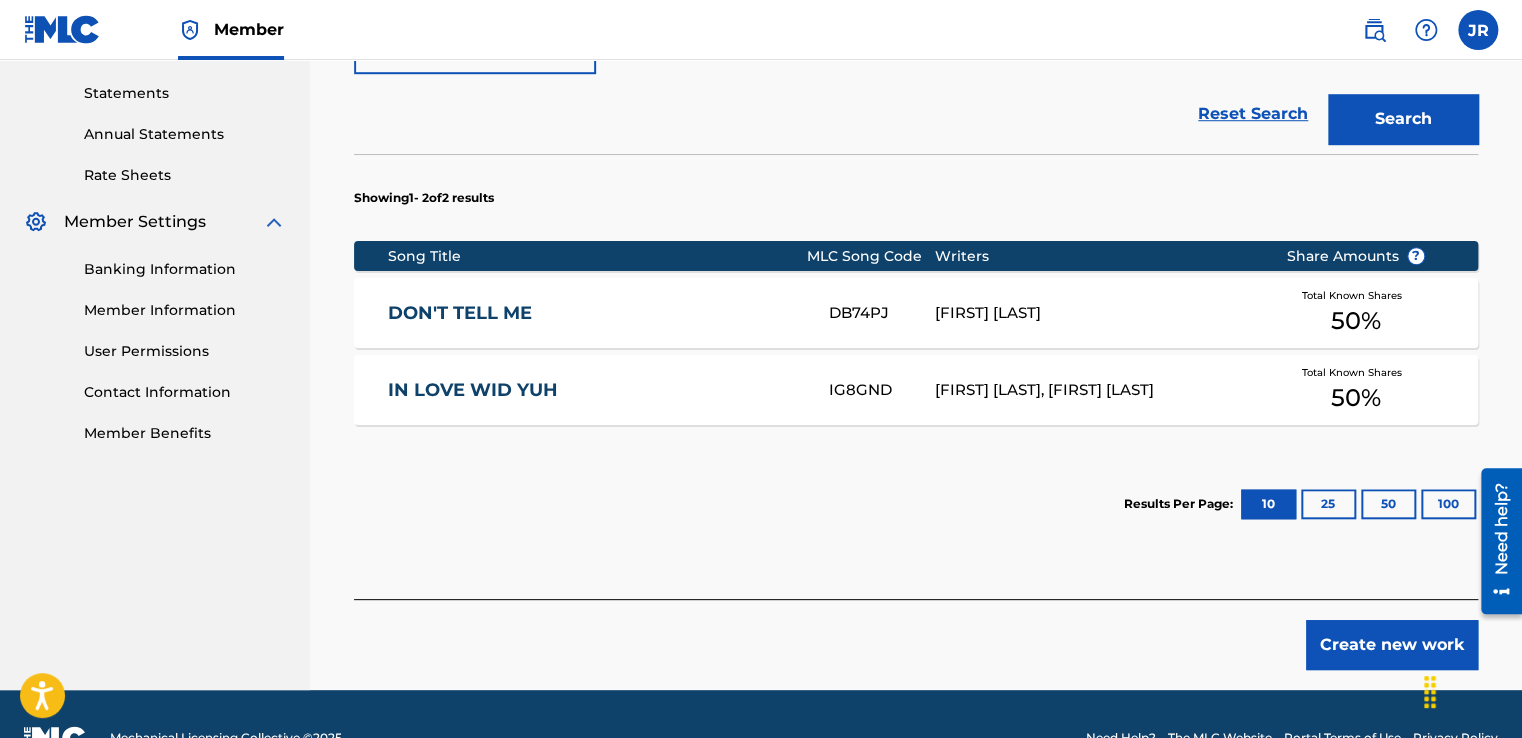 drag, startPoint x: 1524, startPoint y: 406, endPoint x: 38, endPoint y: 142, distance: 1509.2687 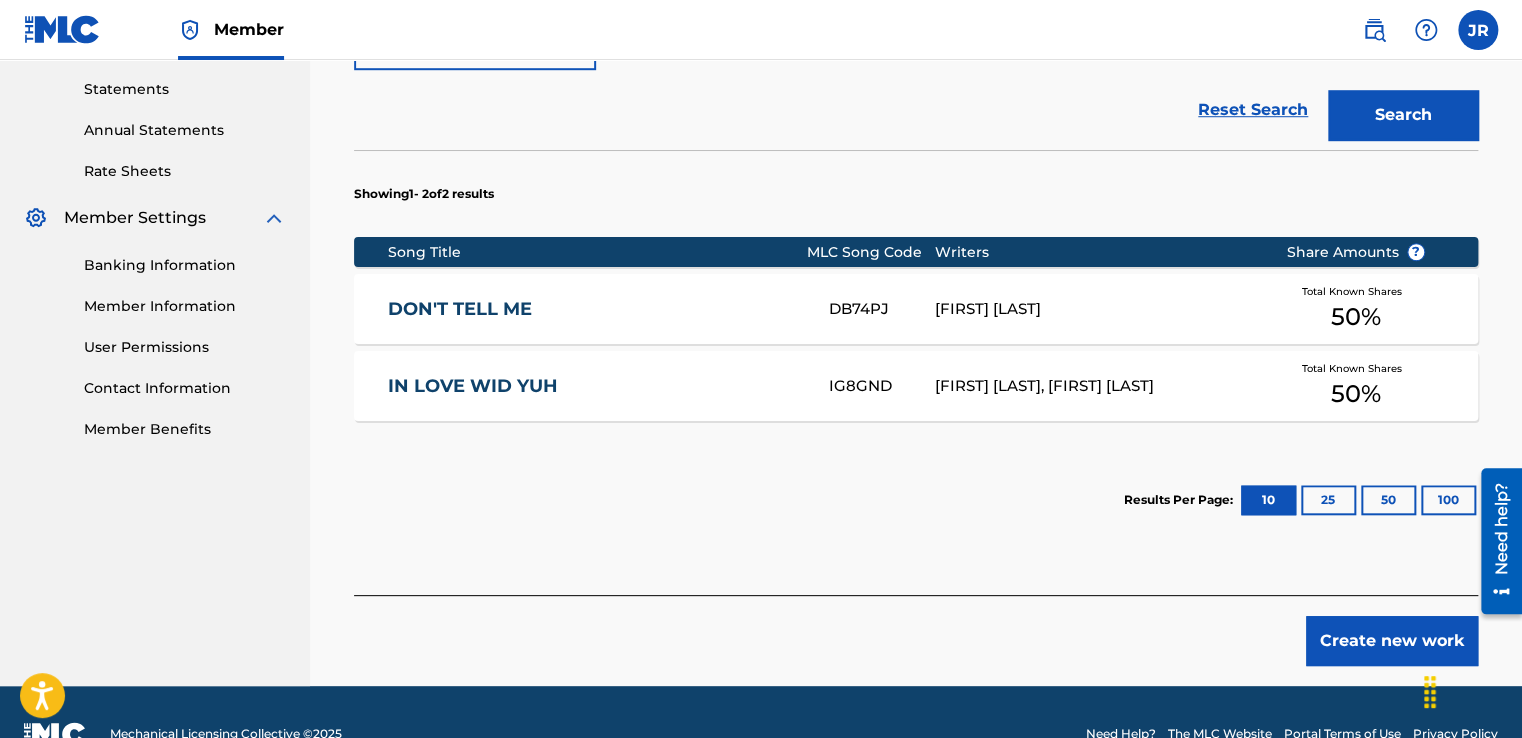 click on "Create new work" at bounding box center [1392, 641] 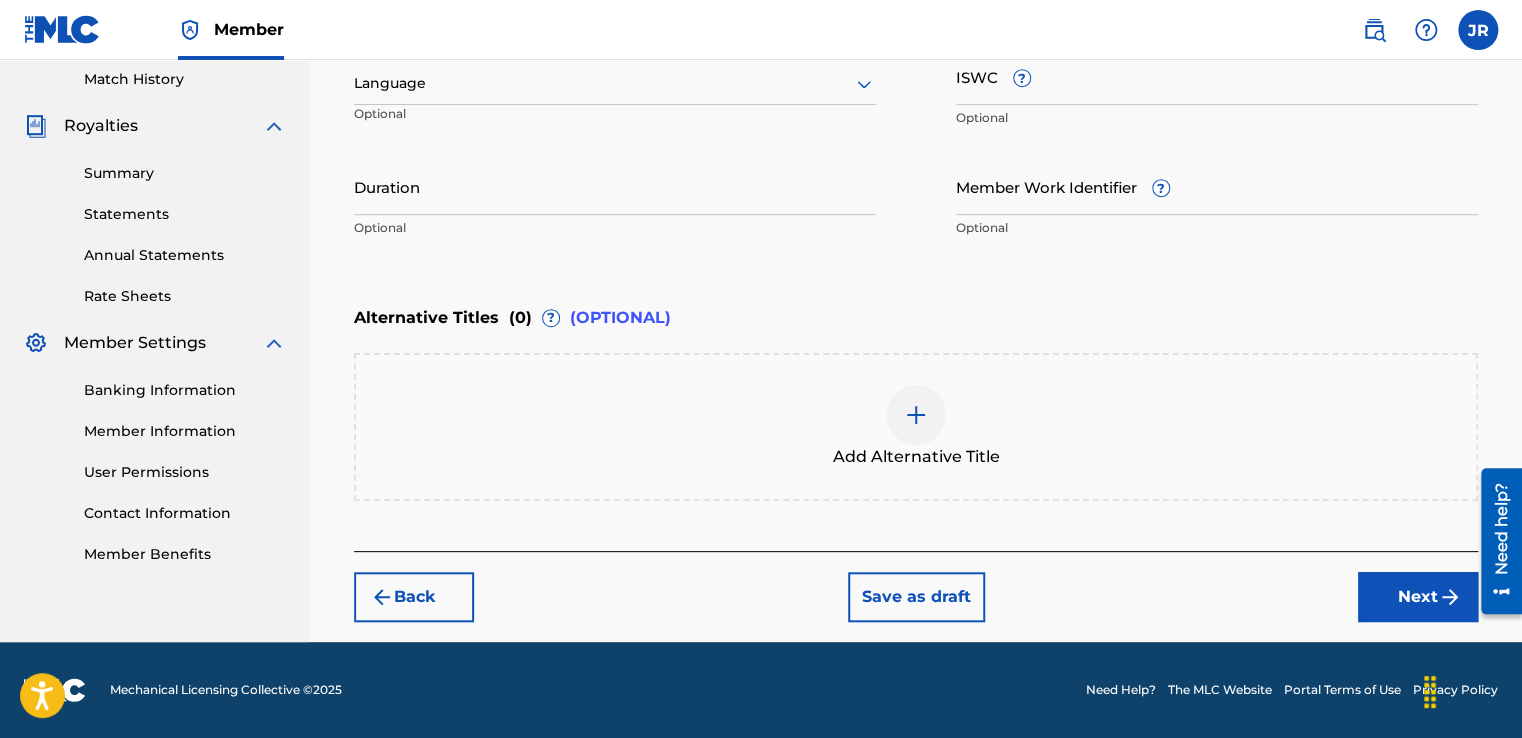 scroll, scrollTop: 552, scrollLeft: 0, axis: vertical 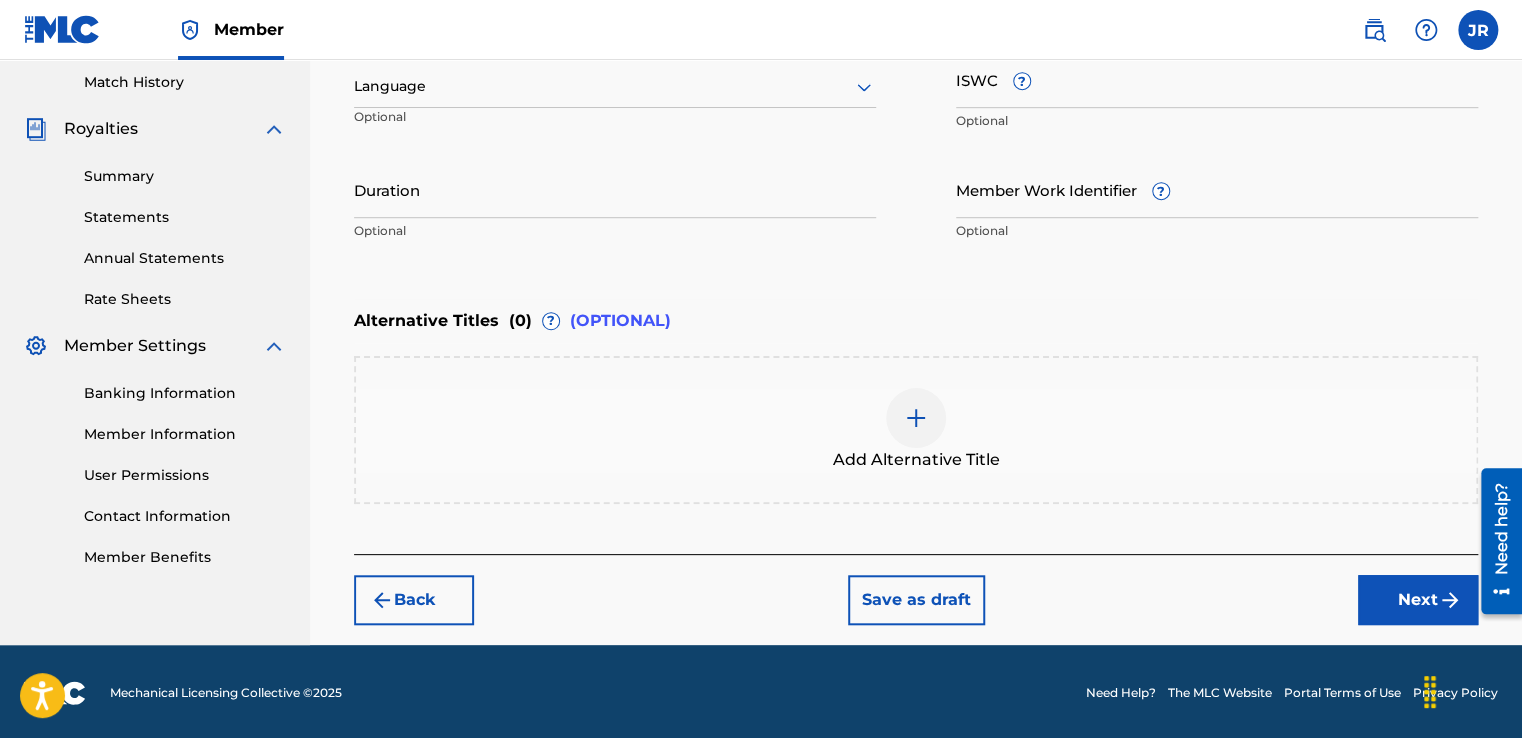 click on "Next" at bounding box center [1418, 600] 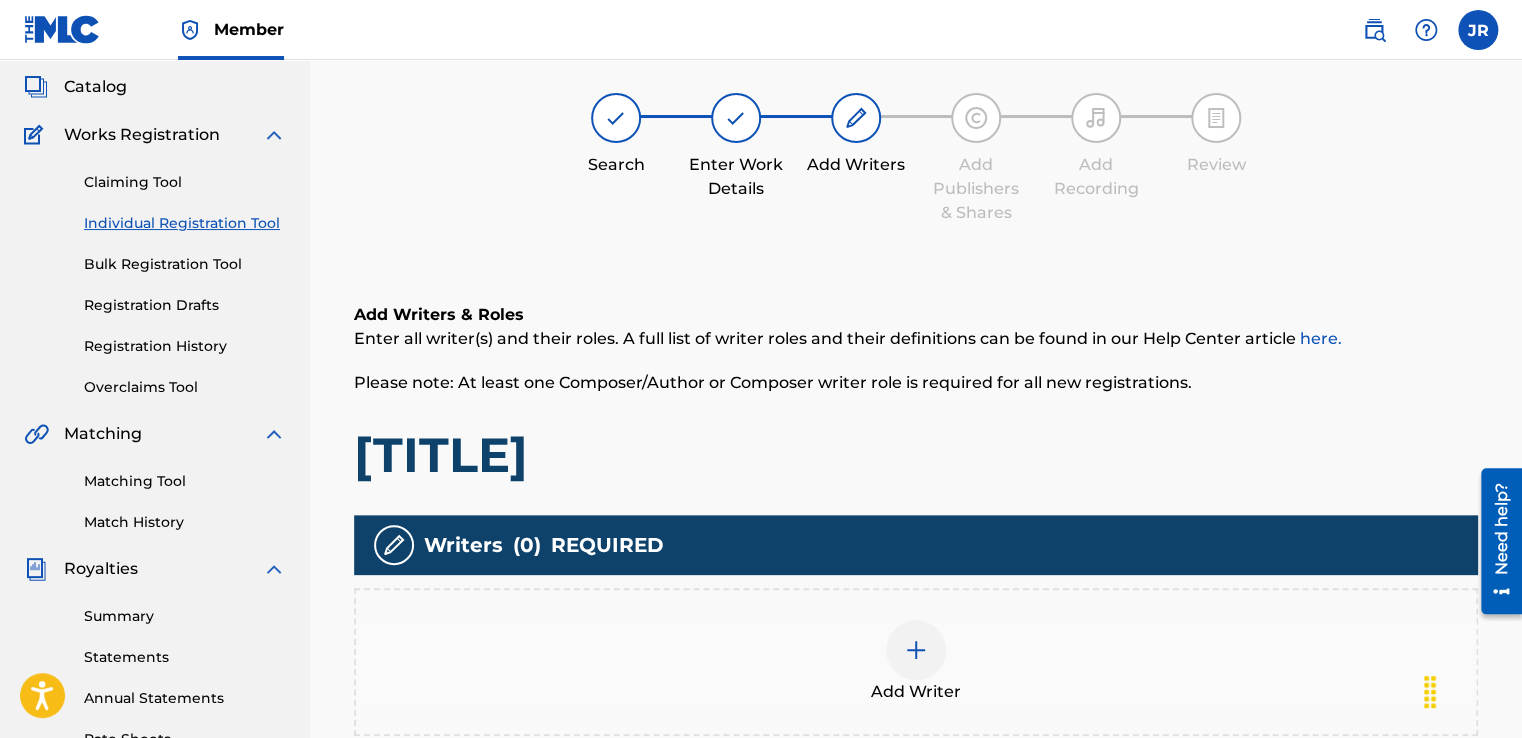 scroll, scrollTop: 90, scrollLeft: 0, axis: vertical 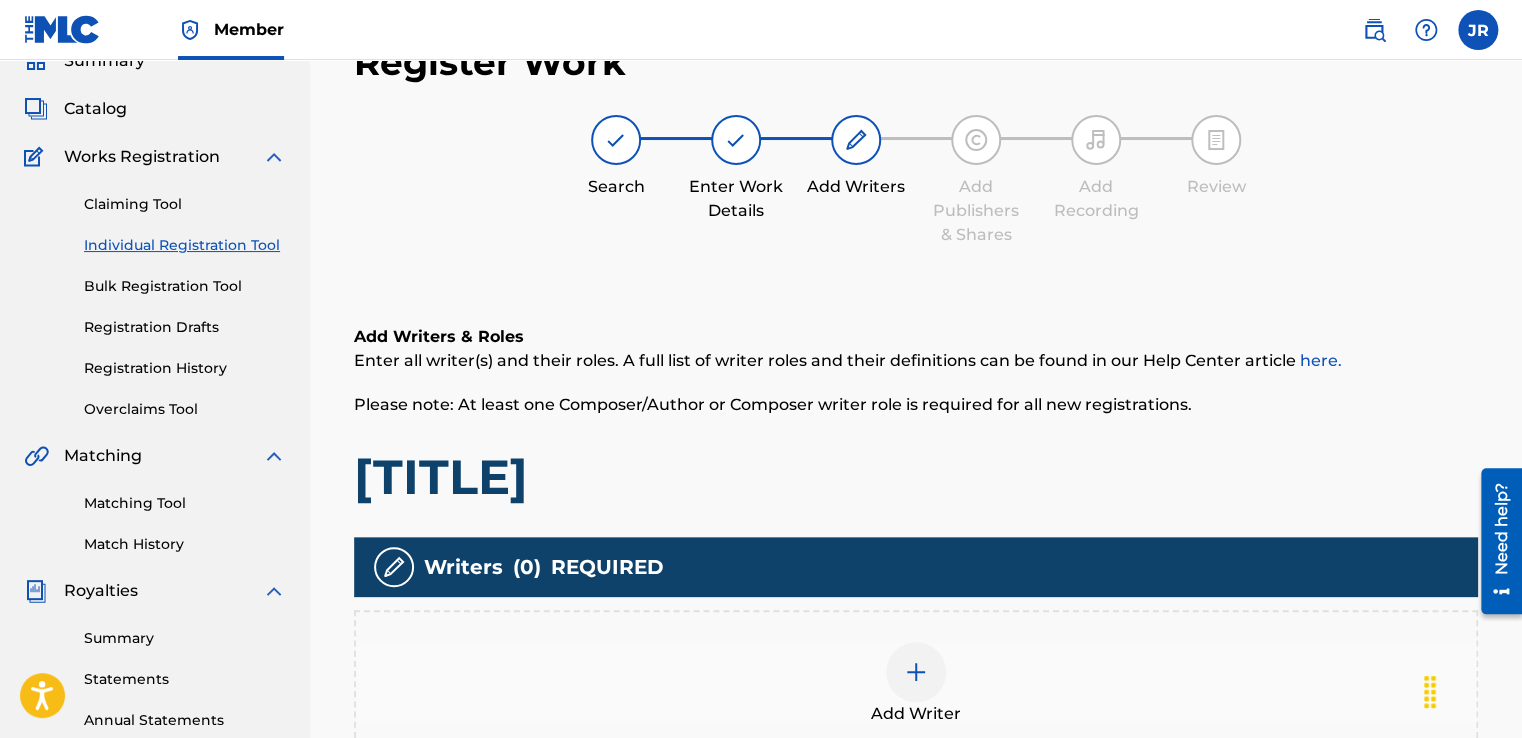 click at bounding box center [916, 672] 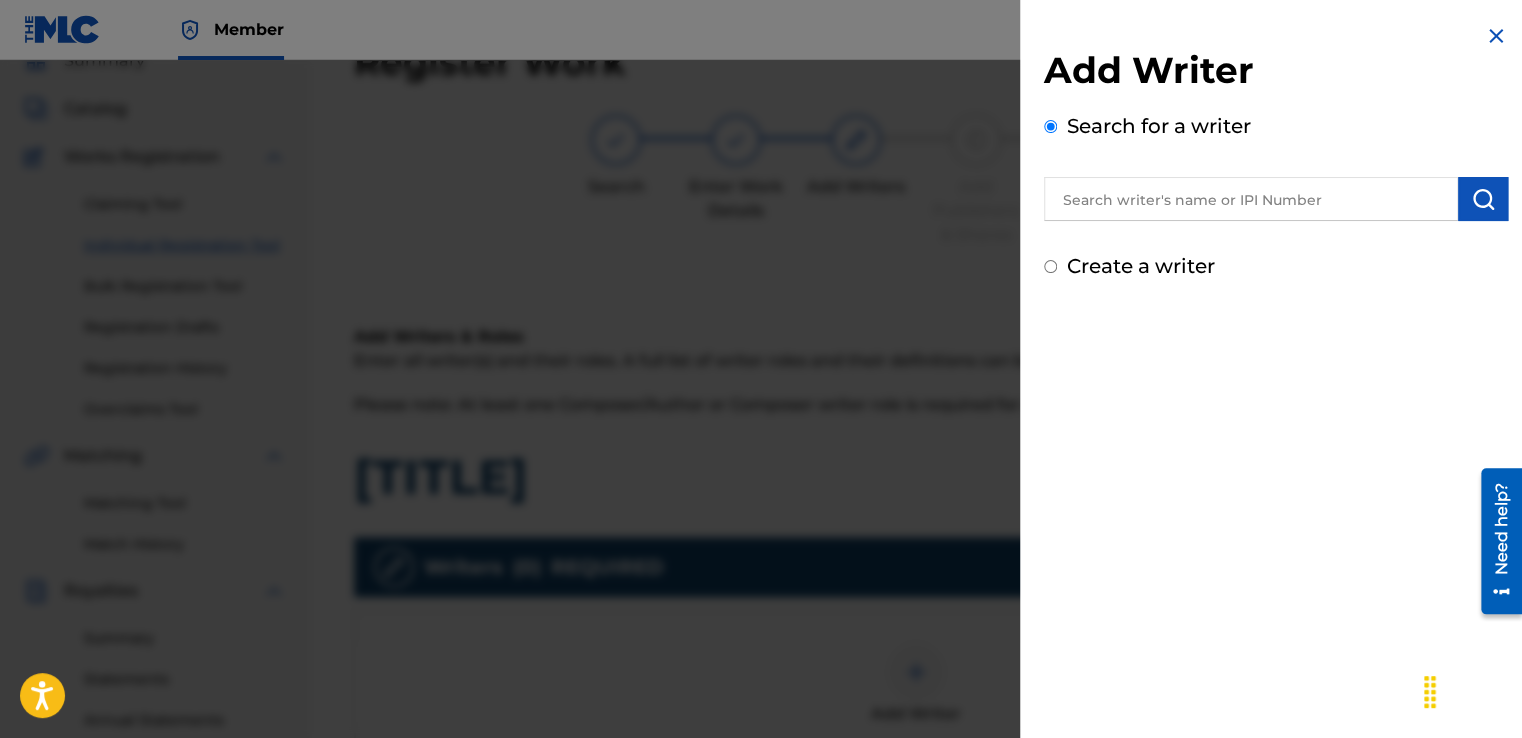 click at bounding box center (1251, 199) 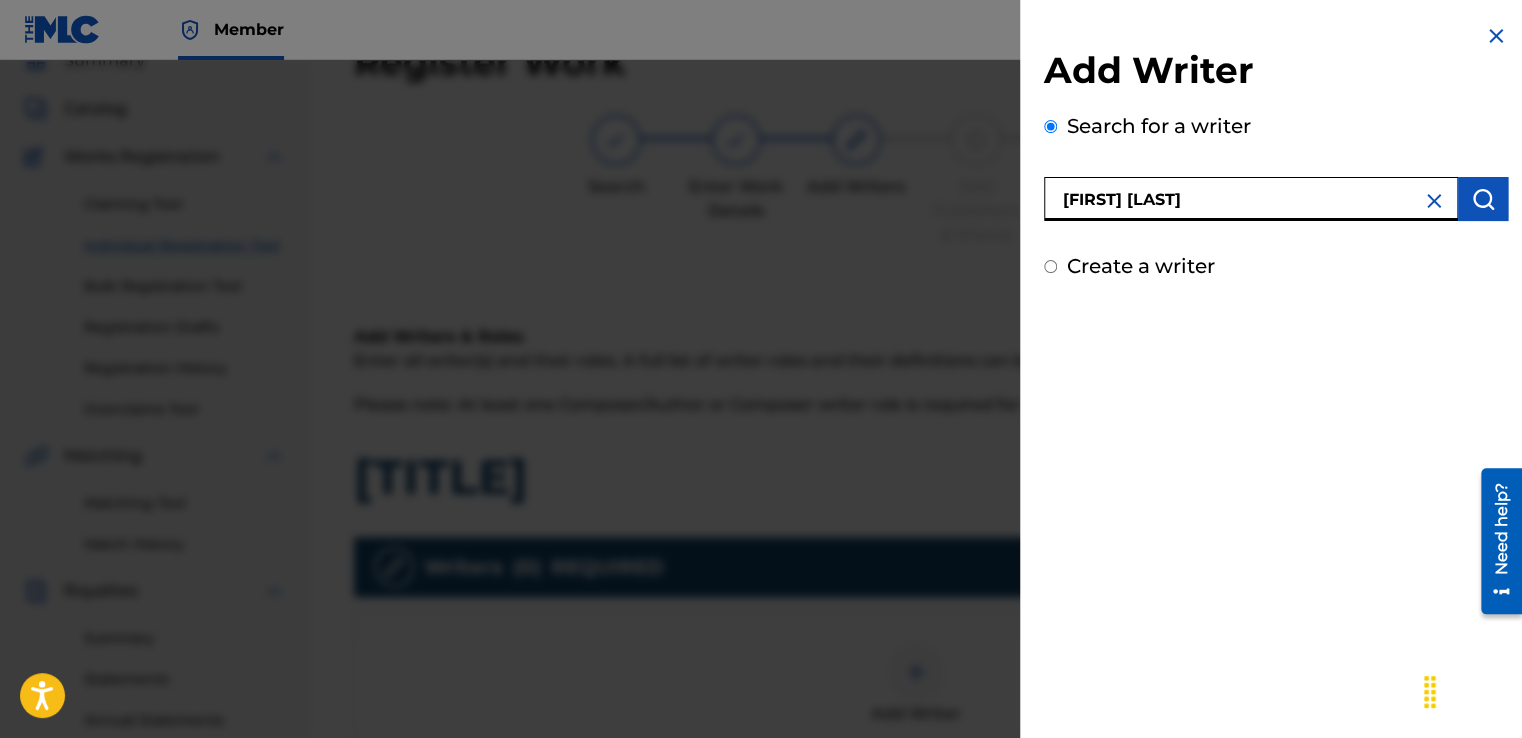 type on "[FIRST] [LAST]" 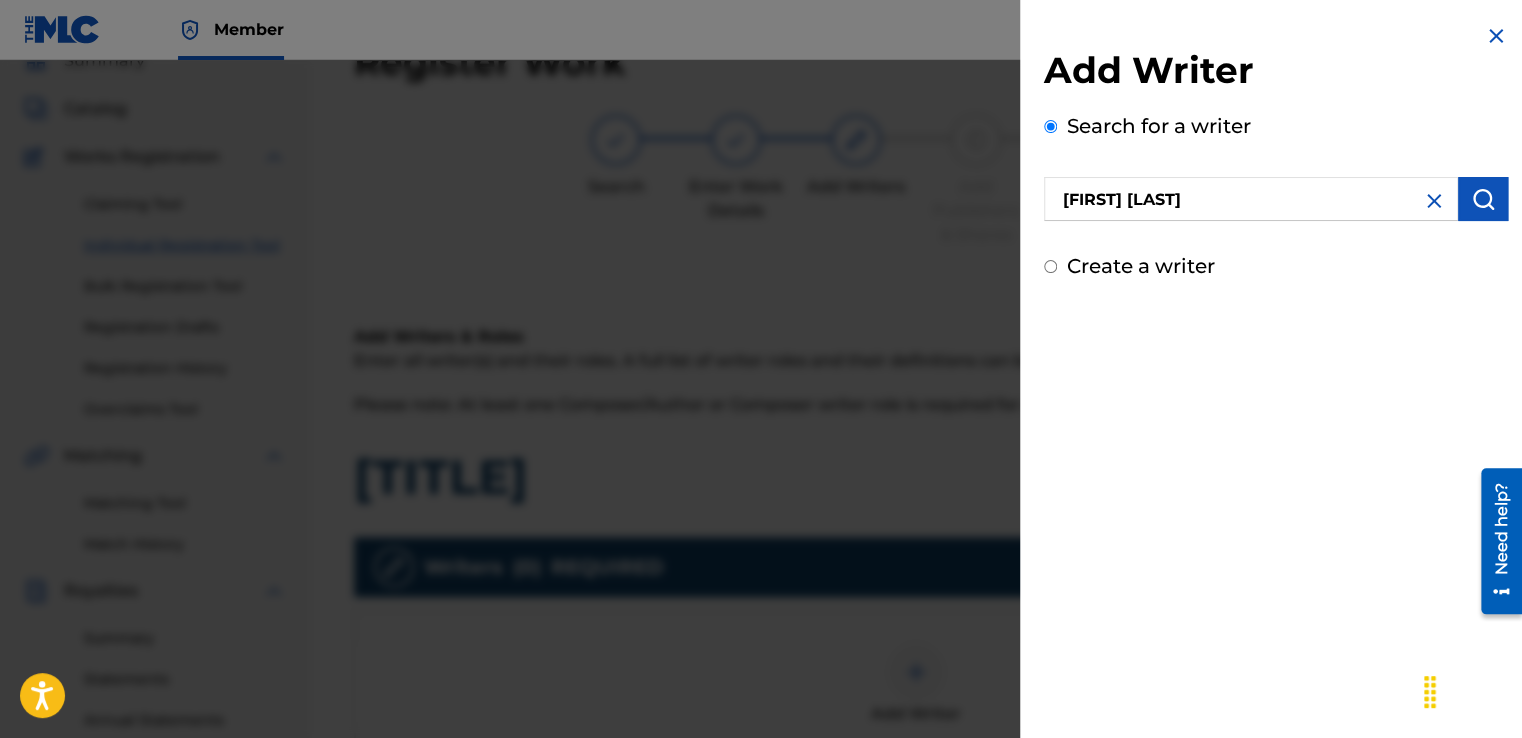 click at bounding box center [1483, 199] 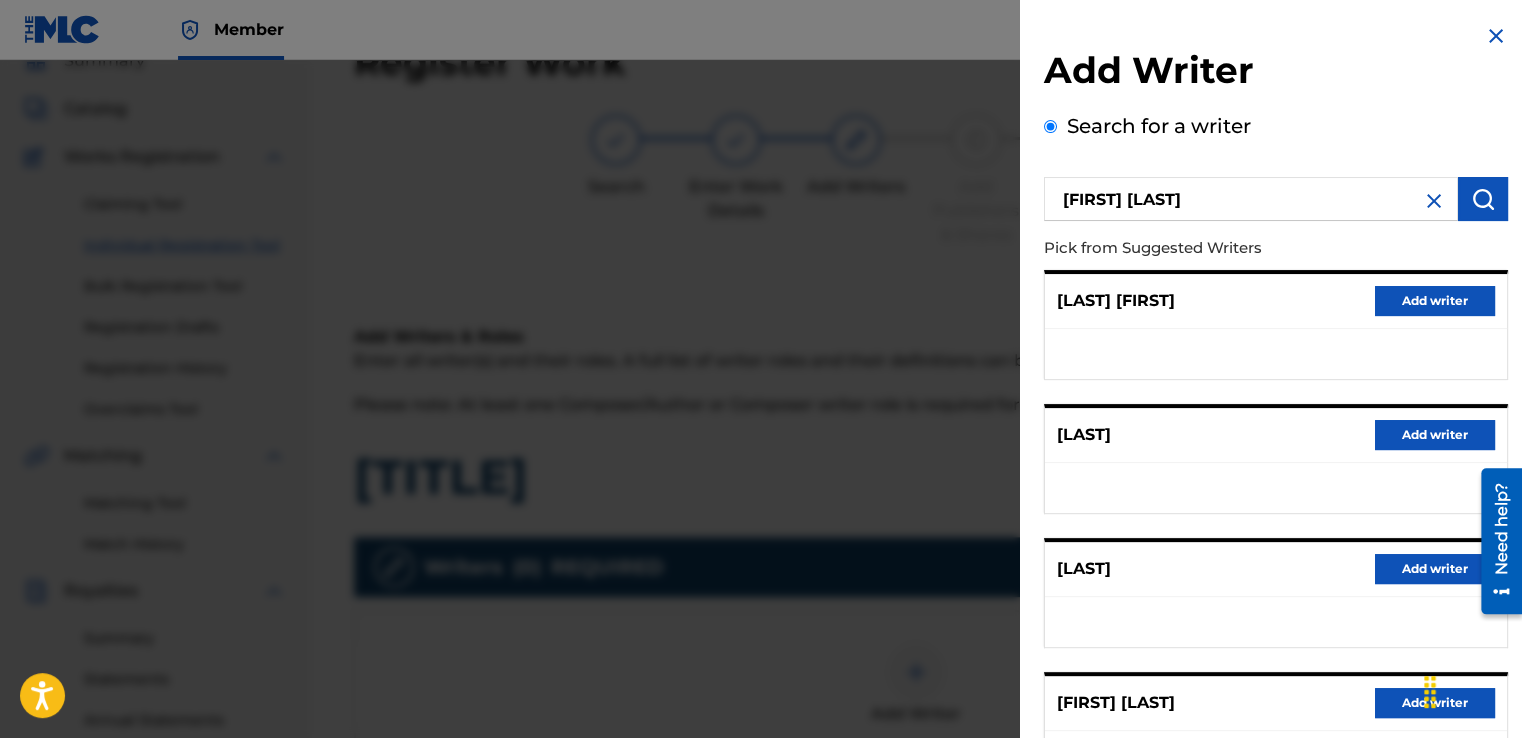 click on "Add writer" at bounding box center (1435, 703) 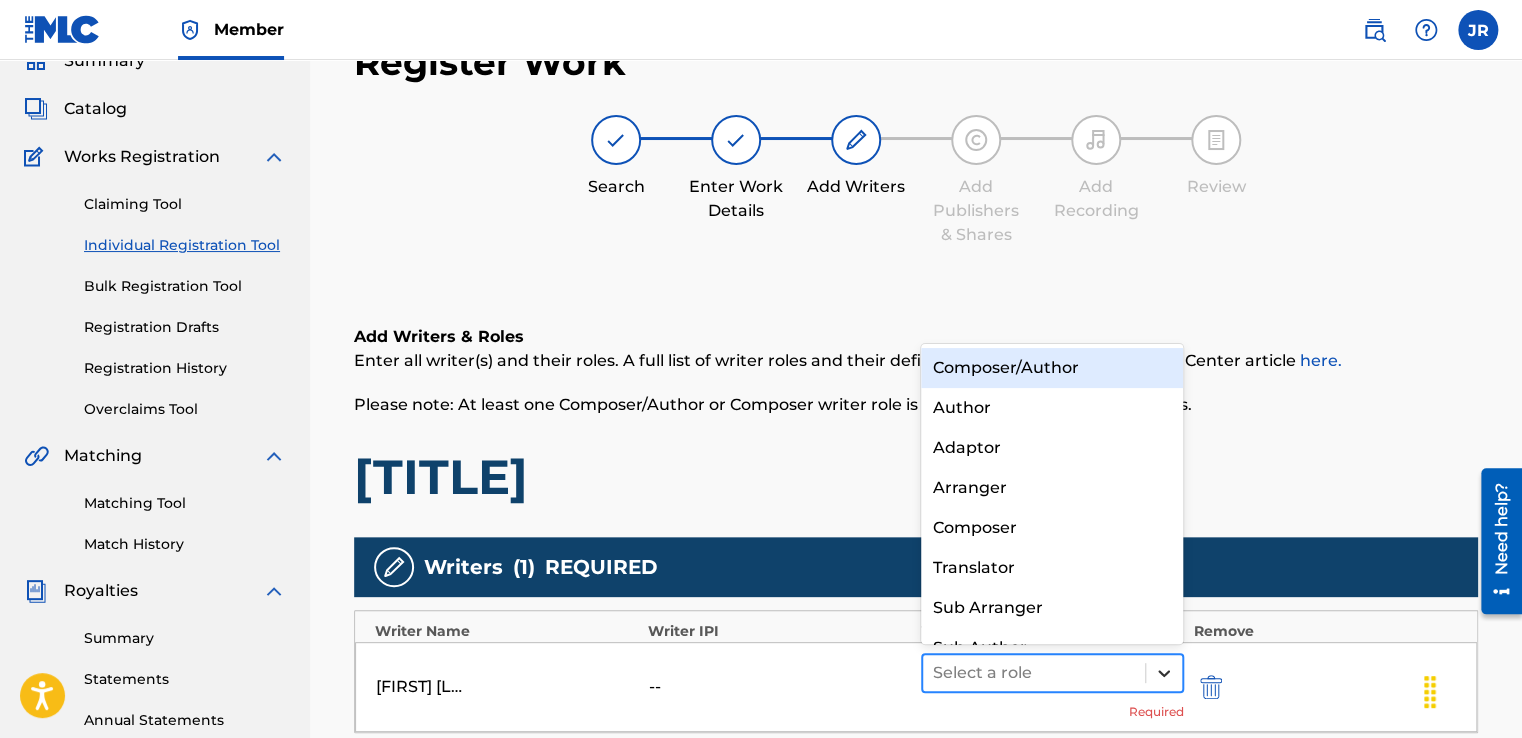 click 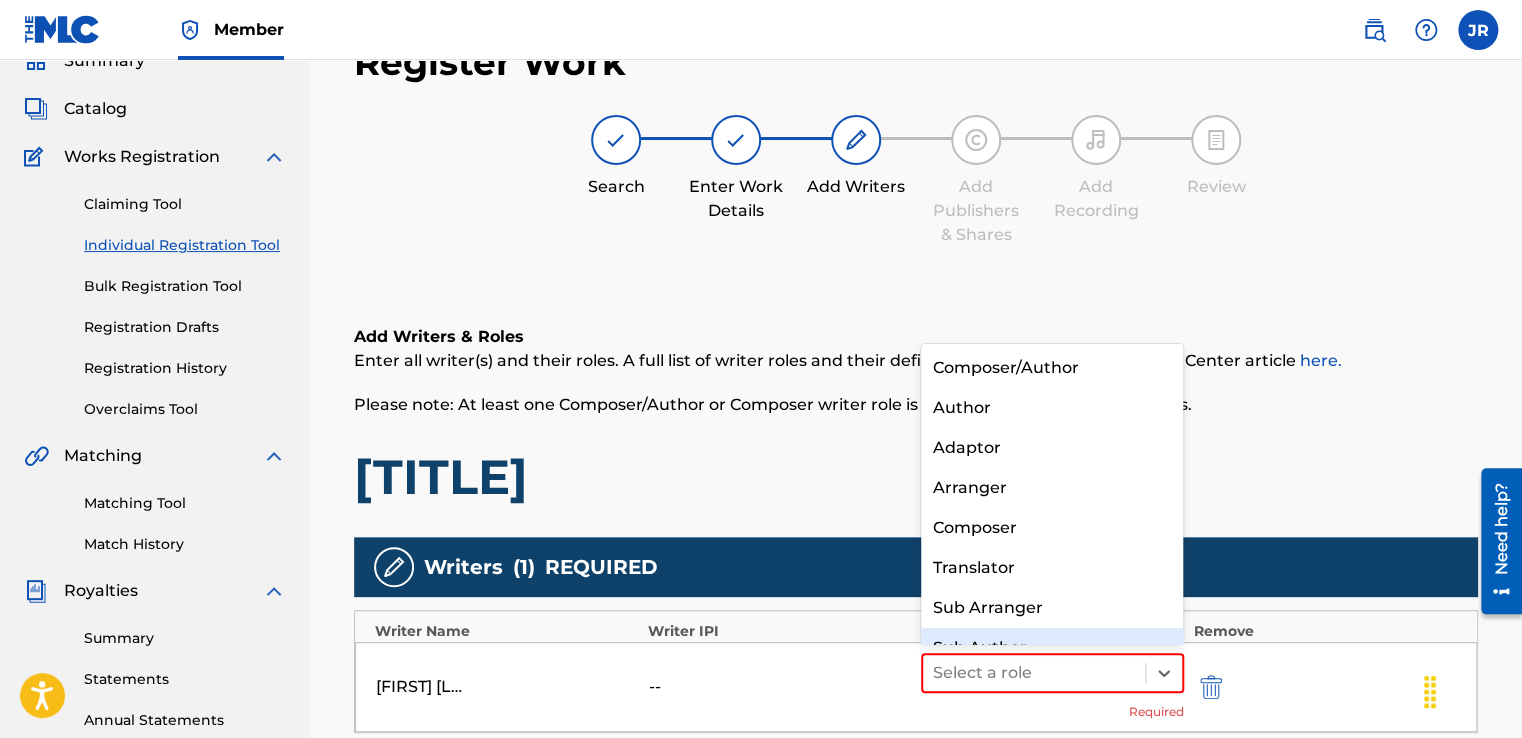 scroll, scrollTop: 28, scrollLeft: 0, axis: vertical 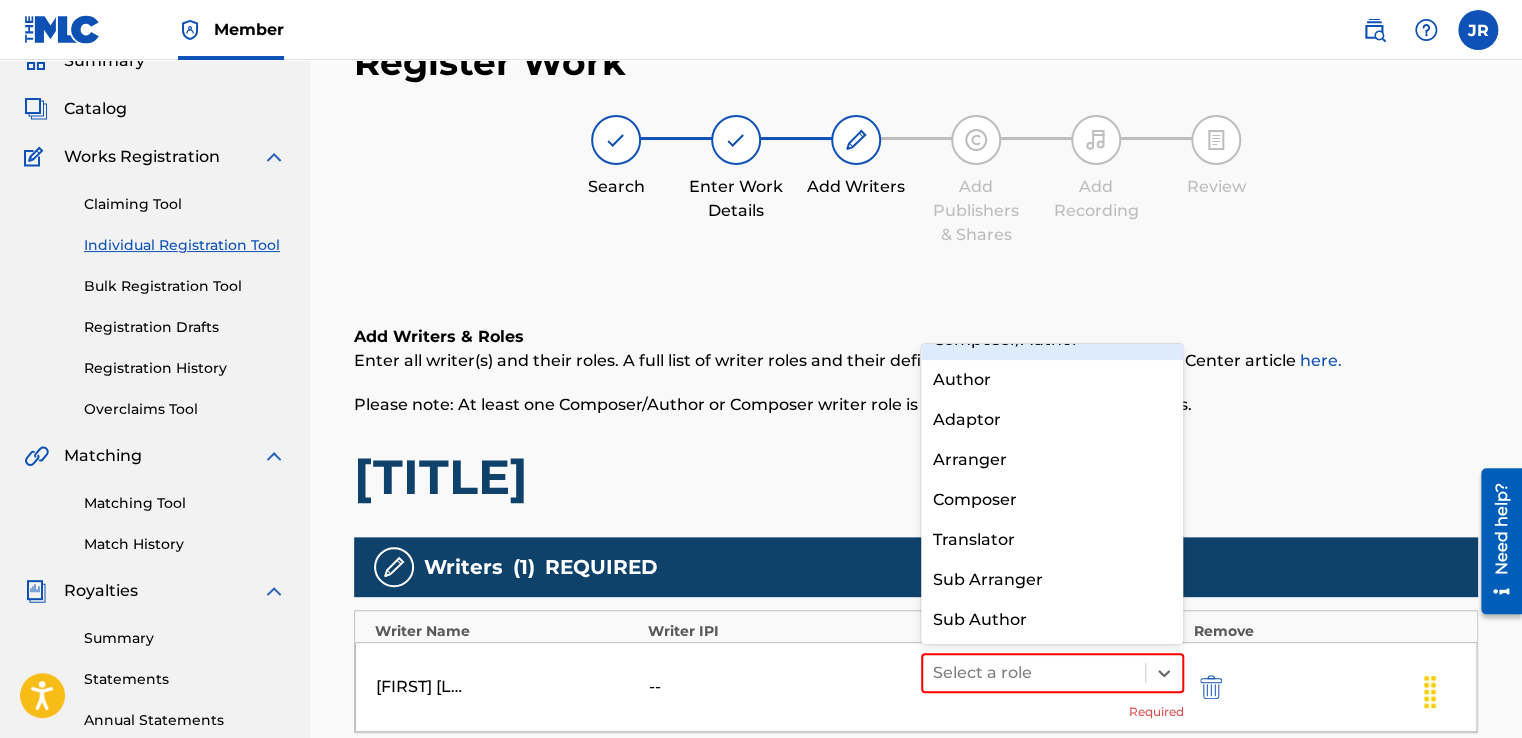 click on "Composer/Author" at bounding box center [1052, 340] 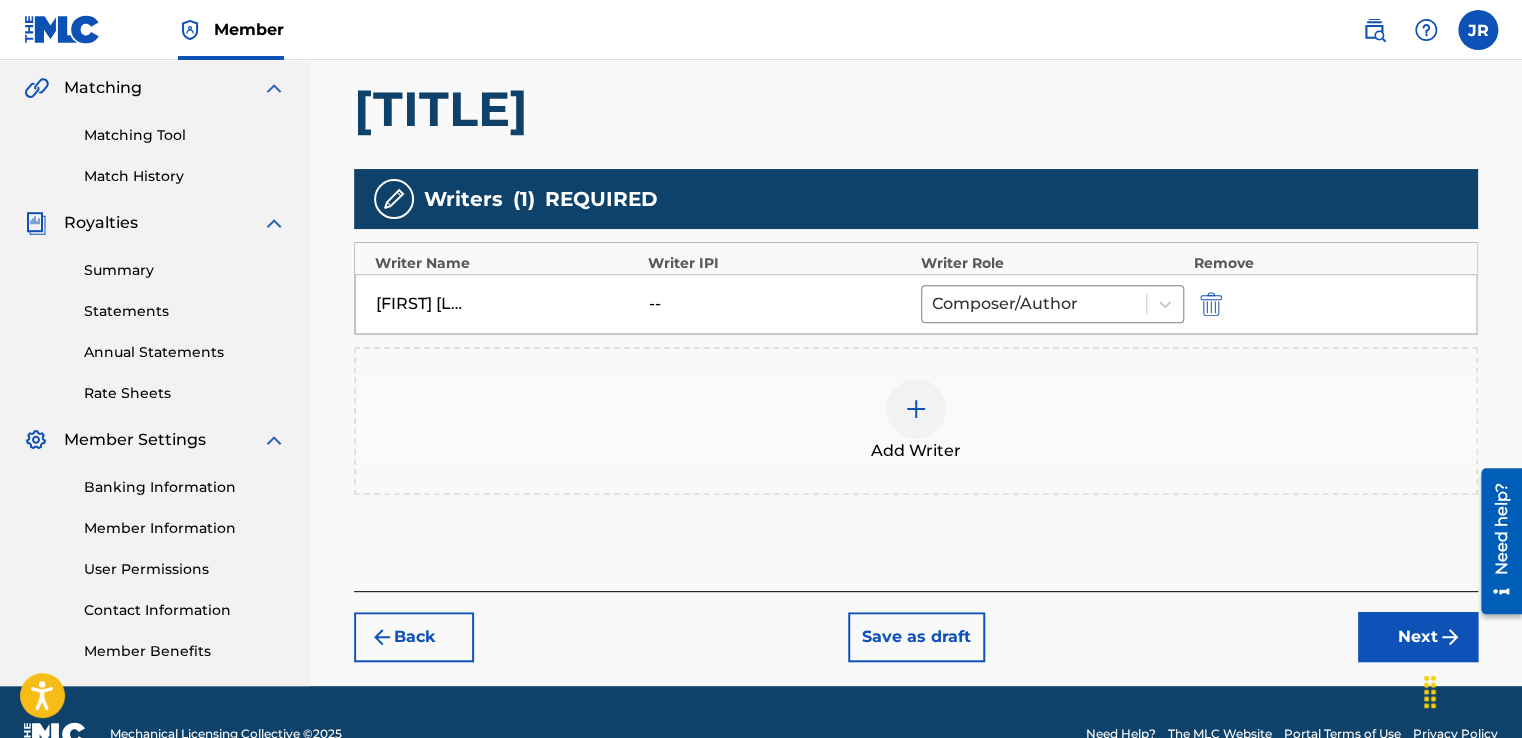 scroll, scrollTop: 464, scrollLeft: 0, axis: vertical 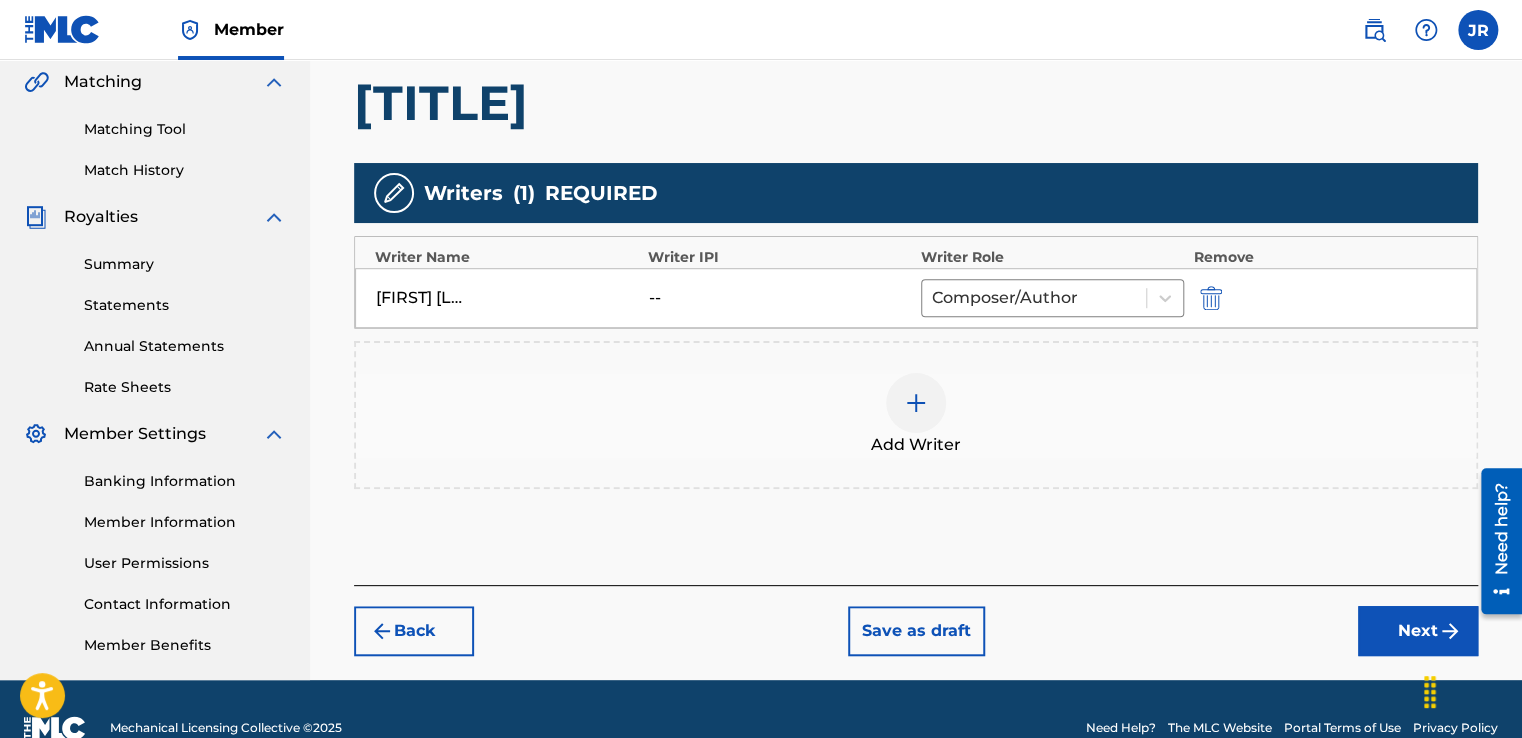 click on "Next" at bounding box center (1418, 631) 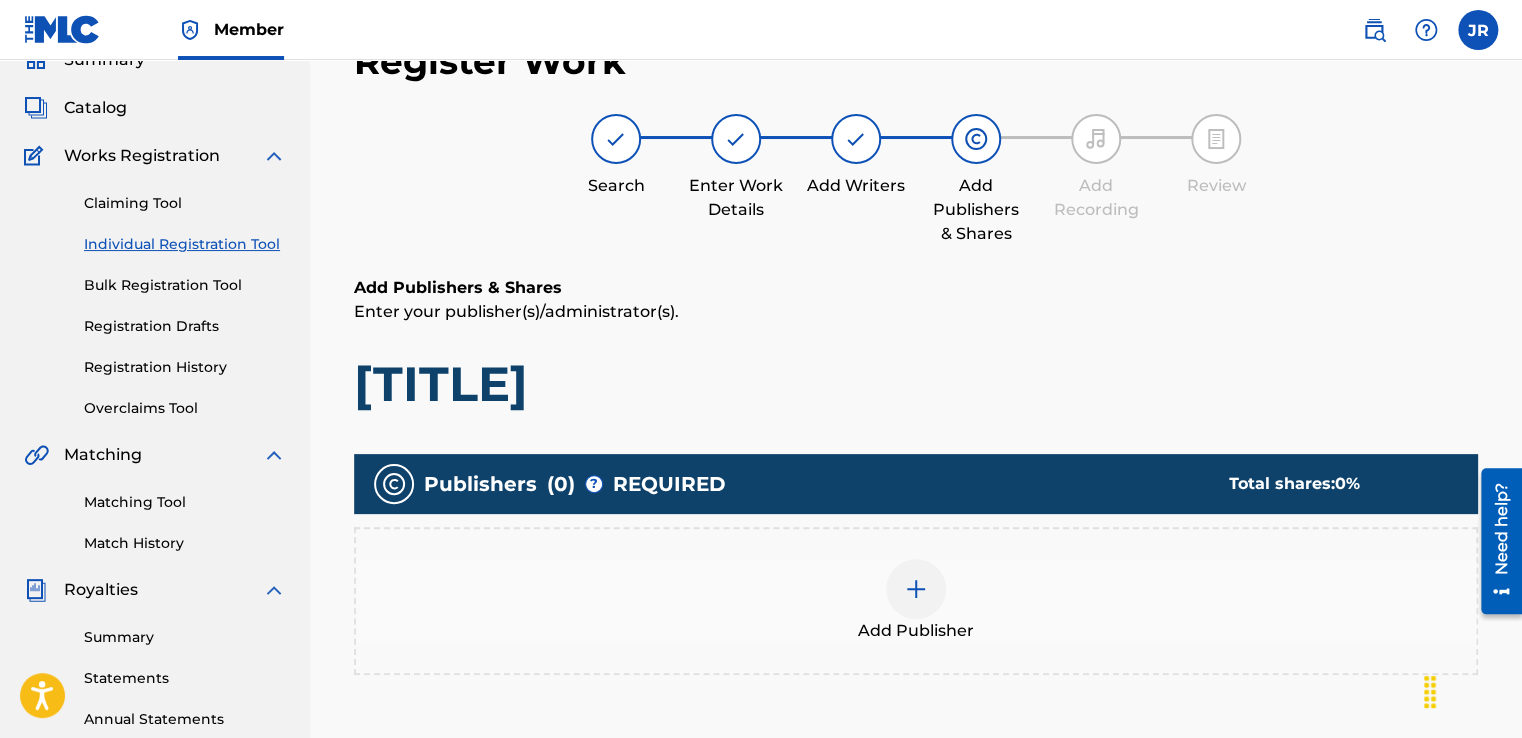 scroll, scrollTop: 90, scrollLeft: 0, axis: vertical 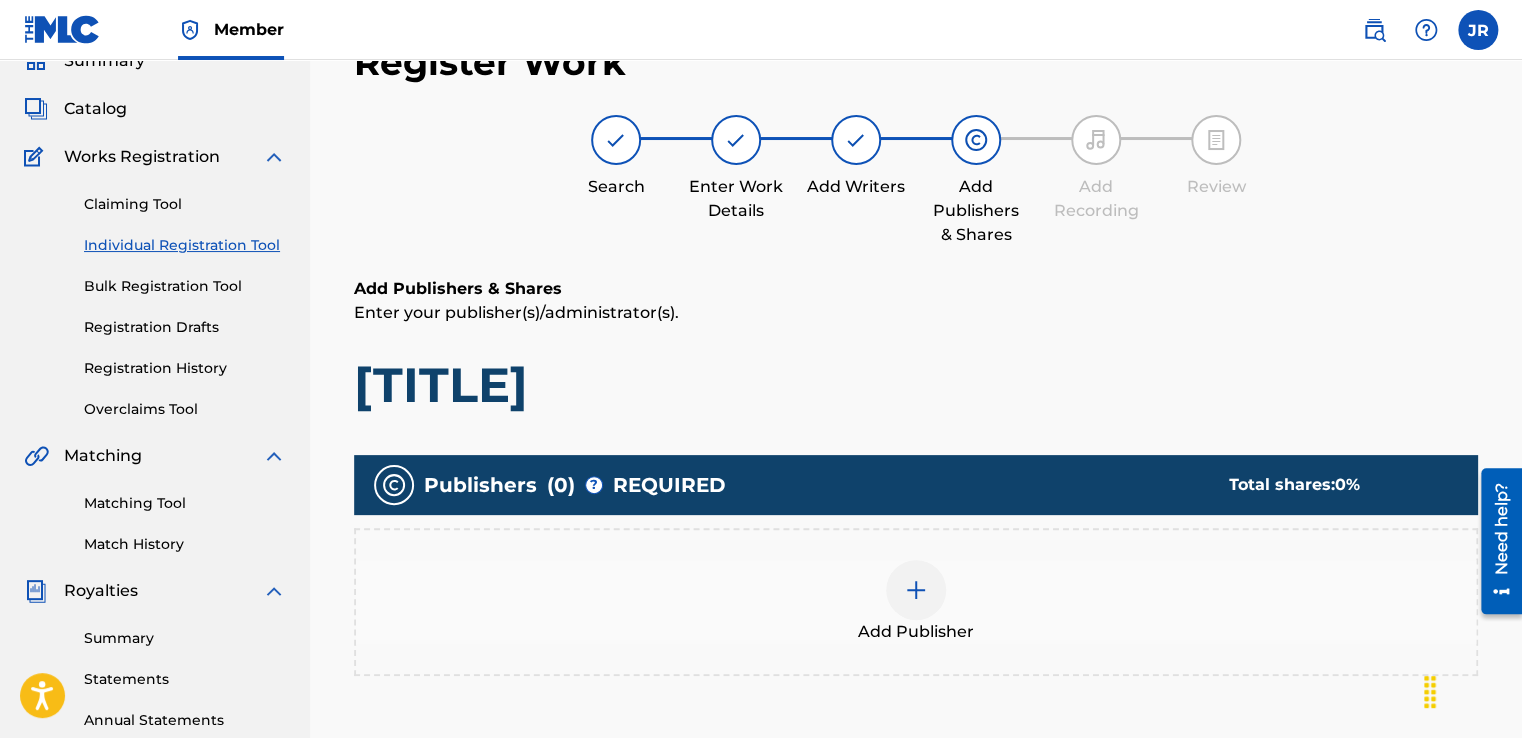 click at bounding box center (916, 590) 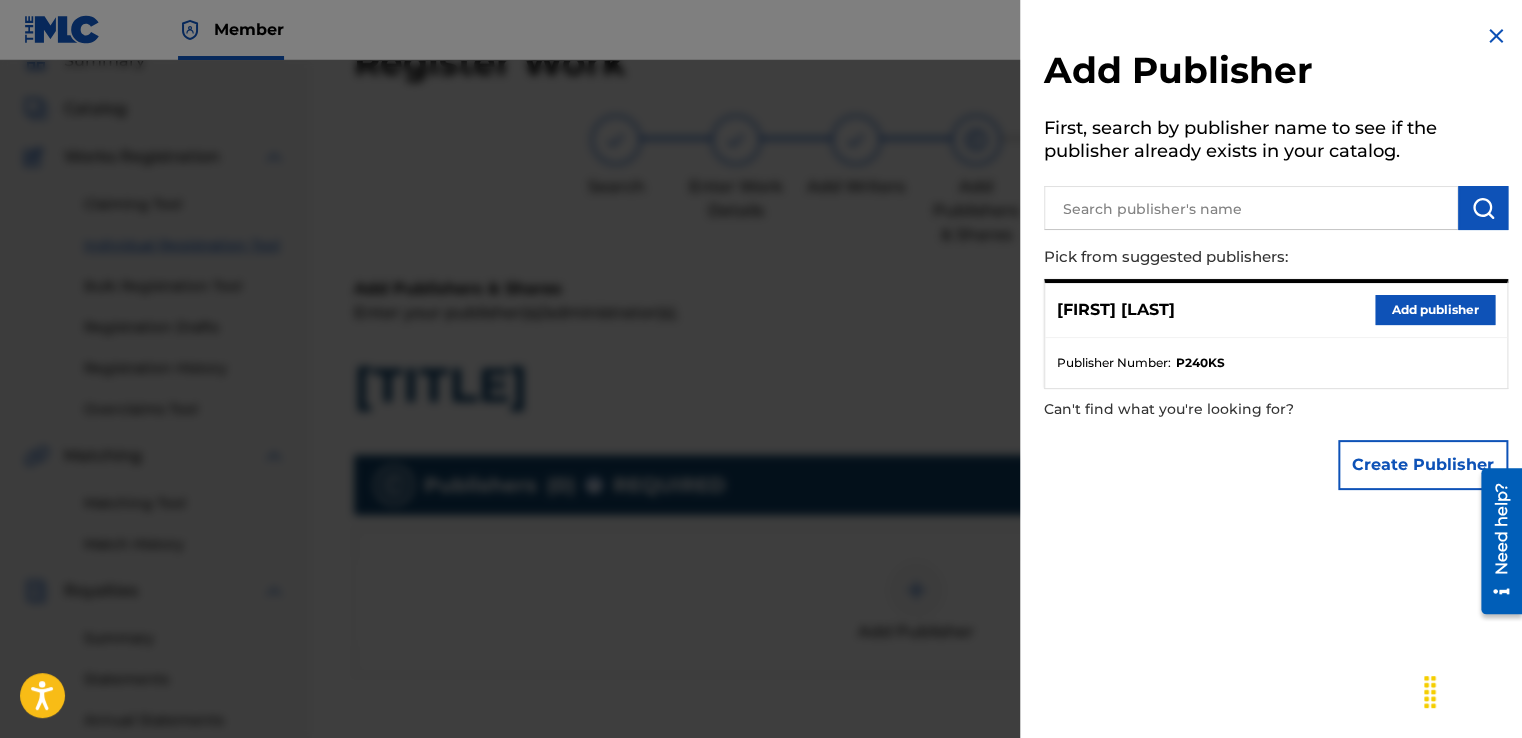 click on "Add publisher" at bounding box center (1435, 310) 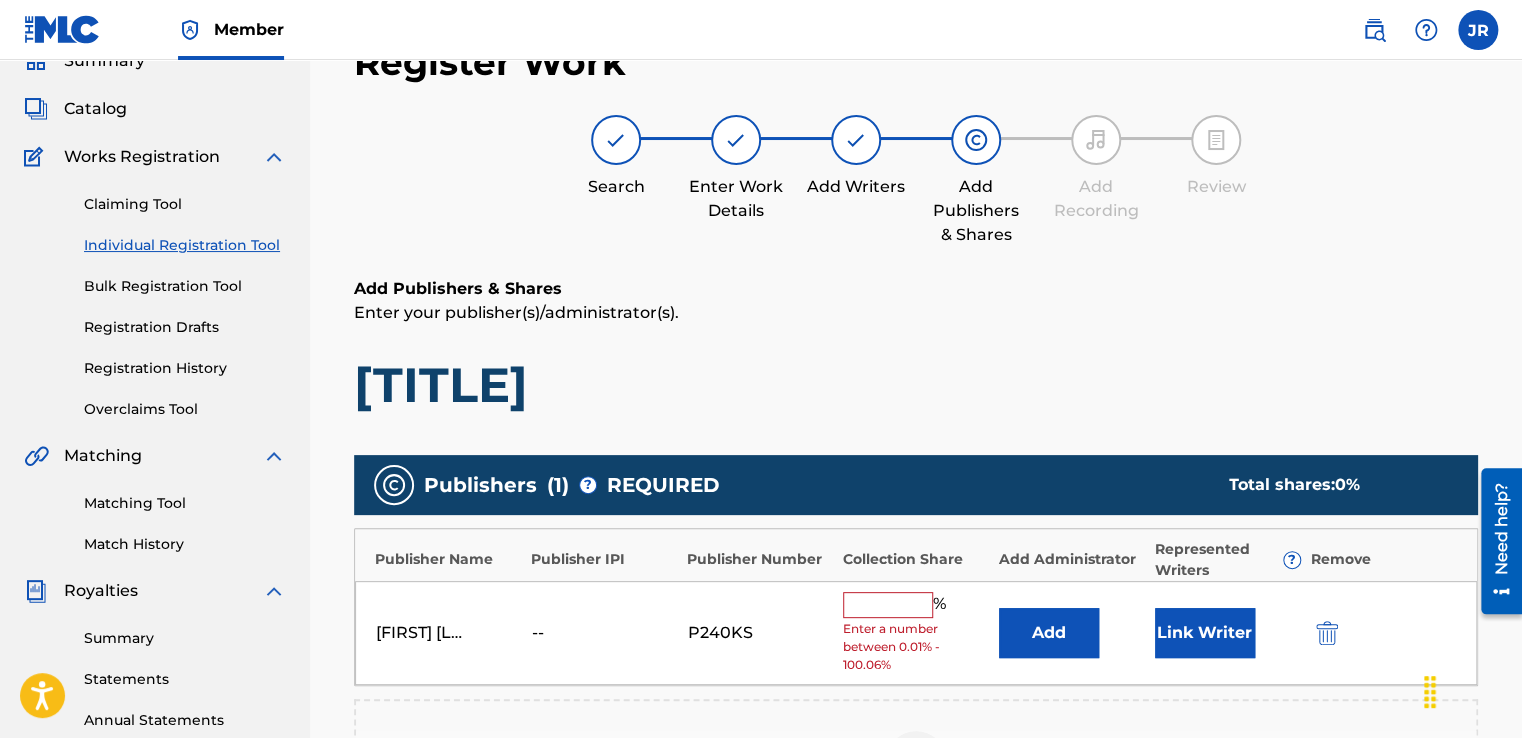 click at bounding box center [888, 605] 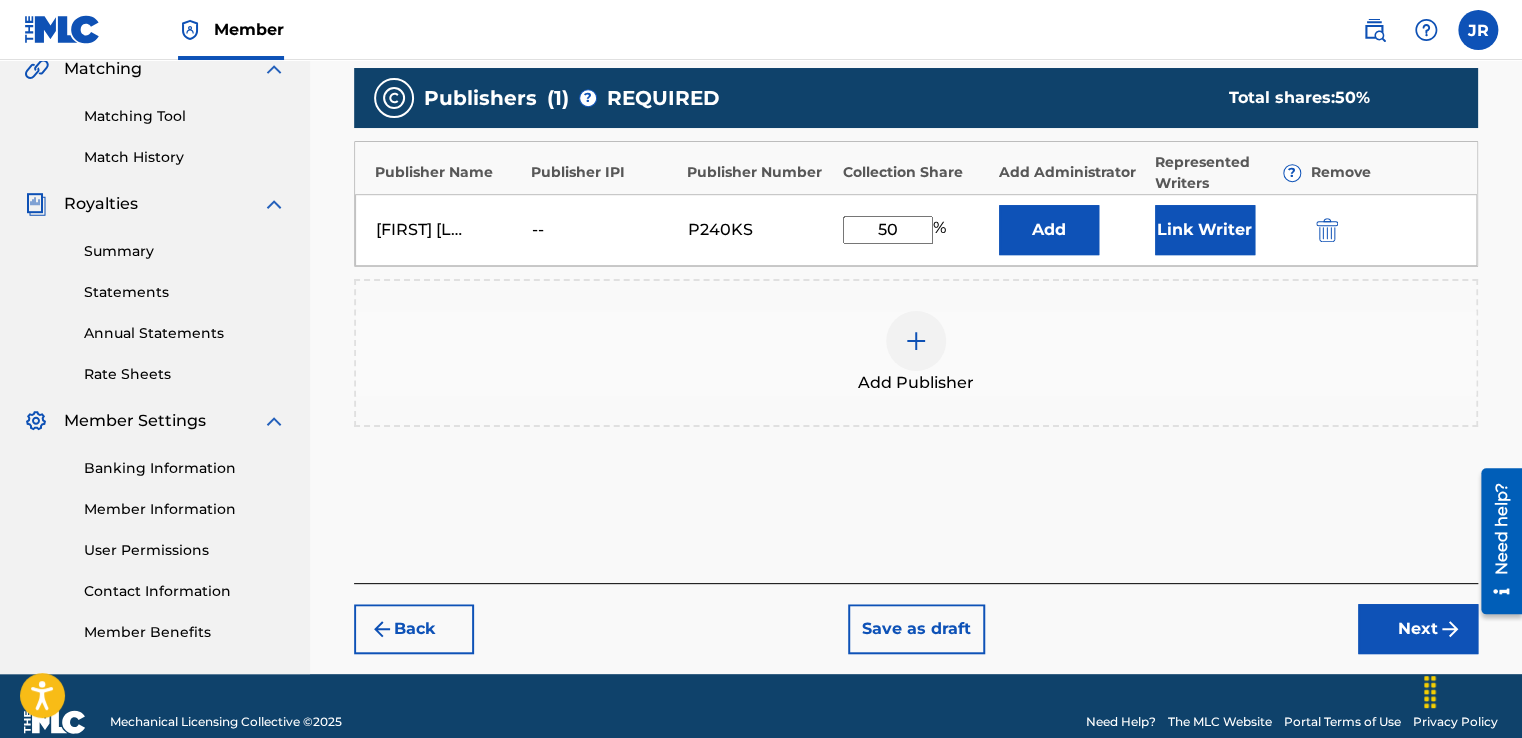 scroll, scrollTop: 480, scrollLeft: 0, axis: vertical 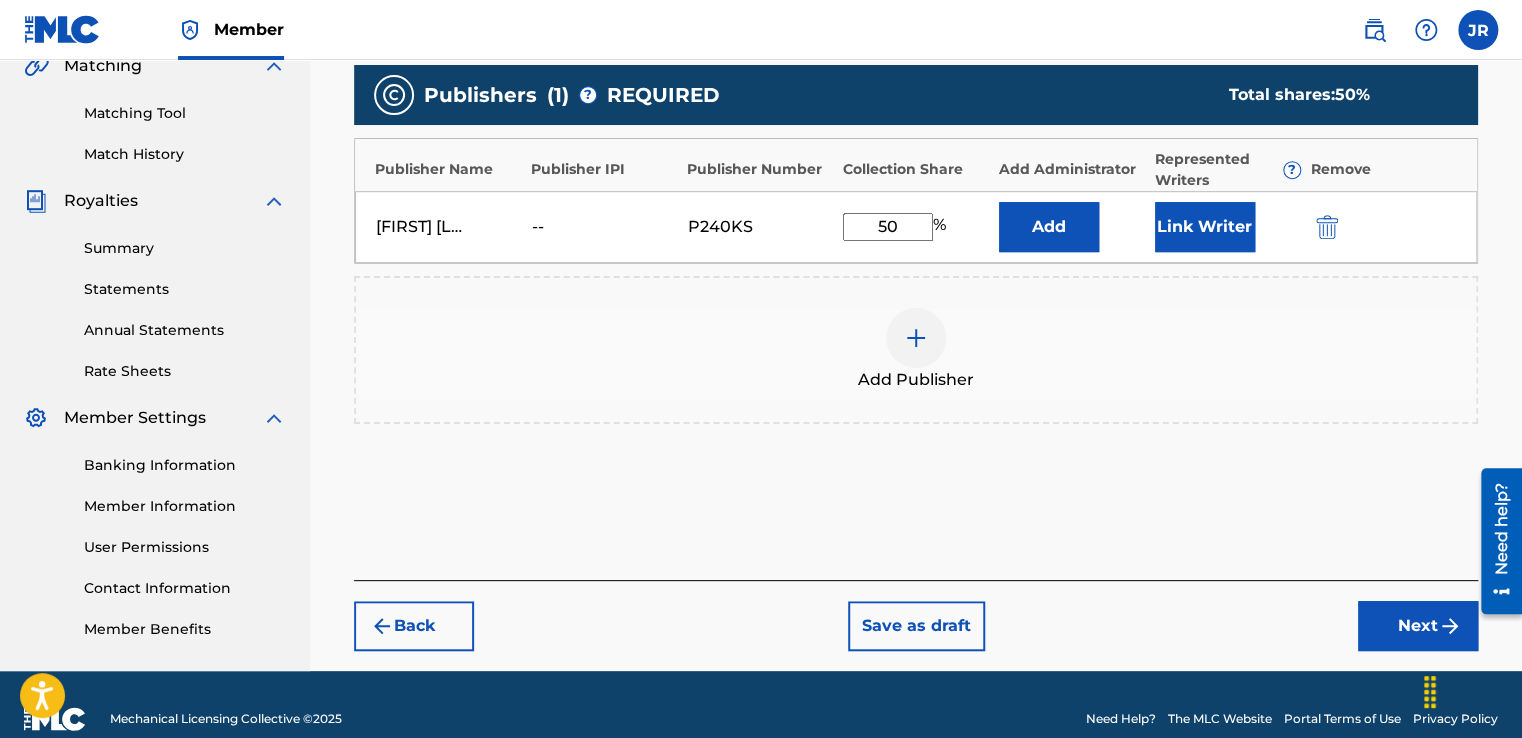 click on "Next" at bounding box center (1418, 626) 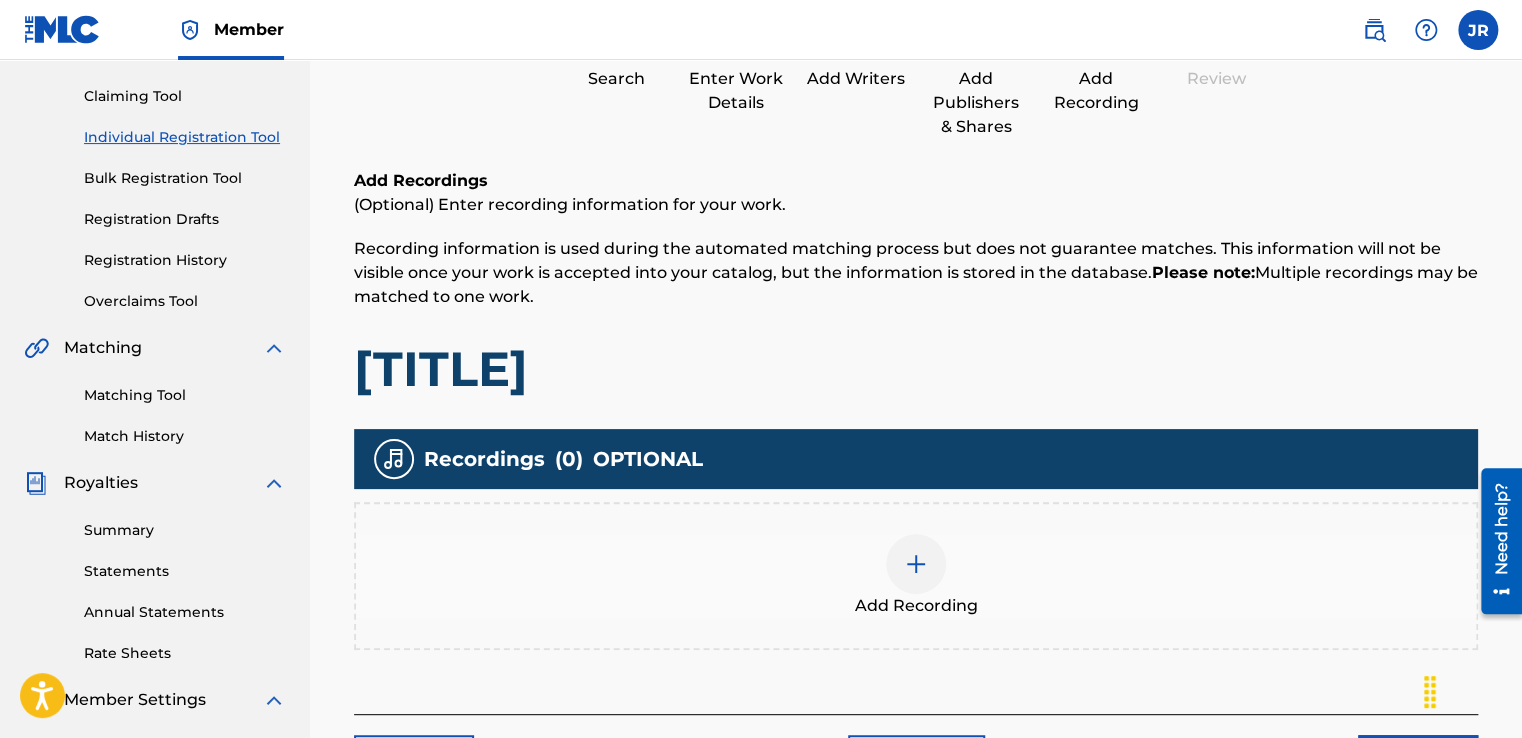 scroll, scrollTop: 90, scrollLeft: 0, axis: vertical 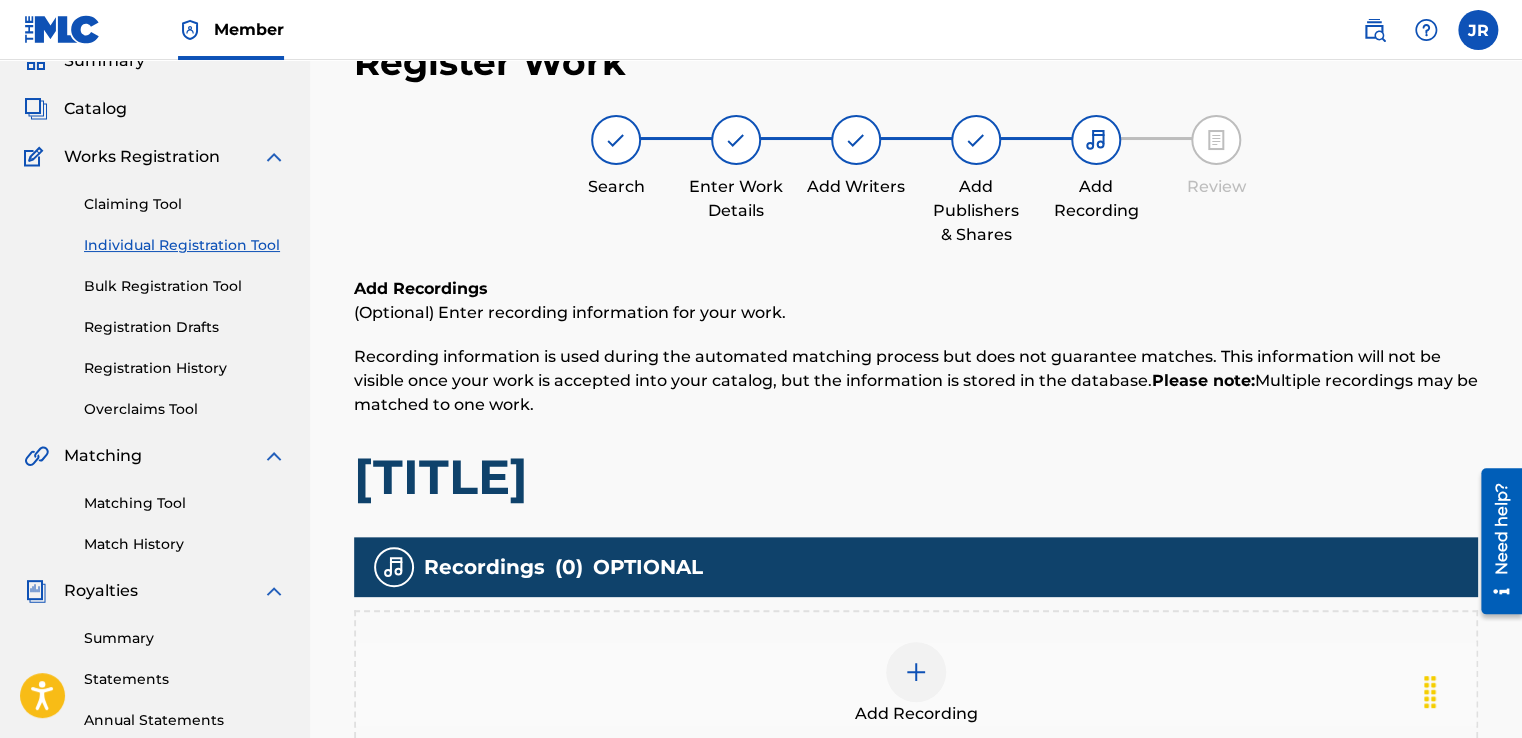 click at bounding box center (916, 672) 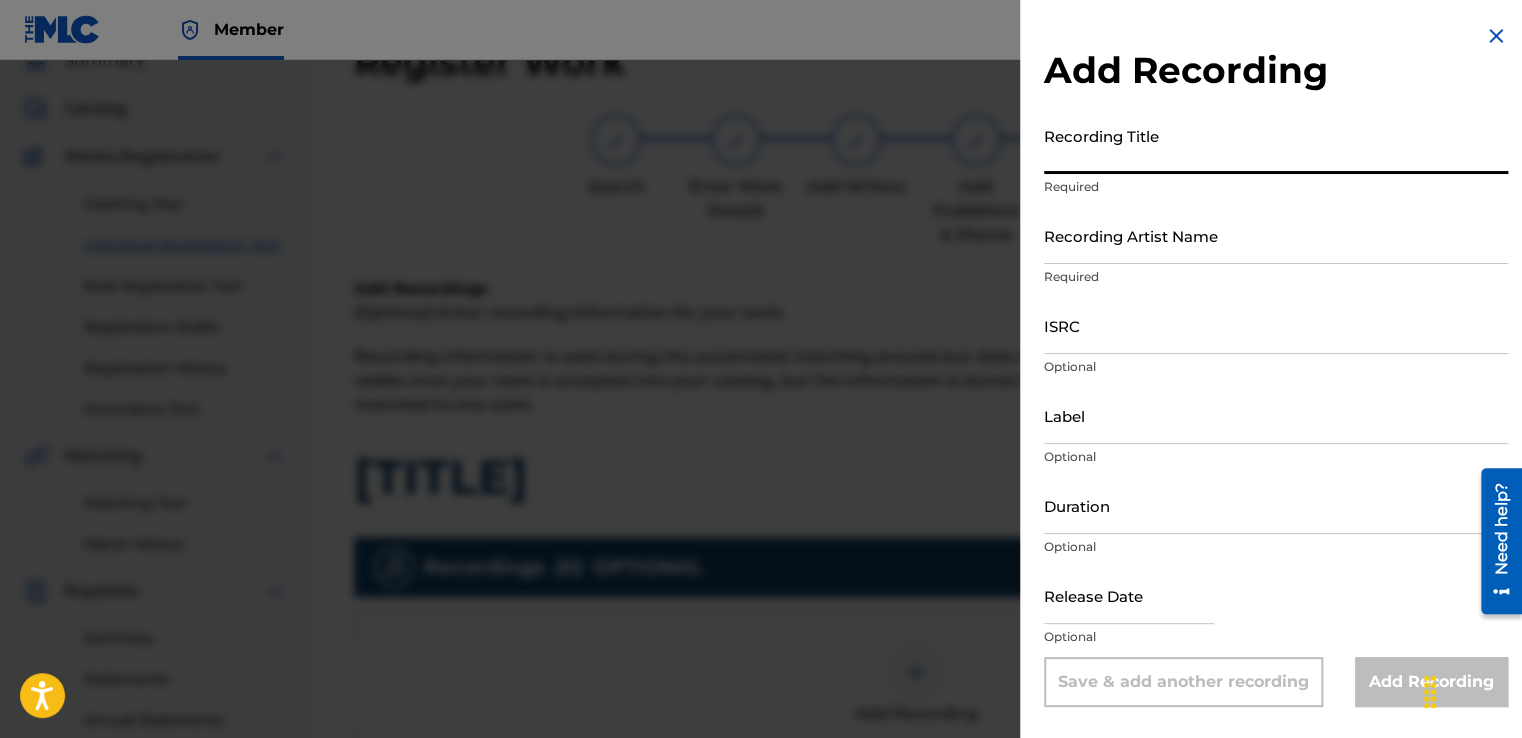 click on "Recording Title" at bounding box center (1276, 145) 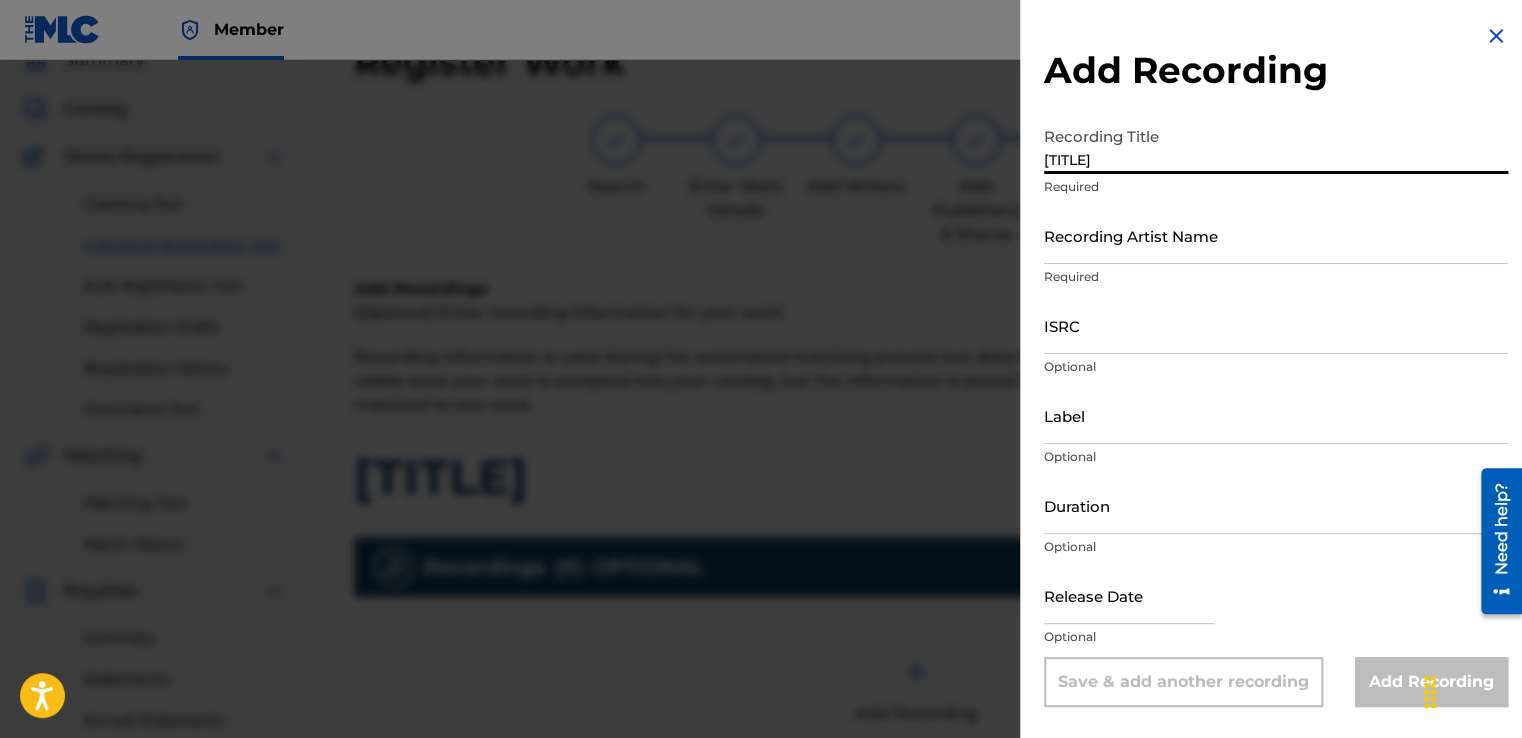 type on "[TITLE]" 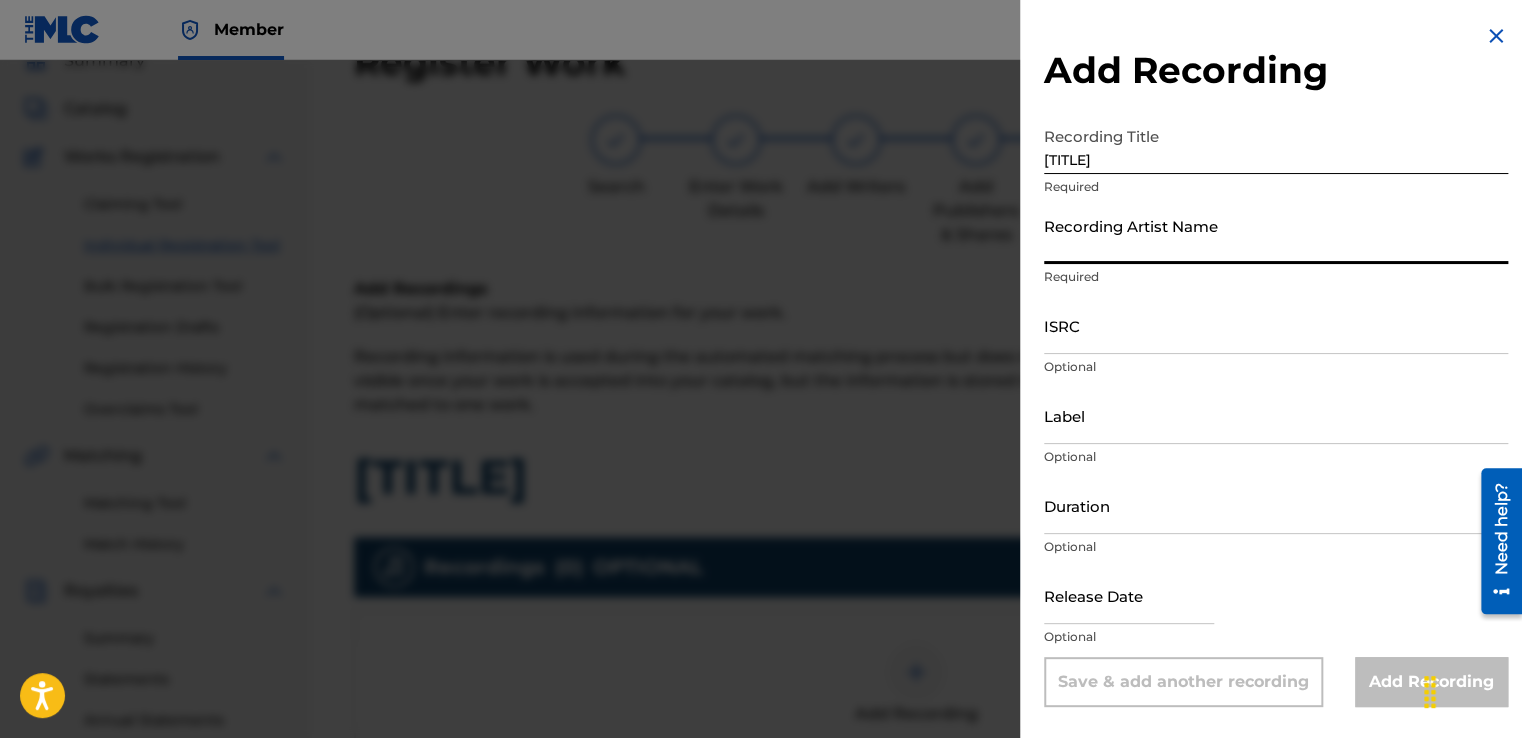 click on "Recording Artist Name" at bounding box center (1276, 235) 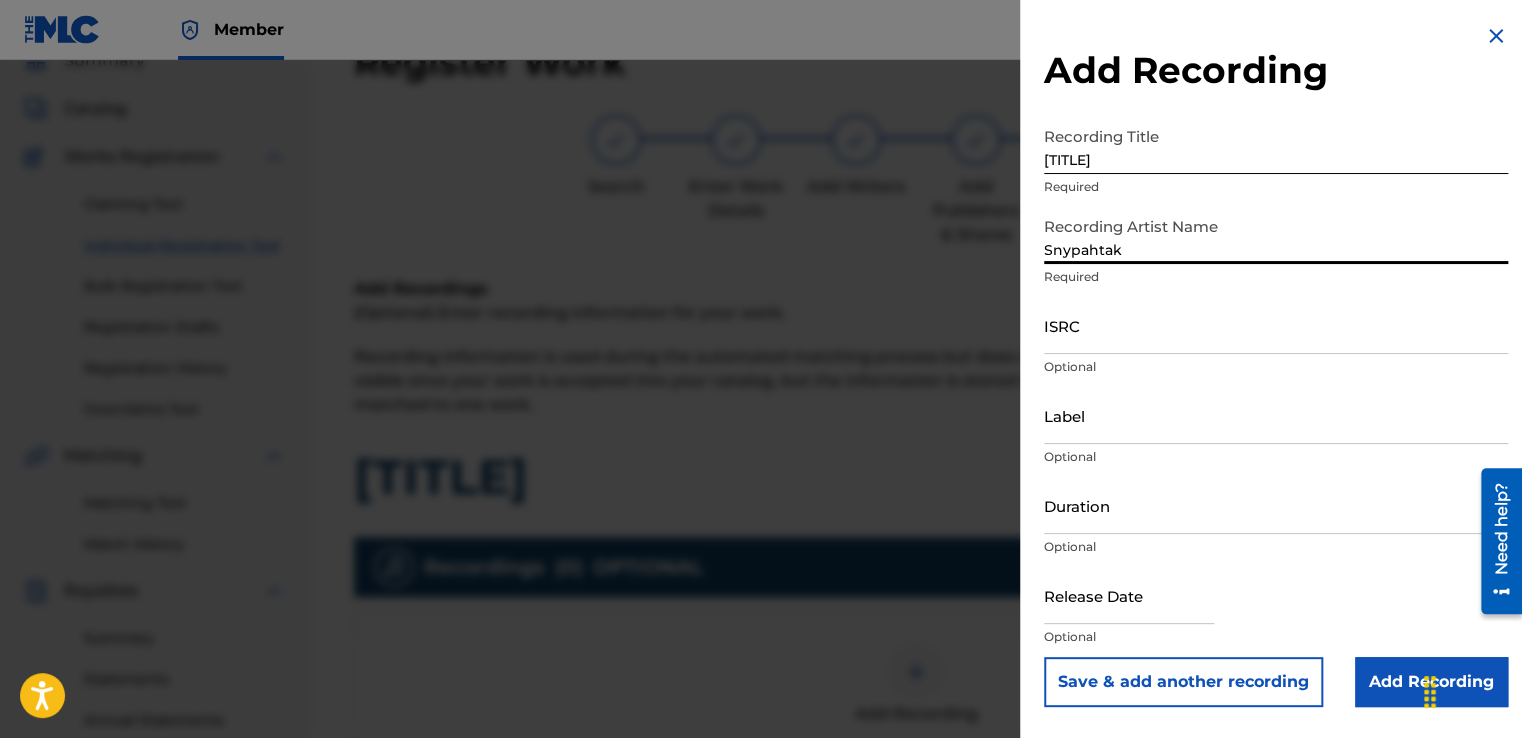 click on "Add Recording" at bounding box center [1431, 682] 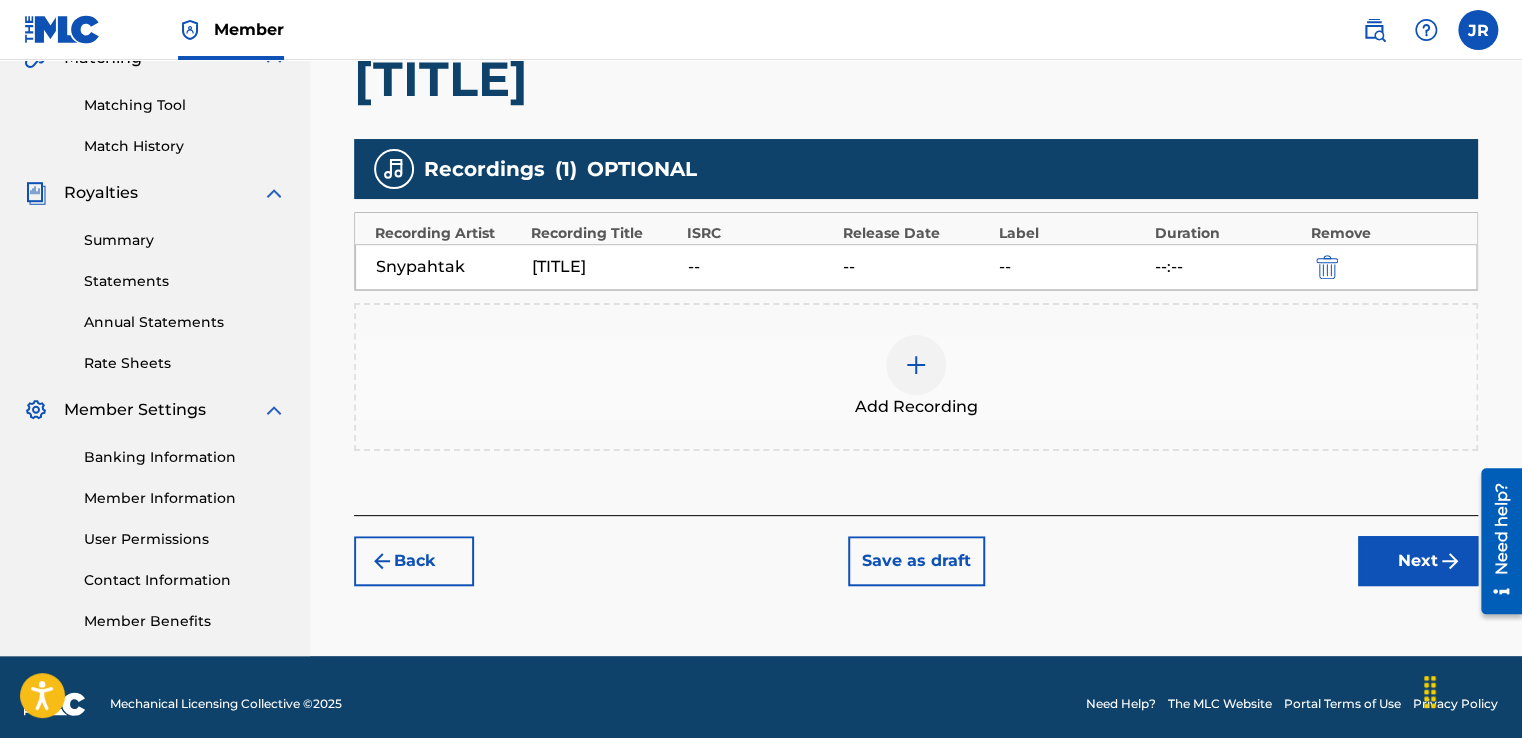 scroll, scrollTop: 490, scrollLeft: 0, axis: vertical 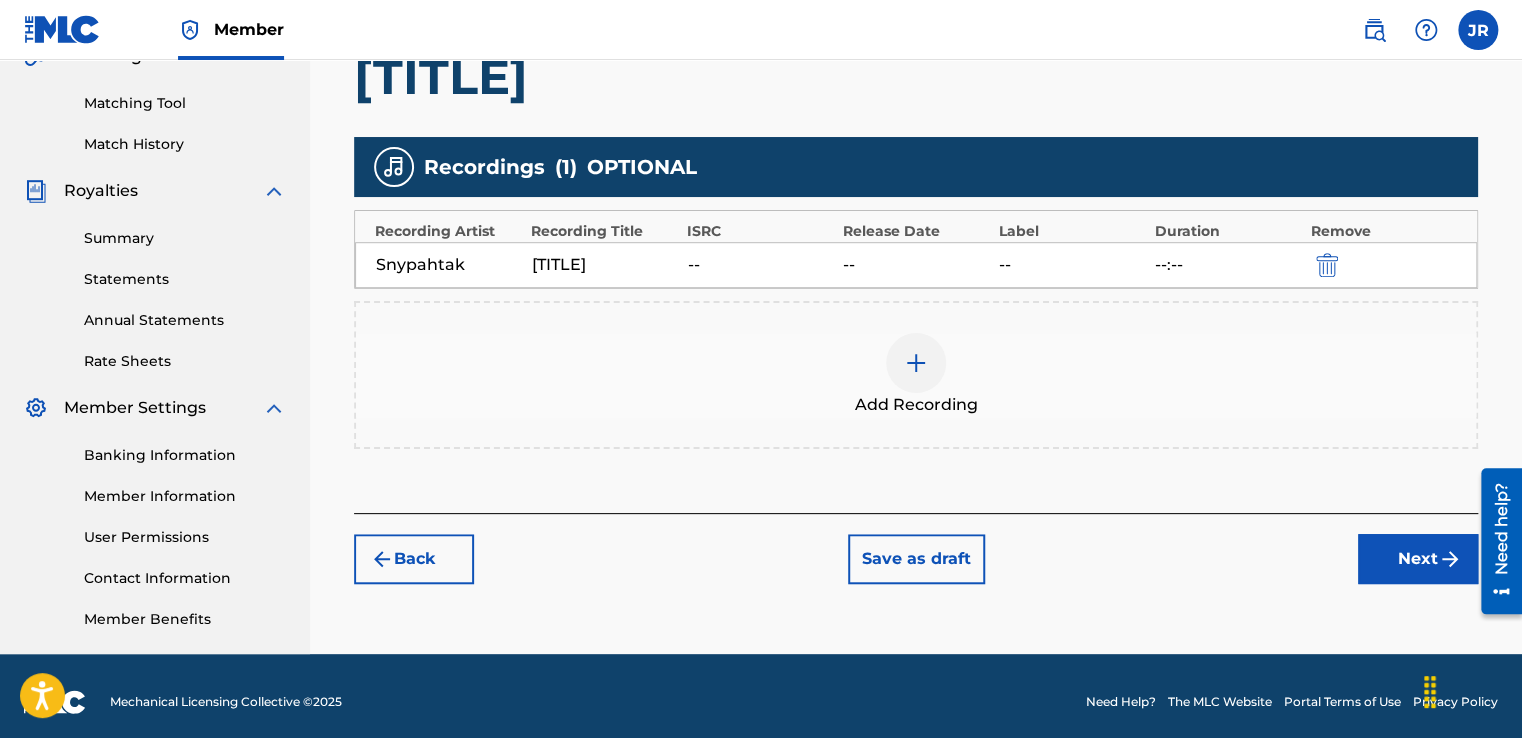 click on "Next" at bounding box center (1418, 559) 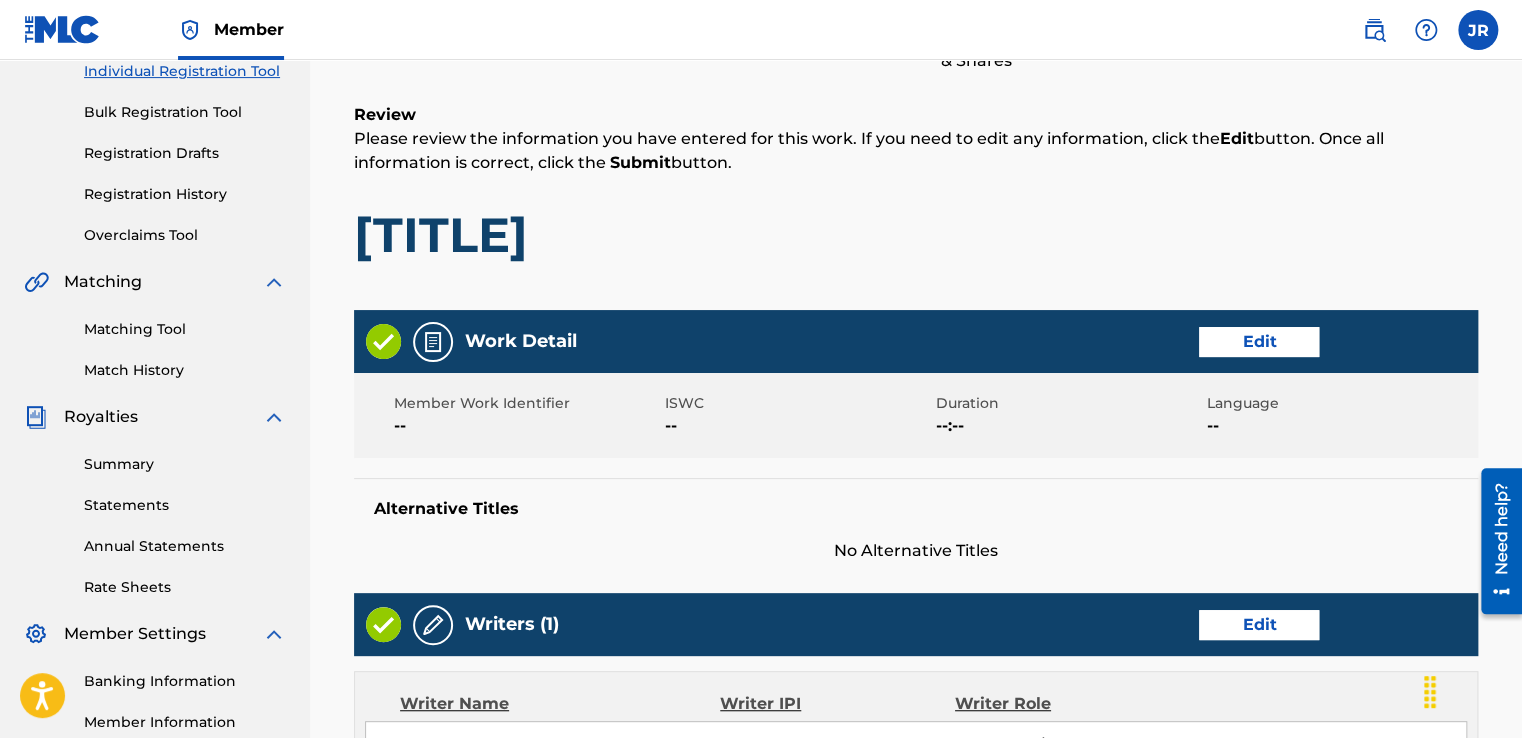 scroll, scrollTop: 90, scrollLeft: 0, axis: vertical 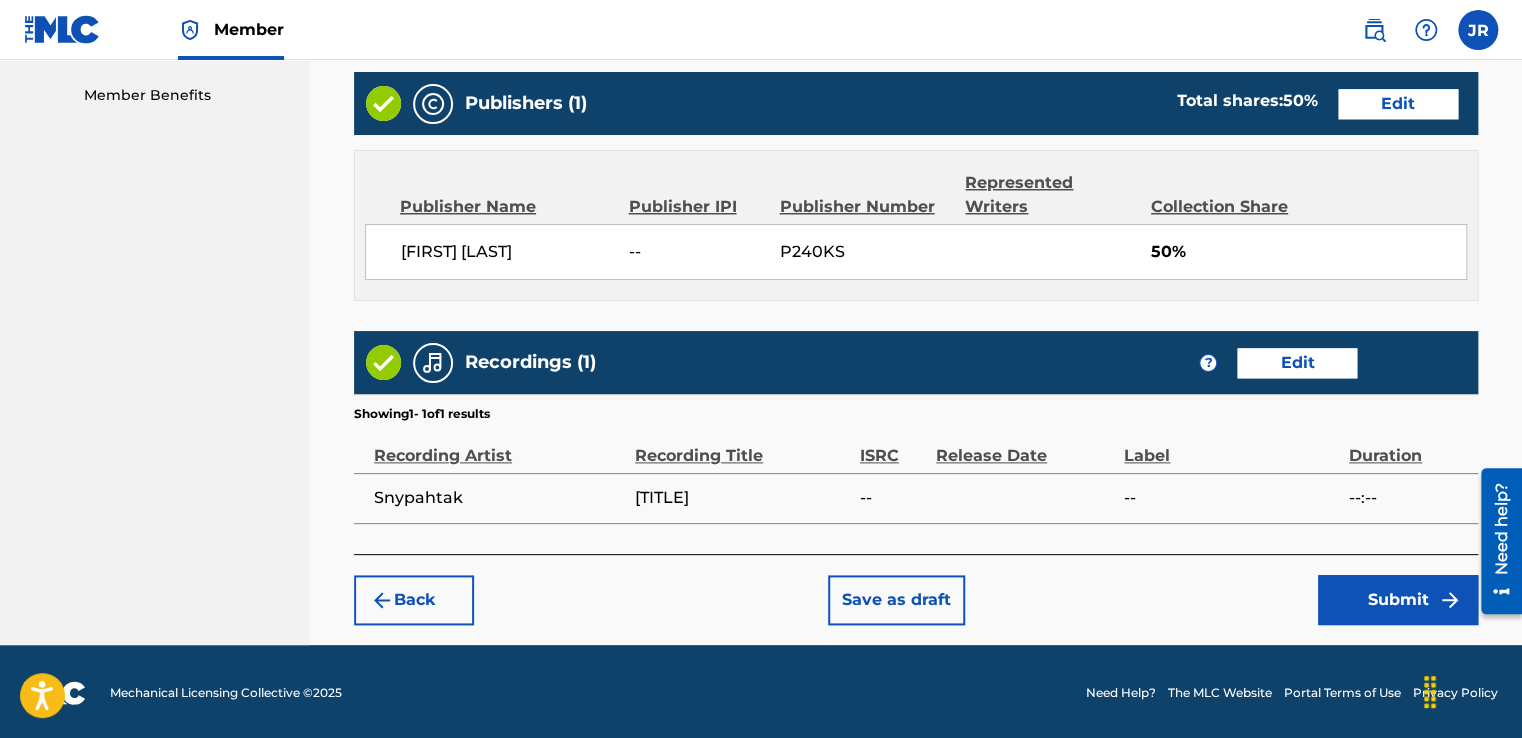 click on "Submit" at bounding box center (1398, 600) 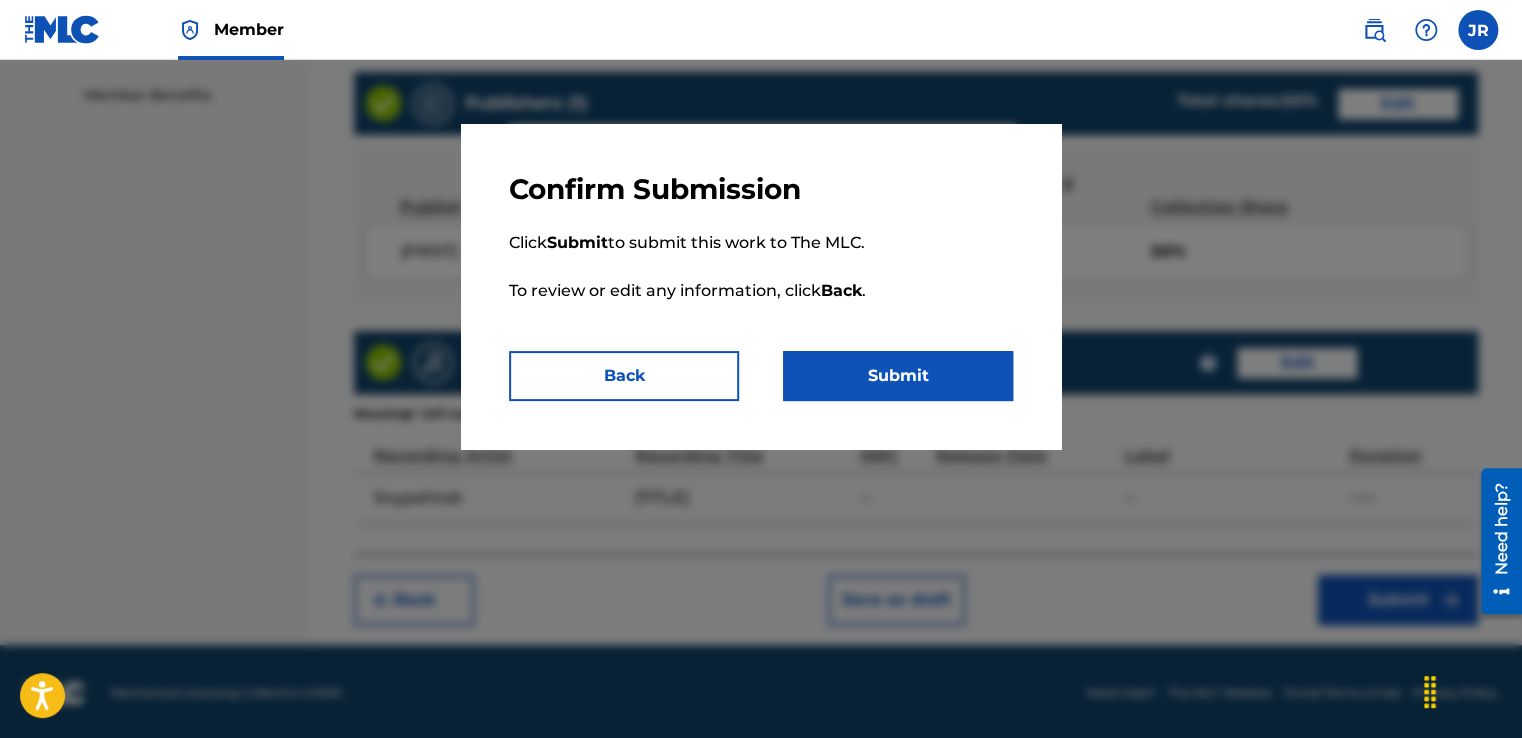 click on "Submit" at bounding box center (898, 376) 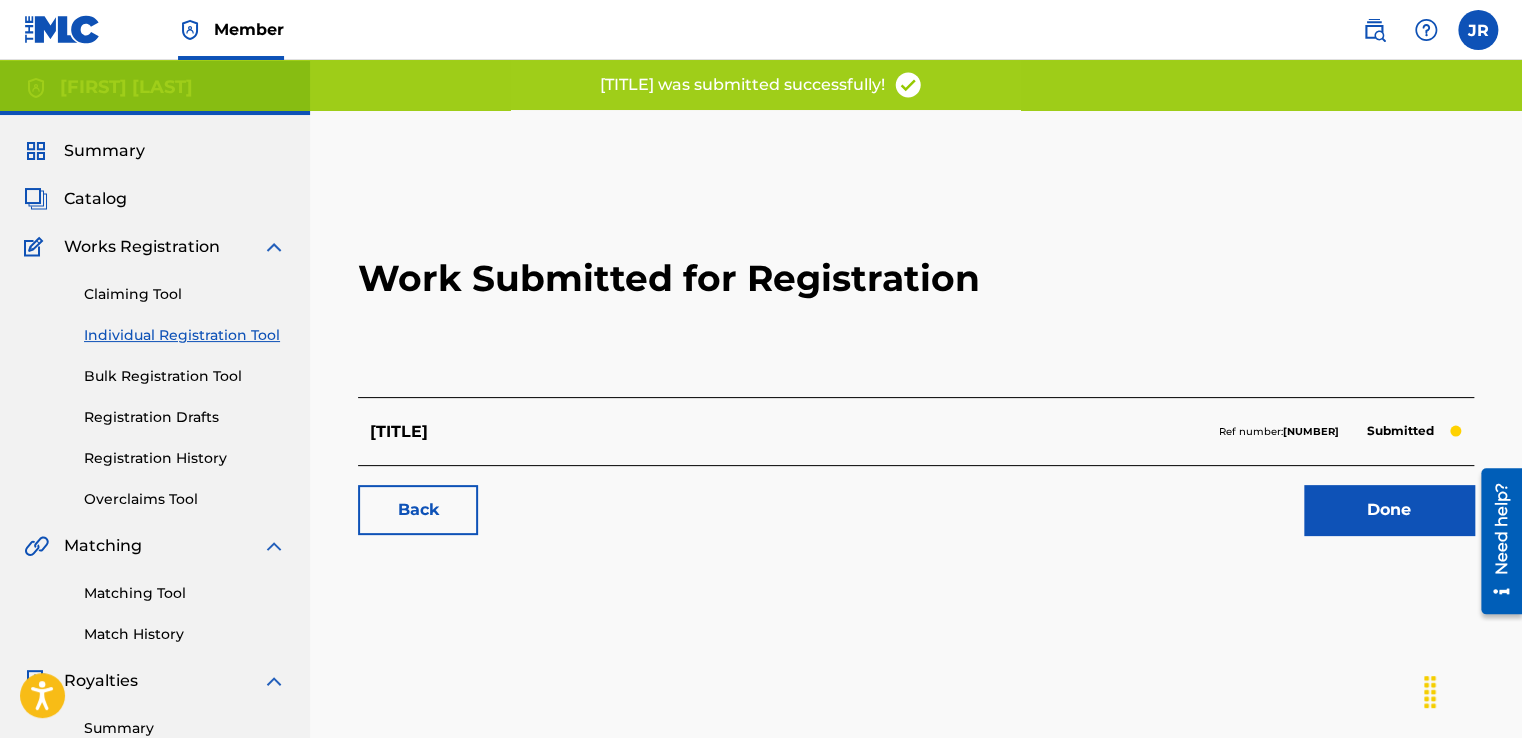 click on "Done" at bounding box center (1389, 510) 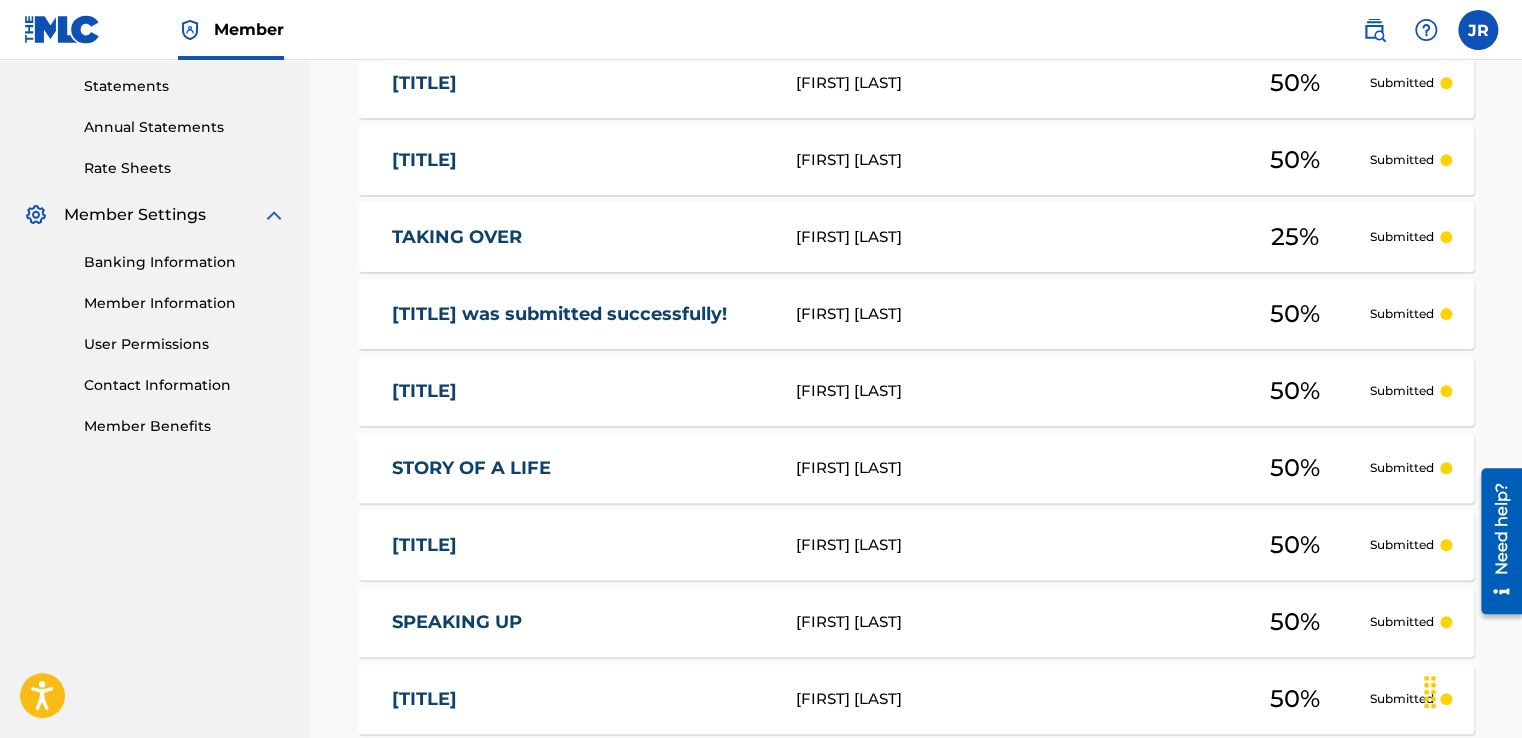 scroll, scrollTop: 652, scrollLeft: 0, axis: vertical 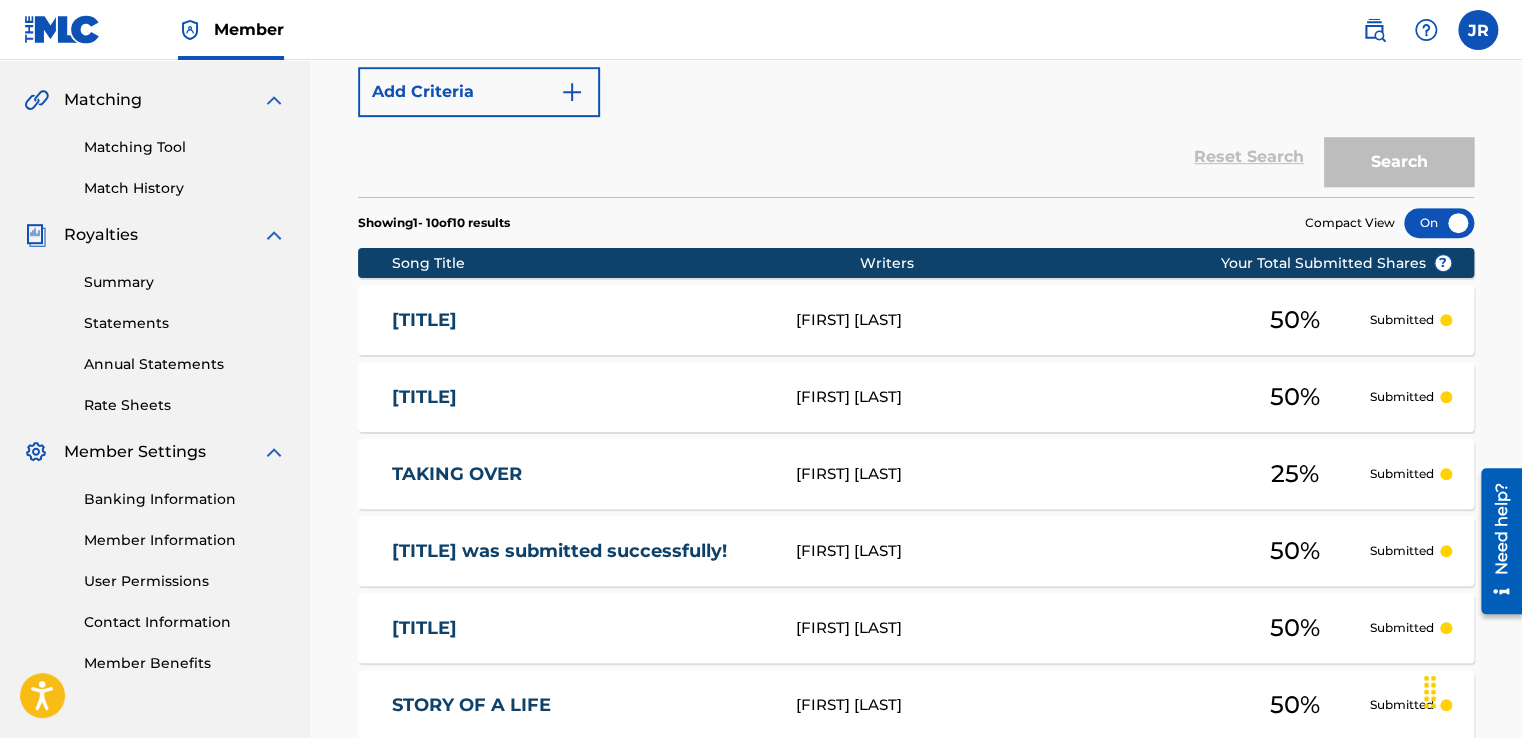 click on "Annual Statements" at bounding box center (185, 364) 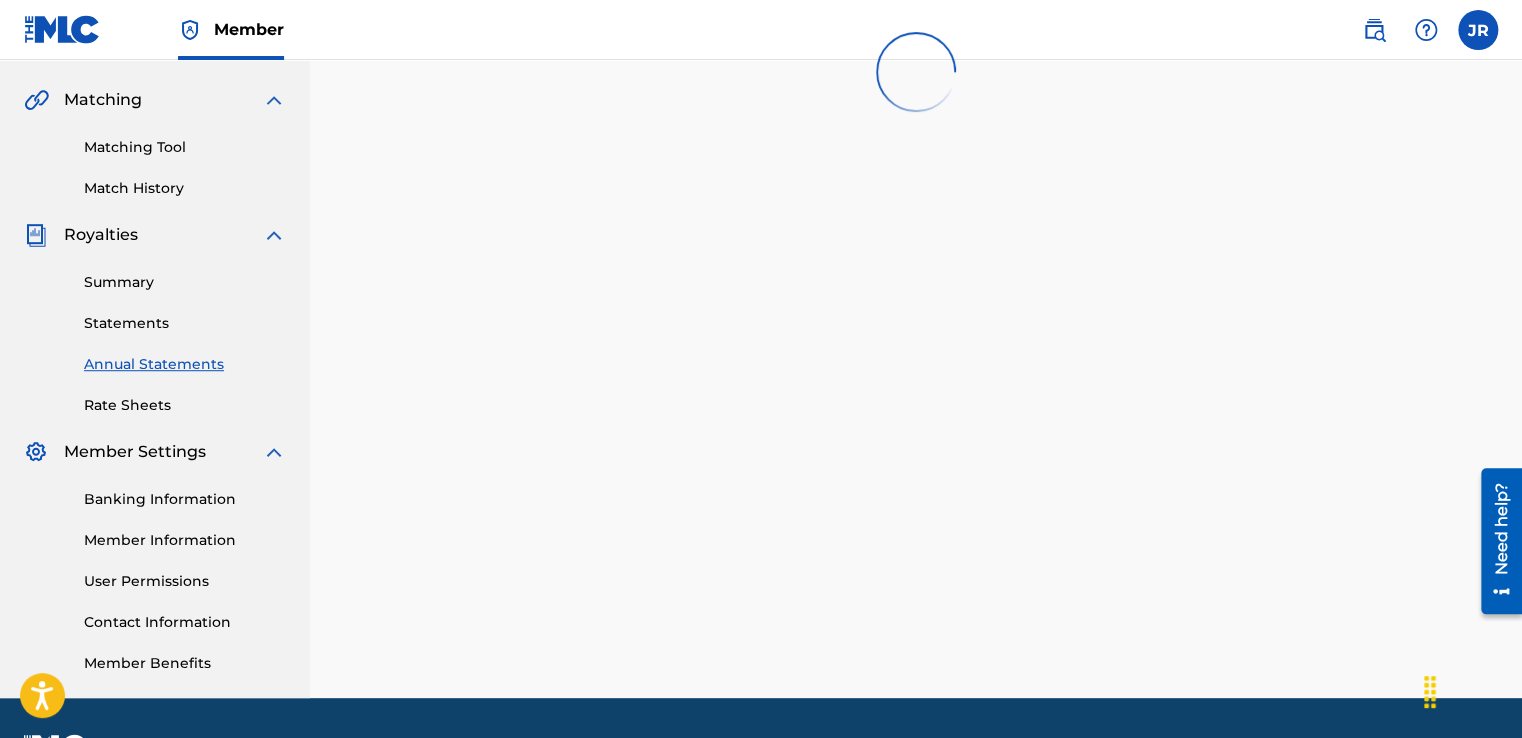 scroll, scrollTop: 0, scrollLeft: 0, axis: both 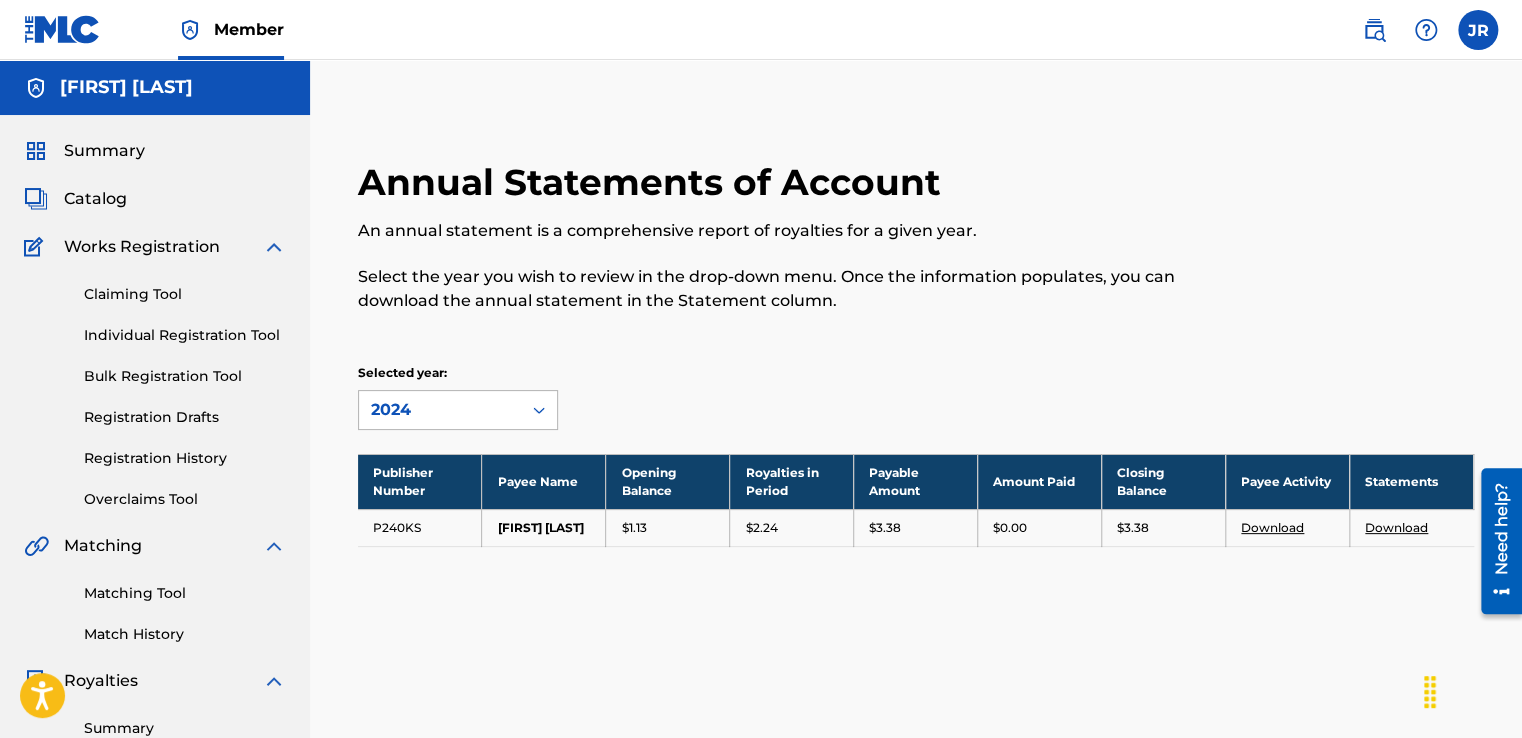 click 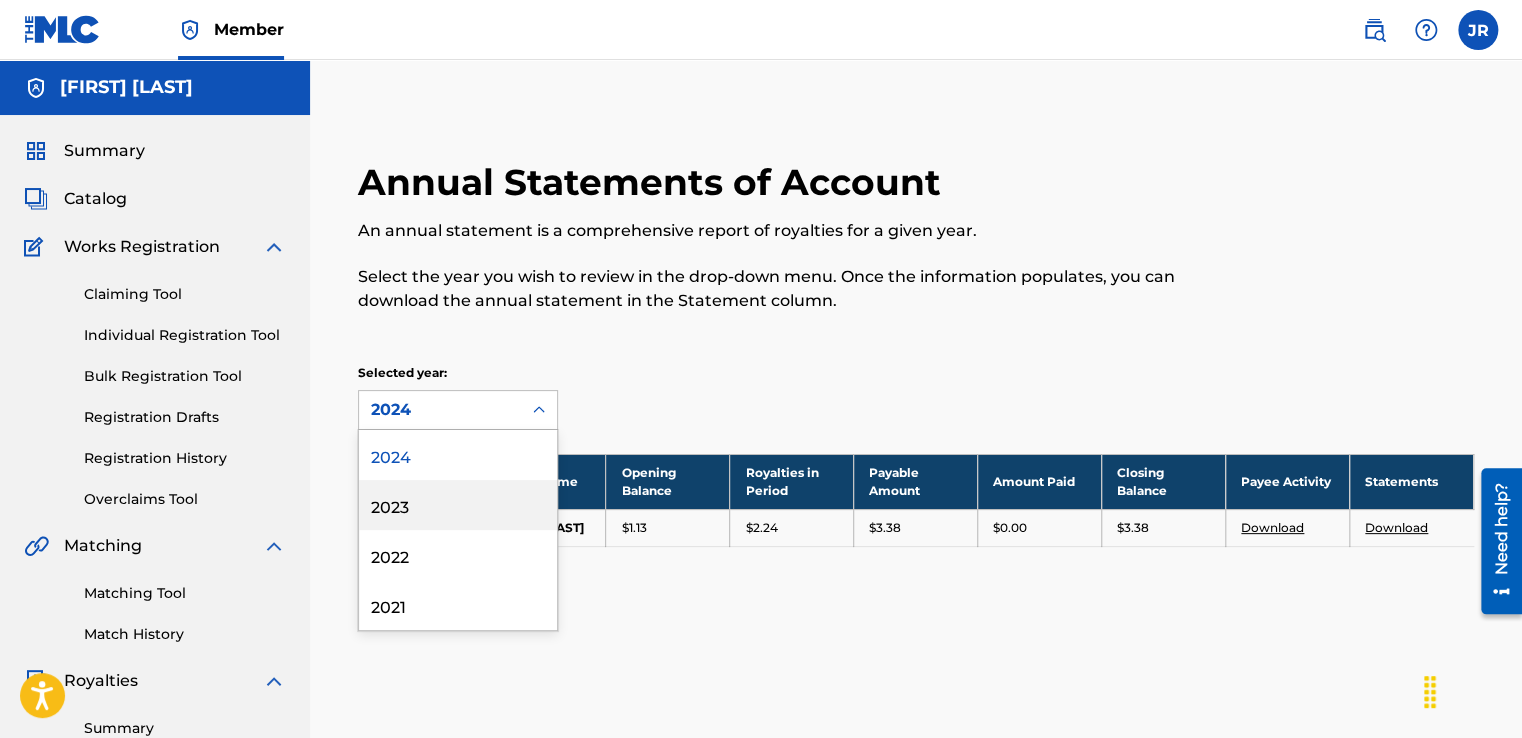 click on "2023" at bounding box center (458, 505) 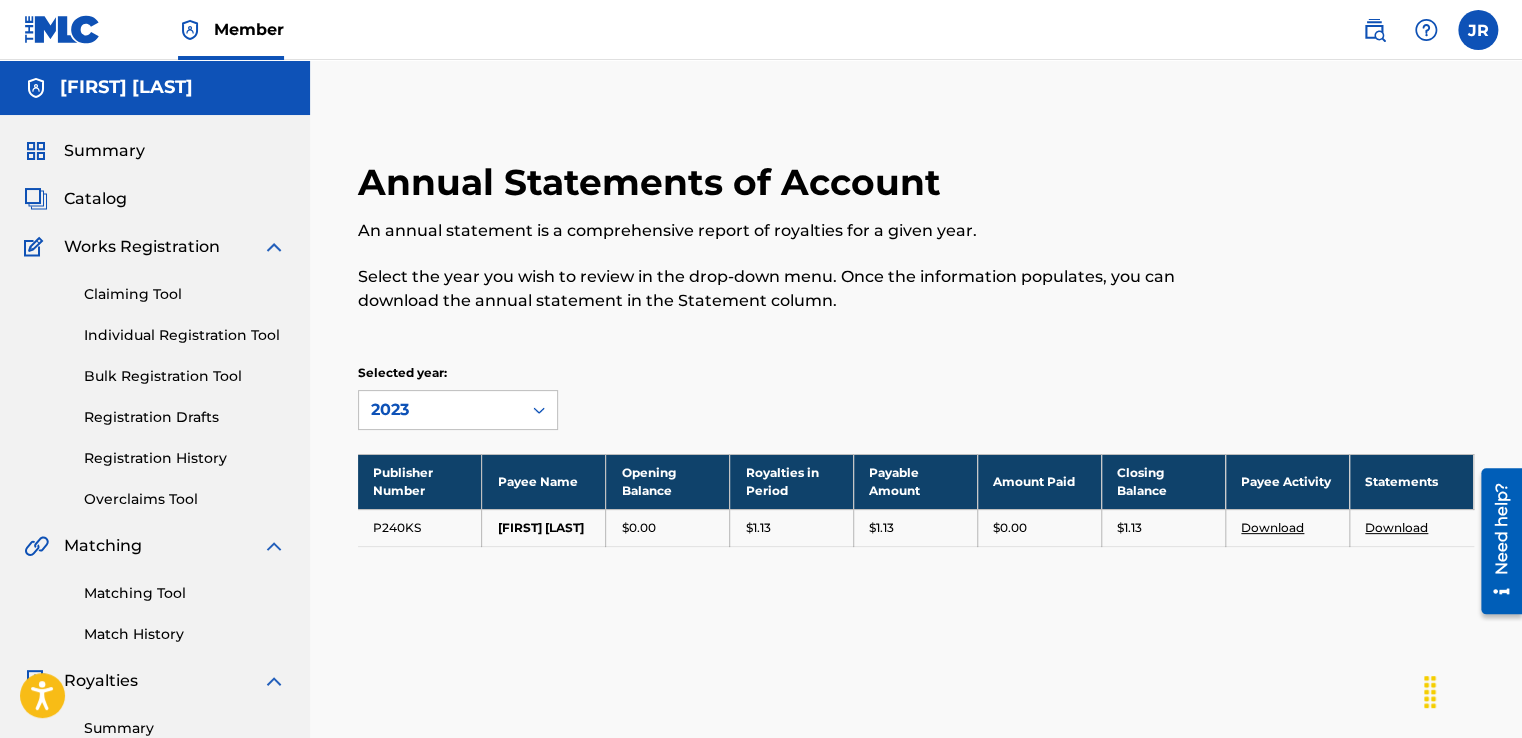 click 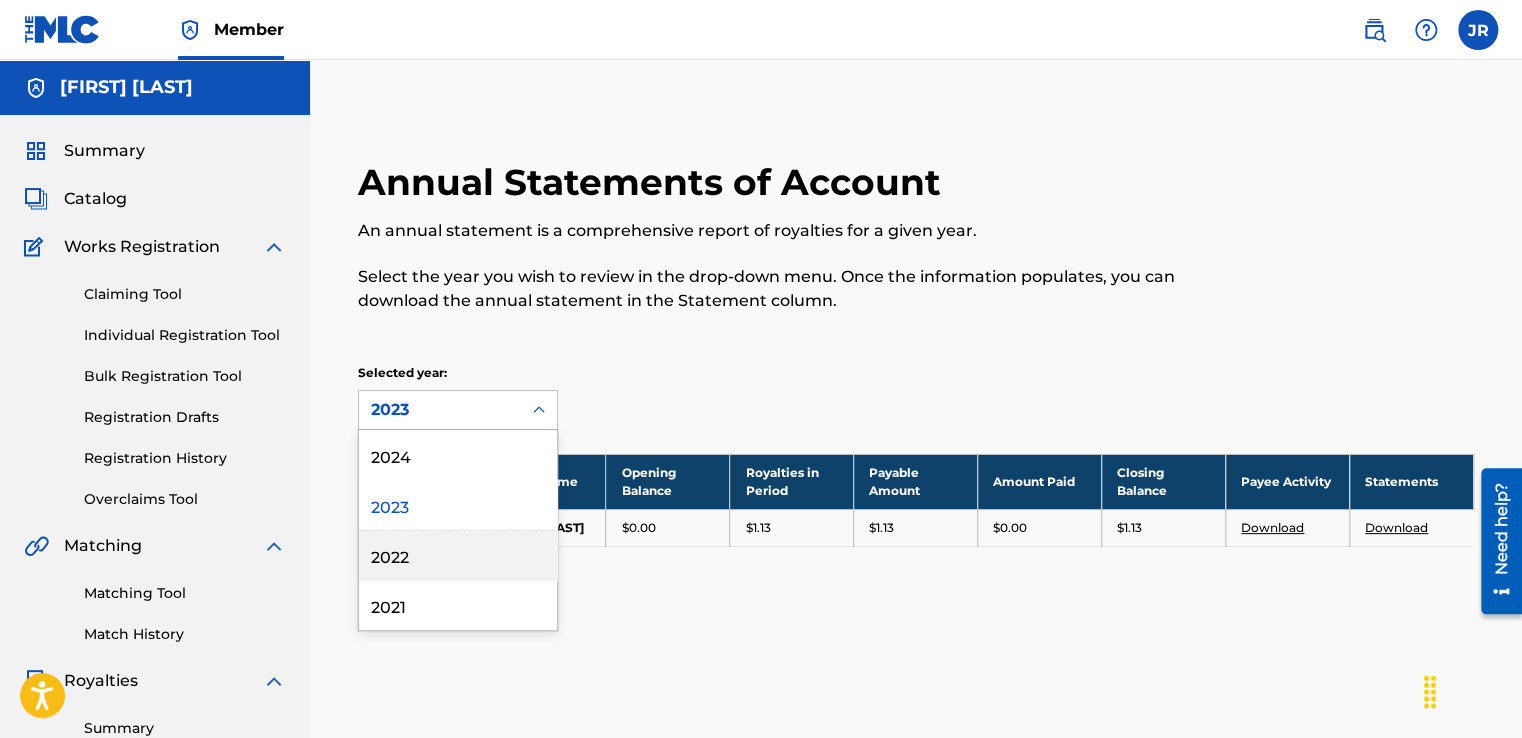 click on "2022" at bounding box center (458, 555) 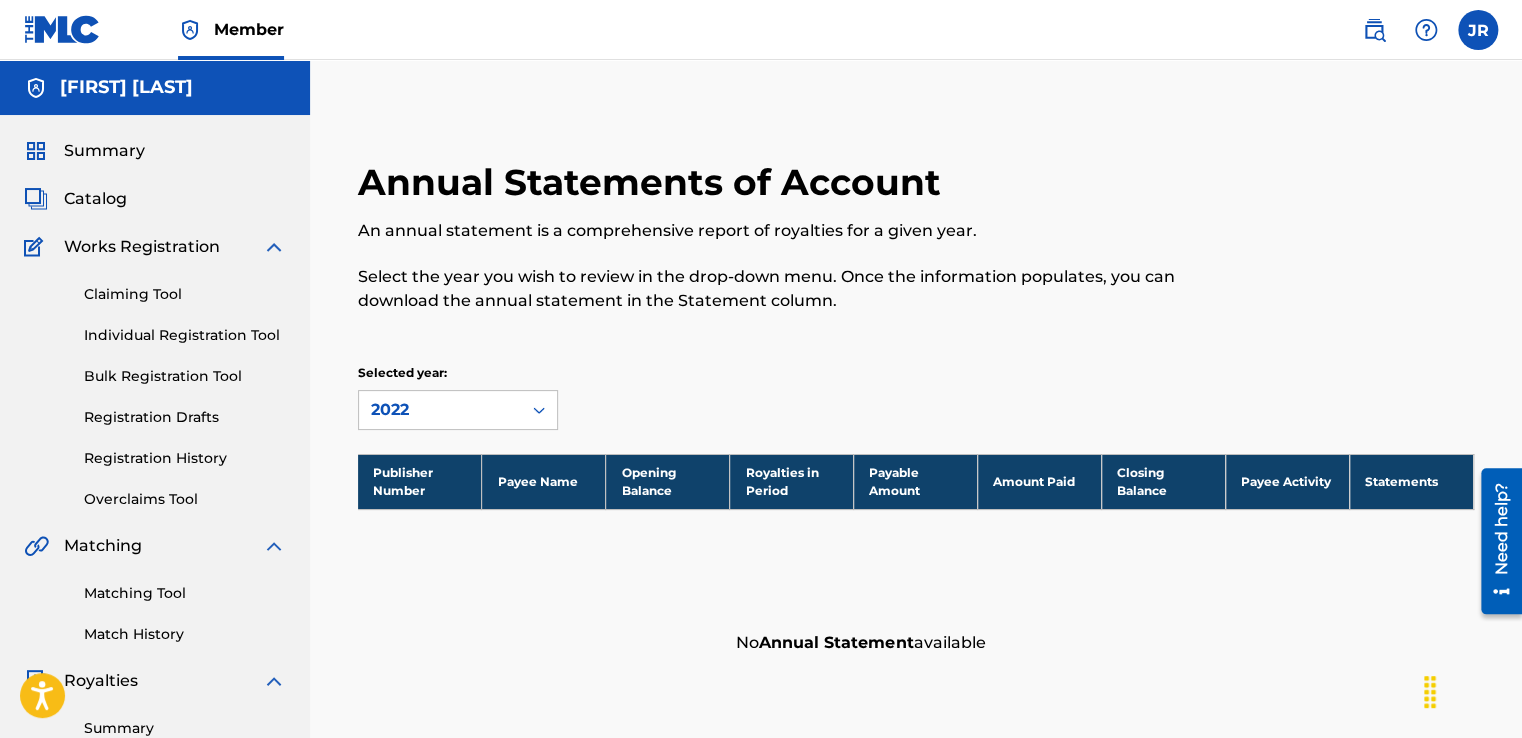 drag, startPoint x: 536, startPoint y: 412, endPoint x: 394, endPoint y: 619, distance: 251.02391 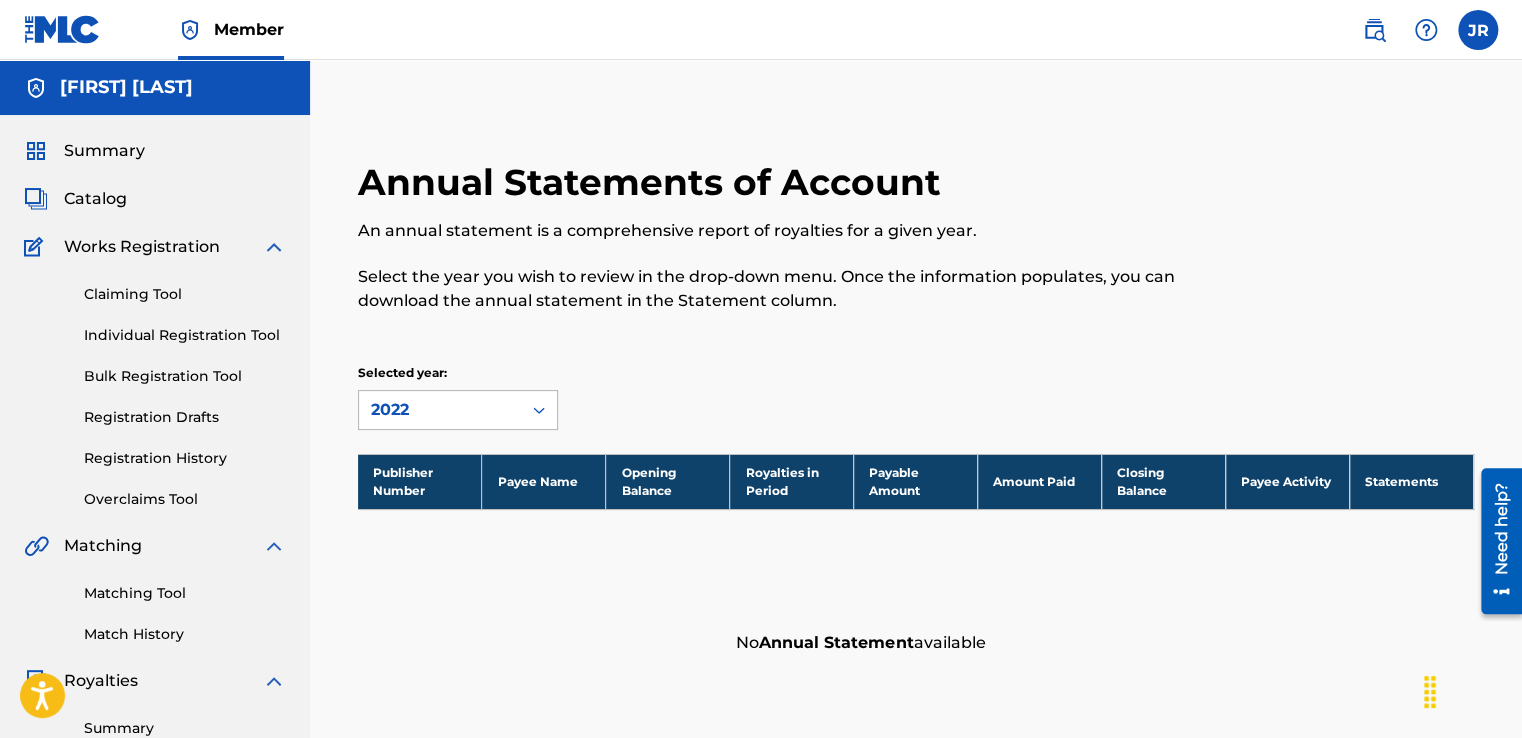 click 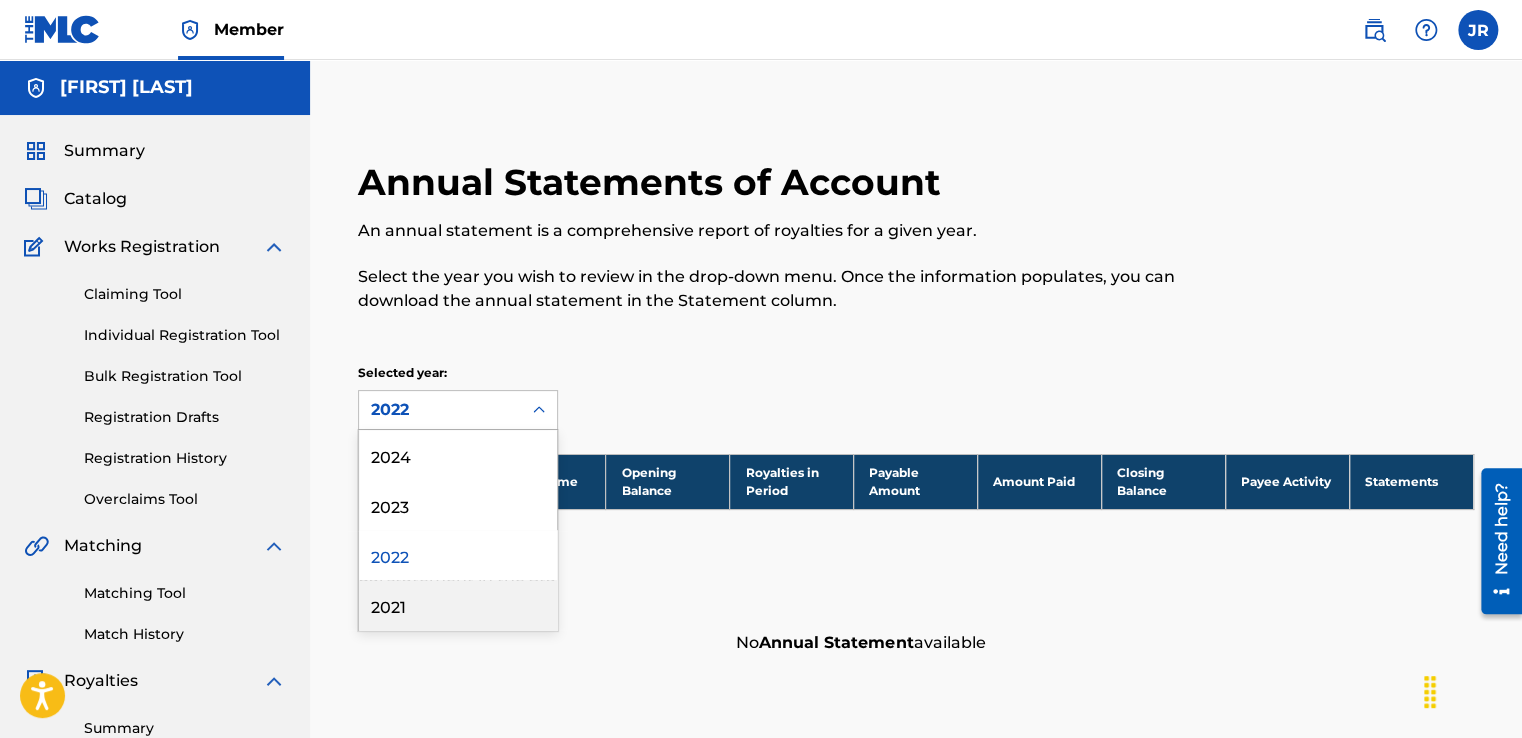 click on "2021" at bounding box center (458, 605) 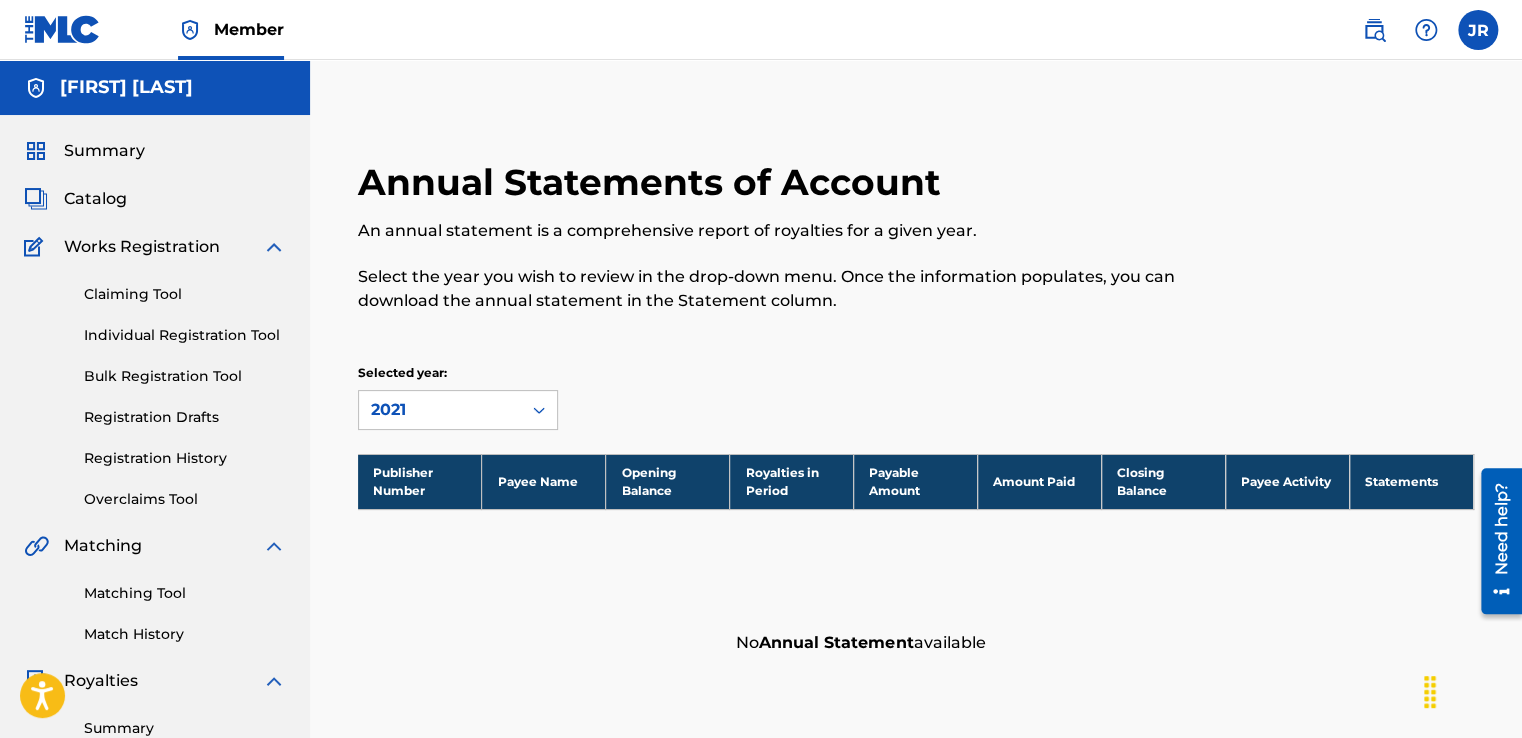 click 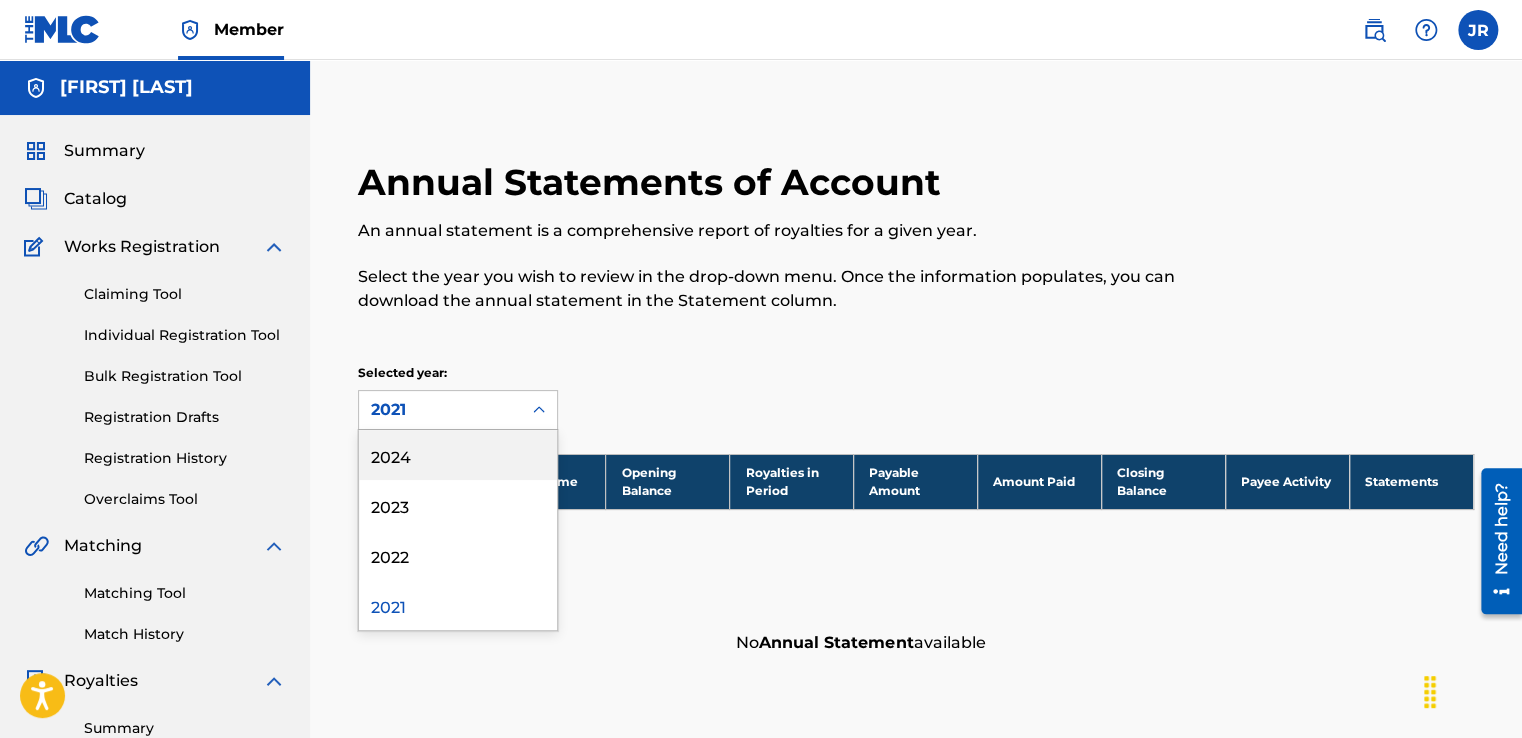 click on "2024" at bounding box center (458, 455) 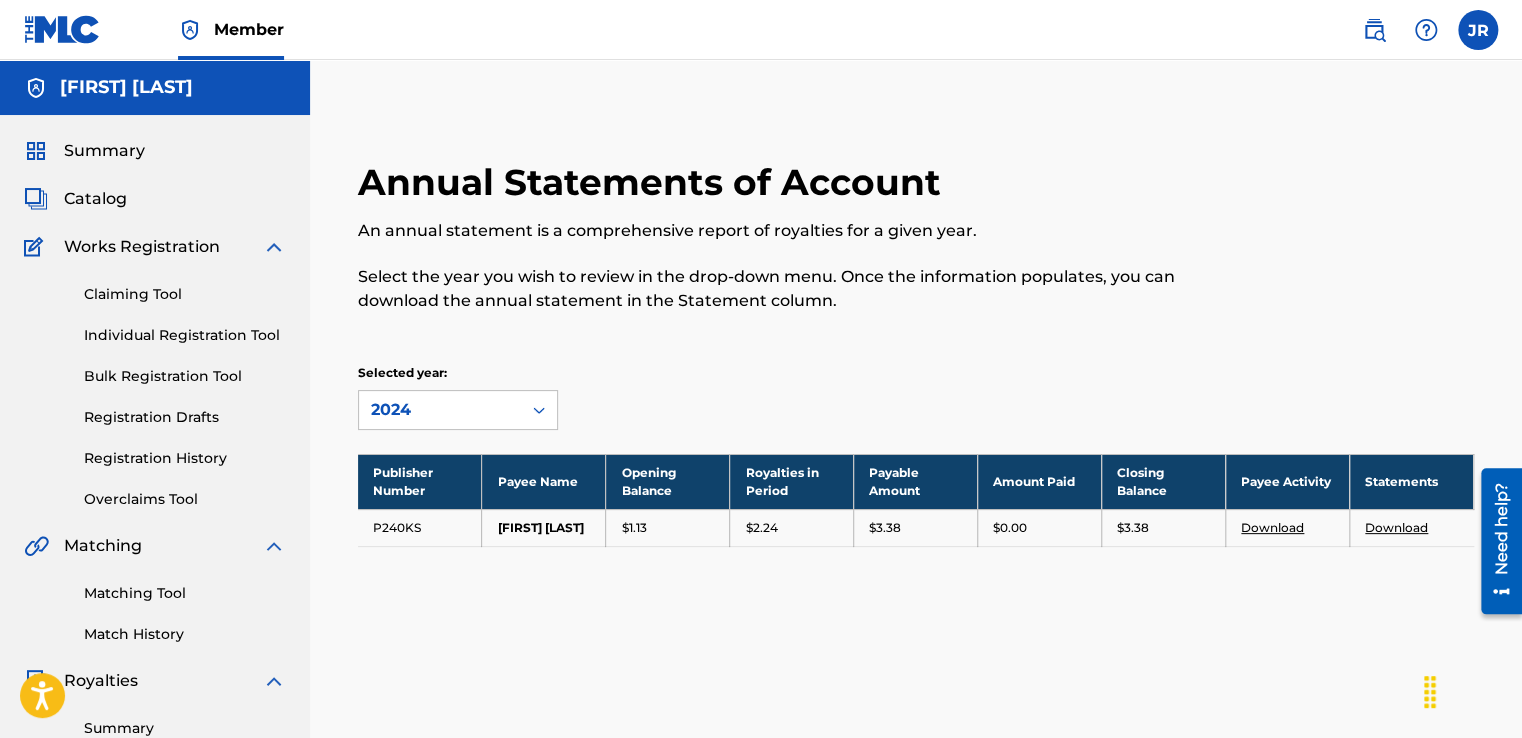 click on "Summary Catalog Works Registration Claiming Tool Individual Registration Tool Bulk Registration Tool Registration Drafts Registration History Overclaims Tool Matching Matching Tool Match History Royalties Summary Statements Annual Statements Rate Sheets Member Settings Banking Information Member Information User Permissions Contact Information Member Benefits" at bounding box center [155, 629] 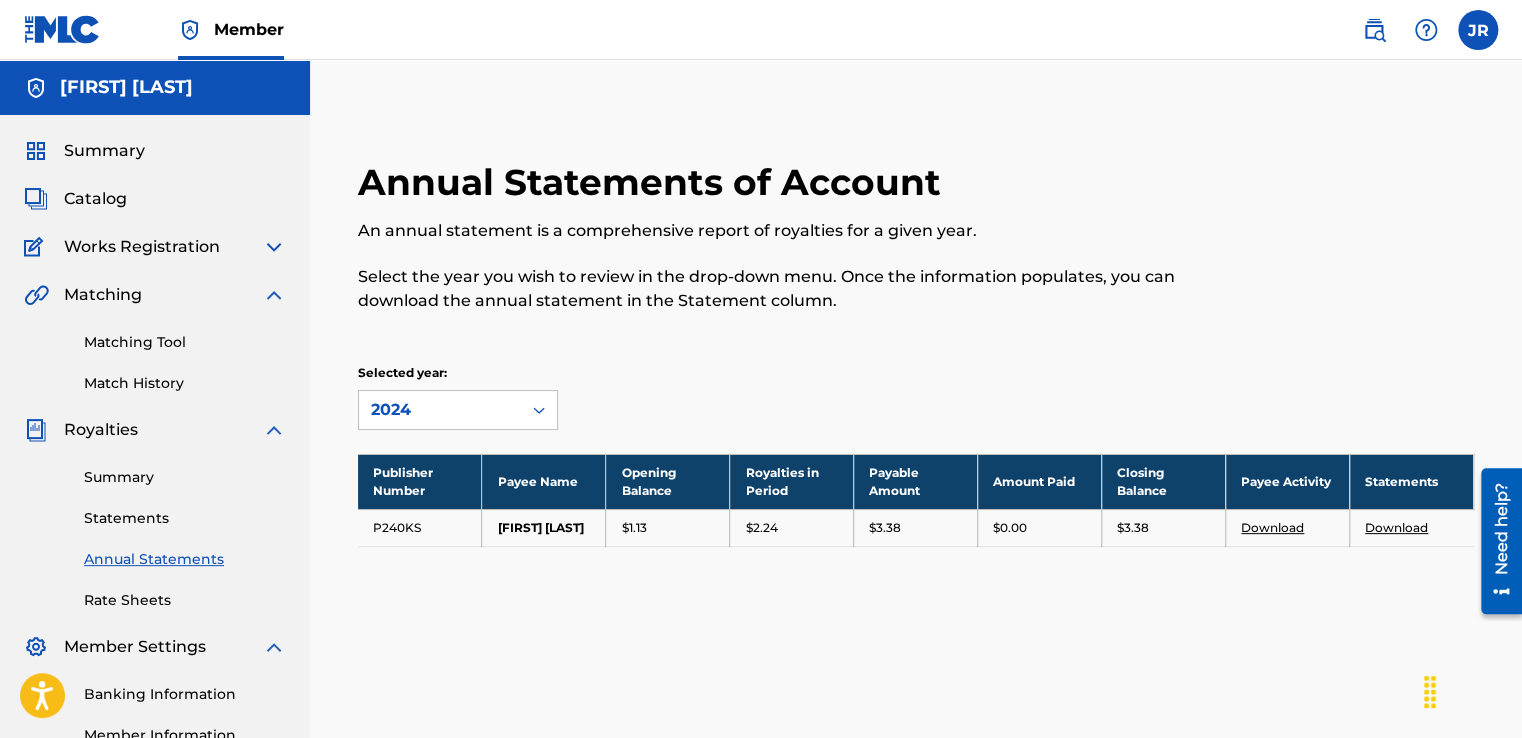 click at bounding box center [274, 295] 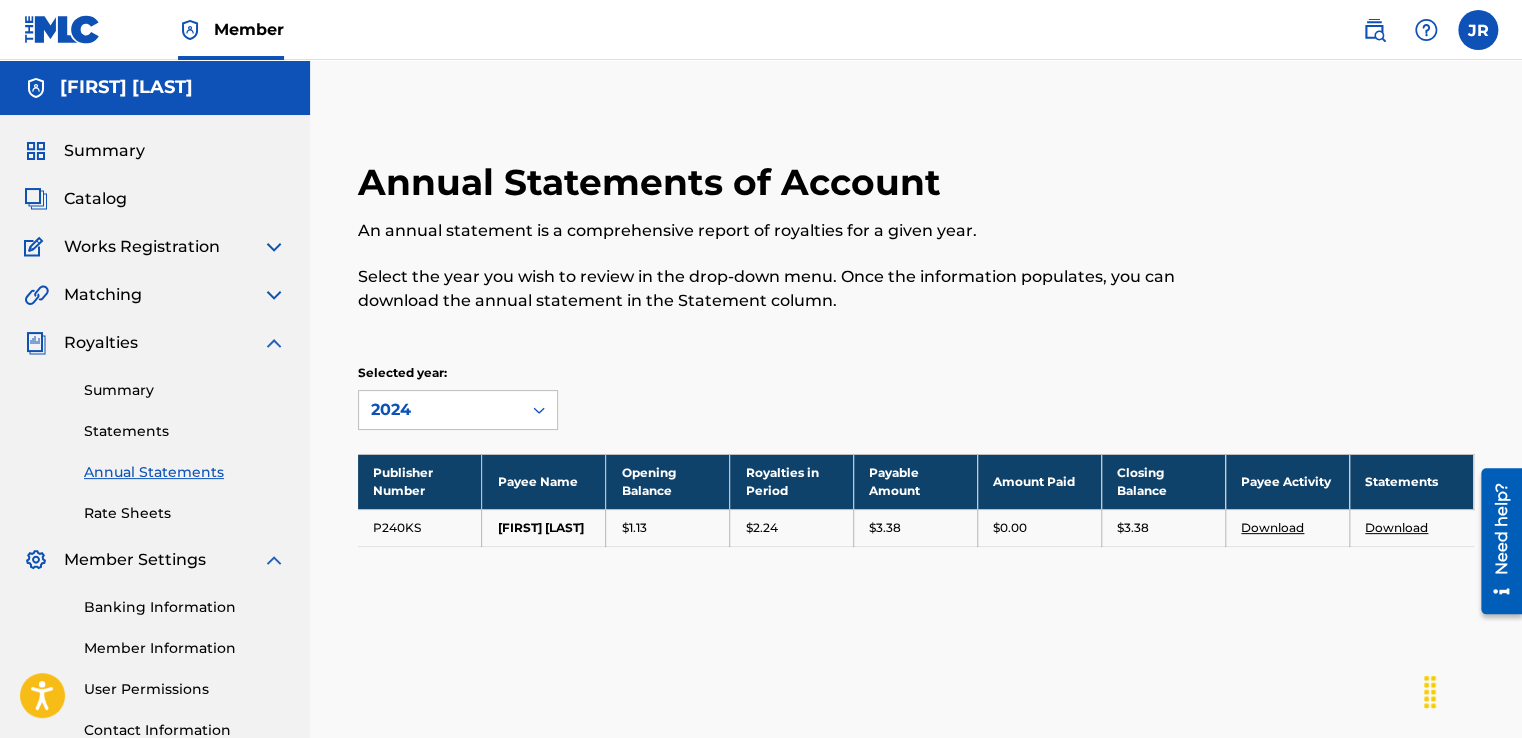 click at bounding box center [274, 343] 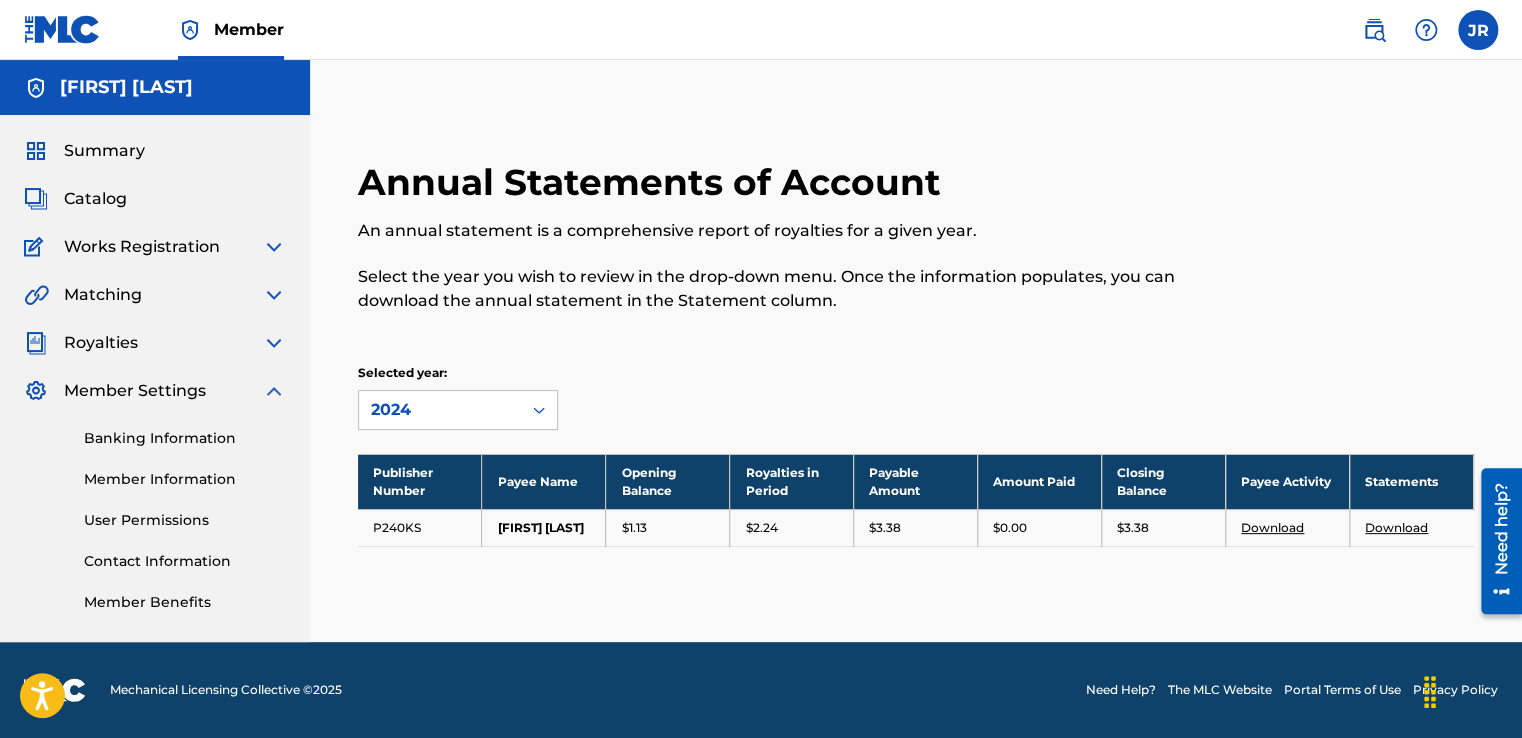 click on "Banking Information" at bounding box center (185, 438) 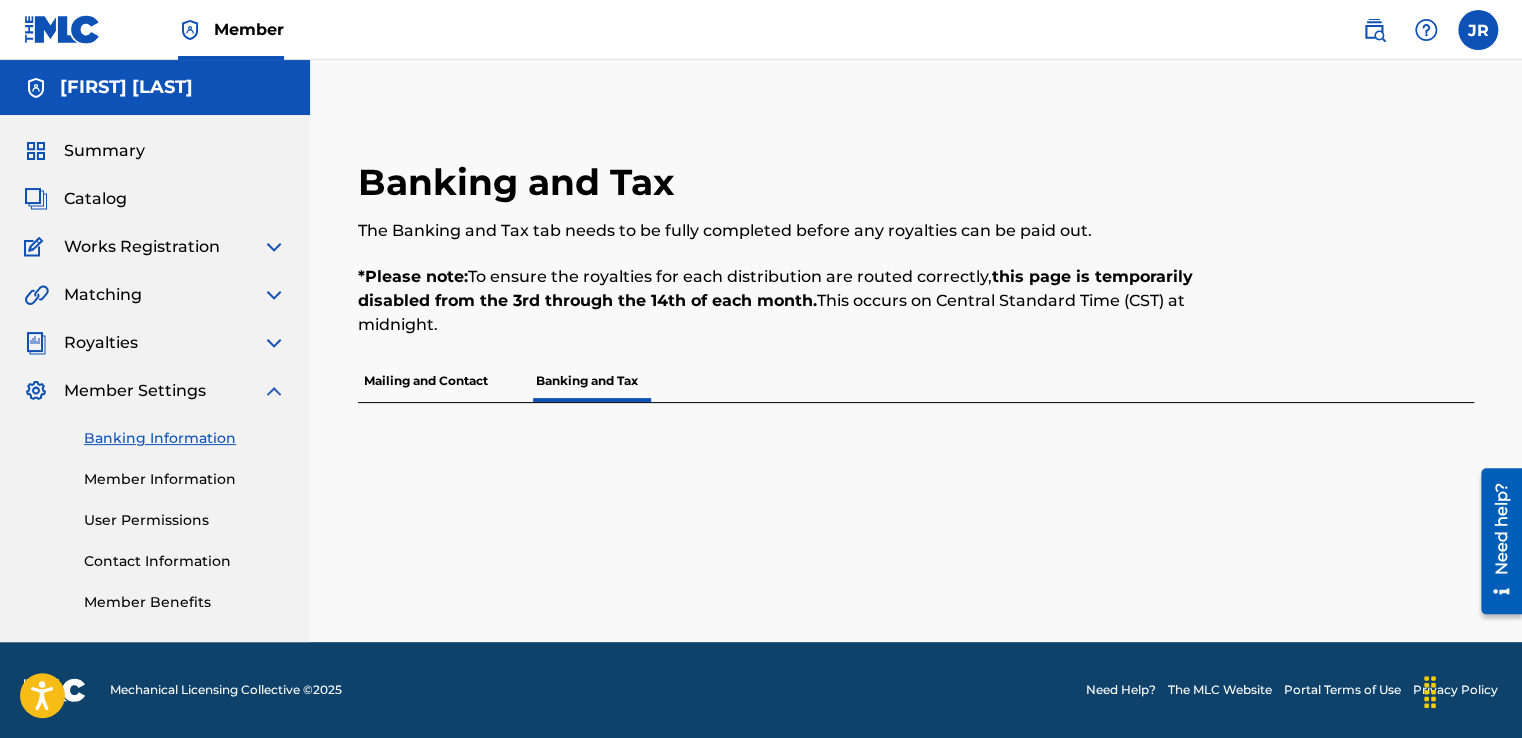 click on "Member Information" at bounding box center (185, 479) 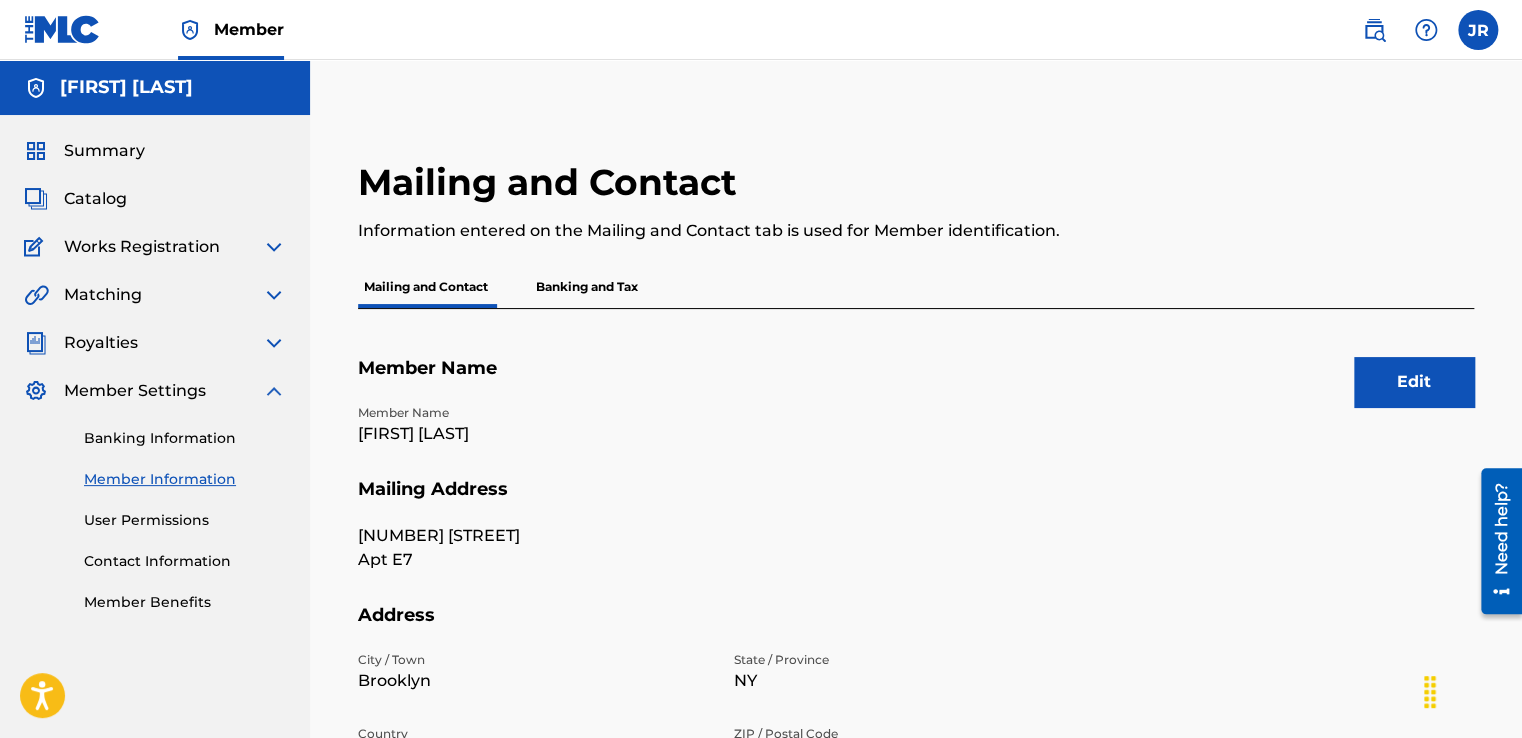 click on "User Permissions" at bounding box center [185, 520] 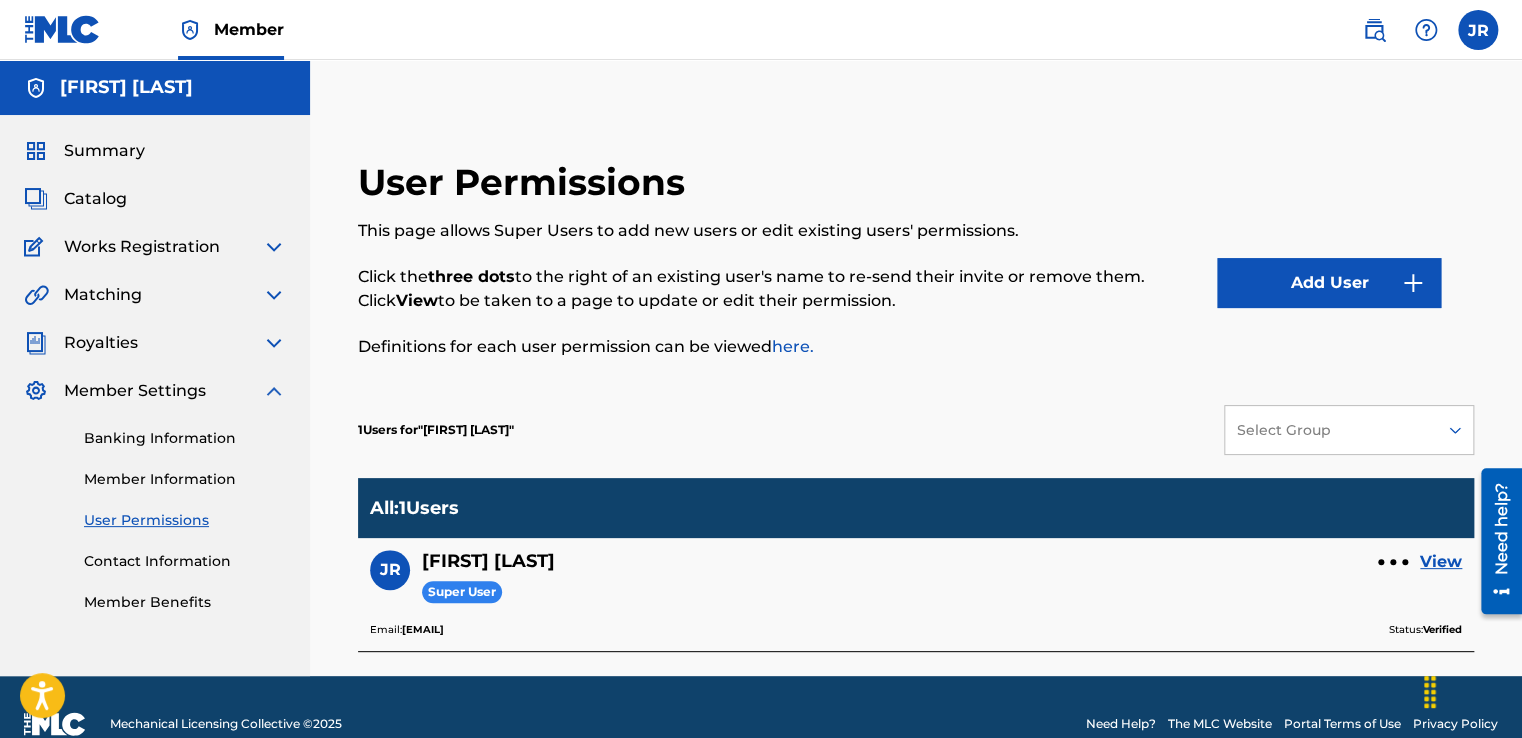 scroll, scrollTop: 33, scrollLeft: 0, axis: vertical 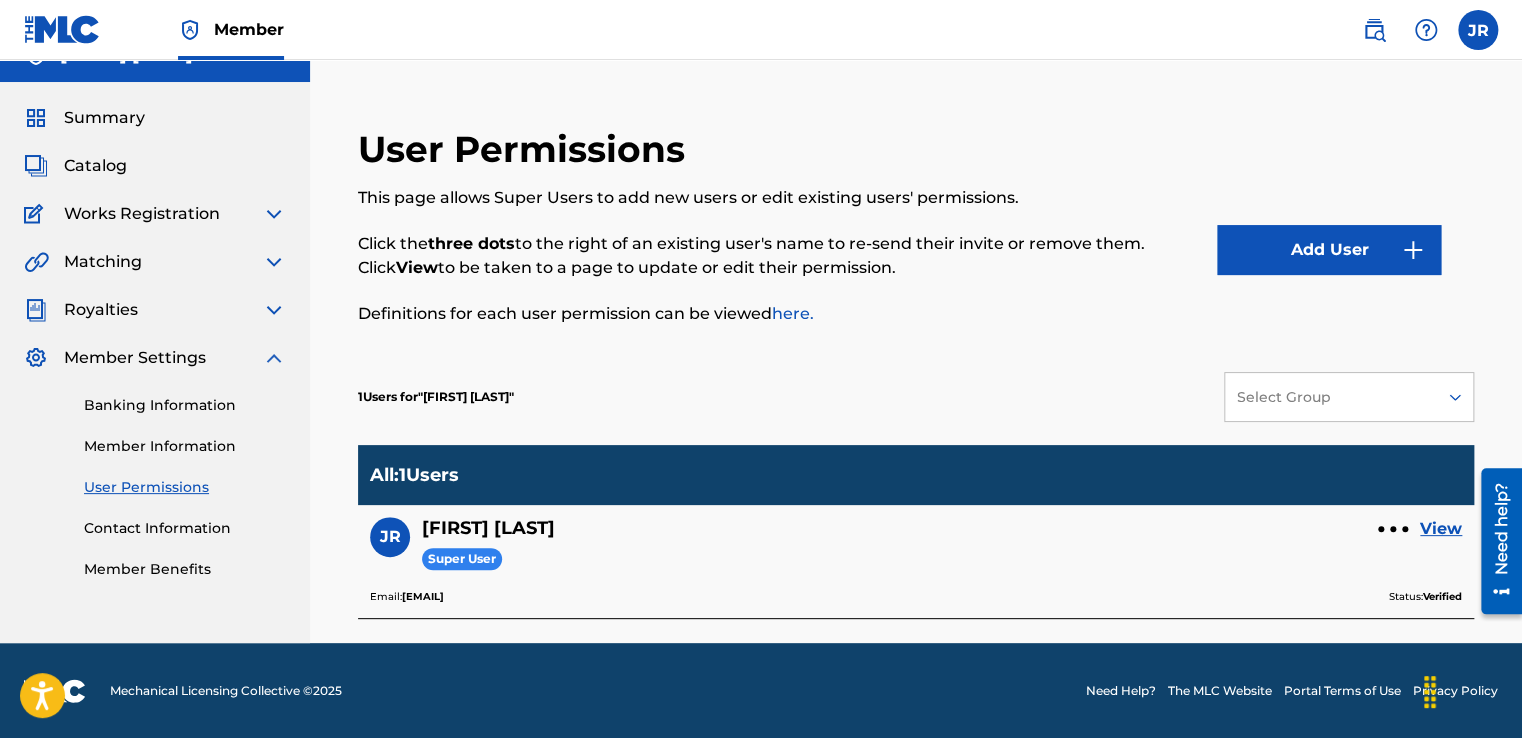 drag, startPoint x: 1521, startPoint y: 323, endPoint x: 51, endPoint y: 5, distance: 1504.0027 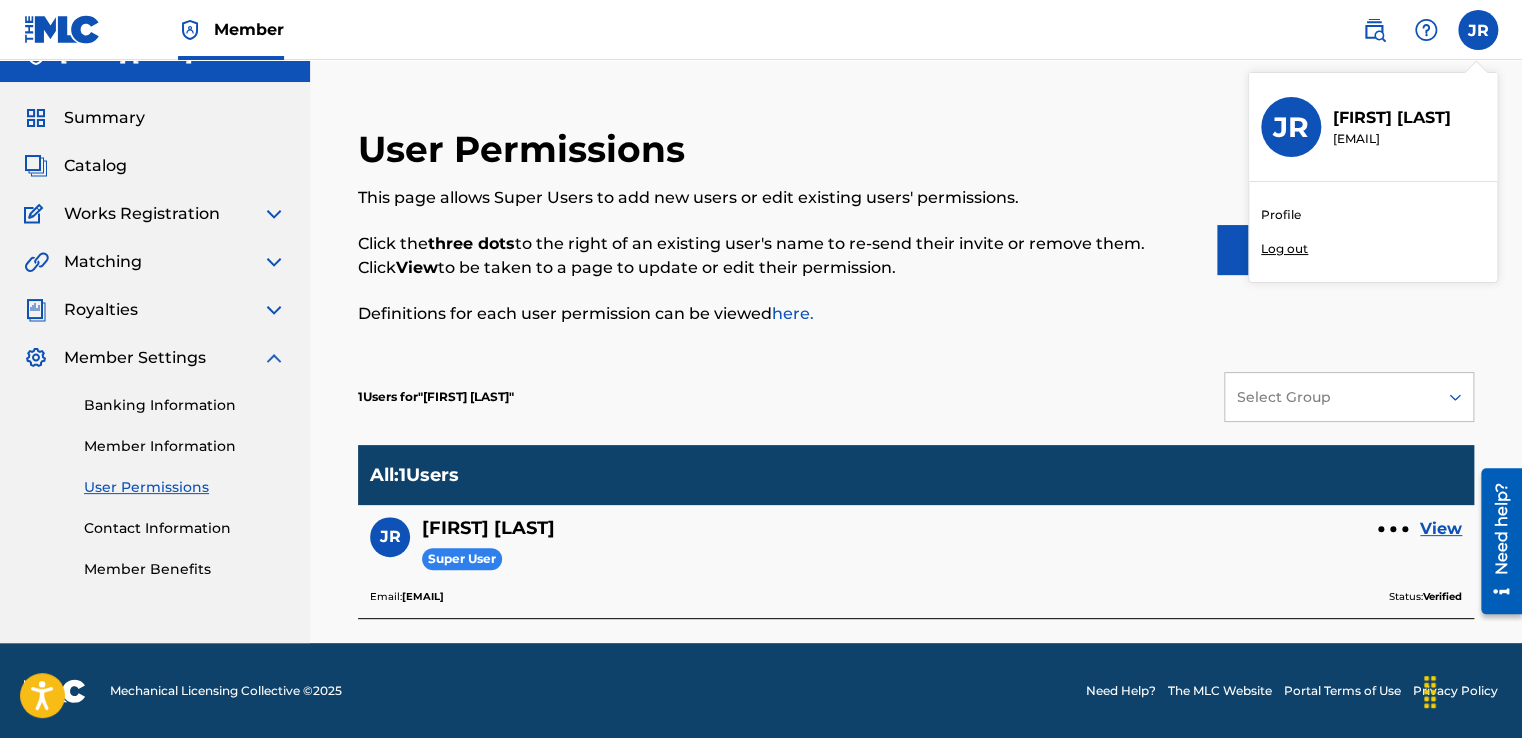 click on "Log out" at bounding box center [1284, 249] 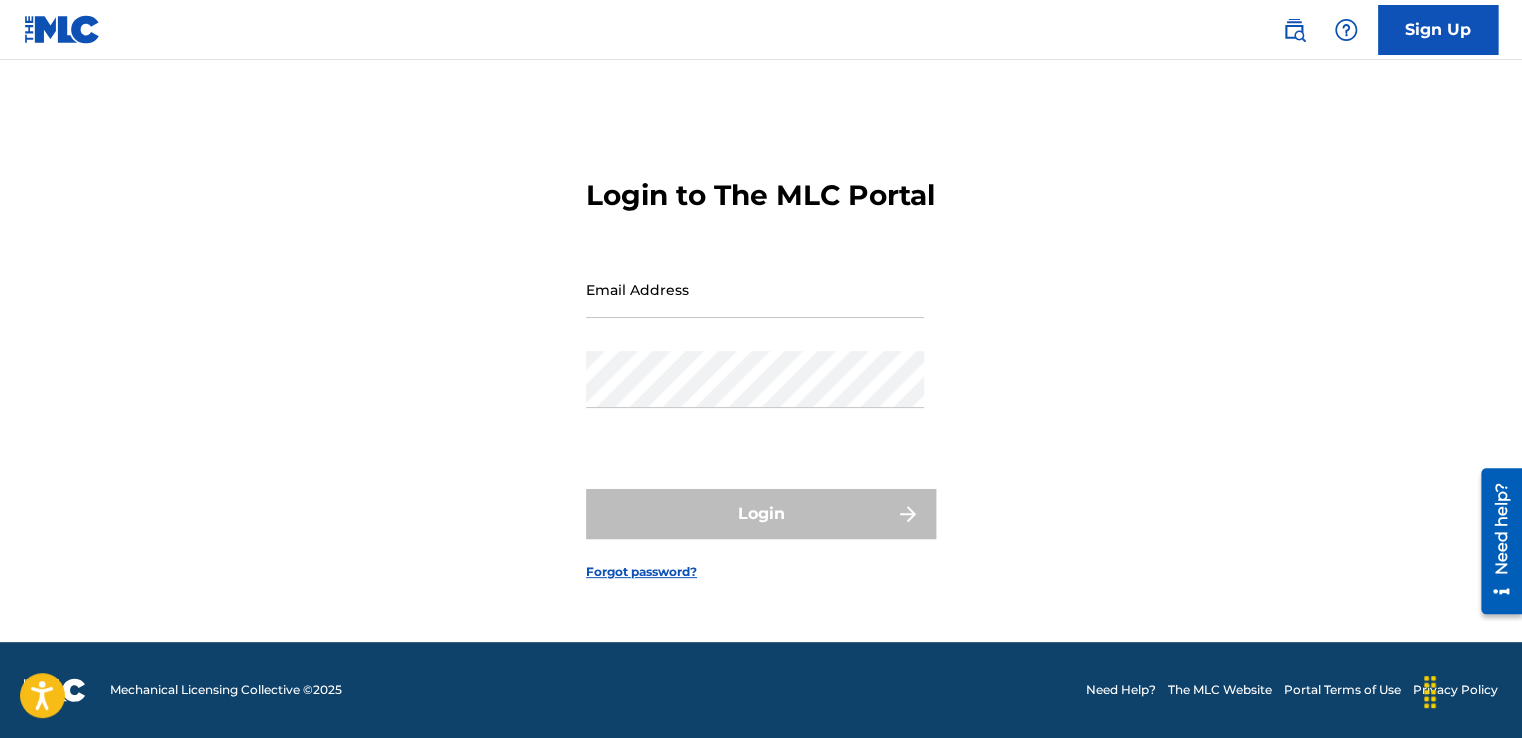 scroll, scrollTop: 0, scrollLeft: 0, axis: both 